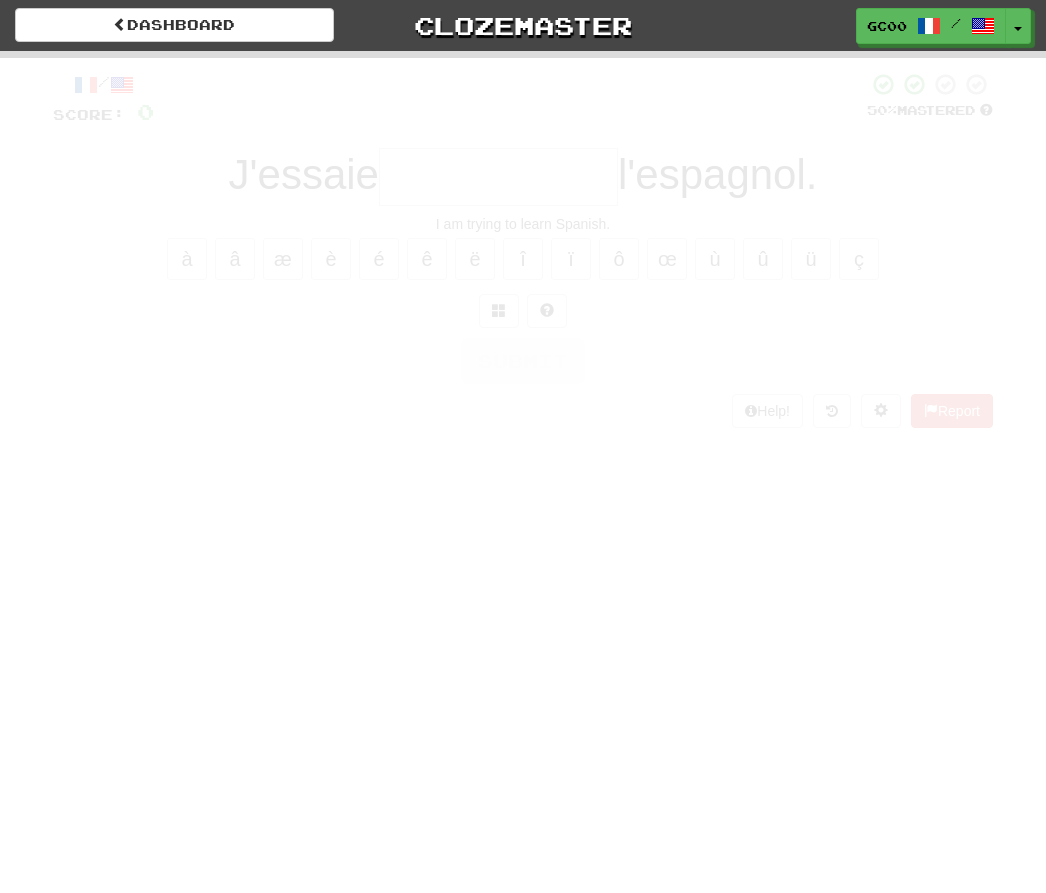 scroll, scrollTop: 0, scrollLeft: 0, axis: both 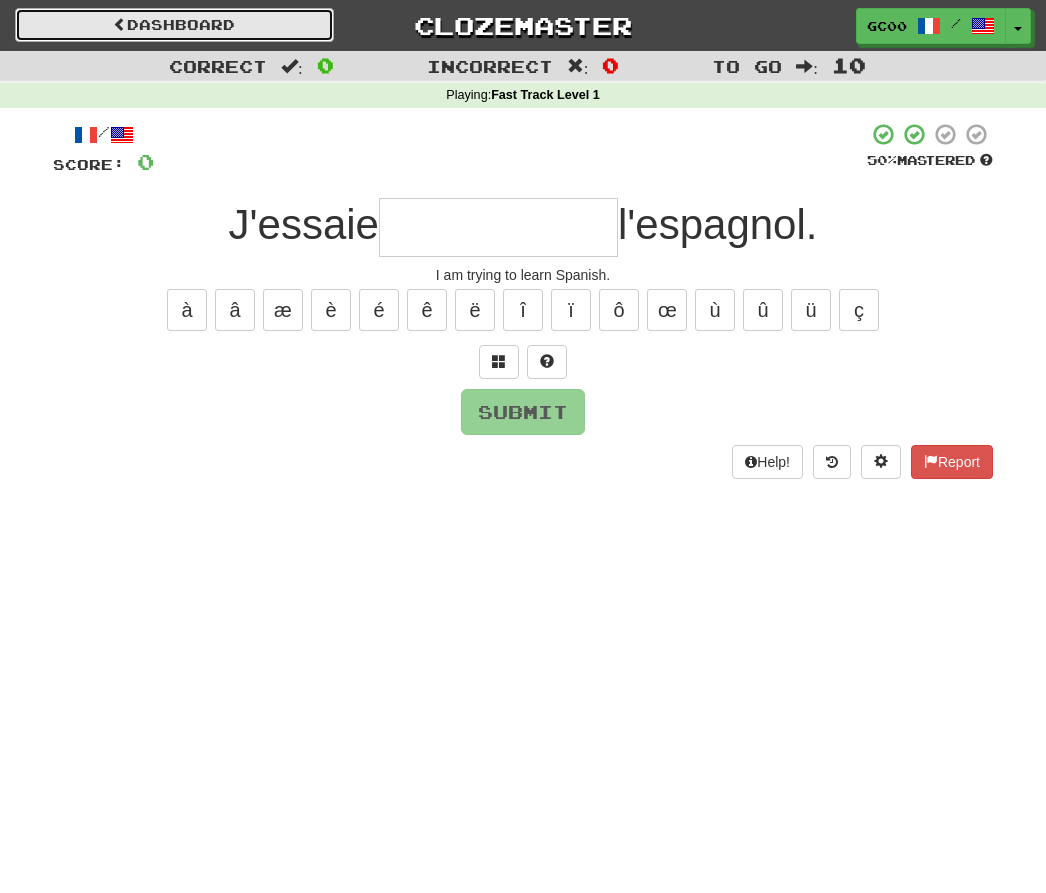 click on "Dashboard" at bounding box center (174, 25) 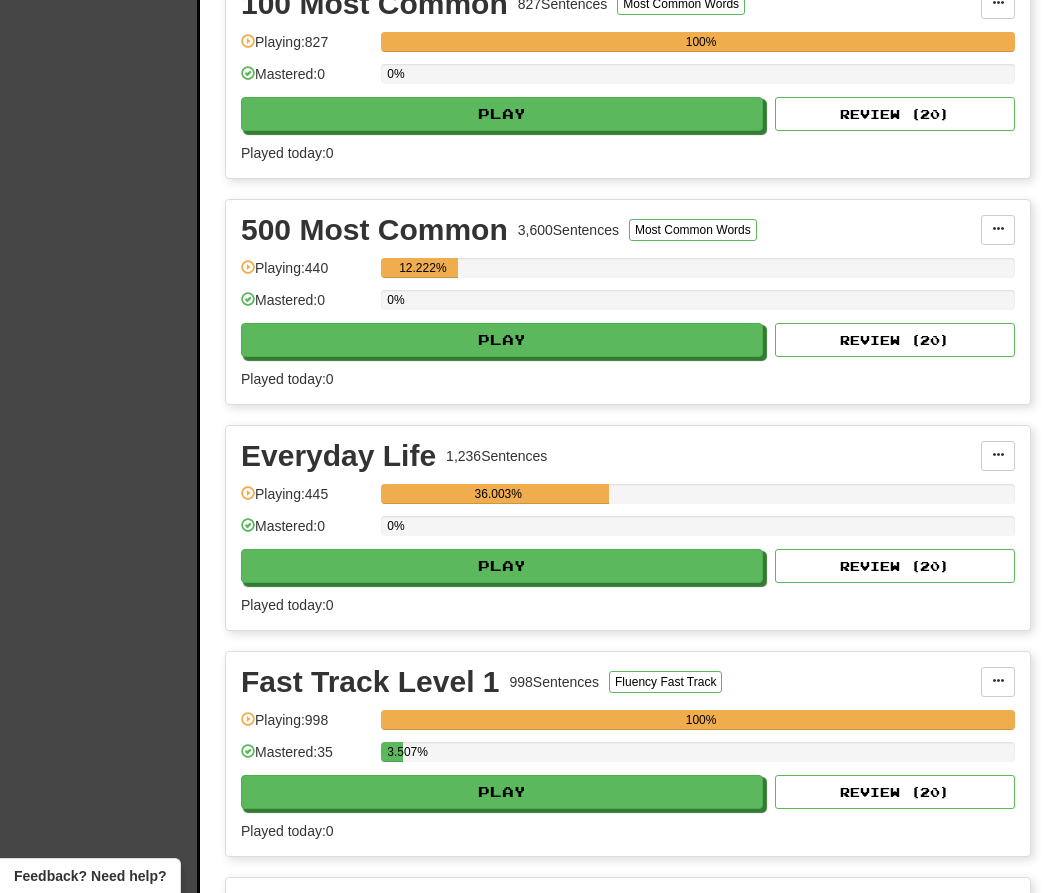 scroll, scrollTop: 549, scrollLeft: 0, axis: vertical 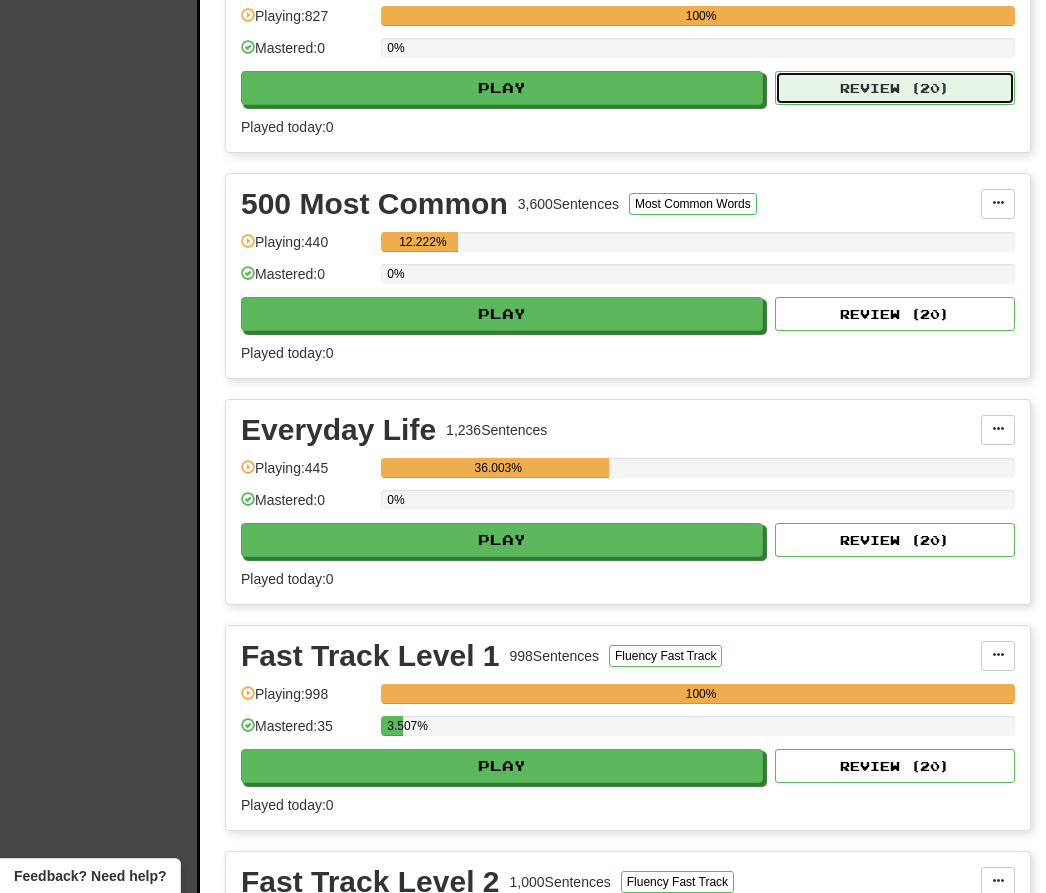 click on "Review ( 20 )" at bounding box center (895, 88) 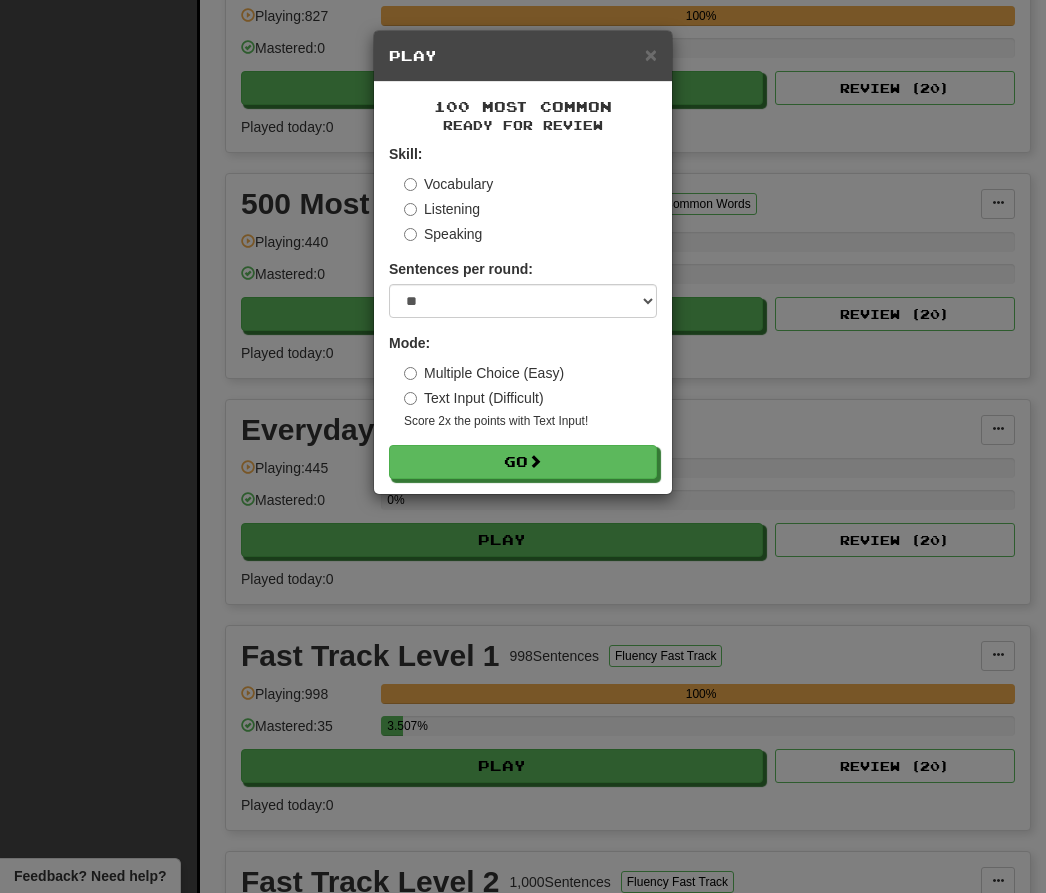 click on "Skill: Vocabulary Listening Speaking Sentences per round: * ** ** ** ** ** *** ******** Mode: Multiple Choice (Easy) Text Input (Difficult) Score 2x the points with Text Input ! Go" at bounding box center (523, 311) 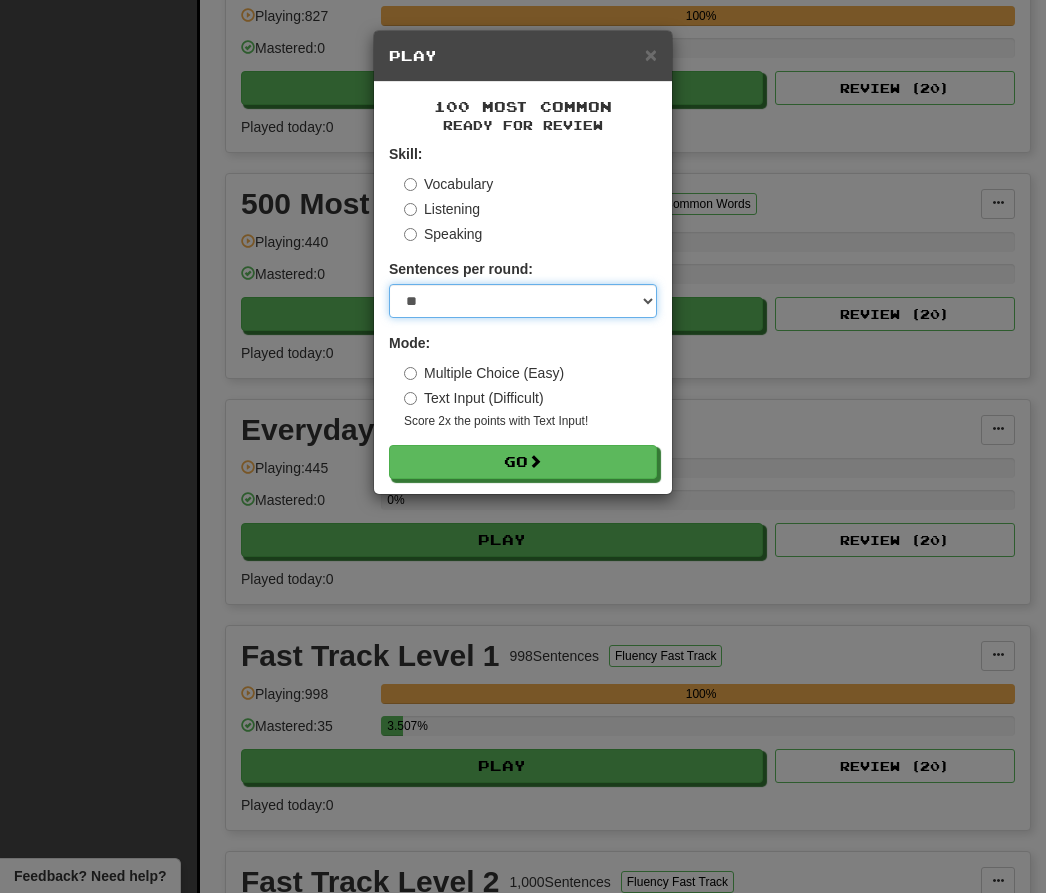 click on "* ** ** ** ** ** *** ********" at bounding box center [523, 301] 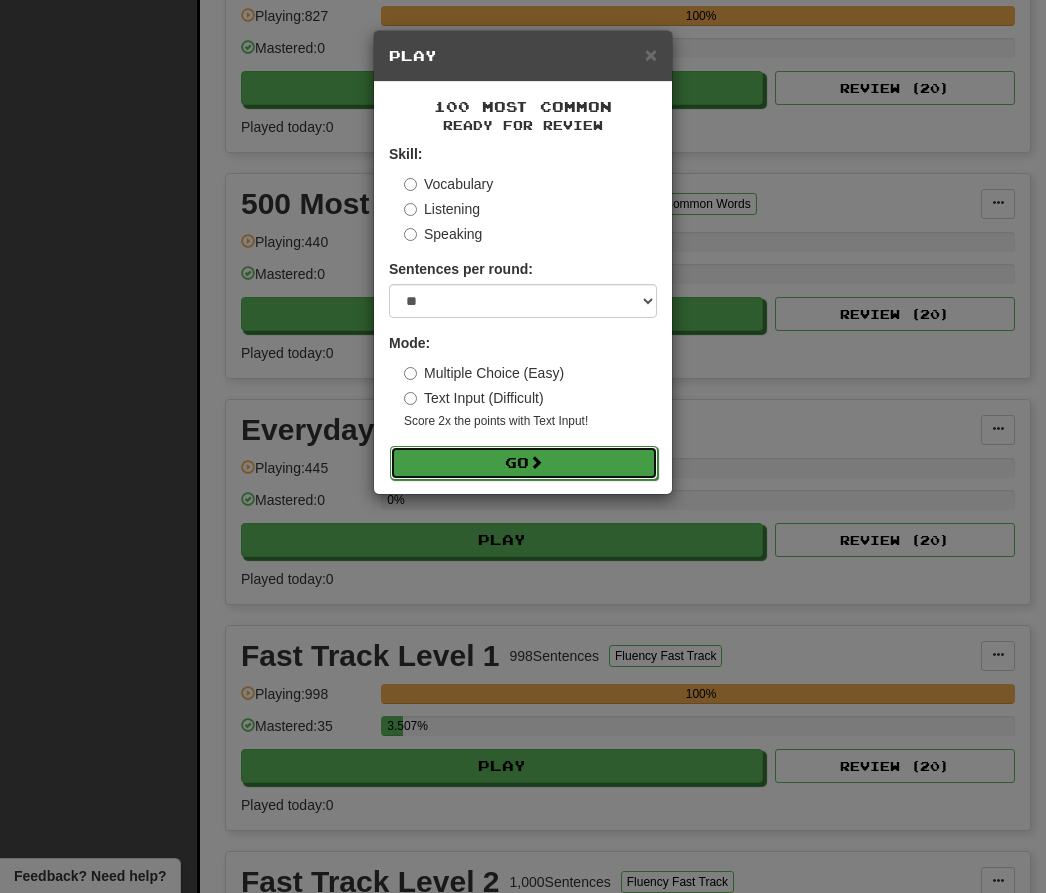 click at bounding box center [536, 462] 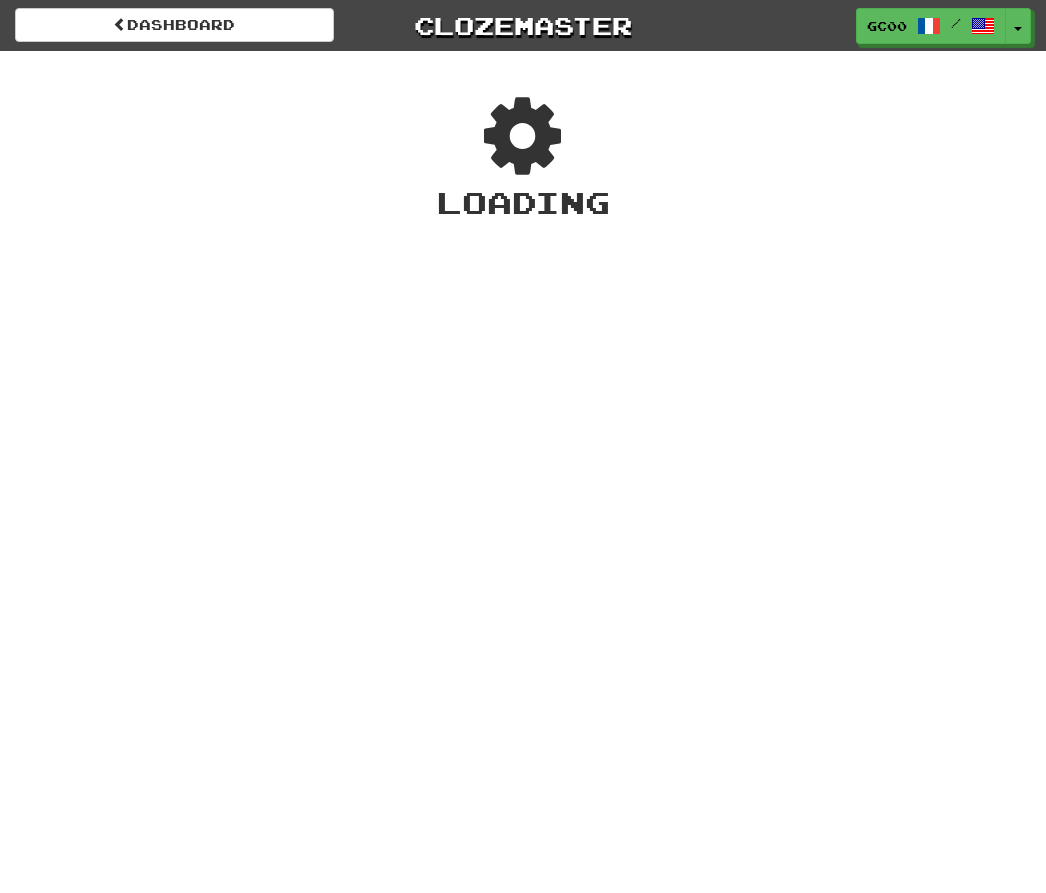 scroll, scrollTop: 0, scrollLeft: 0, axis: both 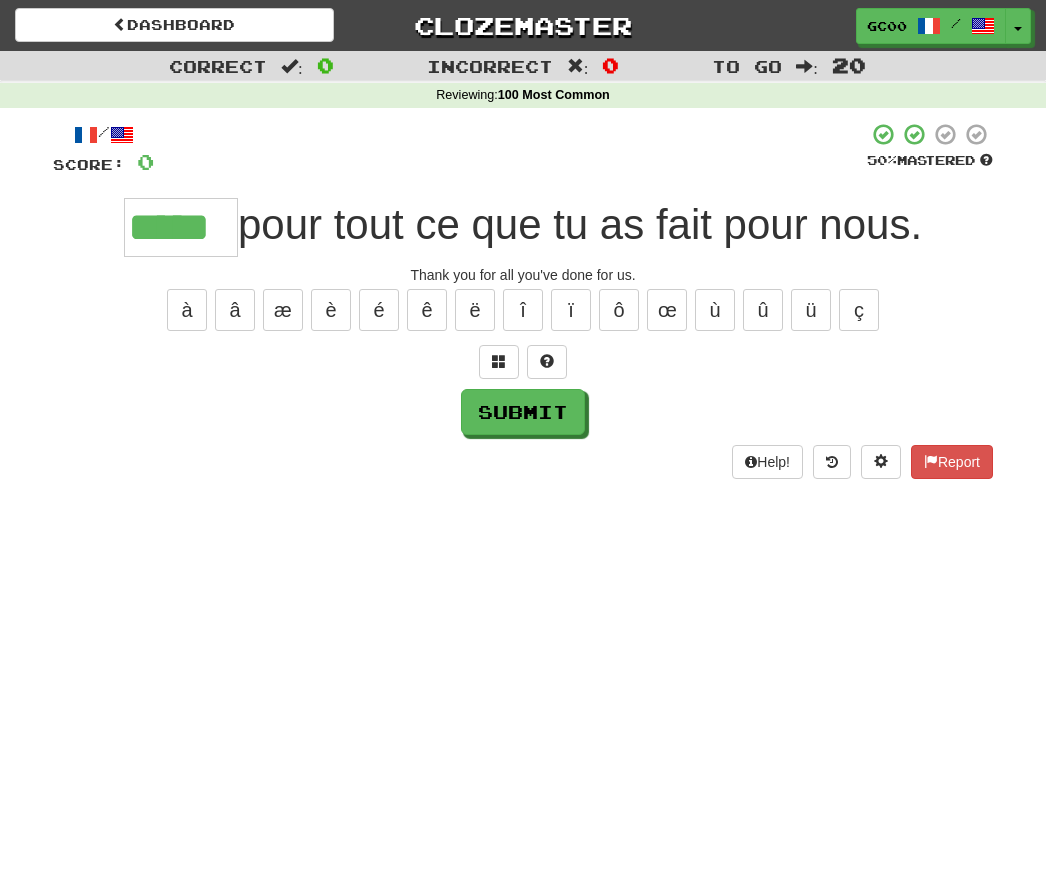 type on "*****" 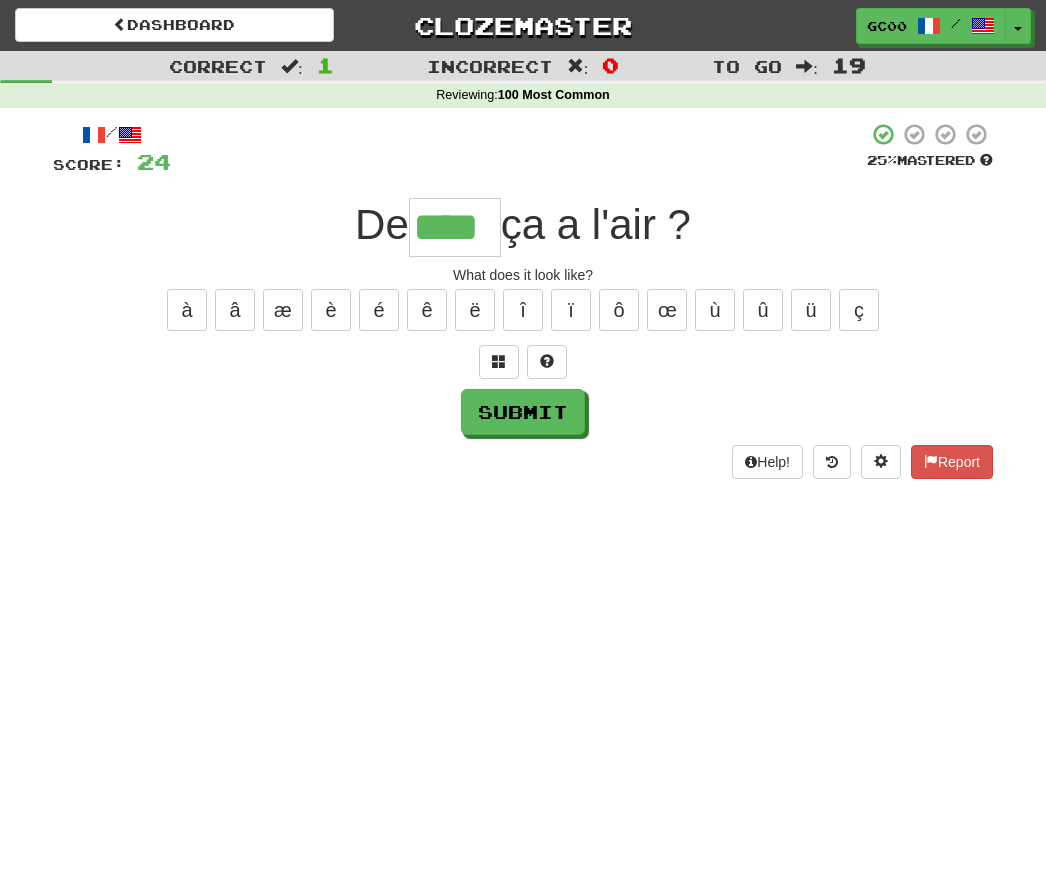 type on "****" 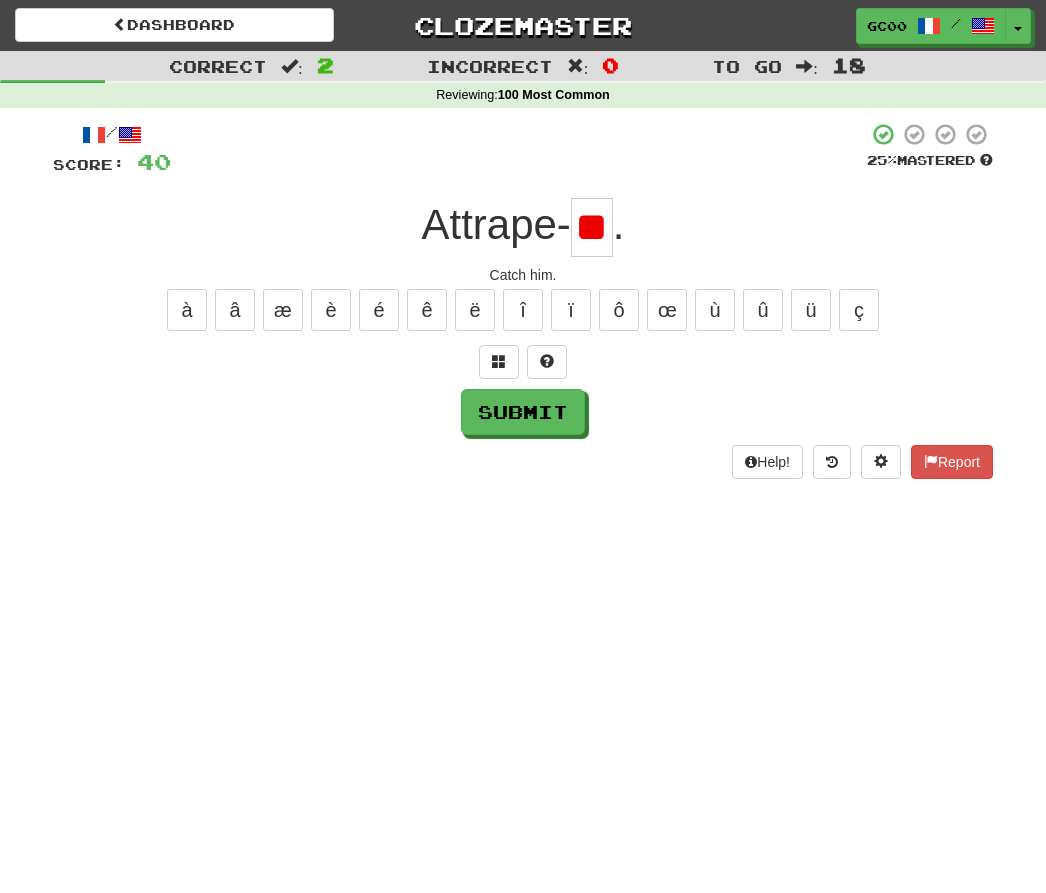 type on "*" 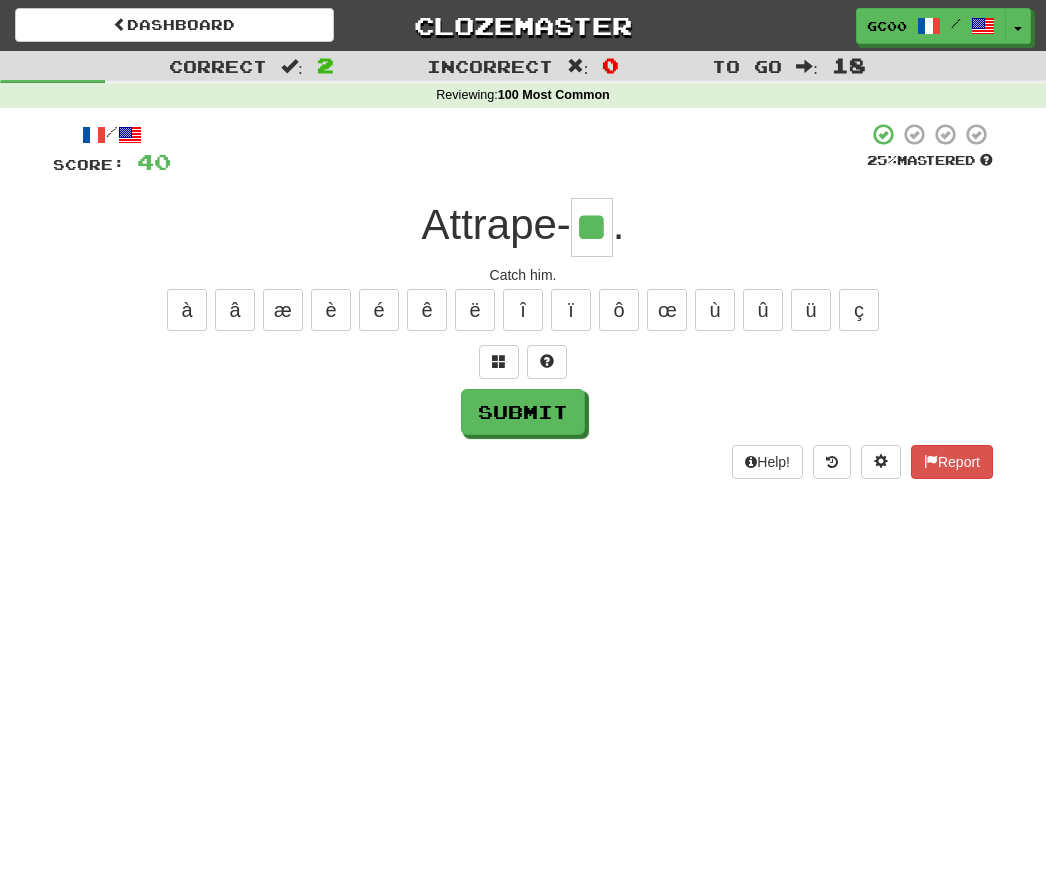 type on "**" 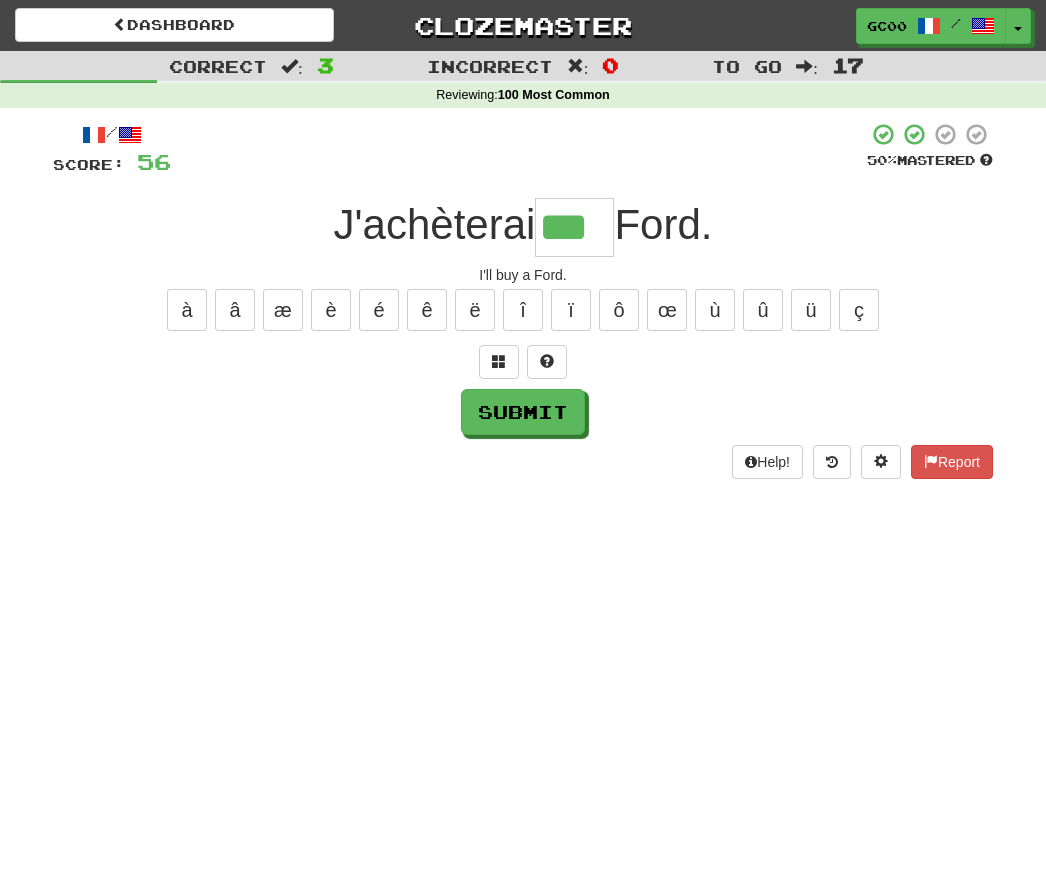 type on "***" 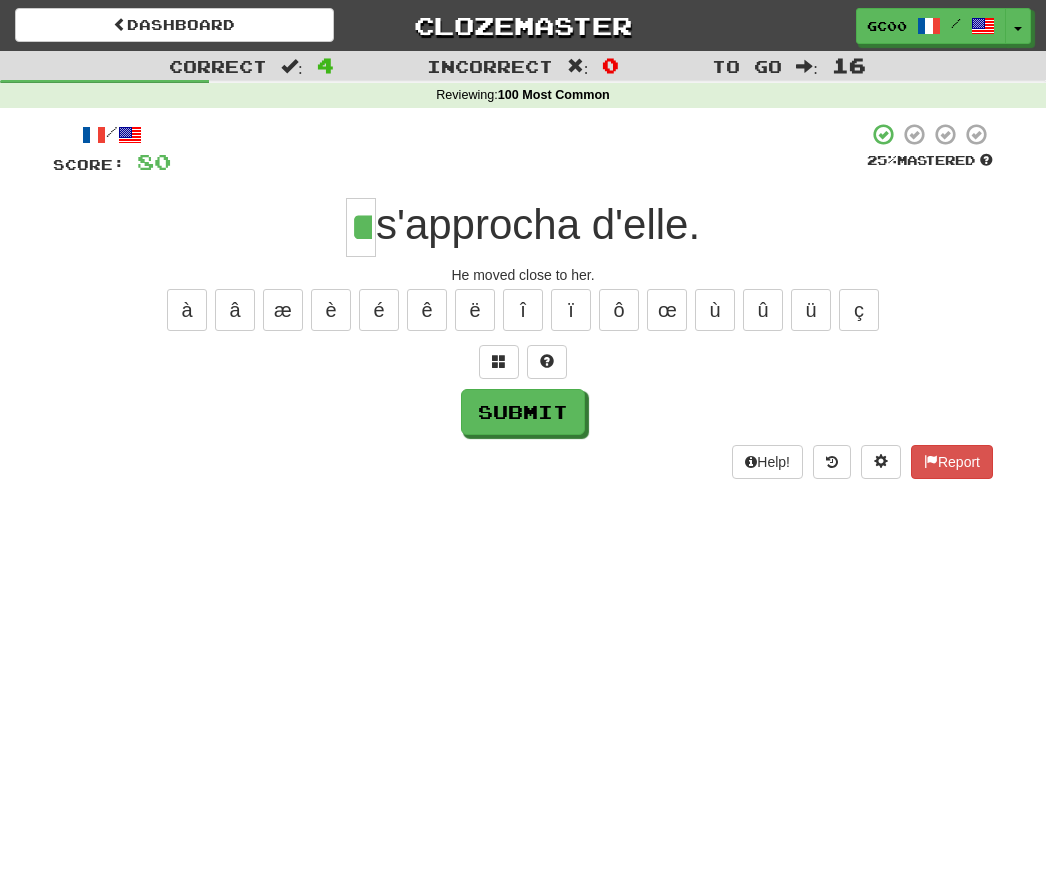 type on "**" 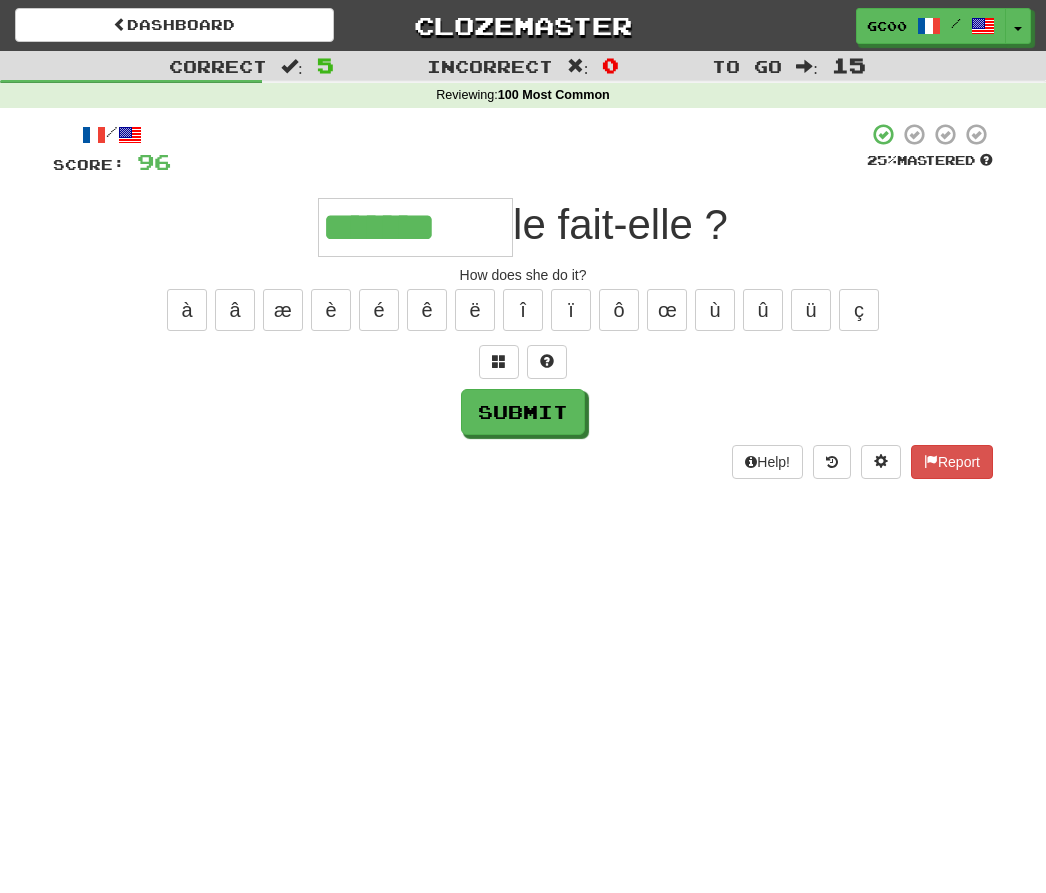 type on "*******" 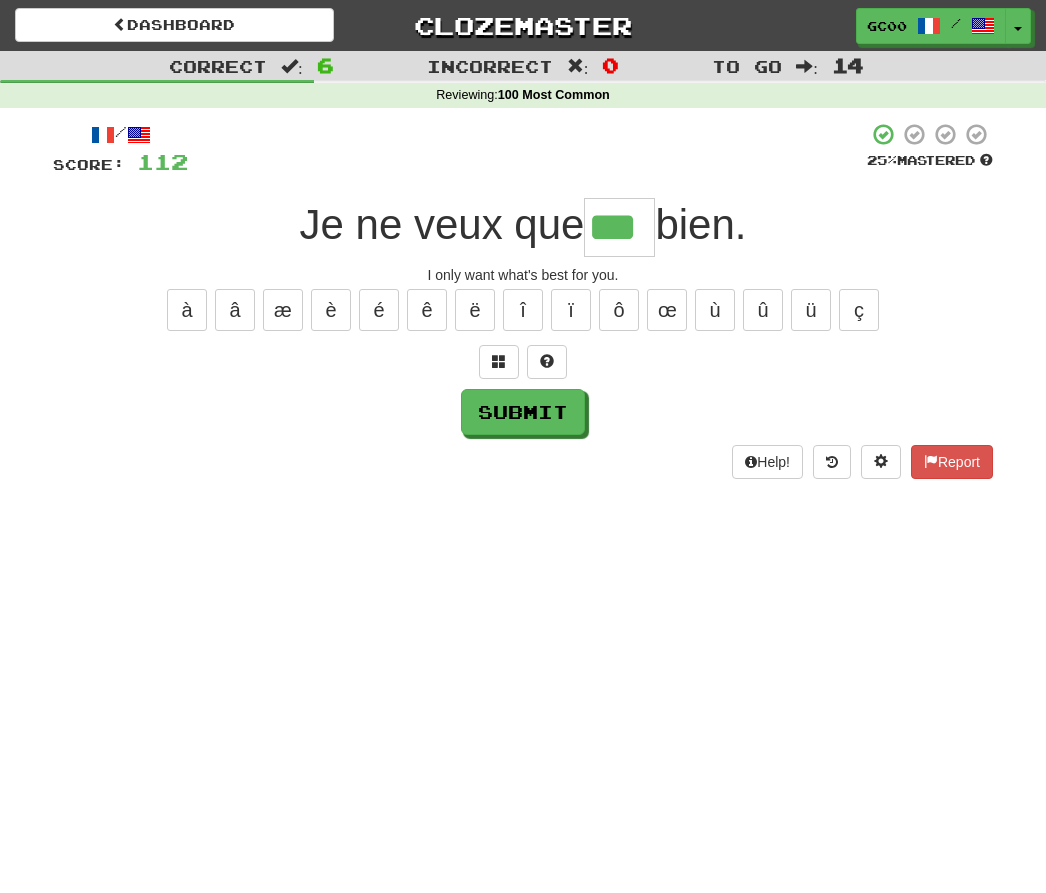 type on "***" 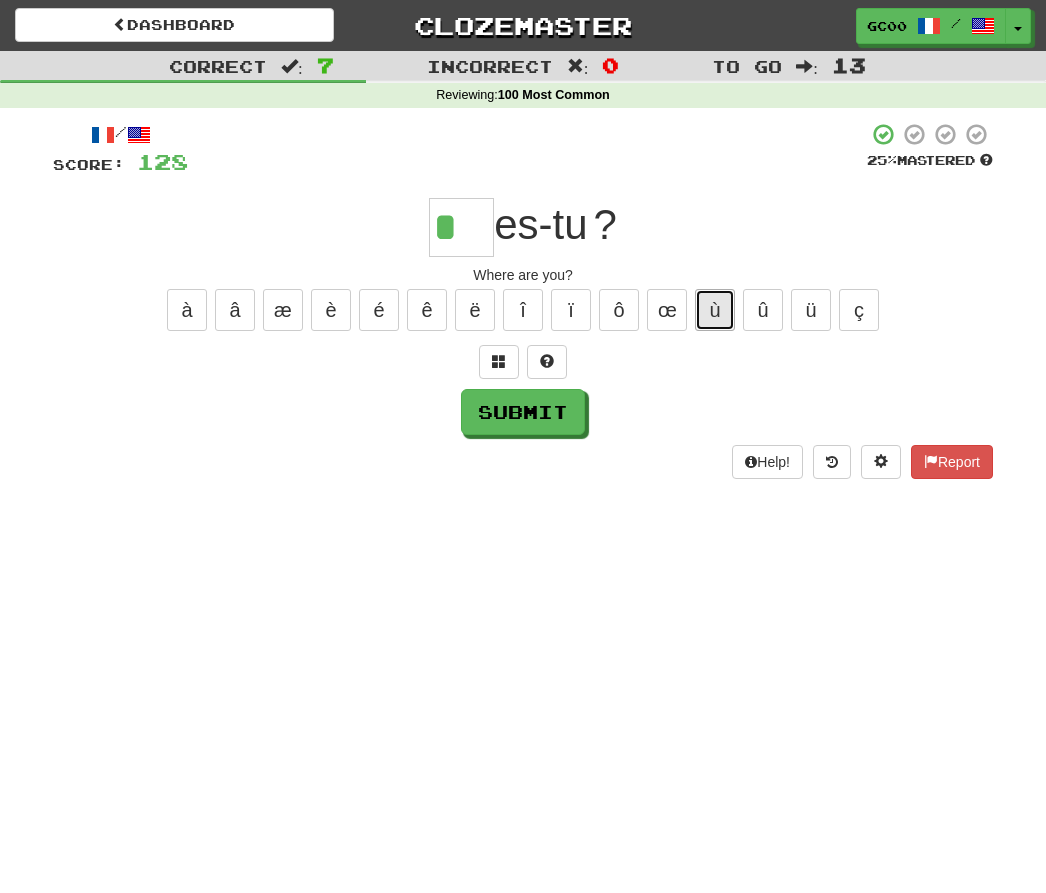 click on "ù" at bounding box center (715, 310) 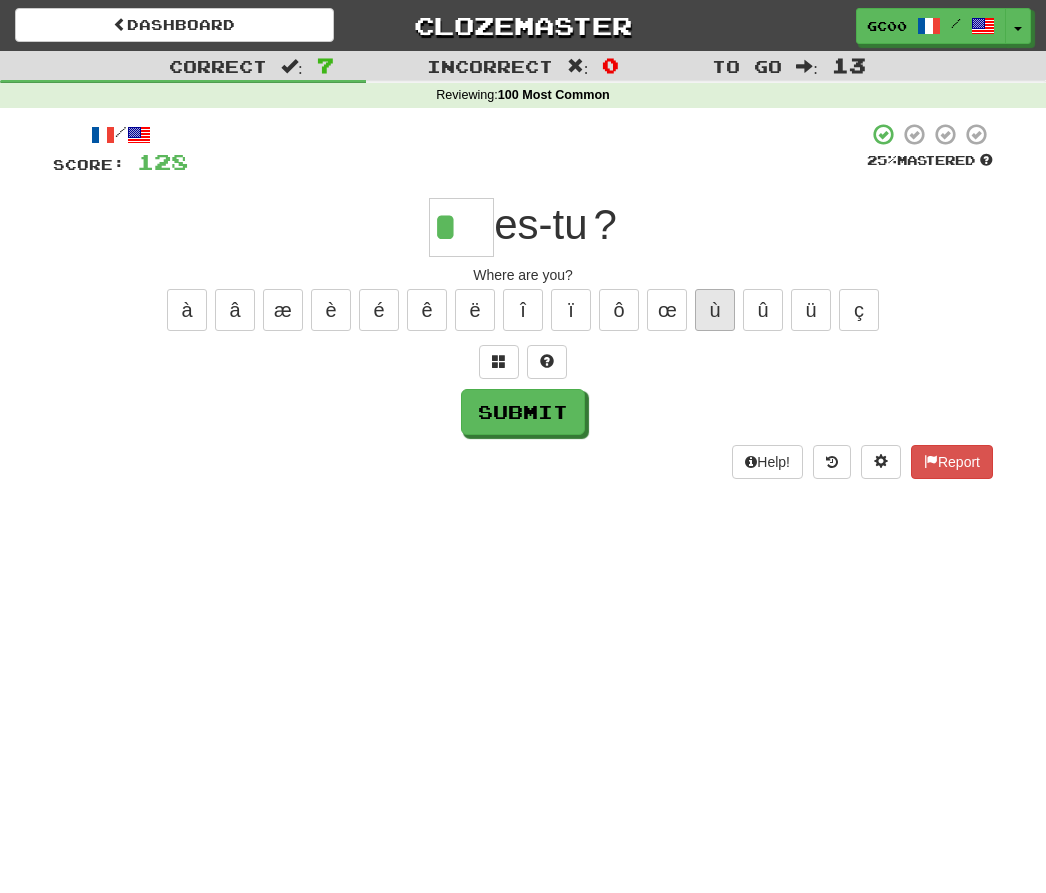 type on "**" 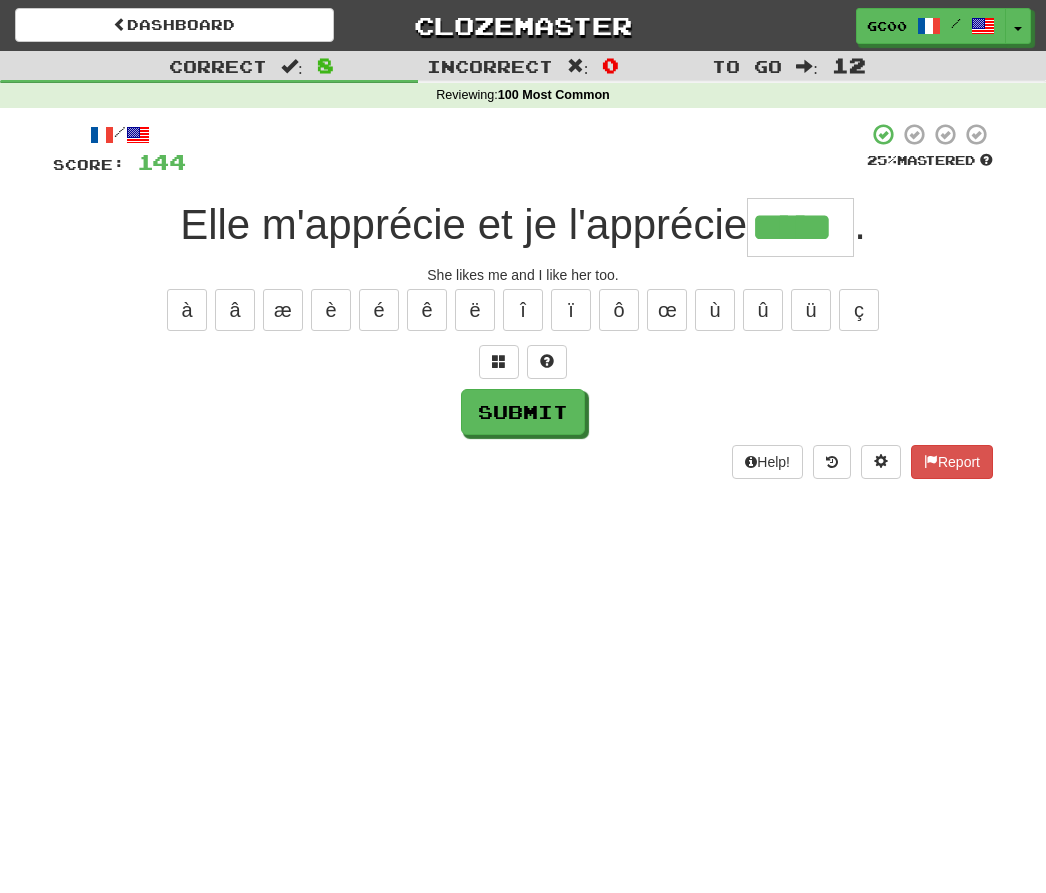 type on "*****" 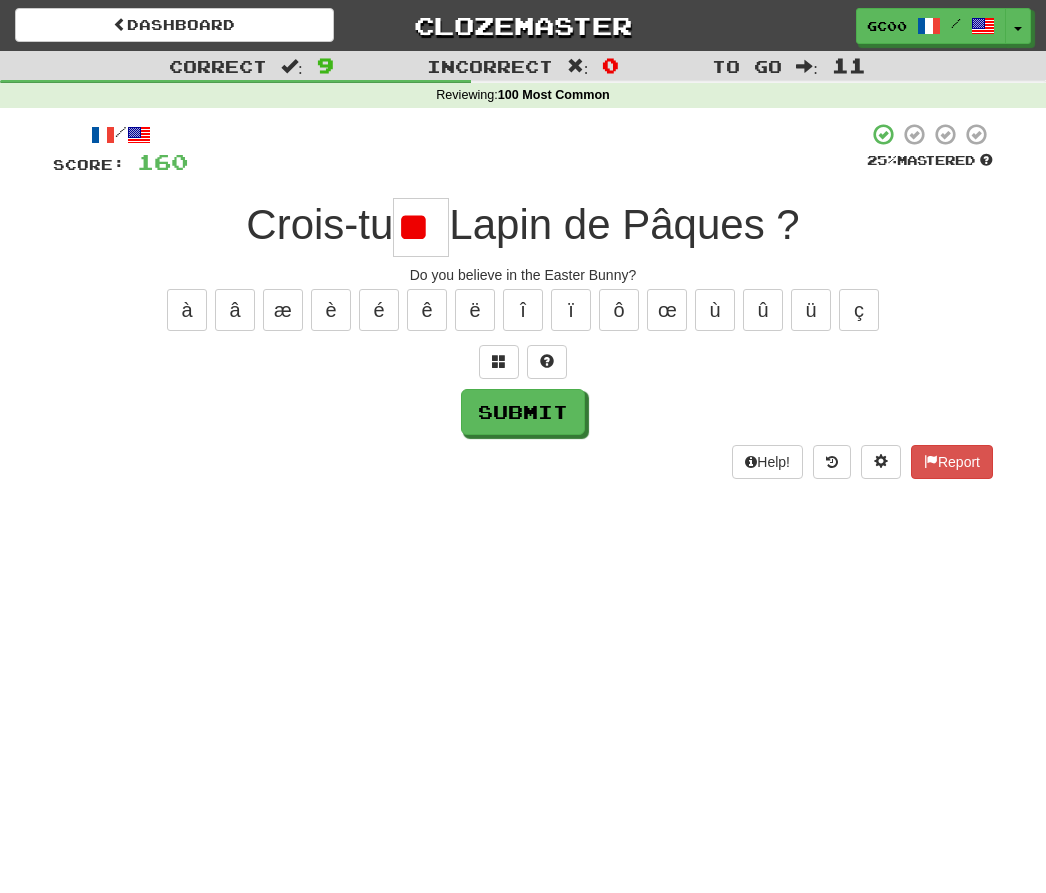 type on "*" 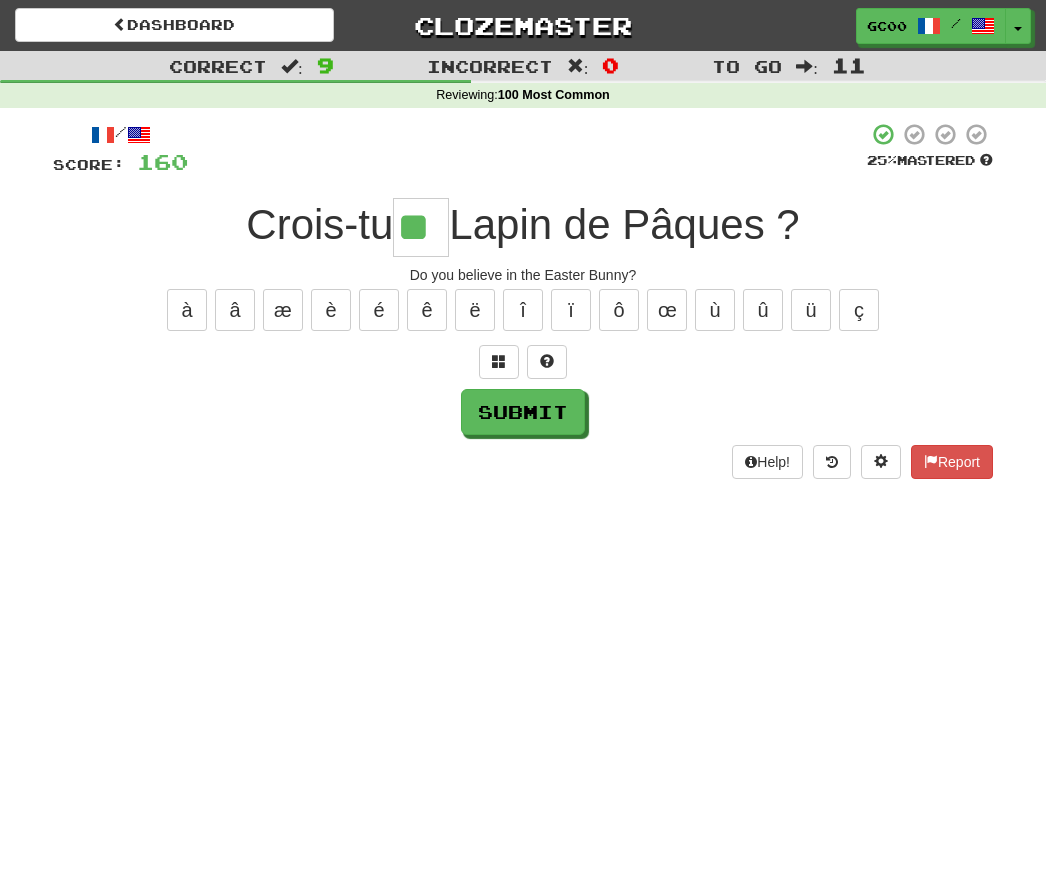 type on "**" 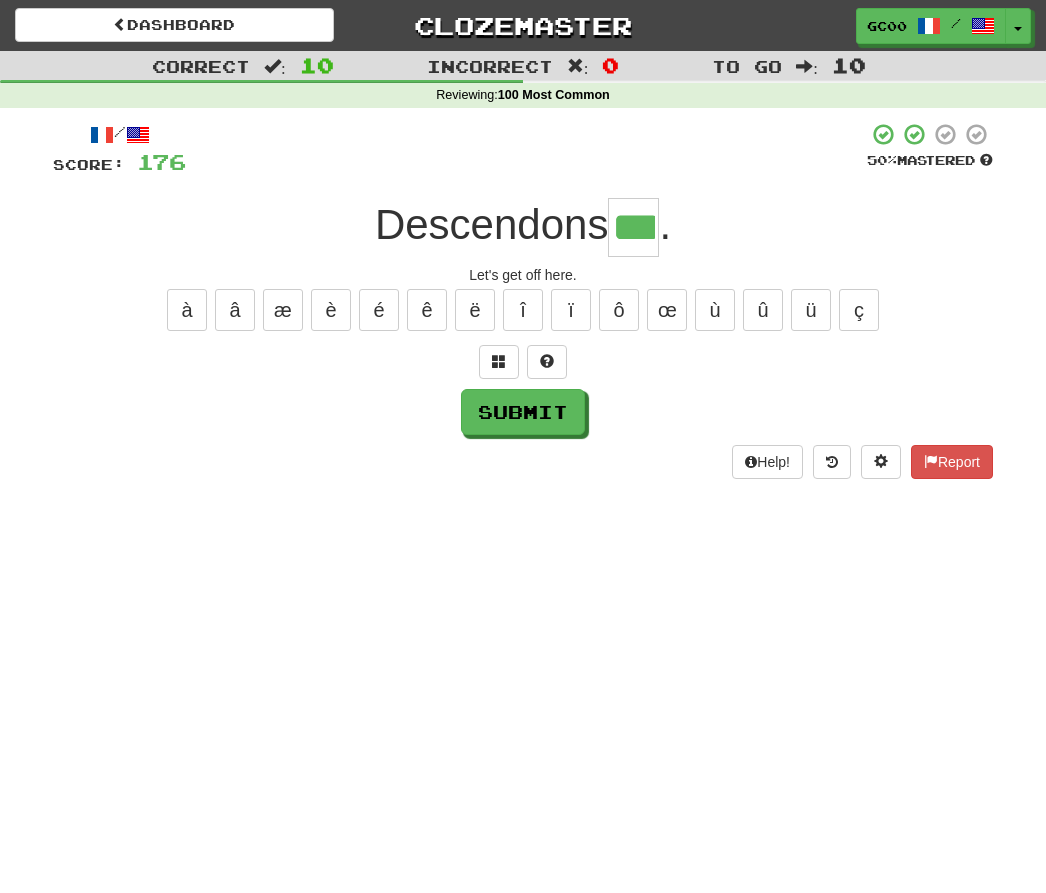 type on "***" 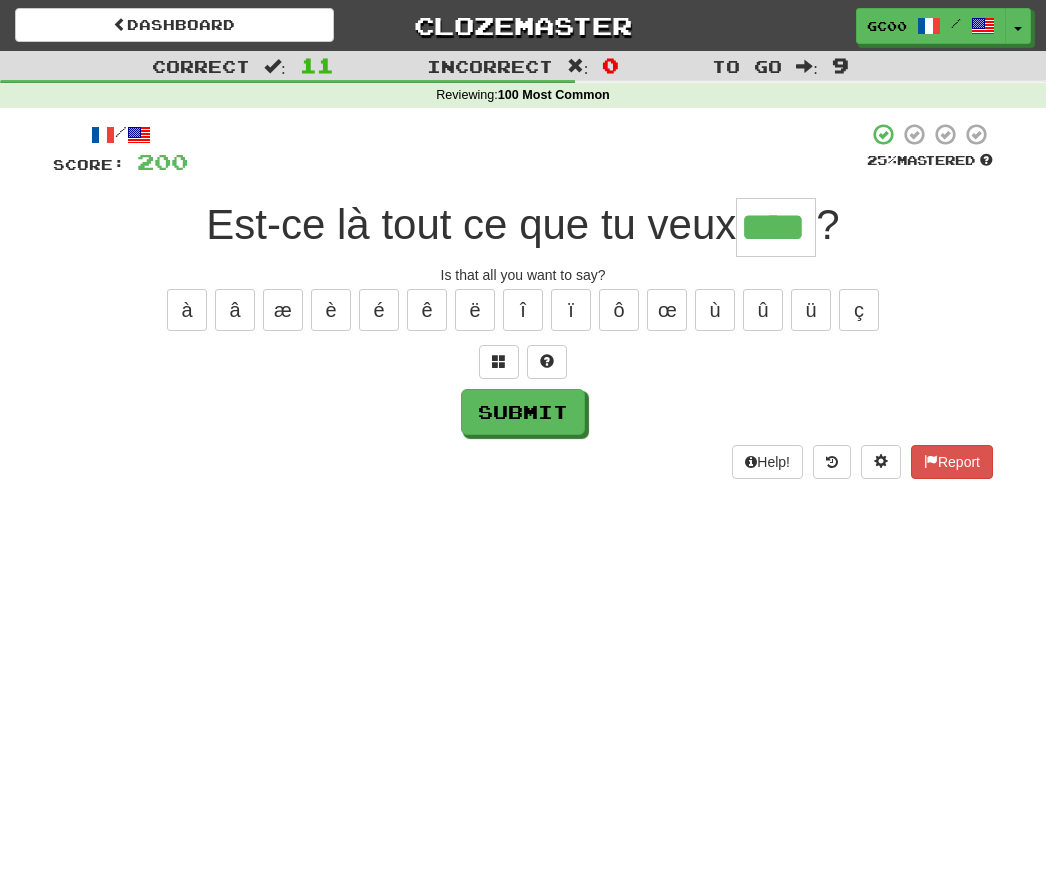 type on "****" 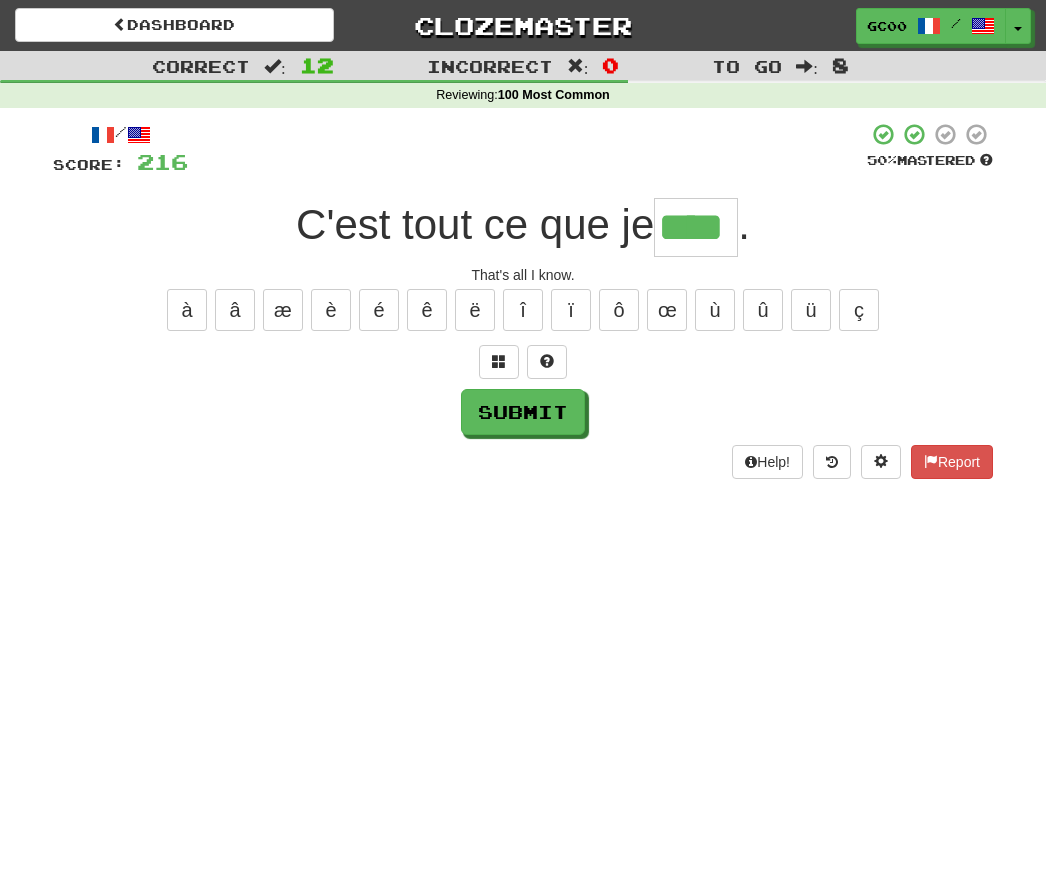 type on "****" 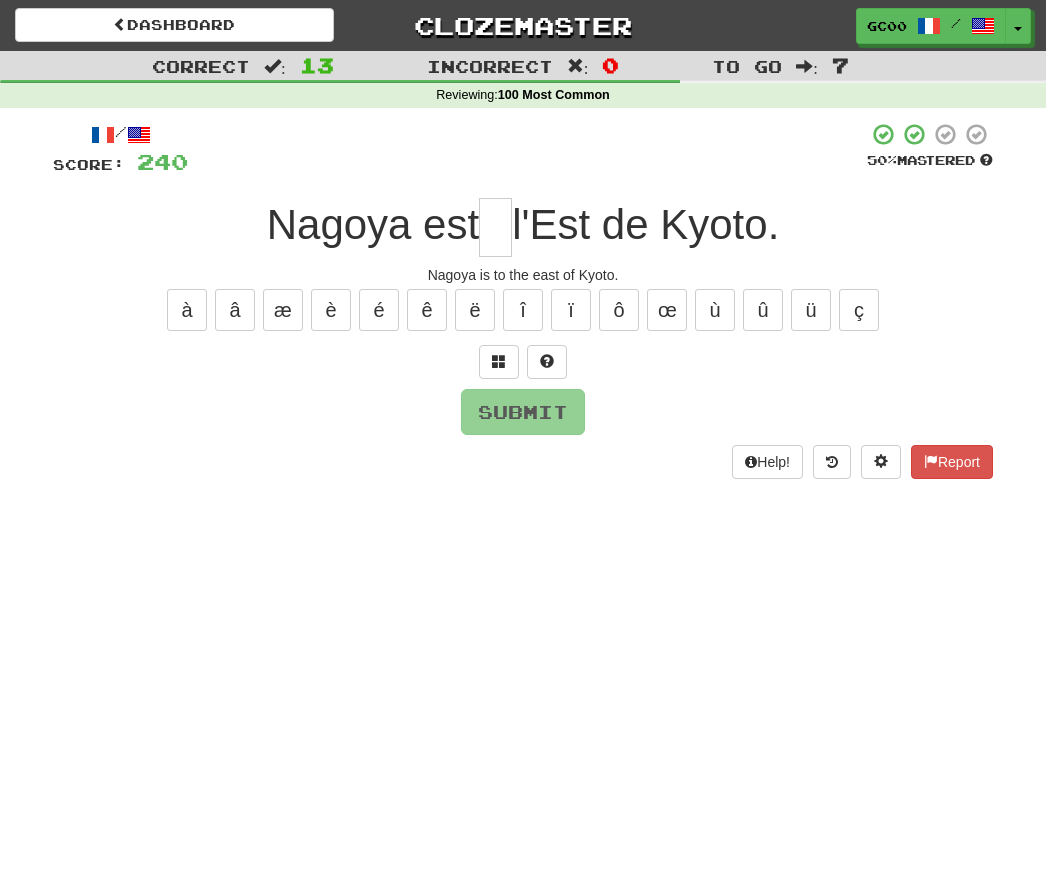 type on "*" 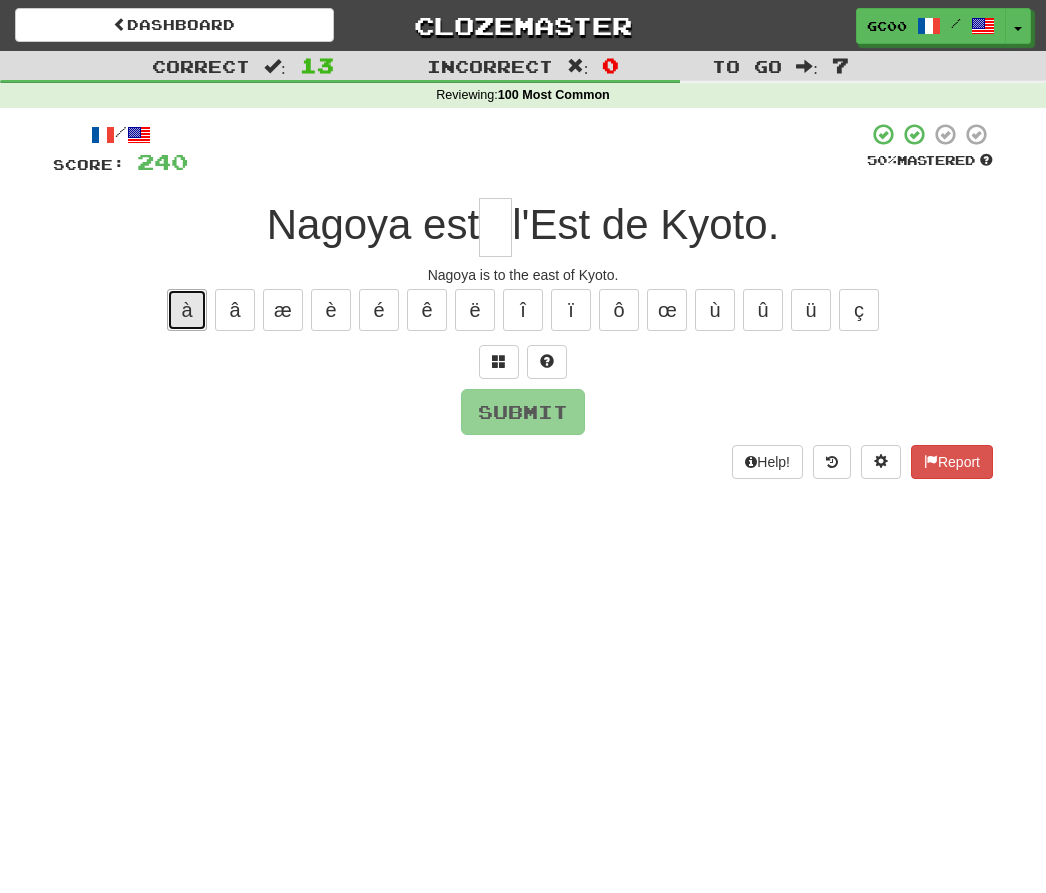 click on "à" at bounding box center (187, 310) 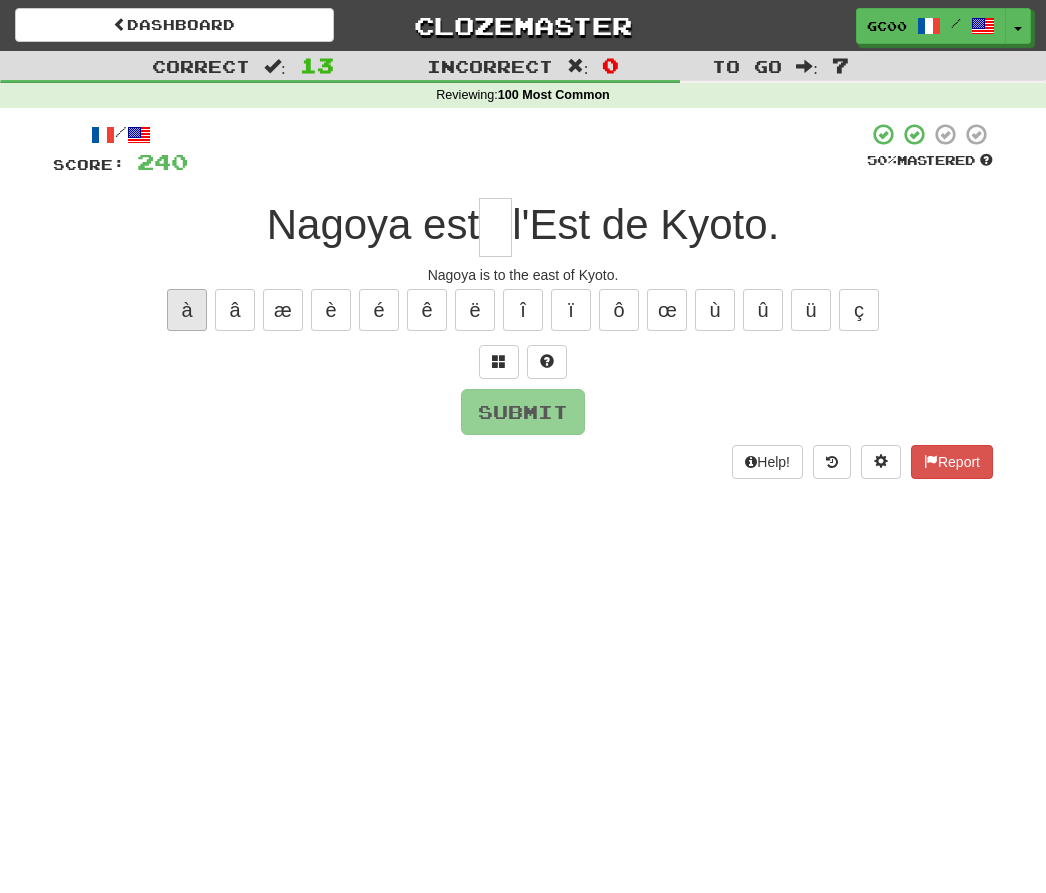 type on "*" 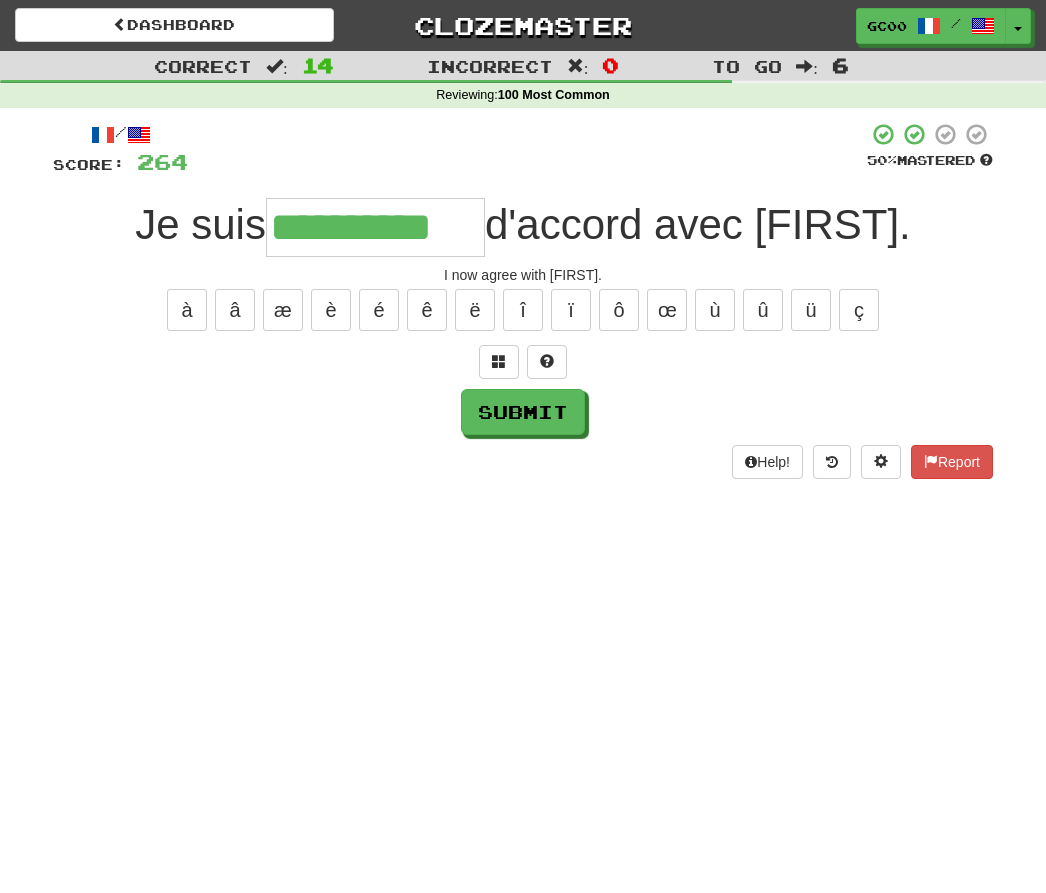 type on "**********" 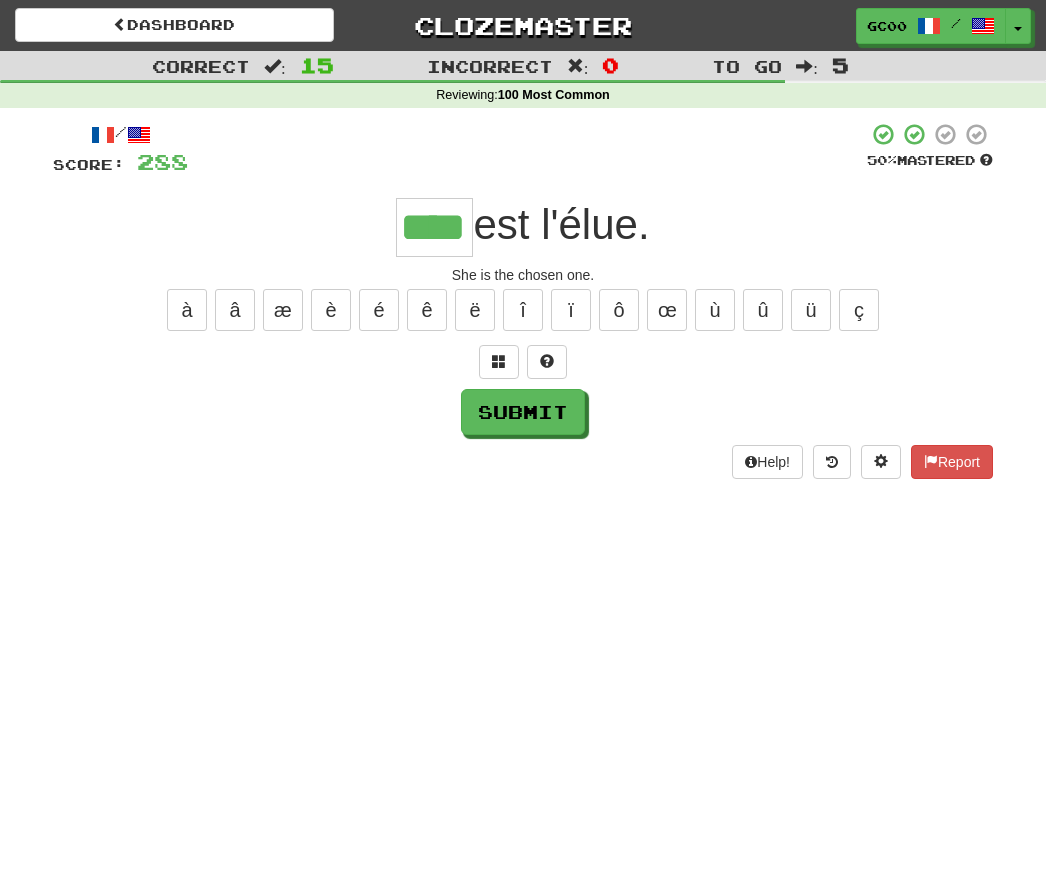 type on "****" 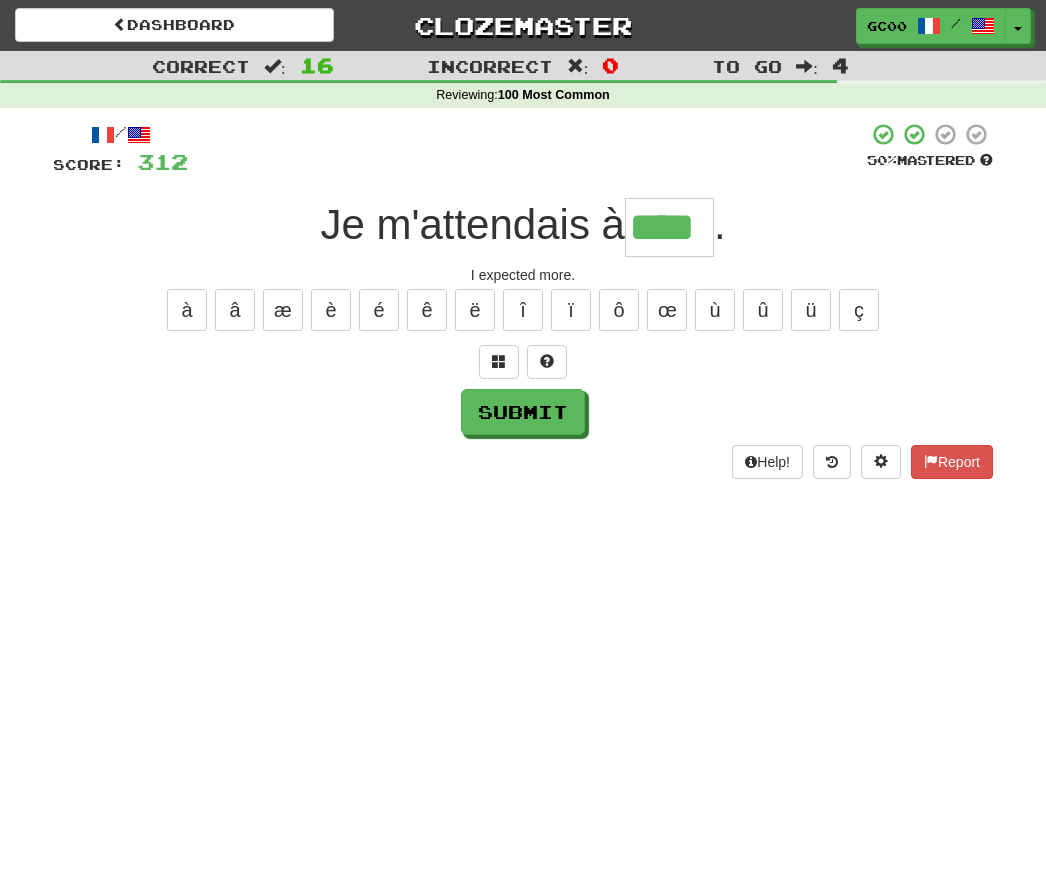 type on "****" 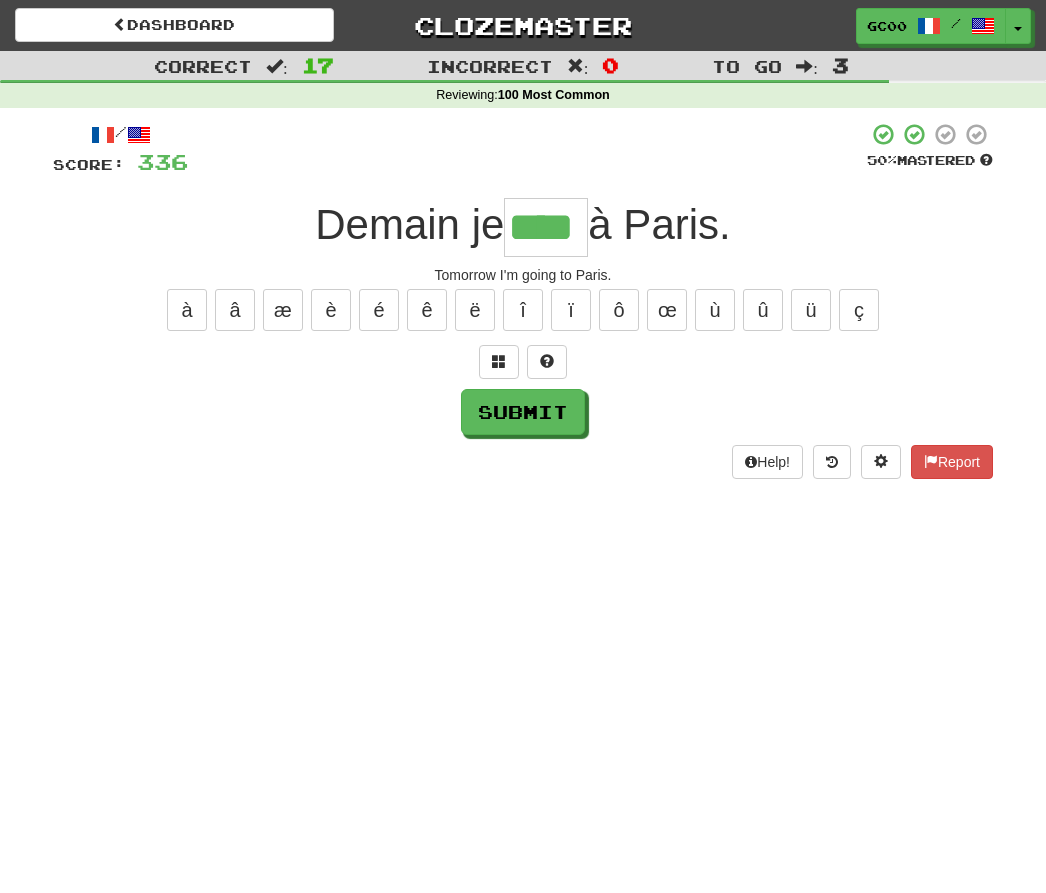 type on "****" 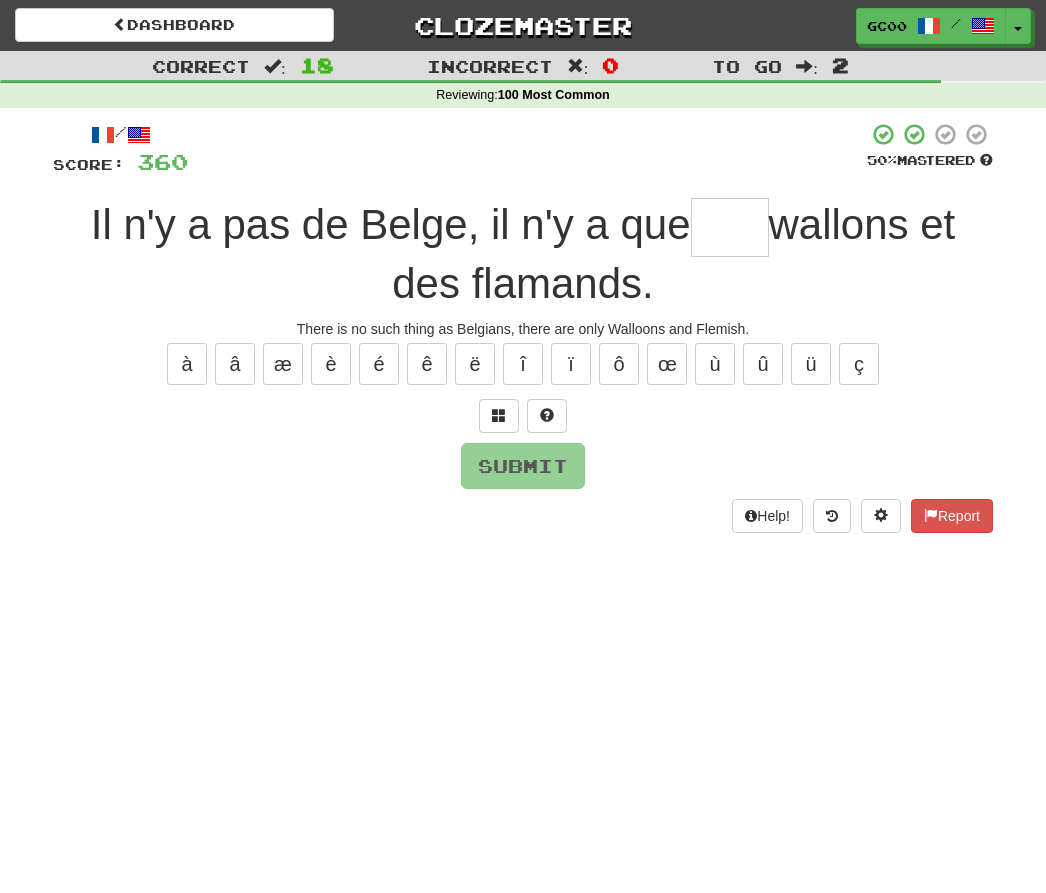 type on "*" 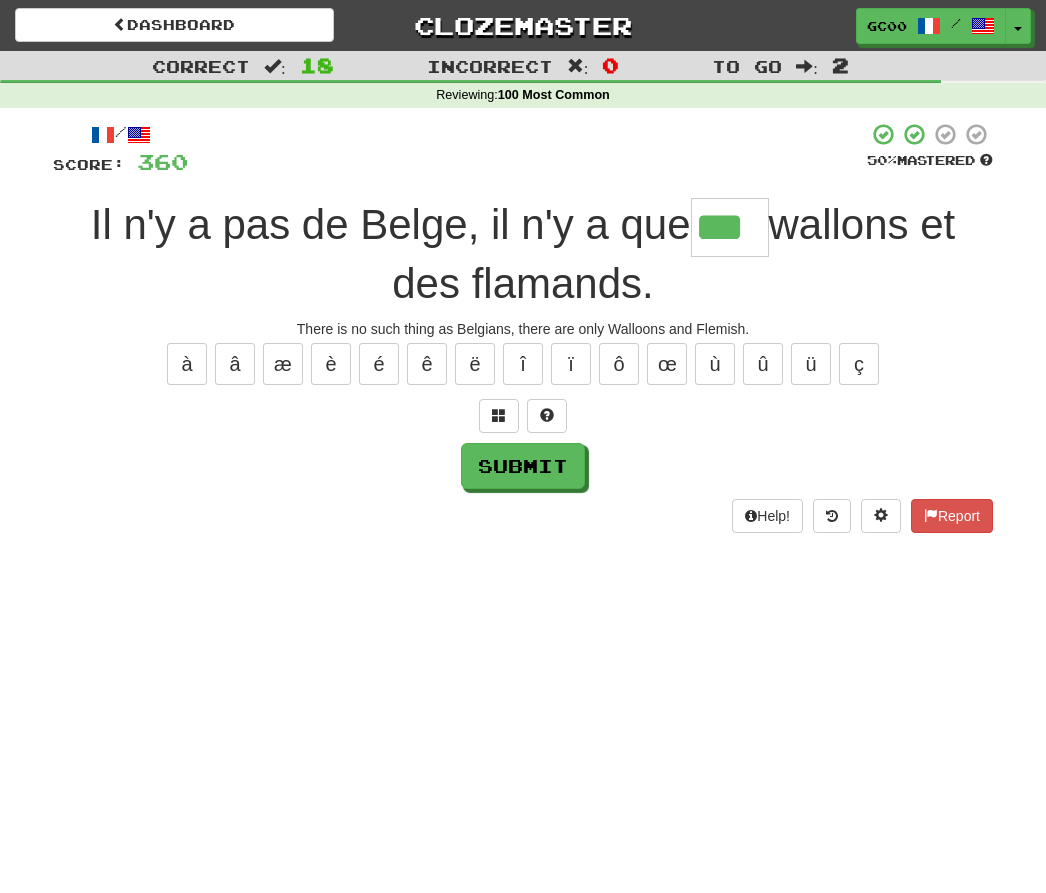 type on "***" 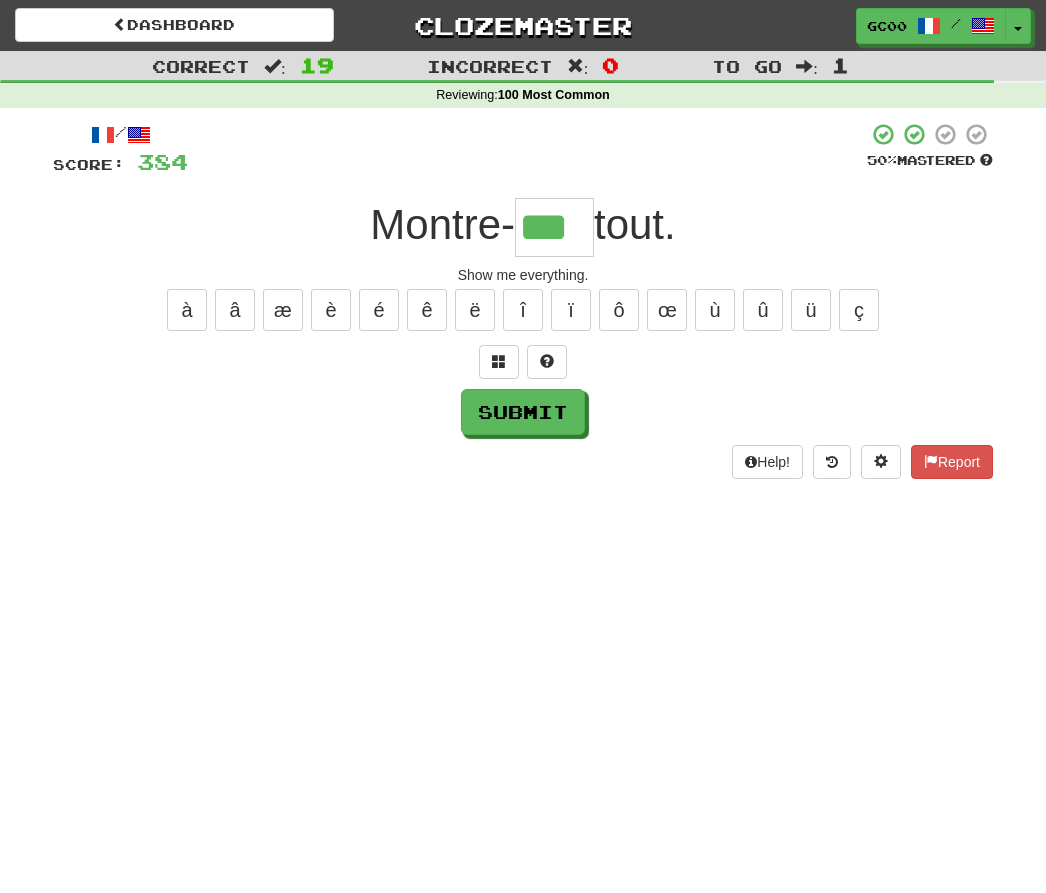 type on "***" 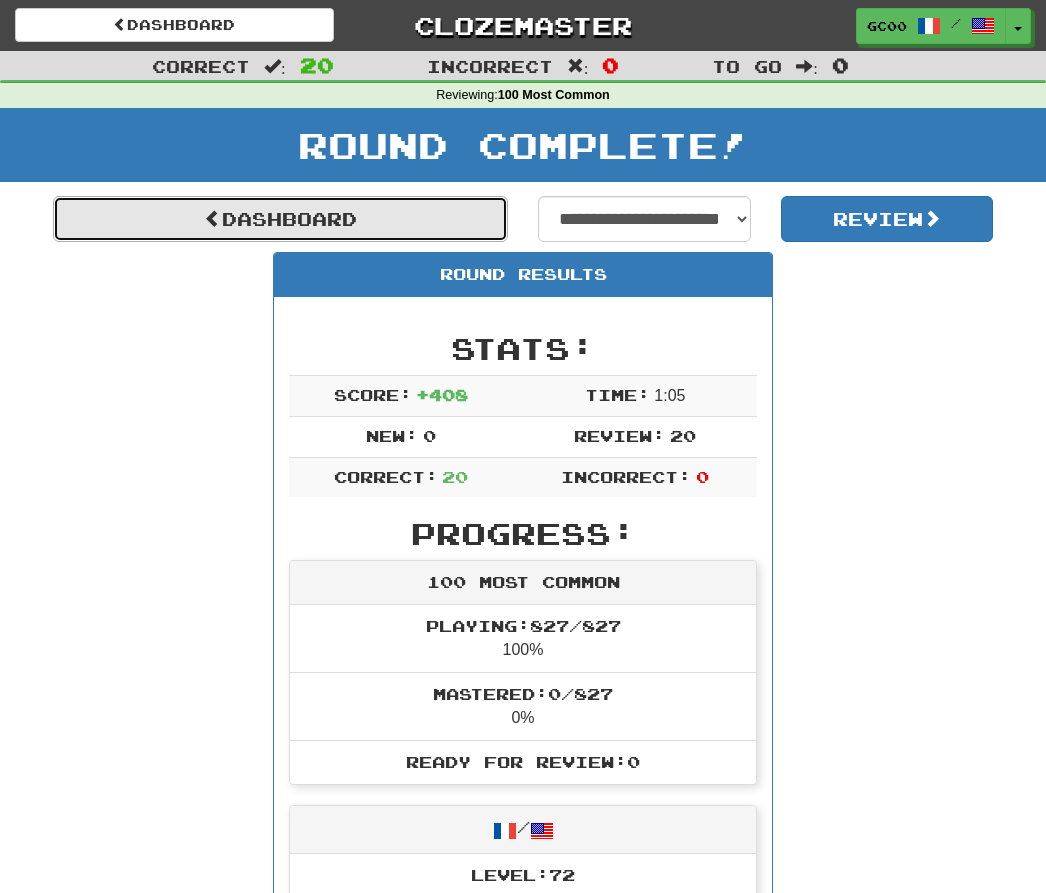 click on "Dashboard" at bounding box center [280, 219] 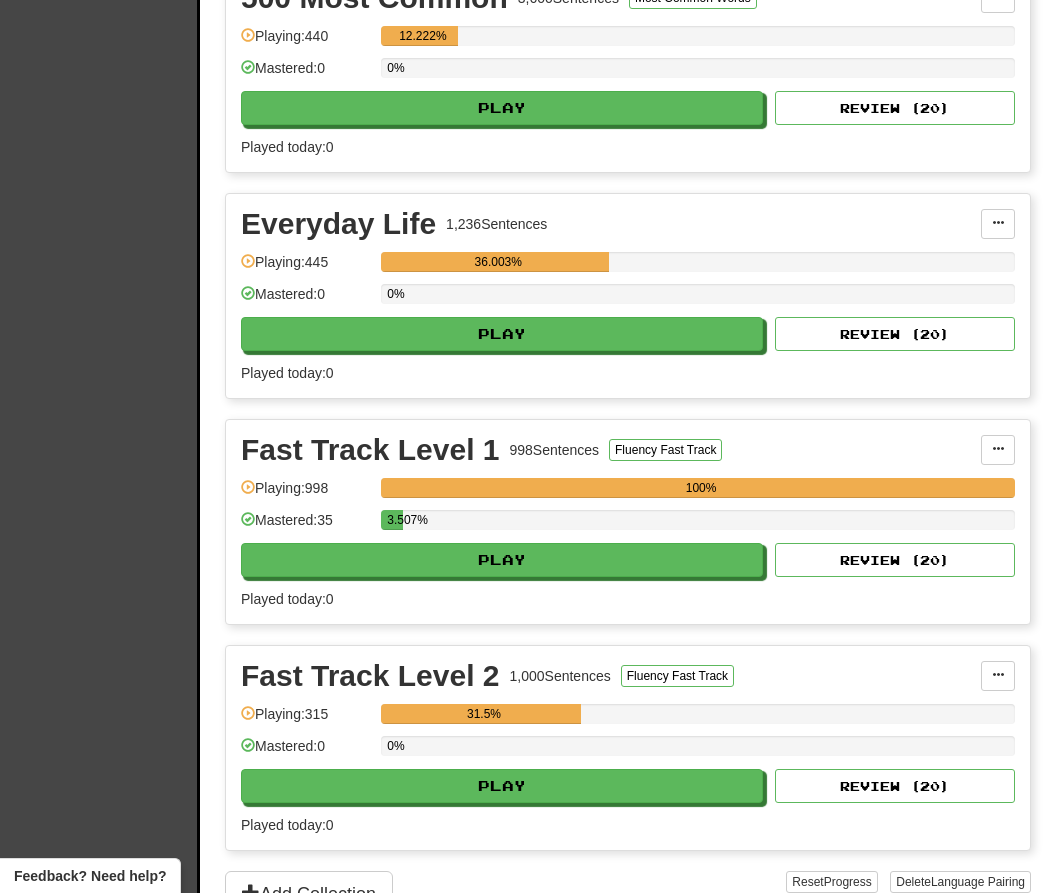 scroll, scrollTop: 796, scrollLeft: 0, axis: vertical 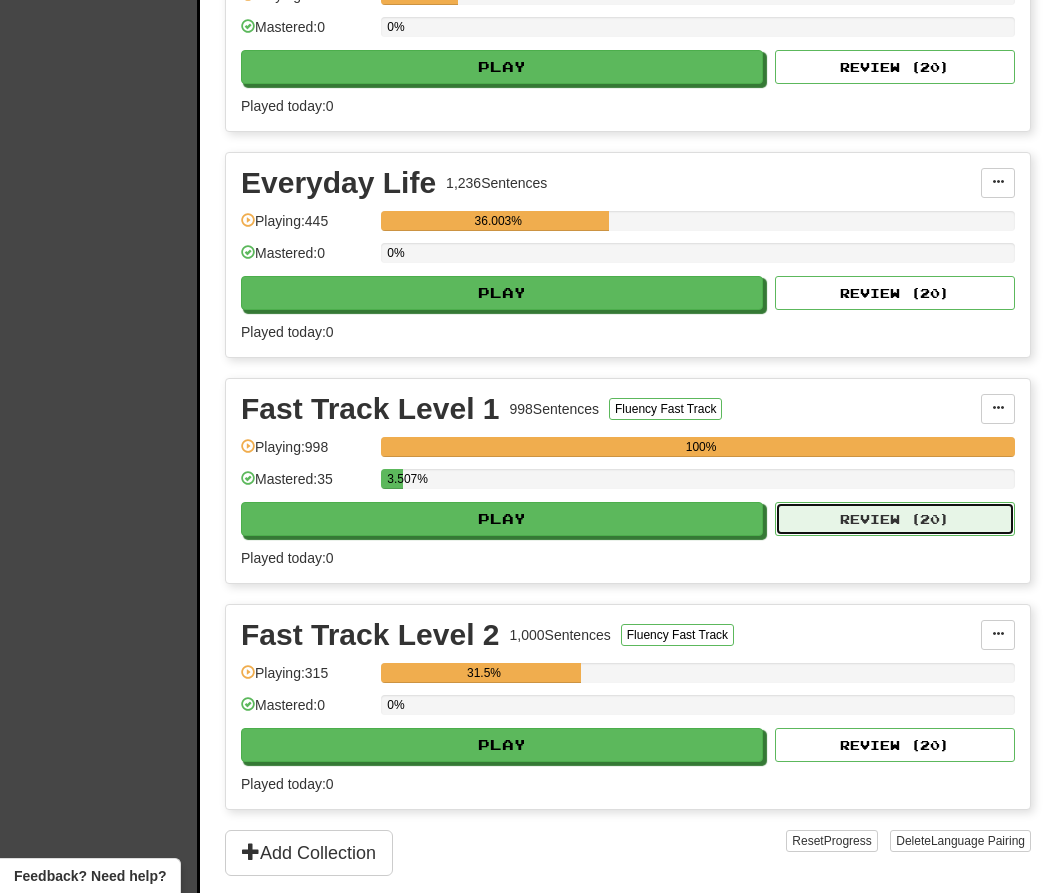 click on "Review ( 20 )" at bounding box center (895, 519) 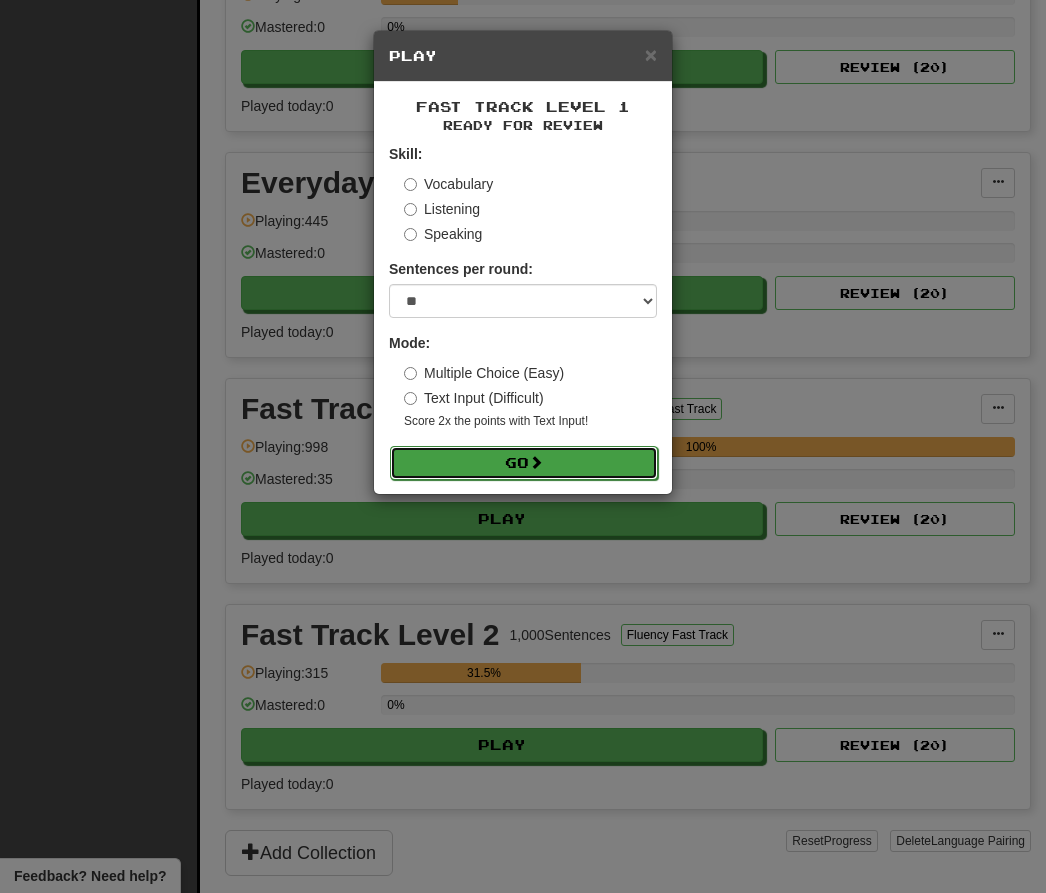 click at bounding box center (536, 462) 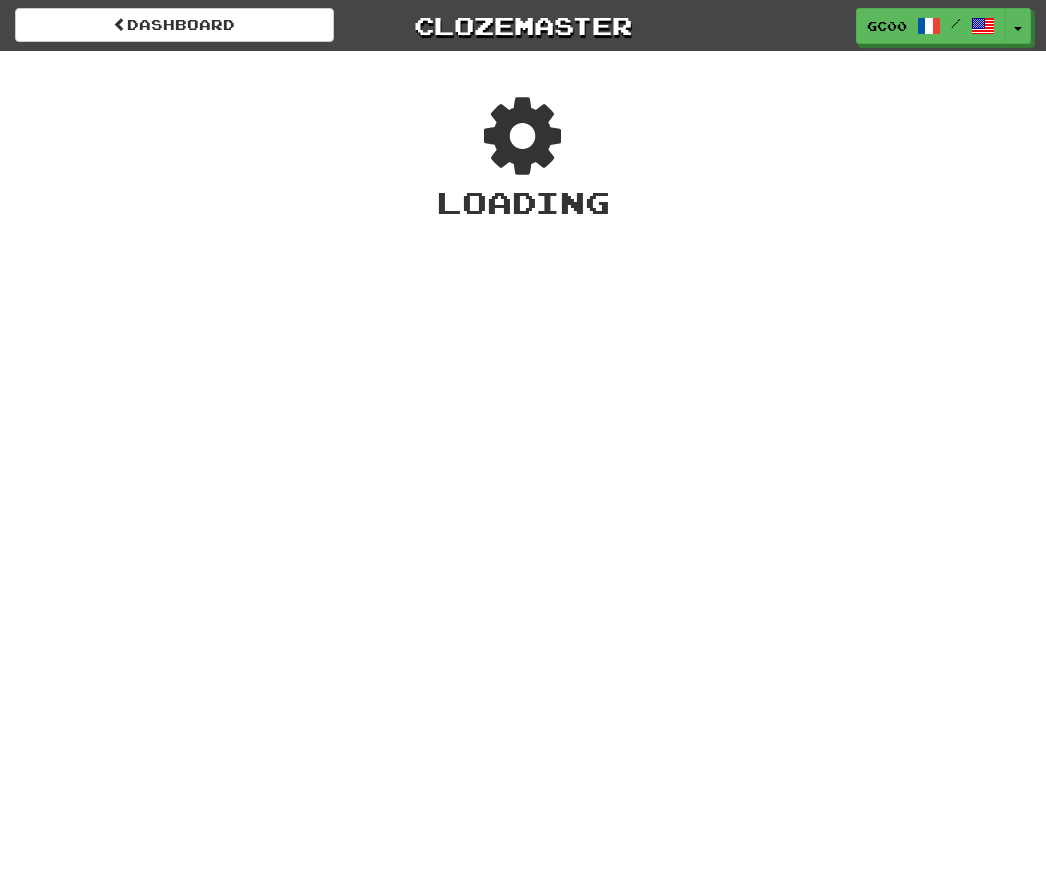scroll, scrollTop: 0, scrollLeft: 0, axis: both 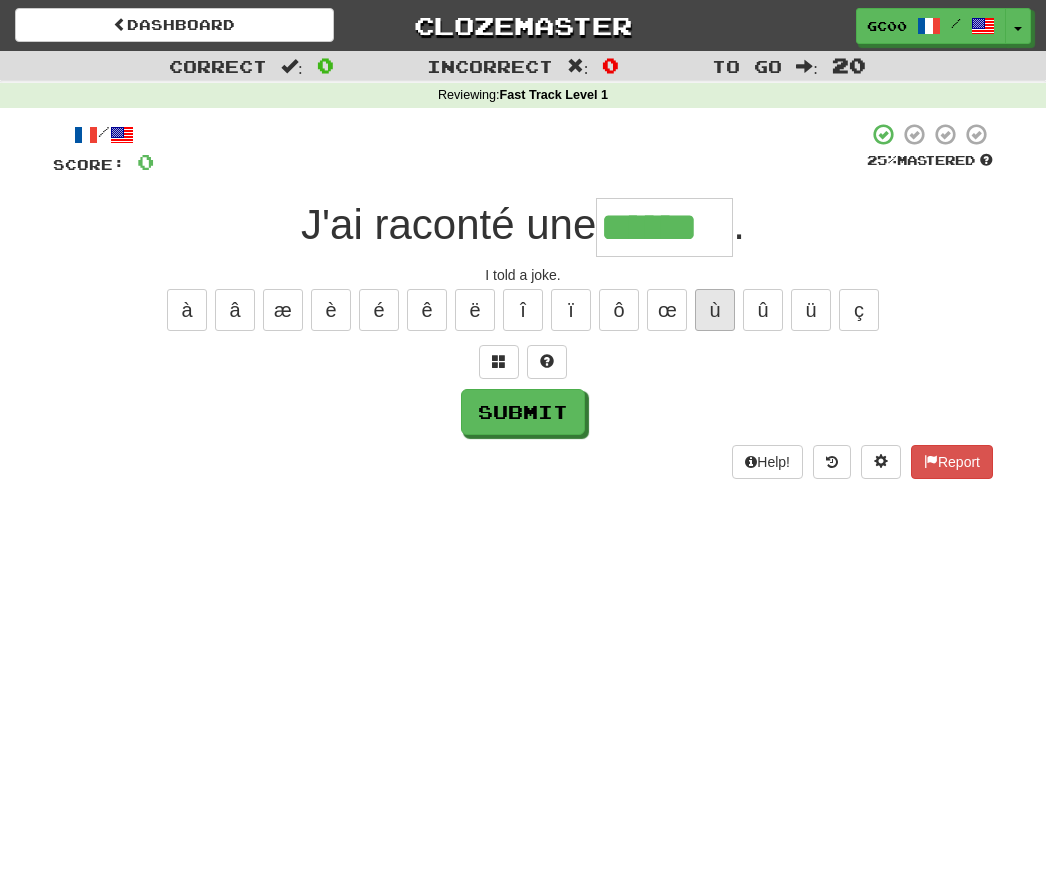 type on "******" 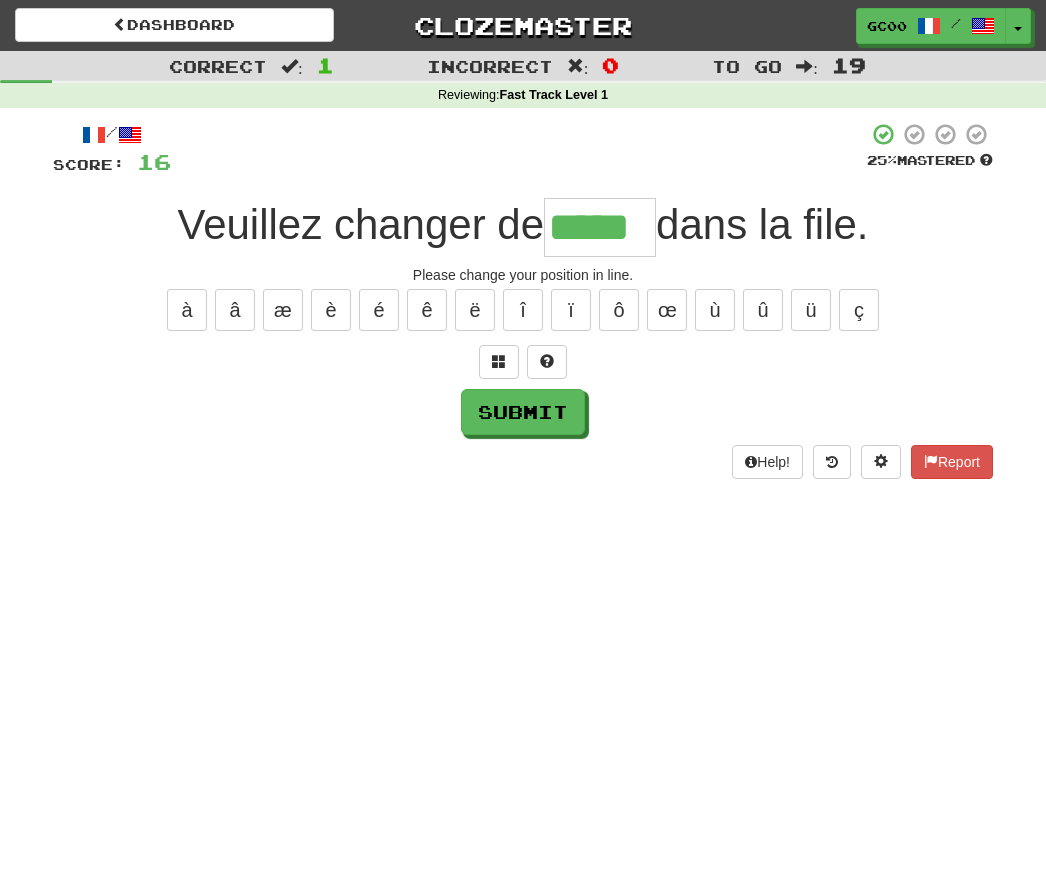 type on "*****" 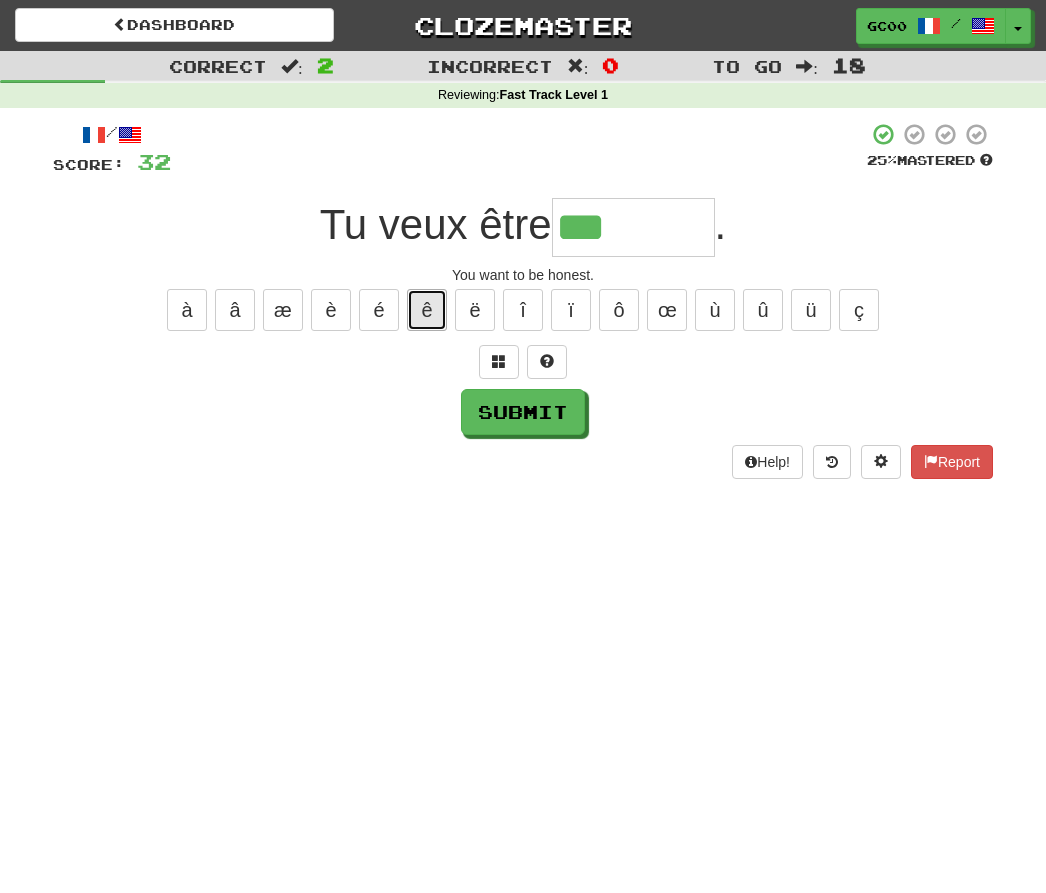 click on "ê" at bounding box center (427, 310) 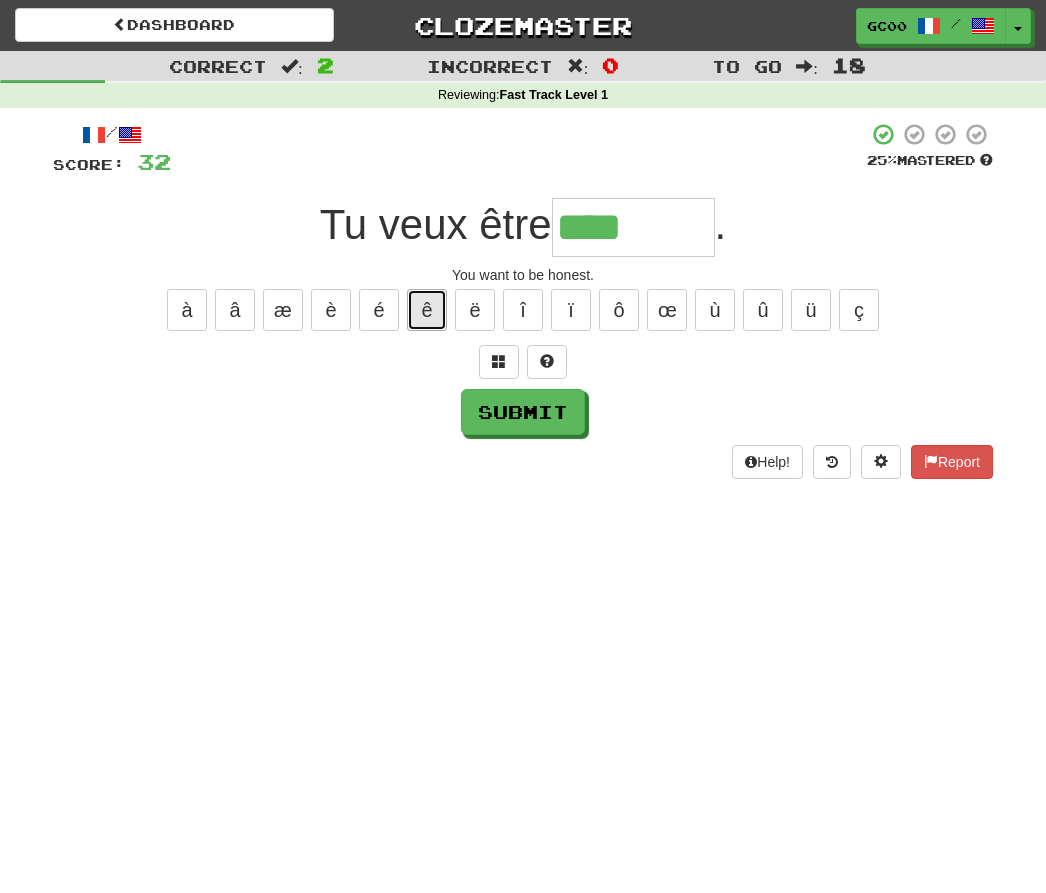 click on "ê" at bounding box center (427, 310) 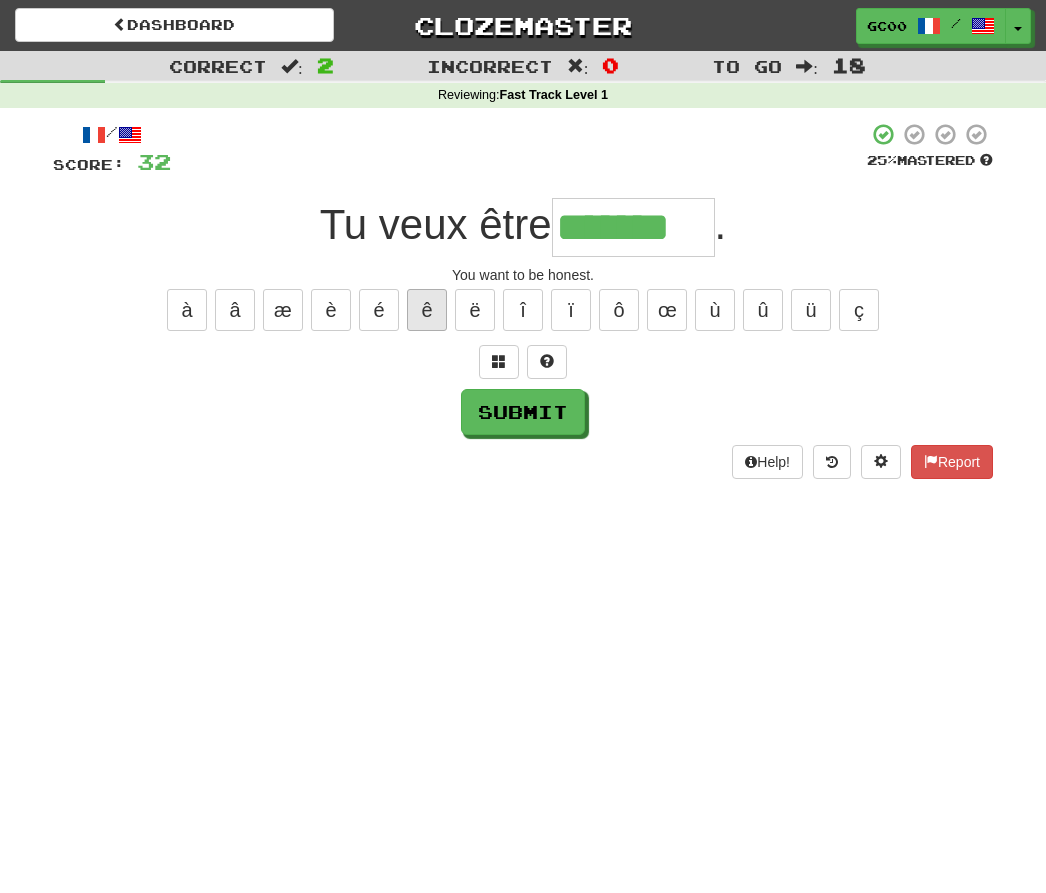 type on "*******" 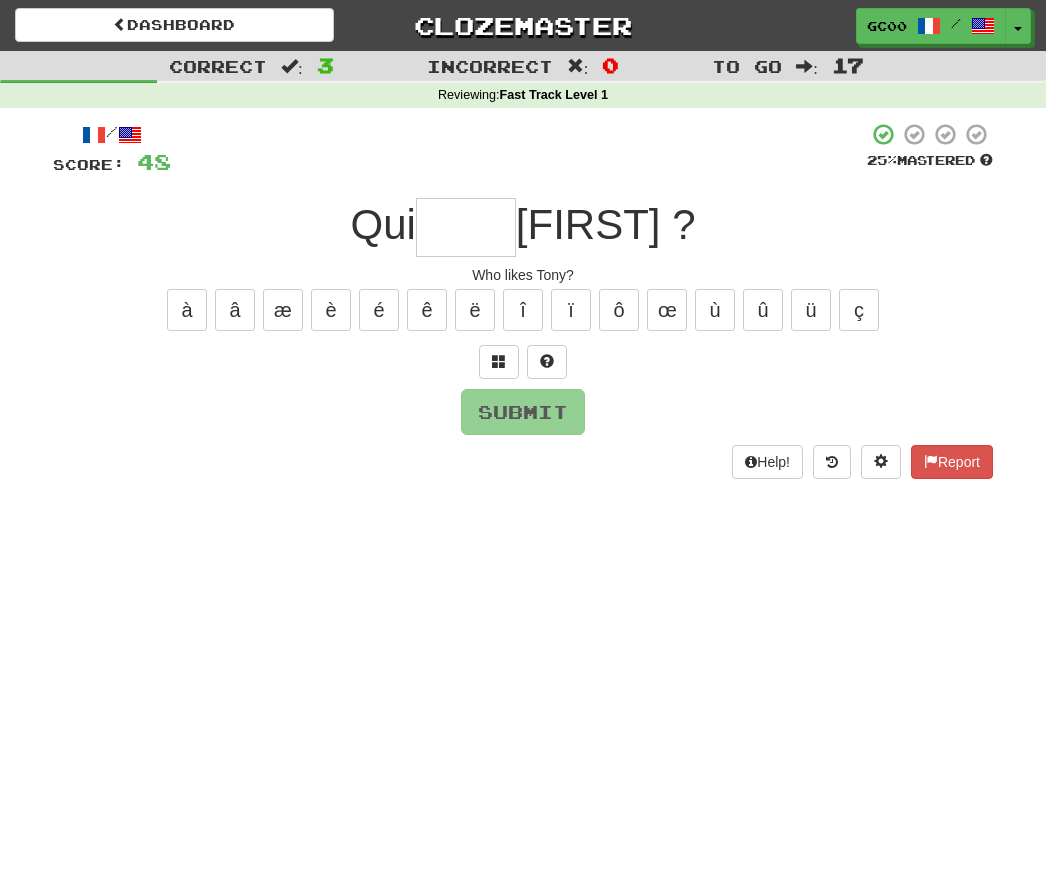type on "*" 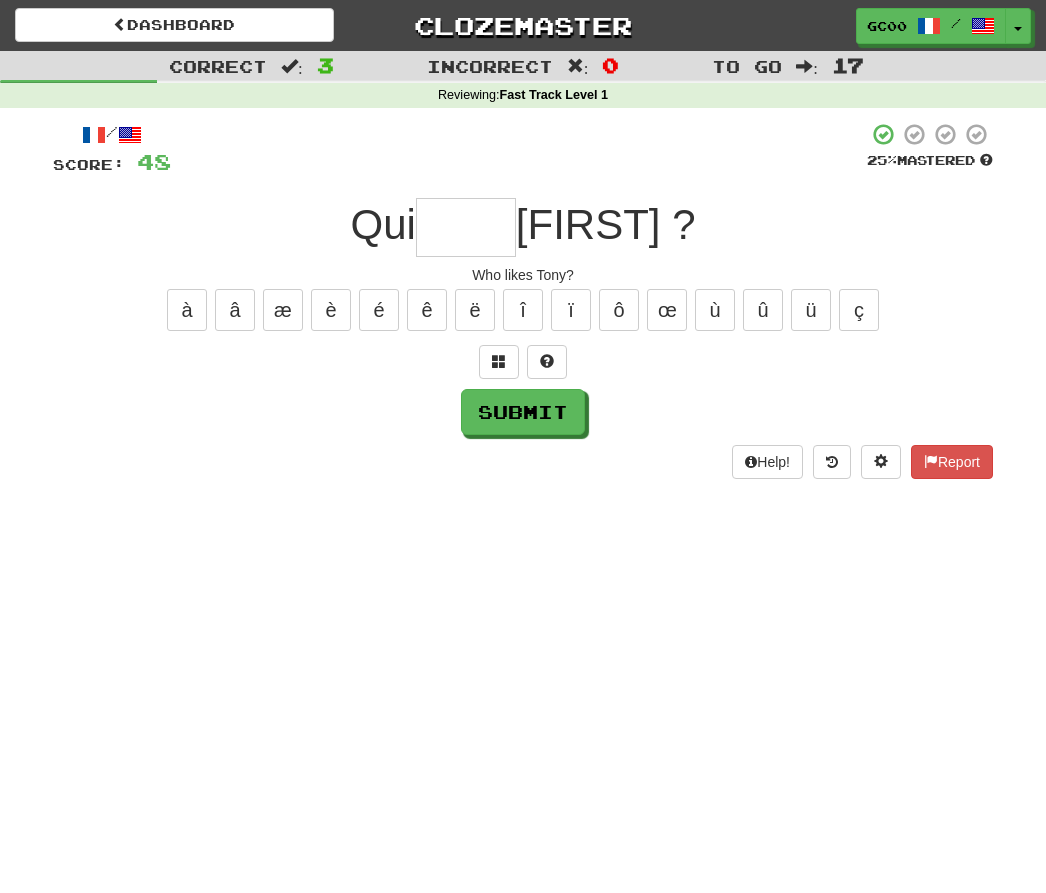 type on "*" 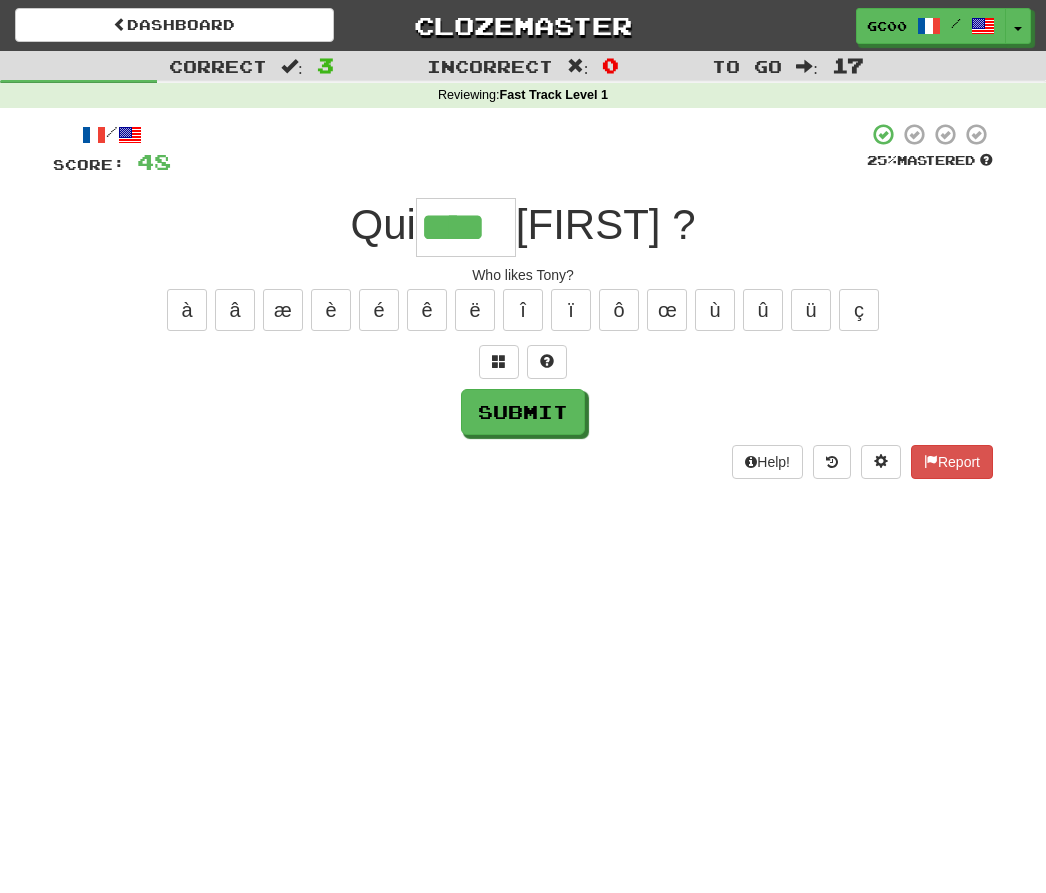 type on "****" 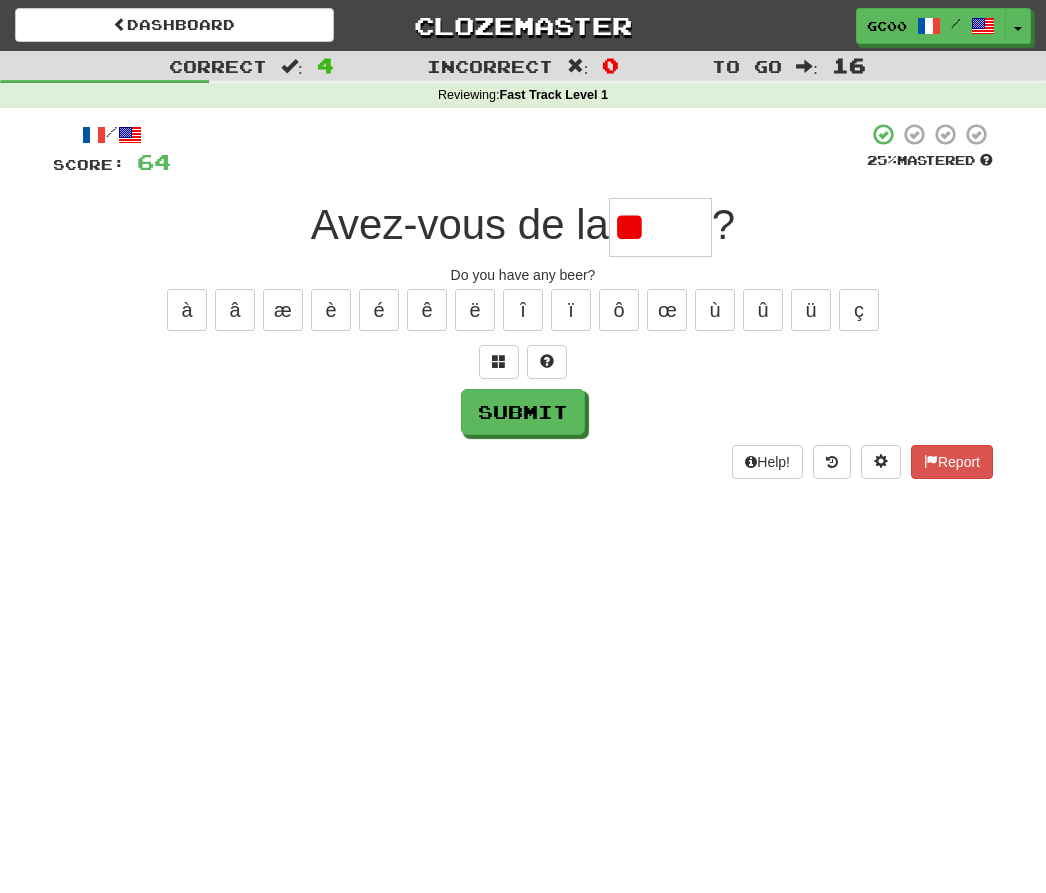 type on "*" 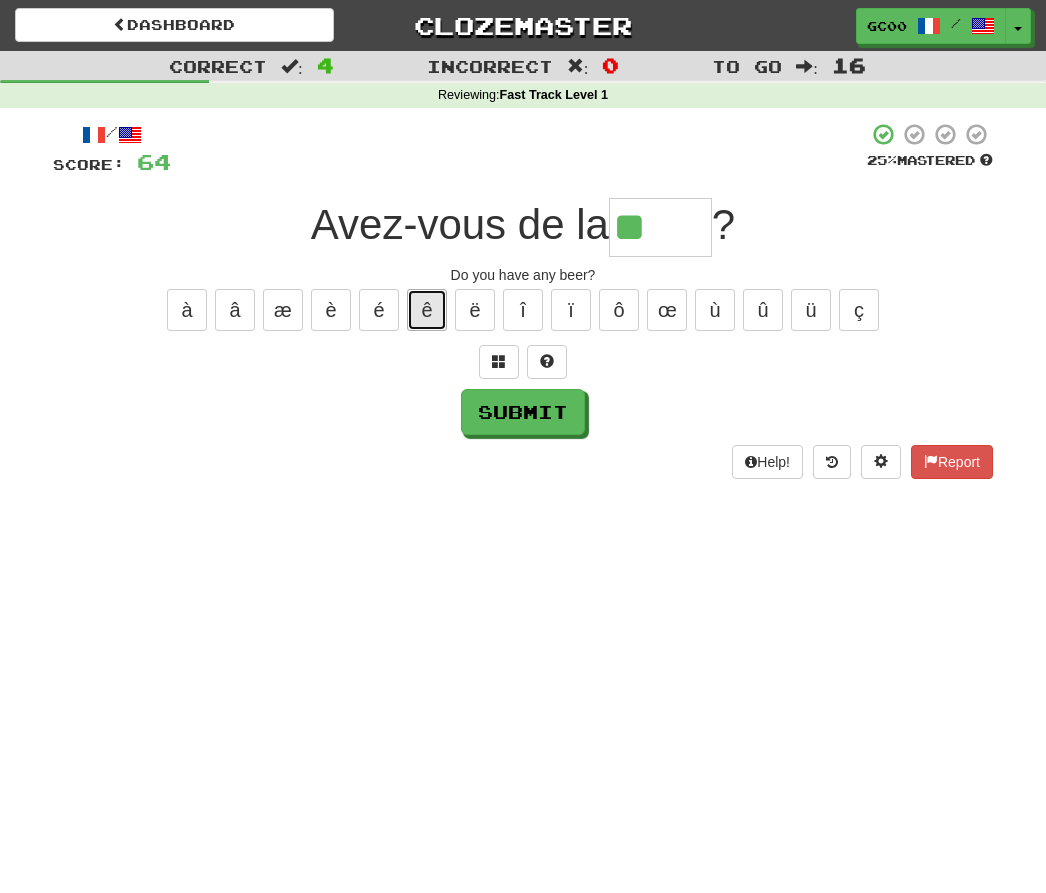 click on "ê" at bounding box center [427, 310] 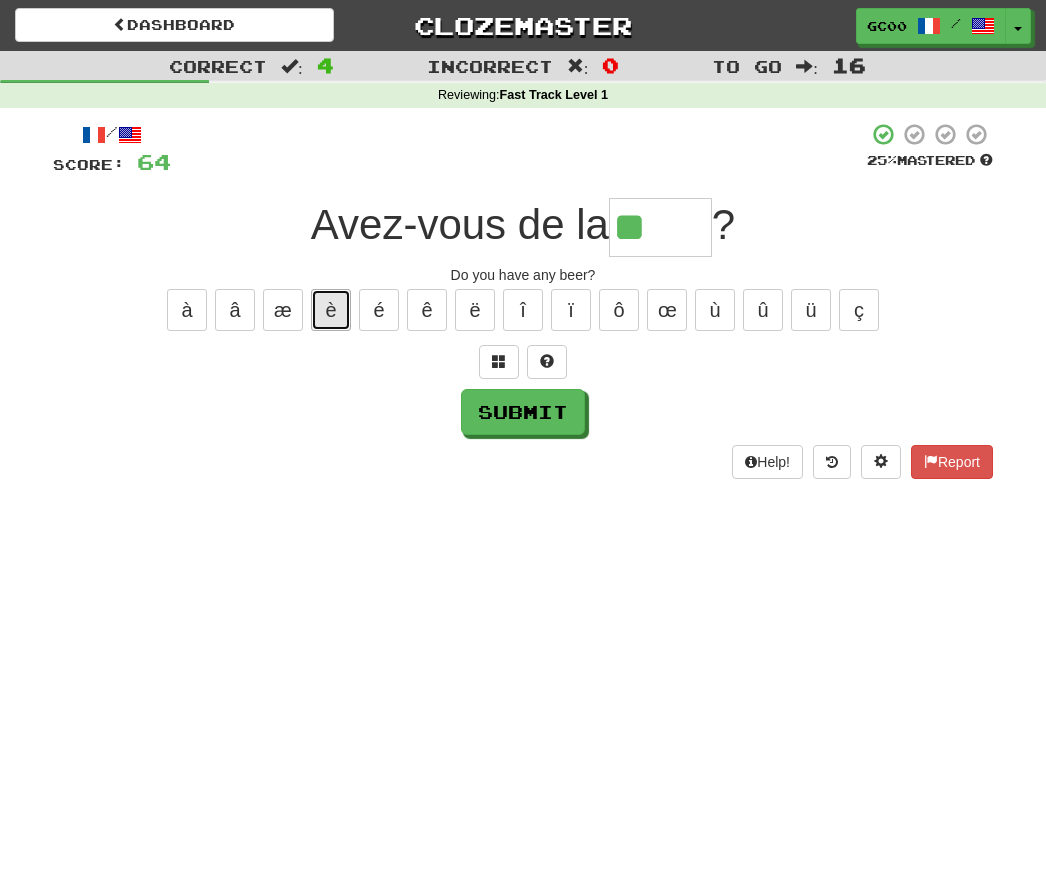 click on "è" at bounding box center [331, 310] 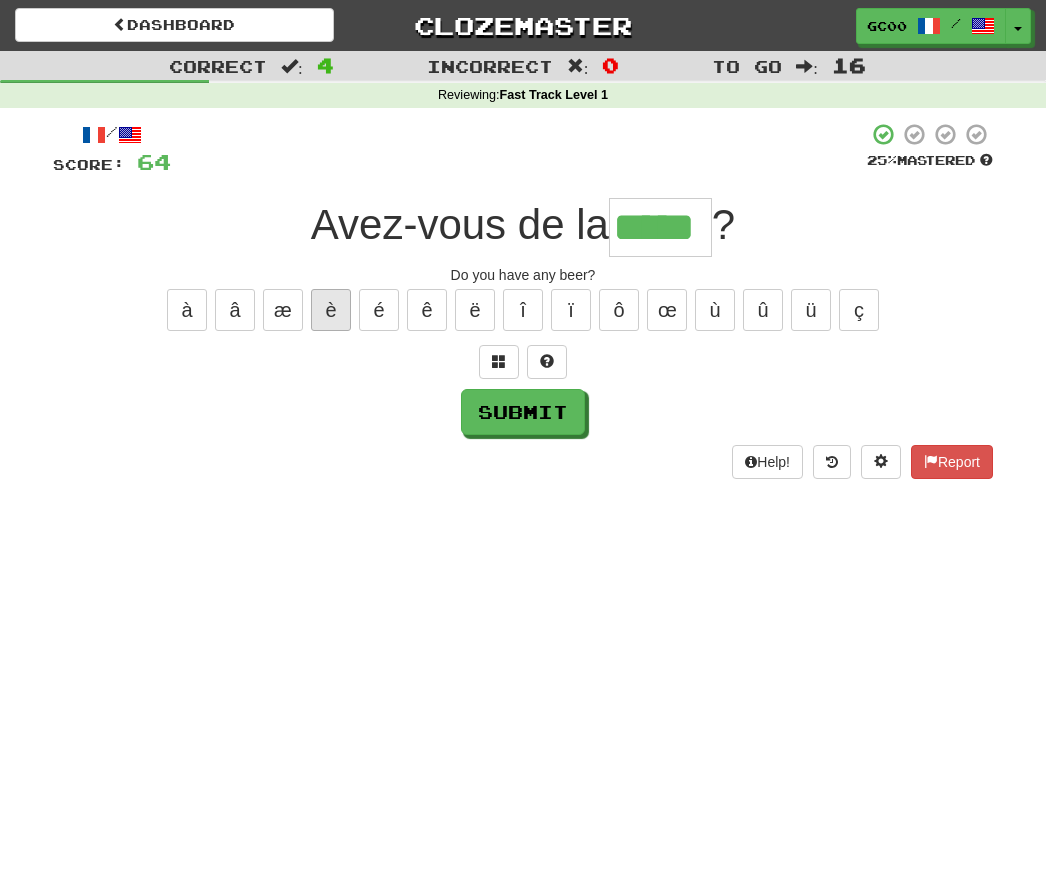 type on "*****" 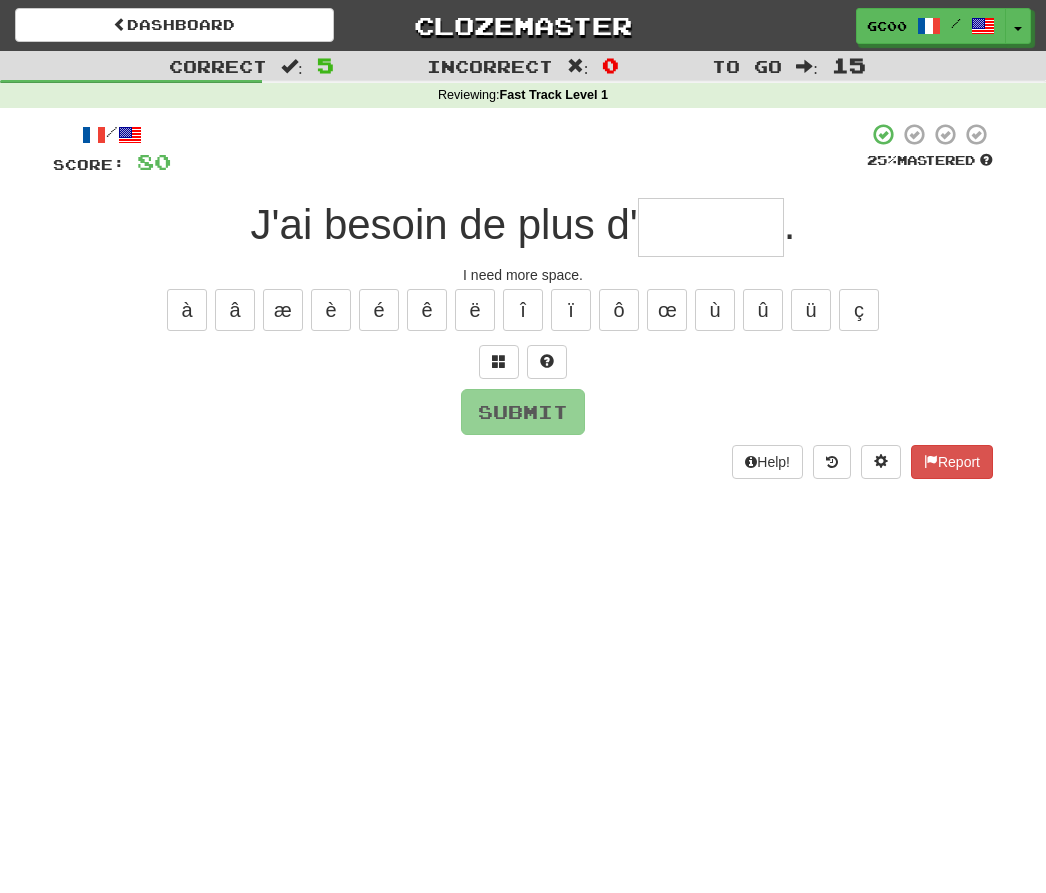 type on "*" 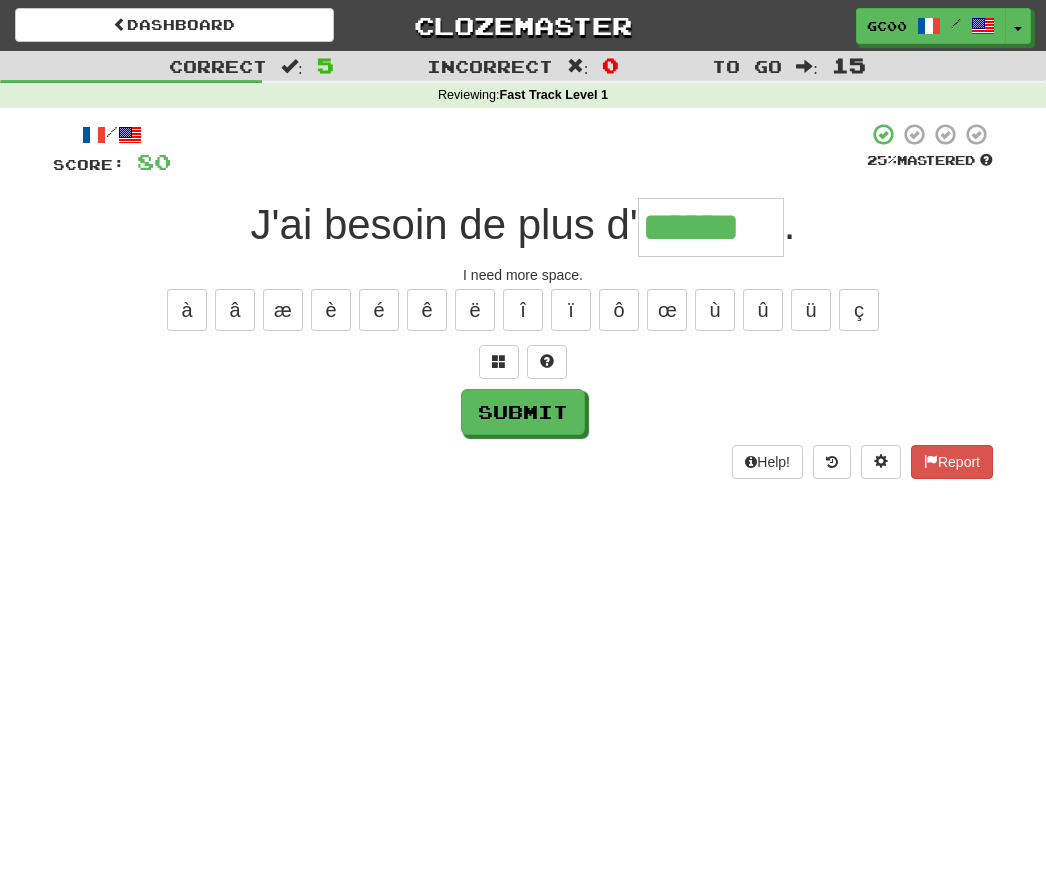 type on "******" 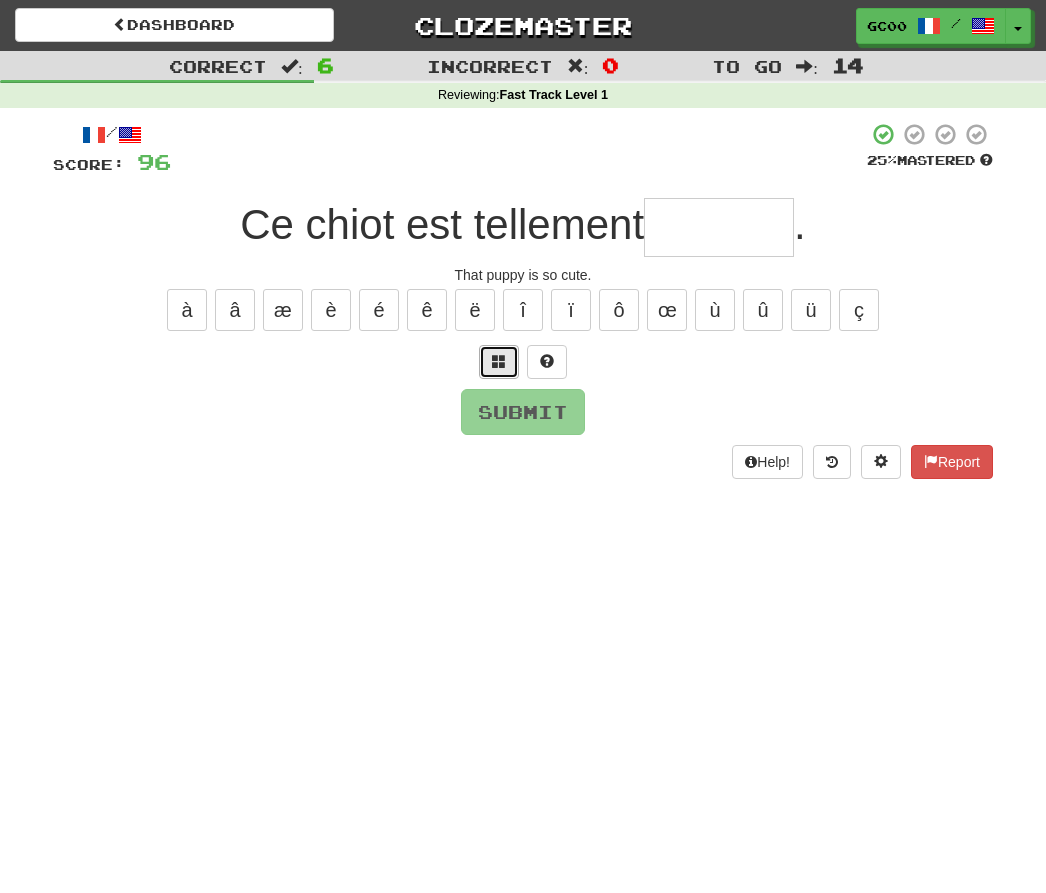 click at bounding box center [499, 362] 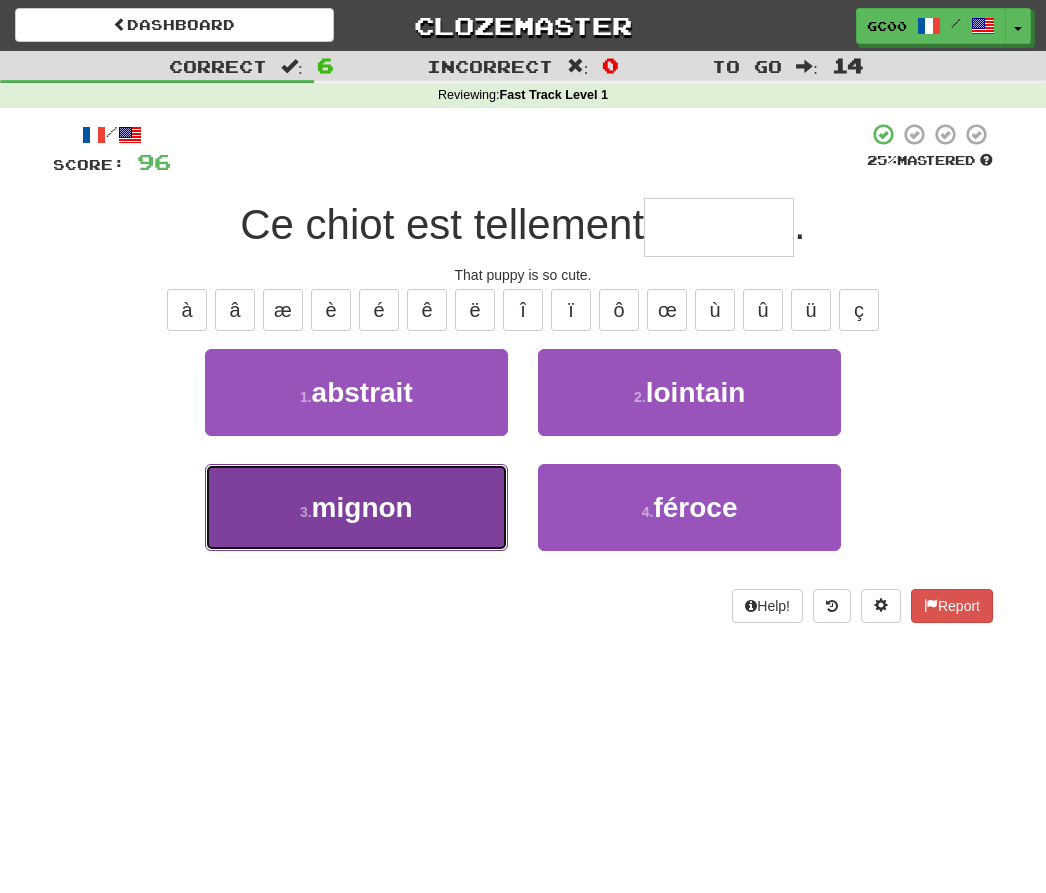 click on "3 .  mignon" at bounding box center (356, 507) 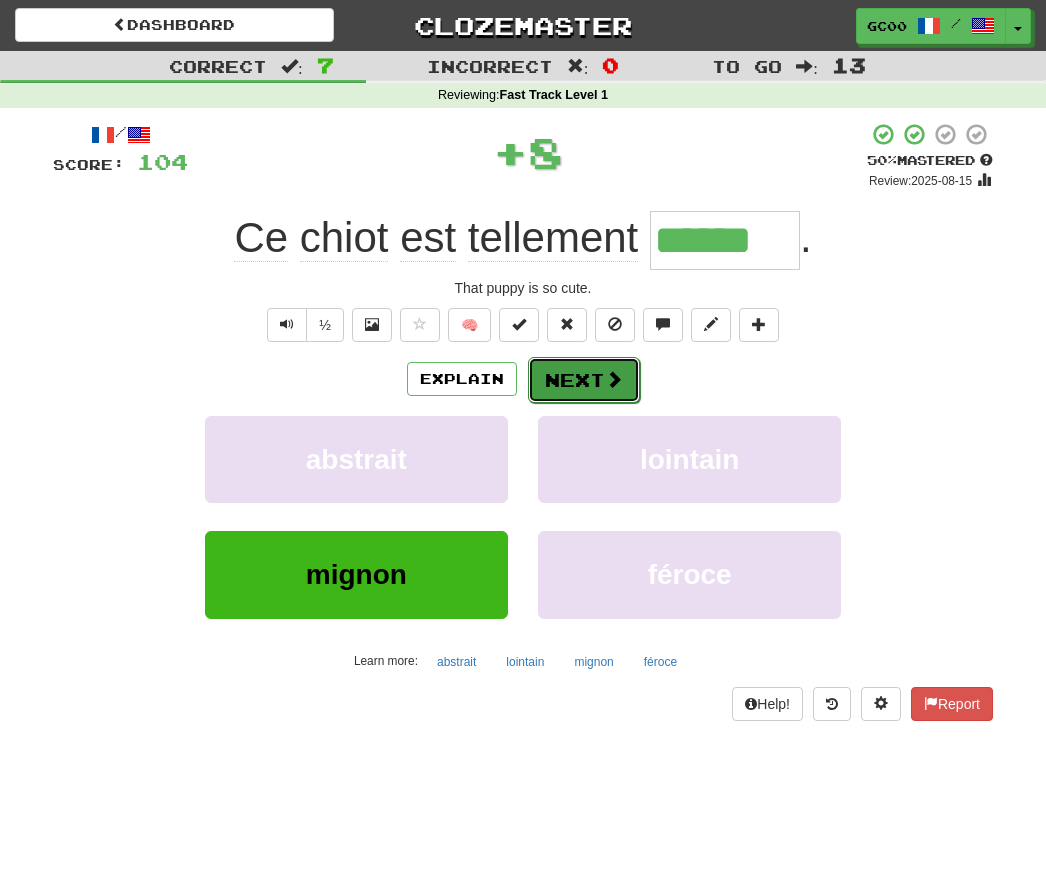 click on "Next" at bounding box center (584, 380) 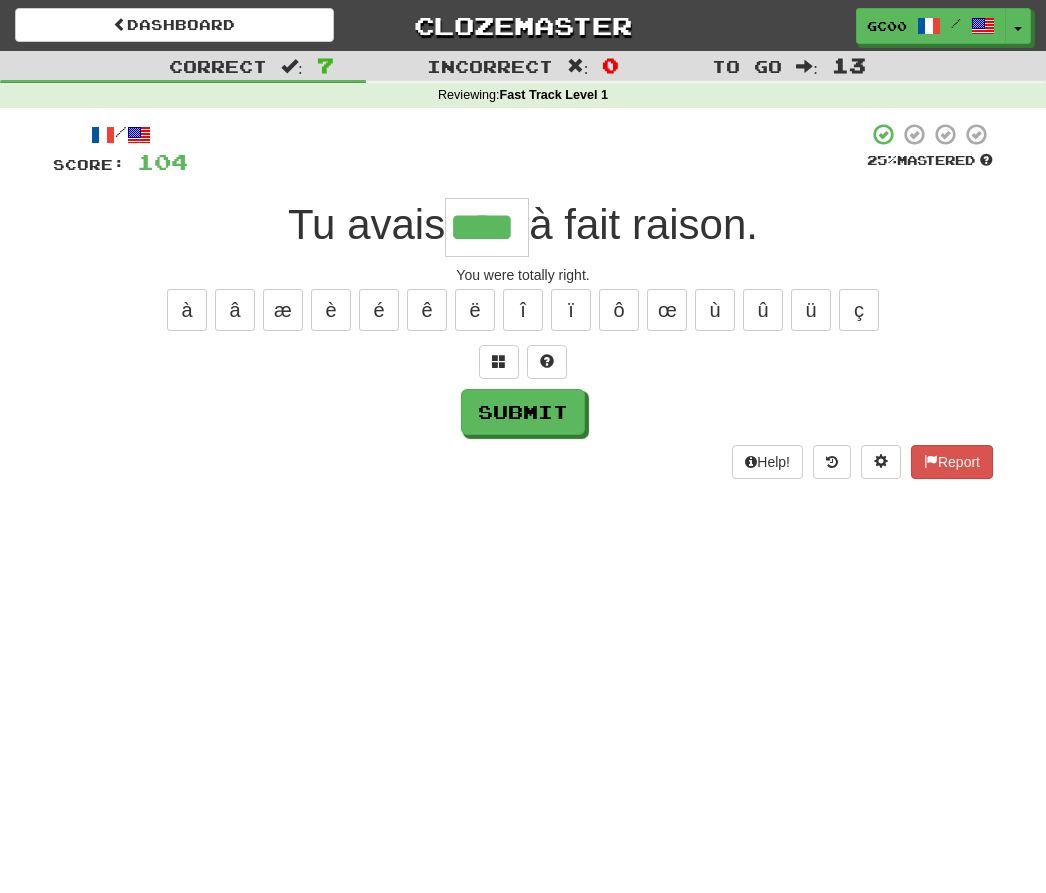 type on "****" 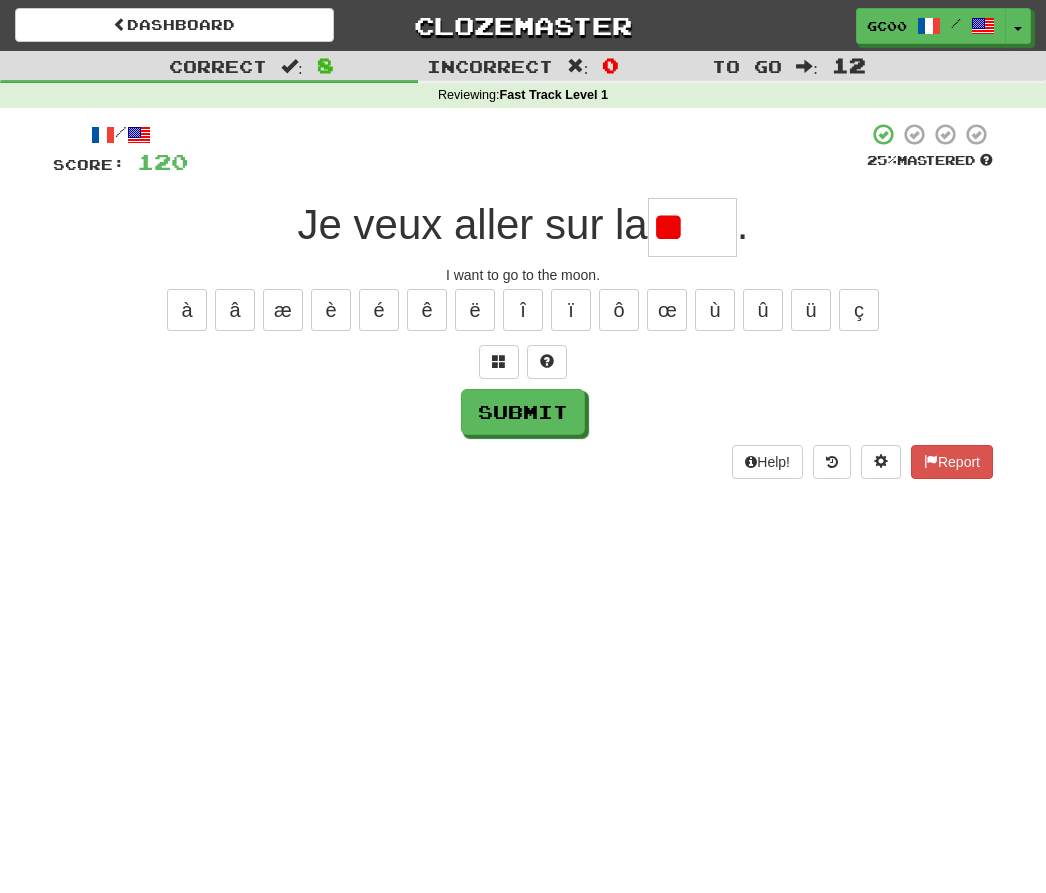 scroll, scrollTop: 0, scrollLeft: 0, axis: both 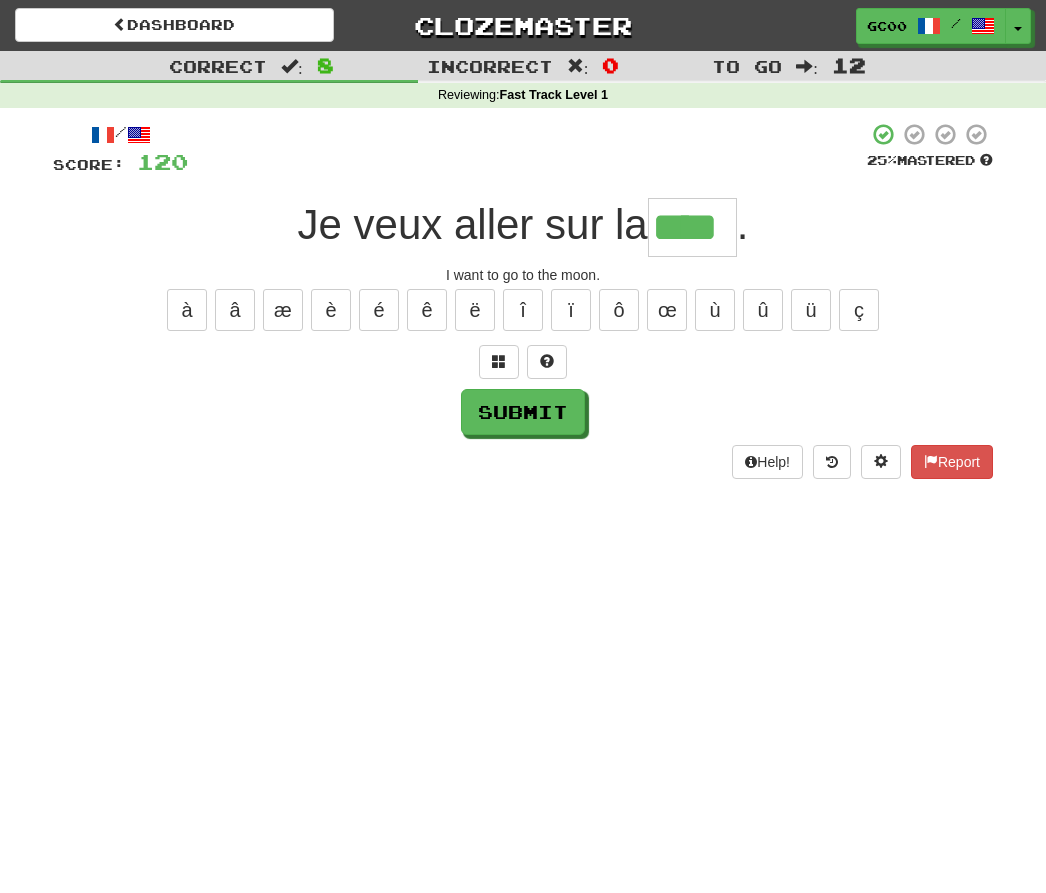 type on "****" 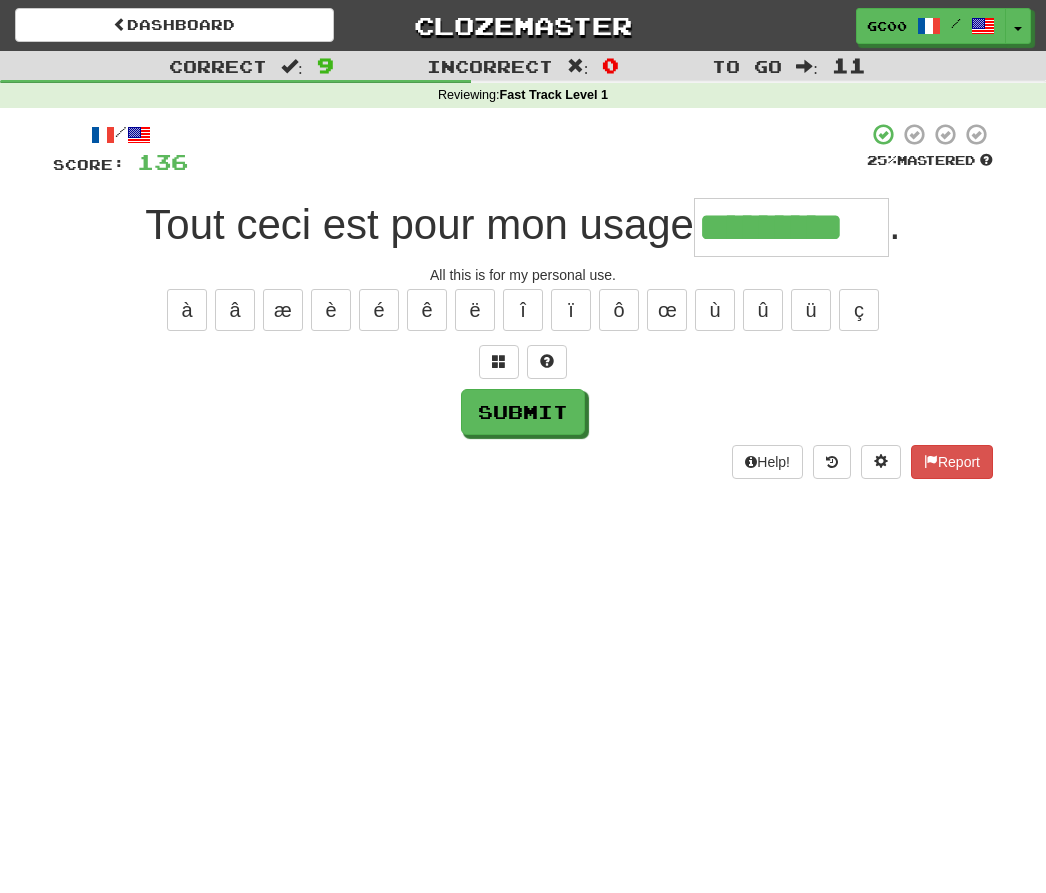 type on "*********" 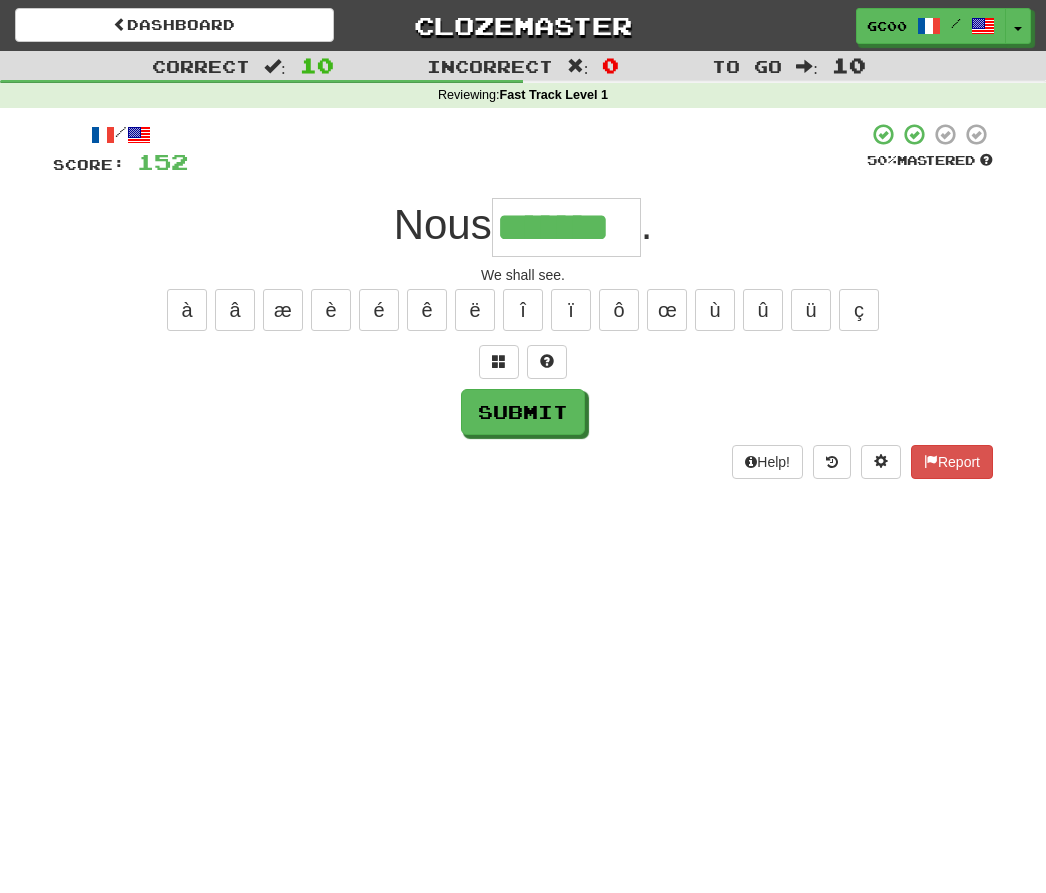 type on "*******" 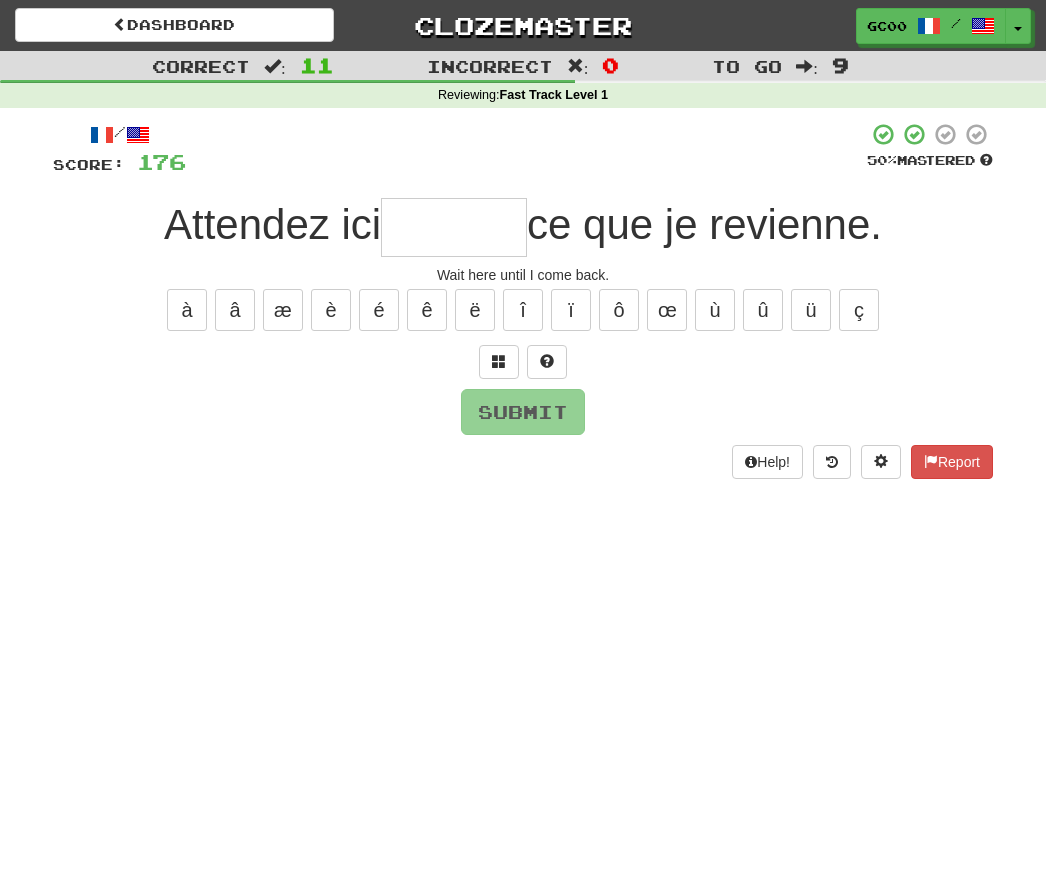 type on "*" 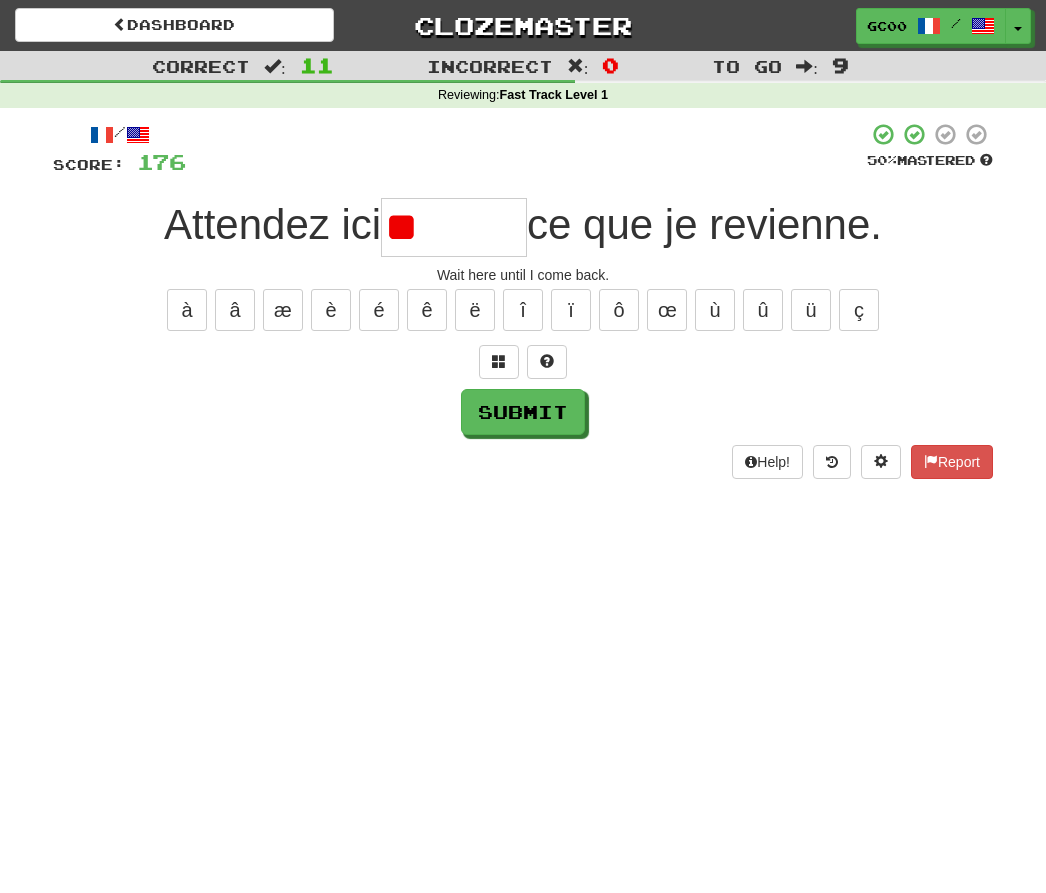 type on "*" 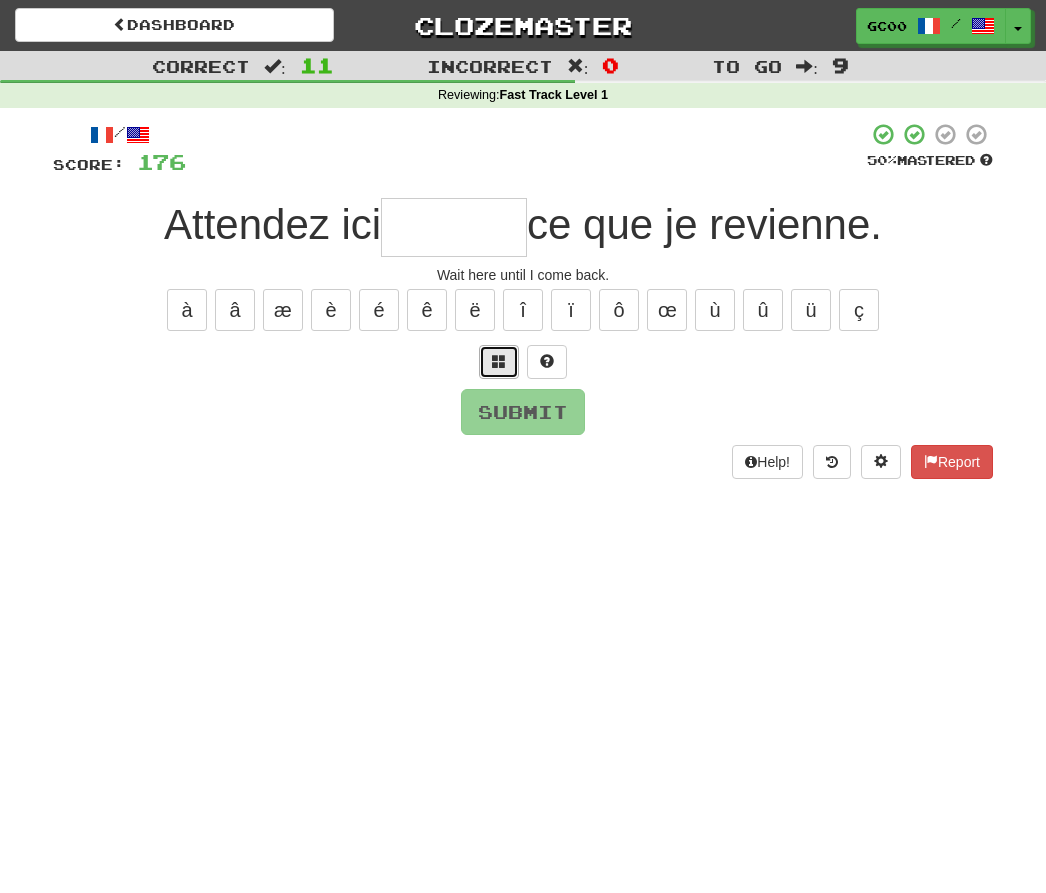 click at bounding box center (499, 361) 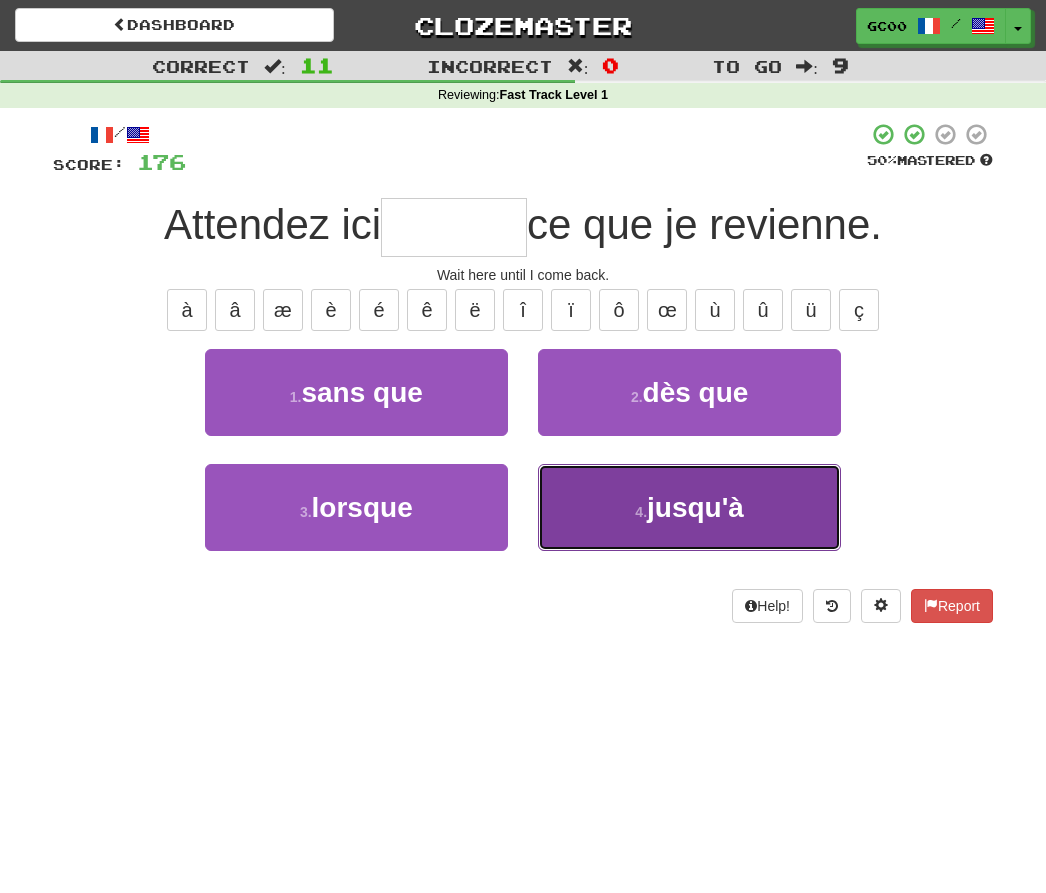 click on "4 .  jusqu'à" at bounding box center (689, 507) 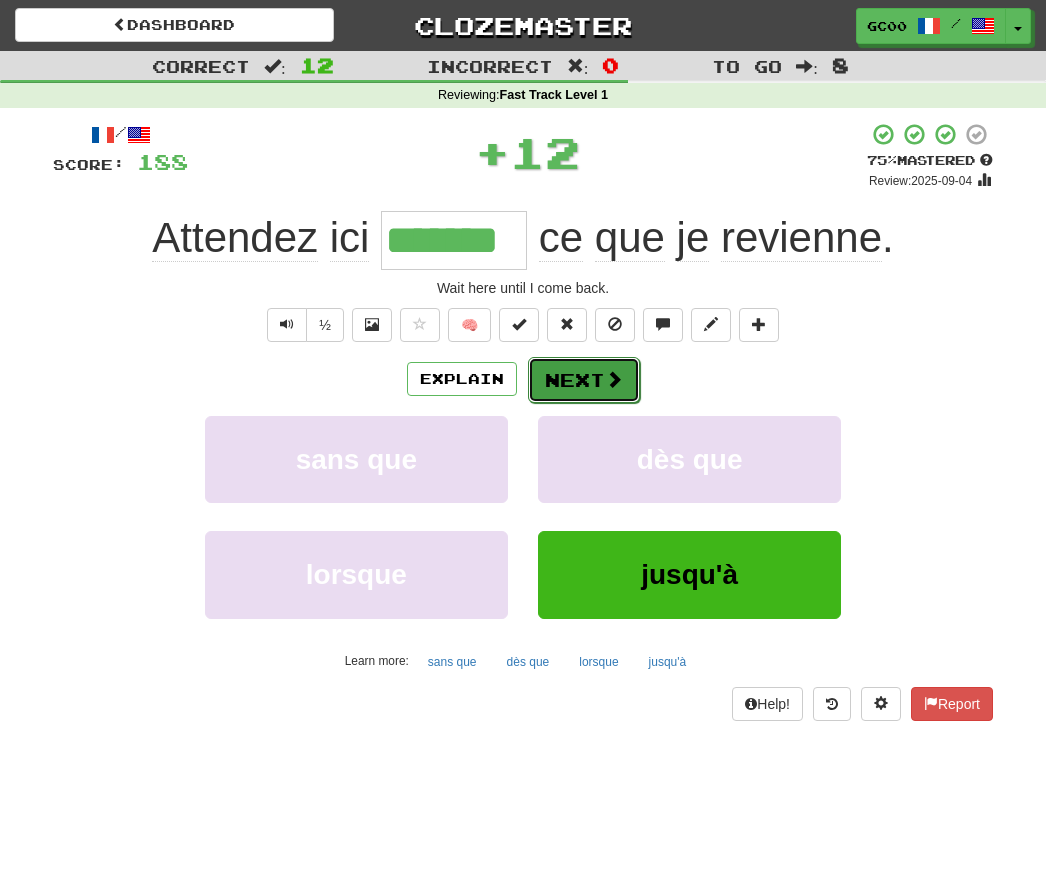 click on "Next" at bounding box center [584, 380] 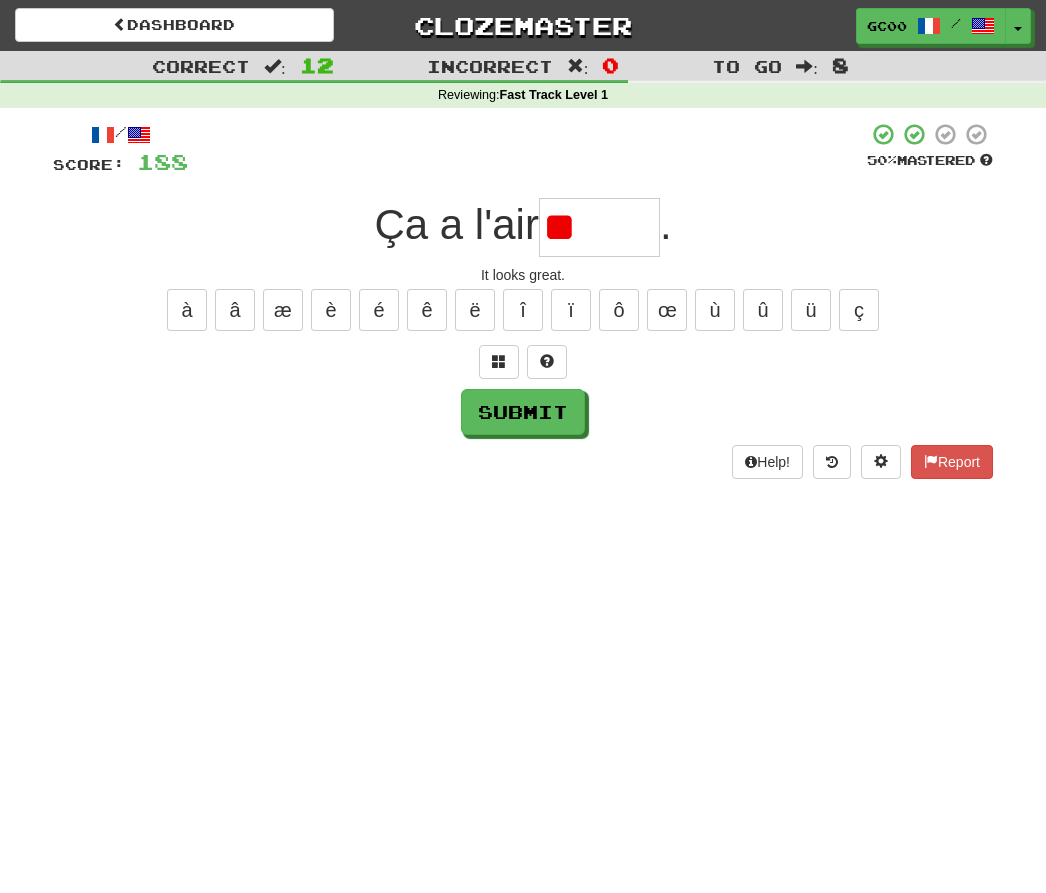 type on "*" 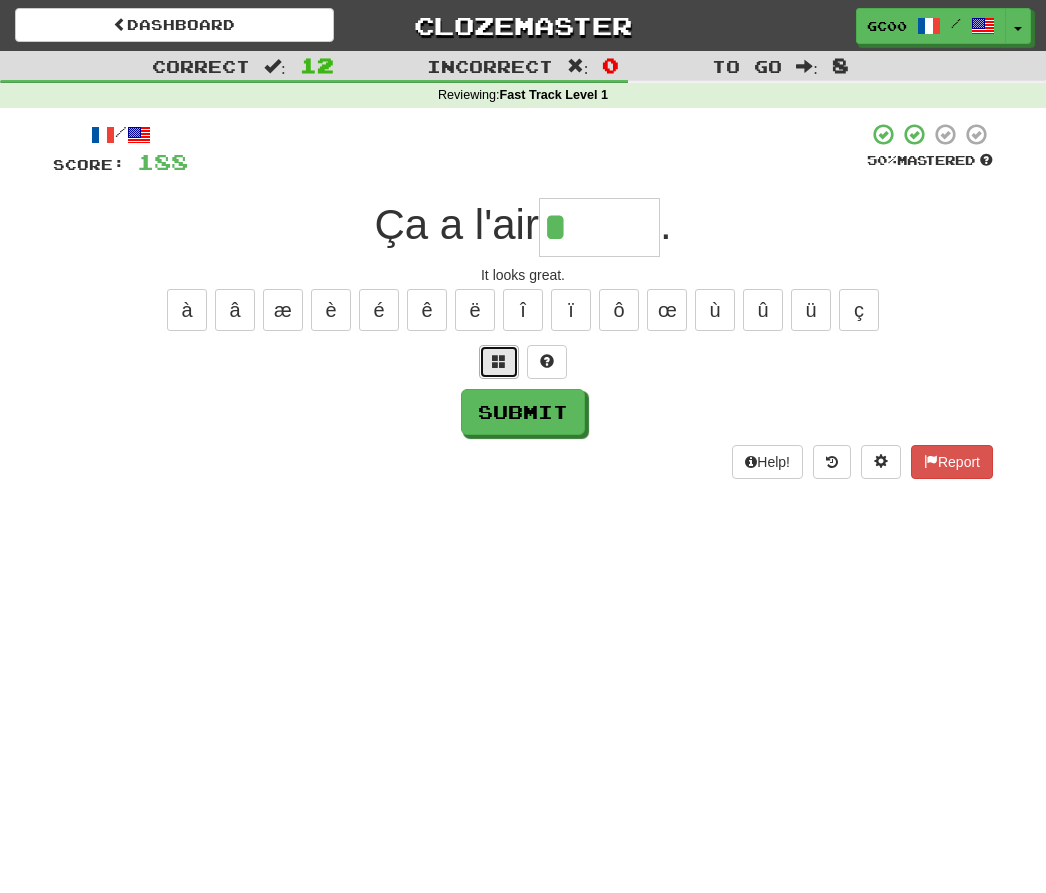 click at bounding box center (499, 361) 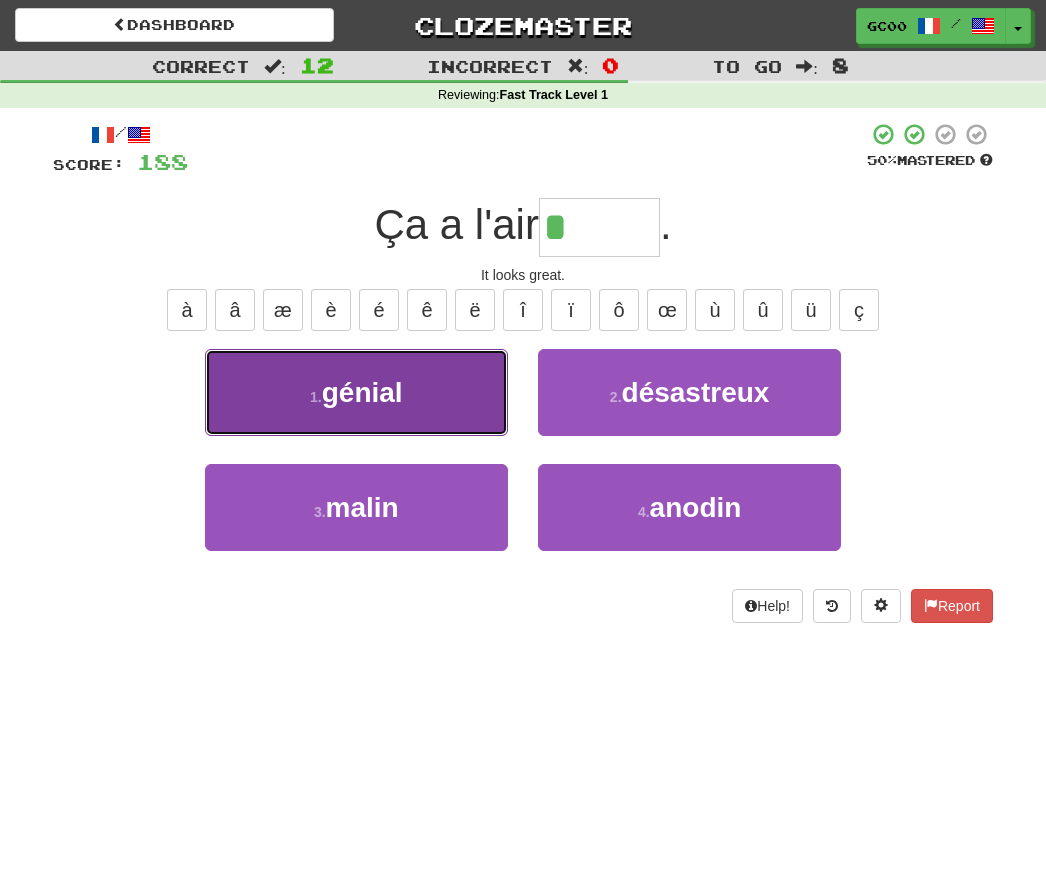 click on "1 .  génial" at bounding box center (356, 392) 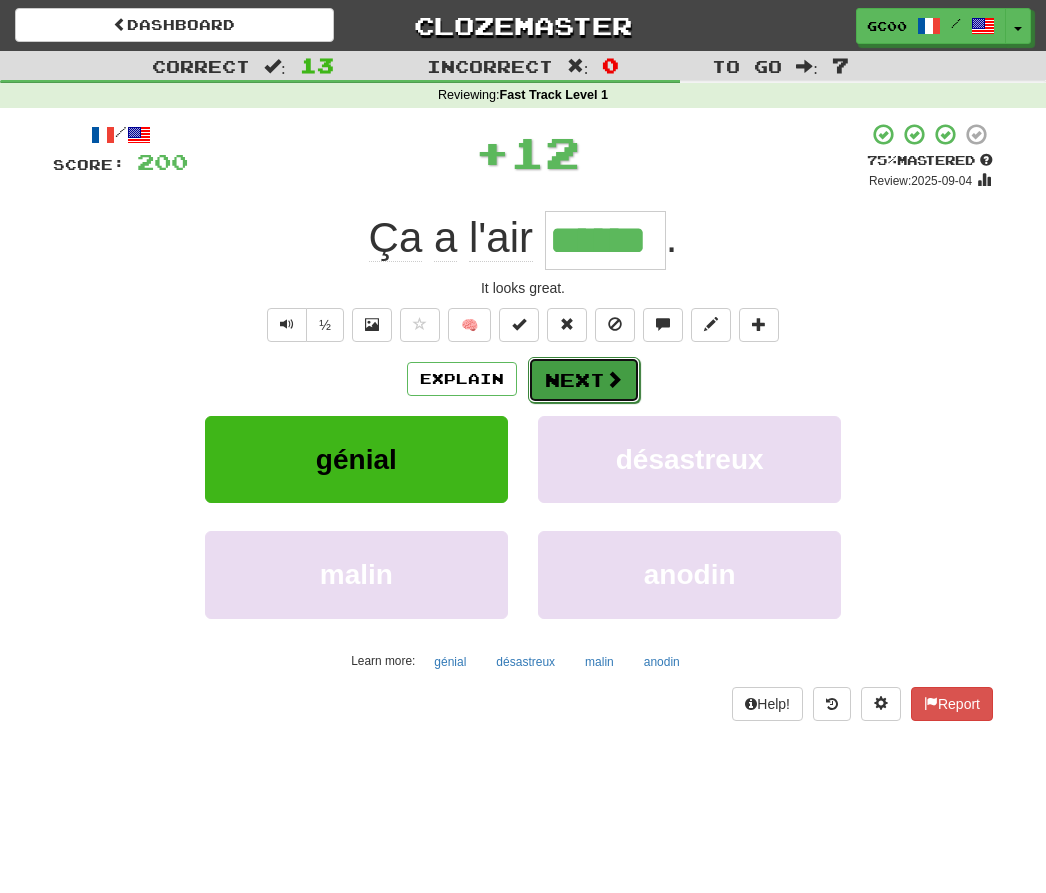 click on "Next" at bounding box center (584, 380) 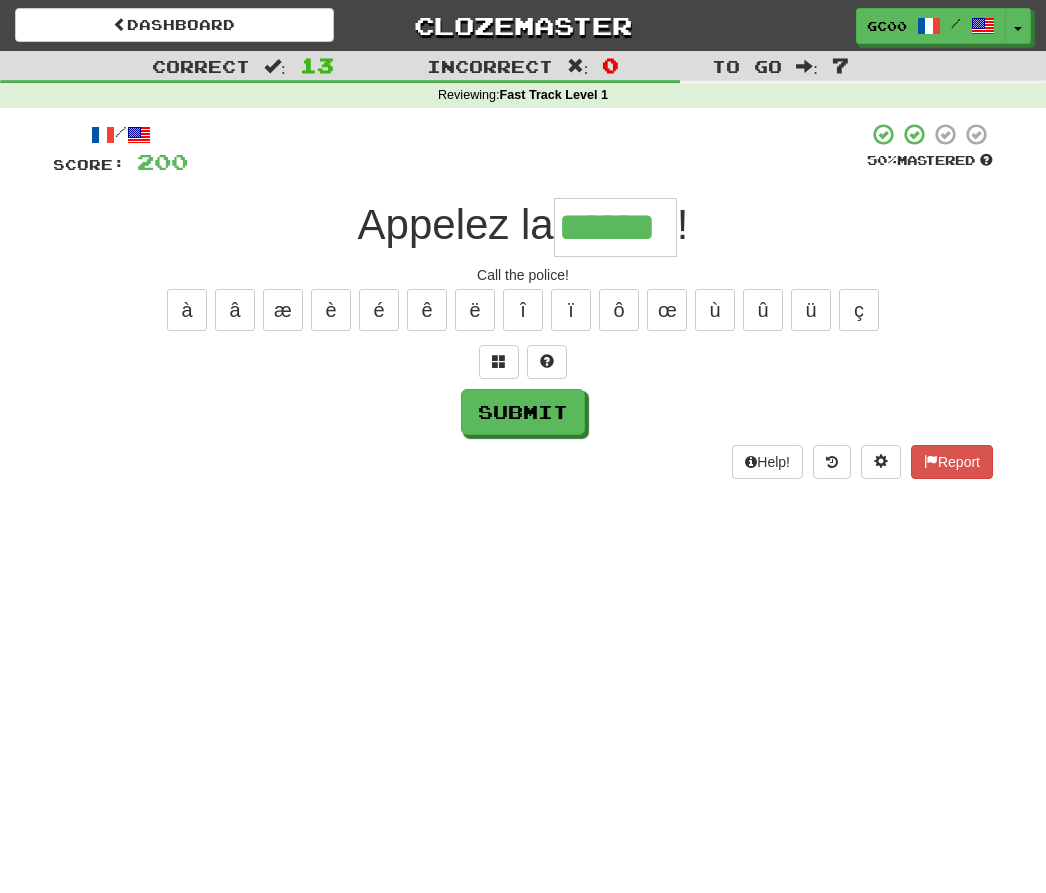 type on "******" 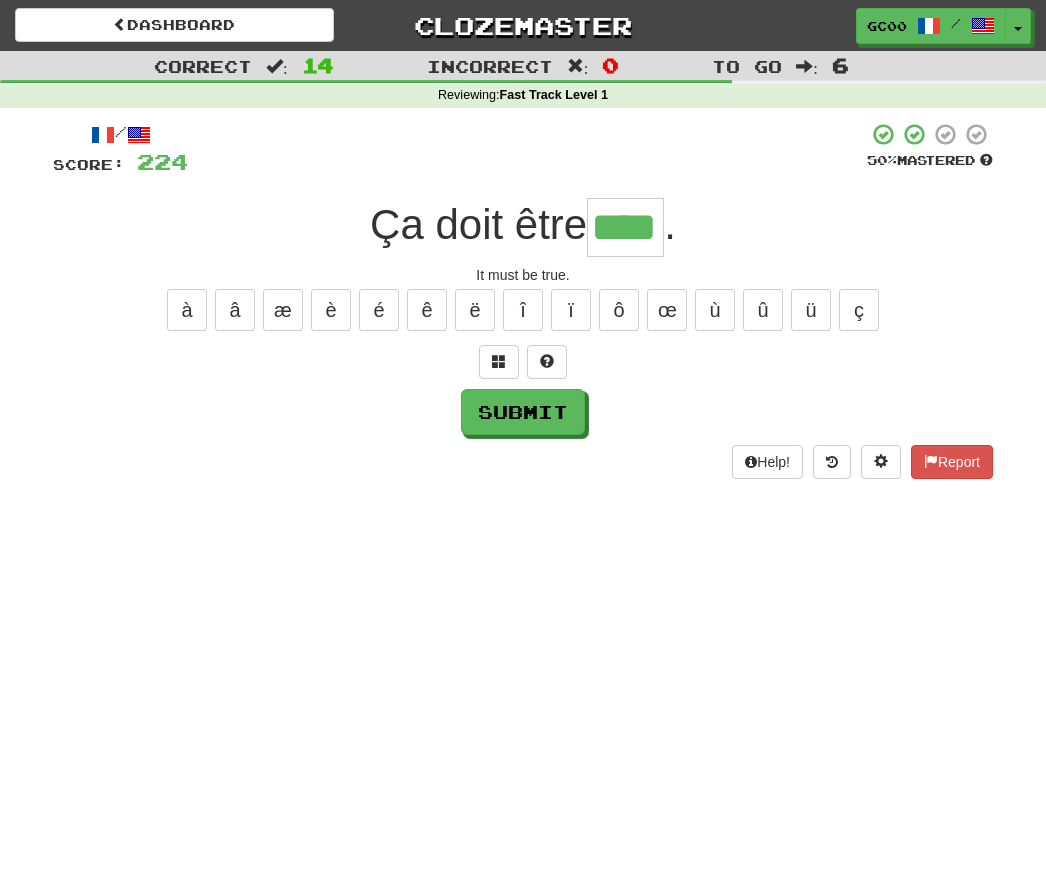 type on "****" 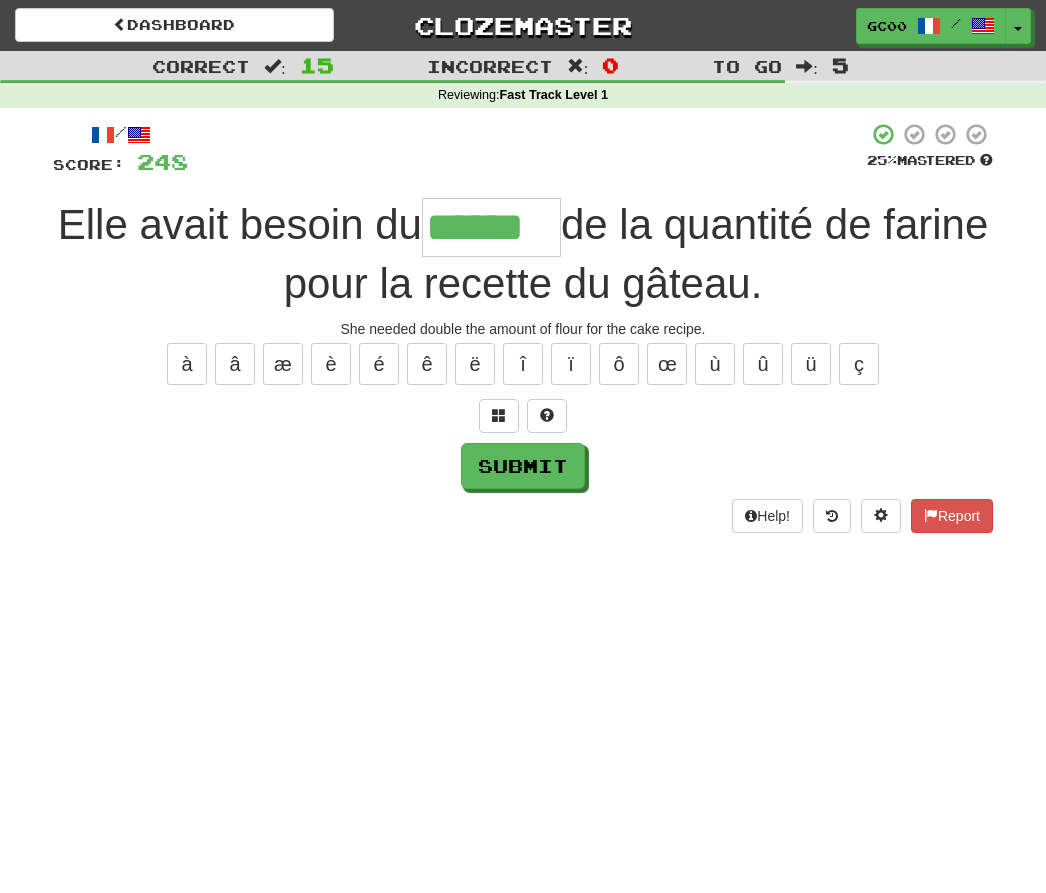 type on "******" 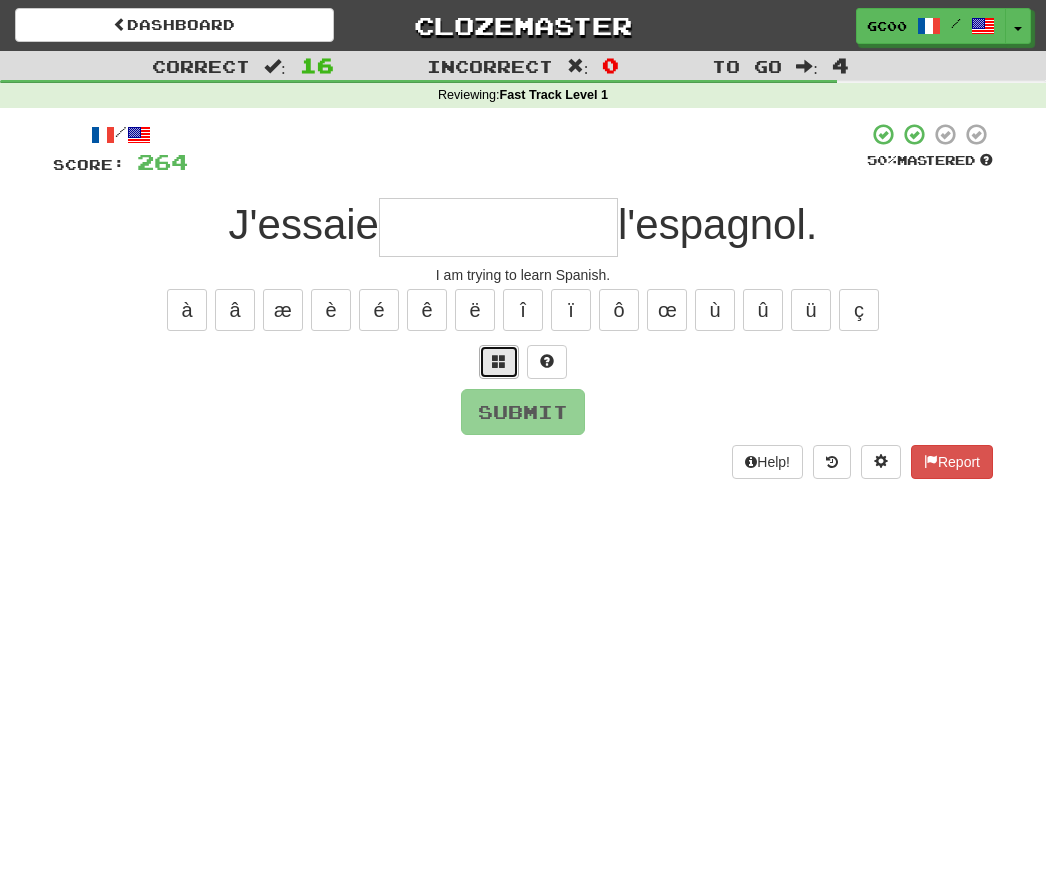 click at bounding box center (499, 361) 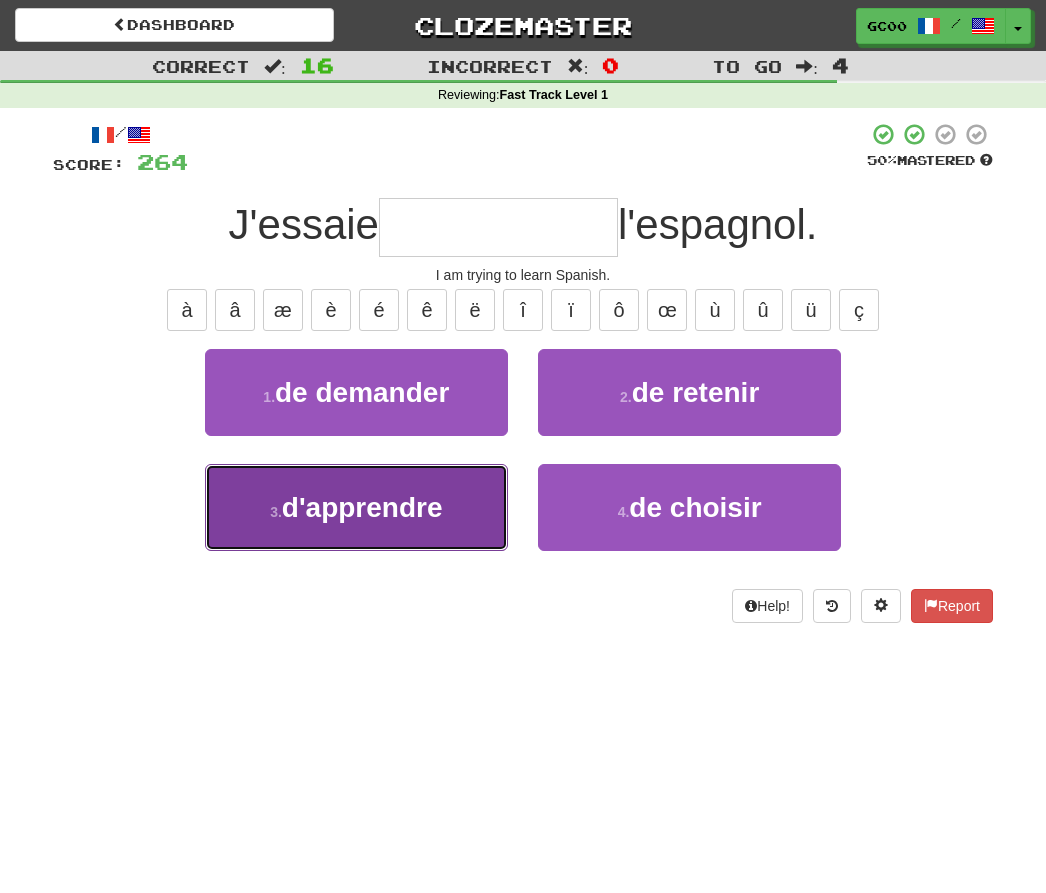 click on "3 .  d'apprendre" at bounding box center (356, 507) 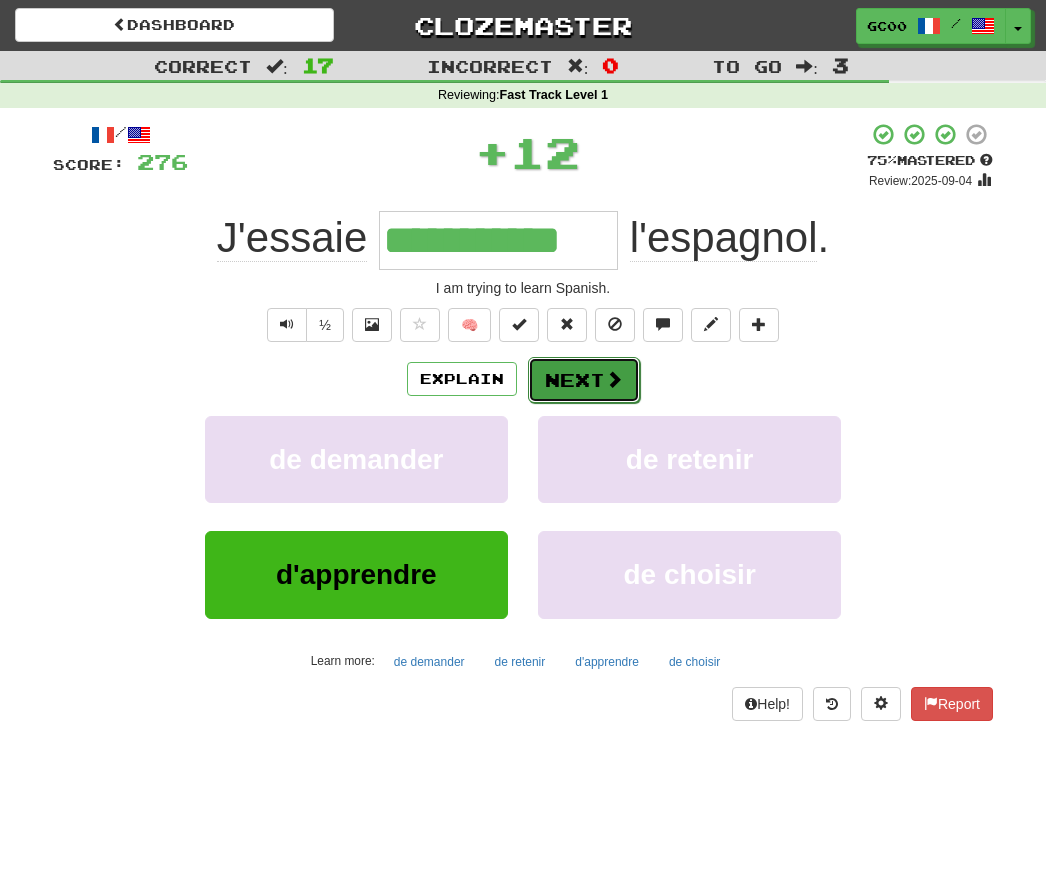 click at bounding box center (614, 379) 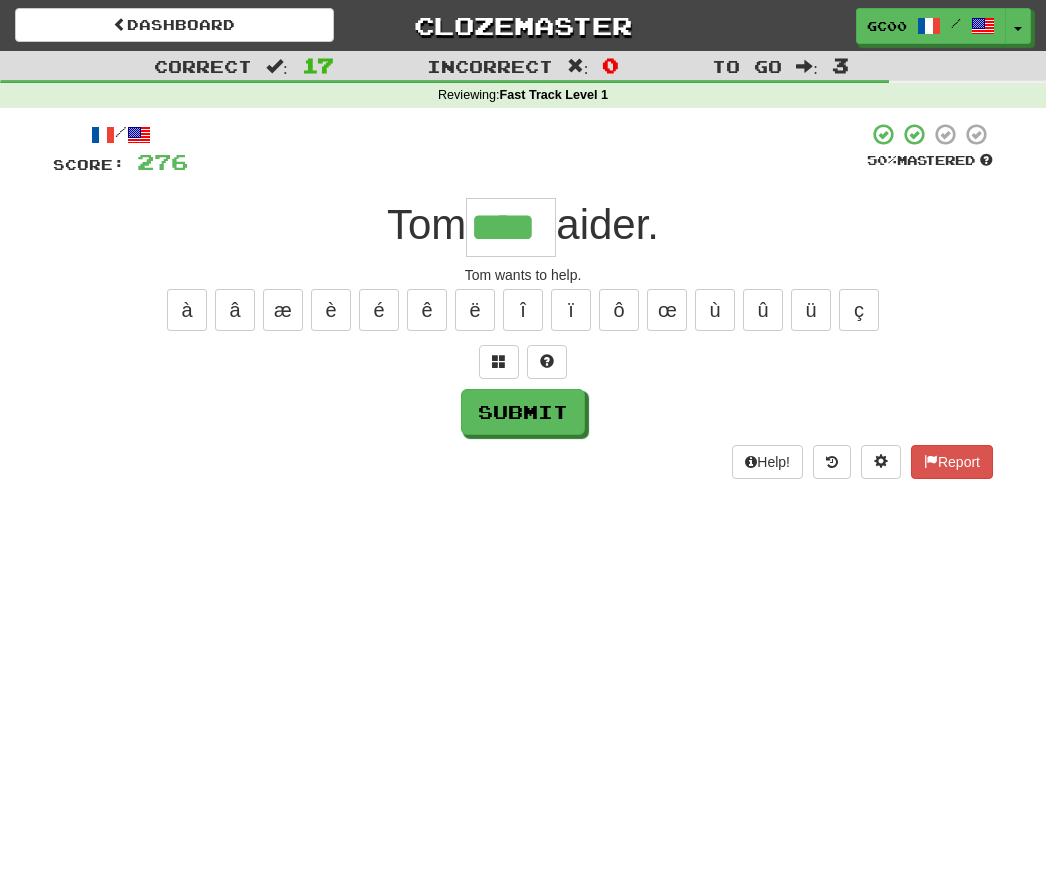 type on "****" 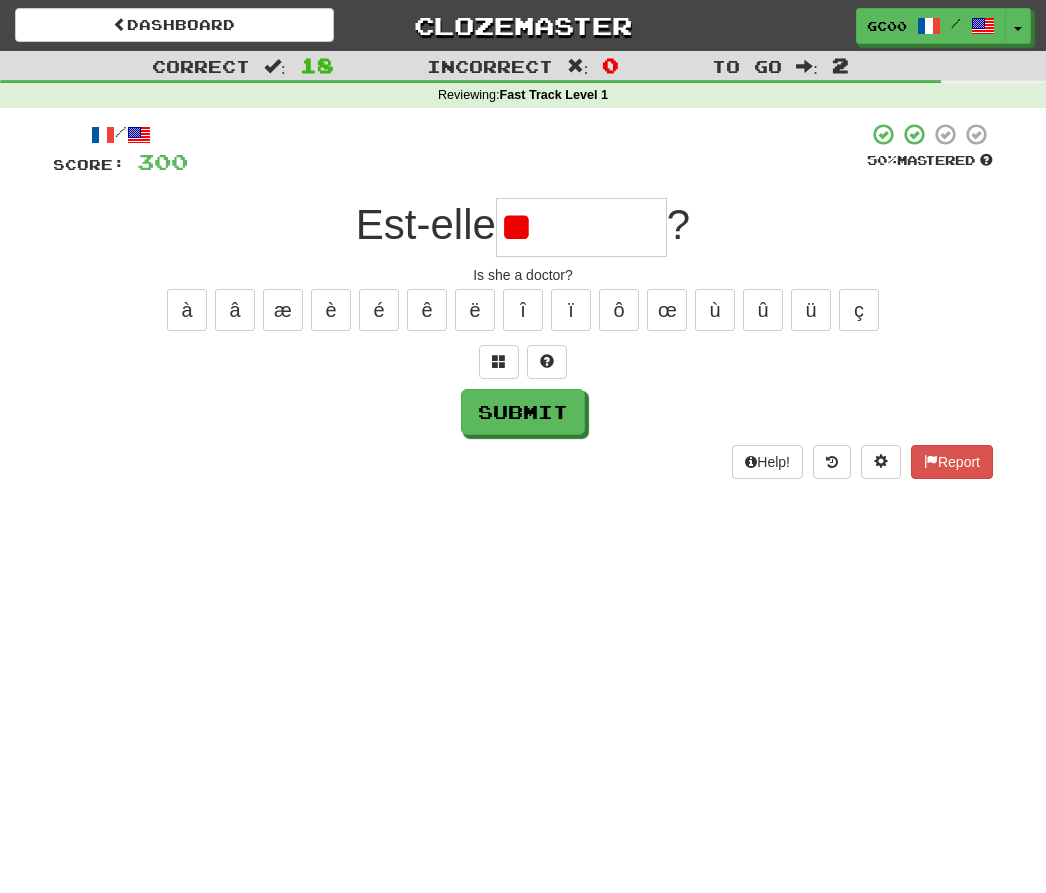 type on "*" 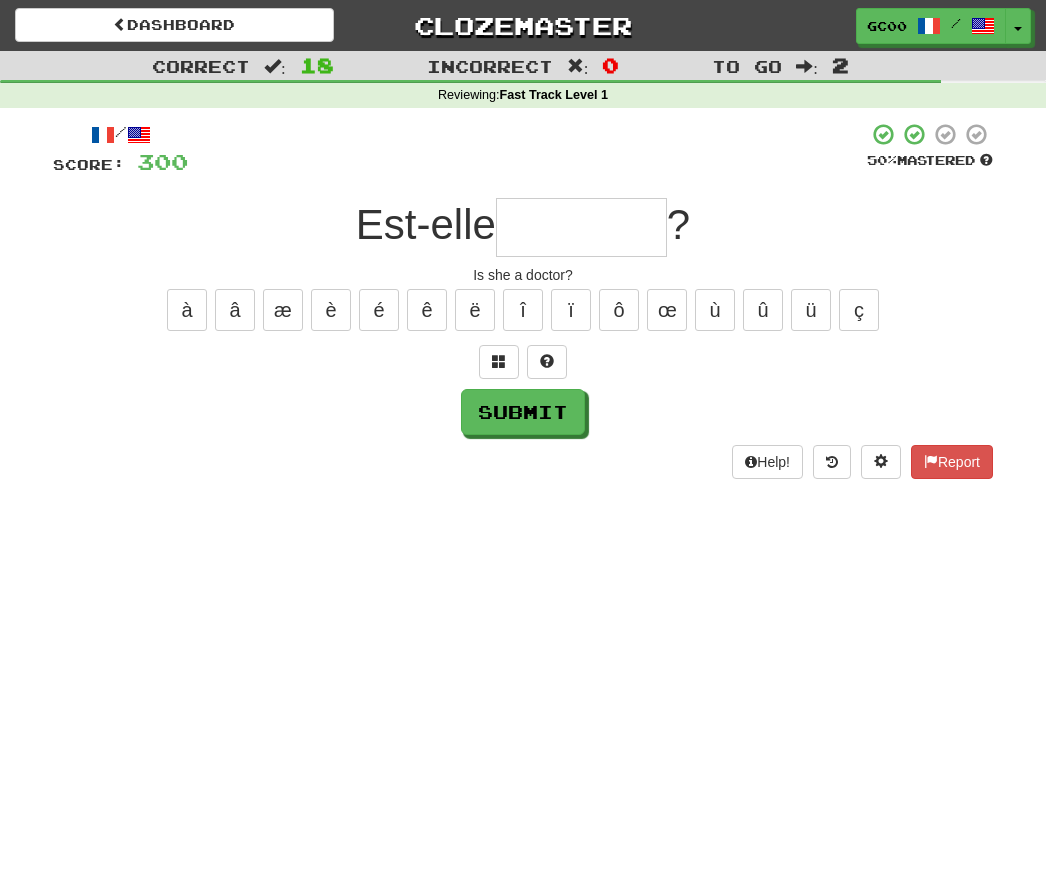 type on "*" 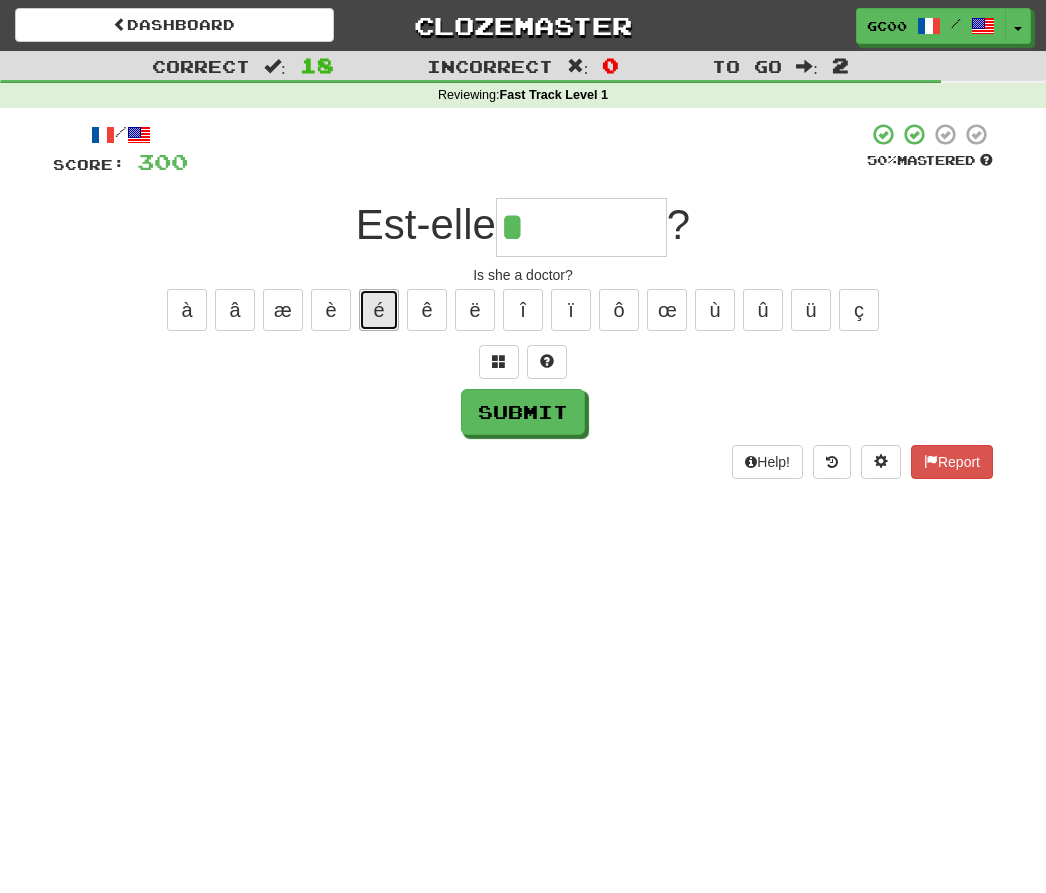 click on "é" at bounding box center [379, 310] 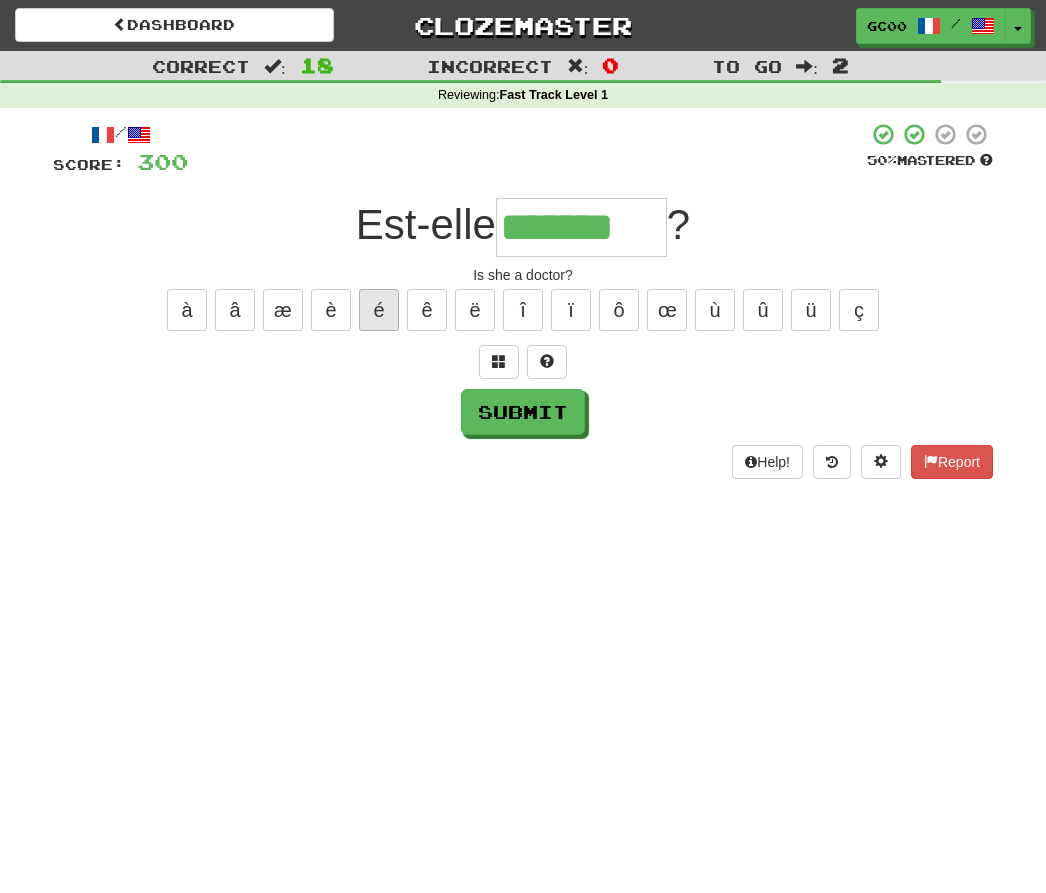 type on "*******" 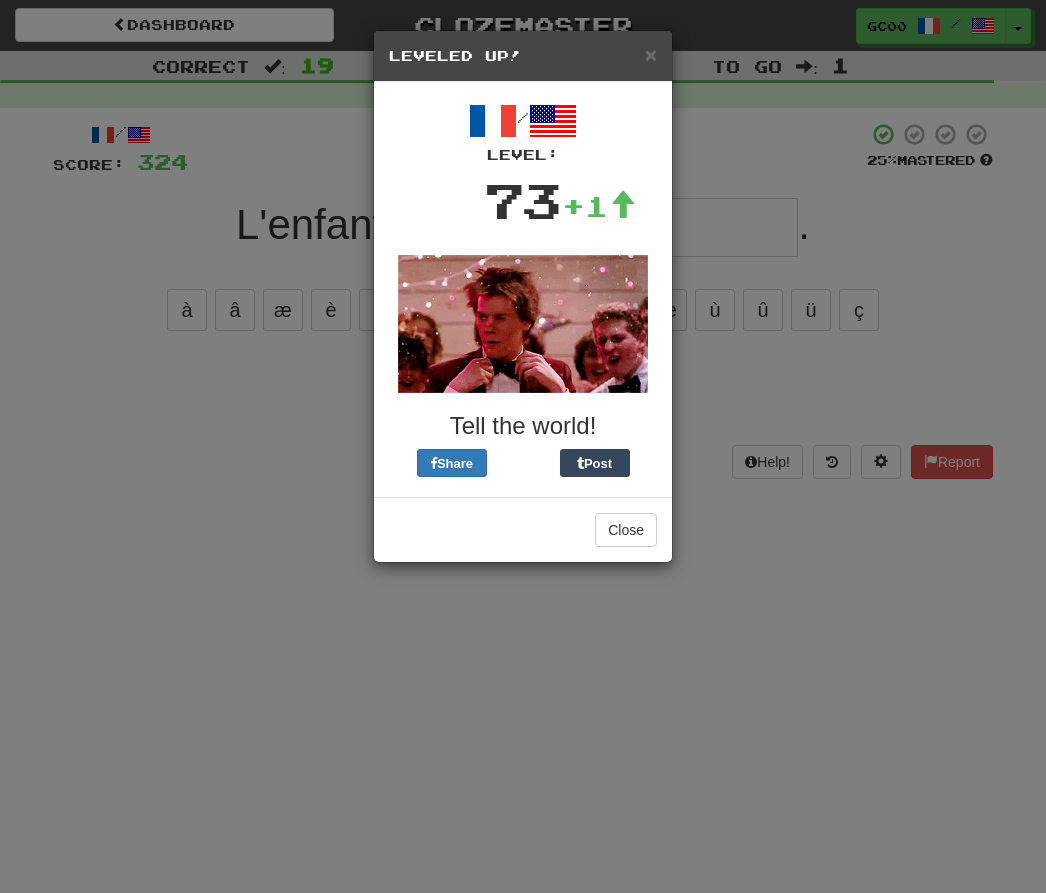 click on "× Leveled Up!" at bounding box center [523, 56] 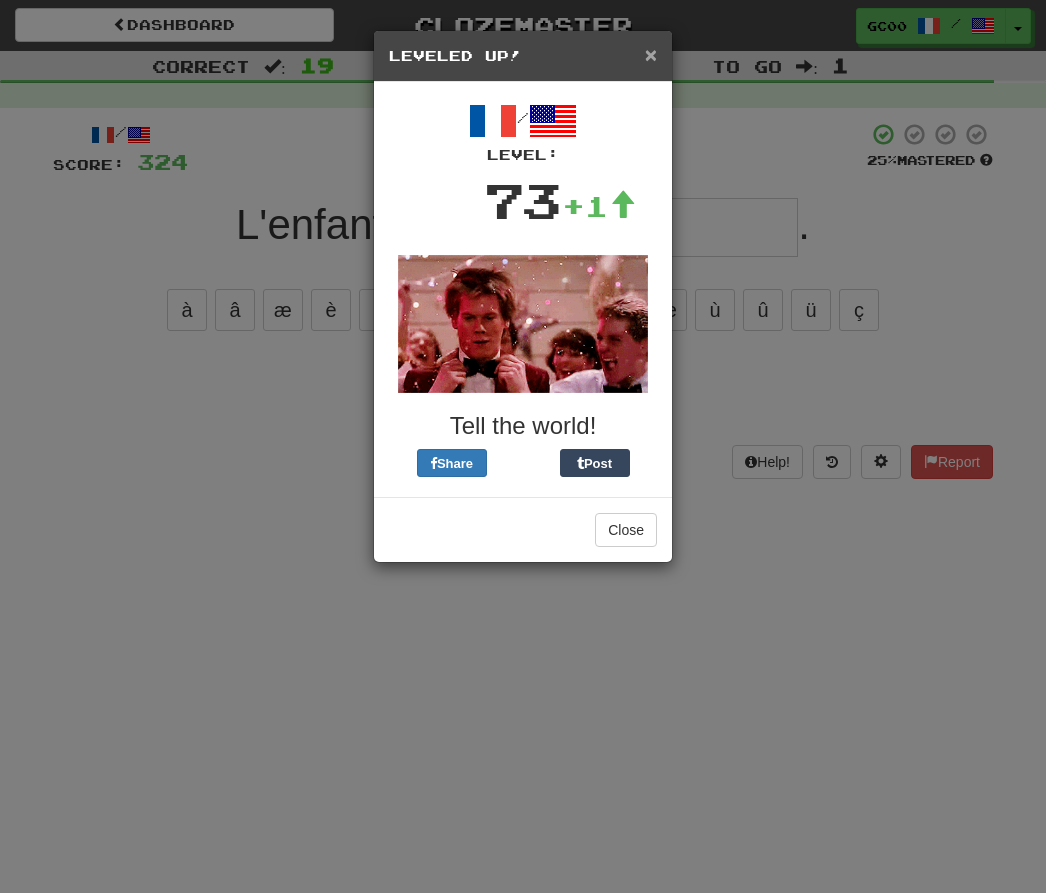 click on "×" at bounding box center (651, 54) 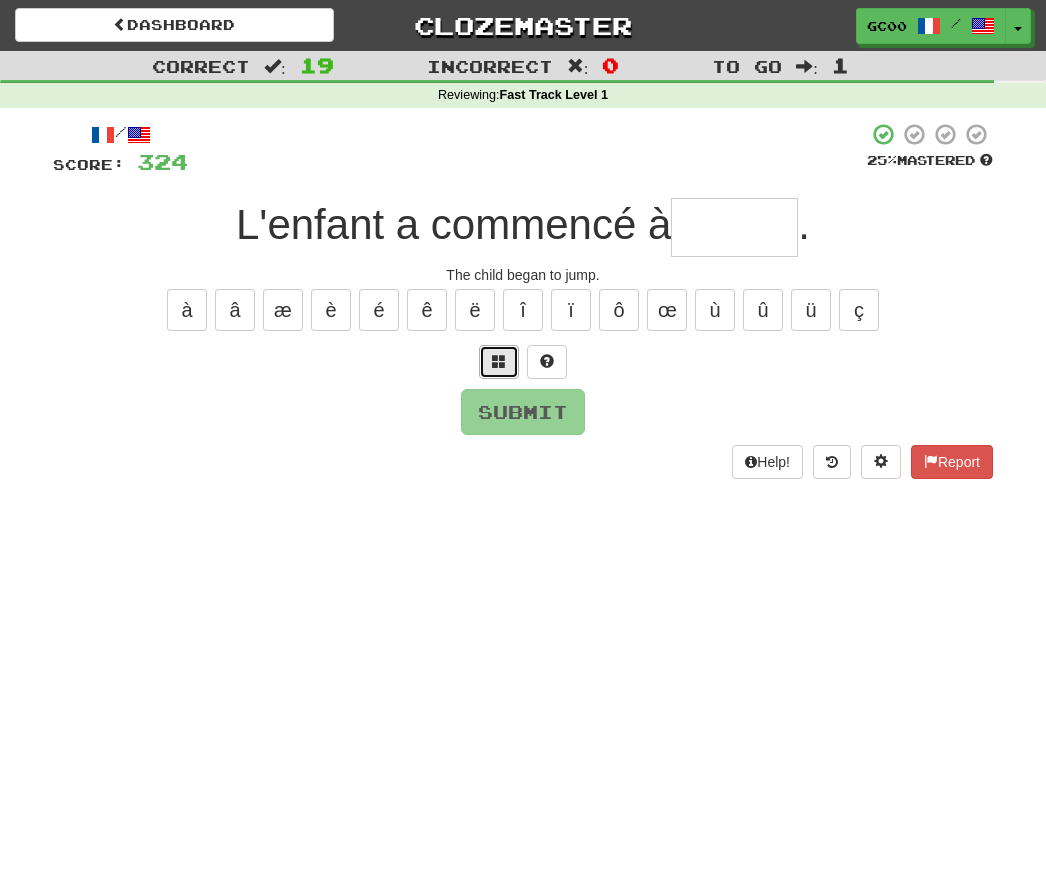 click at bounding box center [499, 362] 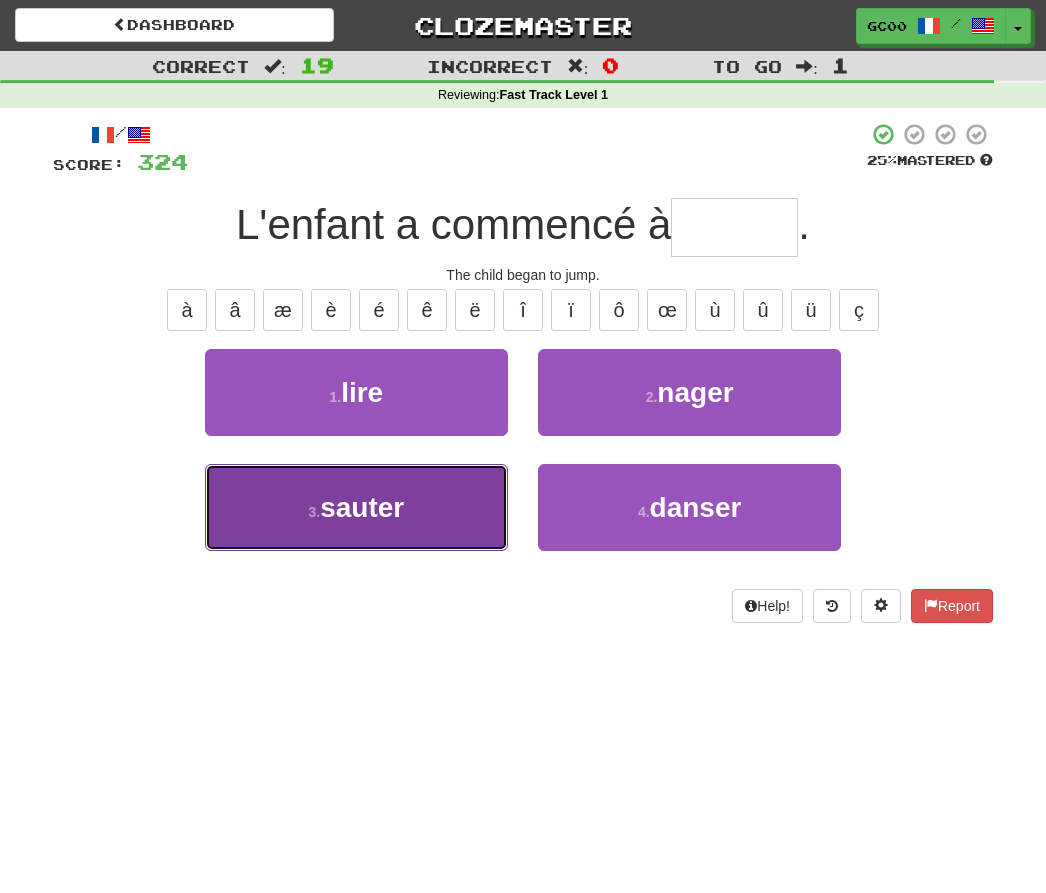 click on "3 .  sauter" at bounding box center (356, 507) 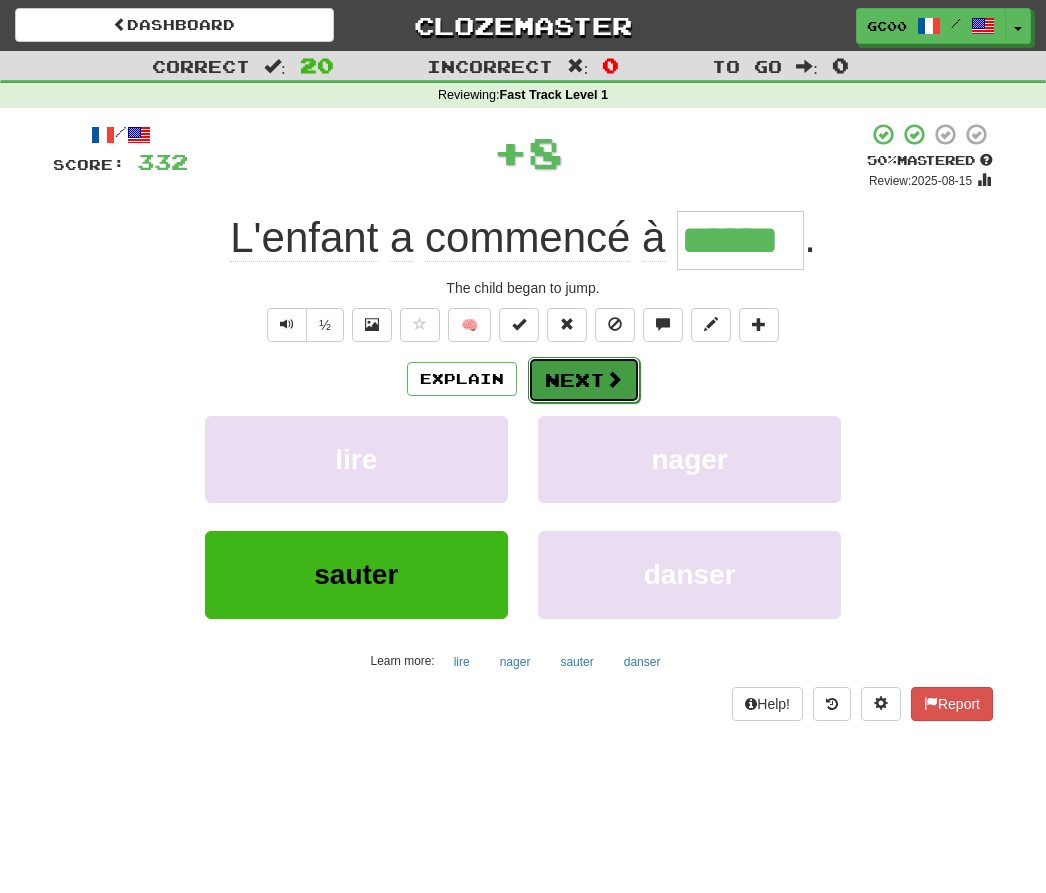 click on "Next" at bounding box center (584, 380) 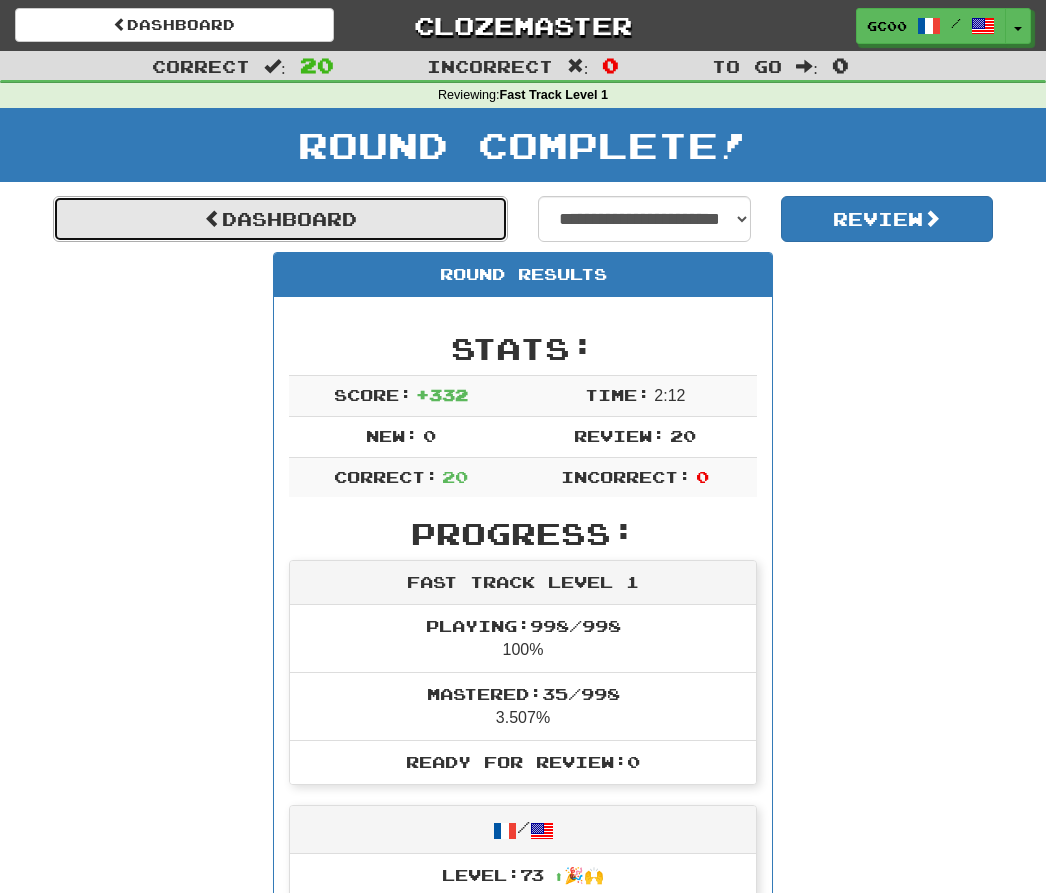 click on "Dashboard" at bounding box center (280, 219) 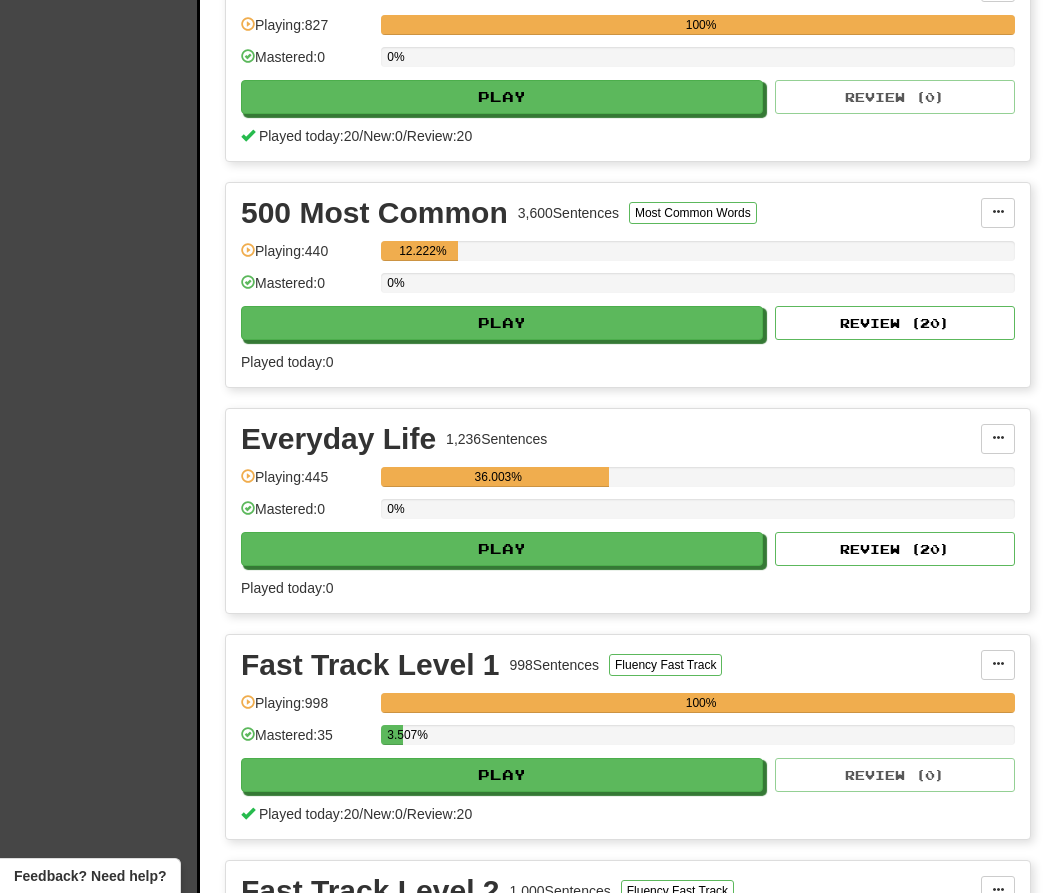 scroll, scrollTop: 535, scrollLeft: 0, axis: vertical 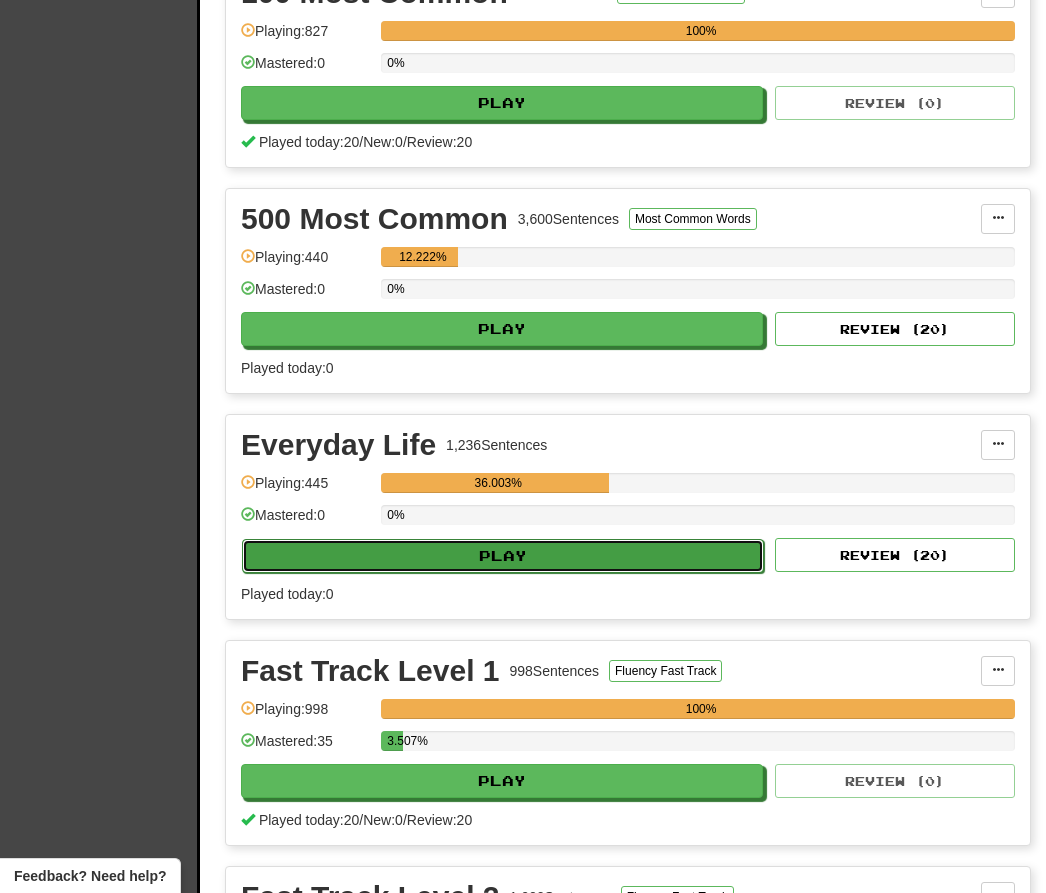 click on "Play" at bounding box center (503, 556) 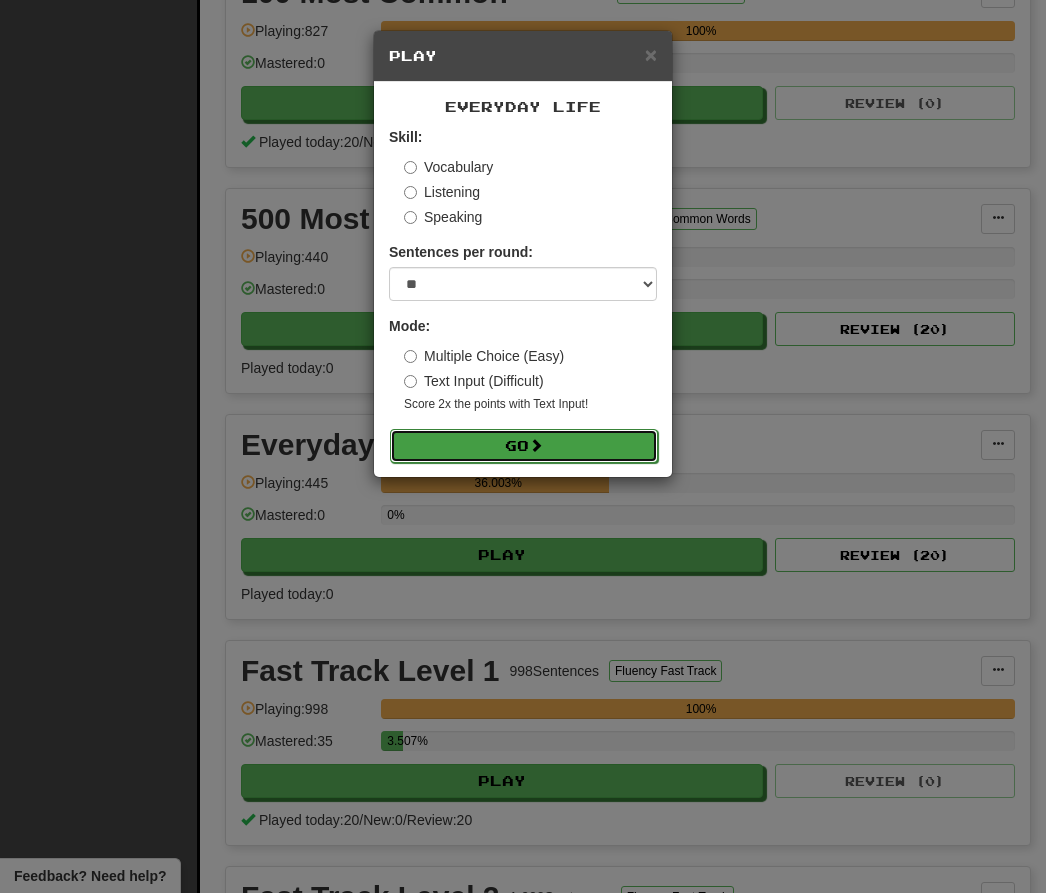 click on "Go" at bounding box center [524, 446] 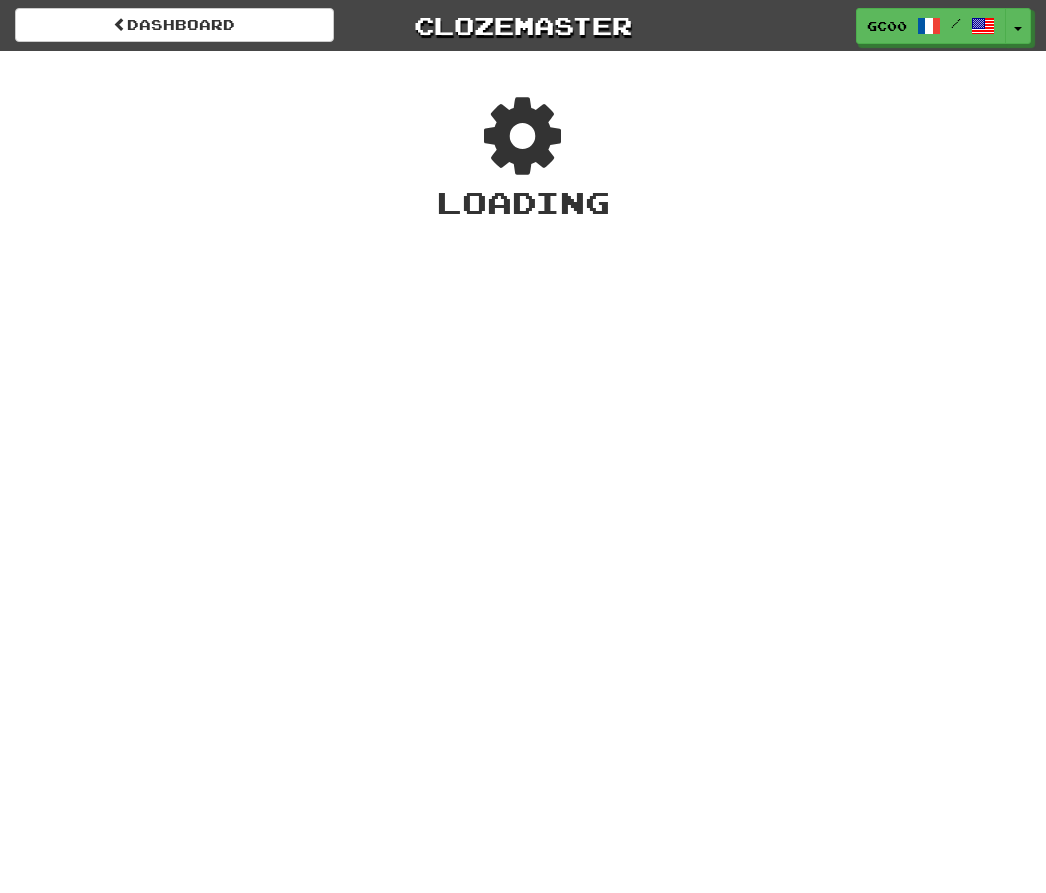 scroll, scrollTop: 0, scrollLeft: 0, axis: both 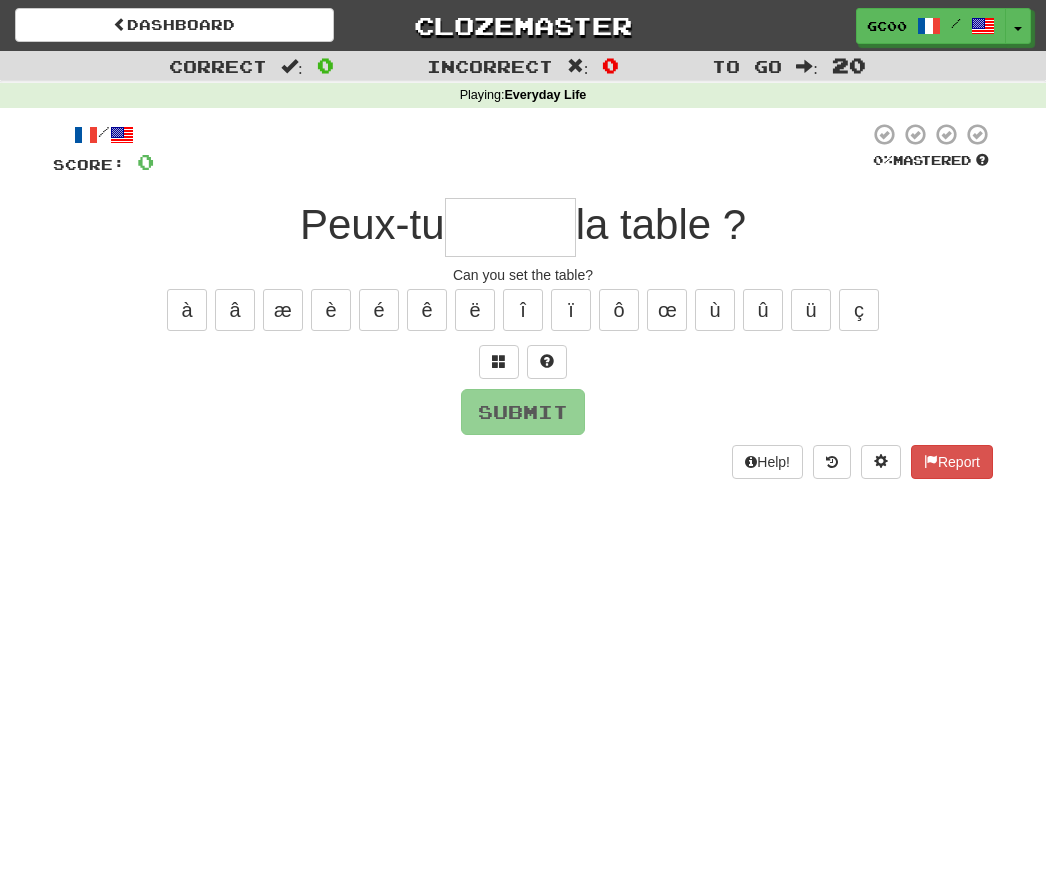 click at bounding box center (510, 227) 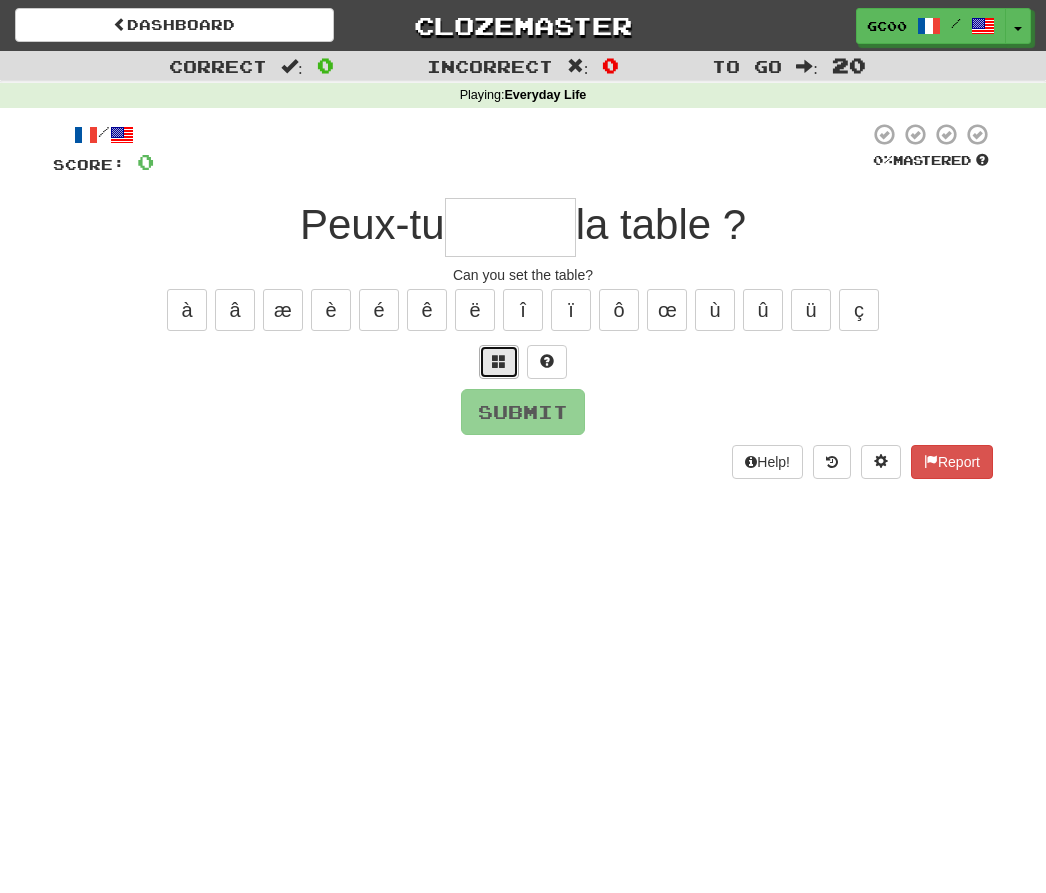 click at bounding box center [499, 362] 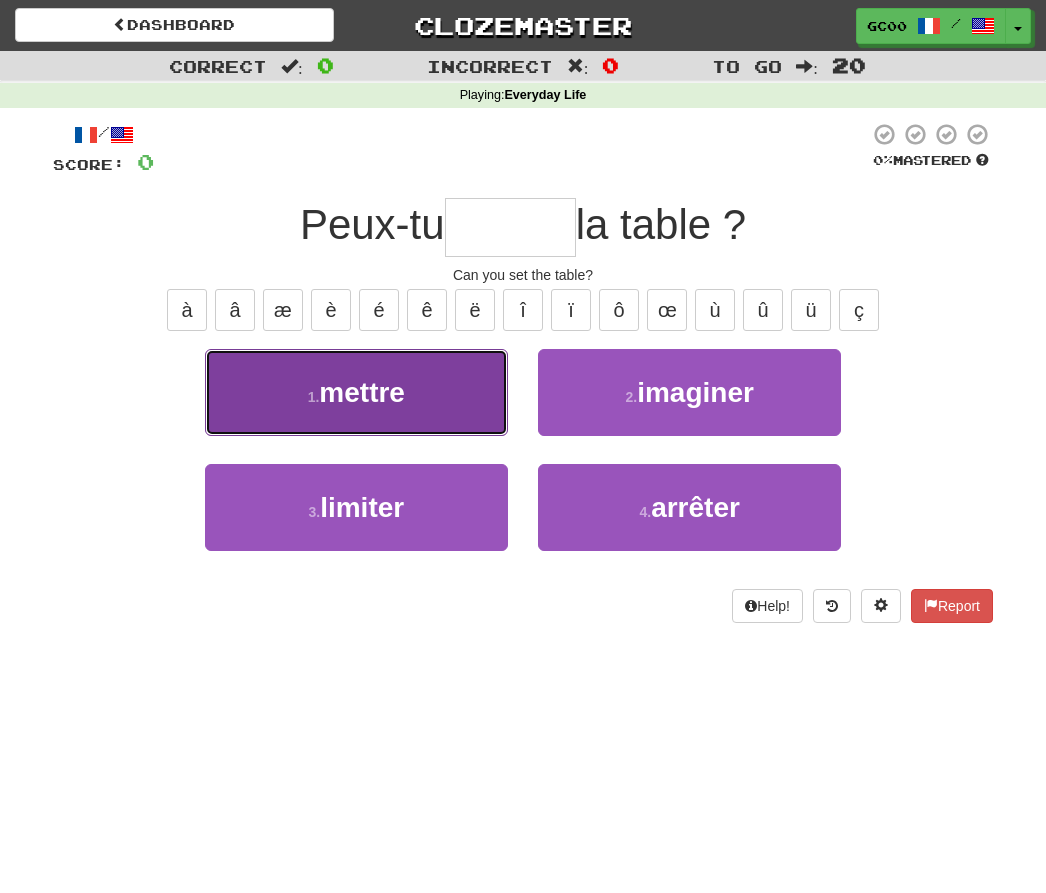 click on "1 .  mettre" at bounding box center [356, 392] 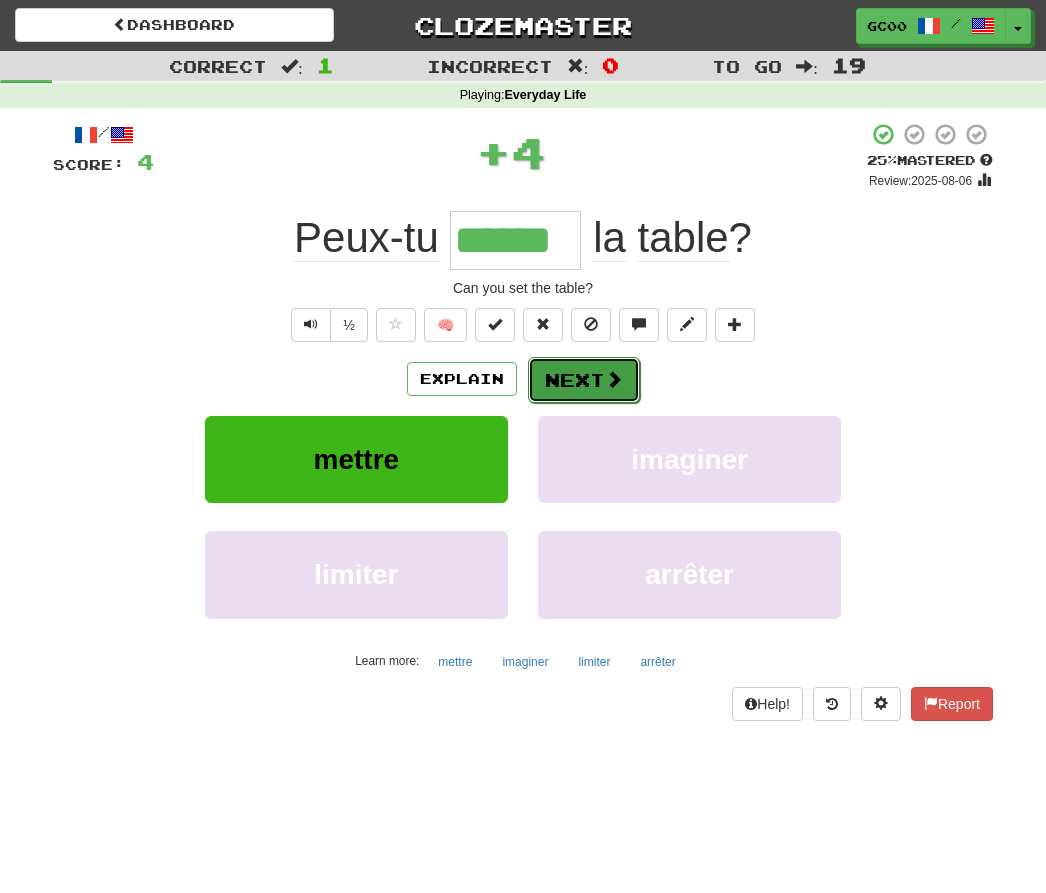 click on "Next" at bounding box center [584, 380] 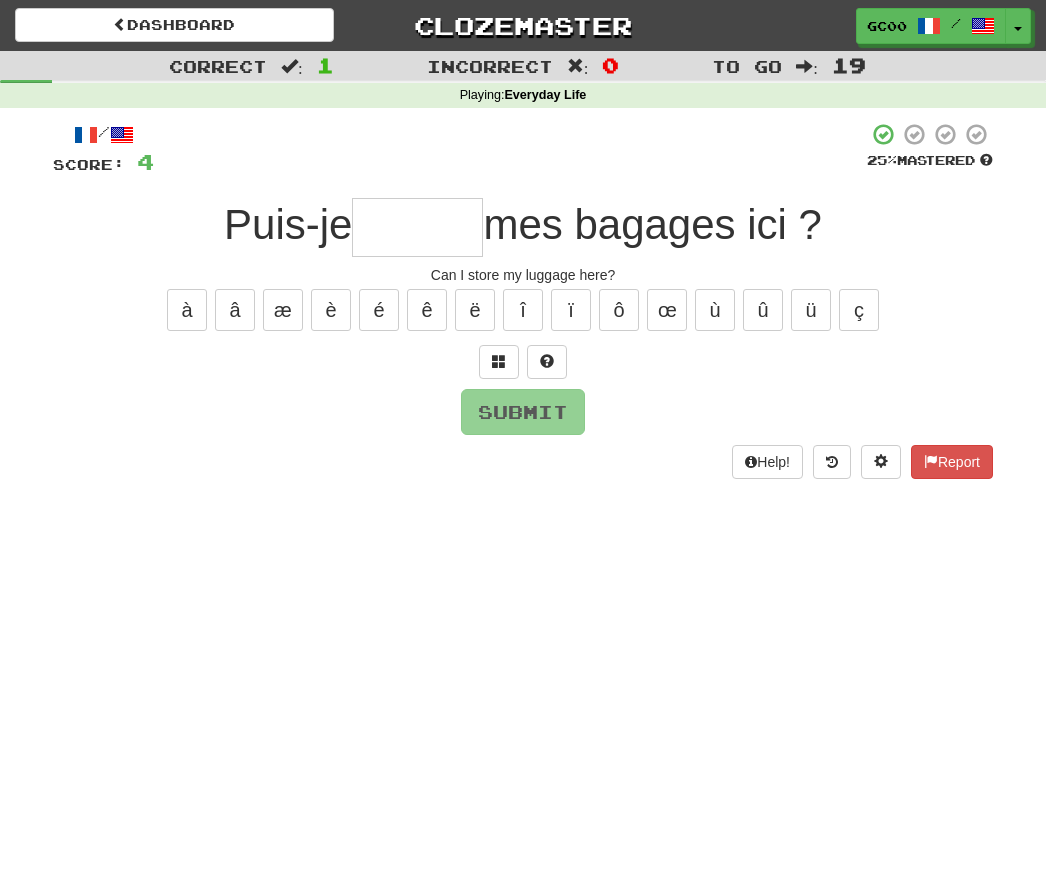 type on "*" 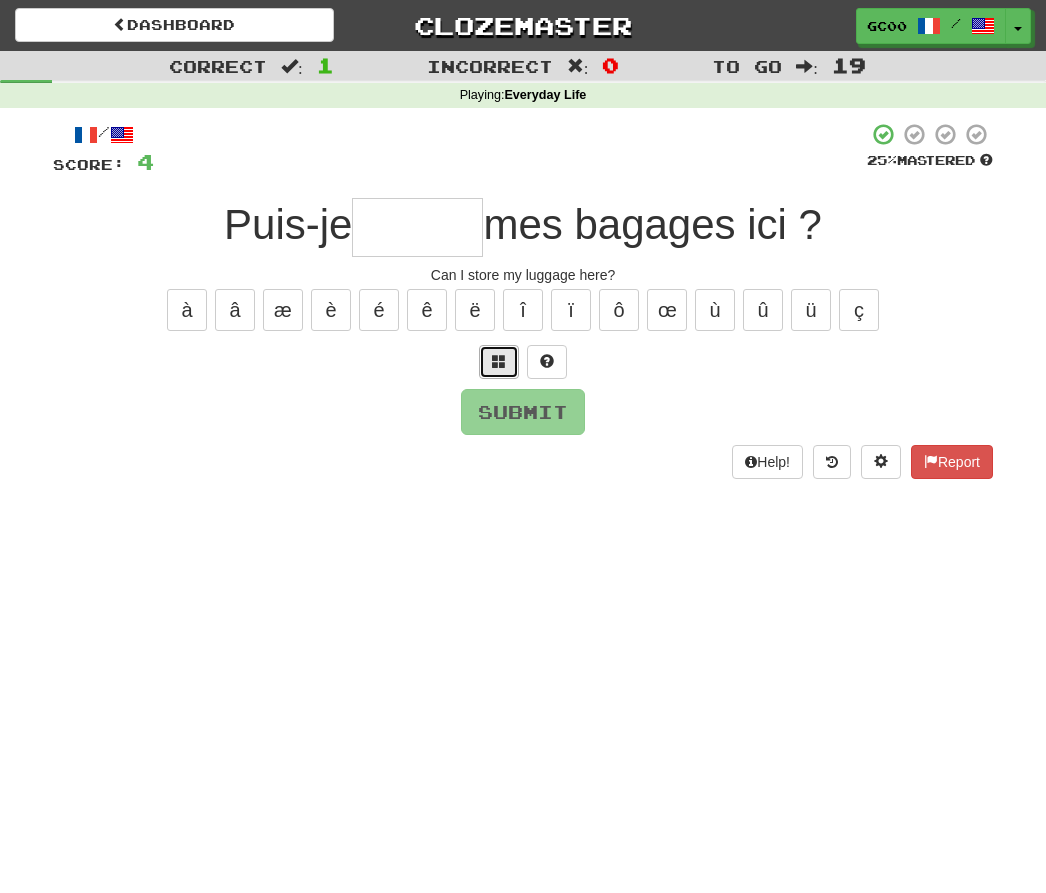 click at bounding box center (499, 361) 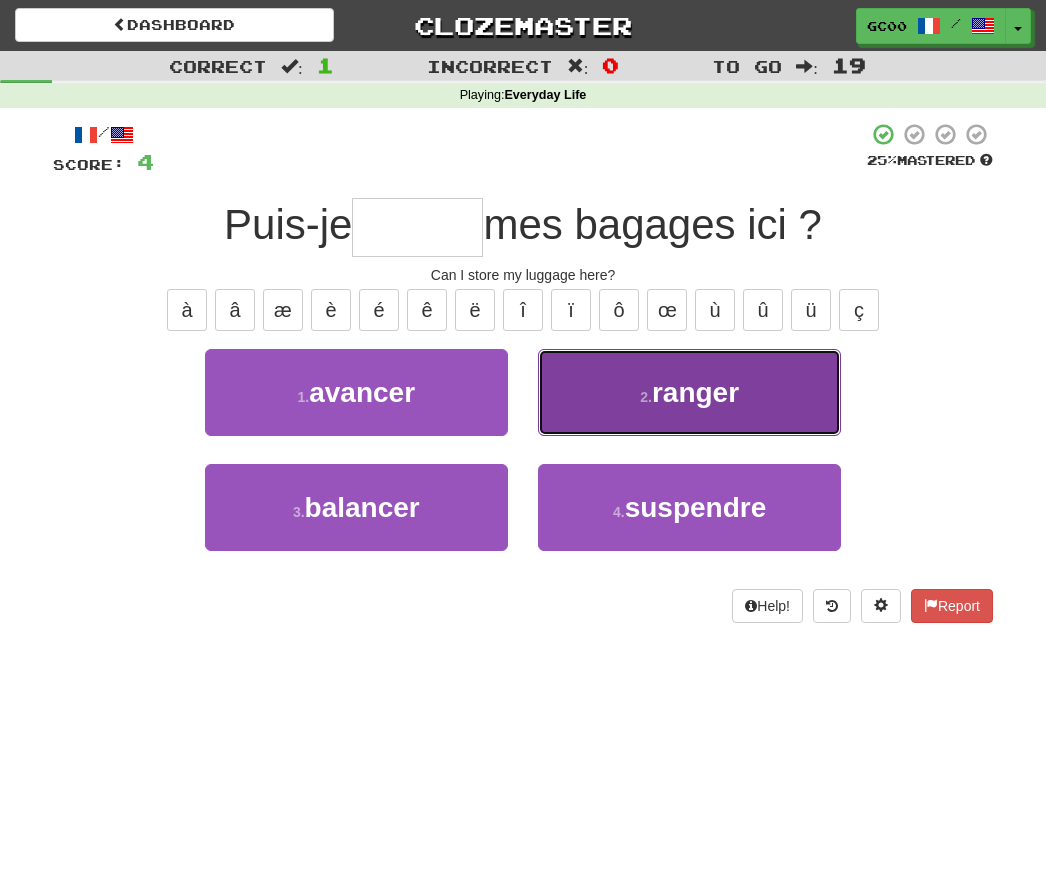 click on "2 .  ranger" at bounding box center [689, 392] 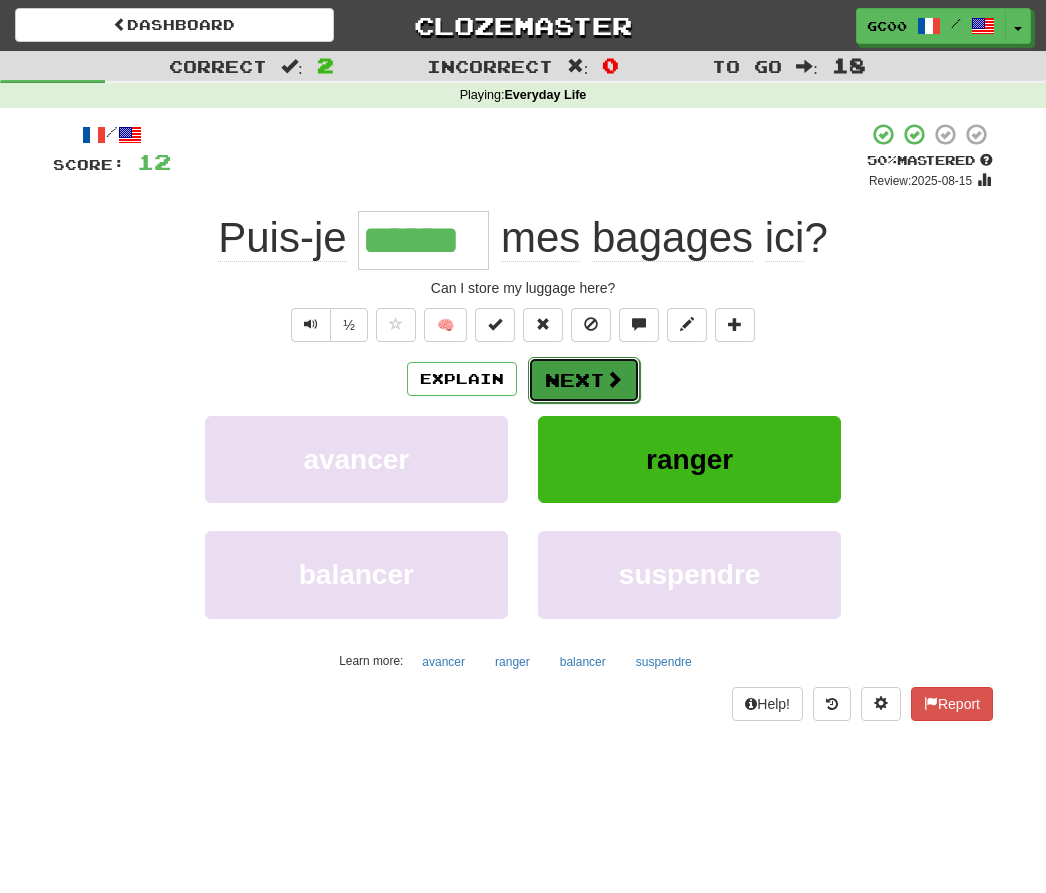 click on "Next" at bounding box center [584, 380] 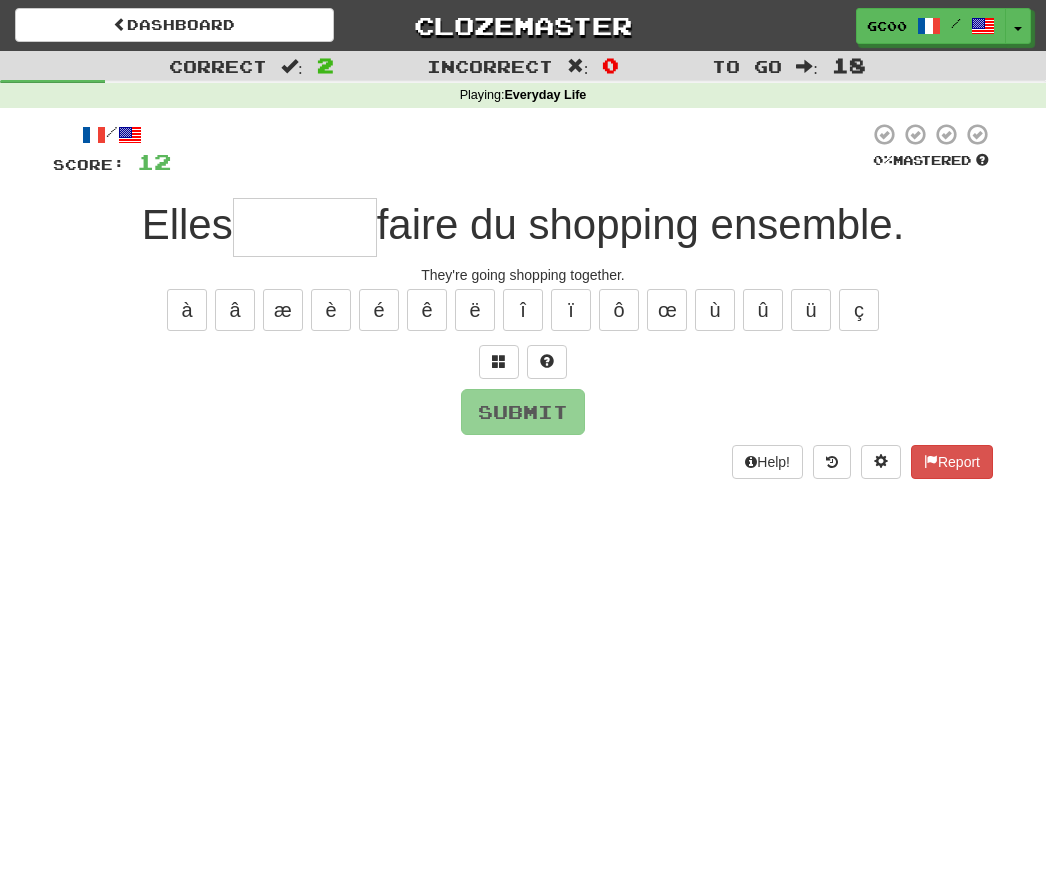 click at bounding box center [305, 227] 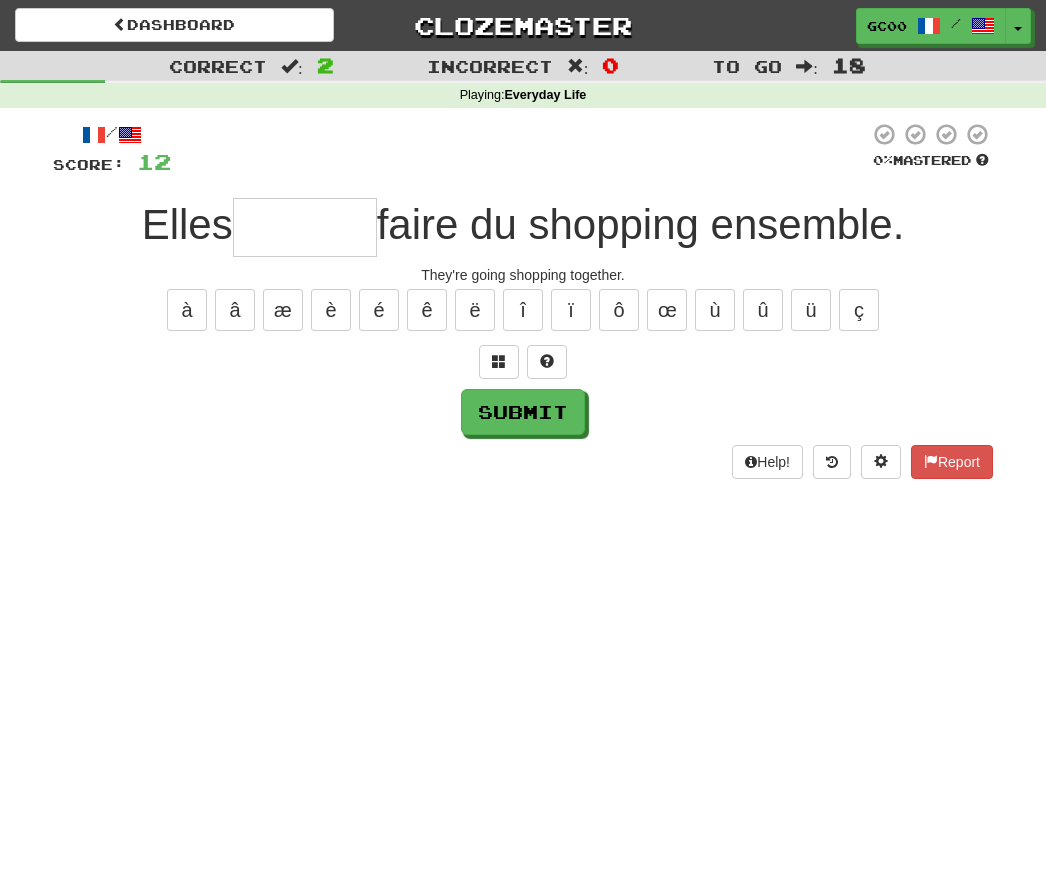 type on "*" 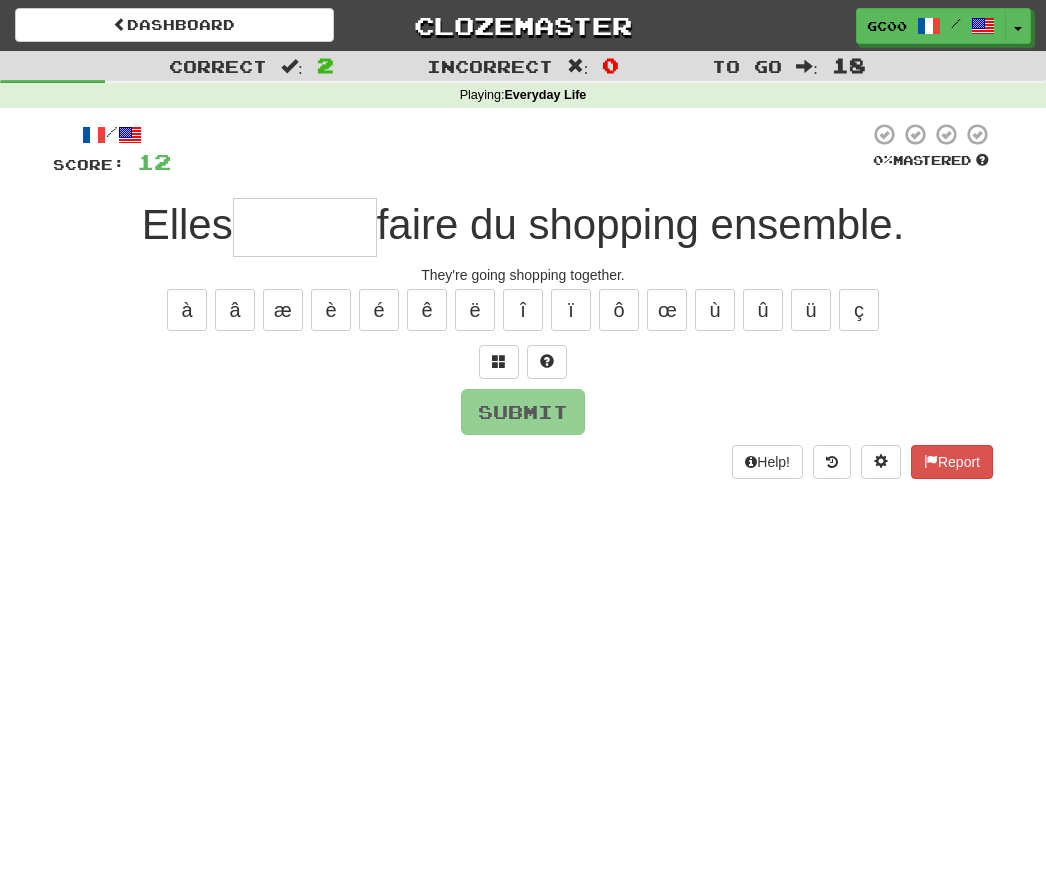 type on "*" 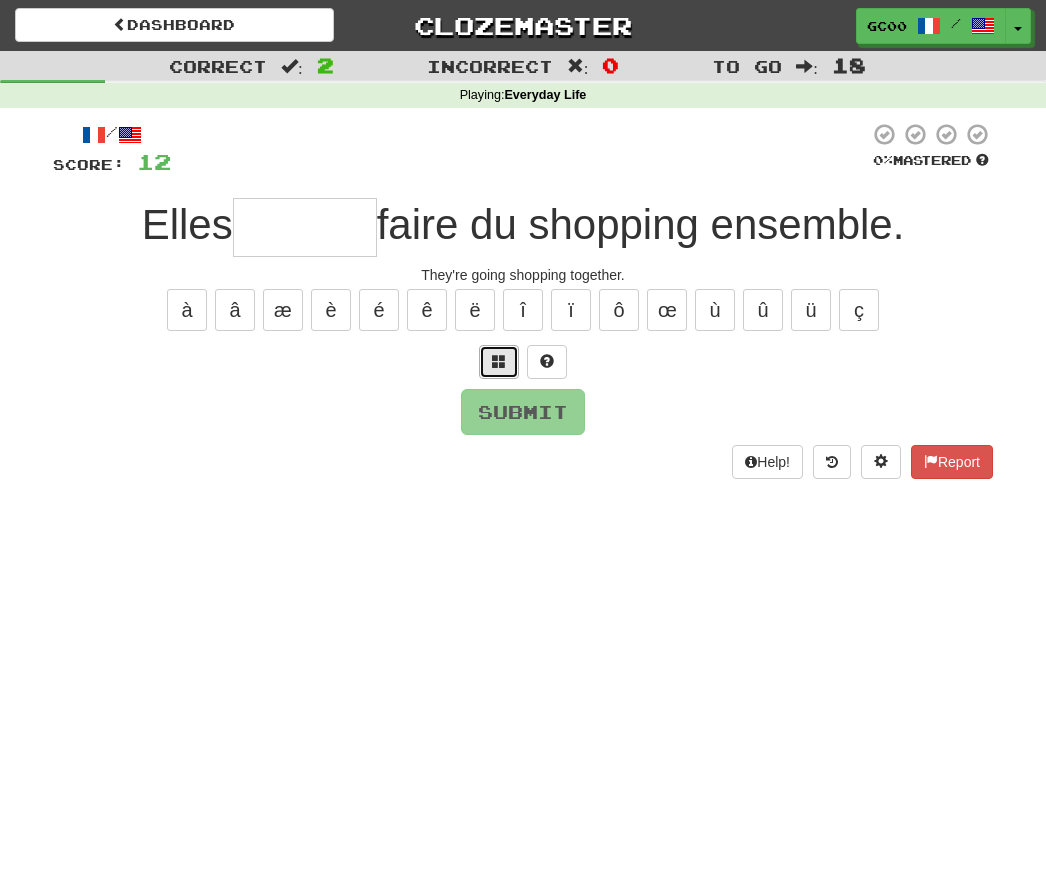 click at bounding box center (499, 362) 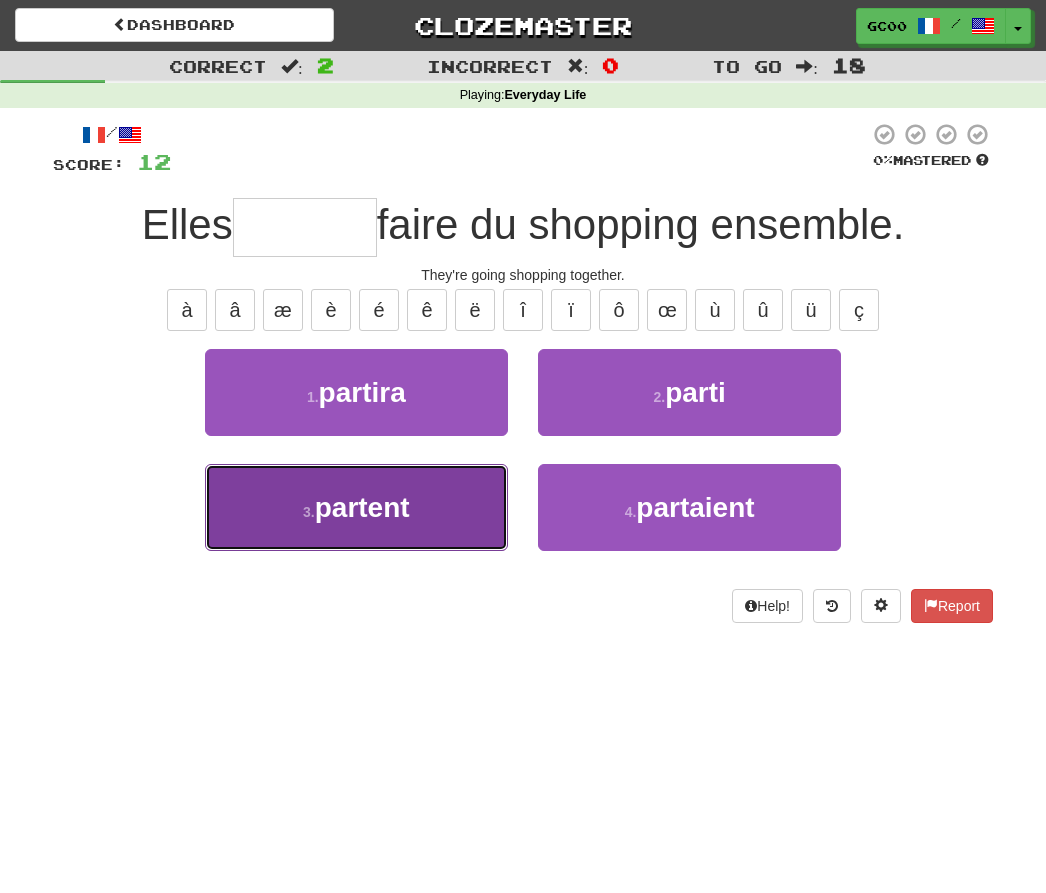 click on "3 .  partent" at bounding box center [356, 507] 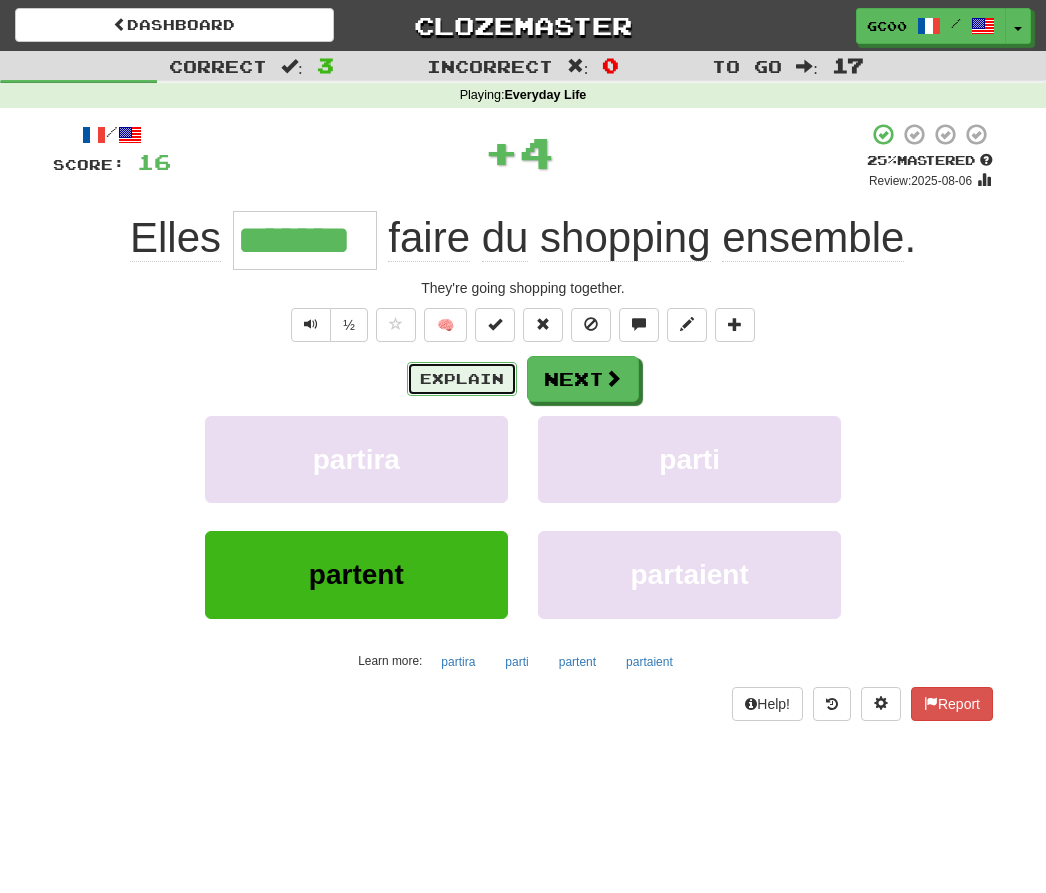 click on "Explain" at bounding box center [462, 379] 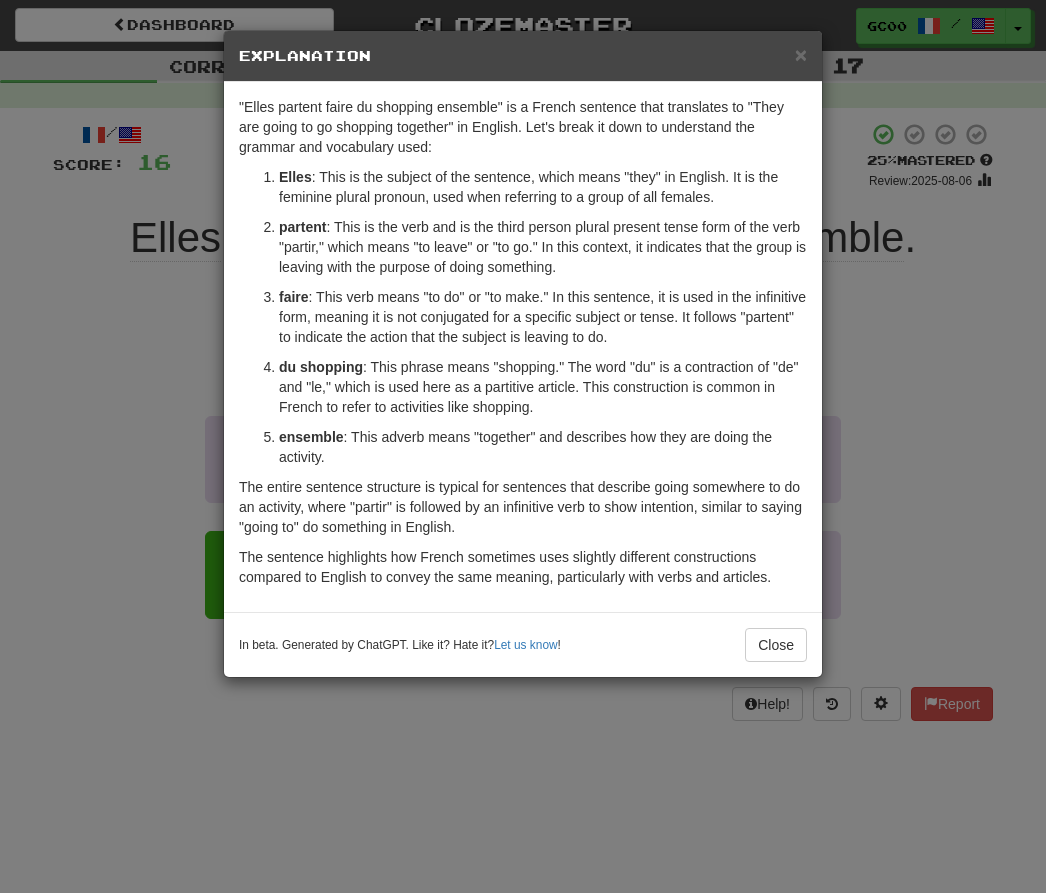 click on "× Explanation "Elles partent faire du shopping ensemble" is a French sentence that translates to "They are going to go shopping together" in English. Let's break it down to understand the grammar and vocabulary used:
Elles : This is the subject of the sentence, which means "they" in English. It is the feminine plural pronoun, used when referring to a group of all females.
partent : This is the verb and is the third person plural present tense form of the verb "partir," which means "to leave" or "to go." In this context, it indicates that the group is leaving with the purpose of doing something.
faire : This verb means "to do" or "to make." In this sentence, it is used in the infinitive form, meaning it is not conjugated for a specific subject or tense. It follows "partent" to indicate the action that the subject is leaving to do.
du shopping
ensemble : This adverb means "together" and describes how they are doing the activity.
Let us know ! Close" at bounding box center (523, 446) 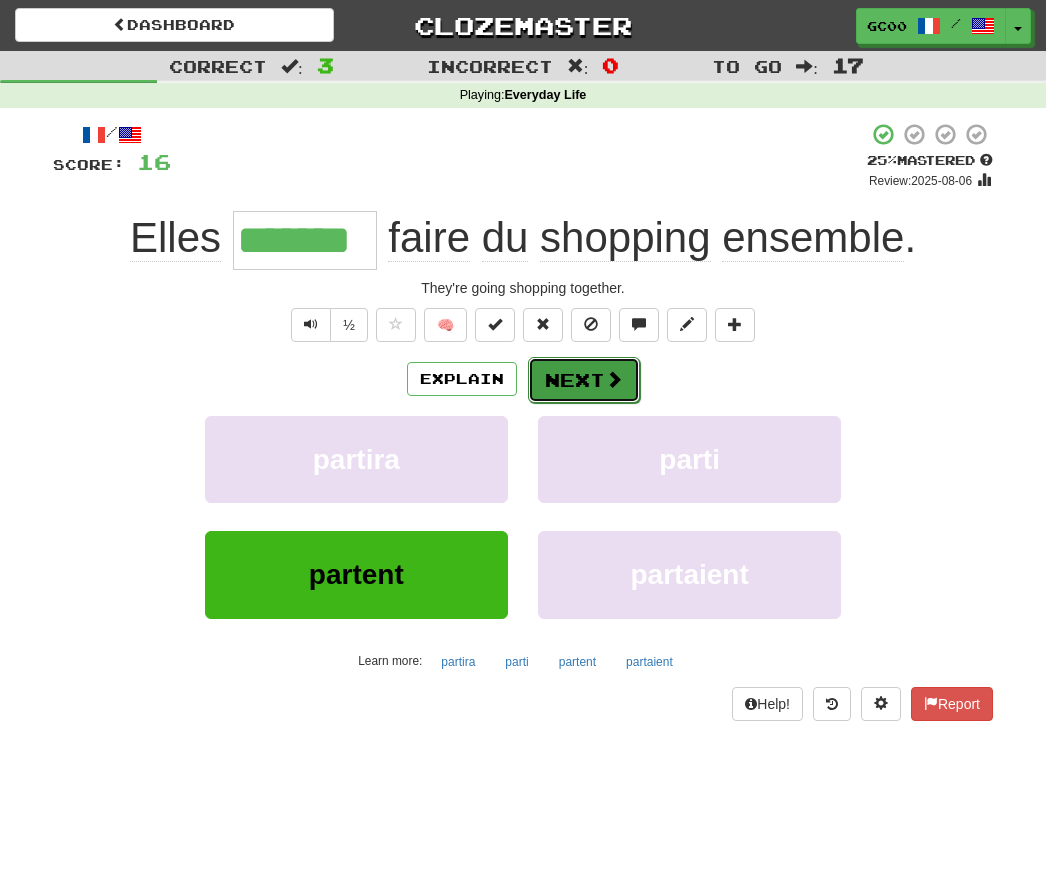 click on "Next" at bounding box center (584, 380) 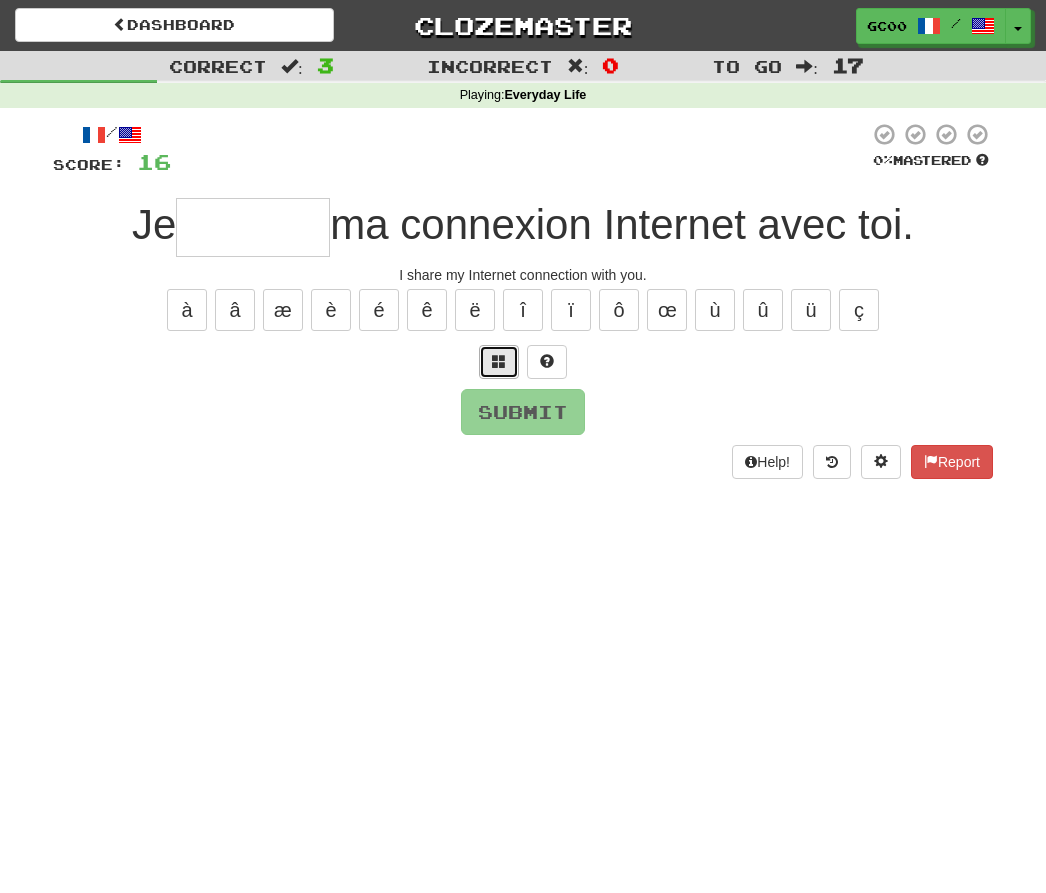 click at bounding box center (499, 361) 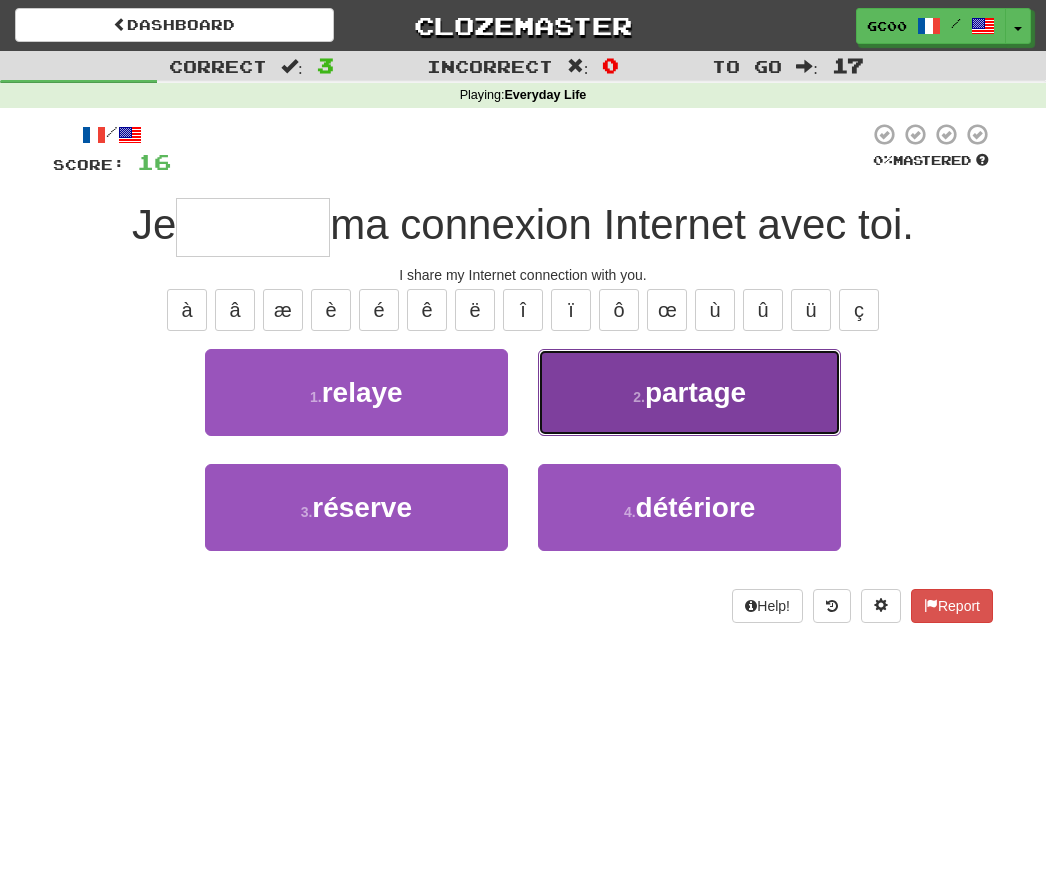 click on "2 .  partage" at bounding box center [689, 392] 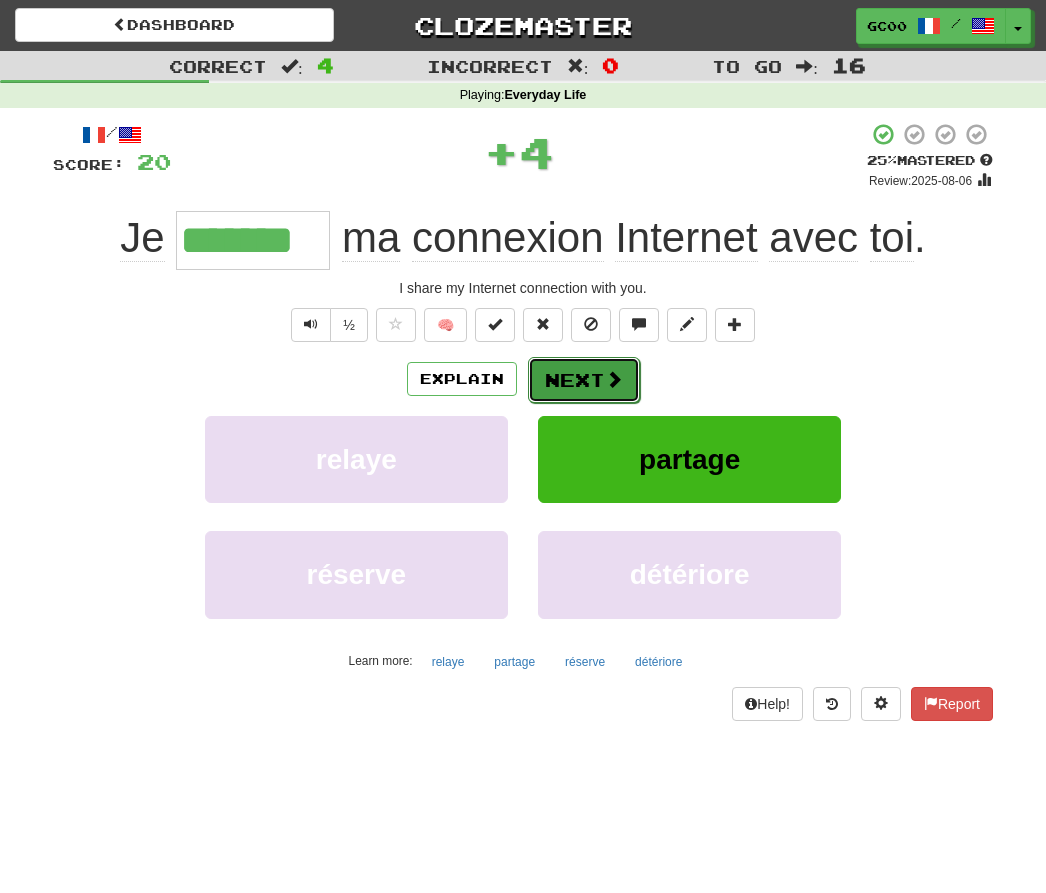 click on "Next" at bounding box center (584, 380) 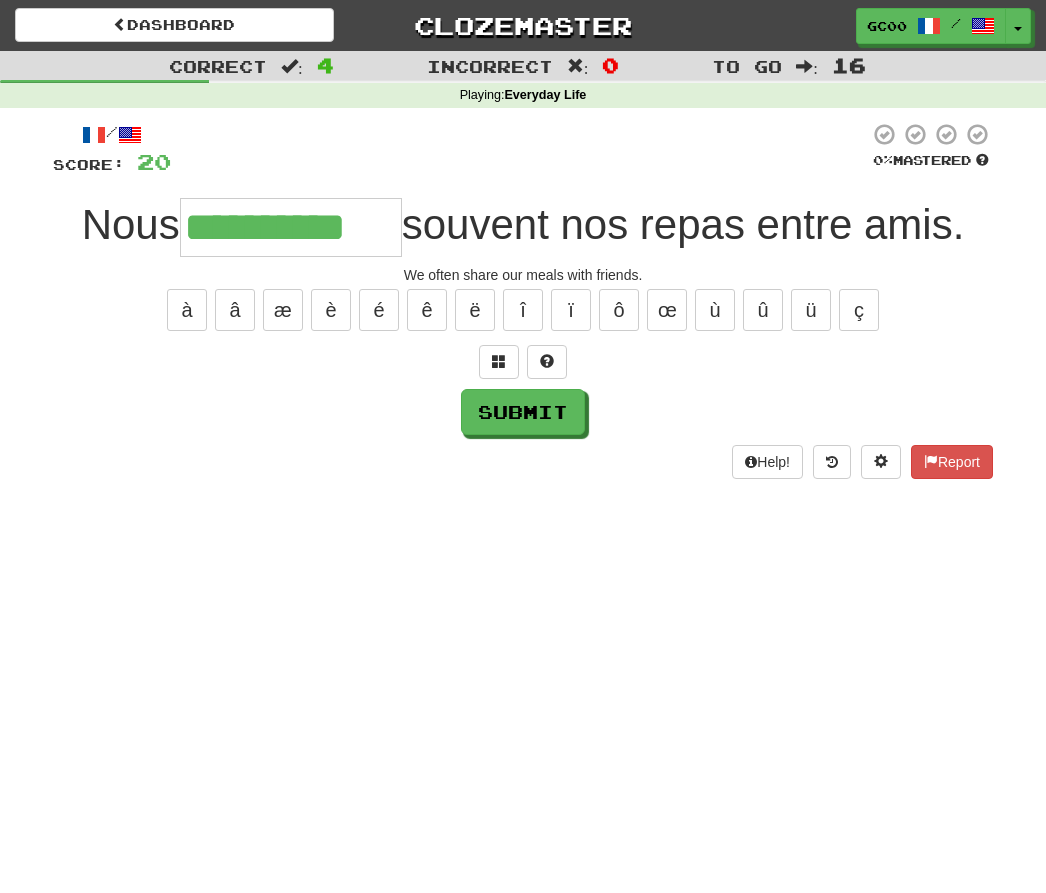 type on "**********" 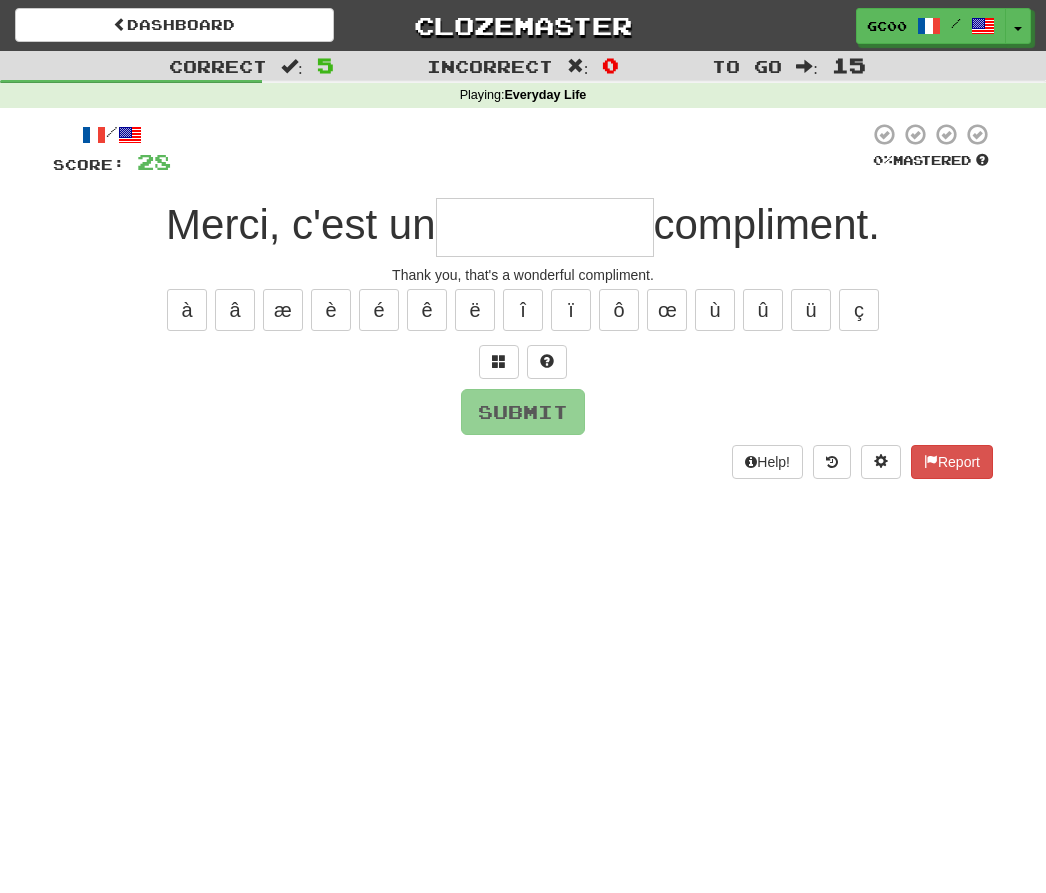 type on "*" 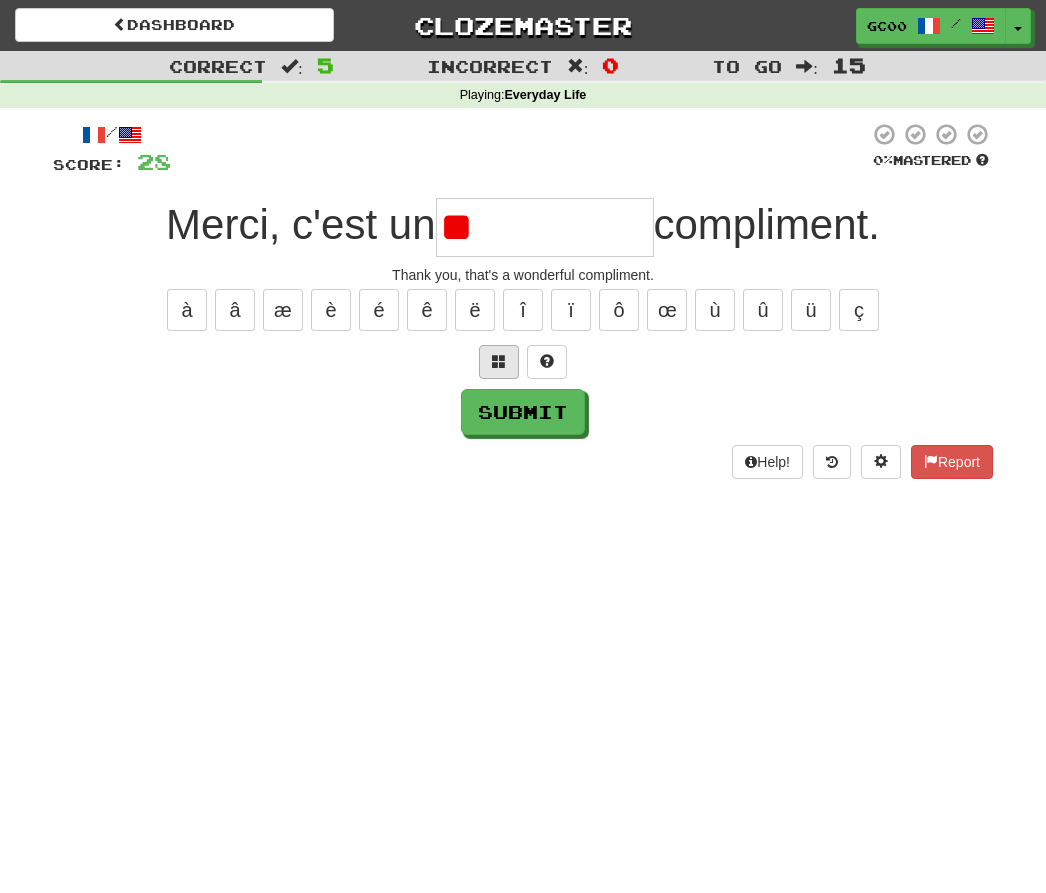 type on "*" 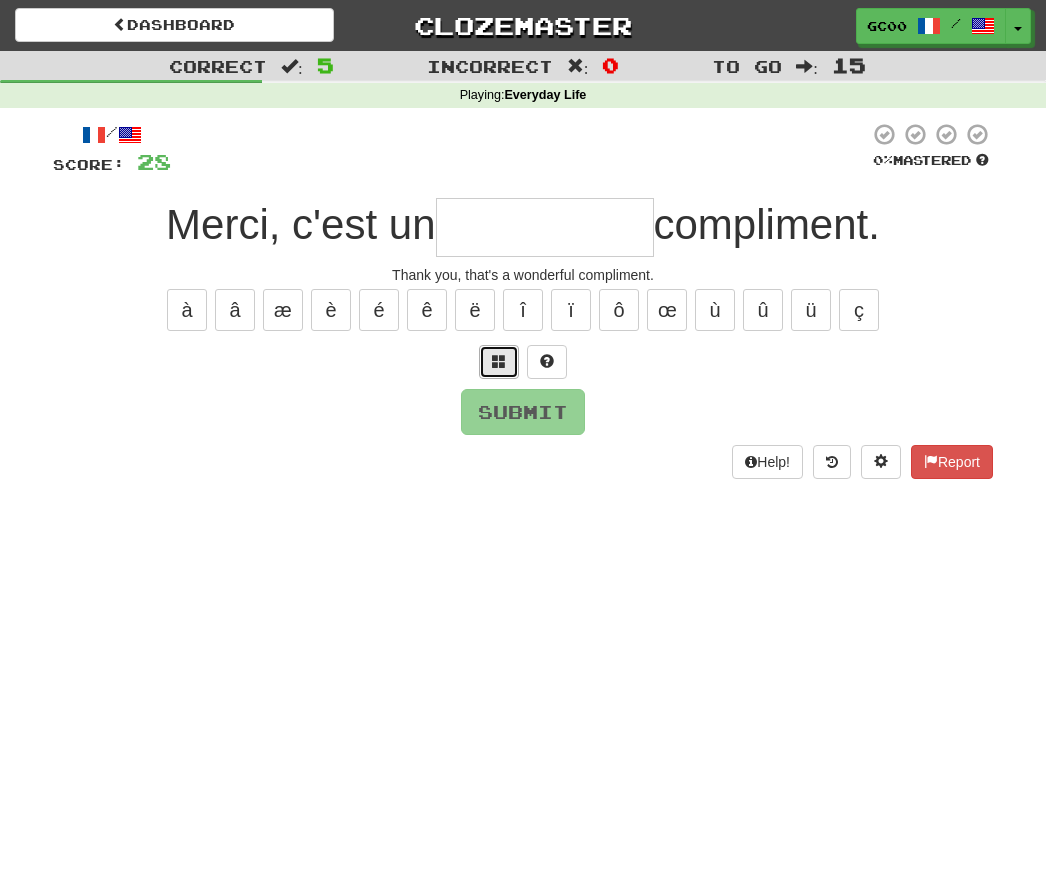 click at bounding box center [499, 361] 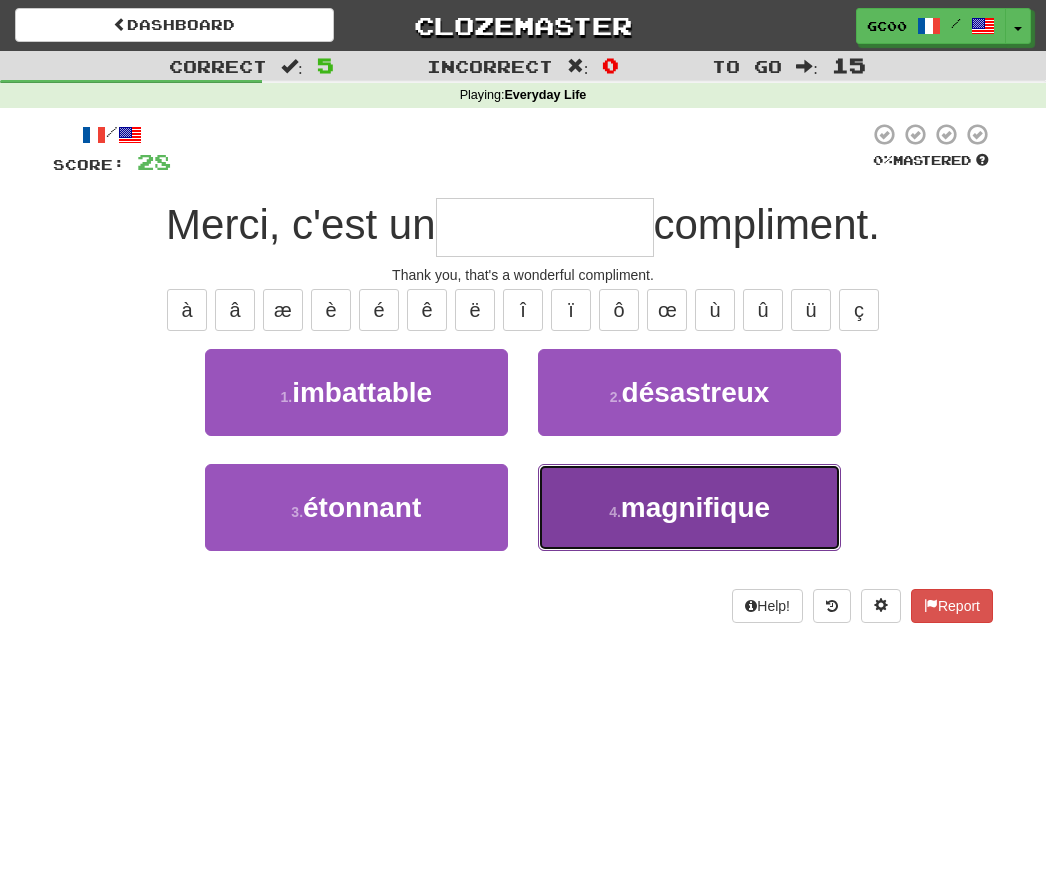 click on "4 .  magnifique" at bounding box center (689, 507) 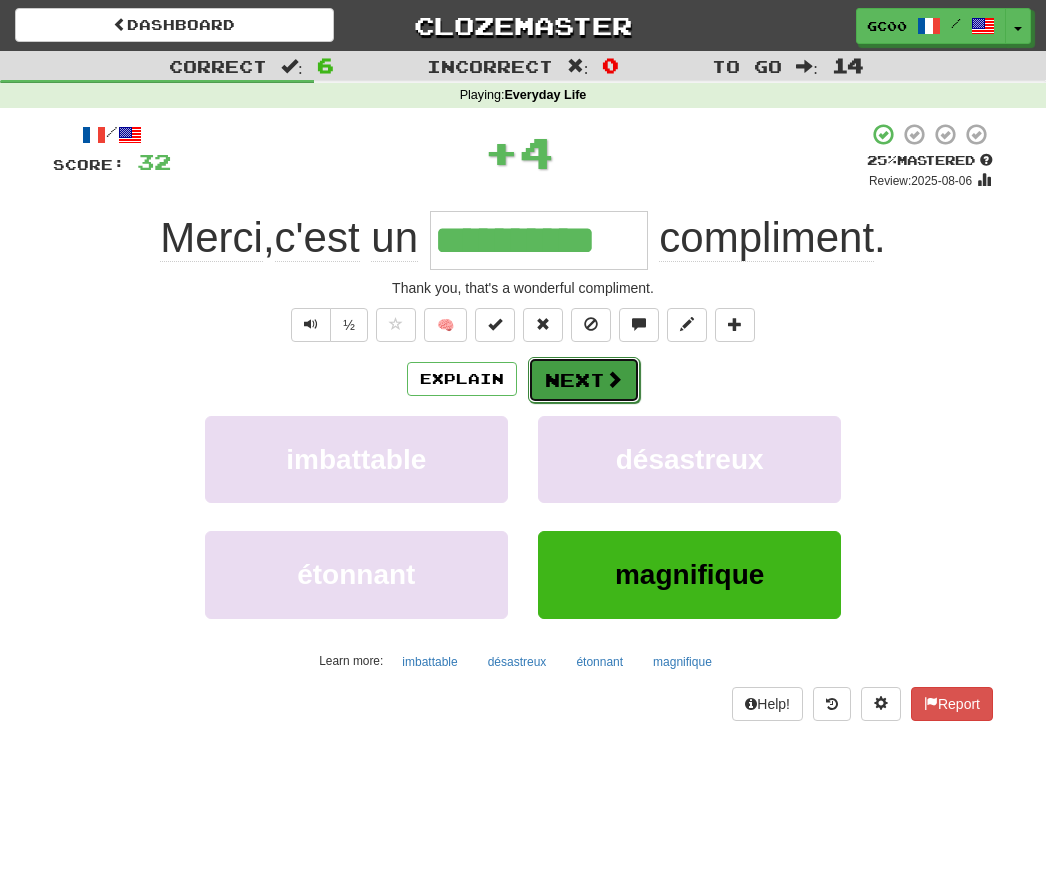 click on "Next" at bounding box center [584, 380] 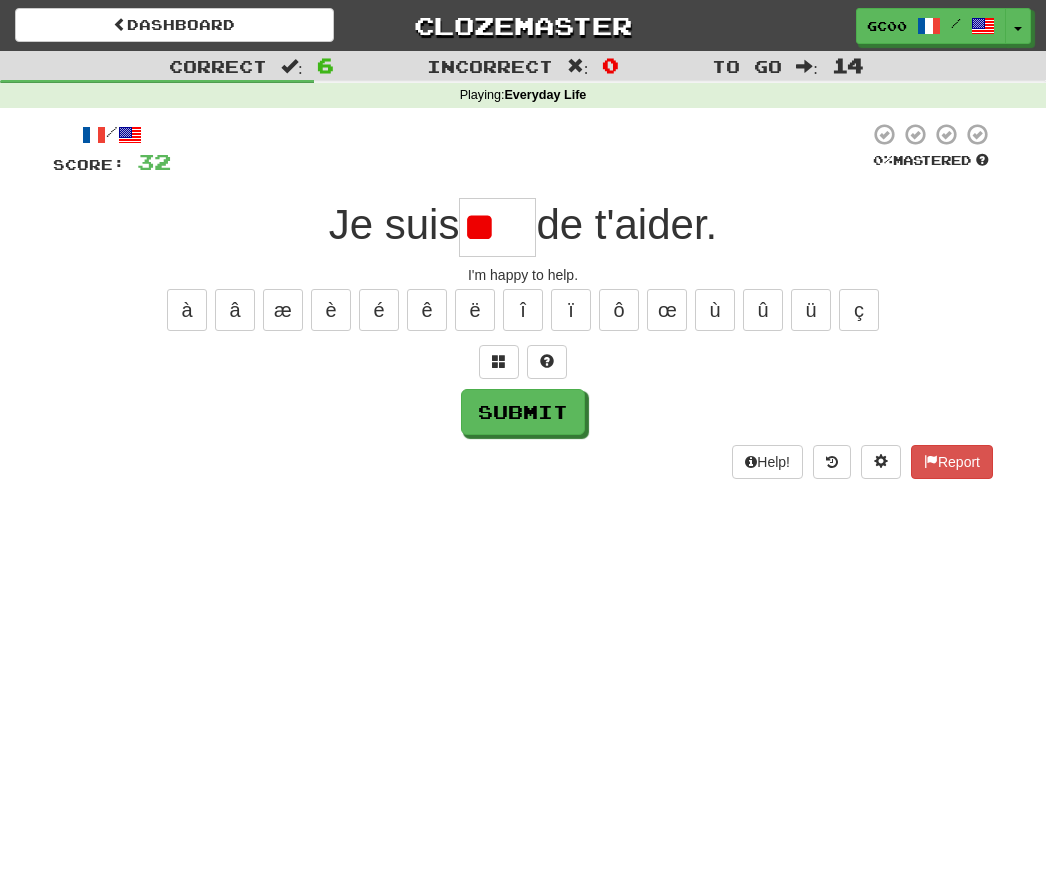 type on "*" 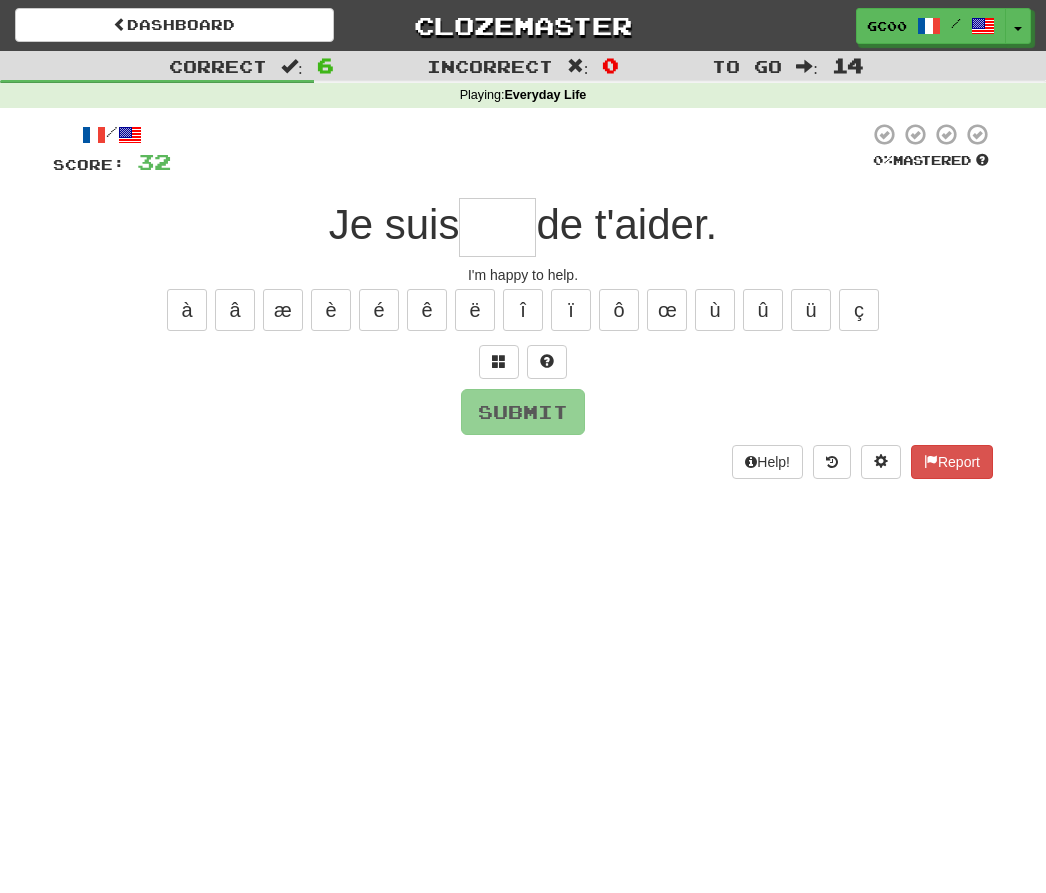 type on "*" 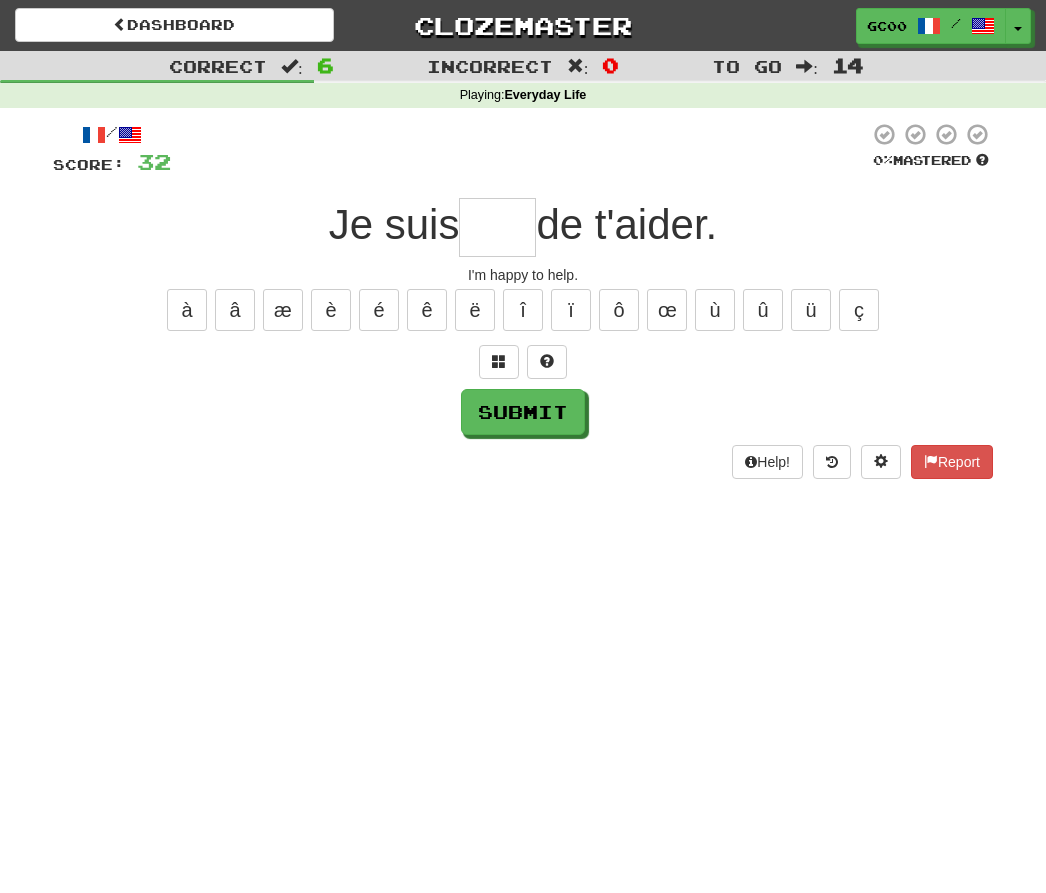 type on "*" 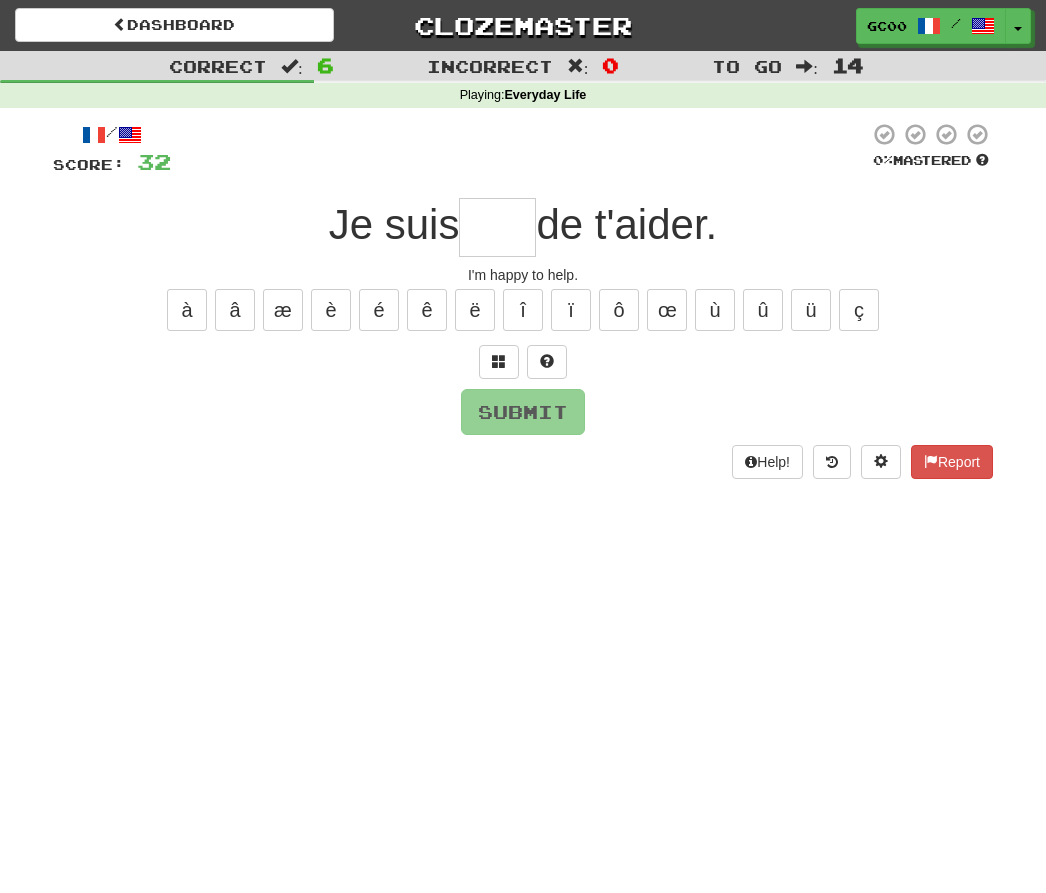 type on "*" 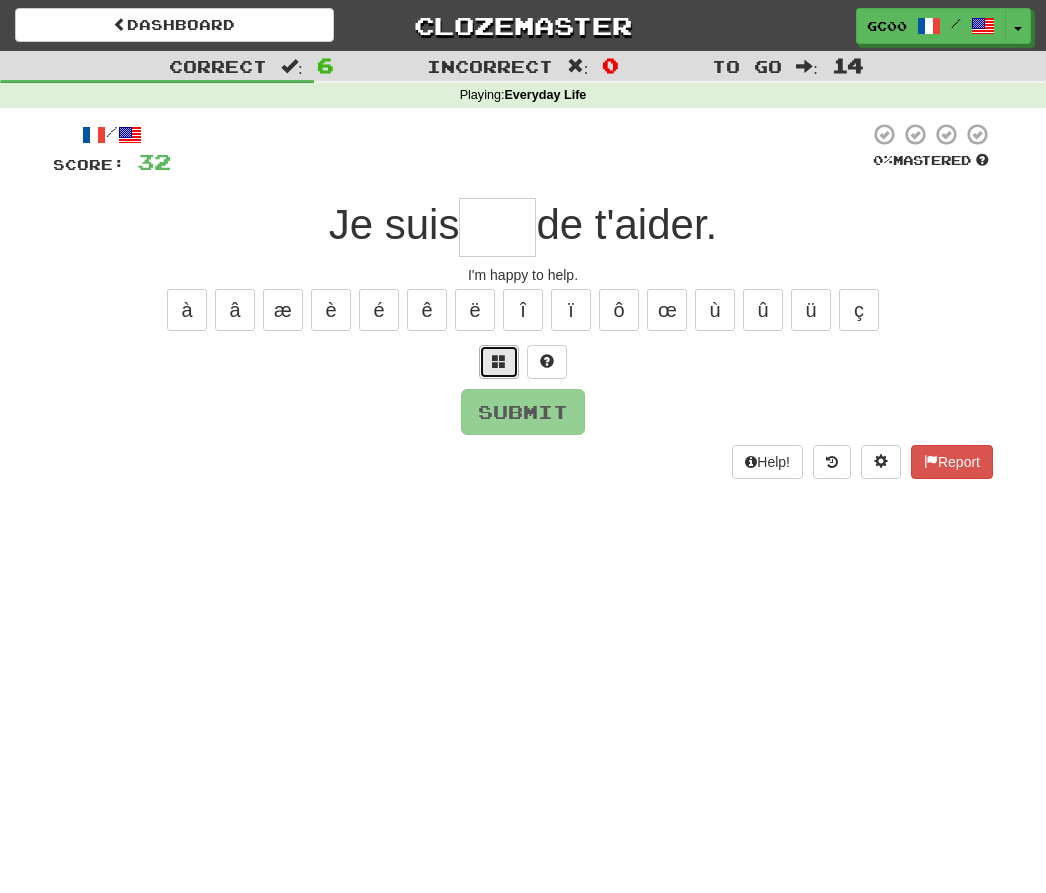click at bounding box center [499, 362] 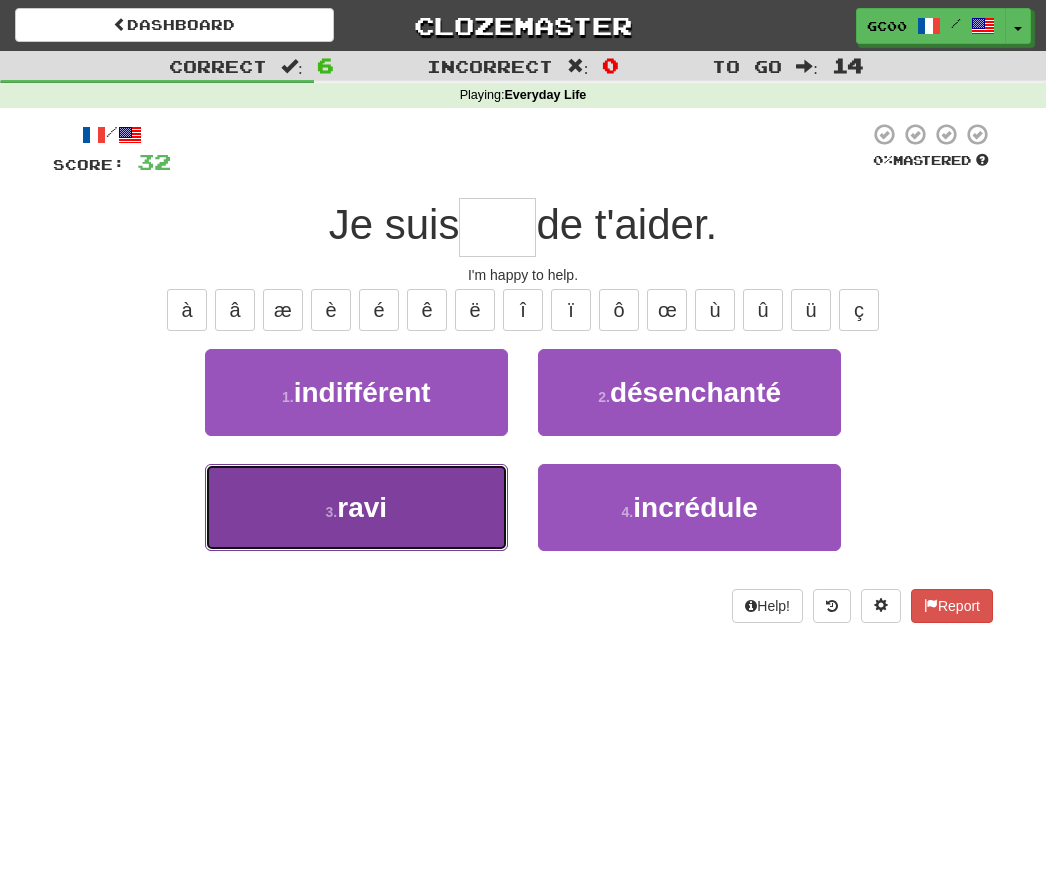 click on "3 .  ravi" at bounding box center [356, 507] 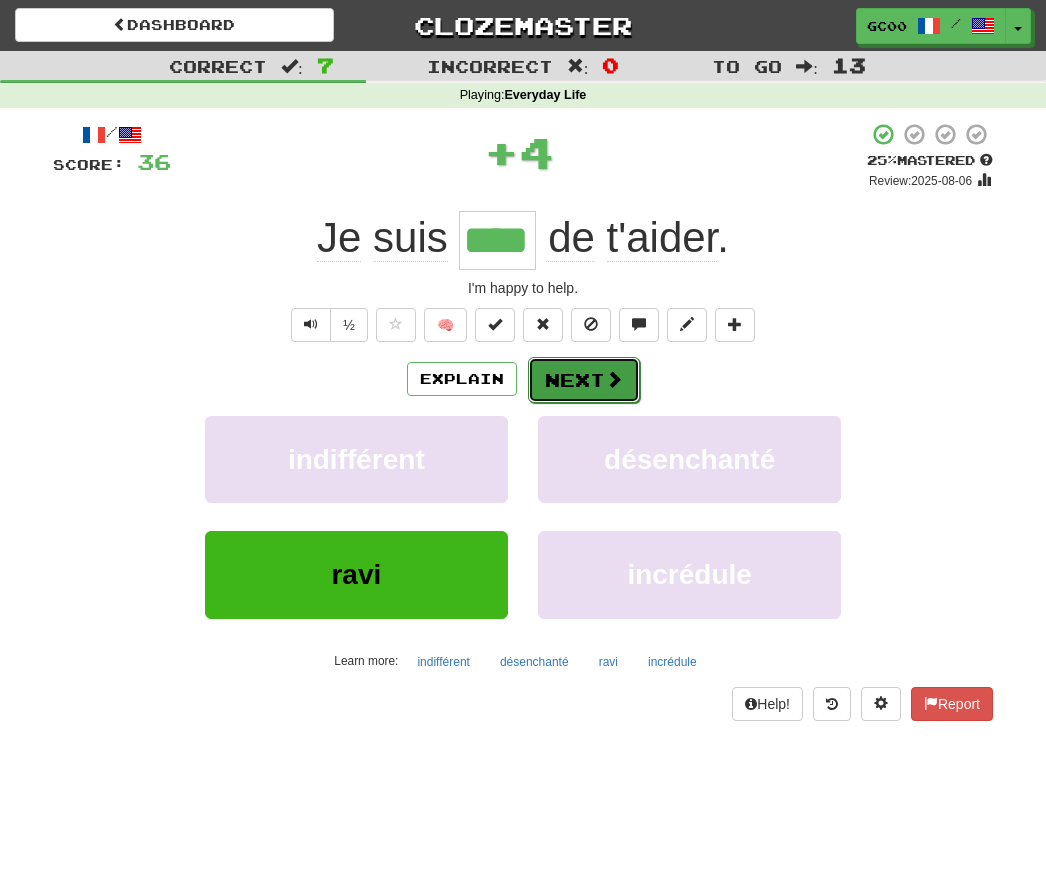 click on "Next" at bounding box center (584, 380) 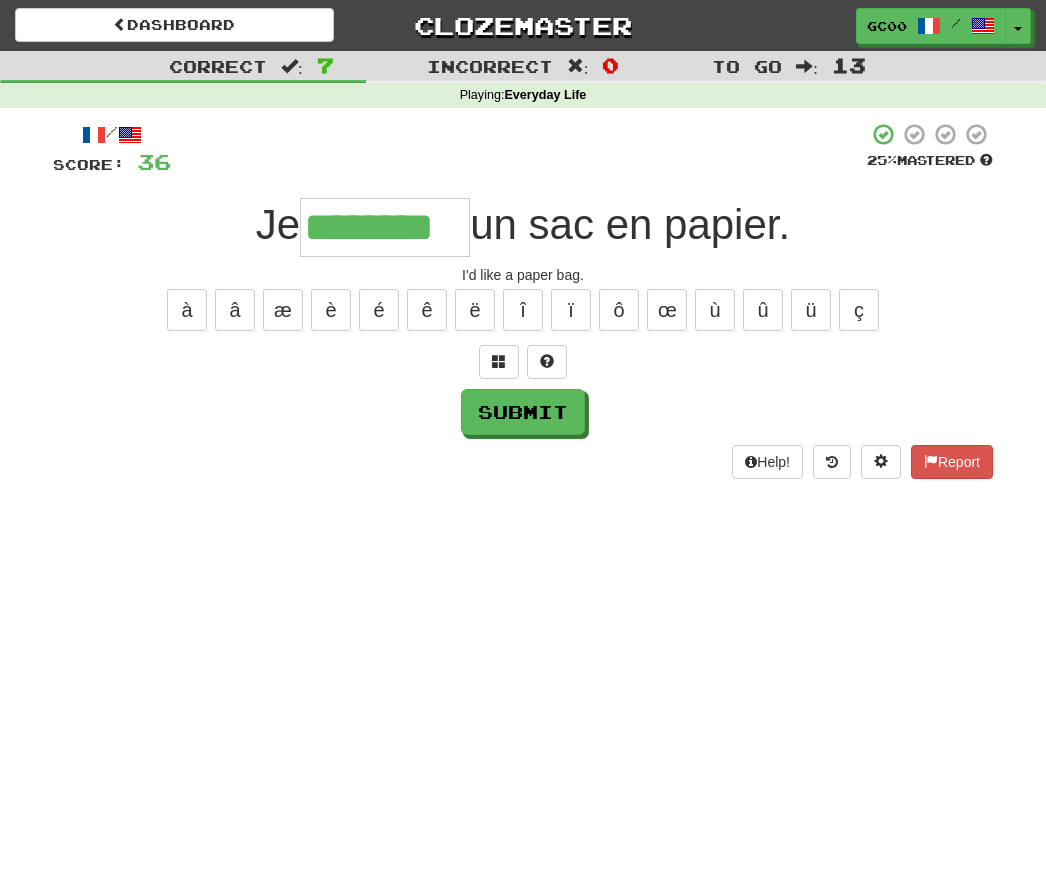 type on "********" 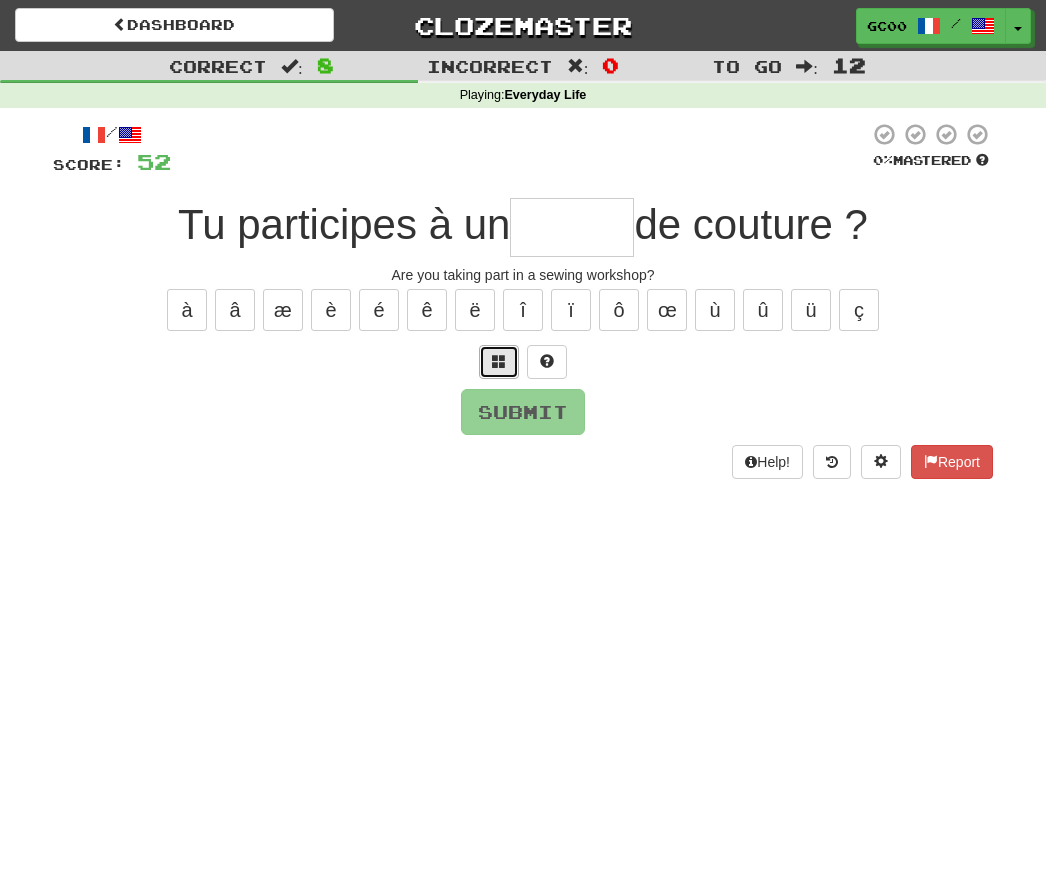 click at bounding box center (499, 362) 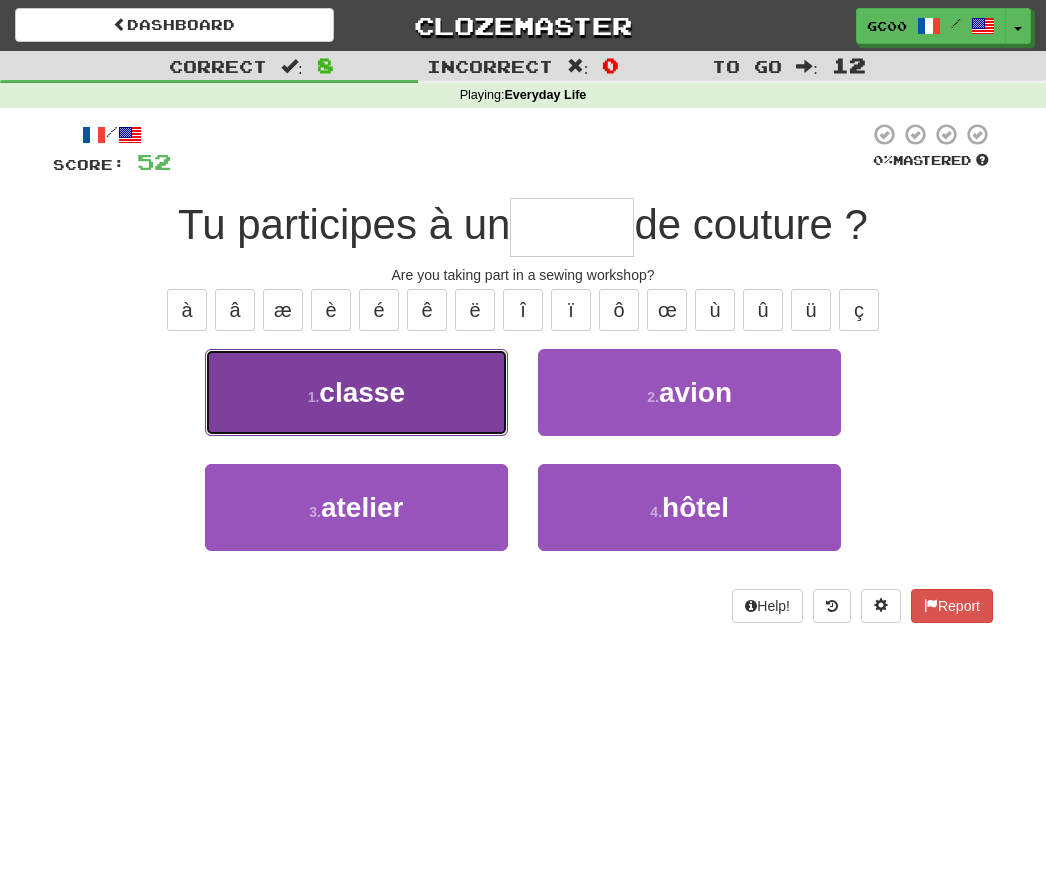 click on "1 .  classe" at bounding box center (356, 392) 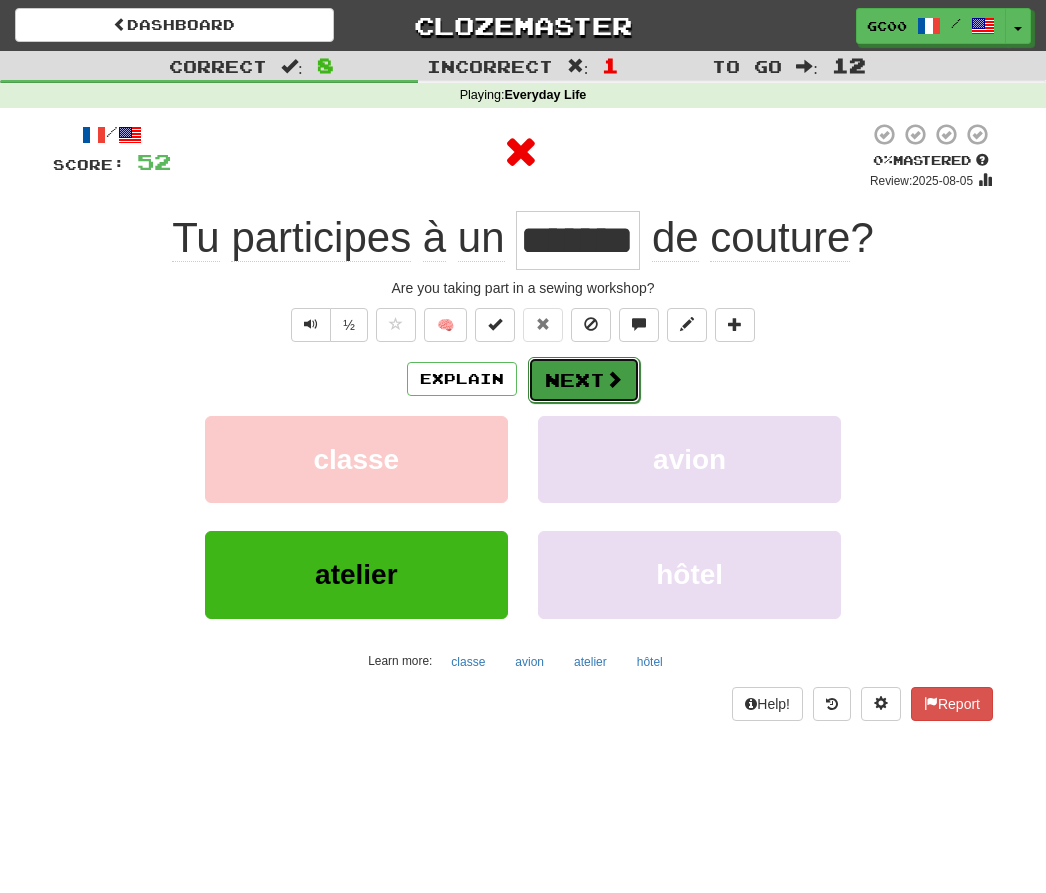 click on "Next" at bounding box center (584, 380) 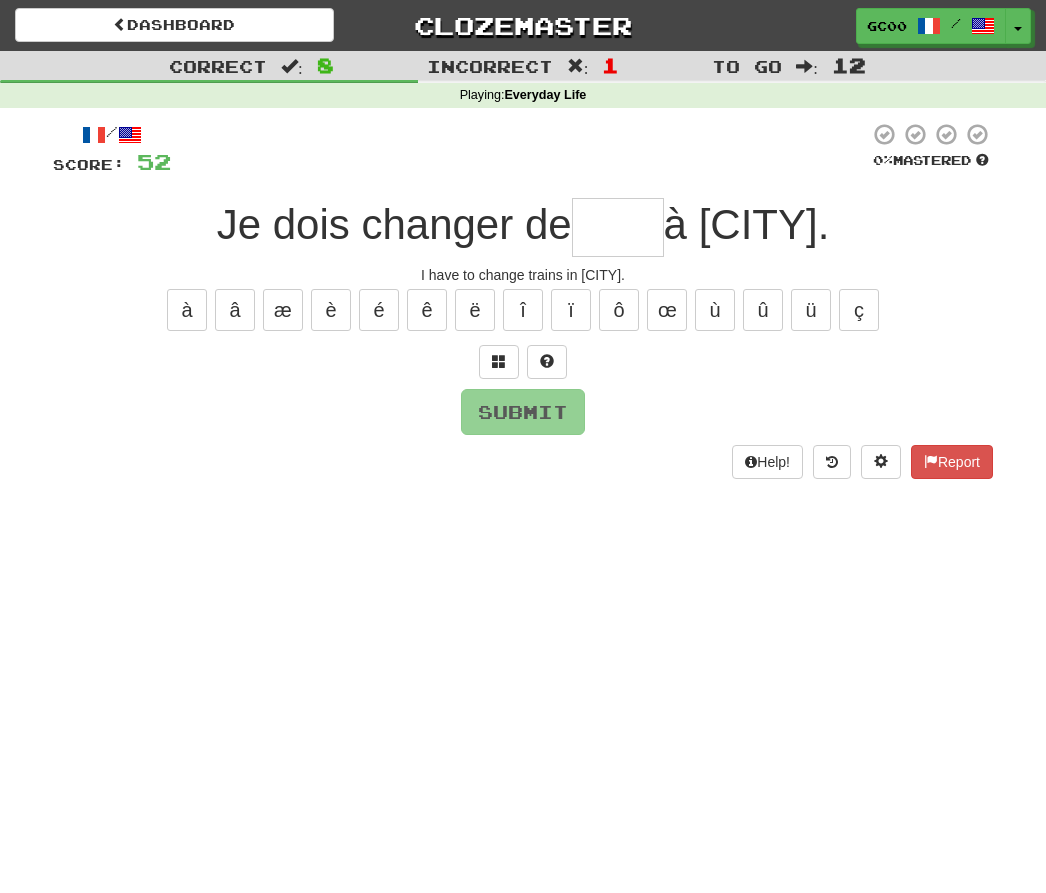 type on "*" 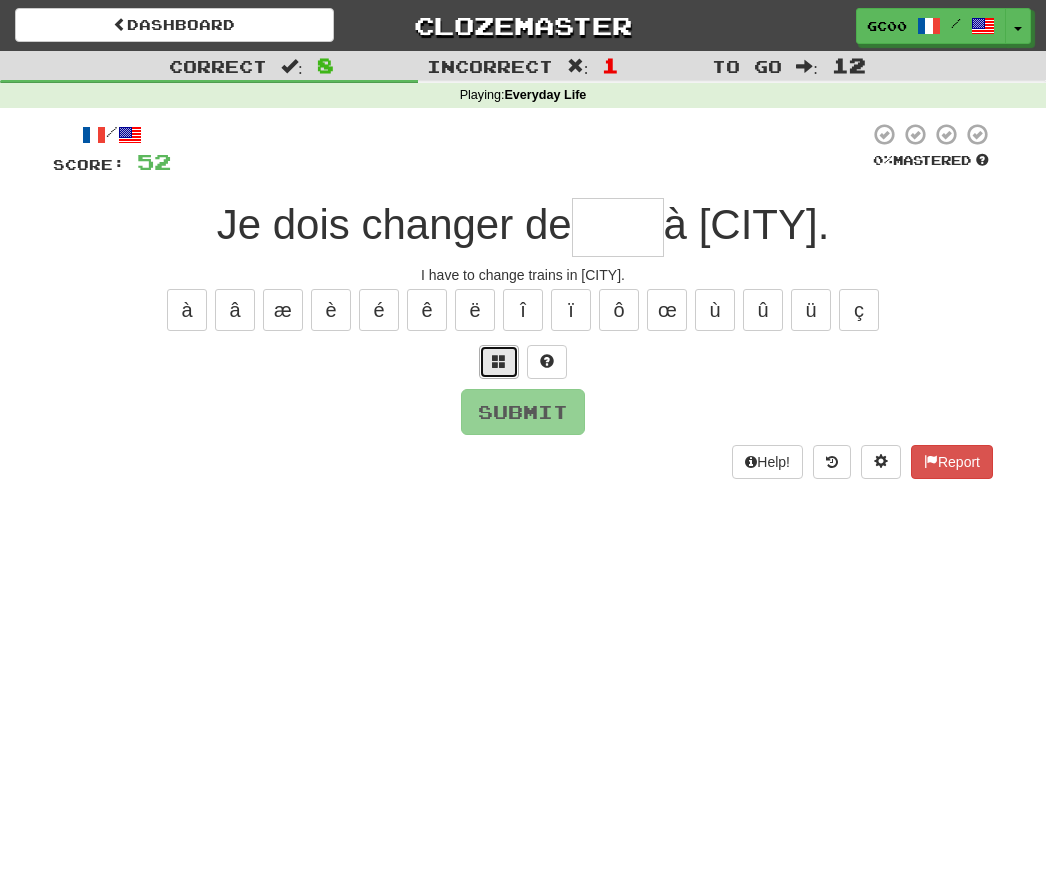 click at bounding box center (499, 361) 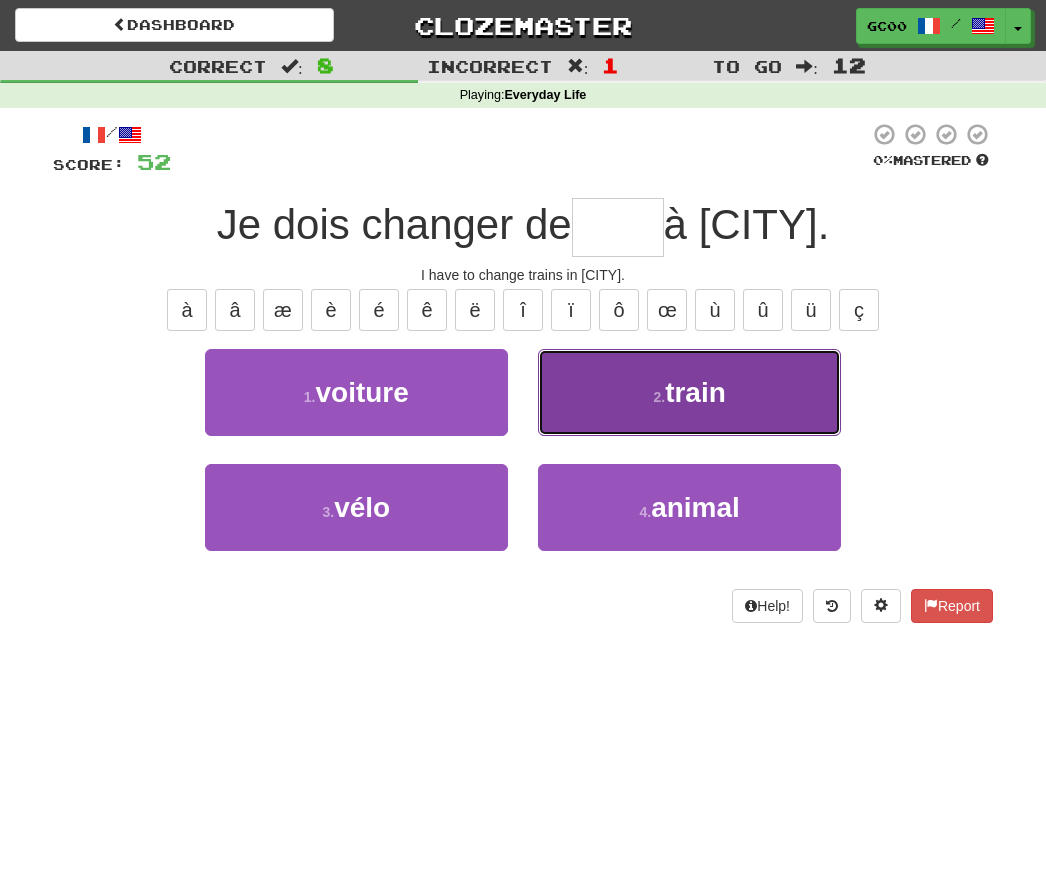 click on "2 .  train" at bounding box center [689, 392] 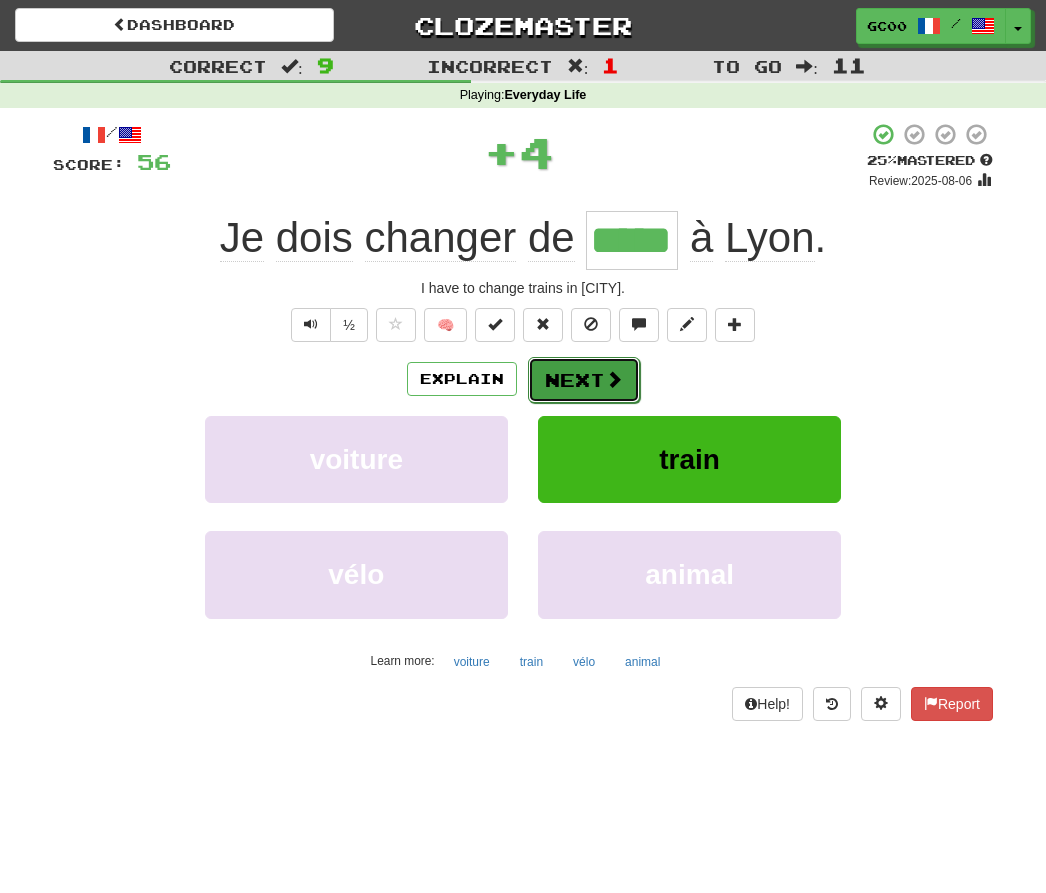 click on "Next" at bounding box center (584, 380) 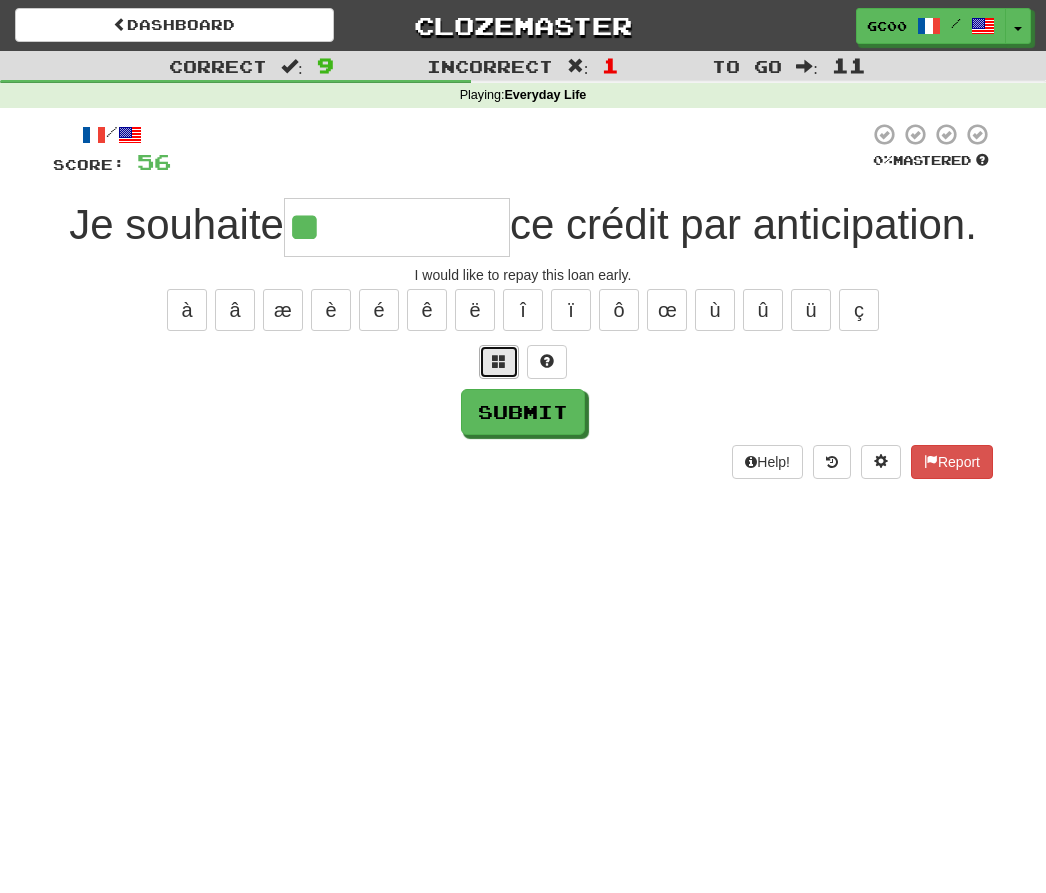 click at bounding box center [499, 361] 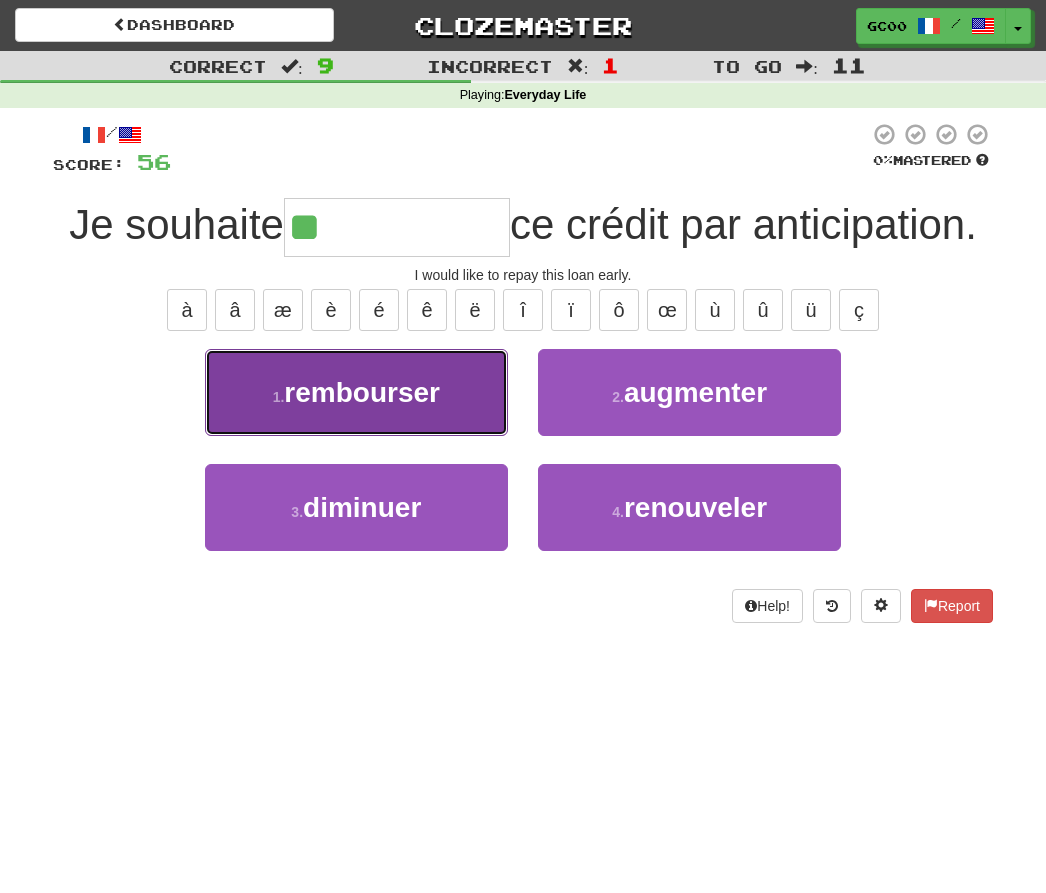 click on "1 .  rembourser" at bounding box center [356, 392] 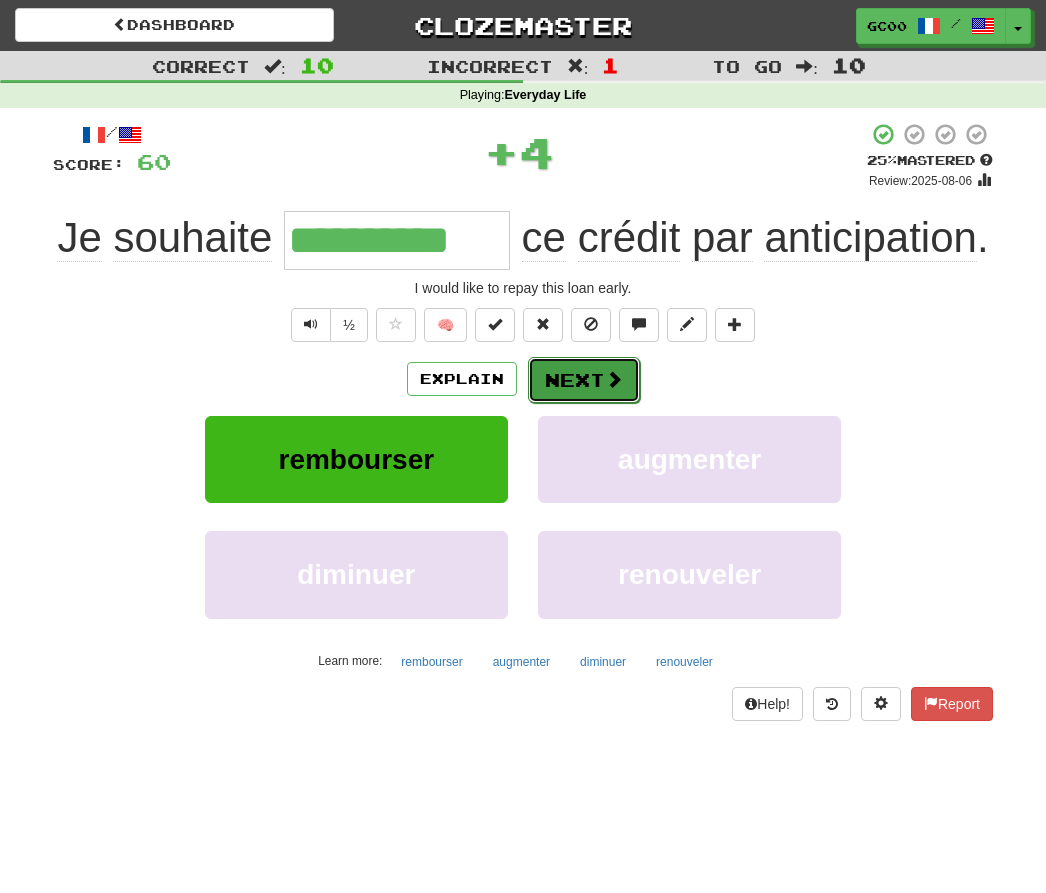 click on "Next" at bounding box center (584, 380) 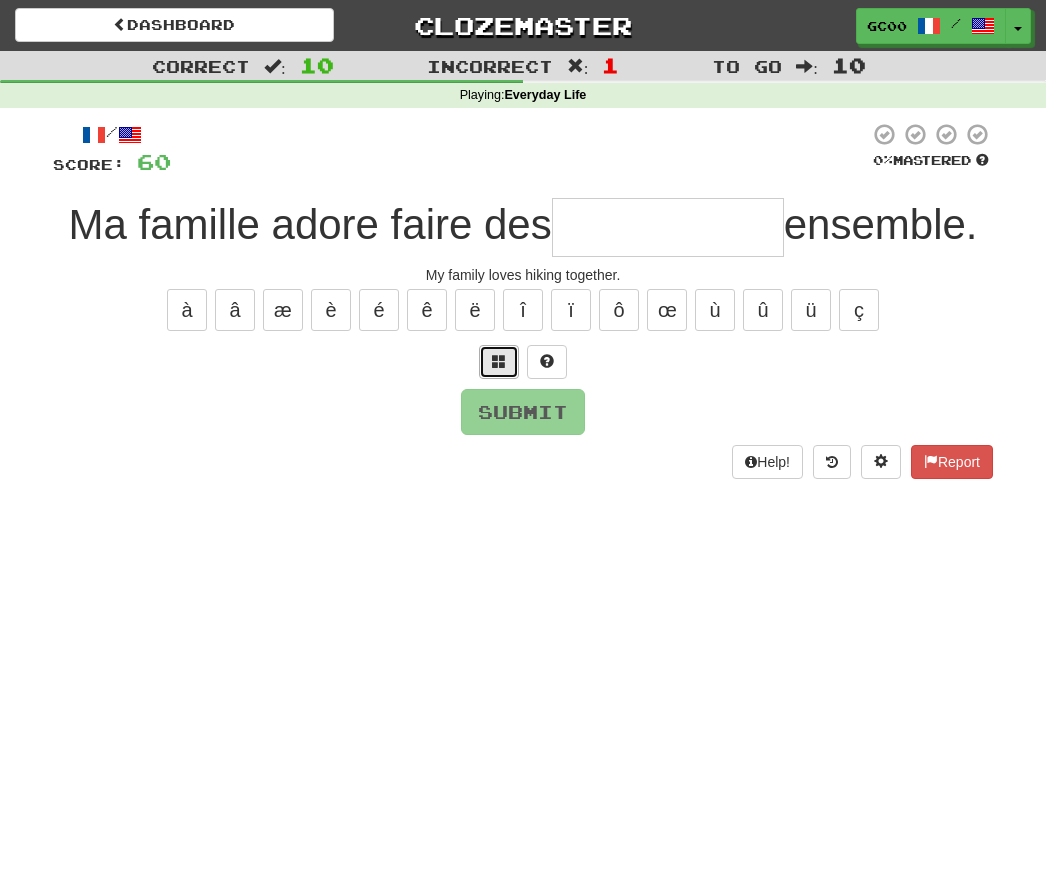 click at bounding box center [499, 362] 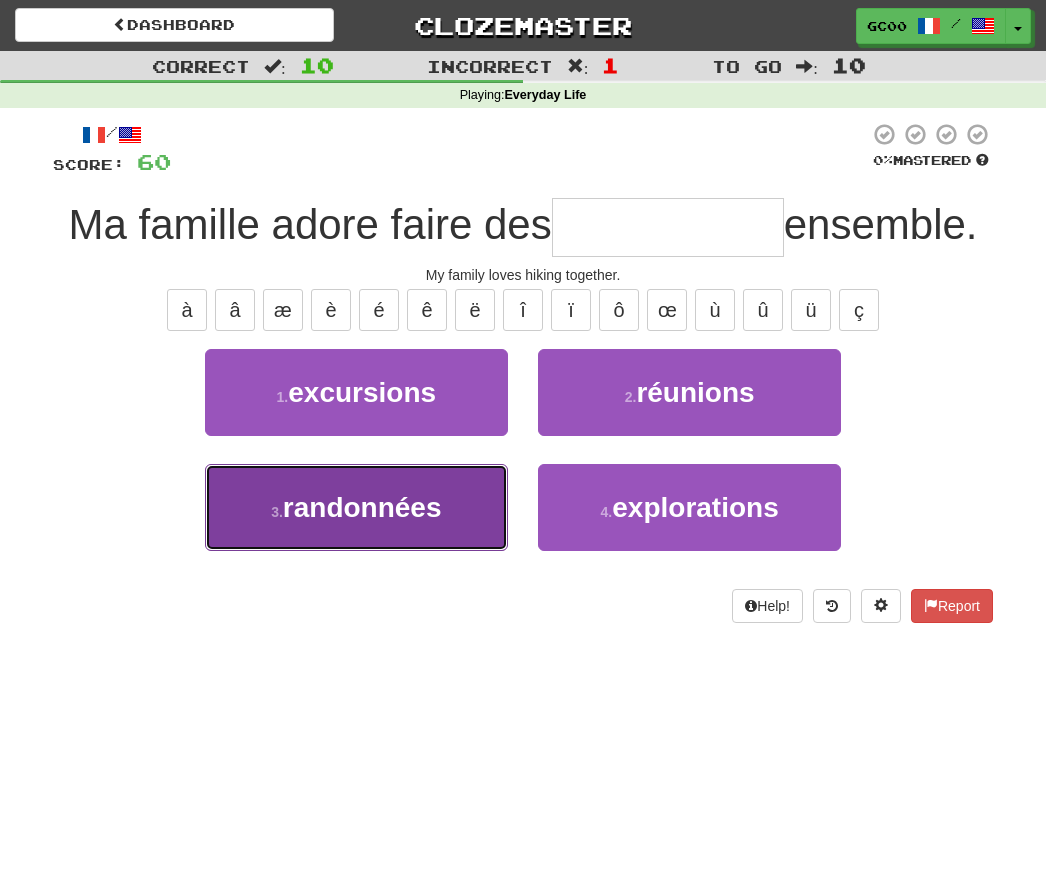click on "randonnées" at bounding box center (362, 507) 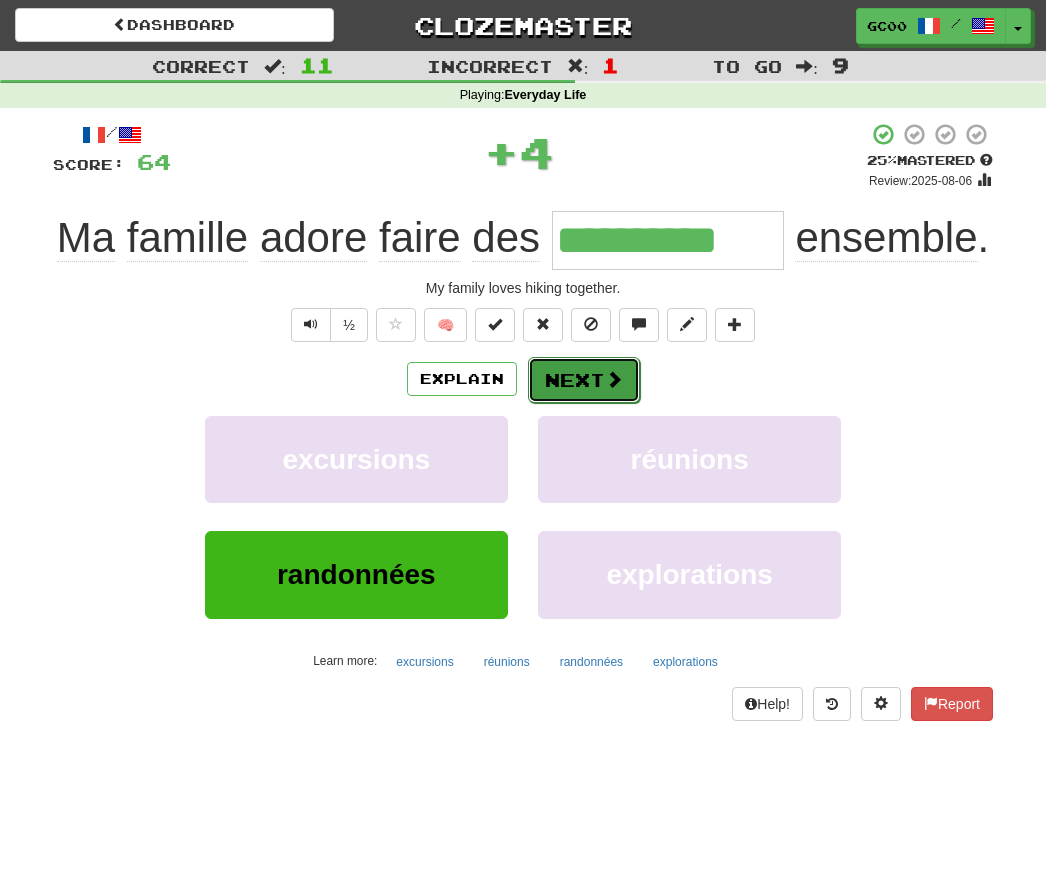 click on "Next" at bounding box center (584, 380) 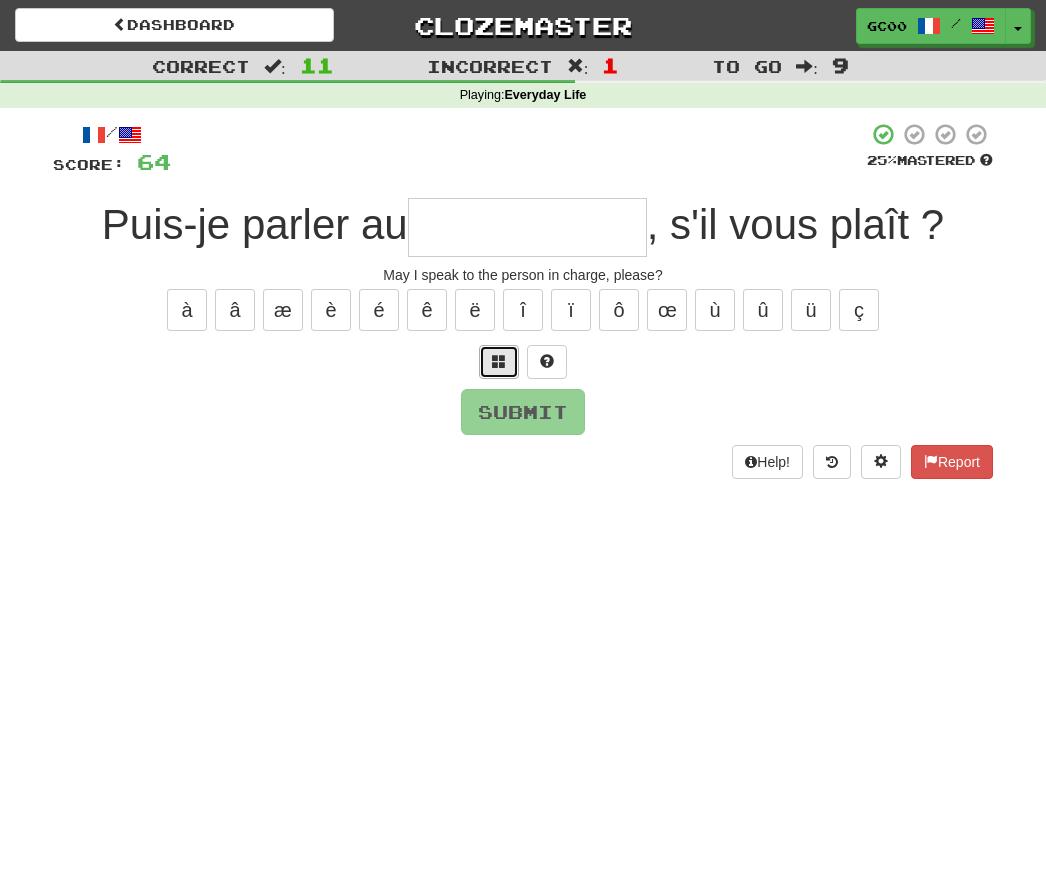click at bounding box center (499, 361) 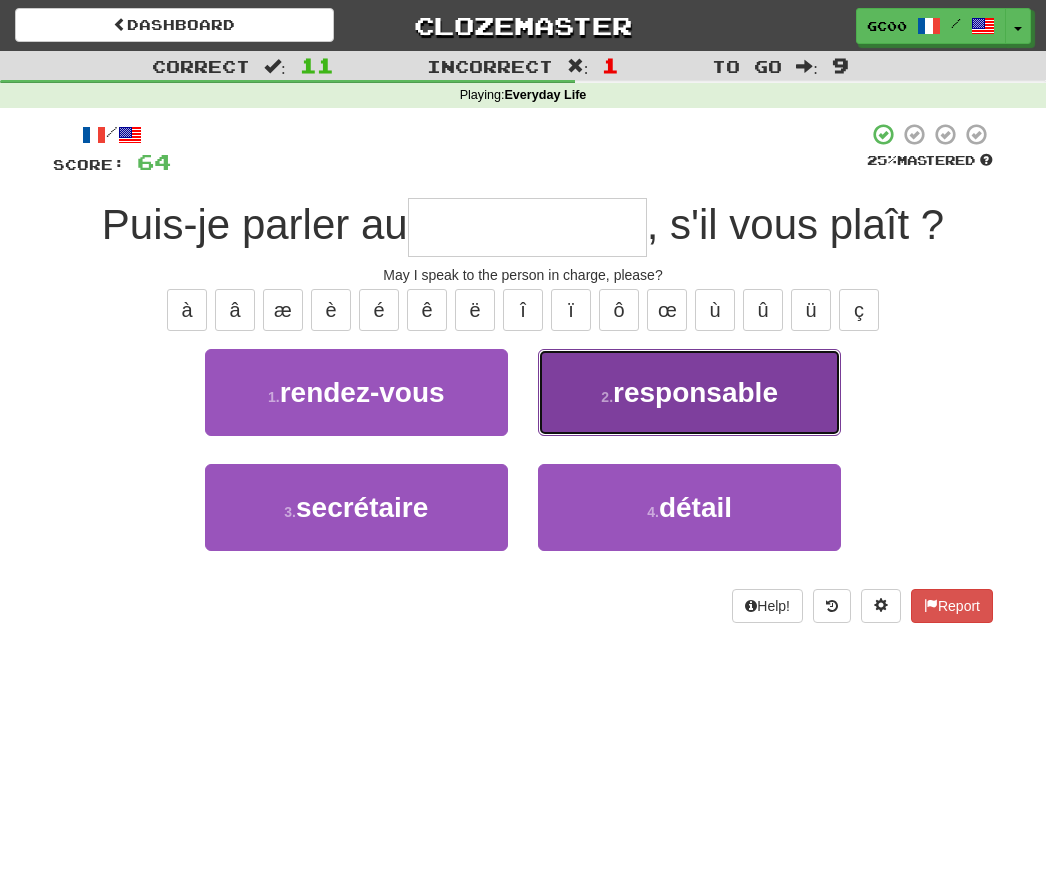 click on "2 ." at bounding box center (607, 397) 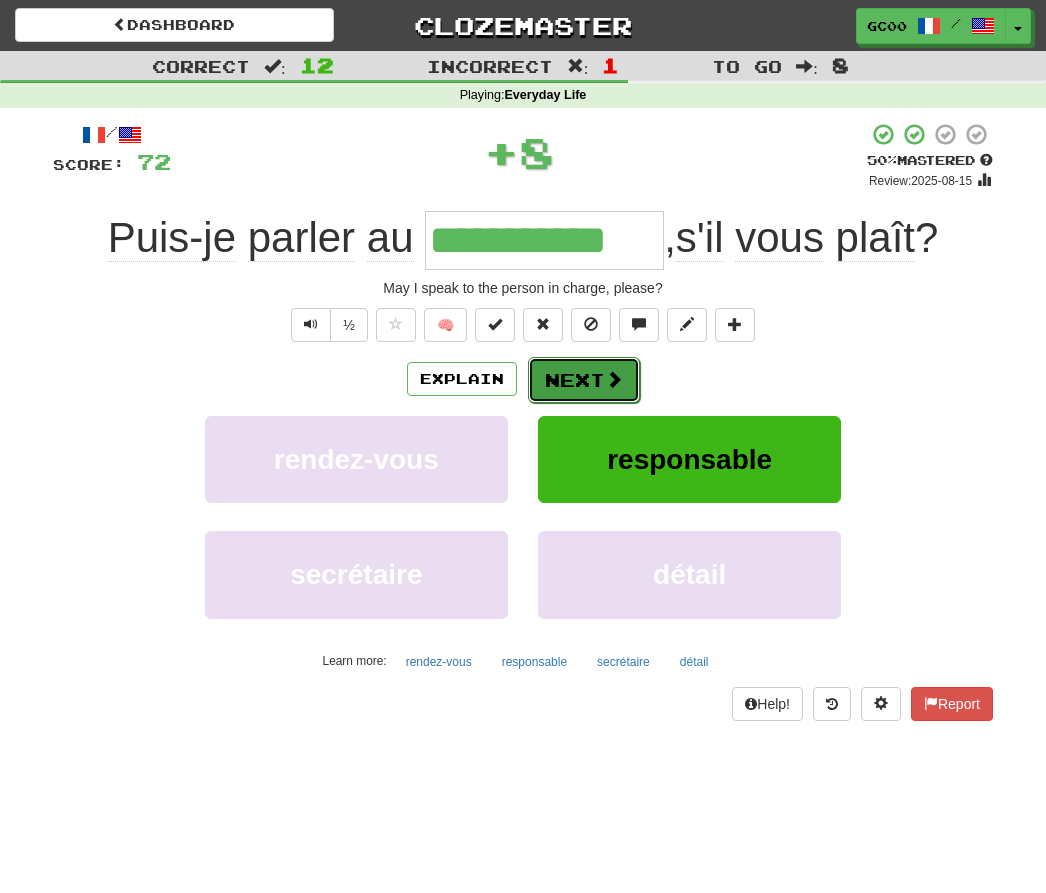click on "Next" at bounding box center (584, 380) 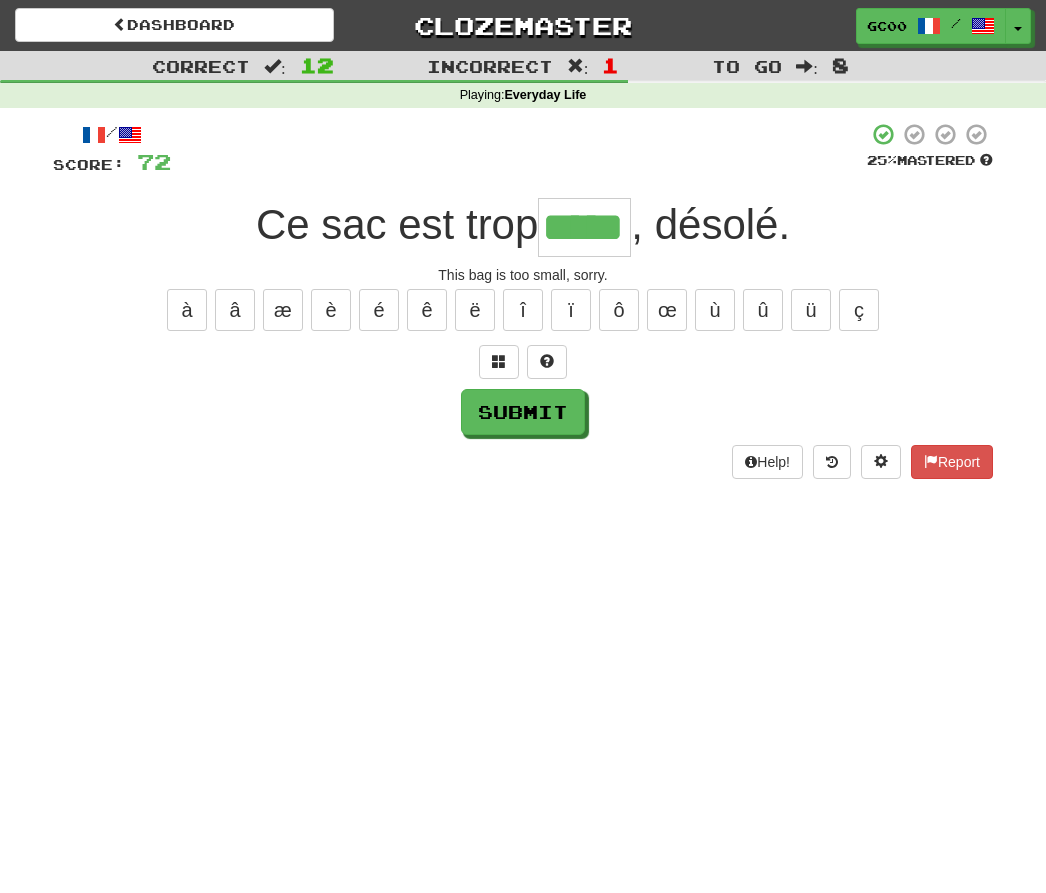 type on "*****" 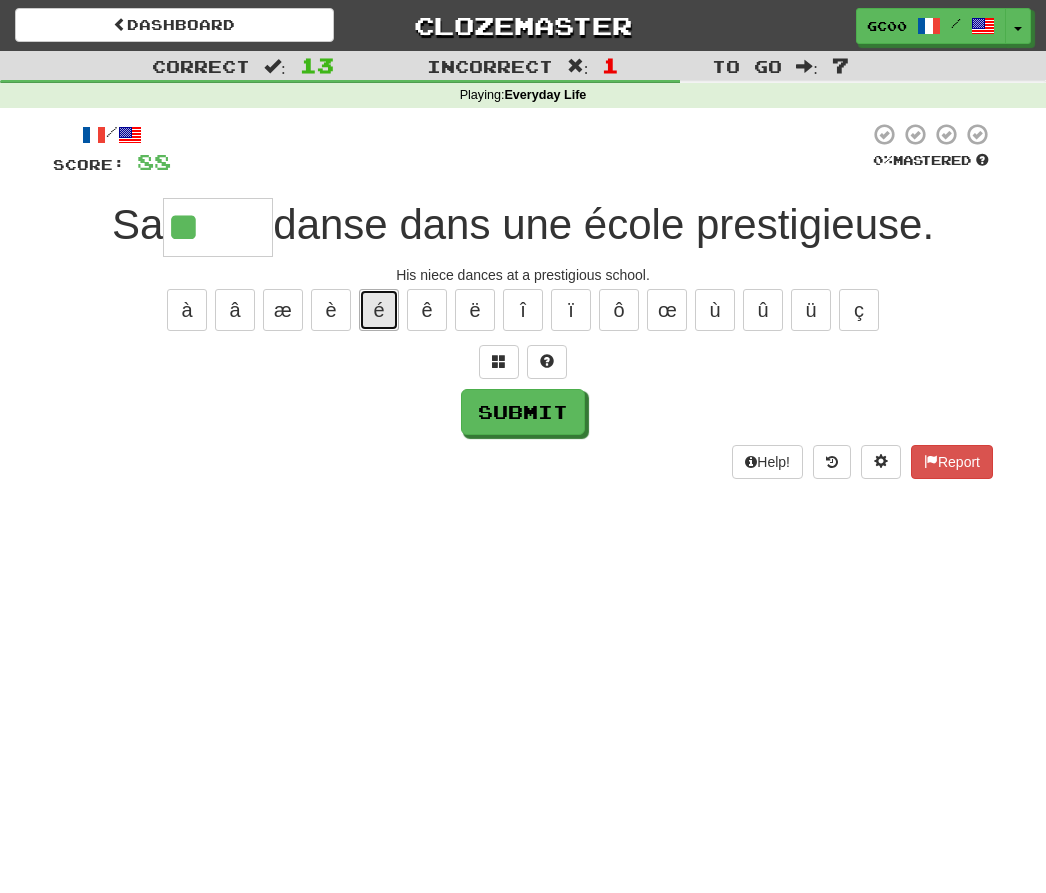 click on "é" at bounding box center (379, 310) 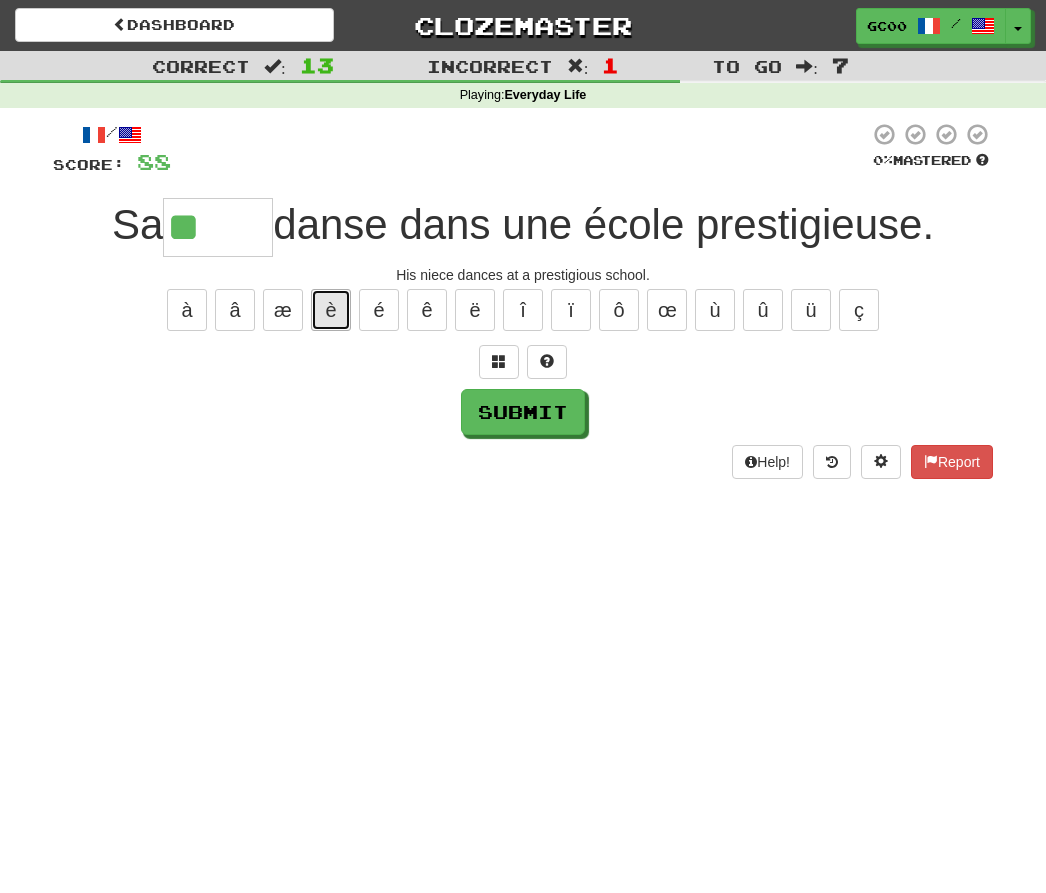 click on "è" at bounding box center [331, 310] 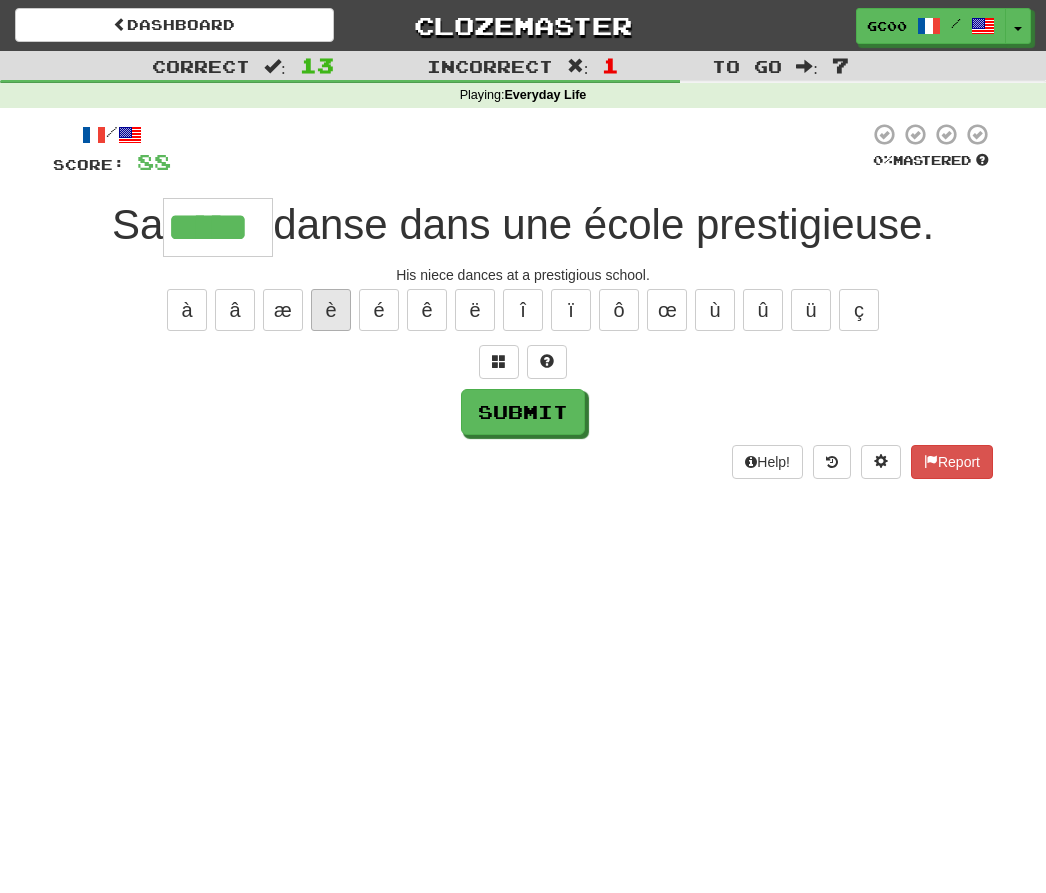 type on "*****" 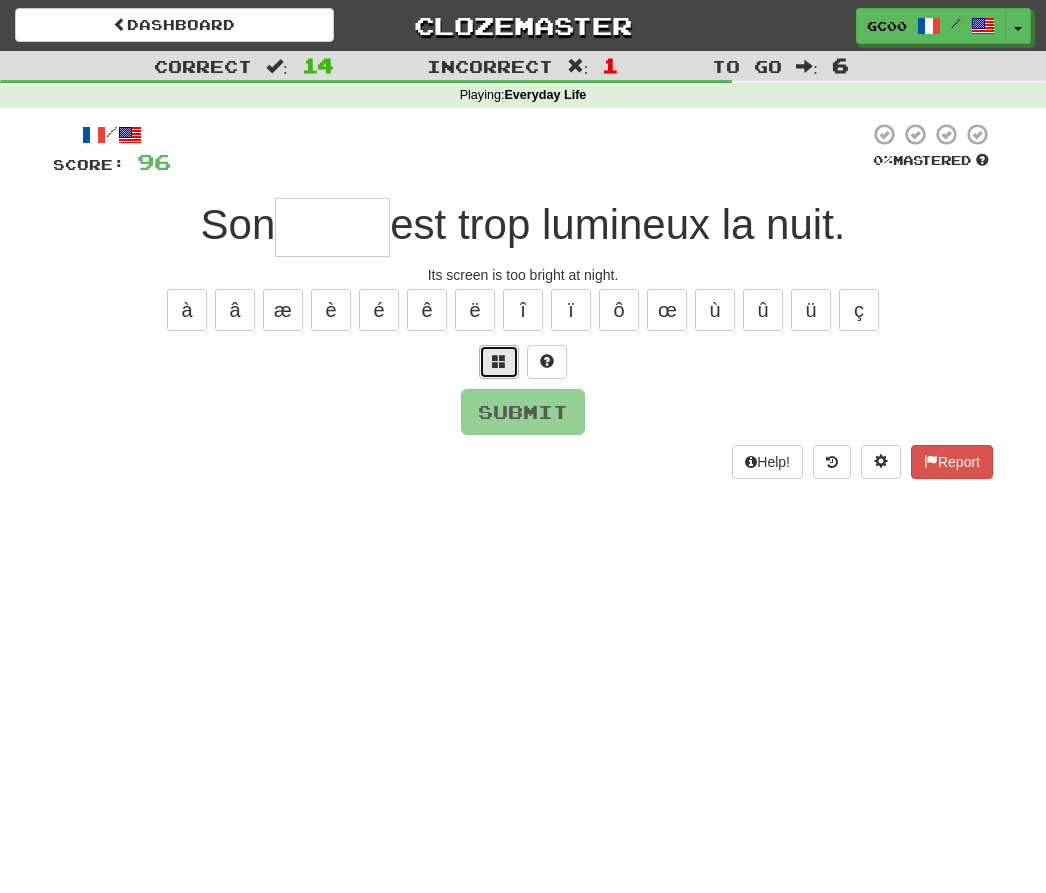 click at bounding box center [499, 361] 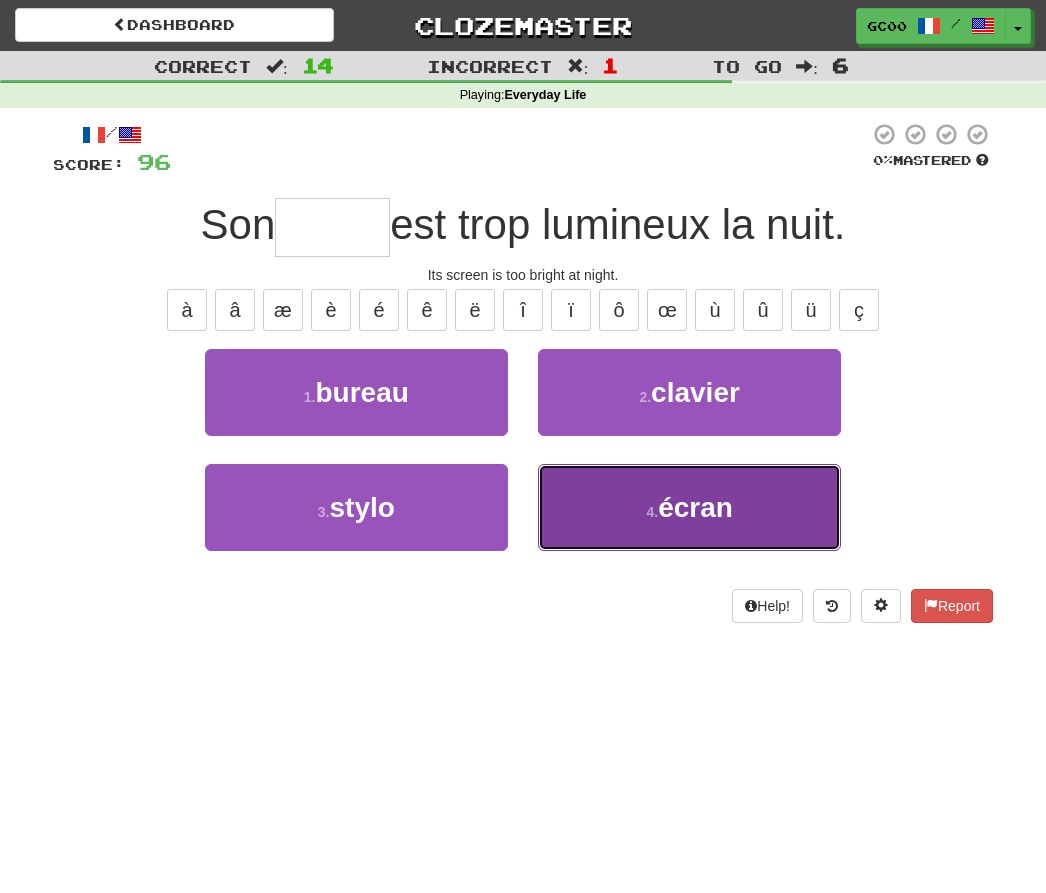 click on "4 ." at bounding box center (652, 512) 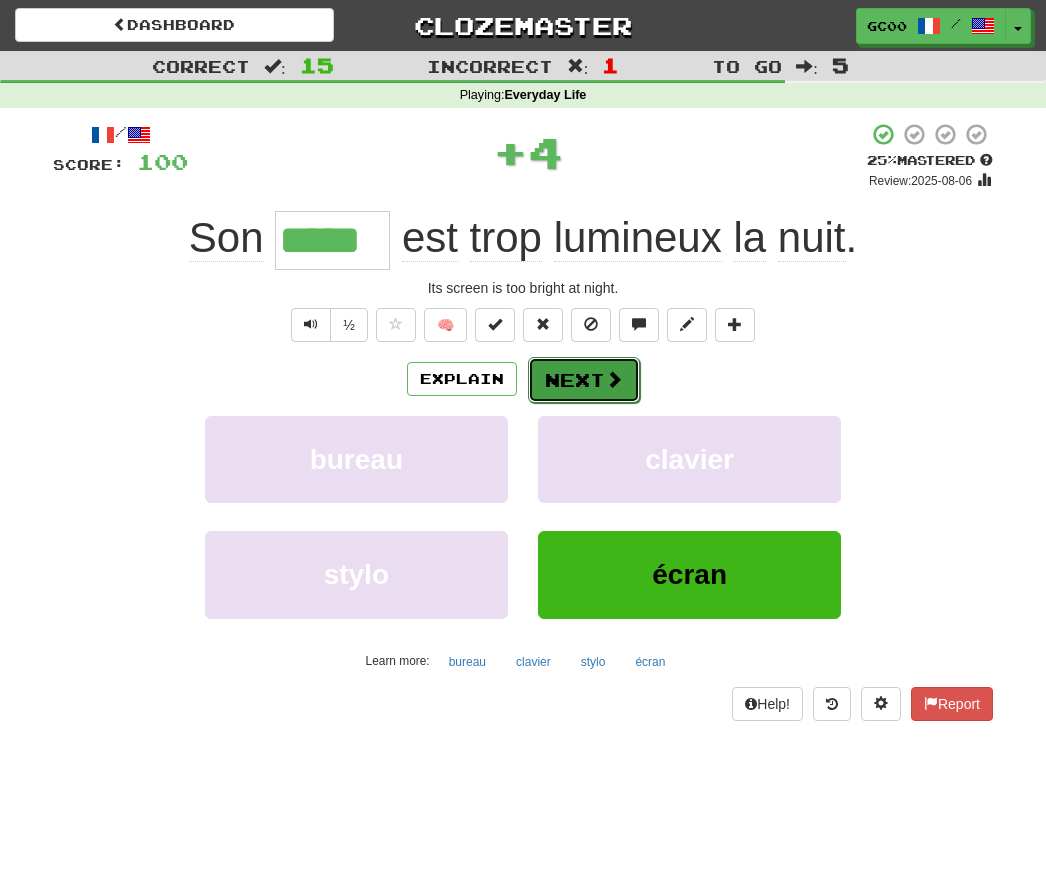 click on "Next" at bounding box center [584, 380] 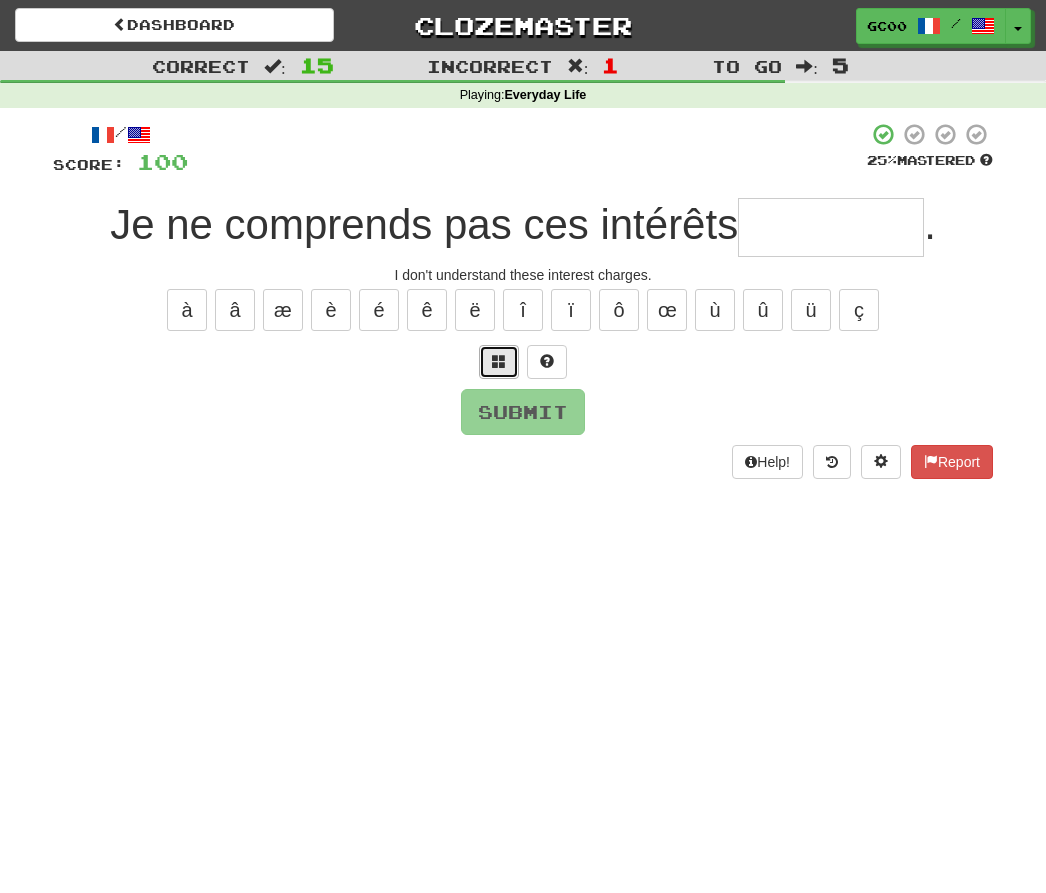 click at bounding box center [499, 361] 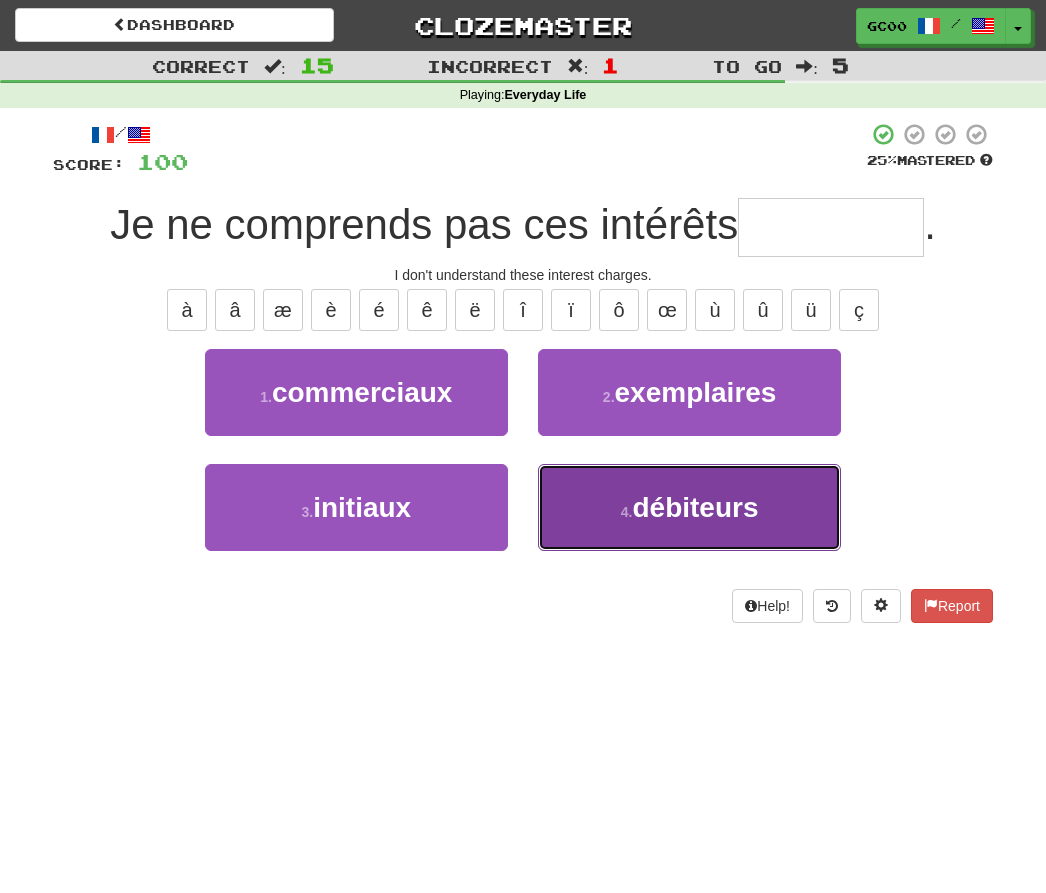 click on "4 .  débiteurs" at bounding box center (689, 507) 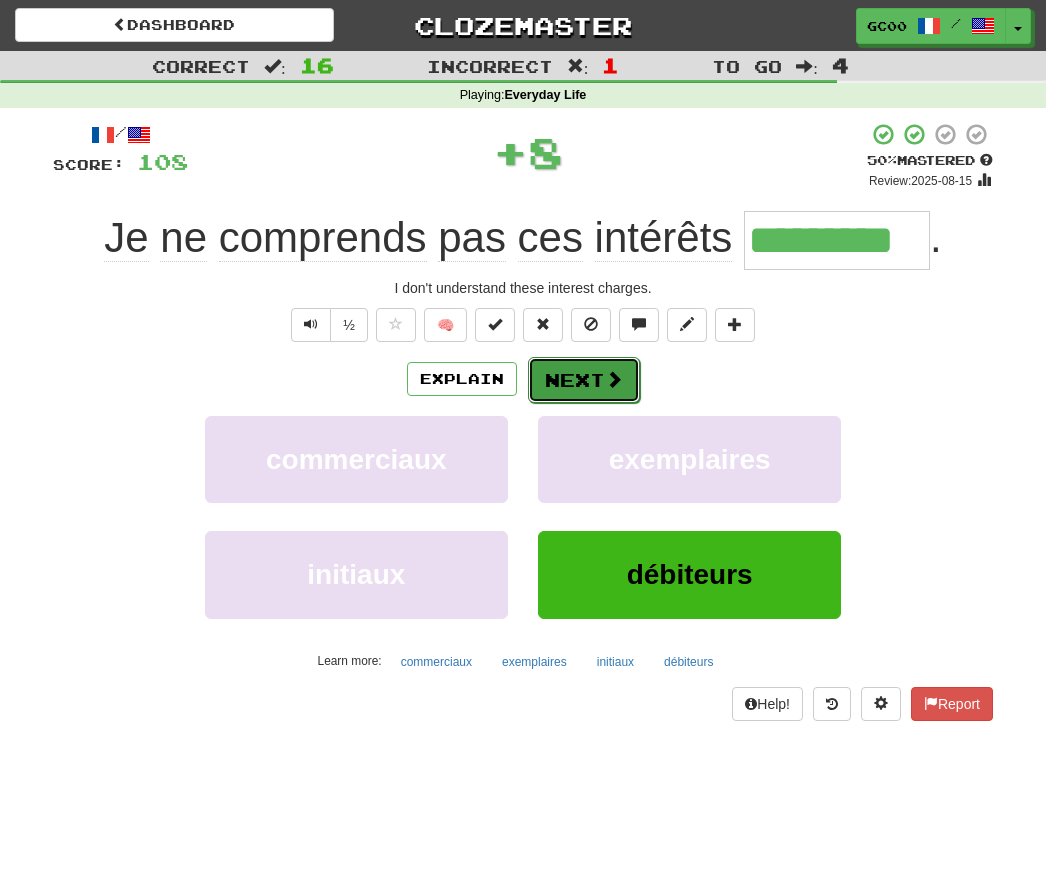 click on "Next" at bounding box center (584, 380) 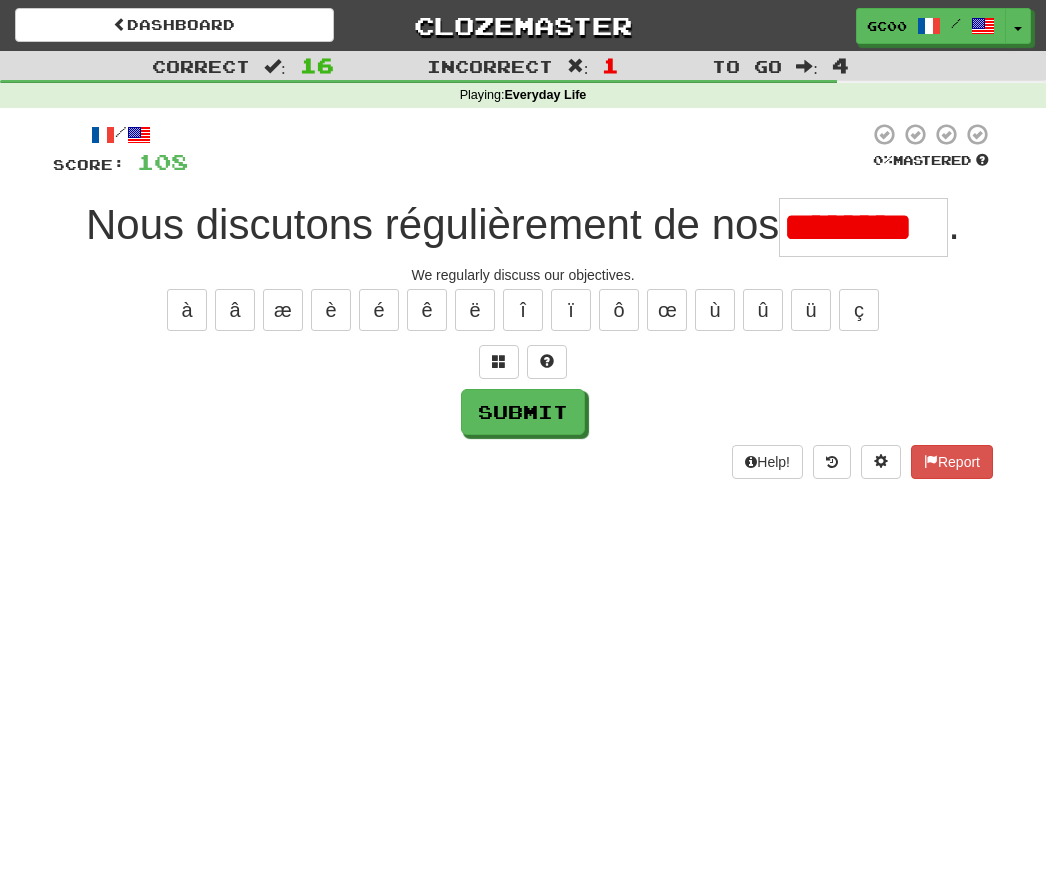 scroll, scrollTop: 0, scrollLeft: 0, axis: both 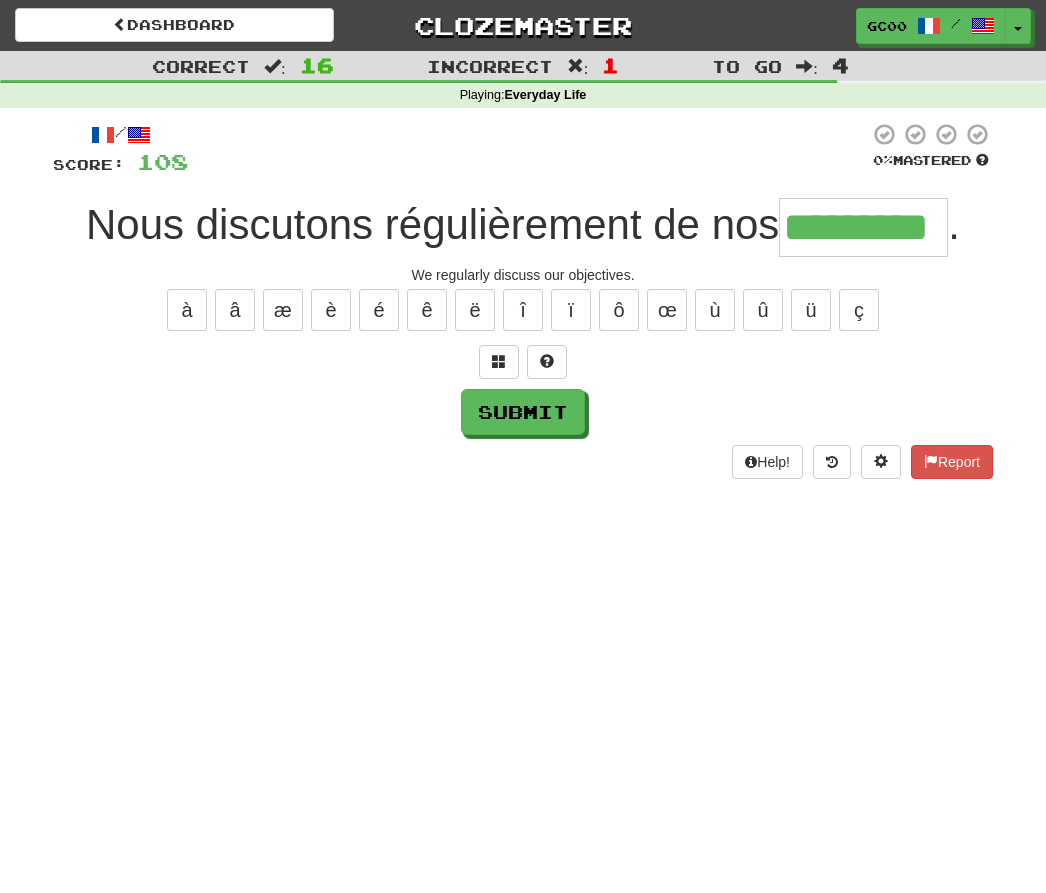 type on "*********" 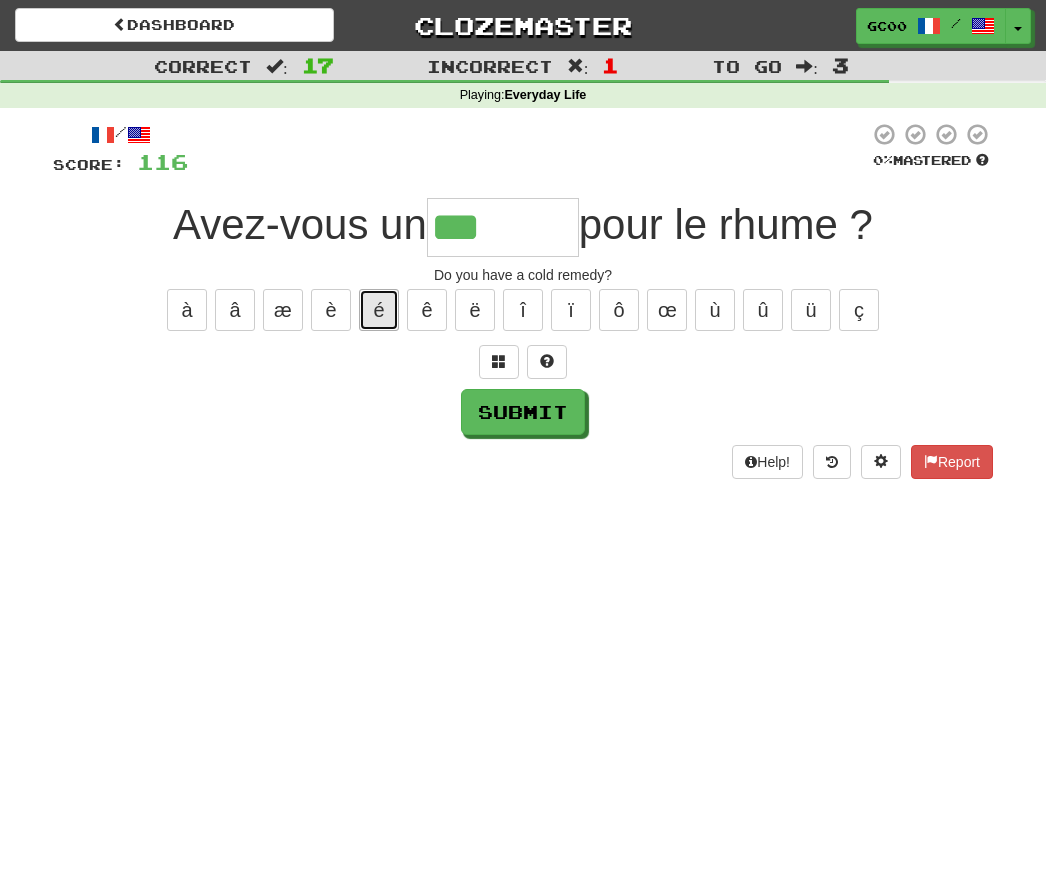 click on "é" at bounding box center [379, 310] 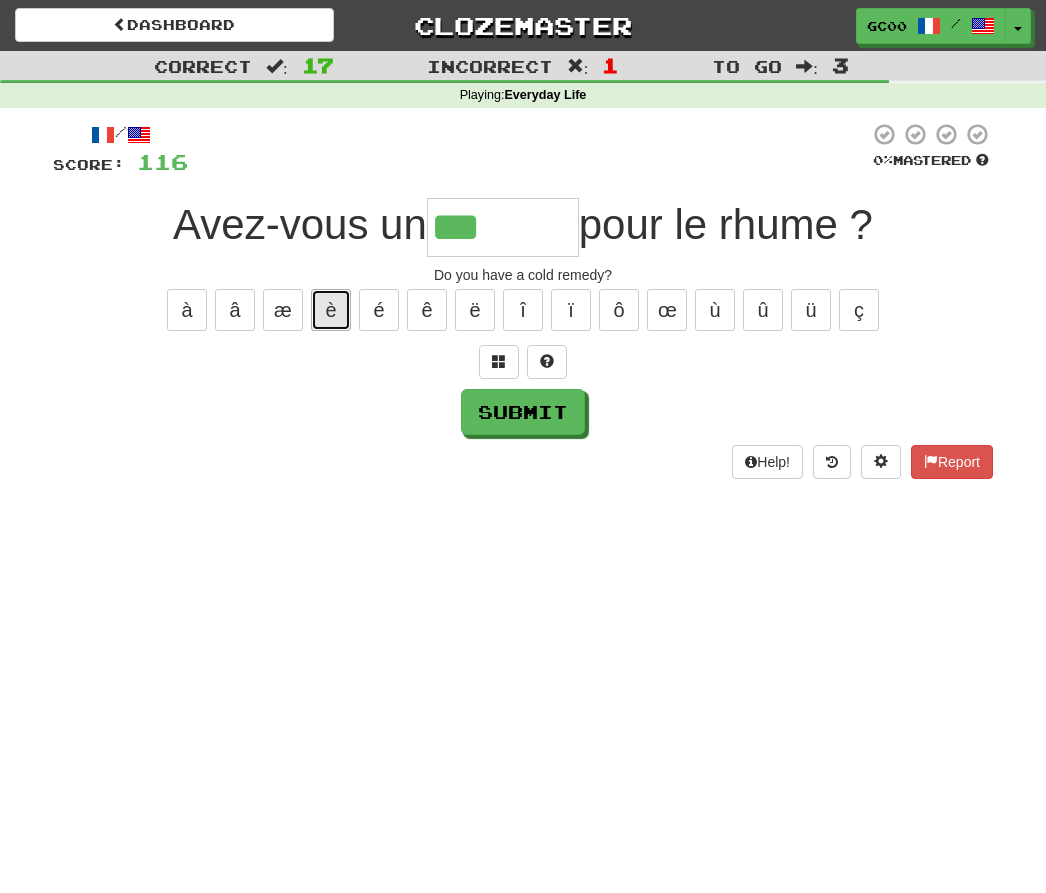 click on "è" at bounding box center (331, 310) 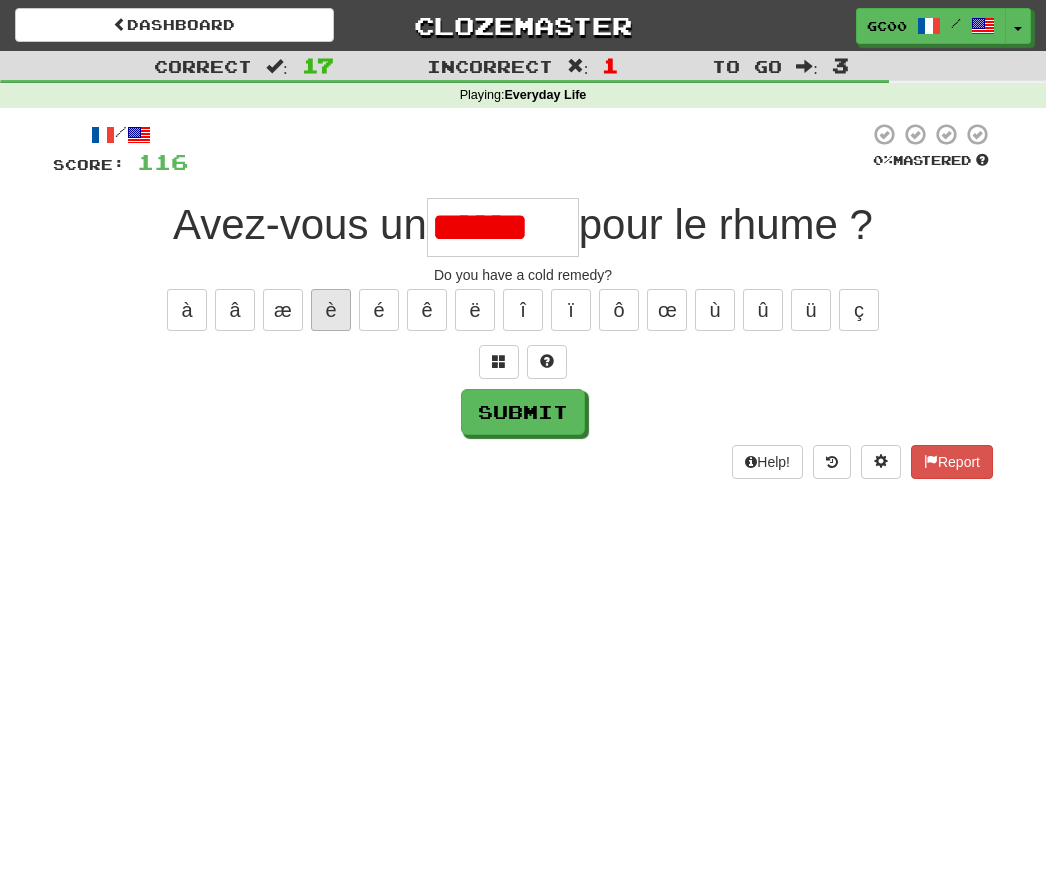 scroll, scrollTop: 0, scrollLeft: 0, axis: both 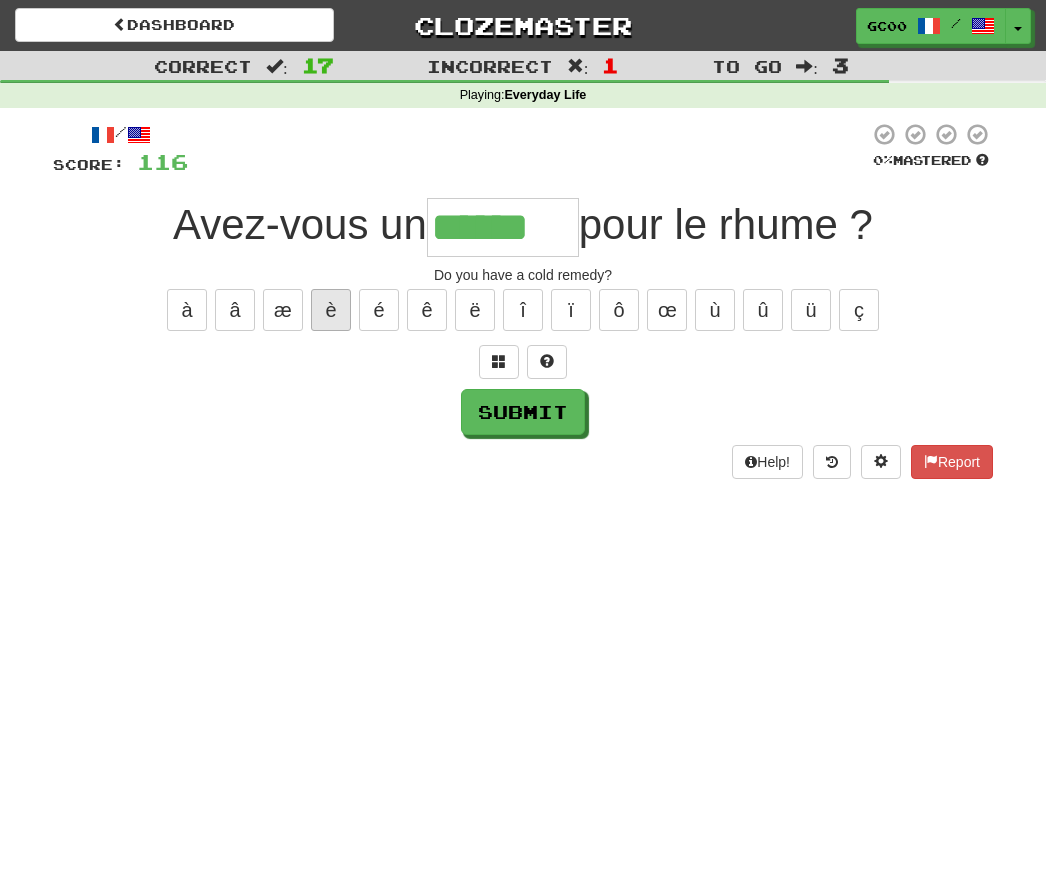 type on "******" 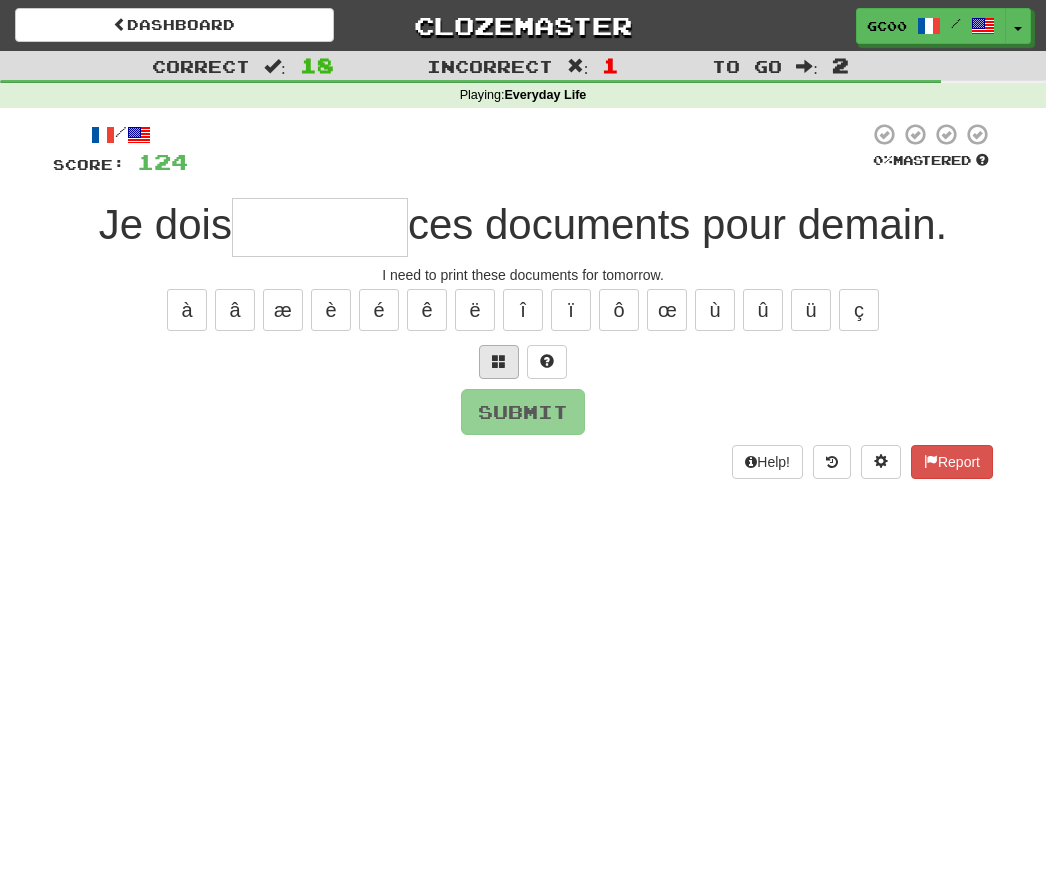 type on "*" 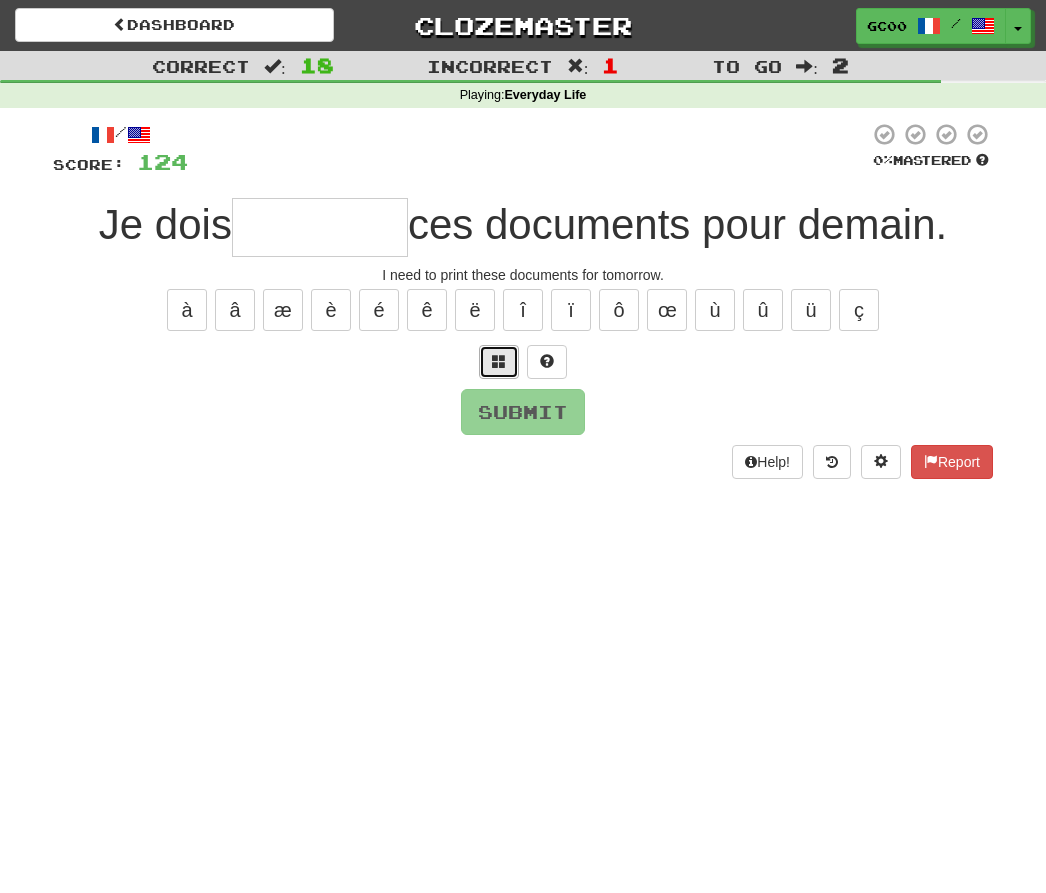 click at bounding box center [499, 362] 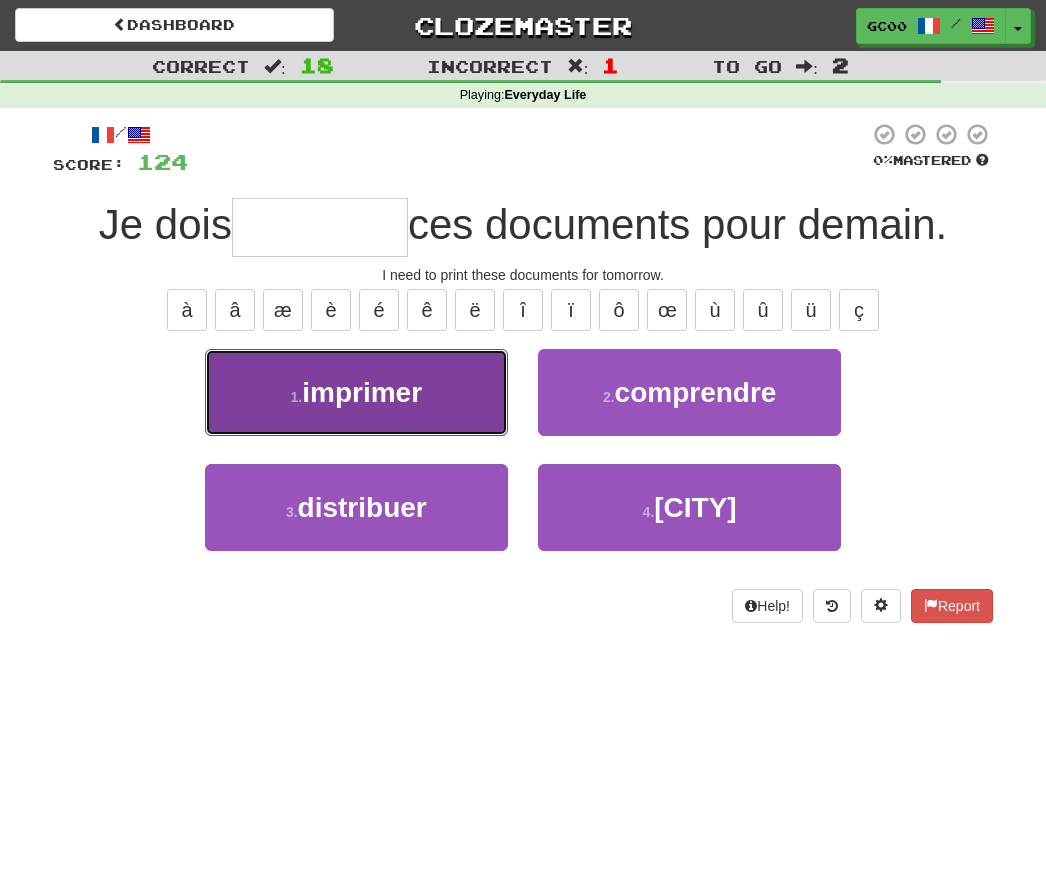 click on "1 .  imprimer" at bounding box center [356, 392] 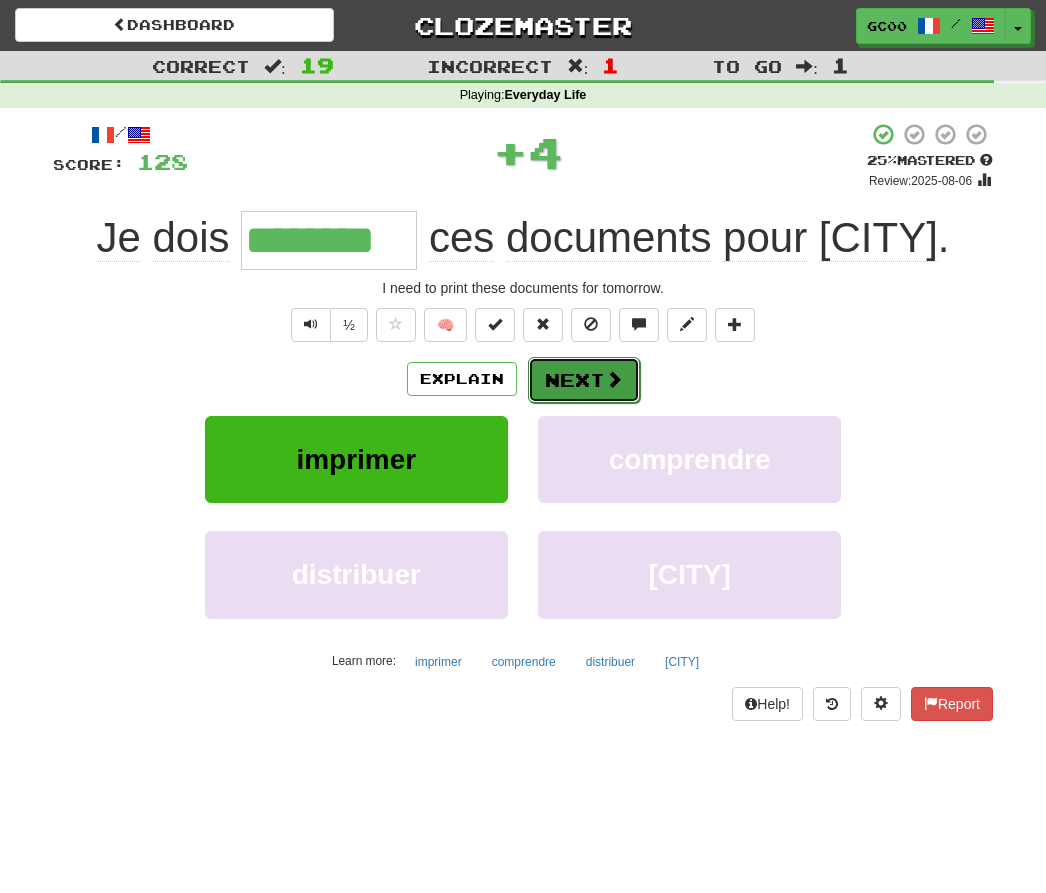 click at bounding box center [614, 379] 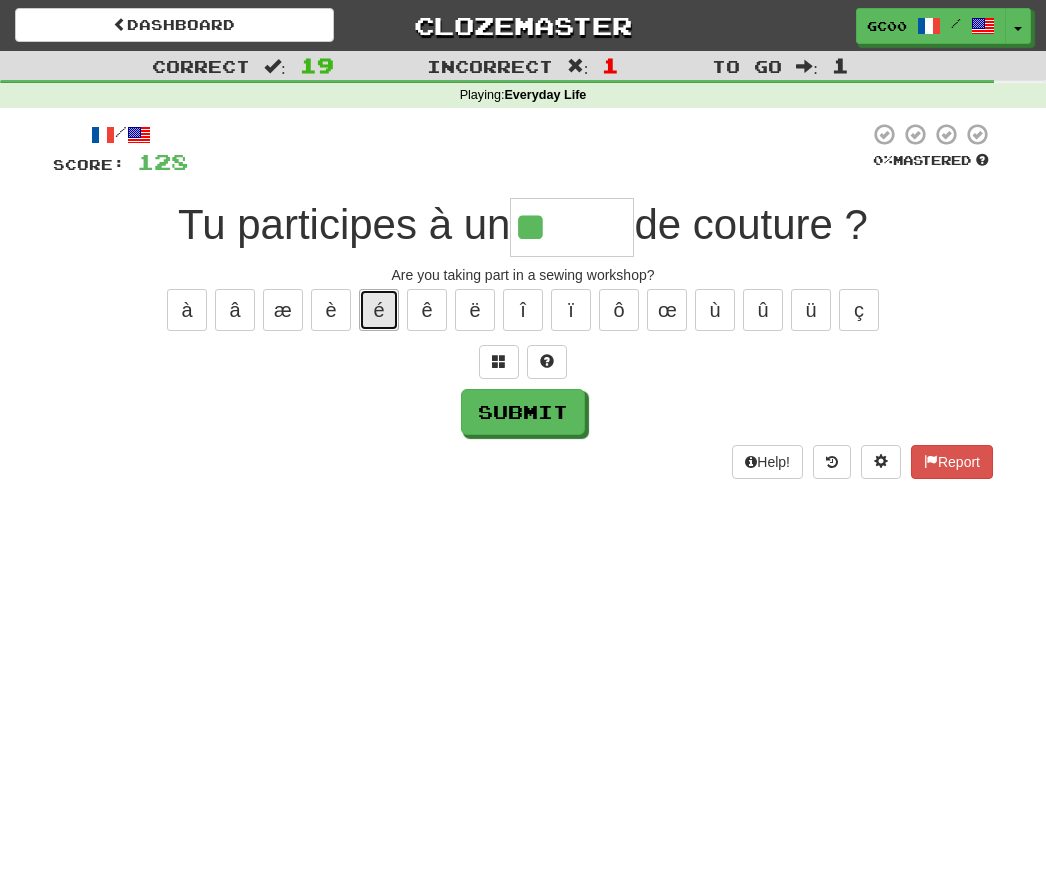 click on "é" at bounding box center (379, 310) 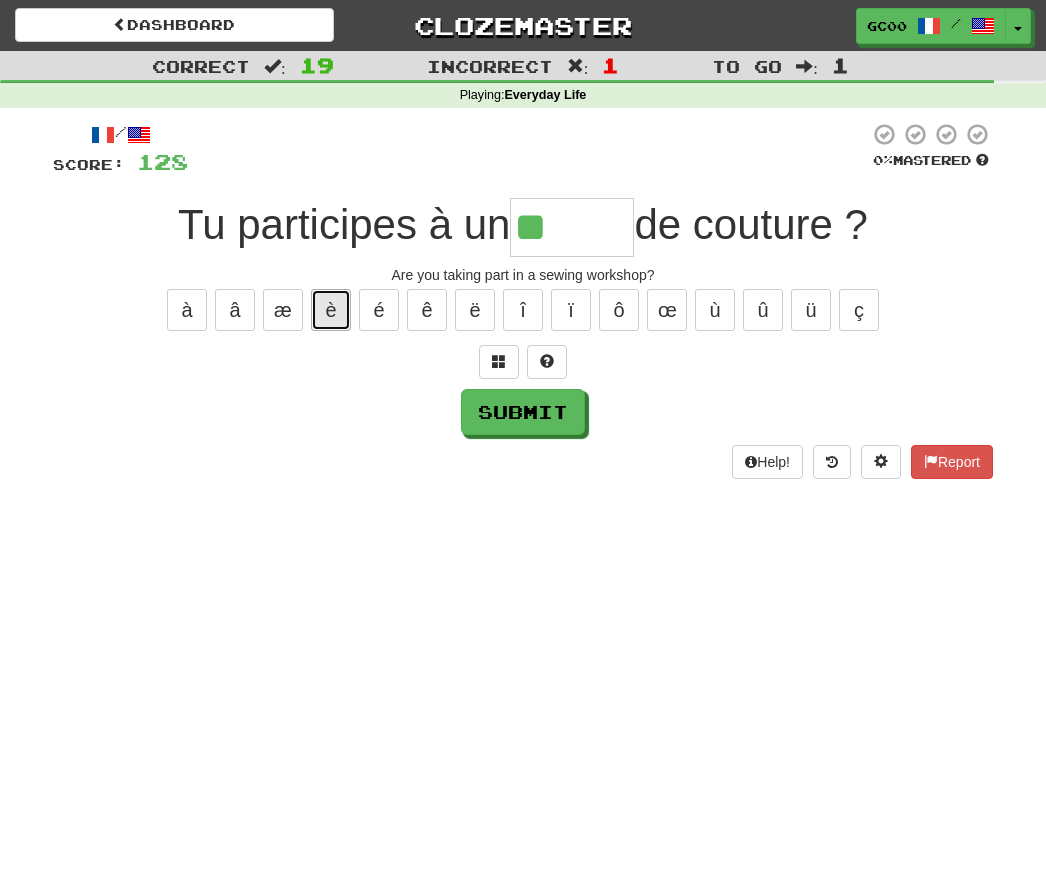 click on "è" at bounding box center [331, 310] 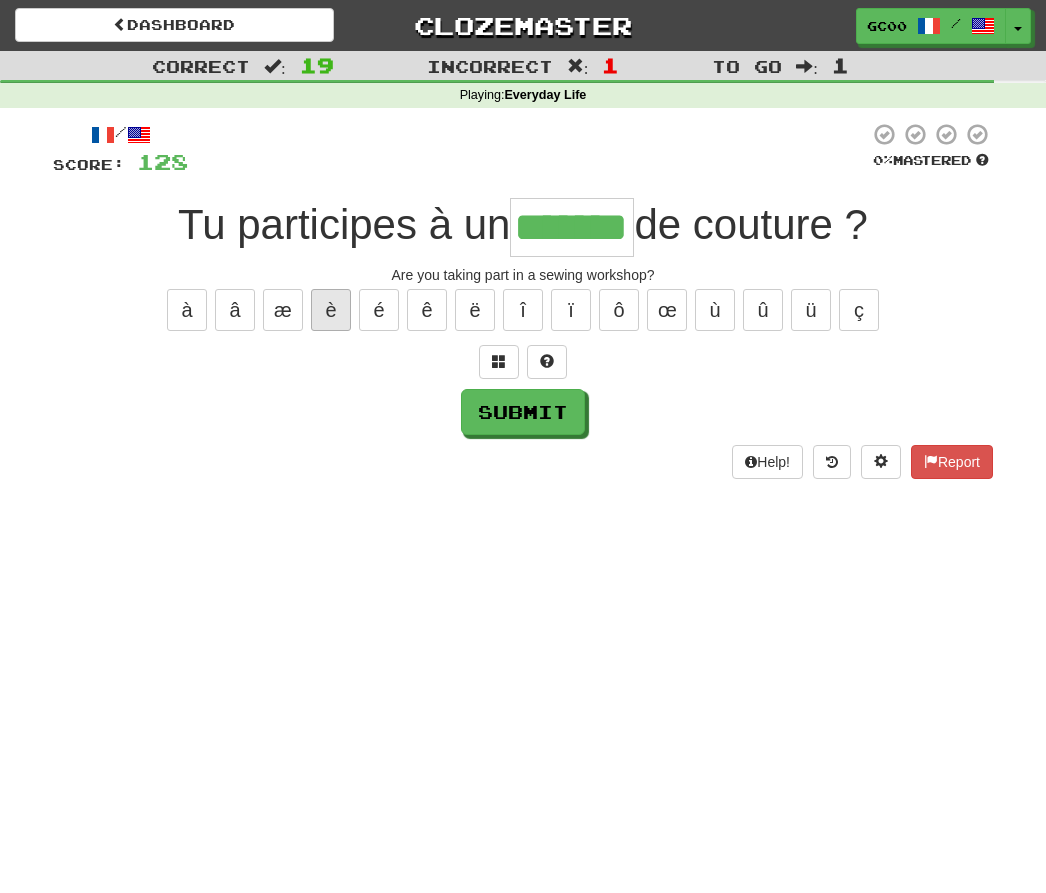 type on "*******" 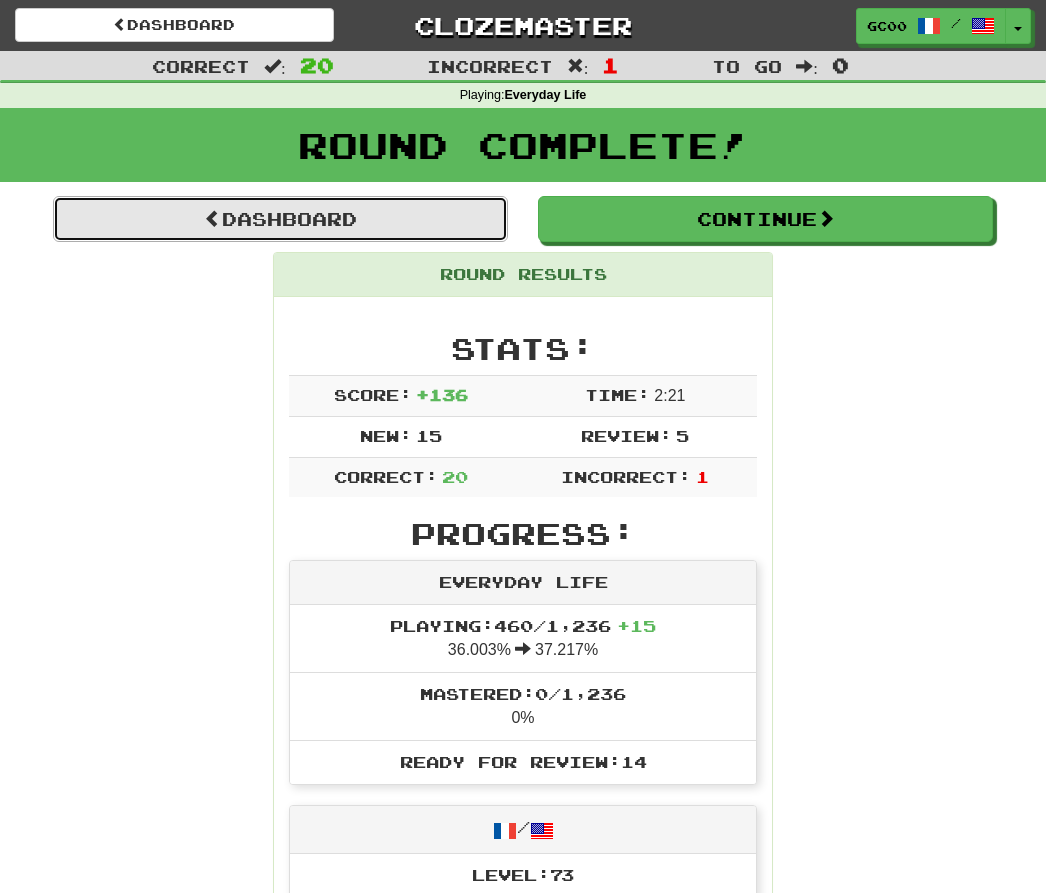 click on "Dashboard" at bounding box center [280, 219] 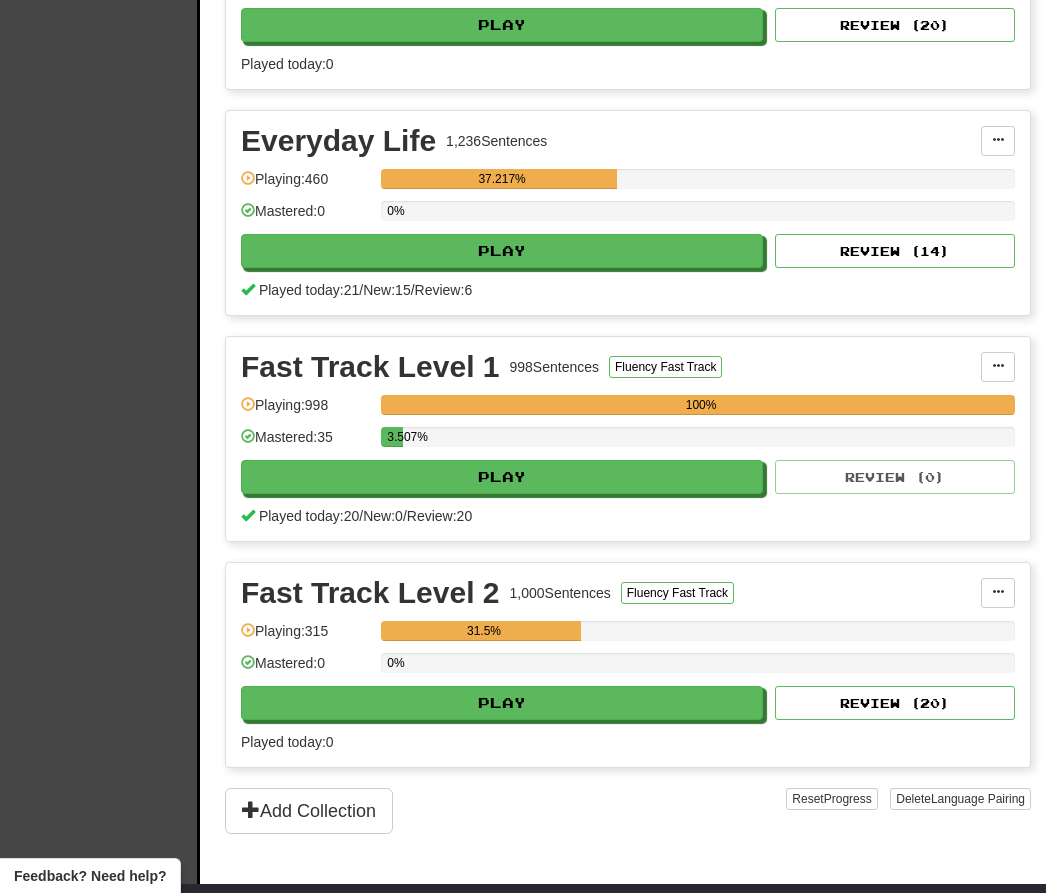 scroll, scrollTop: 848, scrollLeft: 0, axis: vertical 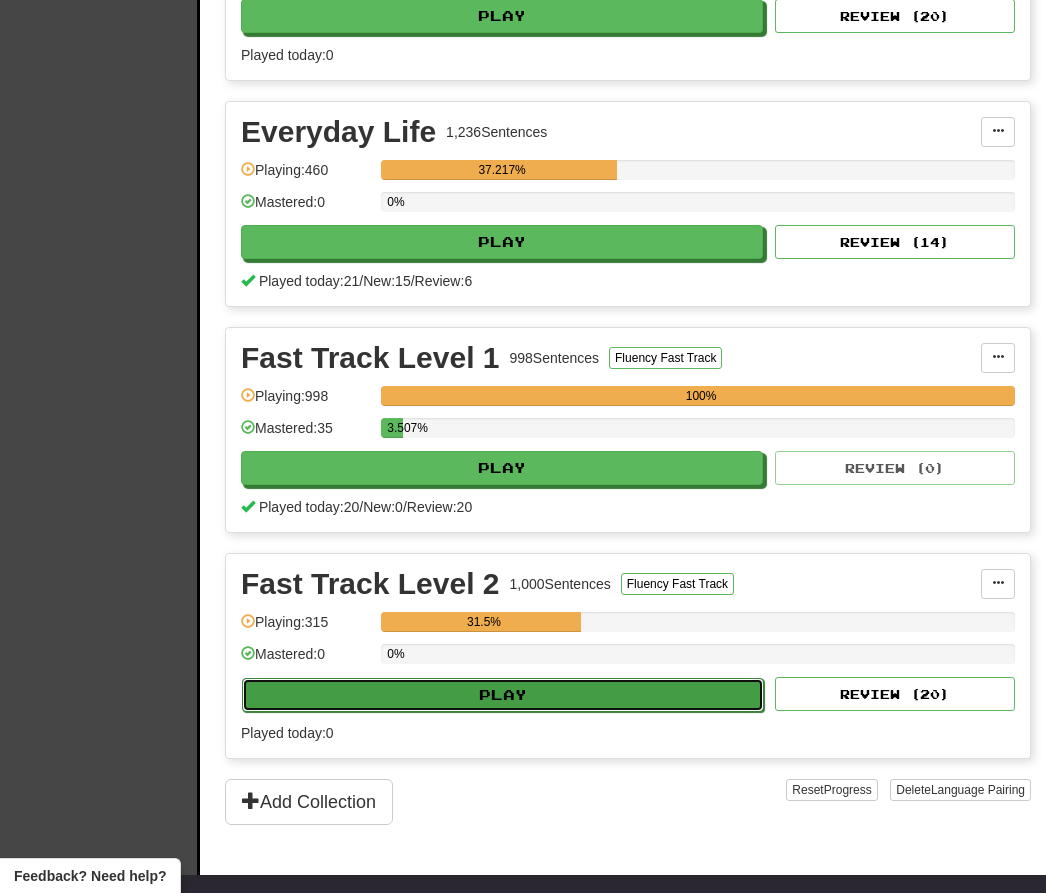 click on "Play" at bounding box center [503, 695] 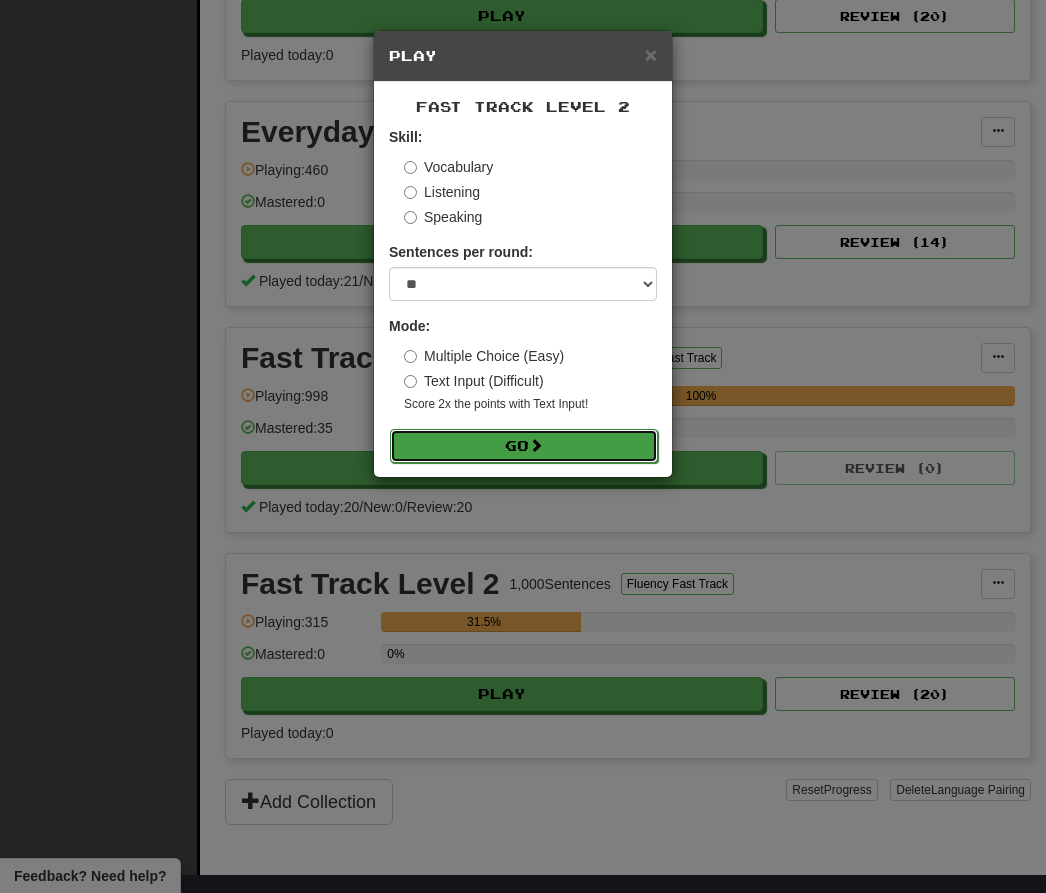 click on "Go" at bounding box center [524, 446] 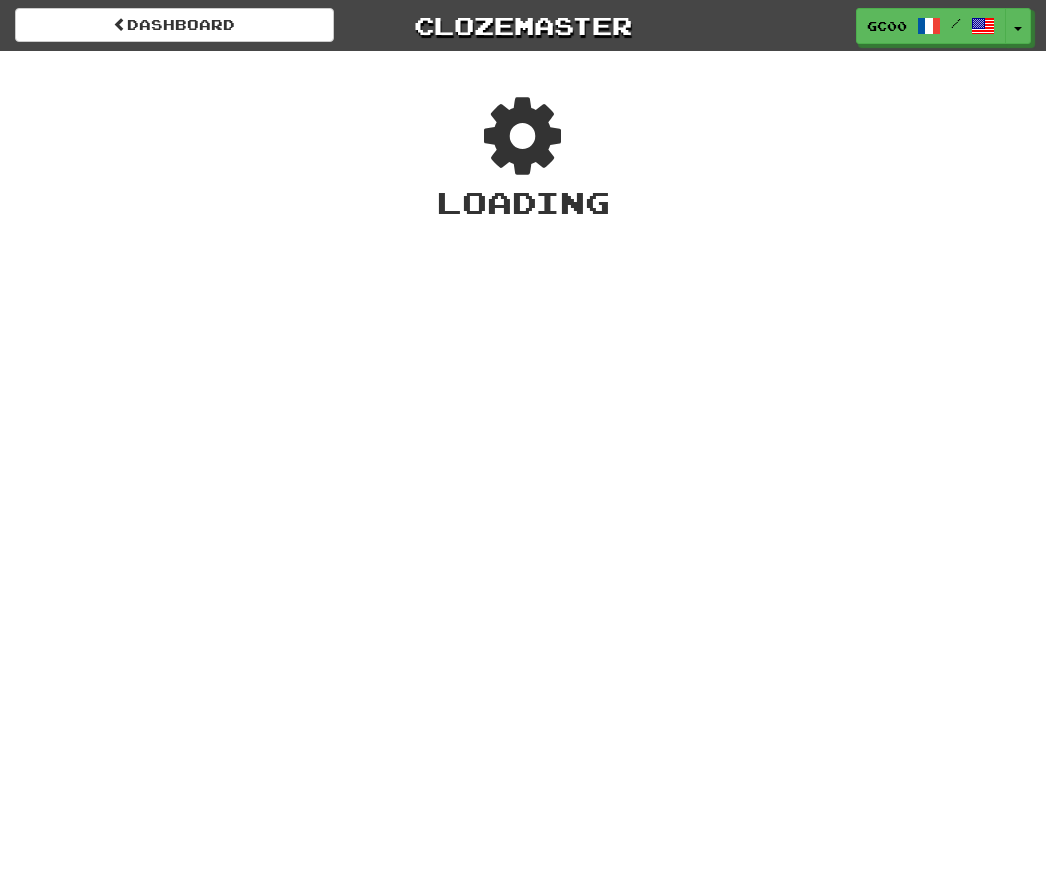 scroll, scrollTop: 0, scrollLeft: 0, axis: both 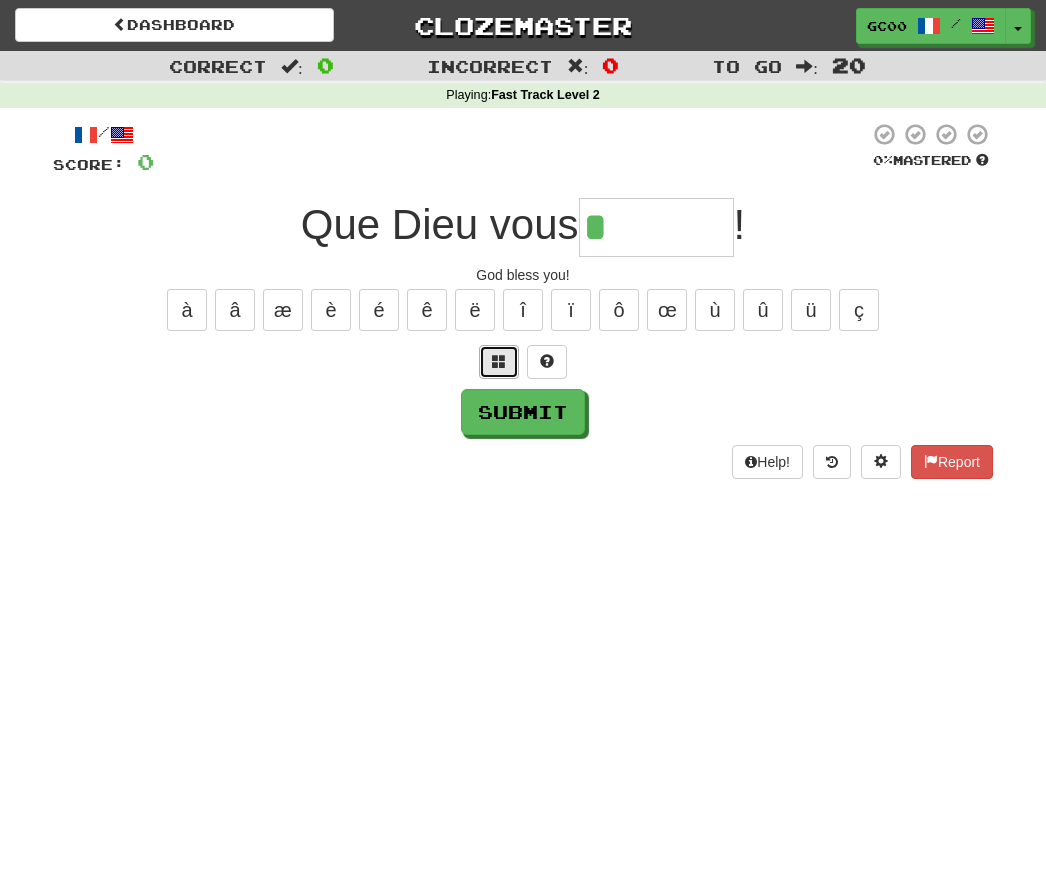 click at bounding box center [499, 362] 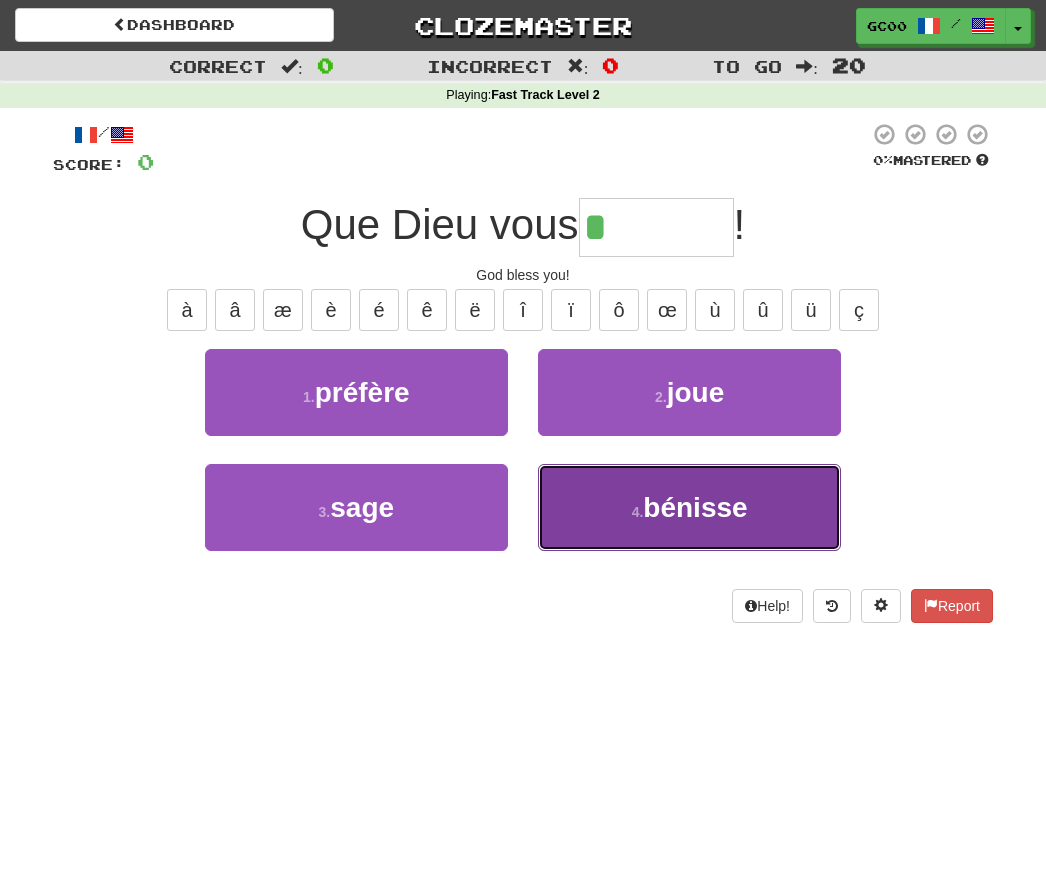 click on "bénisse" at bounding box center [695, 507] 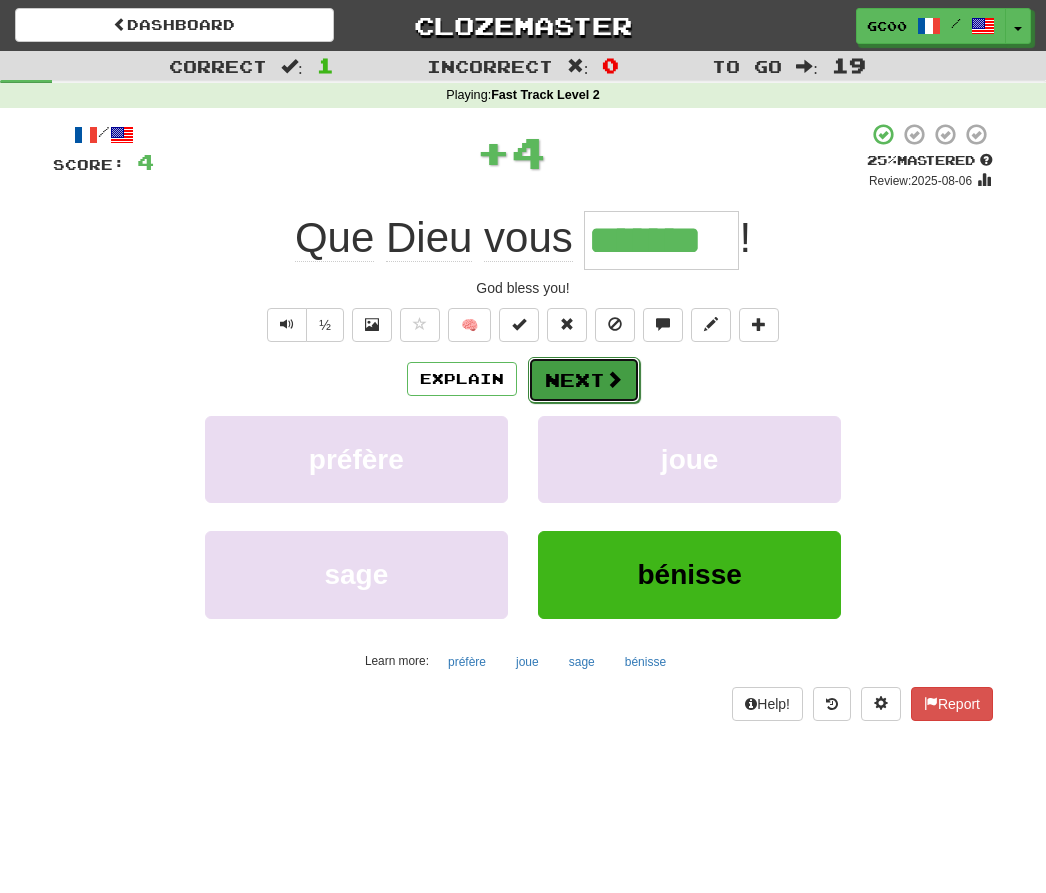 click at bounding box center (614, 379) 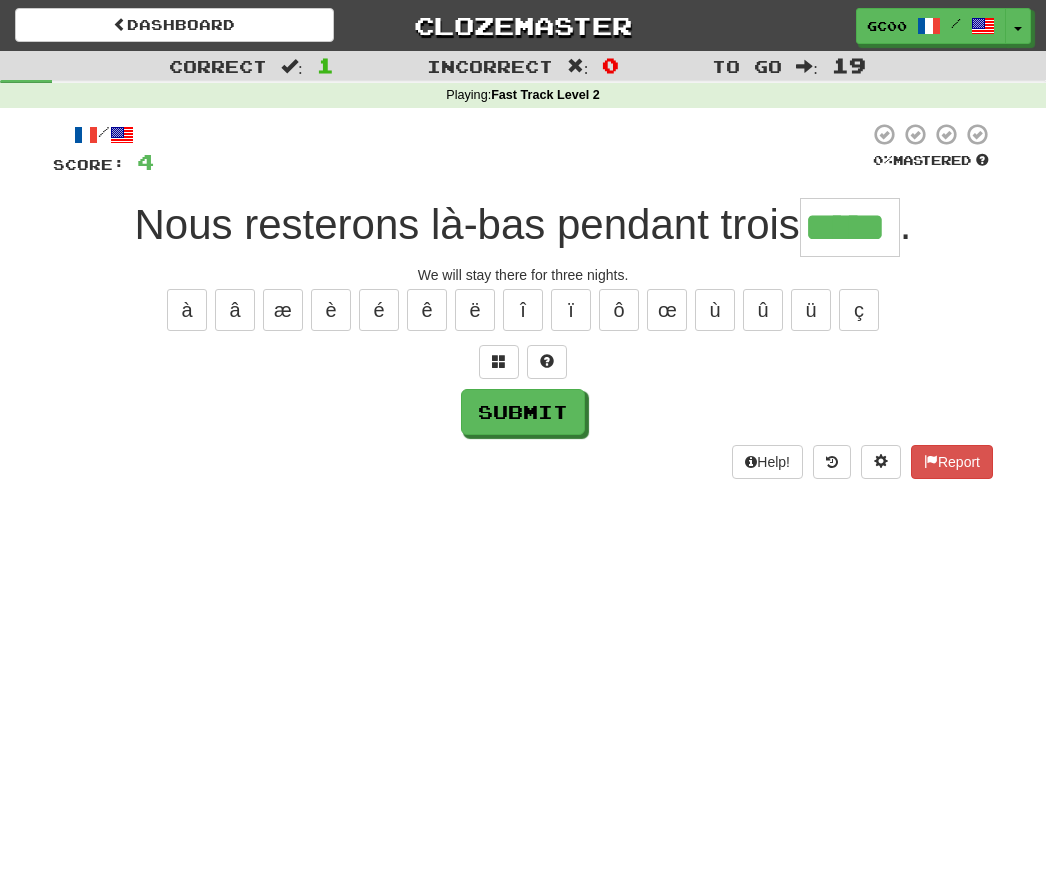 type on "*****" 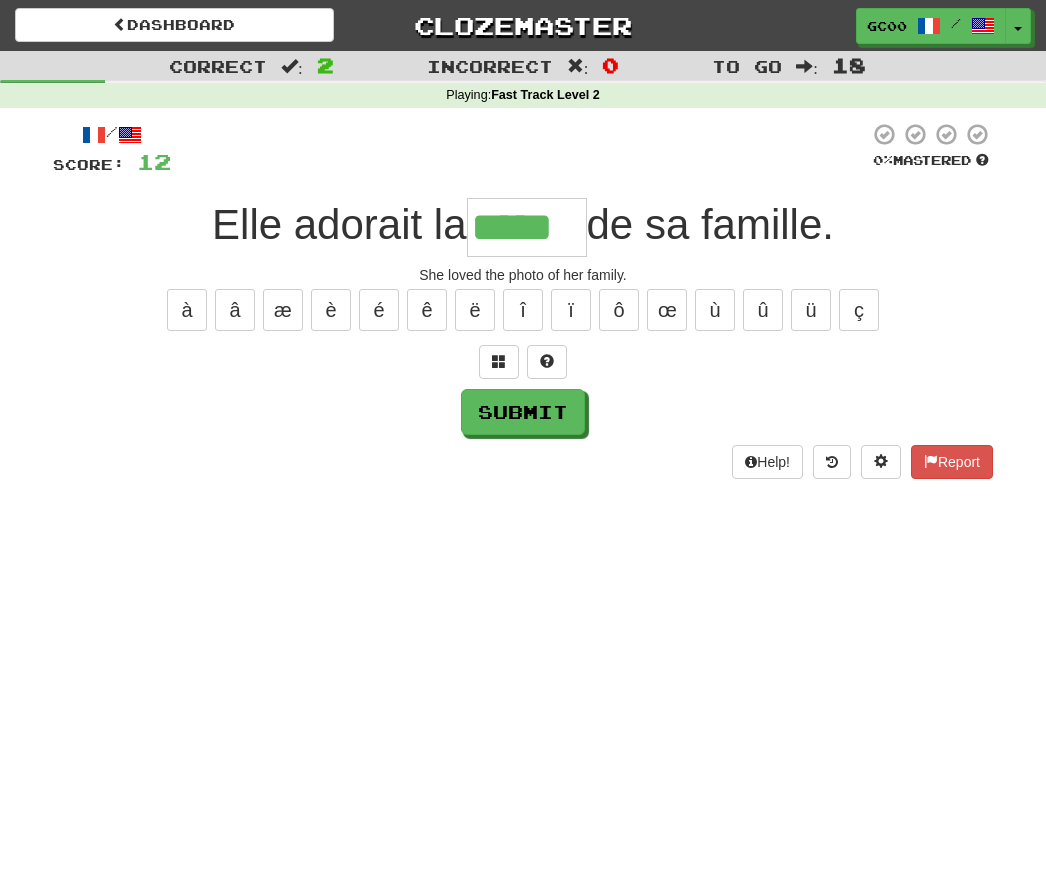 type on "*****" 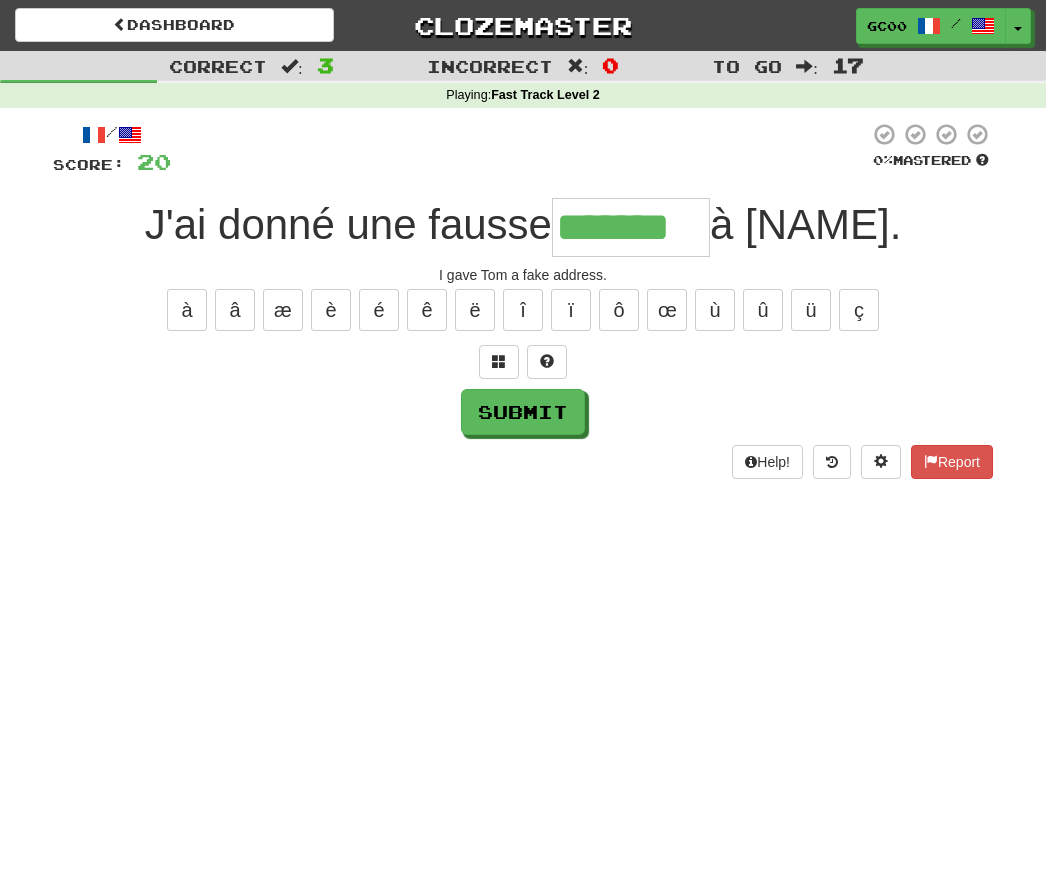 type on "*******" 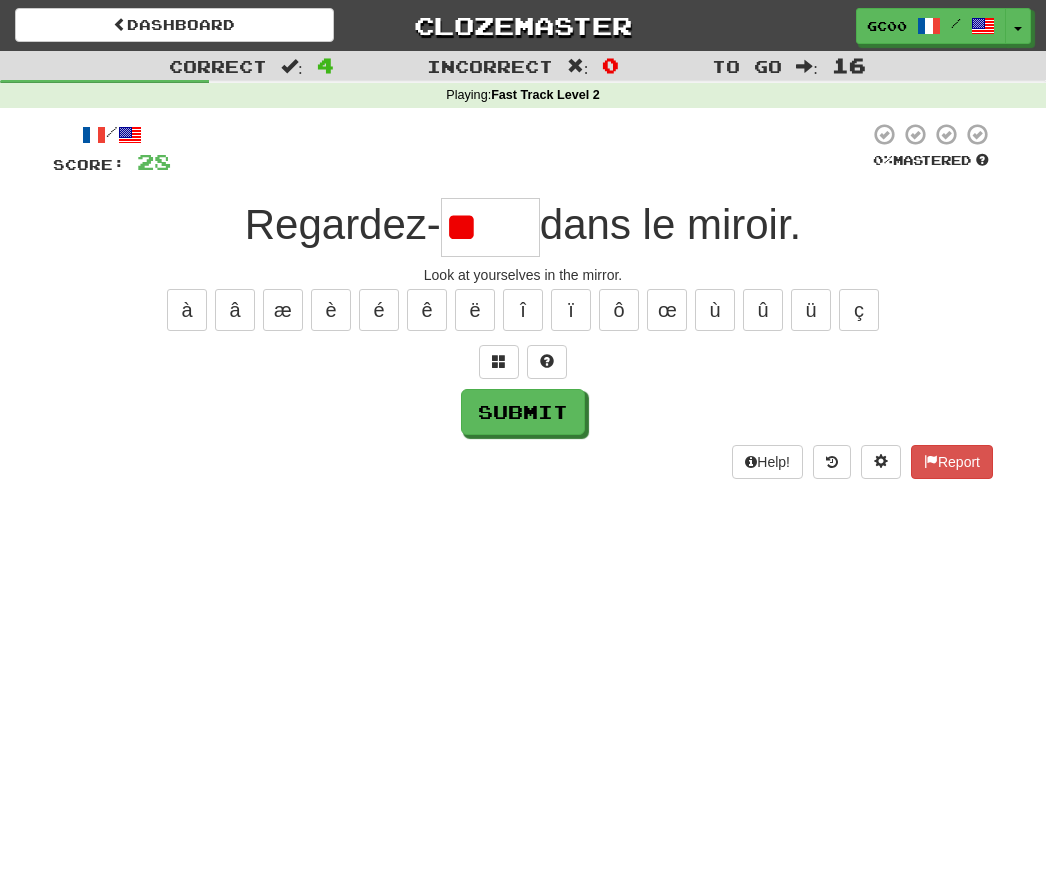 type on "*" 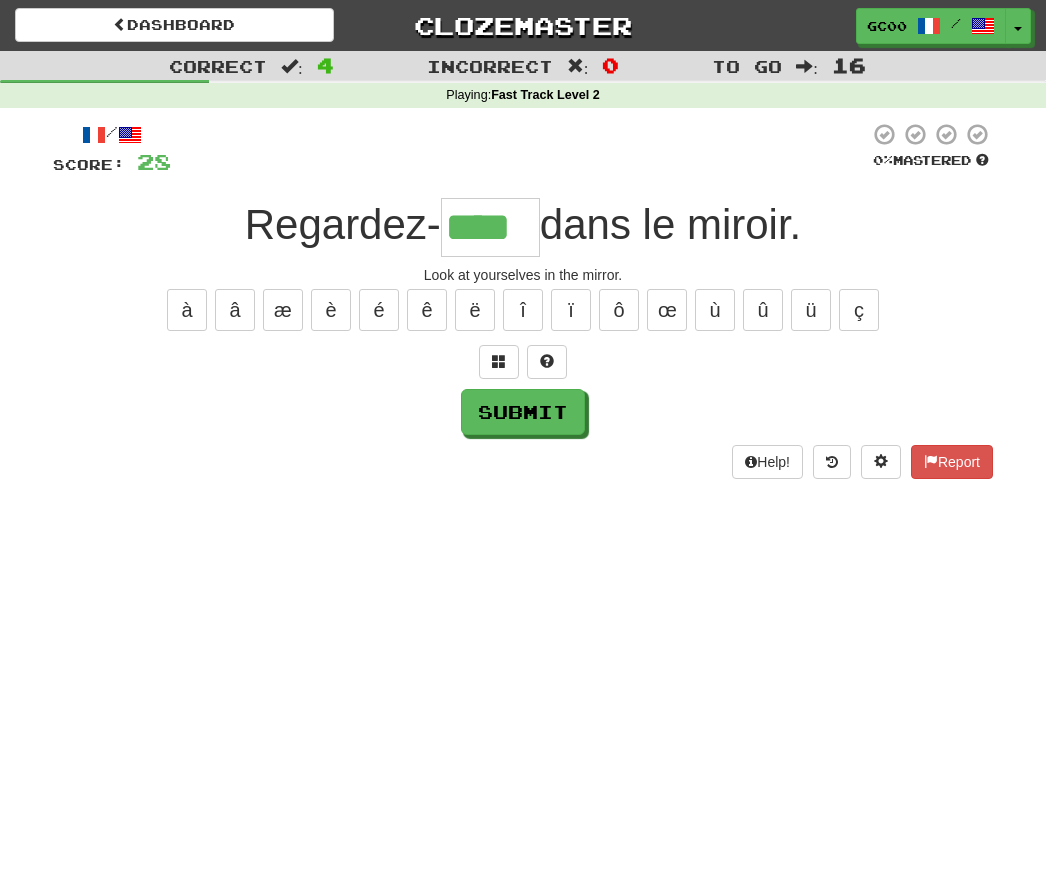 type on "****" 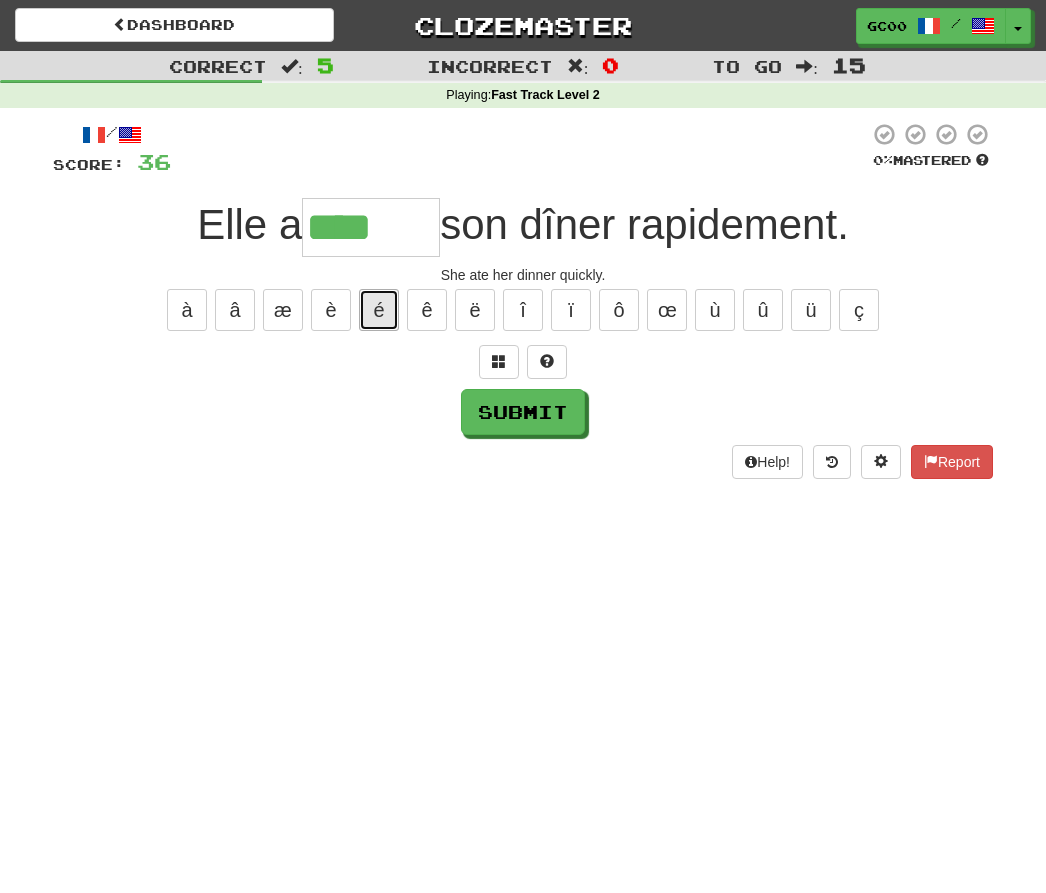 click on "é" at bounding box center [379, 310] 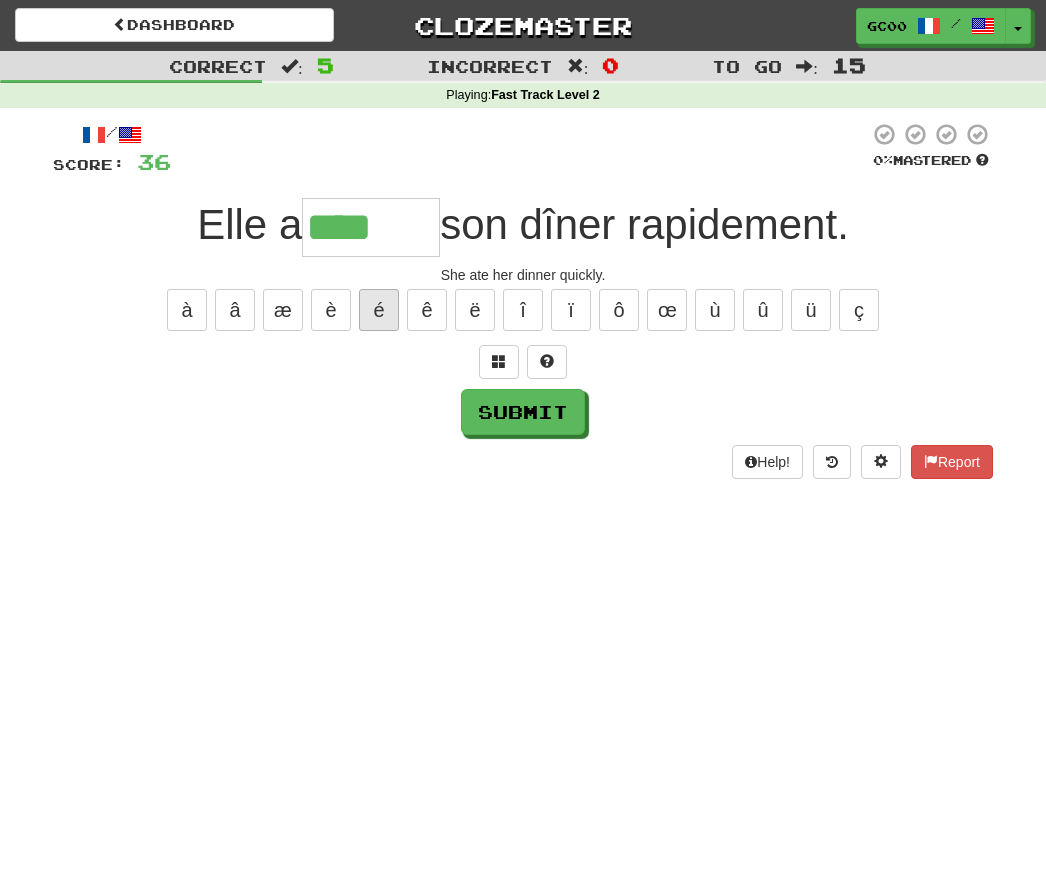 type on "*****" 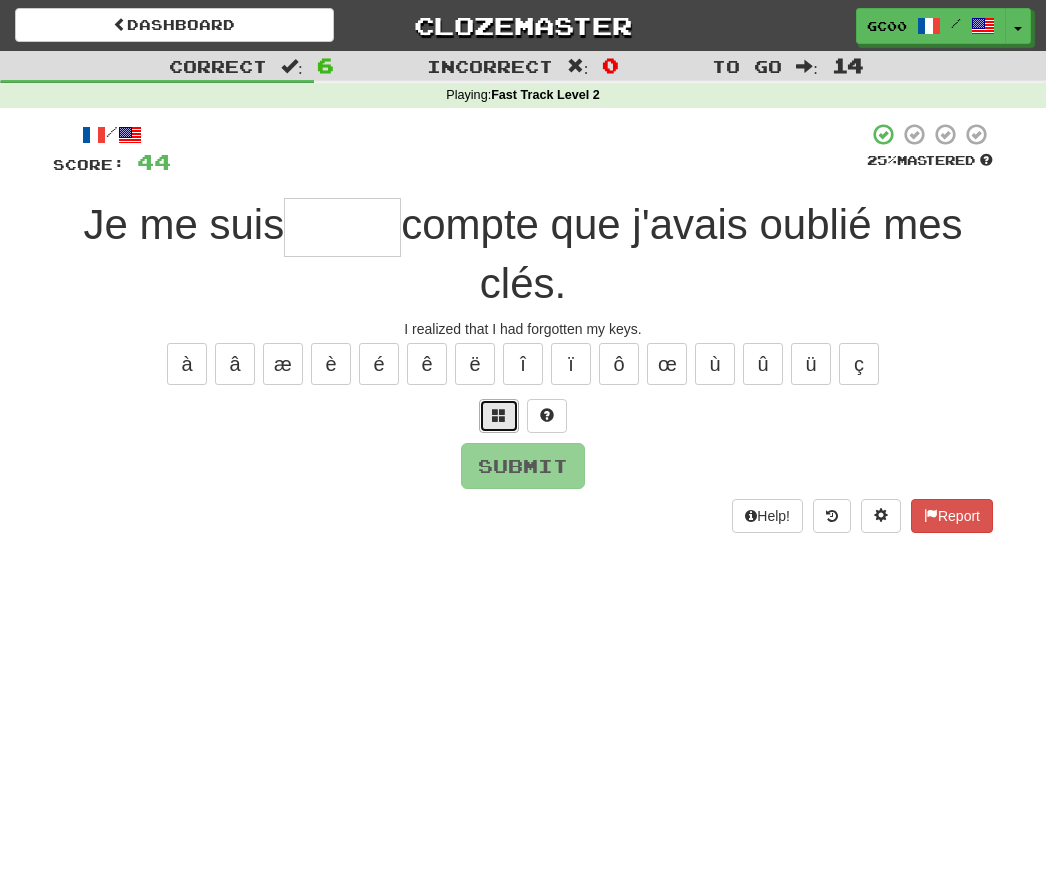 click at bounding box center (499, 416) 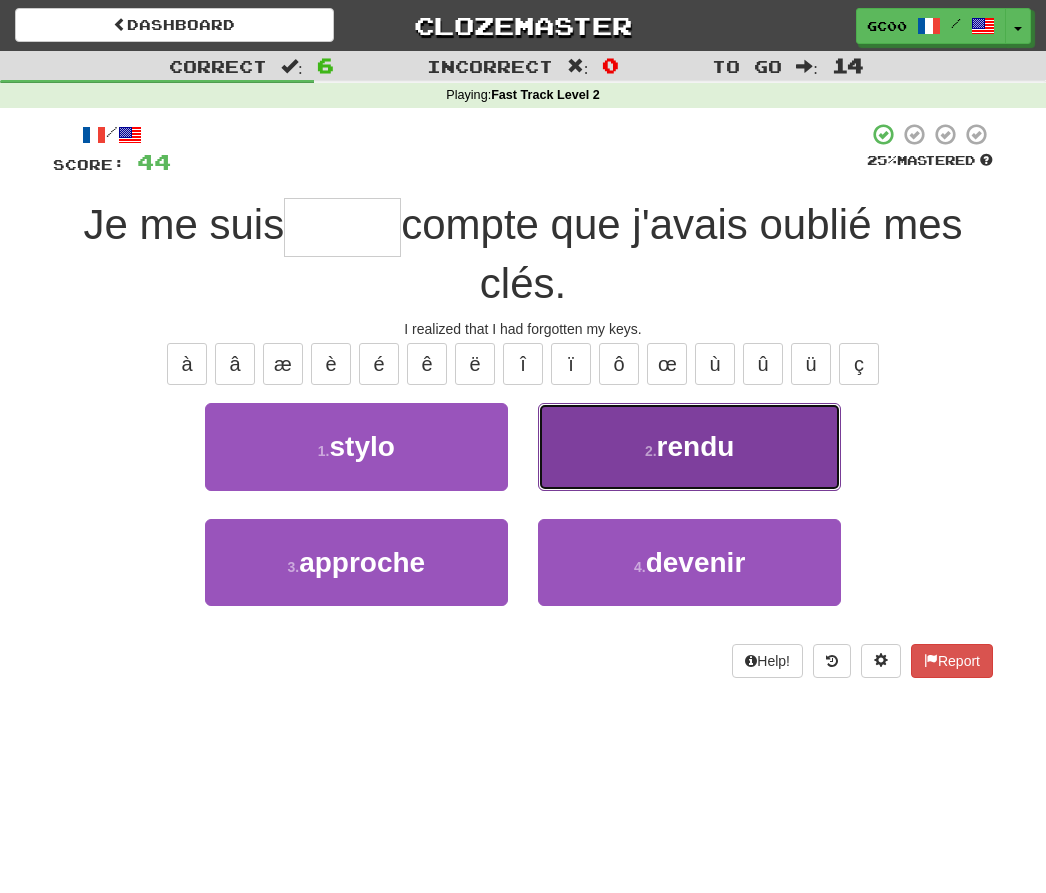 click on "2 .  rendu" at bounding box center [689, 446] 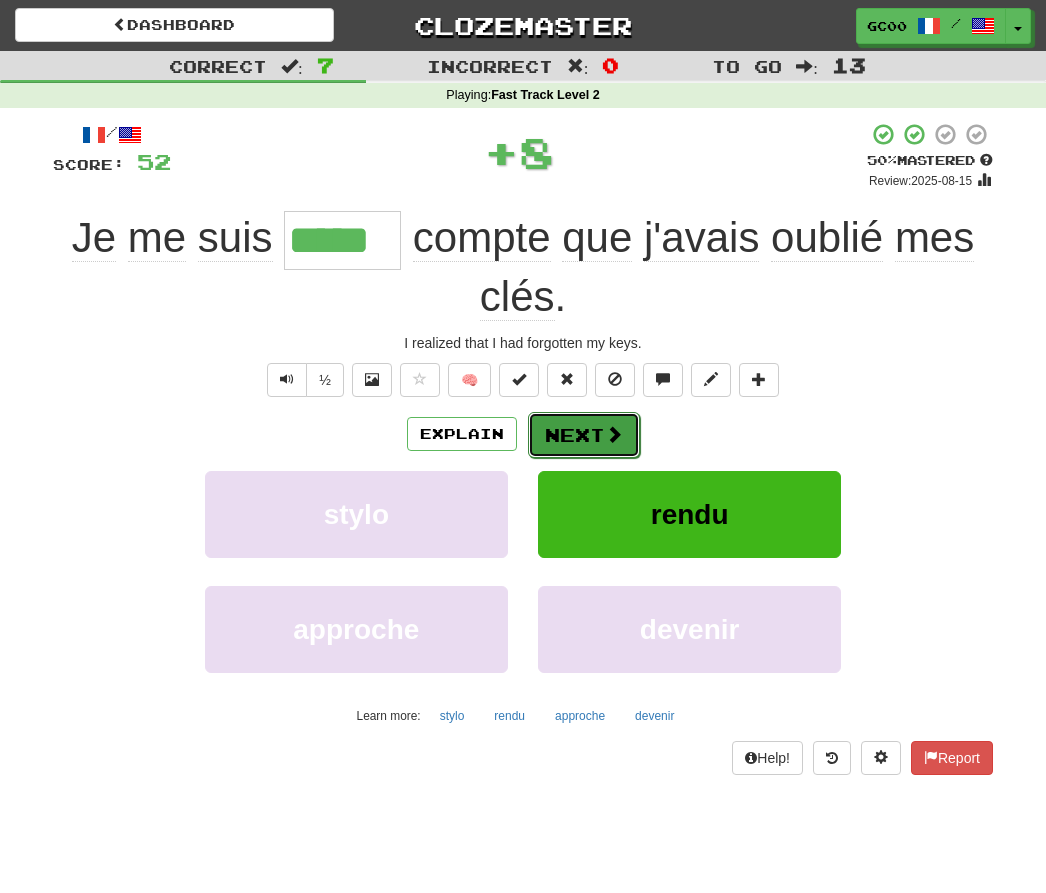 click on "Next" at bounding box center (584, 435) 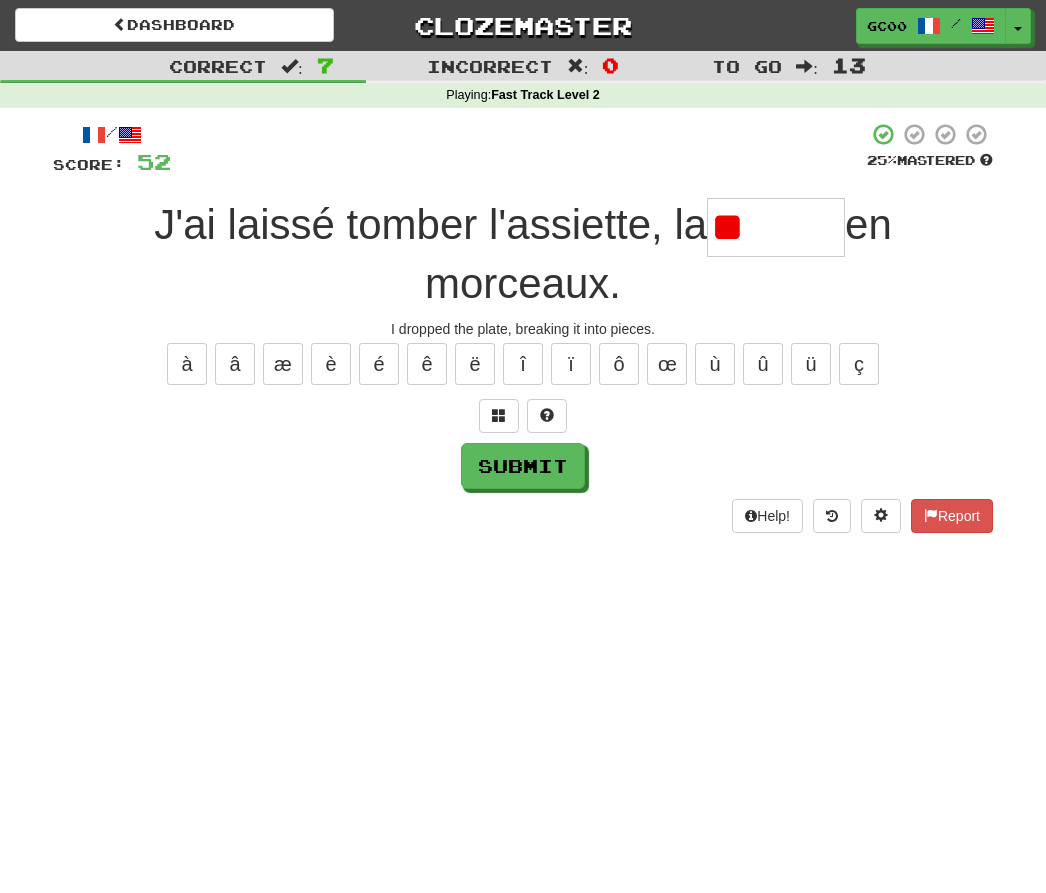 type on "*" 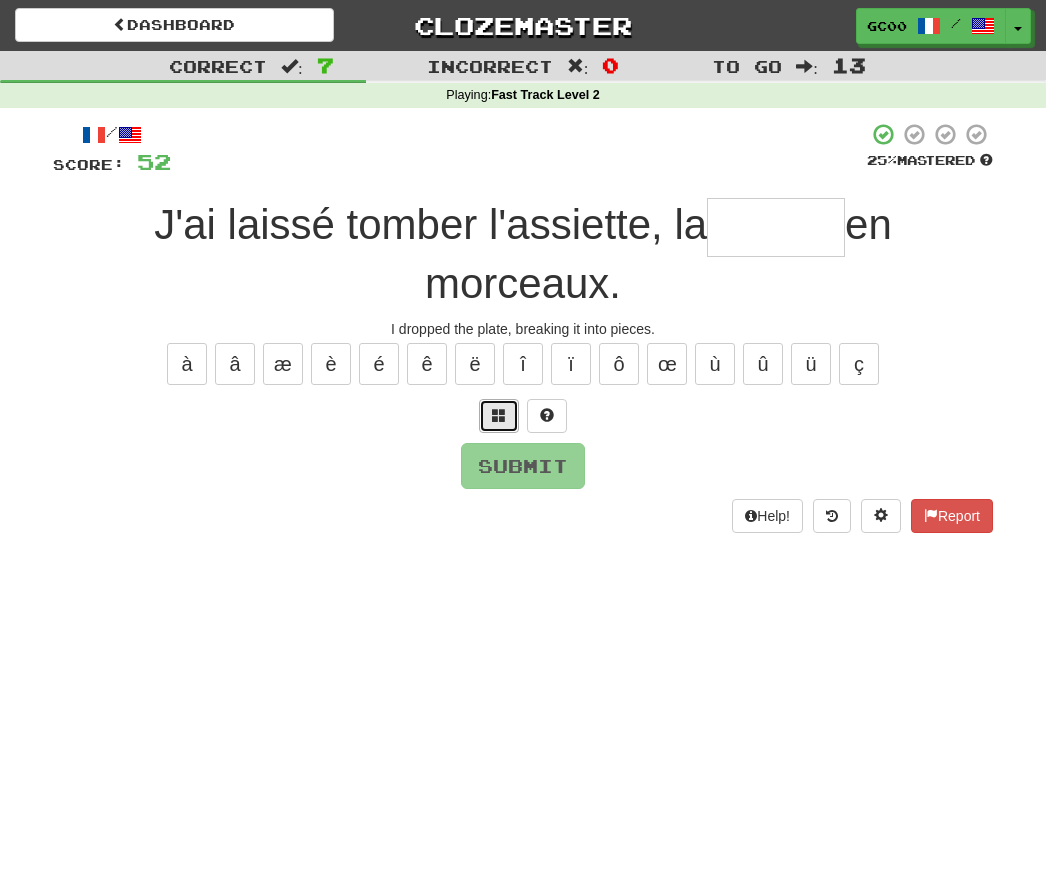 click at bounding box center [499, 415] 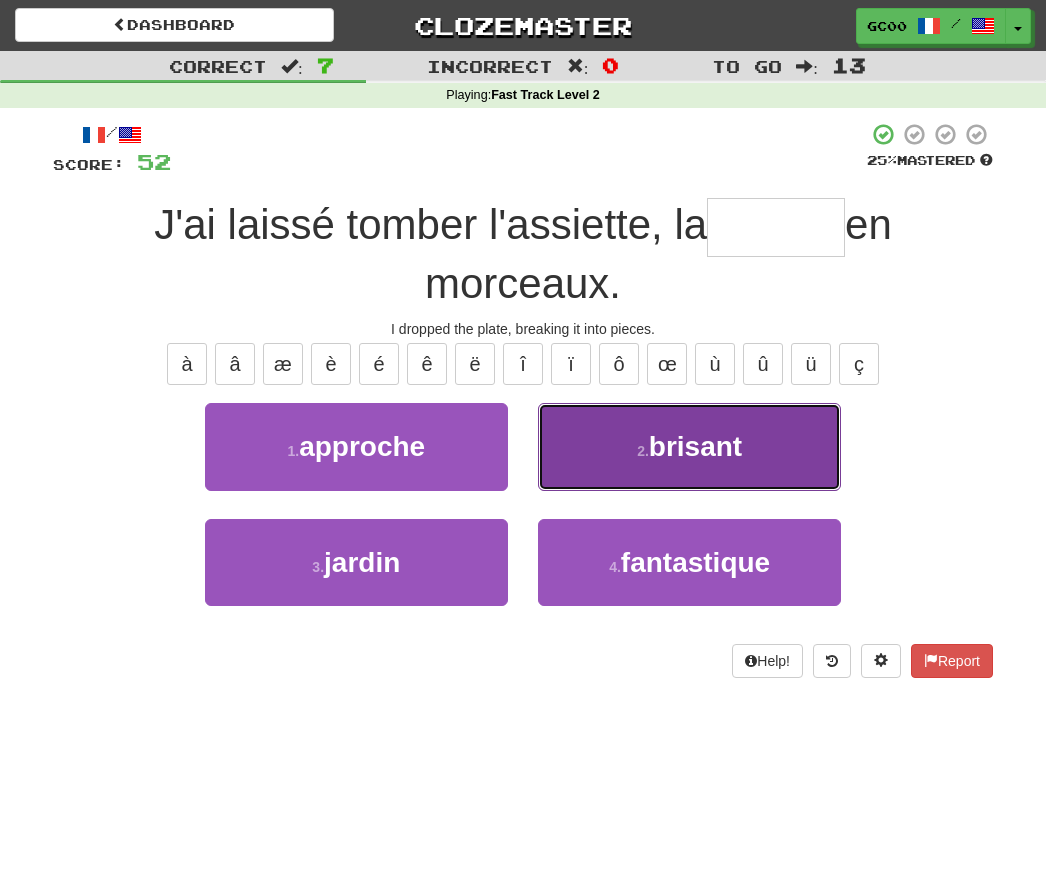 click on "2 .  brisant" at bounding box center (689, 446) 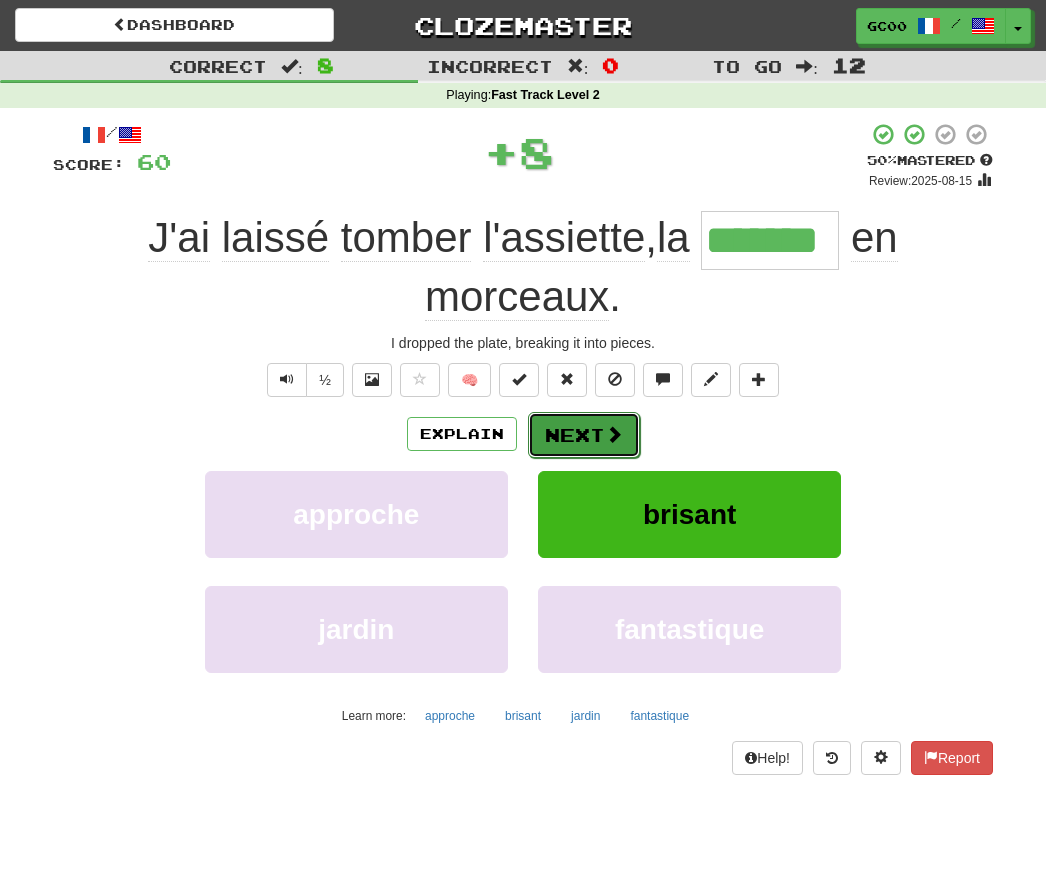 click on "Next" at bounding box center [584, 435] 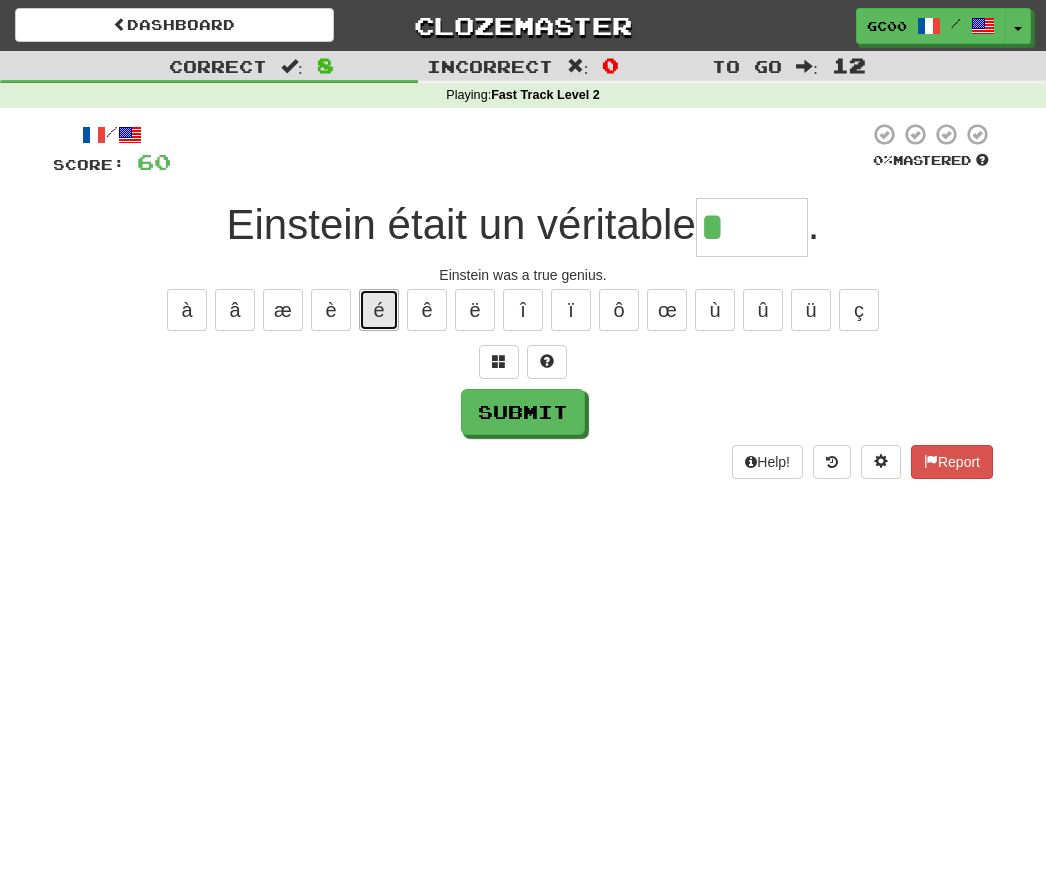 click on "é" at bounding box center [379, 310] 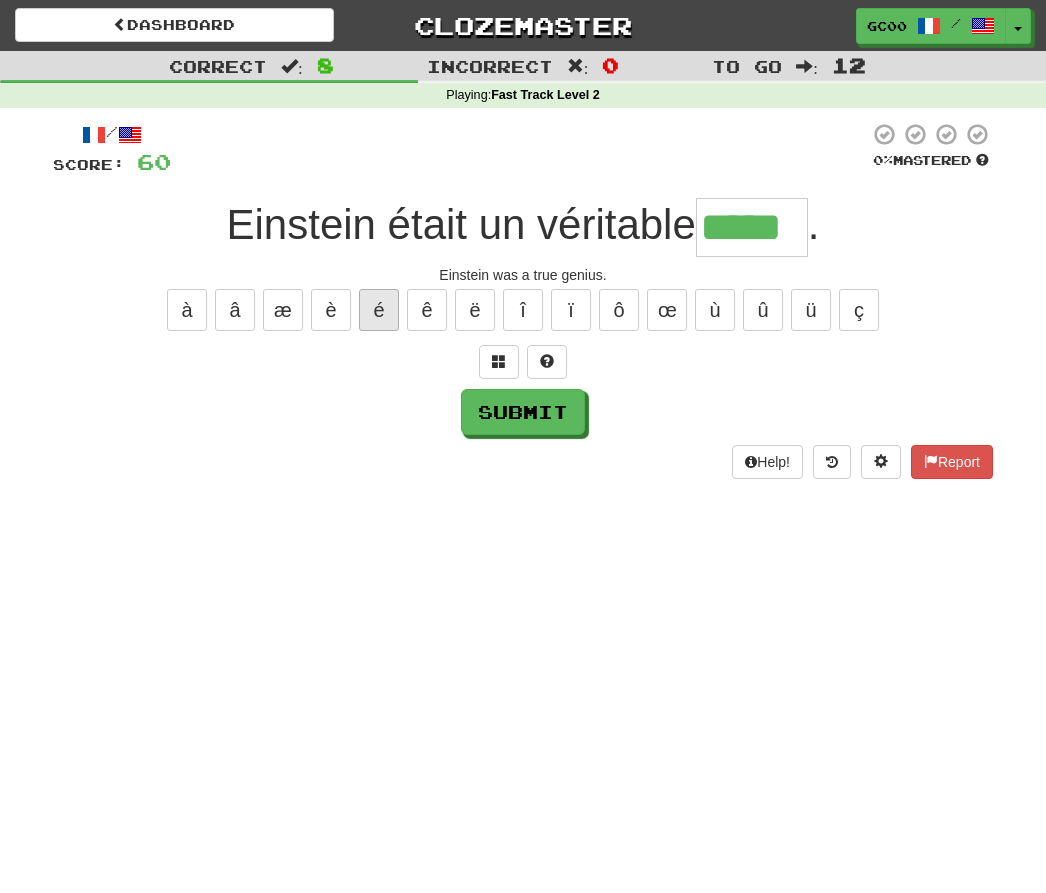 type on "*****" 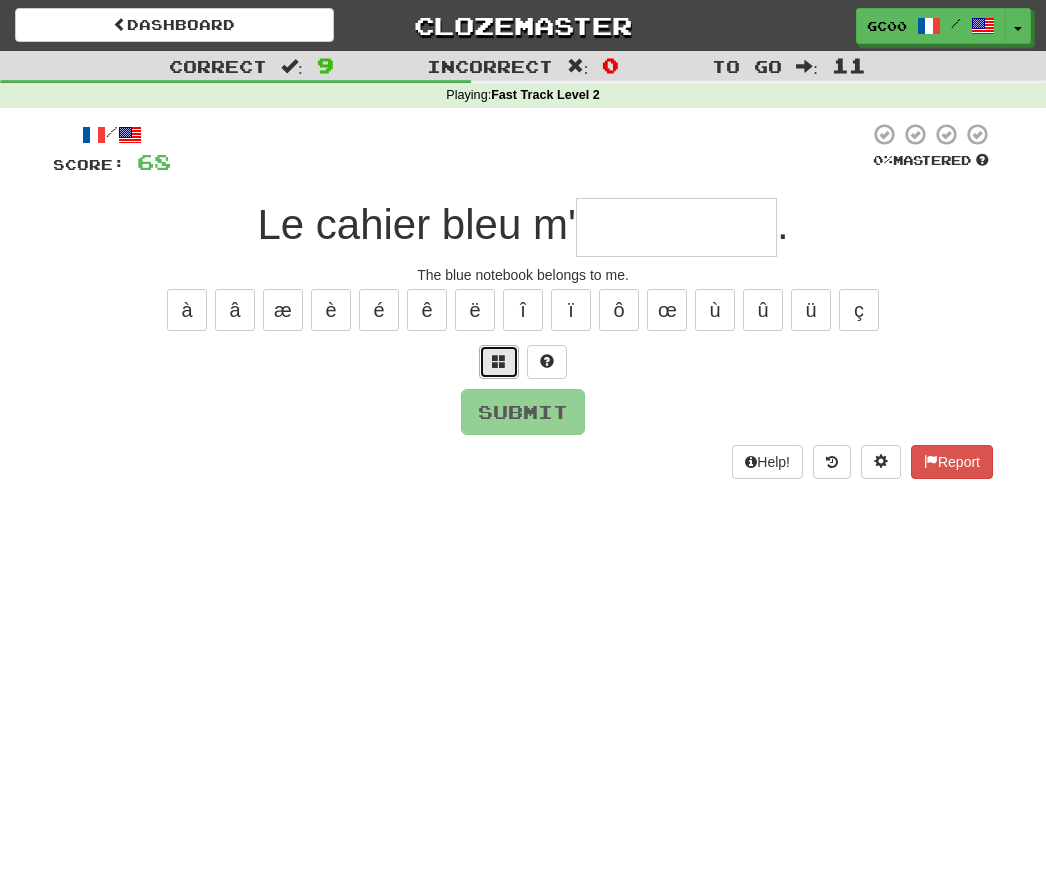 click at bounding box center (499, 362) 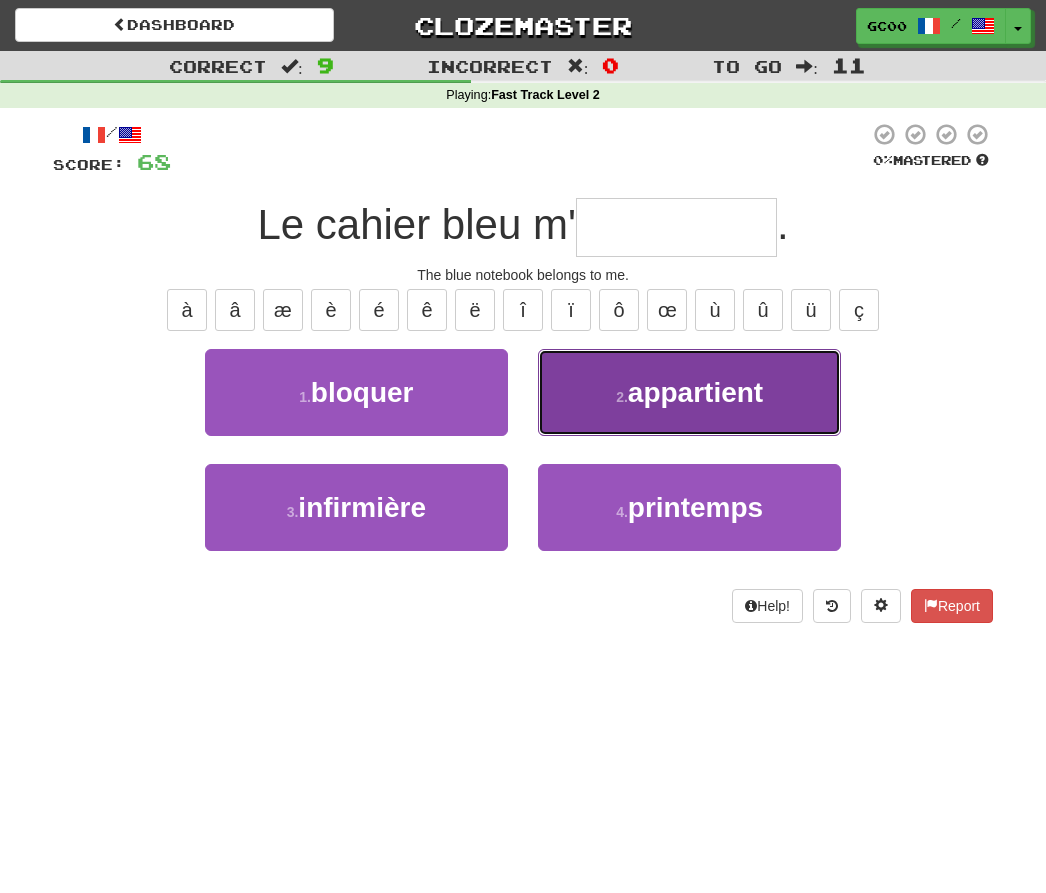 click on "2 ." at bounding box center [622, 397] 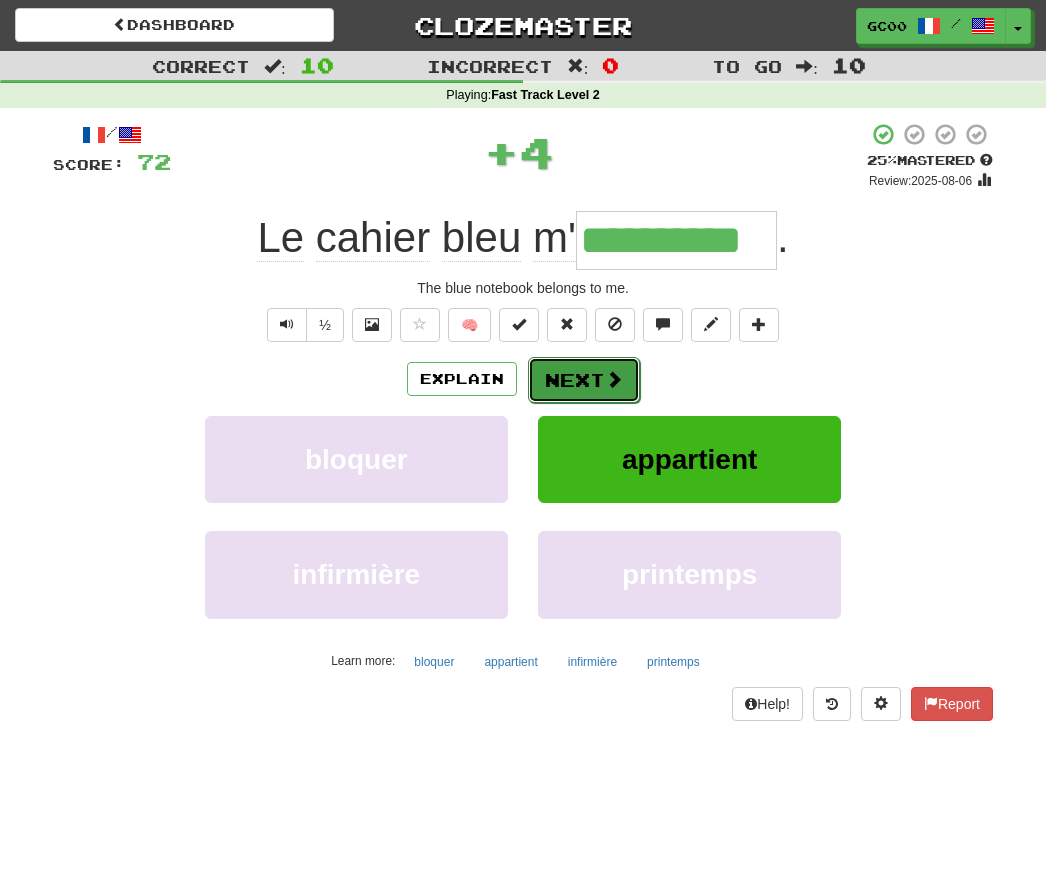 click on "Next" at bounding box center [584, 380] 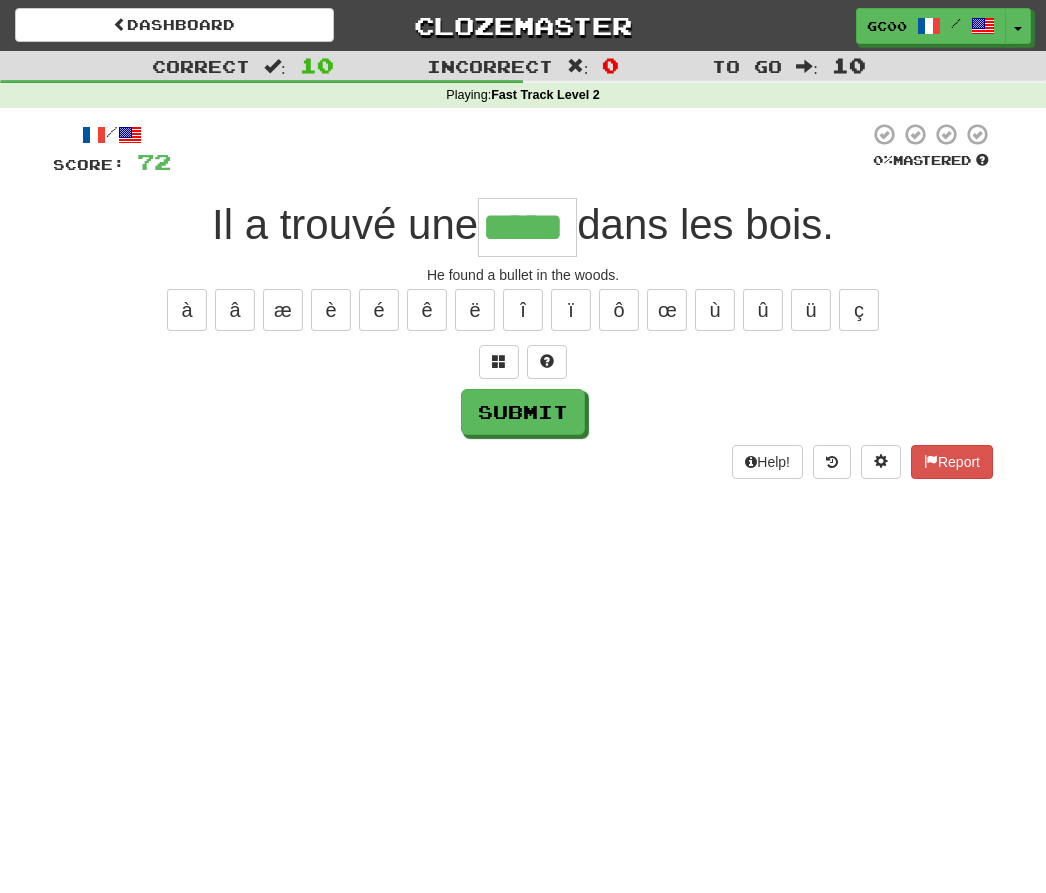 type on "*****" 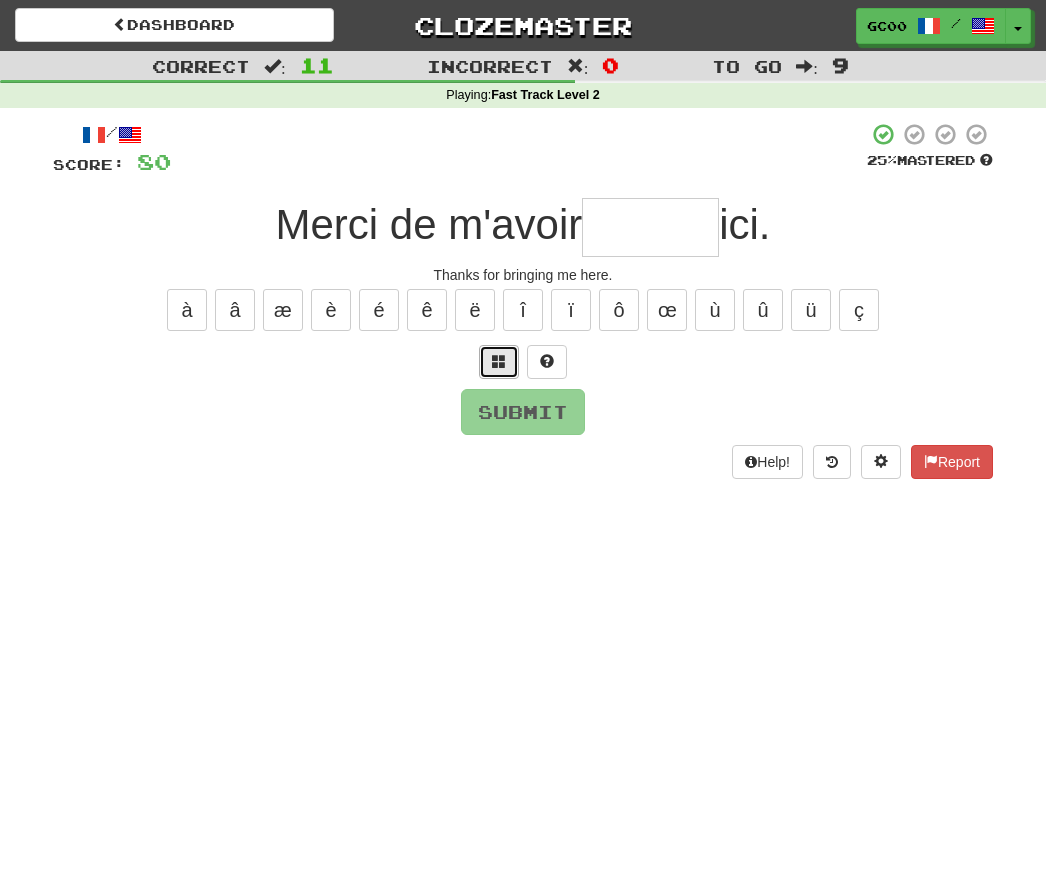 click at bounding box center [499, 362] 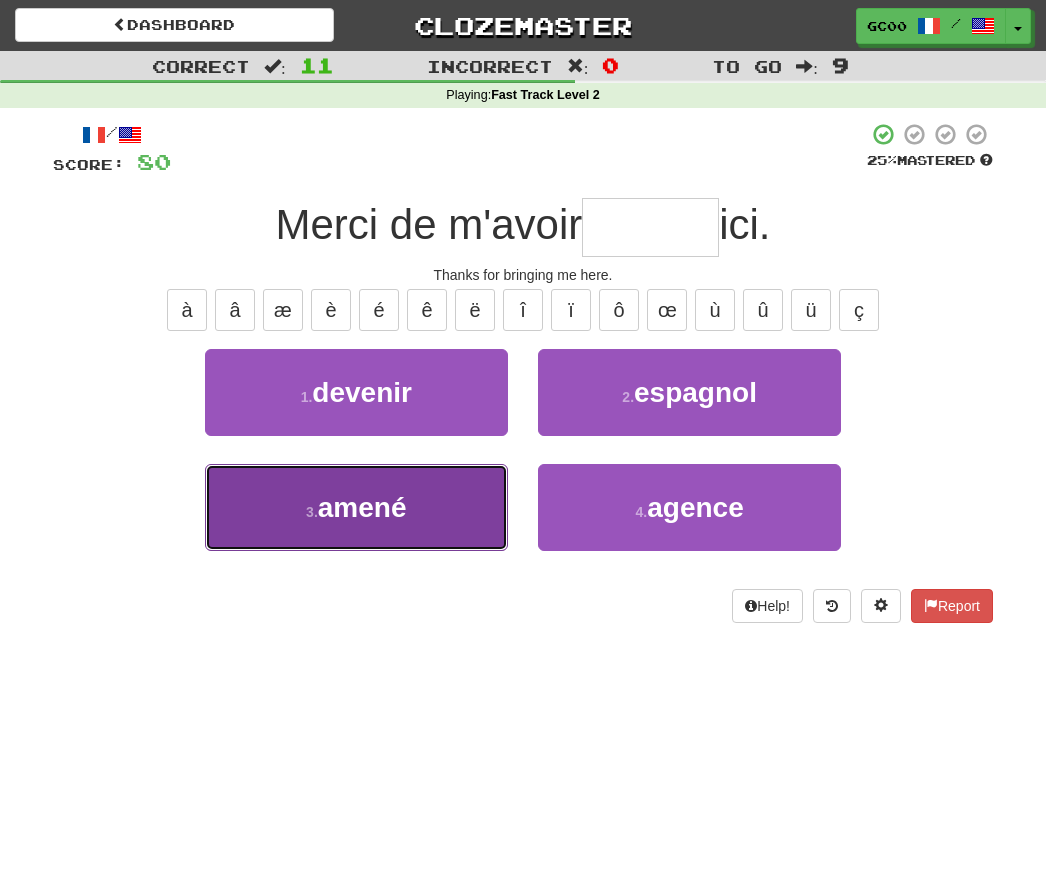 click on "3 .  amené" at bounding box center [356, 507] 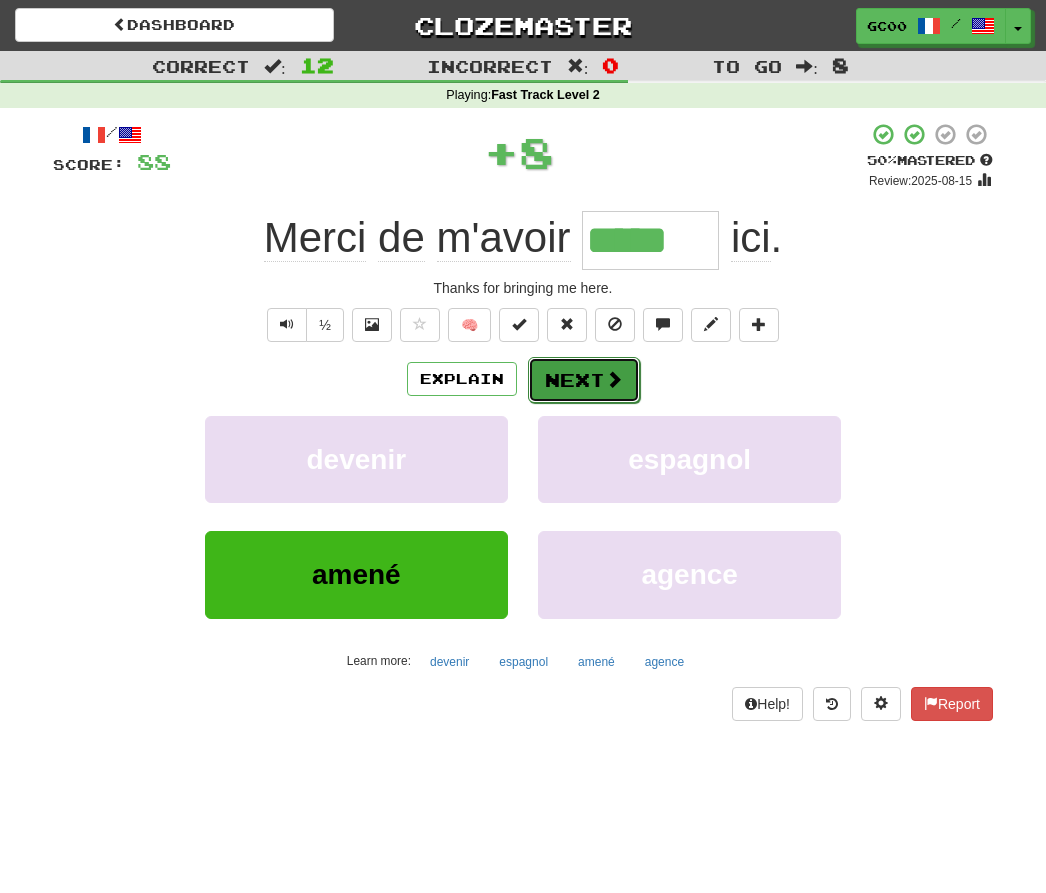 click on "Next" at bounding box center (584, 380) 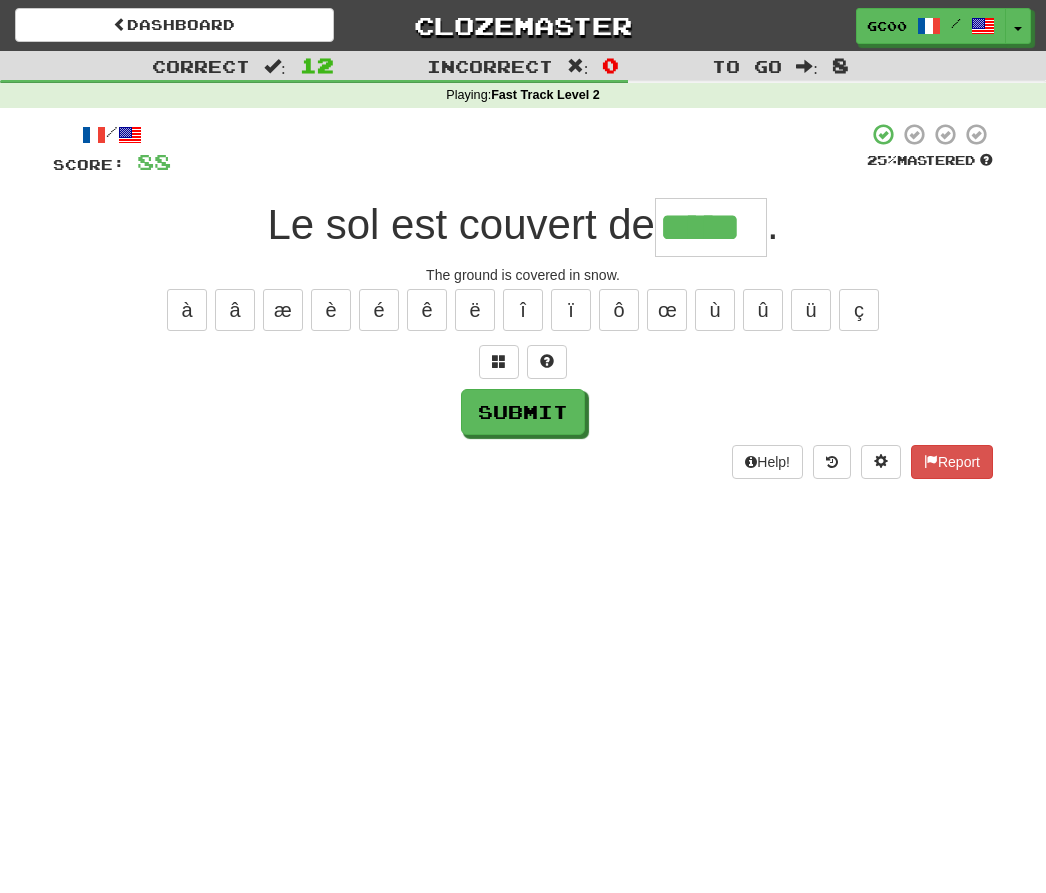 type on "*****" 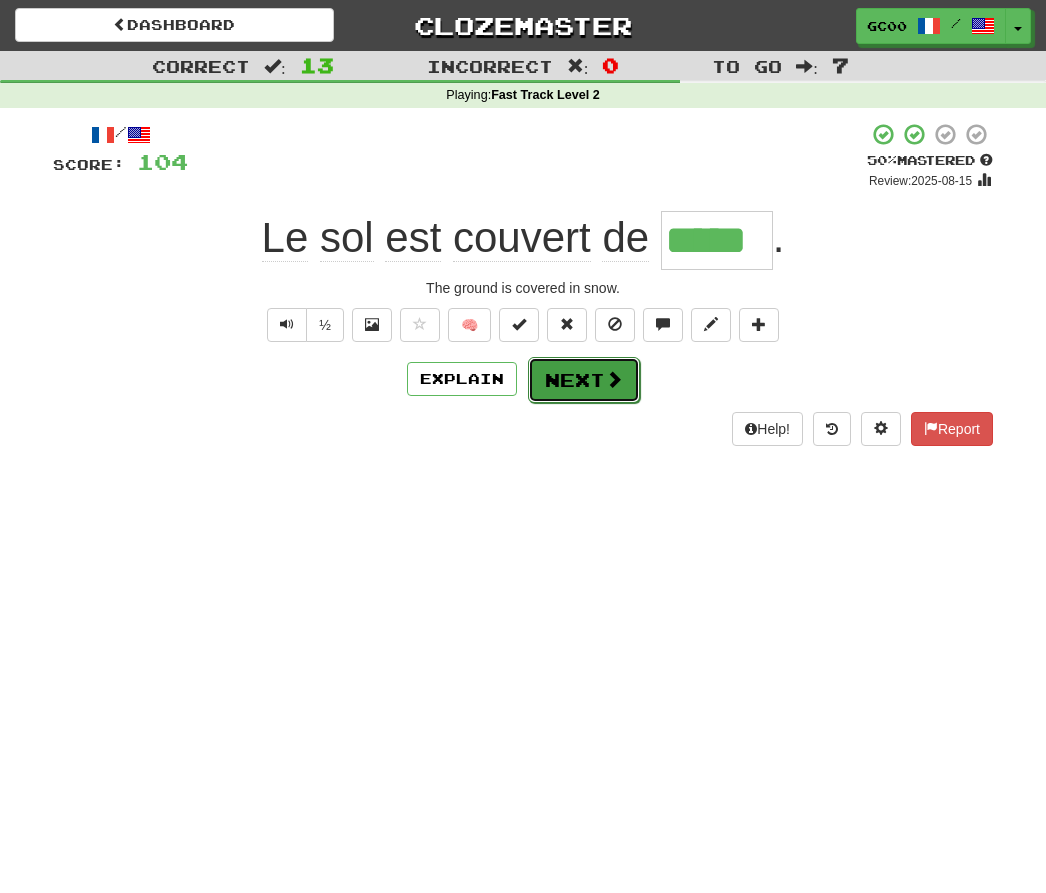 click on "Next" at bounding box center [584, 380] 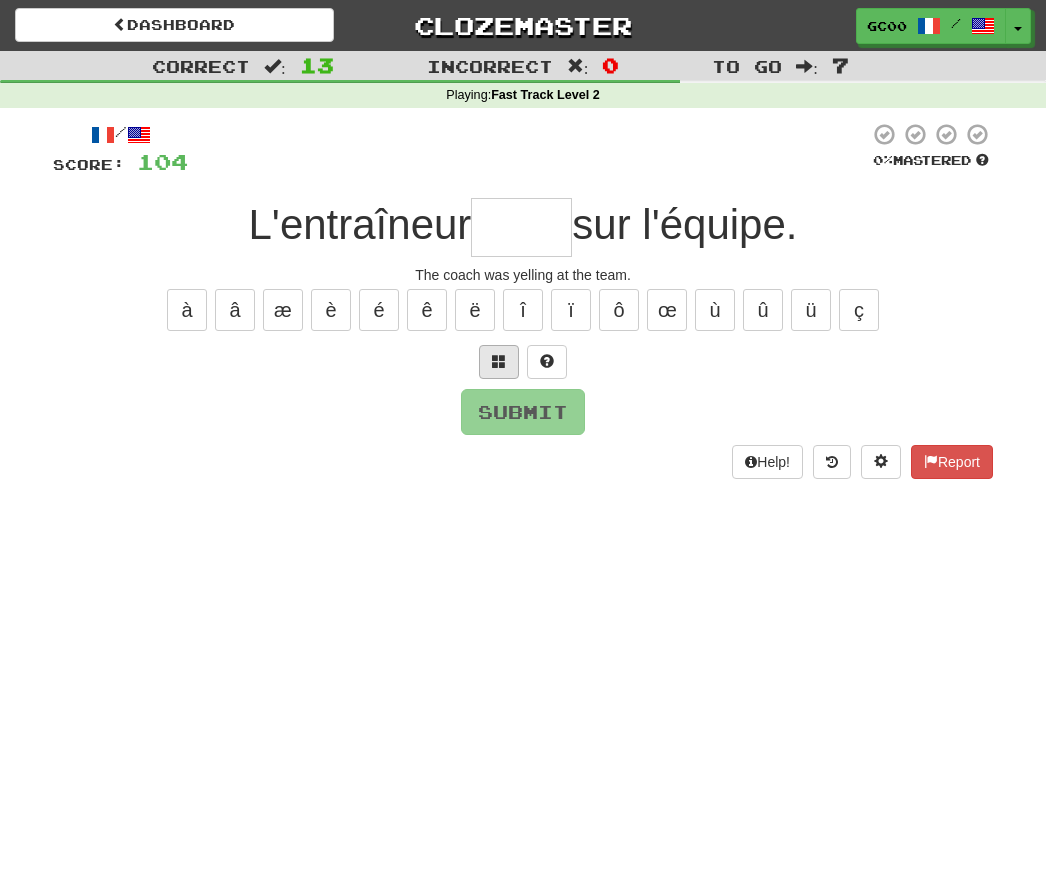 type on "*" 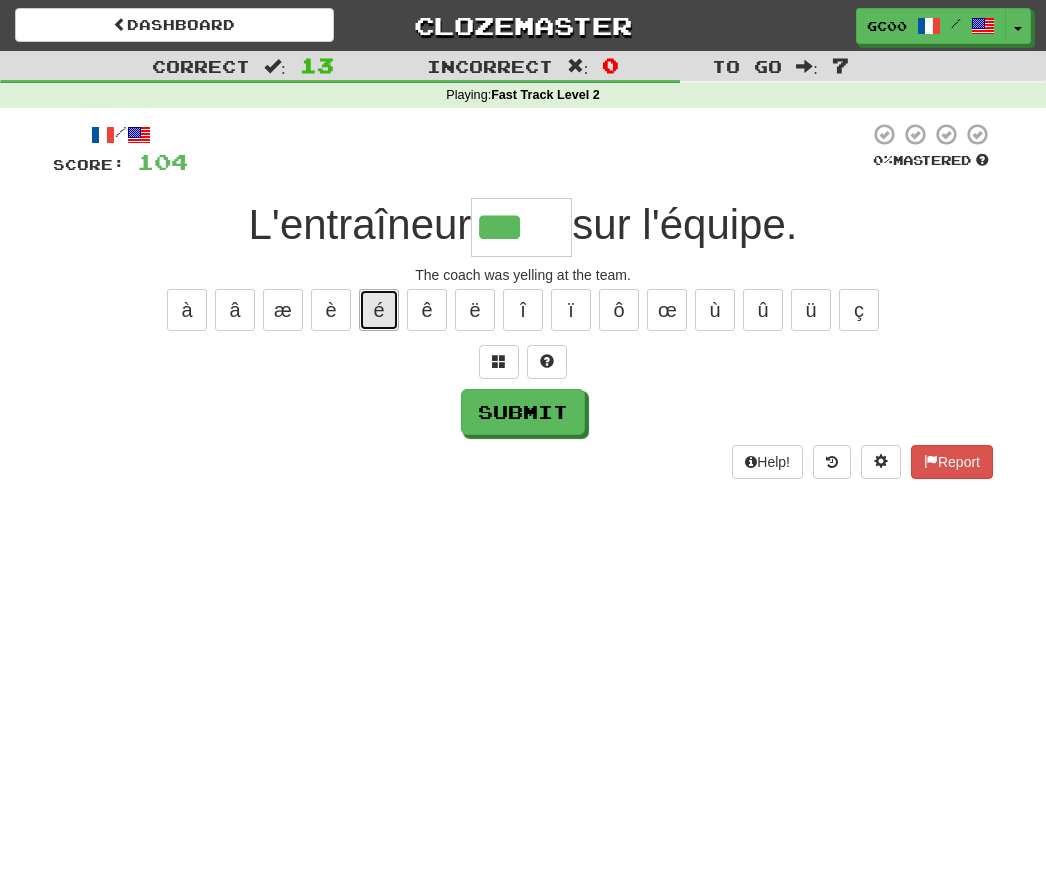 click on "é" at bounding box center [379, 310] 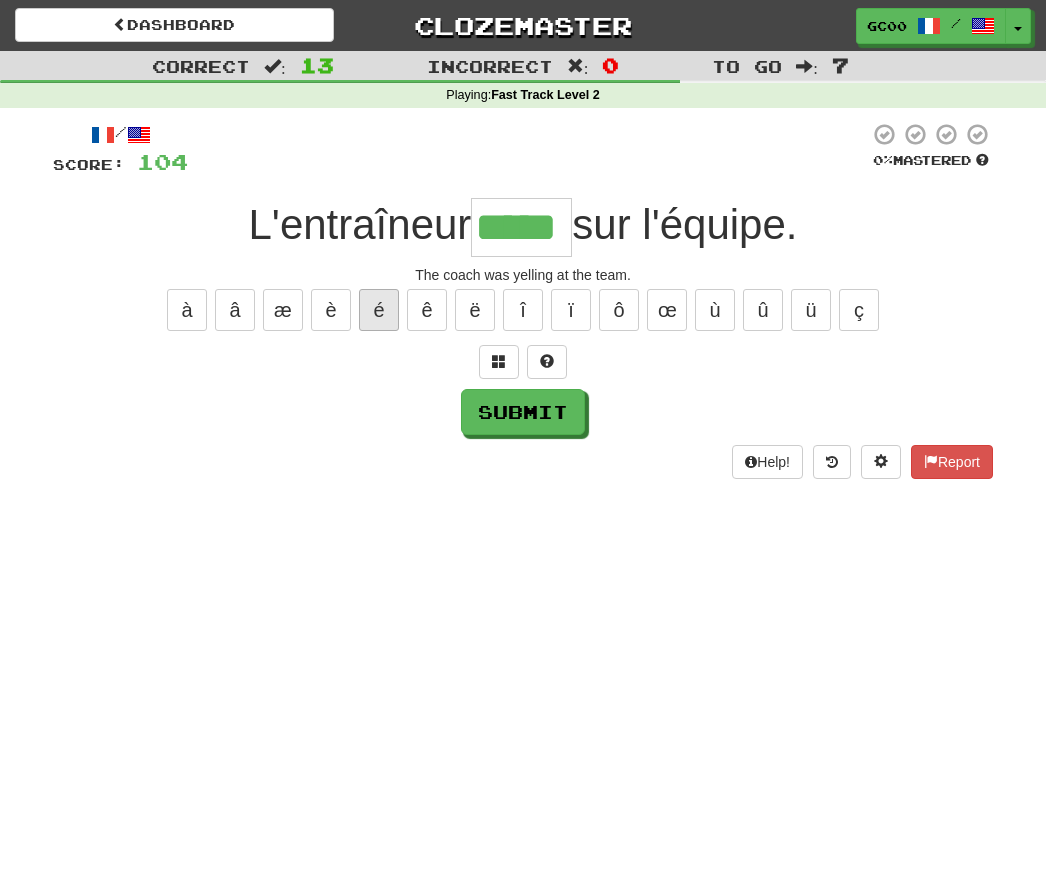 scroll, scrollTop: 0, scrollLeft: 0, axis: both 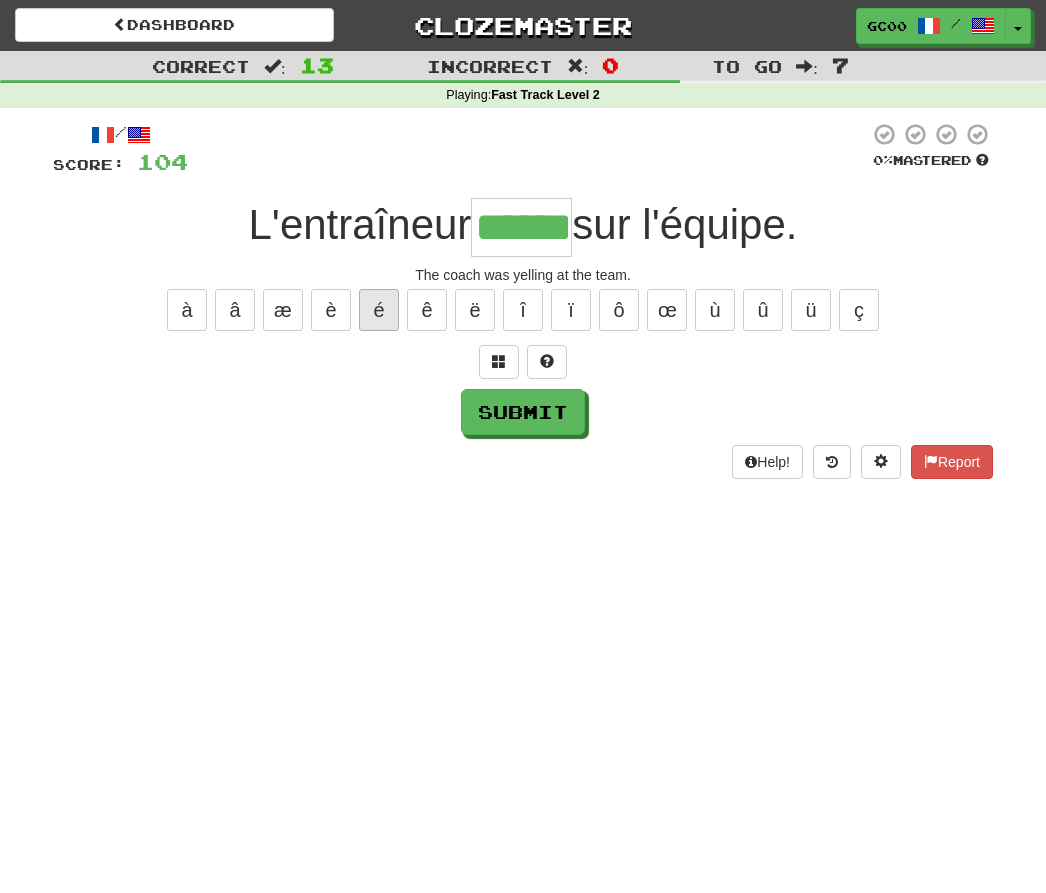 type on "******" 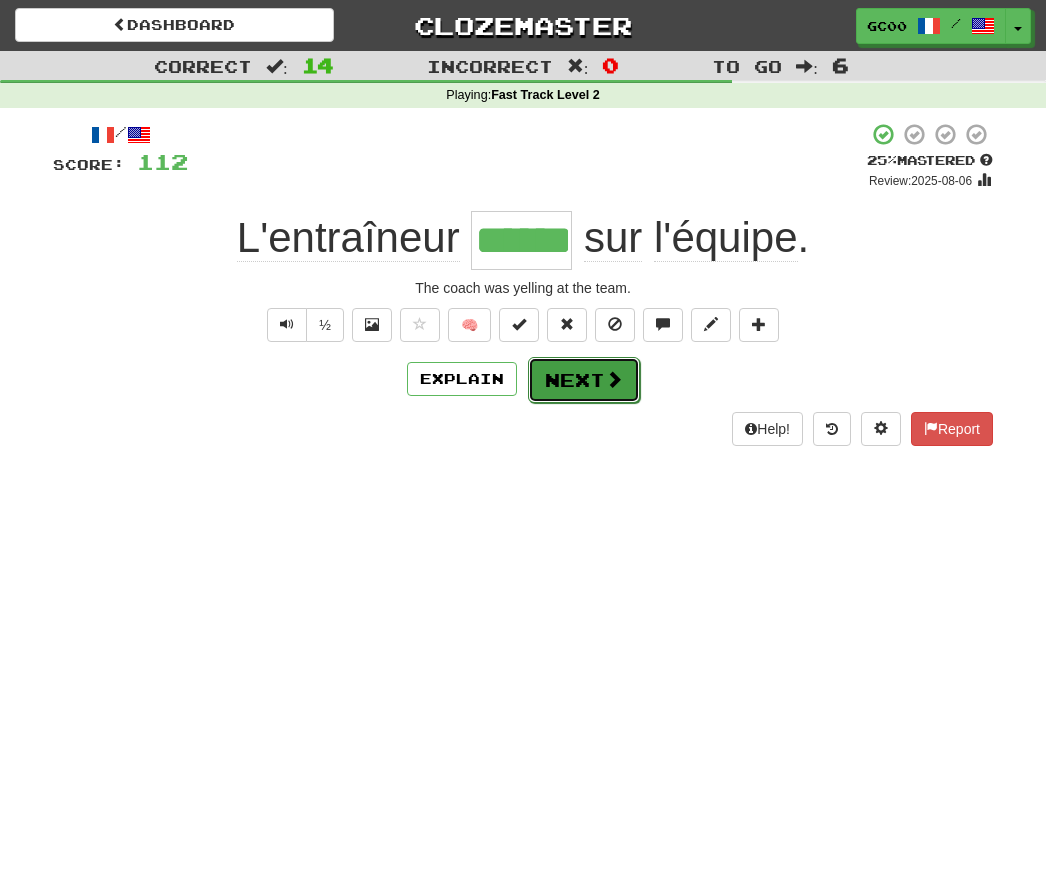 click on "Next" at bounding box center (584, 380) 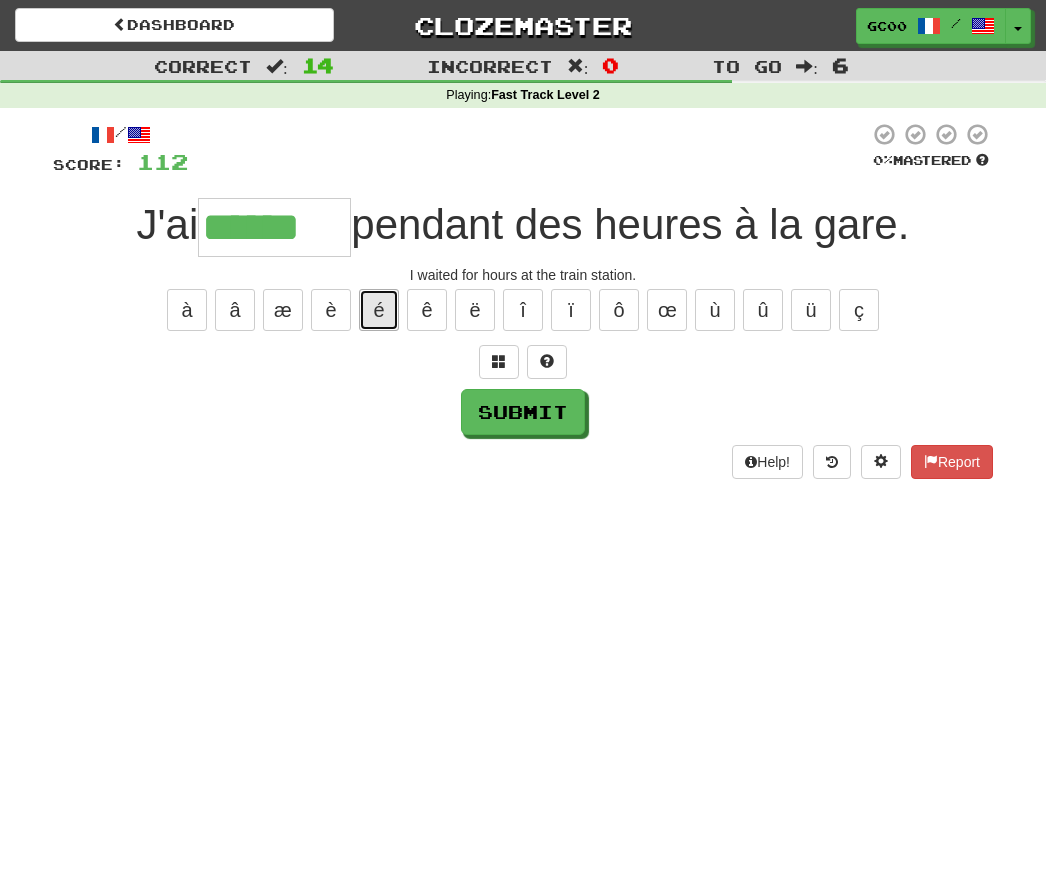 click on "é" at bounding box center [379, 310] 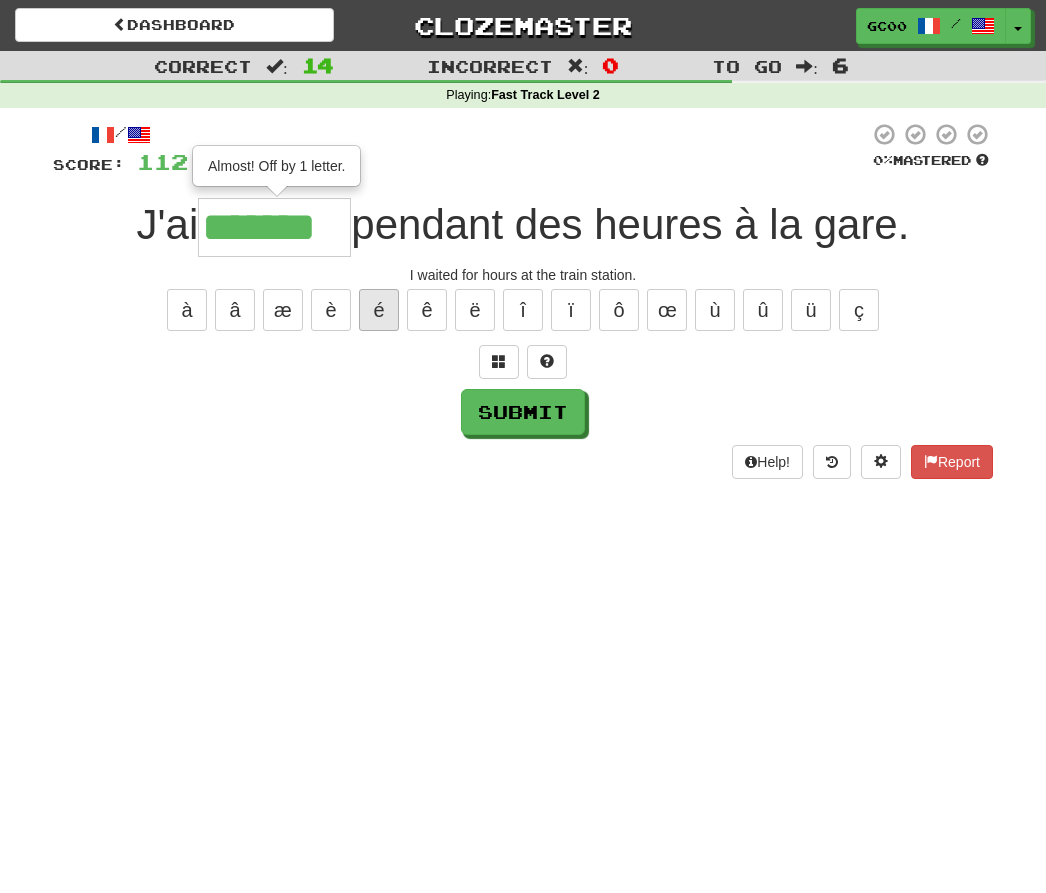 type on "*******" 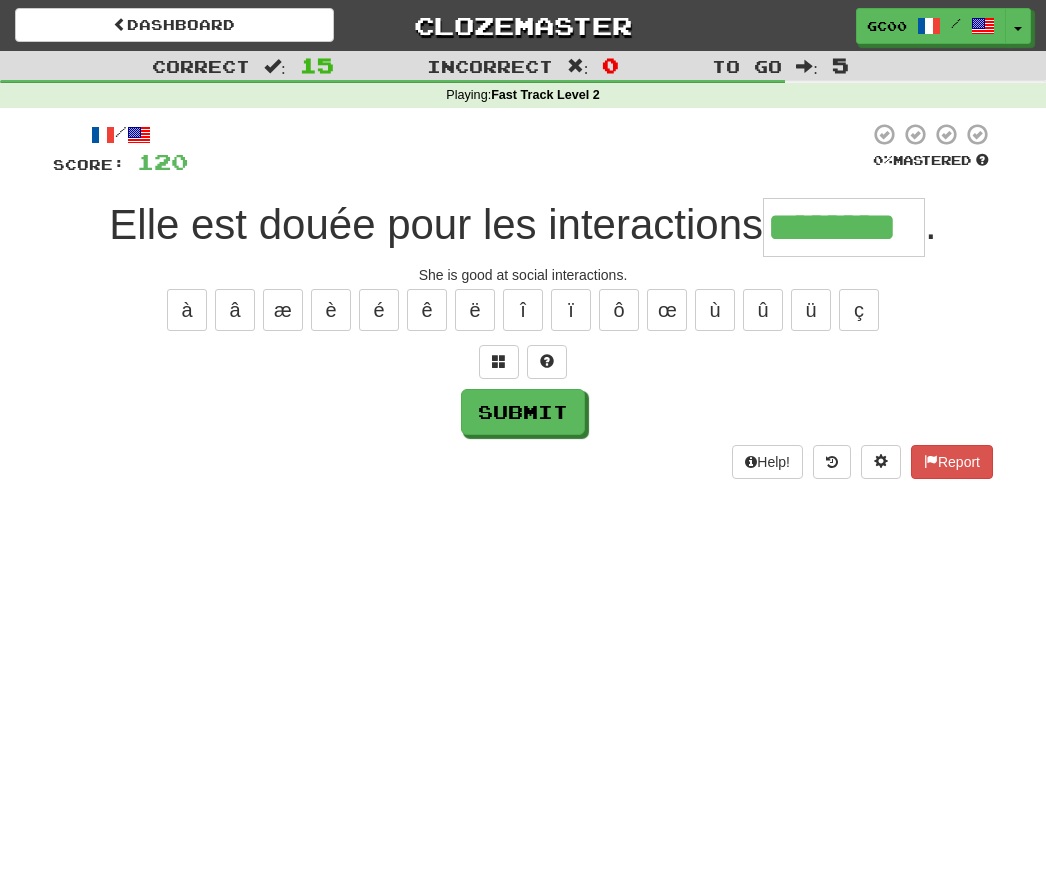 type on "********" 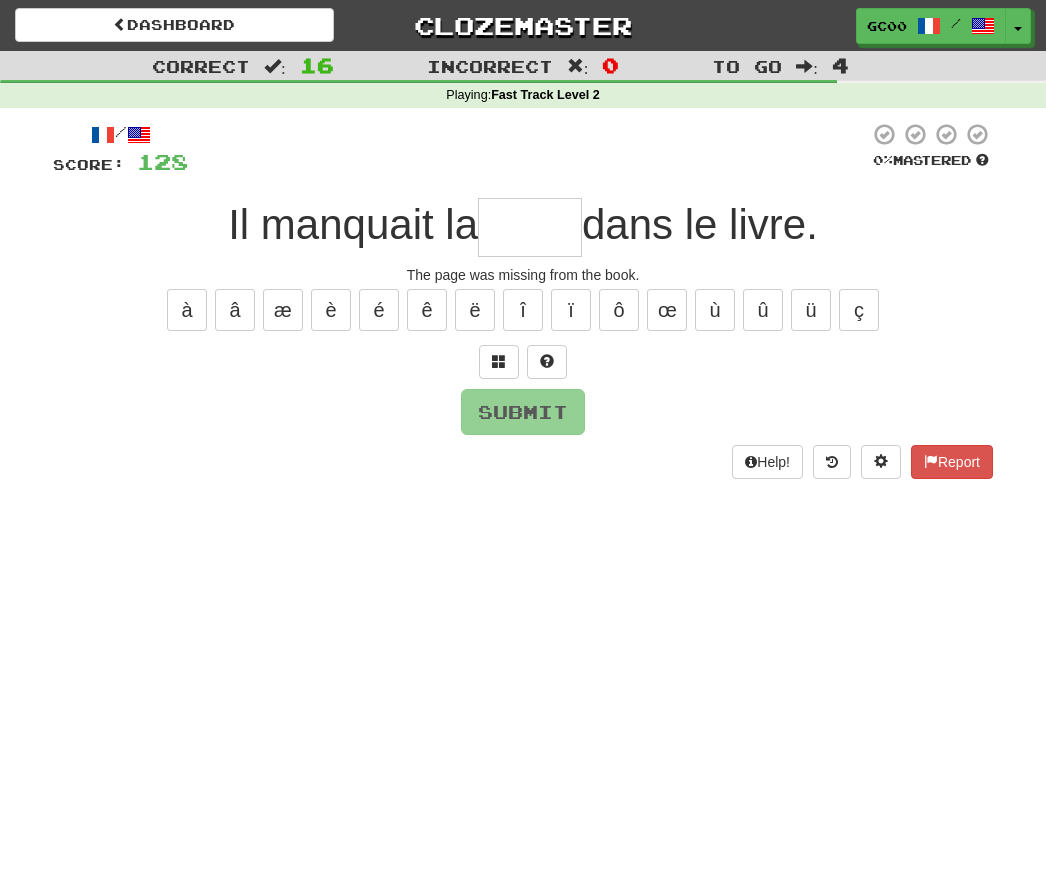type on "*" 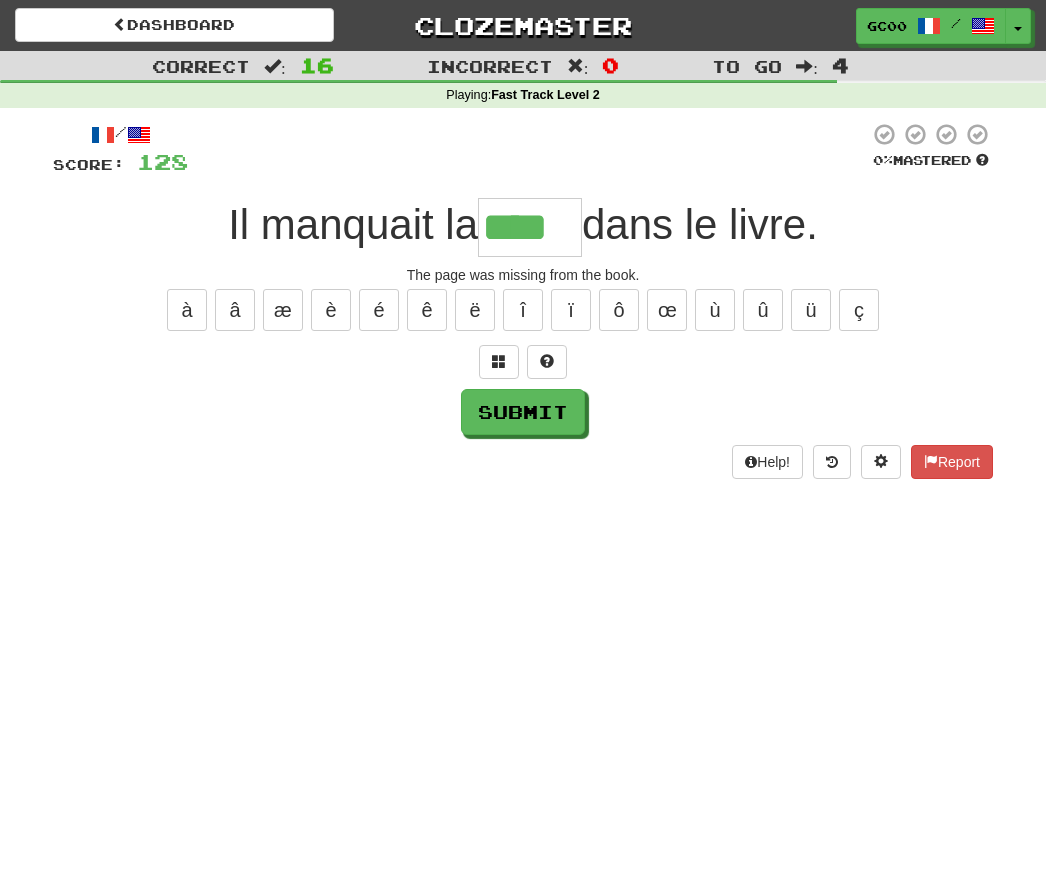 type on "****" 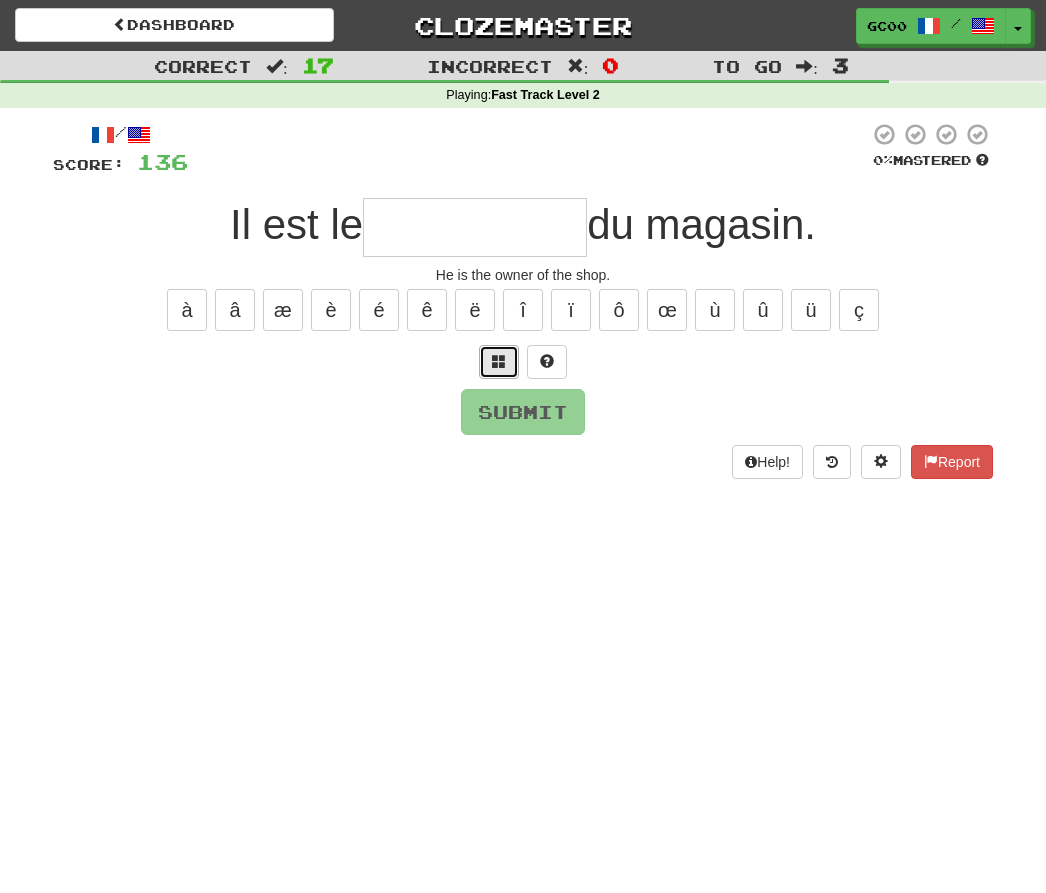 click at bounding box center [499, 361] 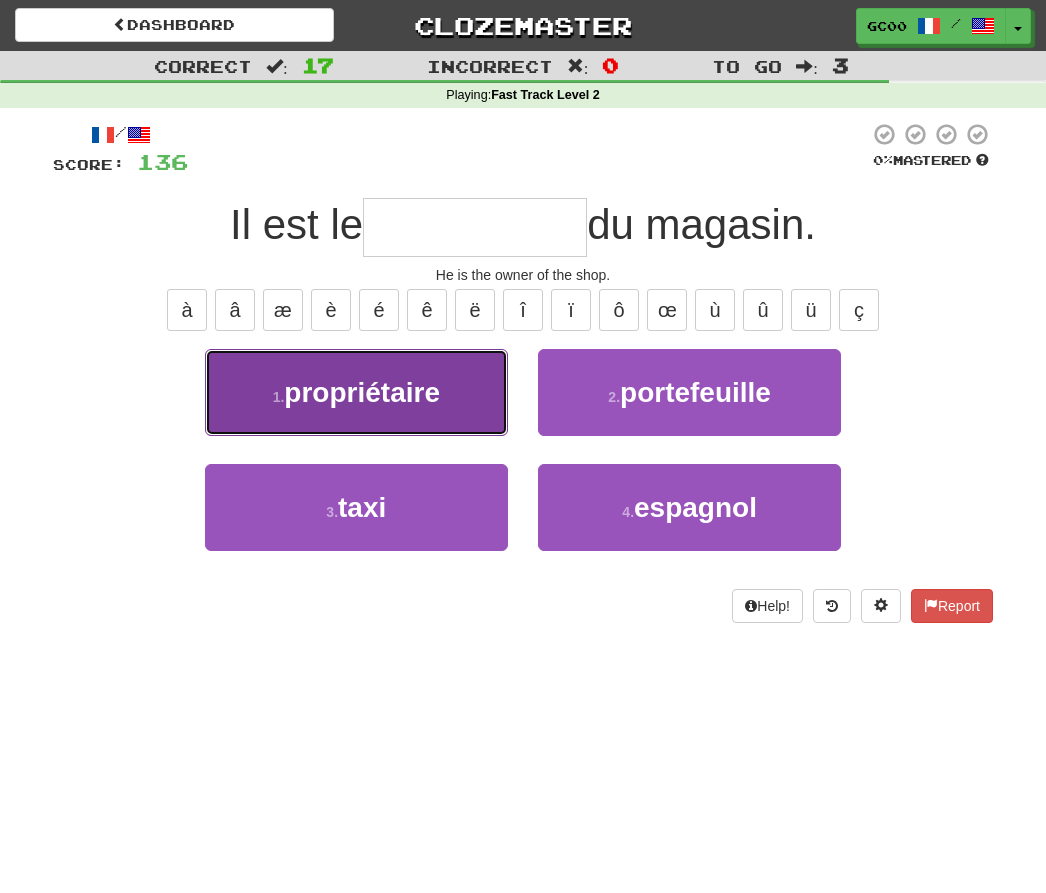 click on "1 .  propriétaire" at bounding box center [356, 392] 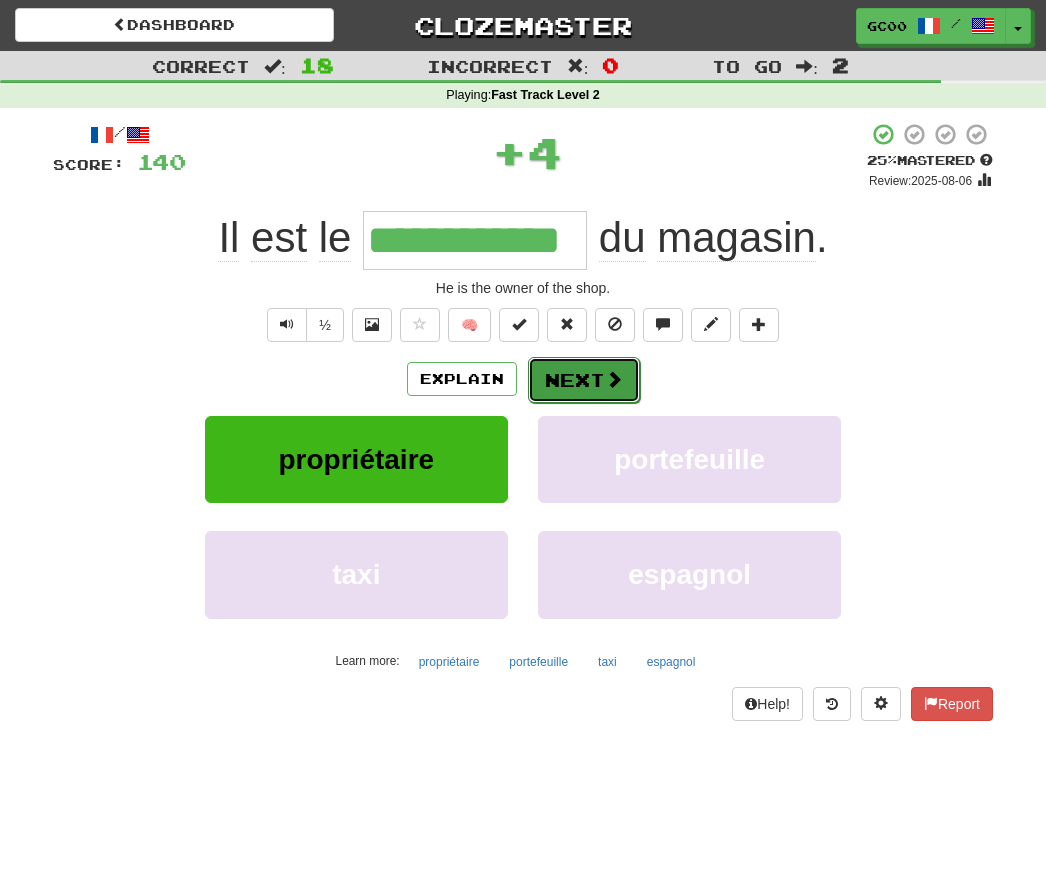 click on "Next" at bounding box center (584, 380) 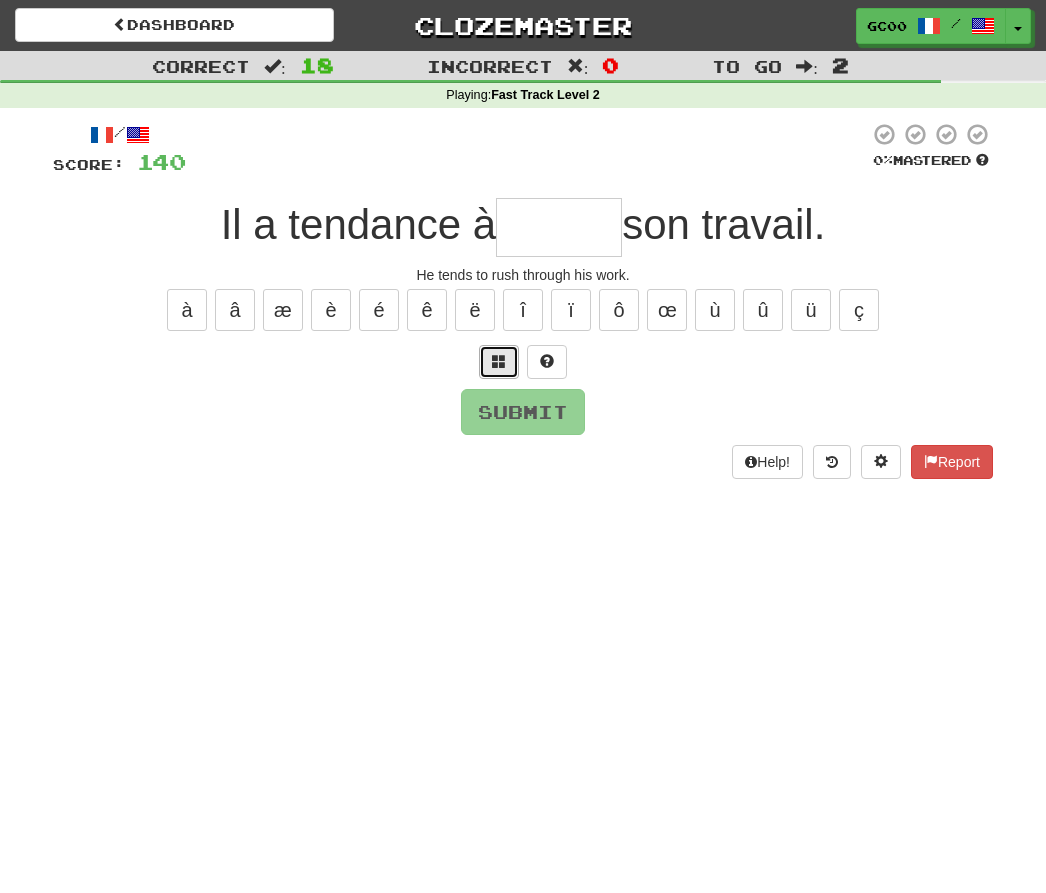 click at bounding box center [499, 362] 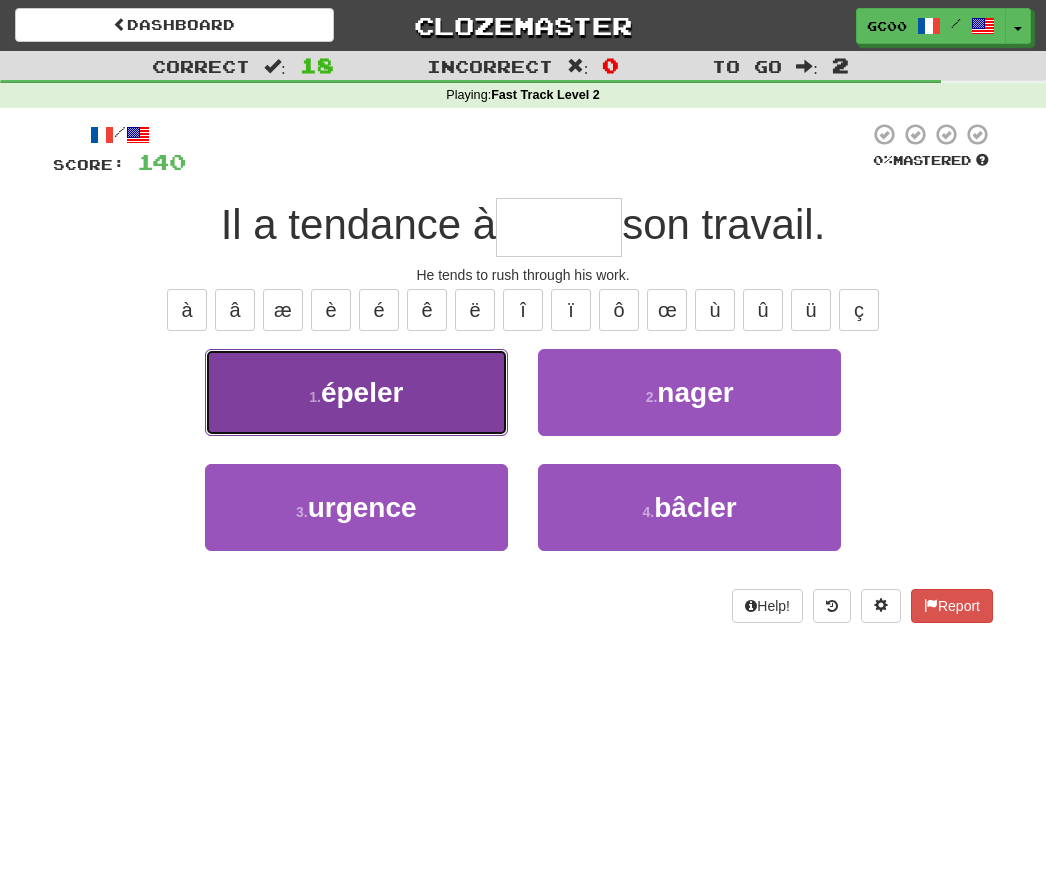 click on "1 .  épeler" at bounding box center [356, 392] 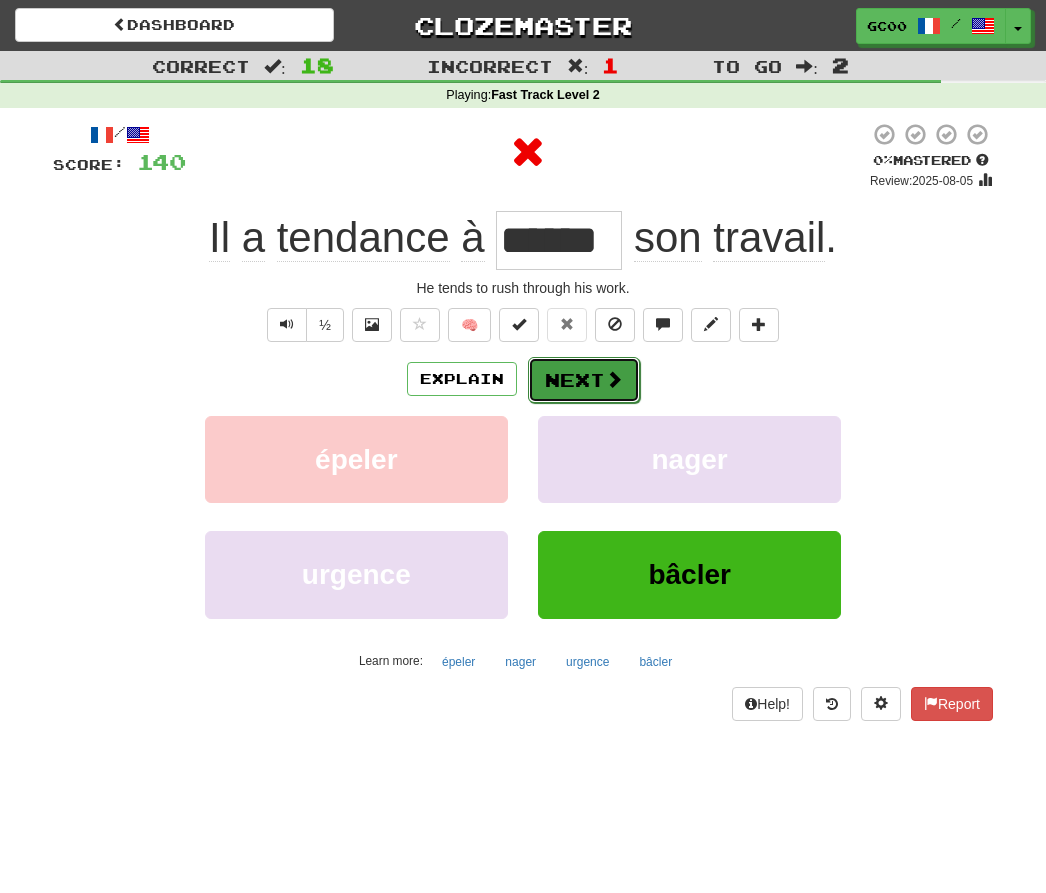 click on "Next" at bounding box center [584, 380] 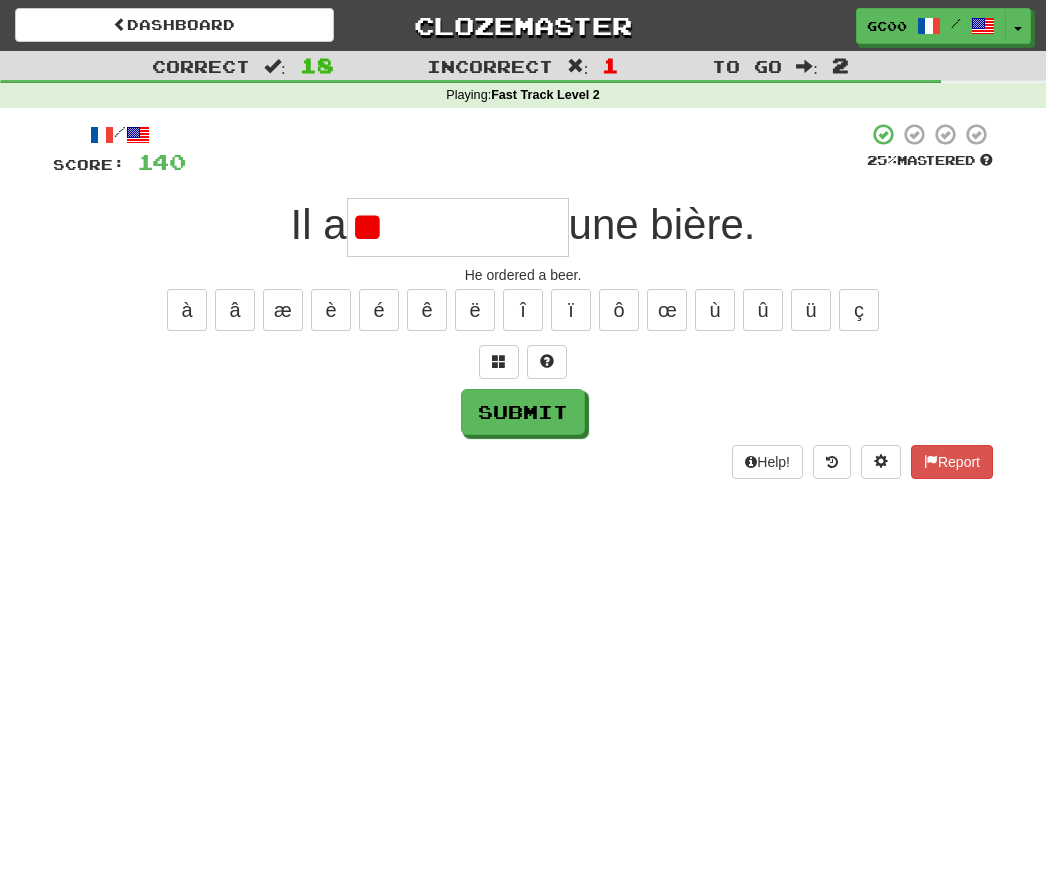 type on "*" 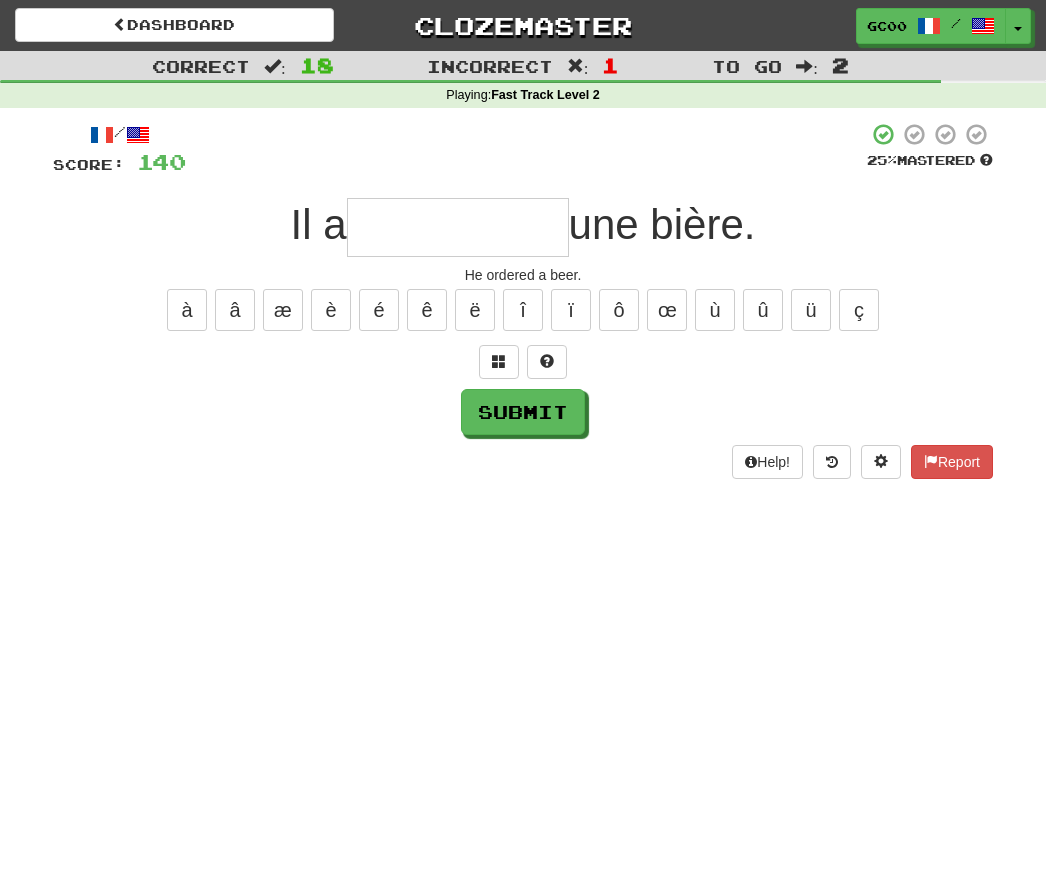 type on "*" 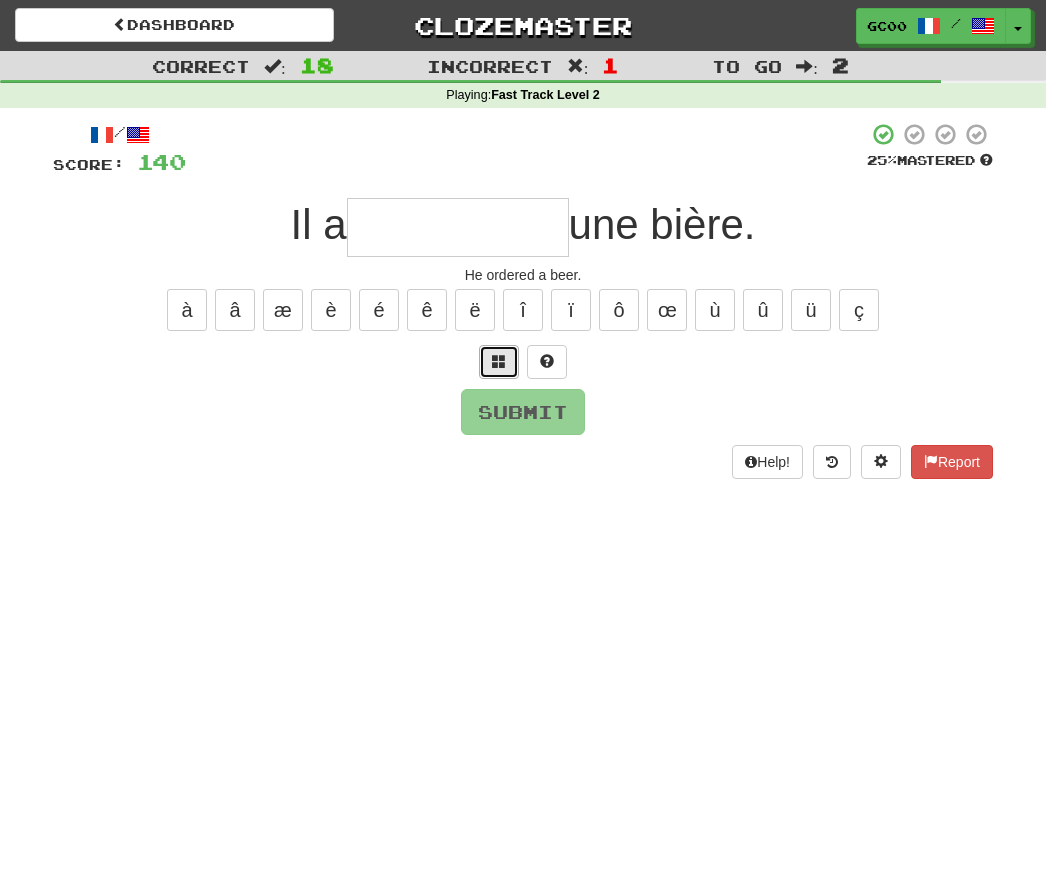 click at bounding box center (499, 361) 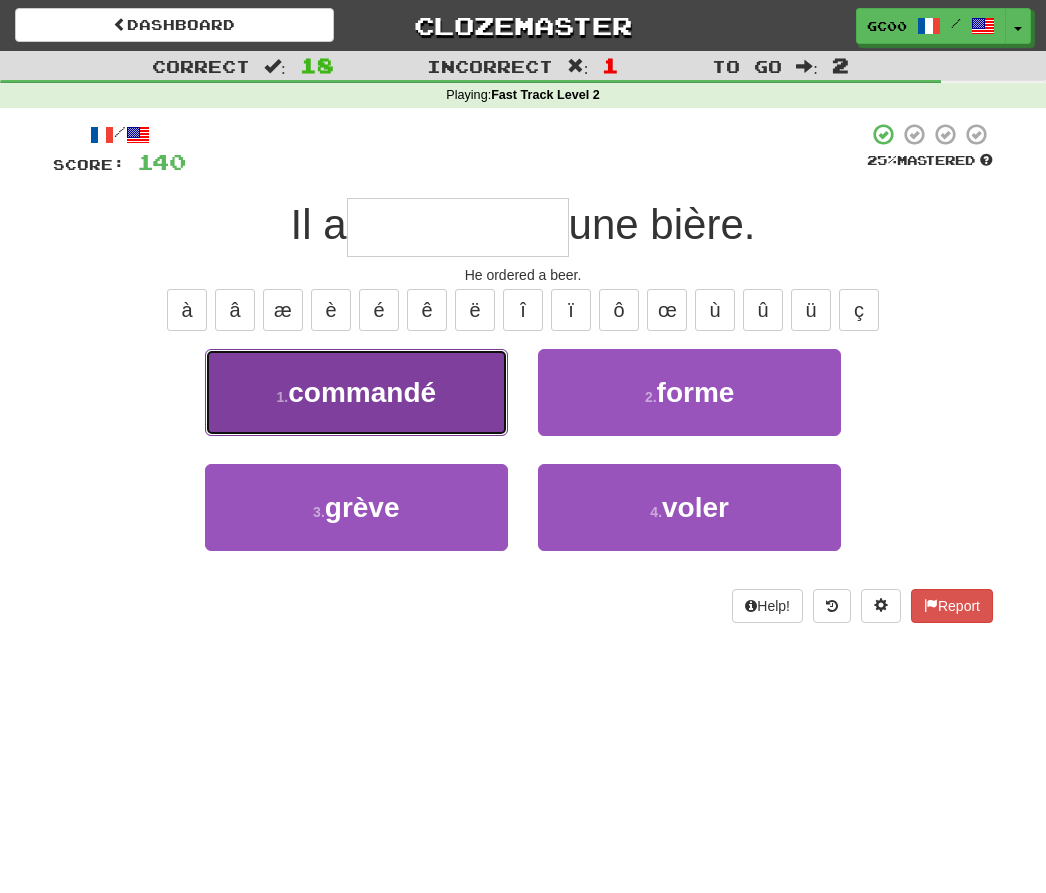 click on "1 .  commandé" at bounding box center [356, 392] 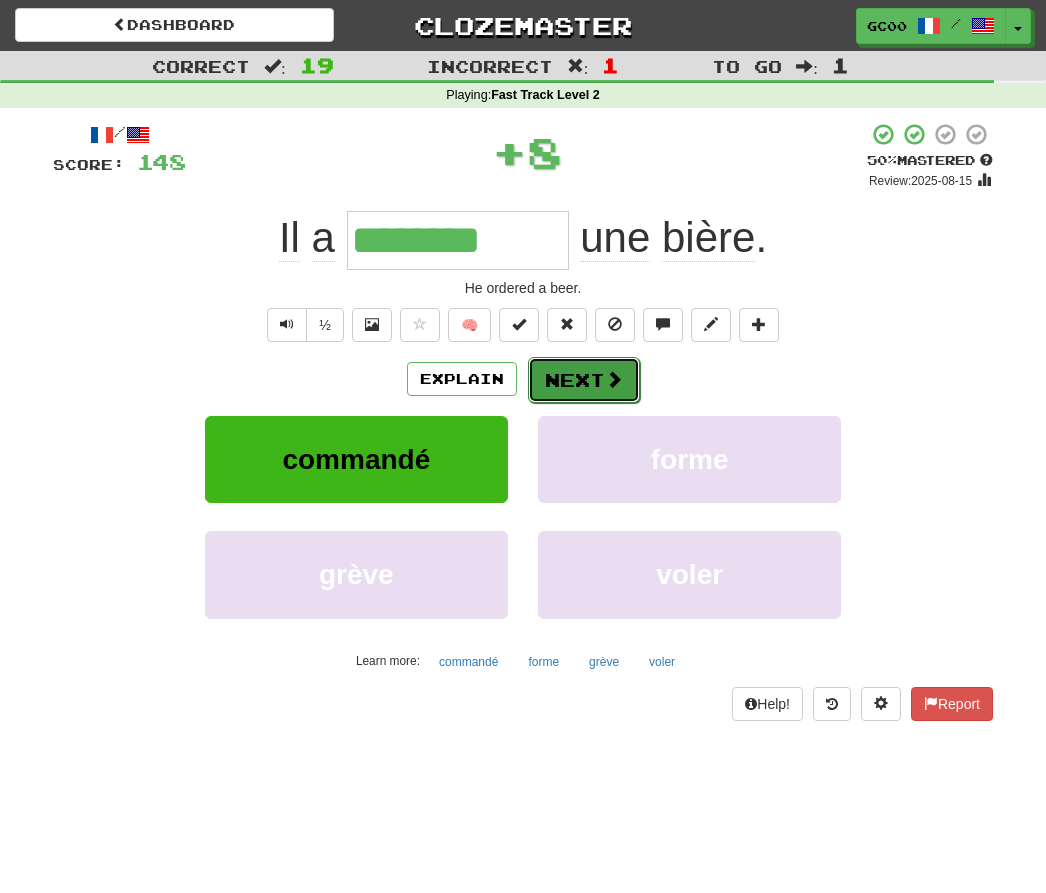 click on "Next" at bounding box center [584, 380] 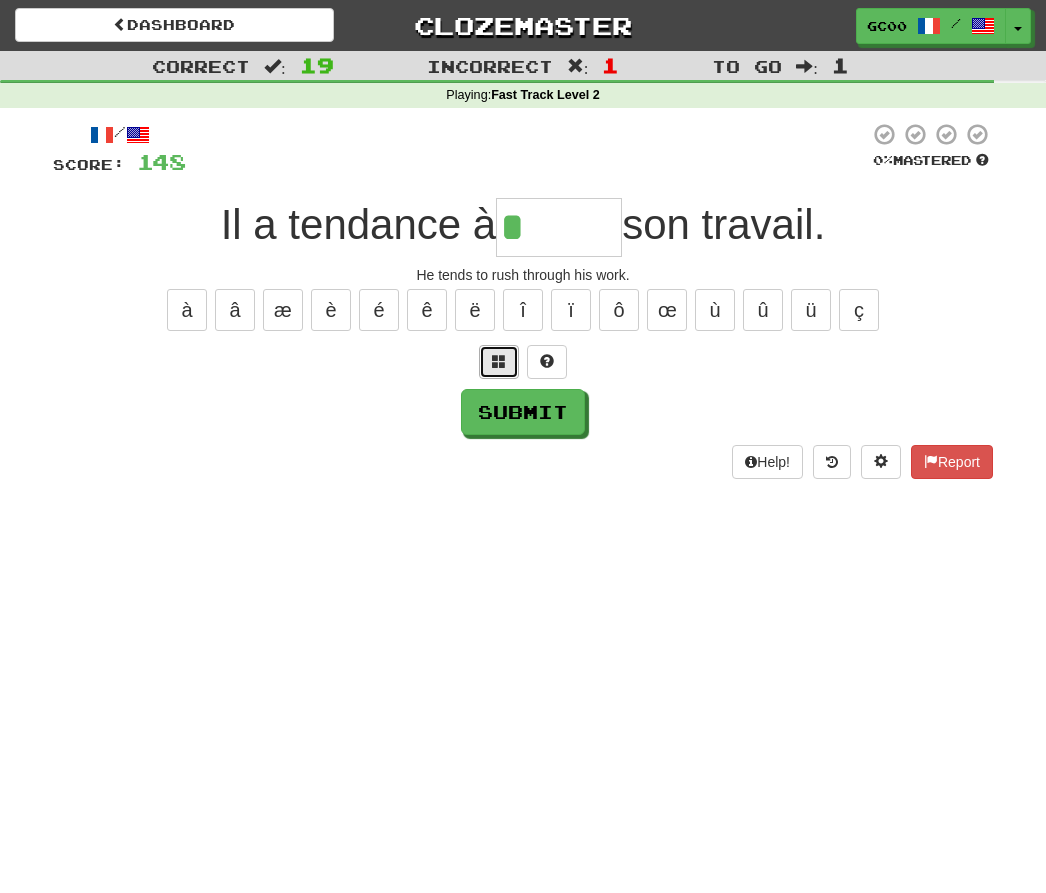click at bounding box center [499, 361] 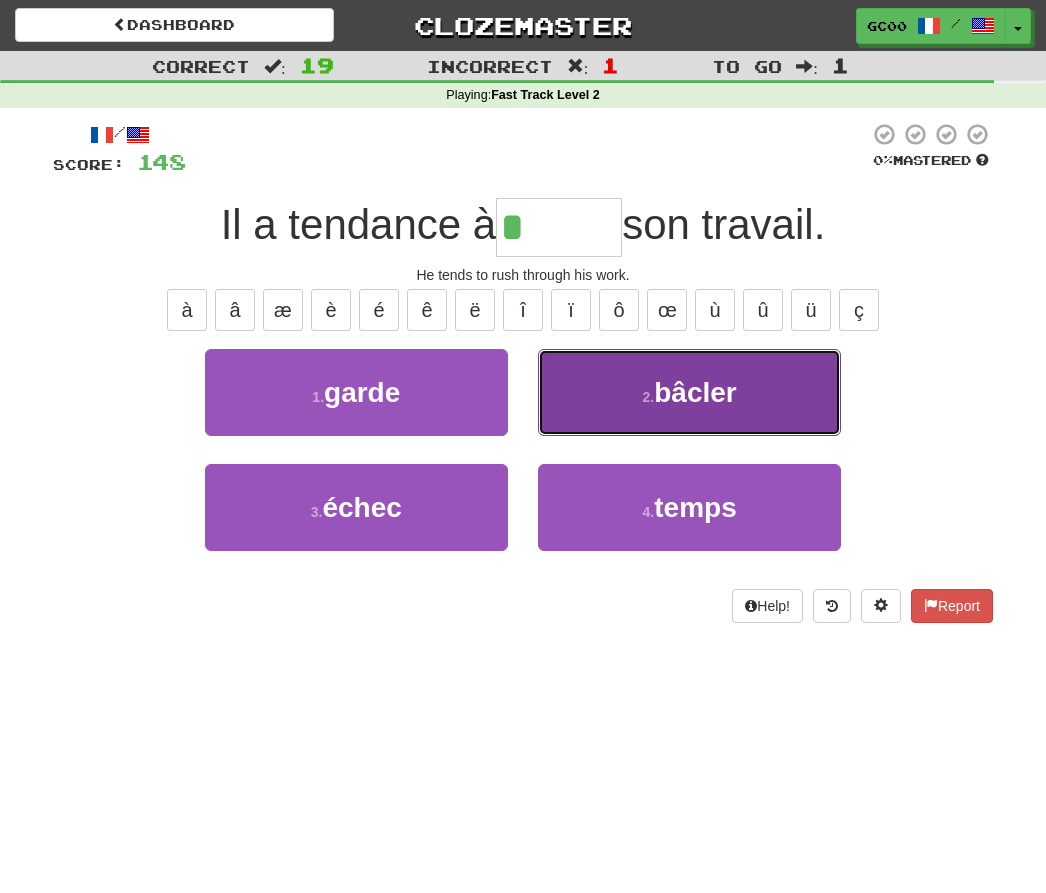 click on "2 .  bâcler" at bounding box center [689, 392] 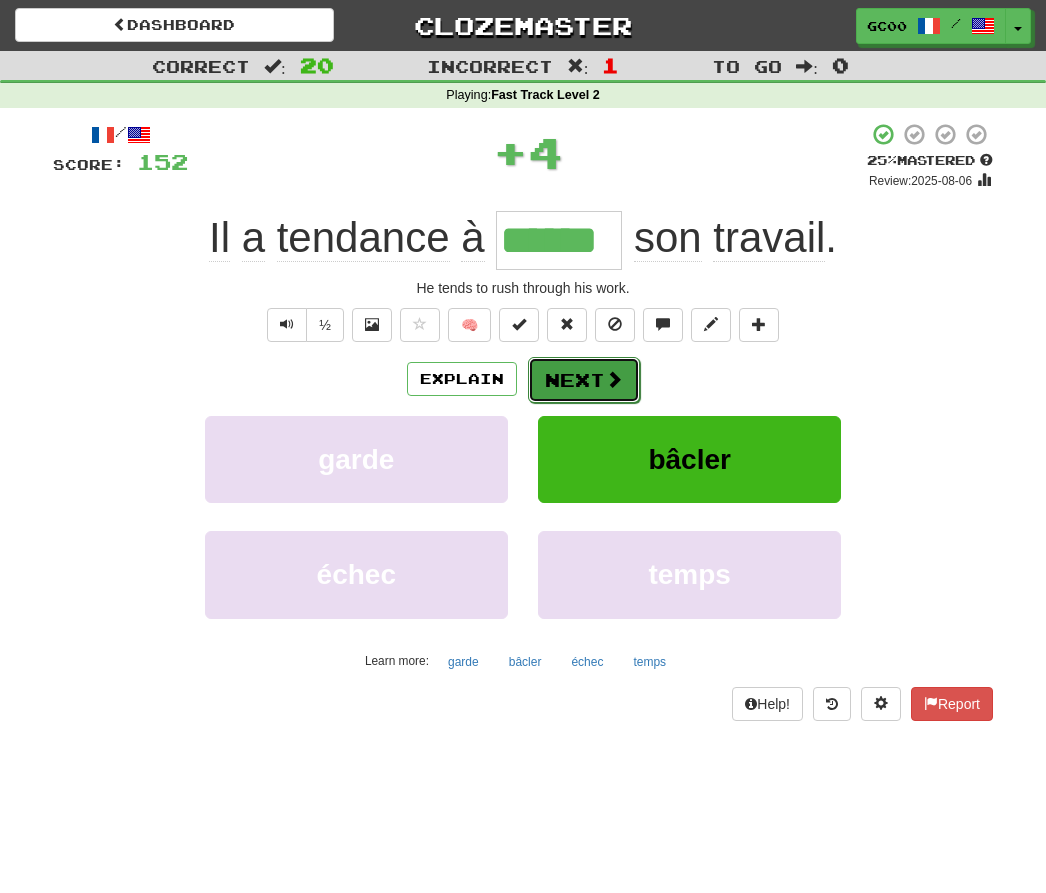 click on "Next" at bounding box center (584, 380) 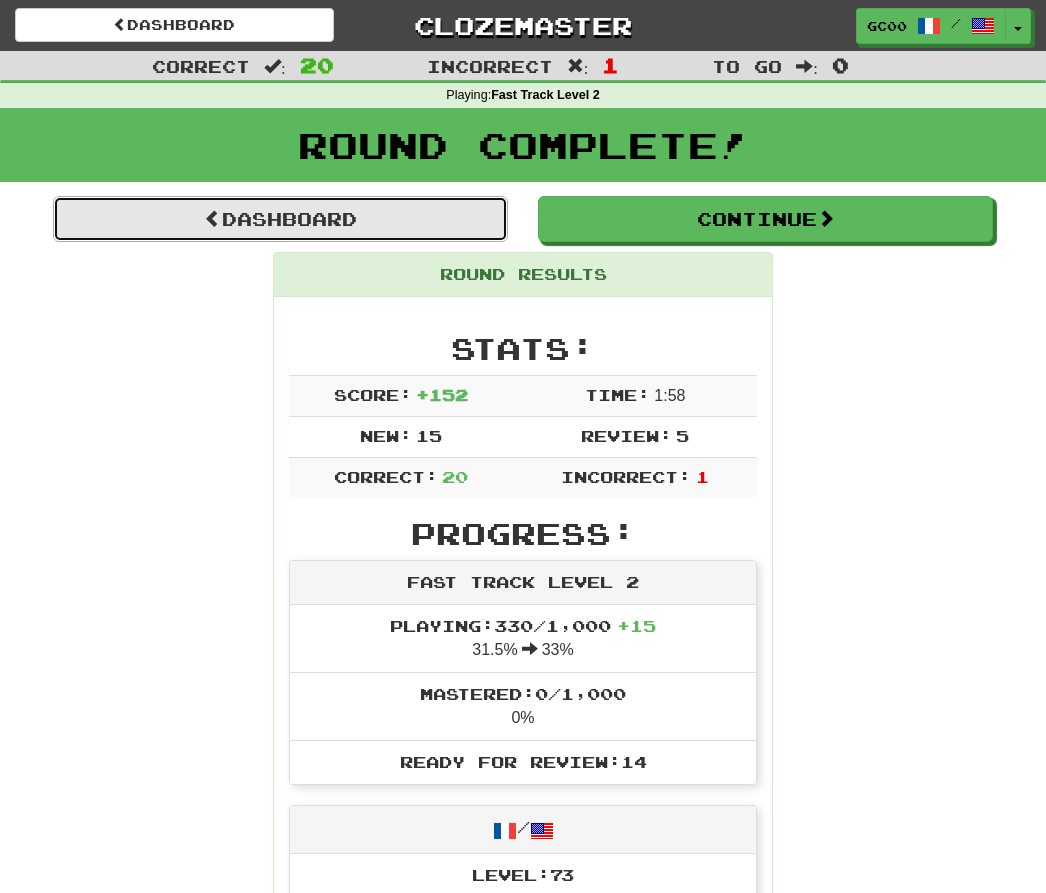 click on "Dashboard" at bounding box center (280, 219) 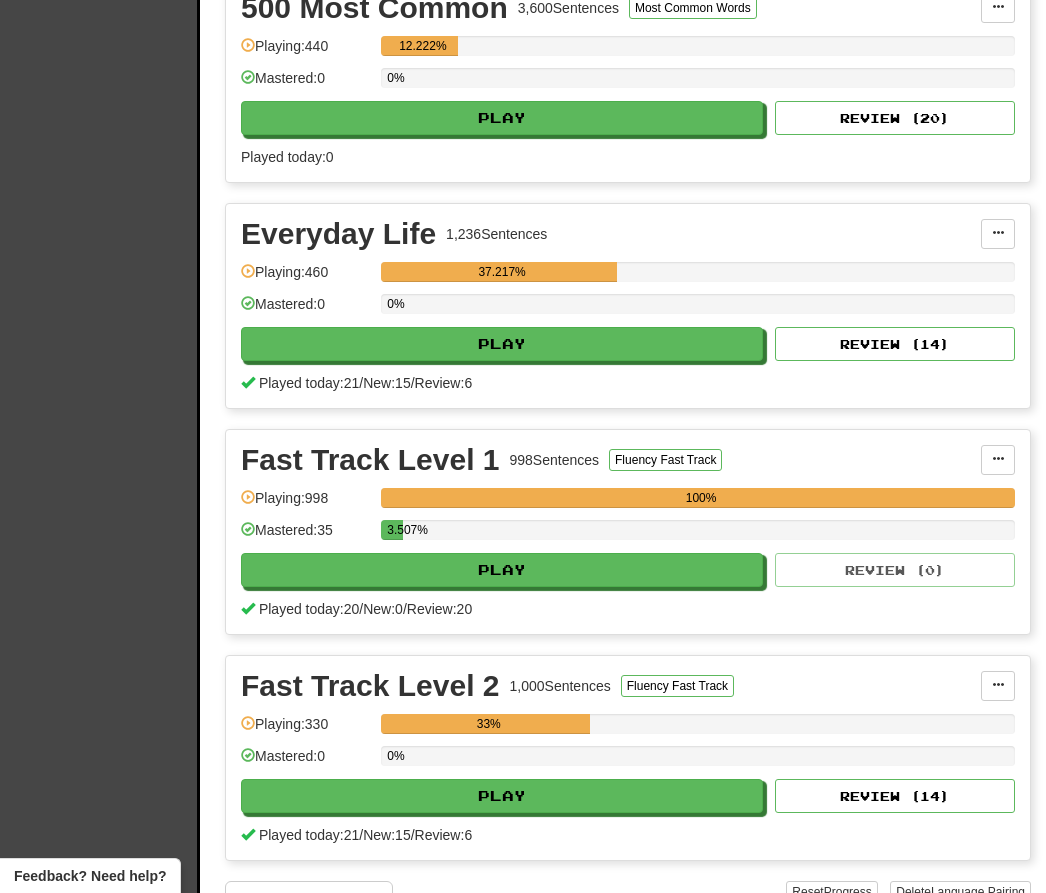 scroll, scrollTop: 785, scrollLeft: 0, axis: vertical 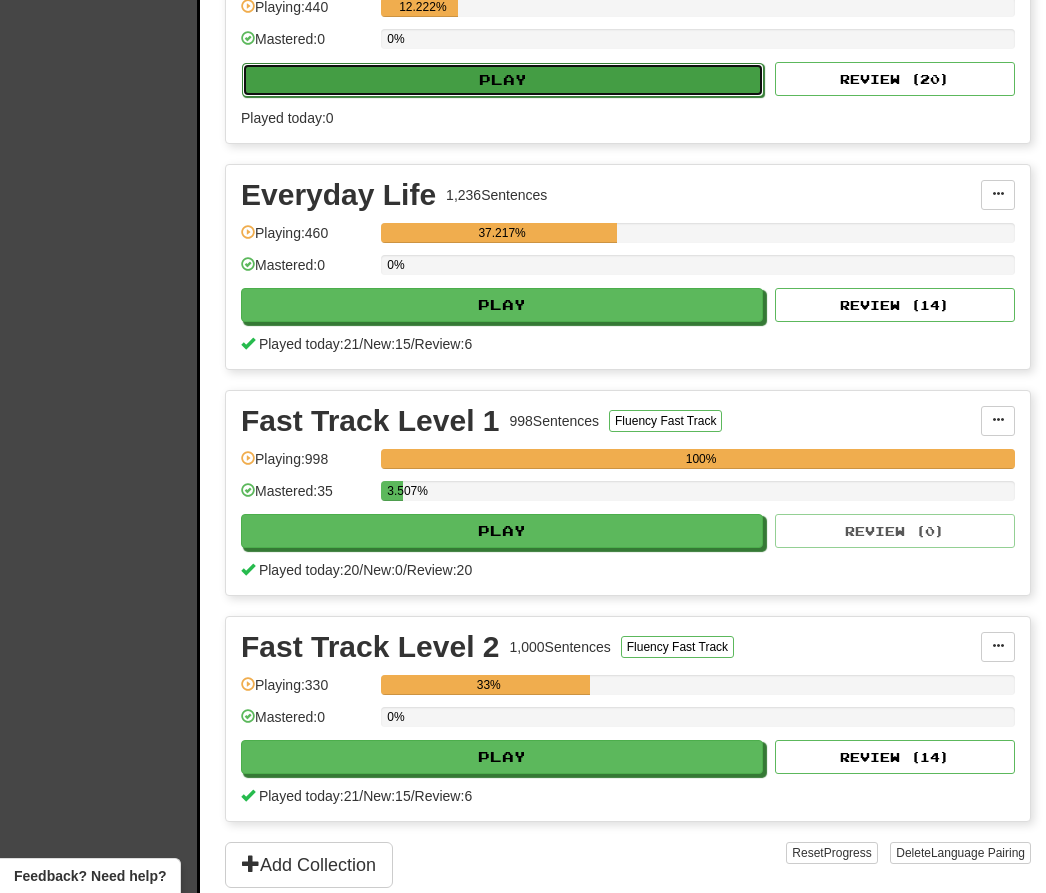 click on "Play" at bounding box center [503, 80] 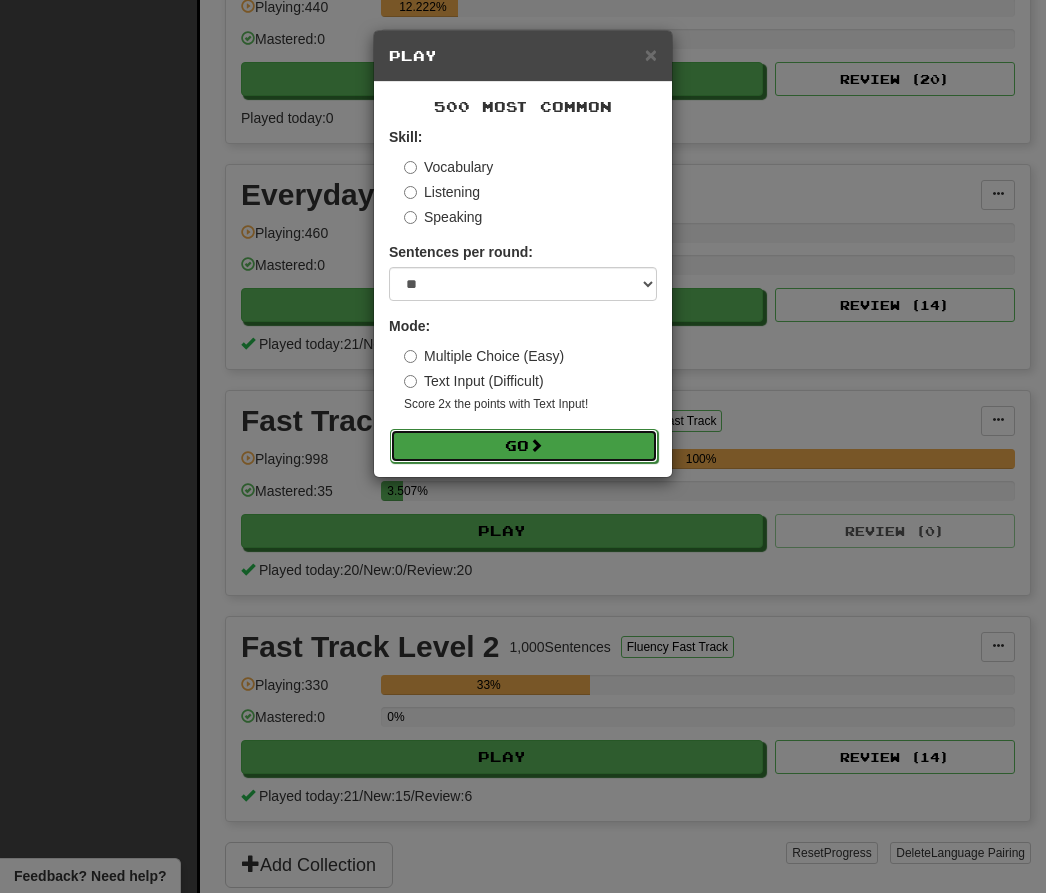 click on "Go" at bounding box center [524, 446] 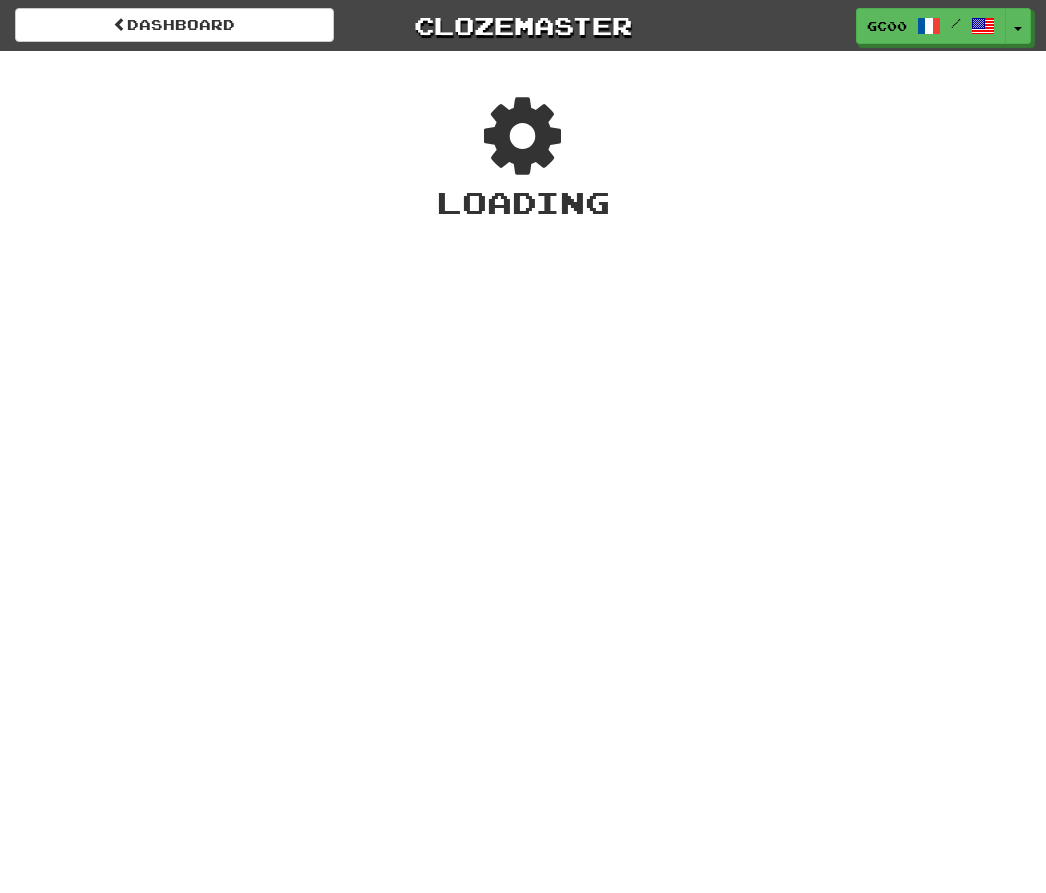scroll, scrollTop: 0, scrollLeft: 0, axis: both 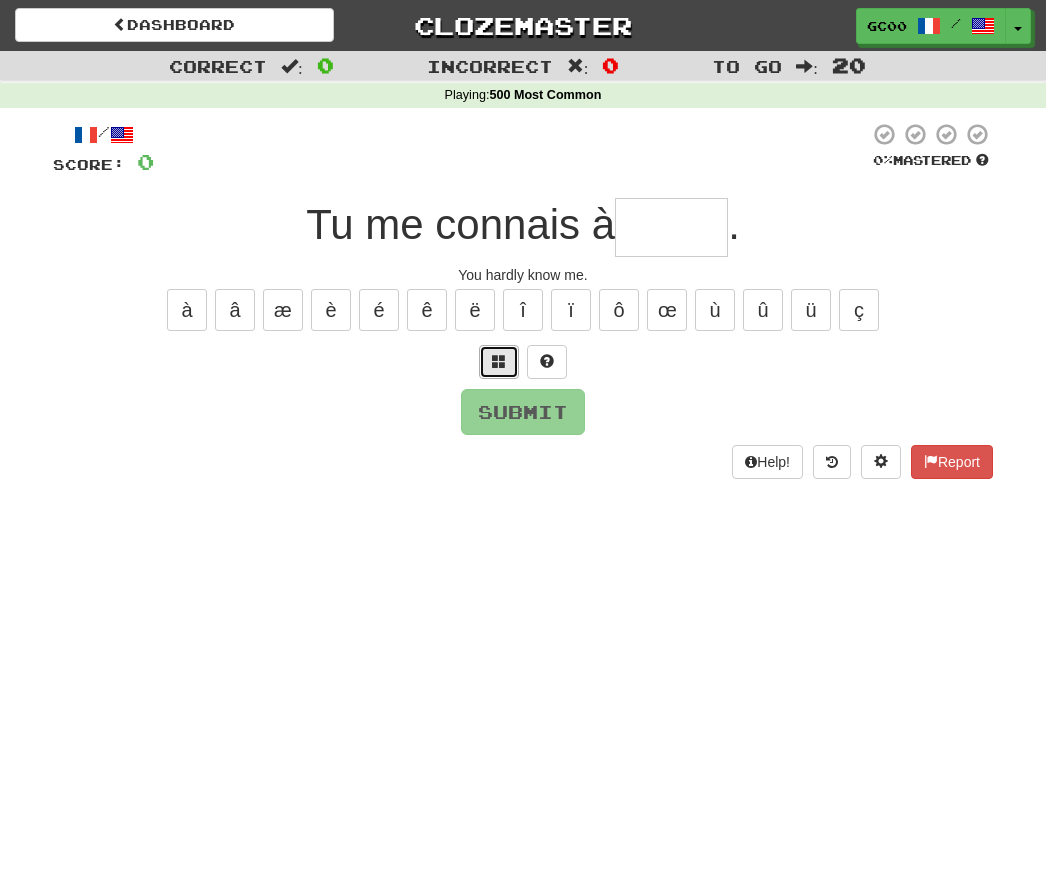 click at bounding box center [499, 362] 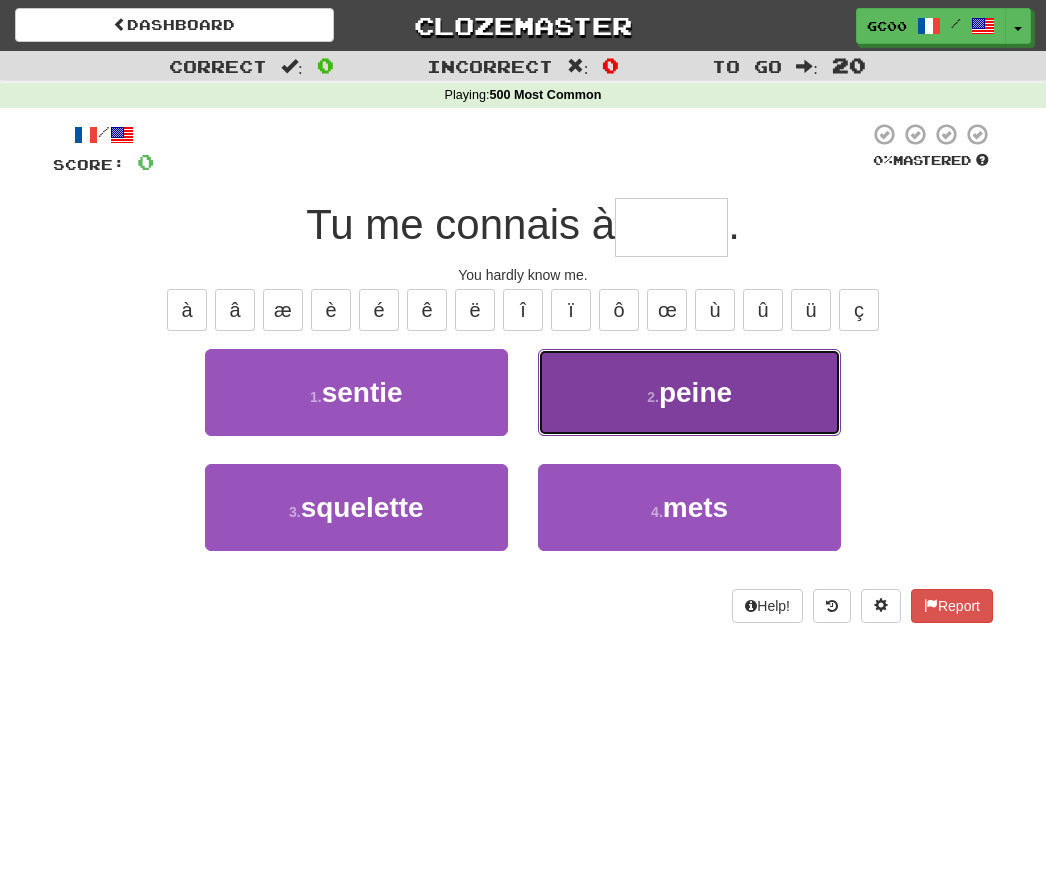click on "2 .  peine" at bounding box center [689, 392] 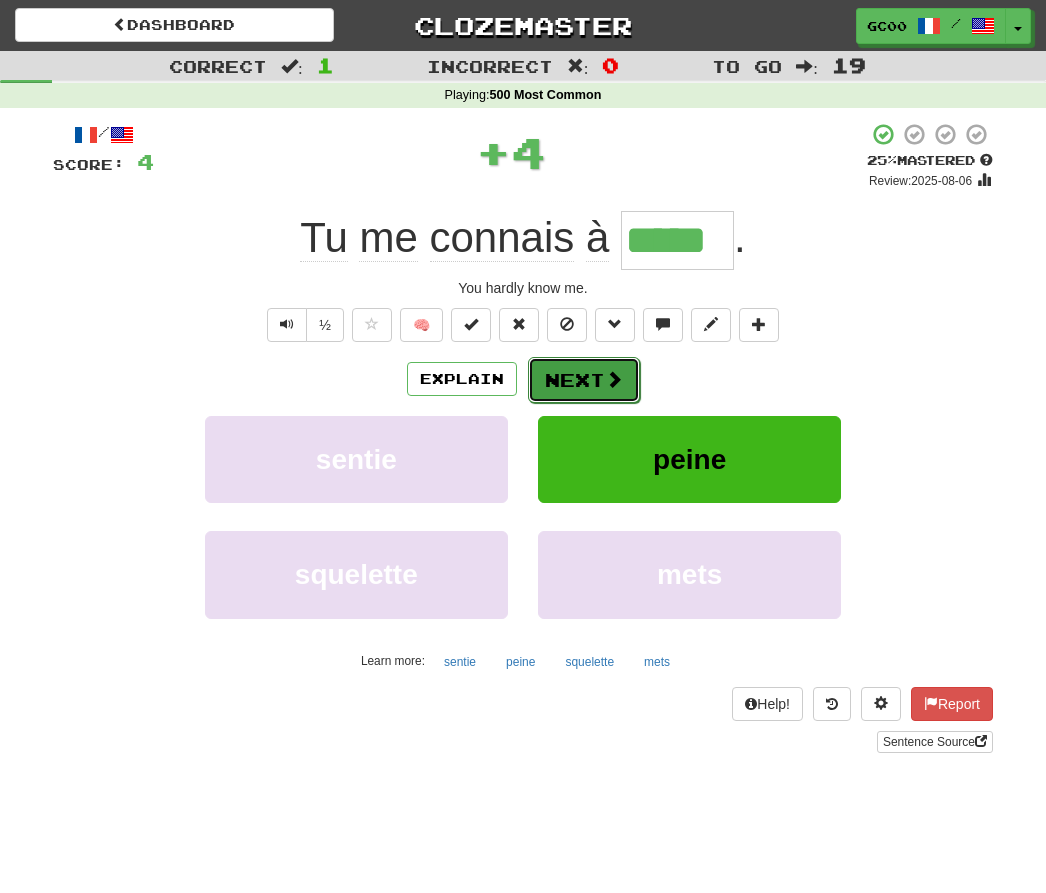 click on "Next" at bounding box center (584, 380) 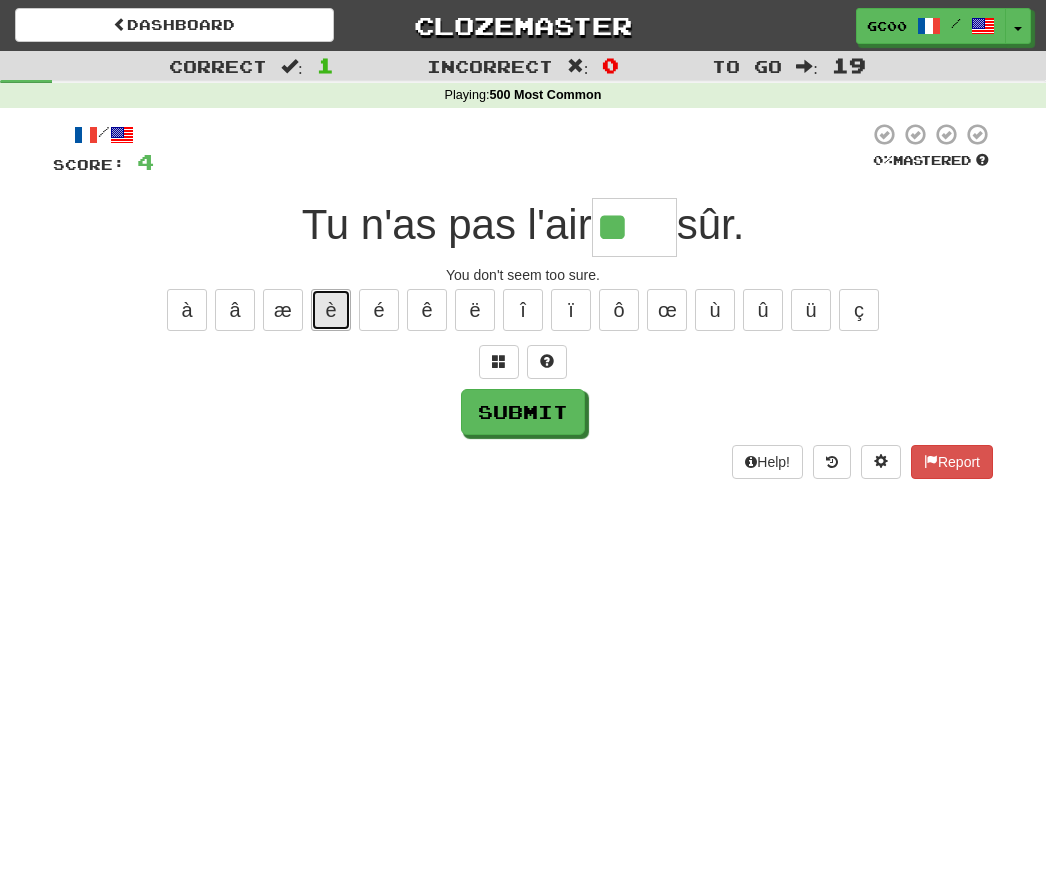 click on "è" at bounding box center [331, 310] 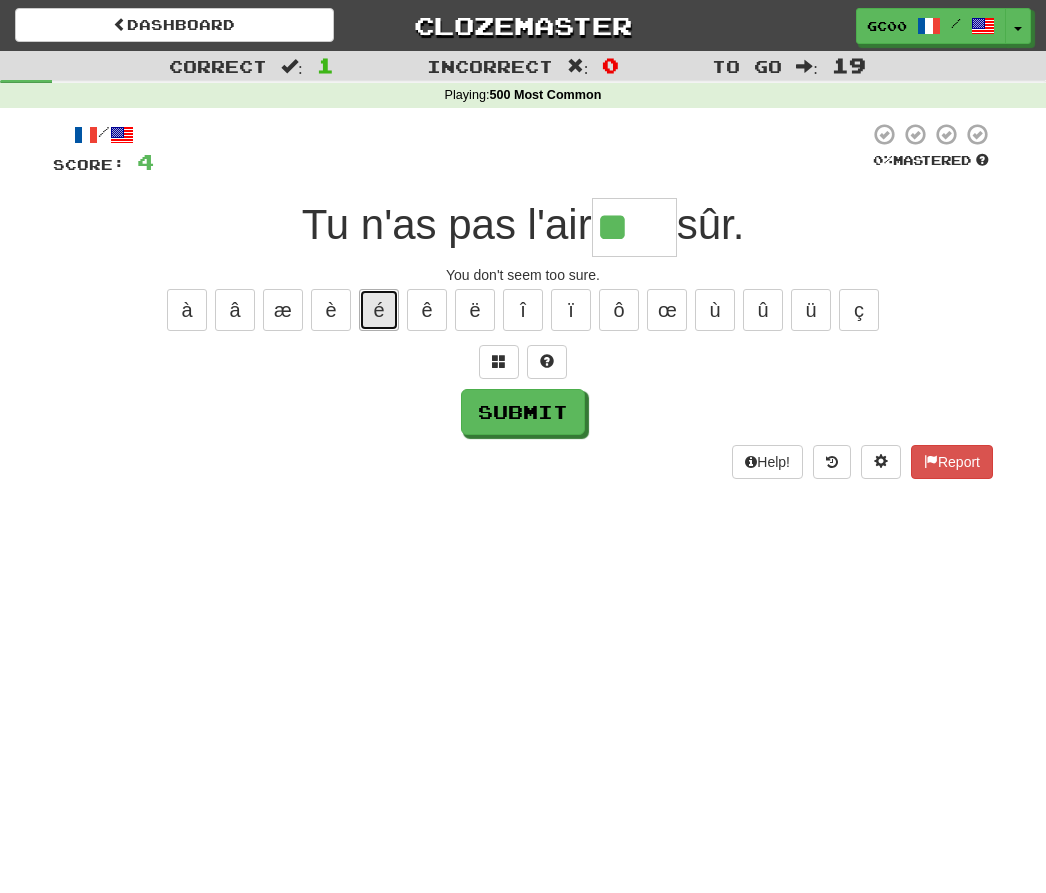 click on "é" at bounding box center [379, 310] 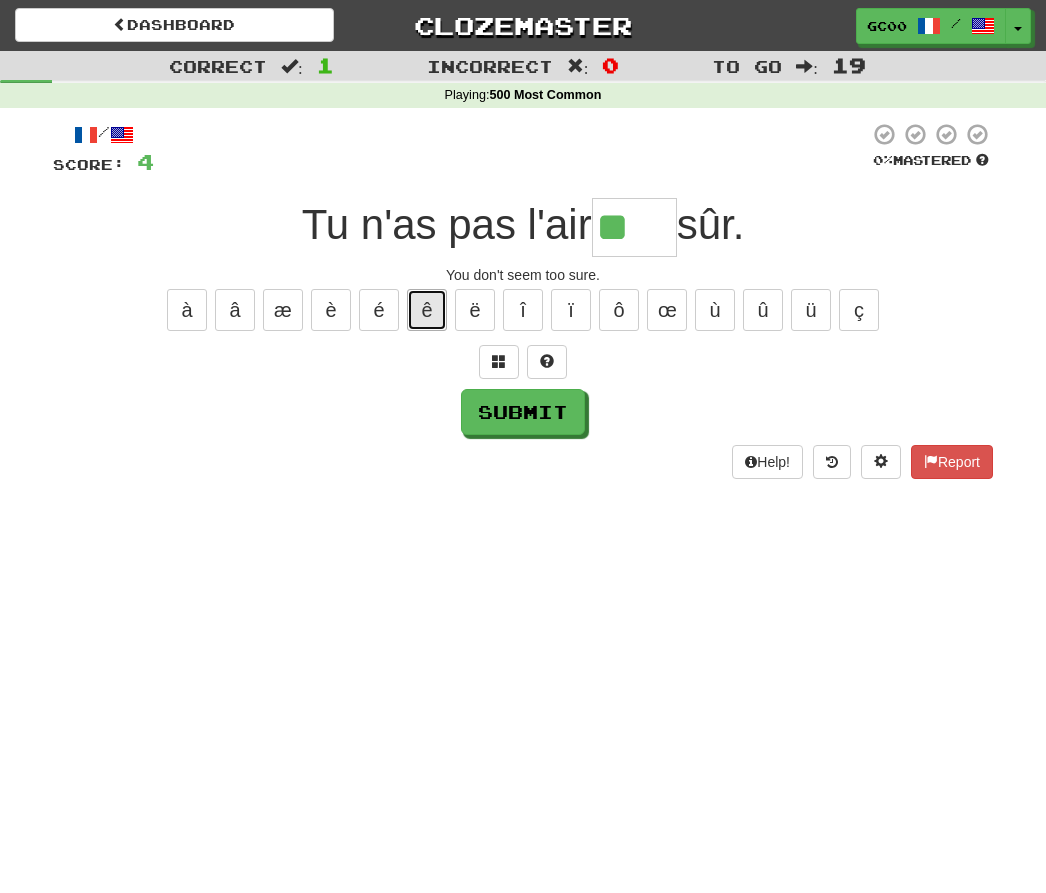 click on "ê" at bounding box center [427, 310] 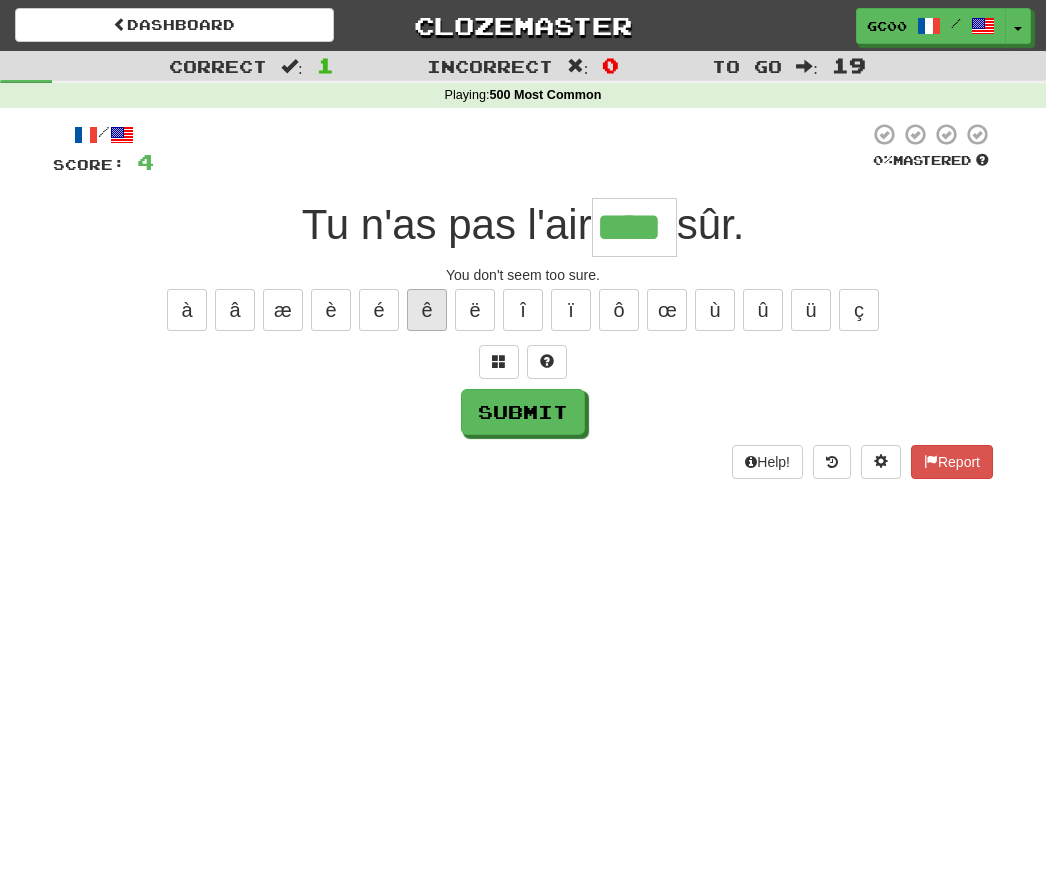 type on "****" 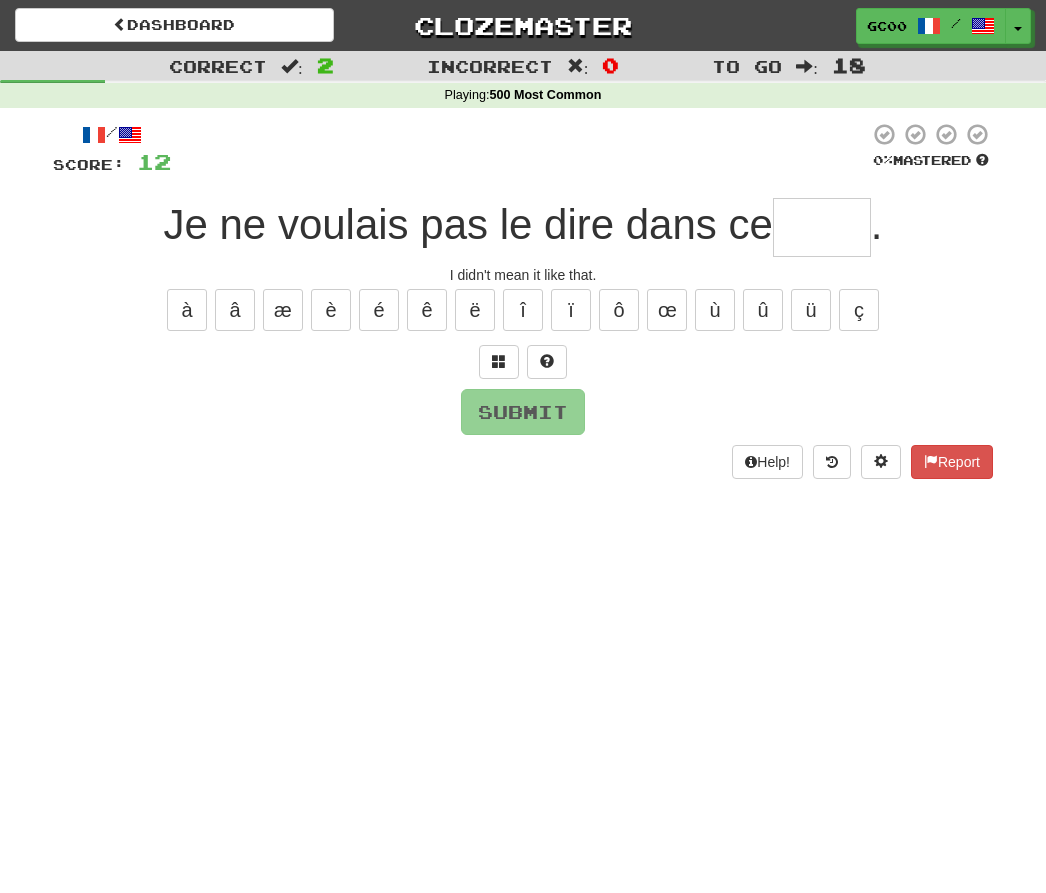 type on "*" 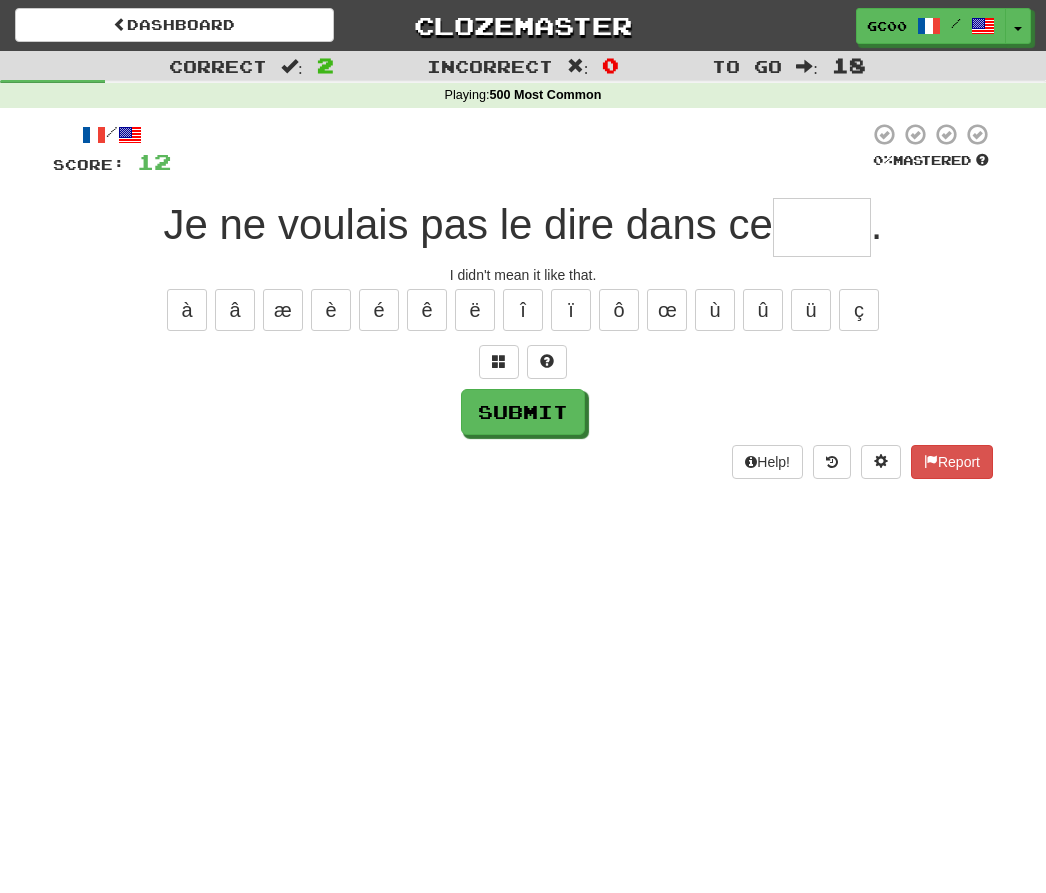 type on "*" 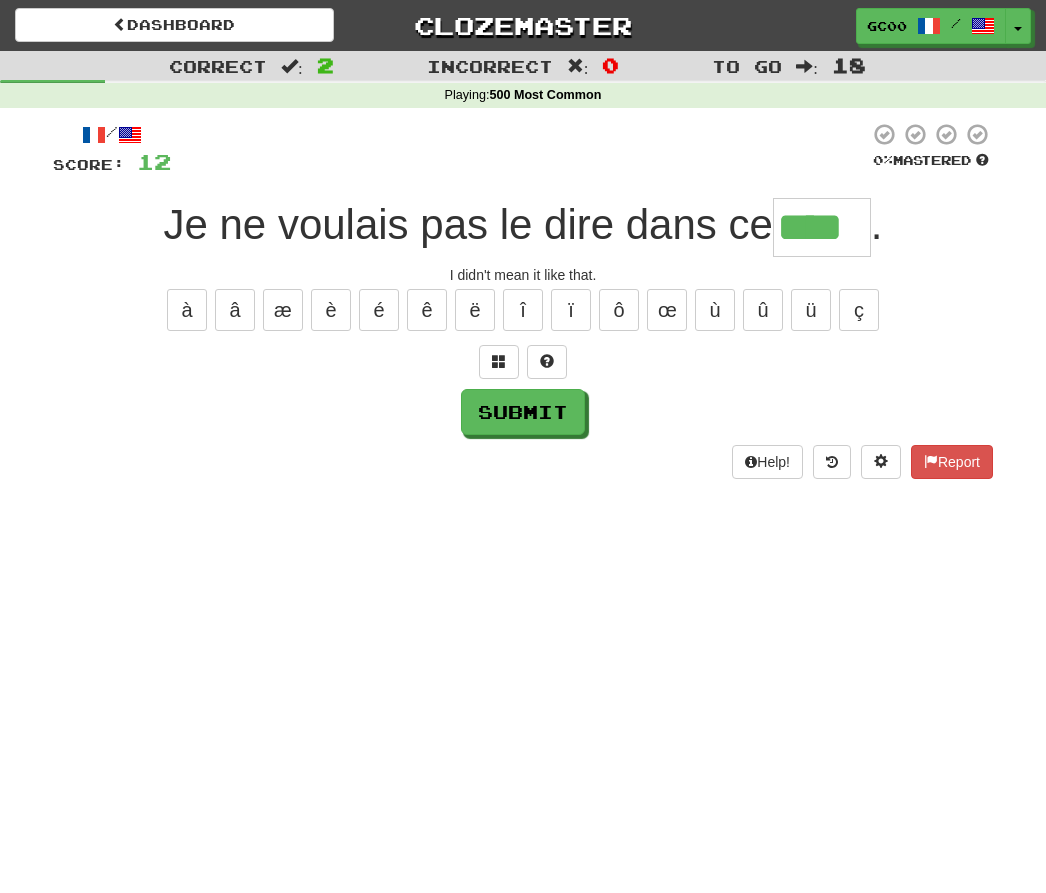 type on "****" 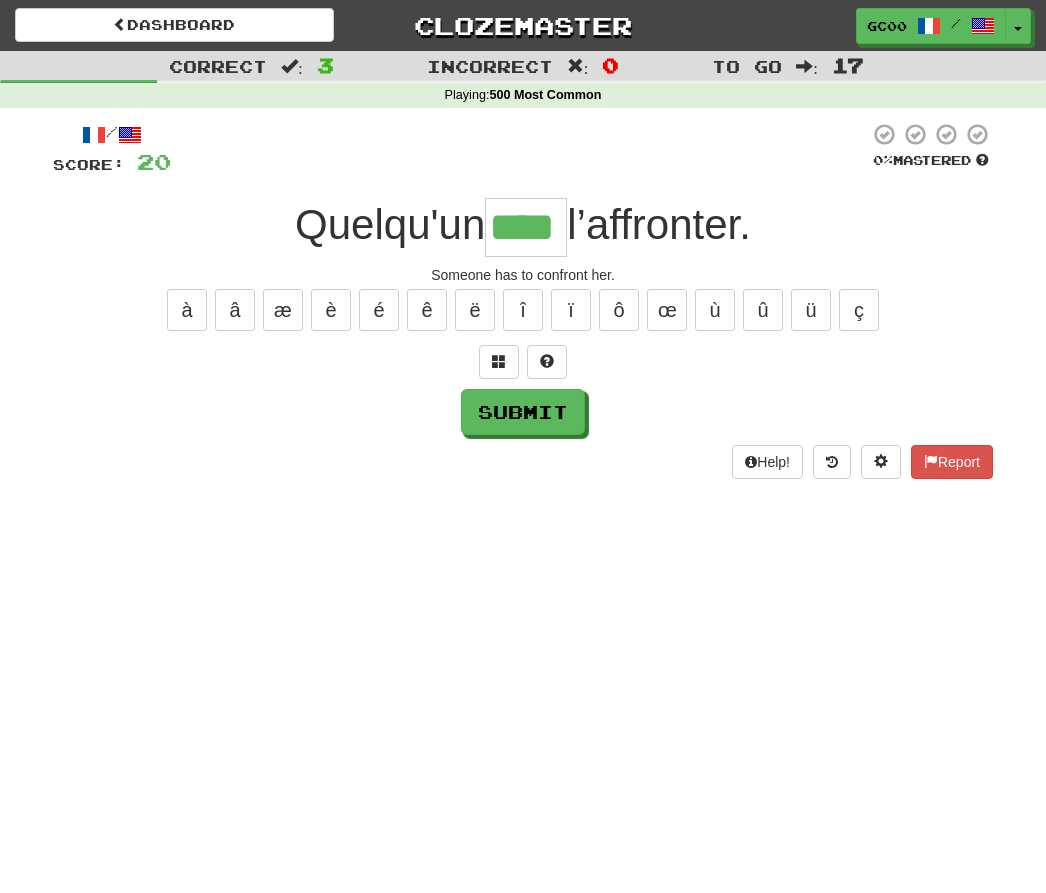 type on "****" 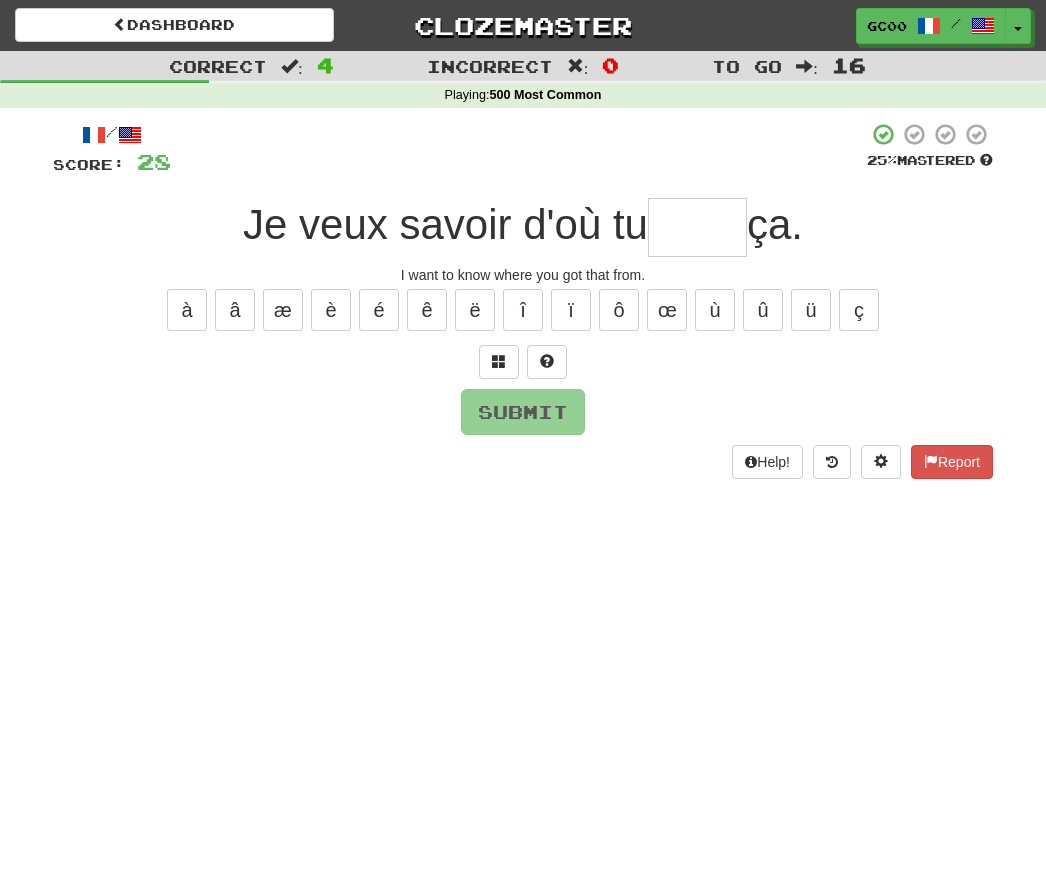 type on "*" 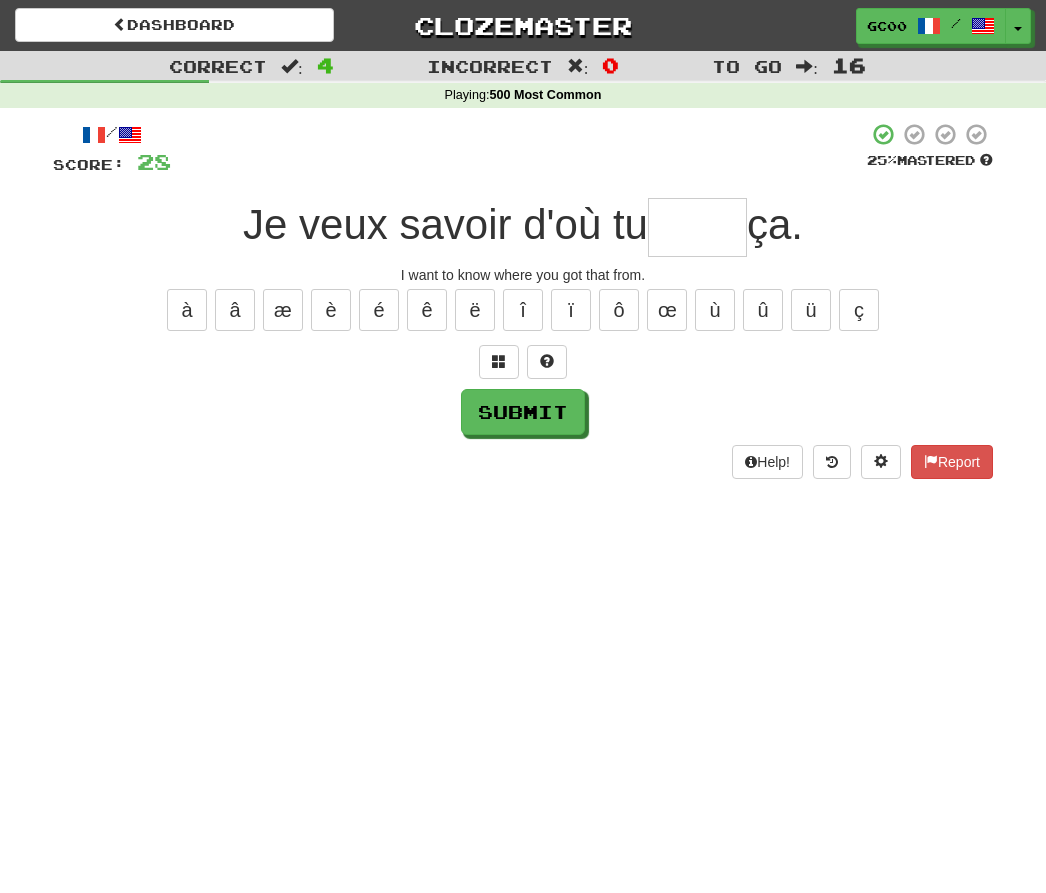 type on "*" 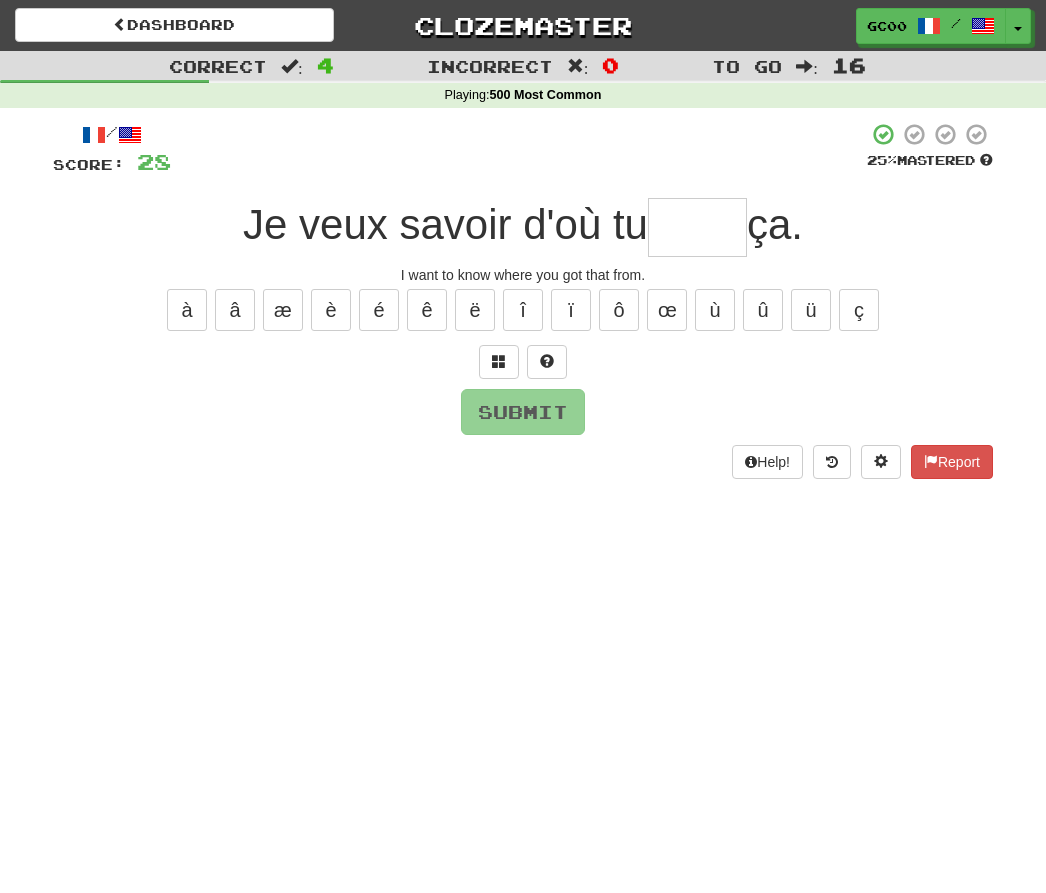 type on "*" 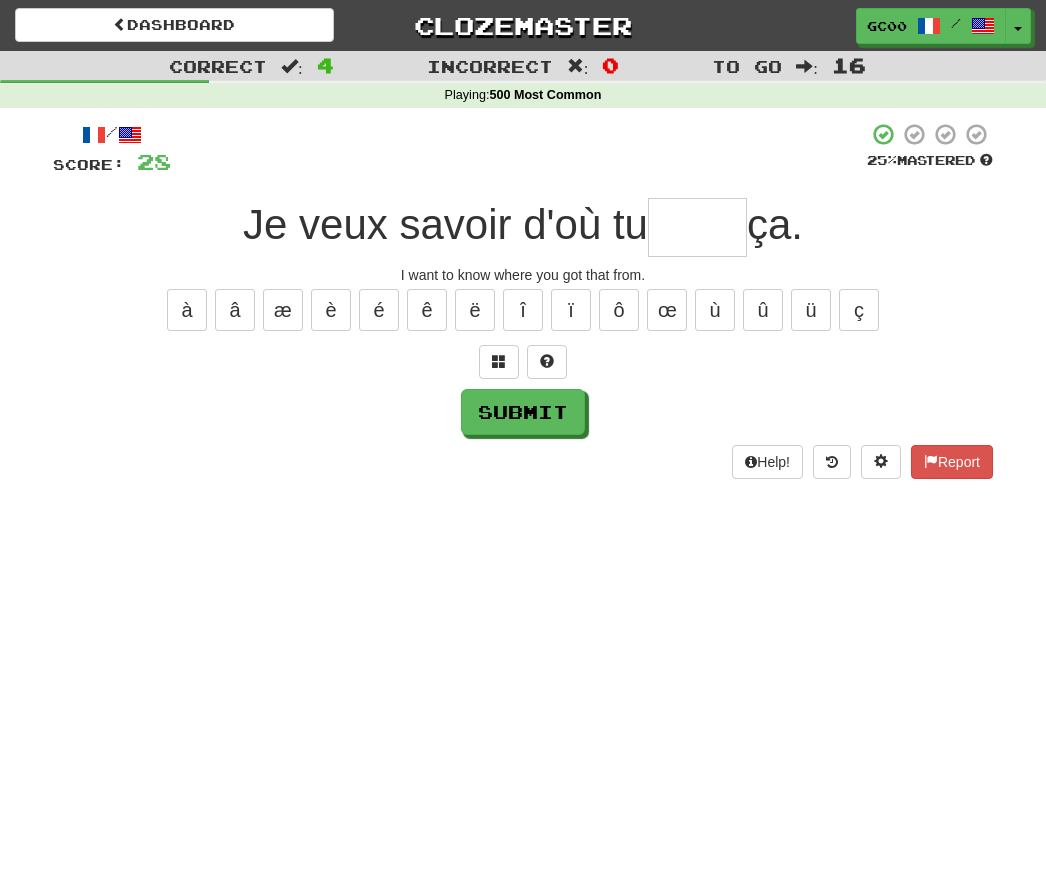 type on "*" 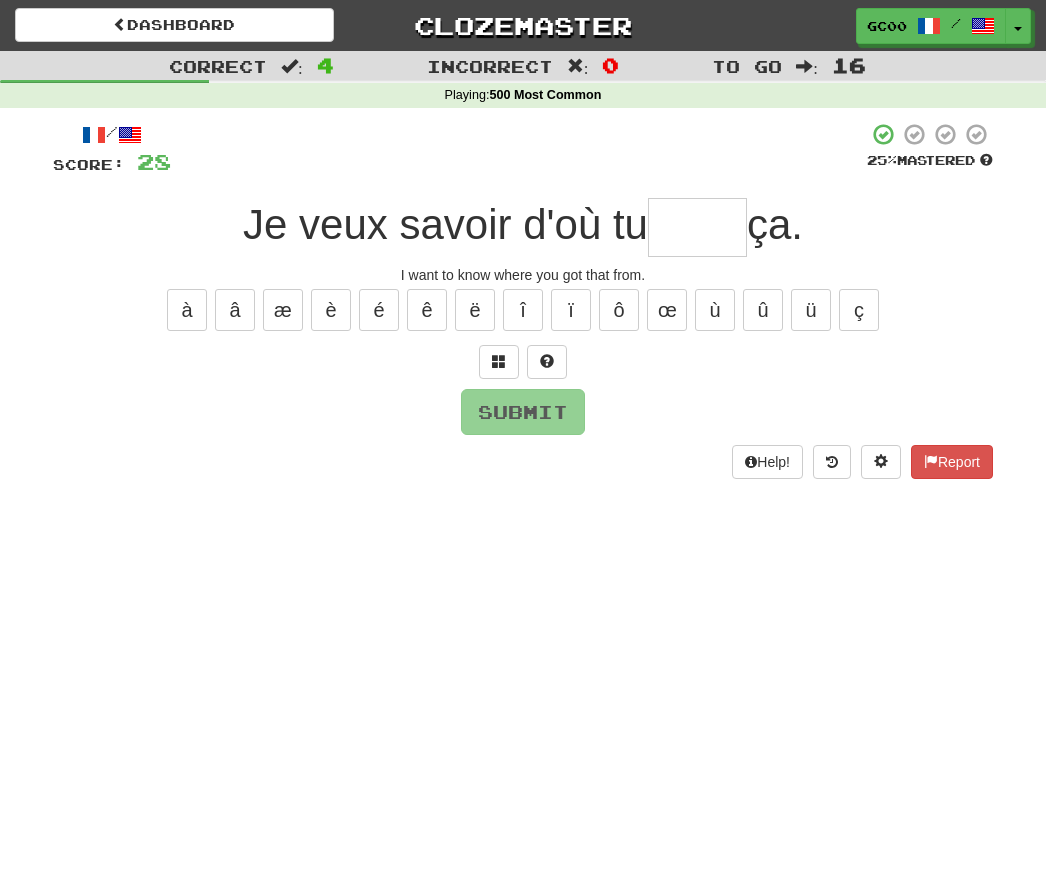 type on "*" 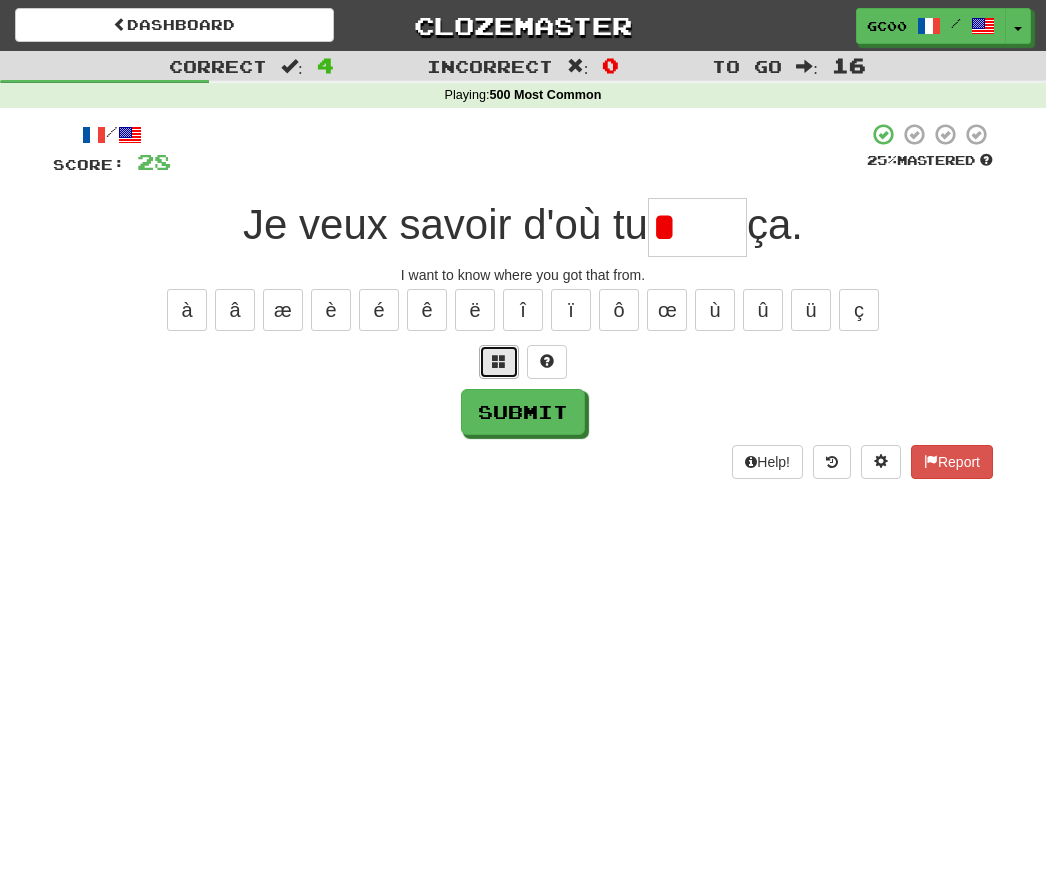 click at bounding box center [499, 361] 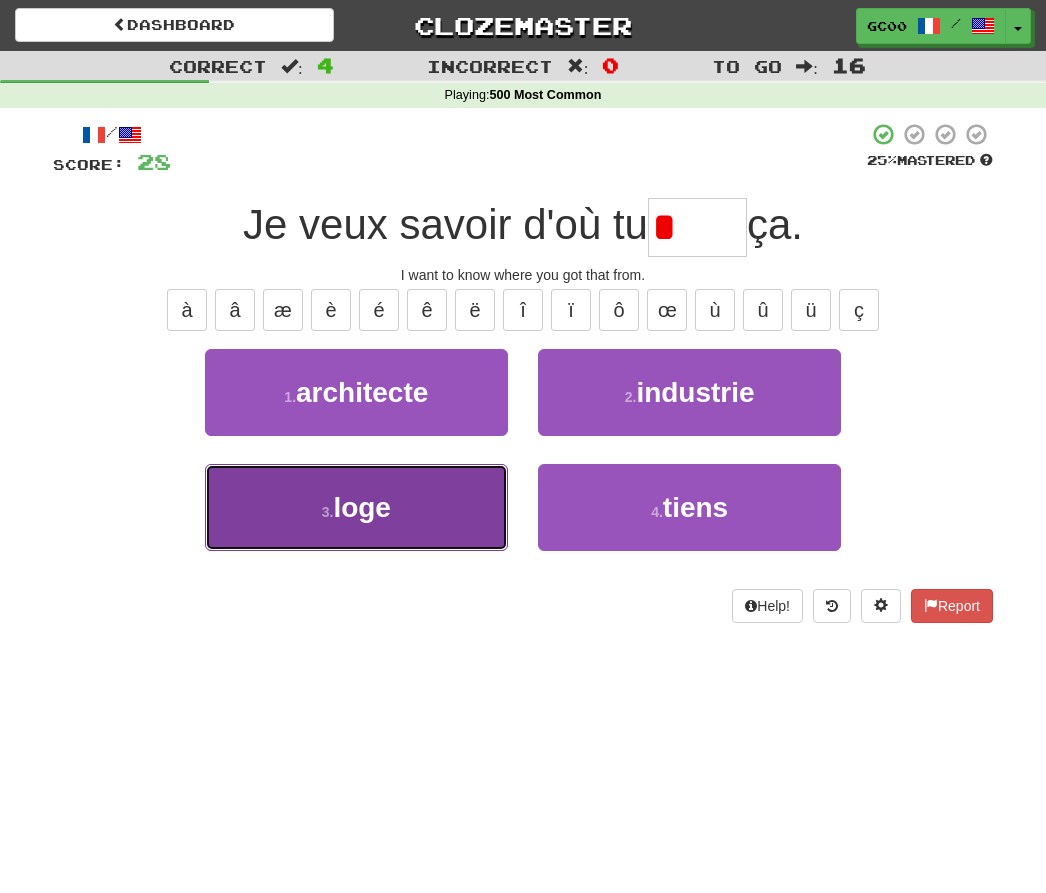 click on "3 .  loge" at bounding box center [356, 507] 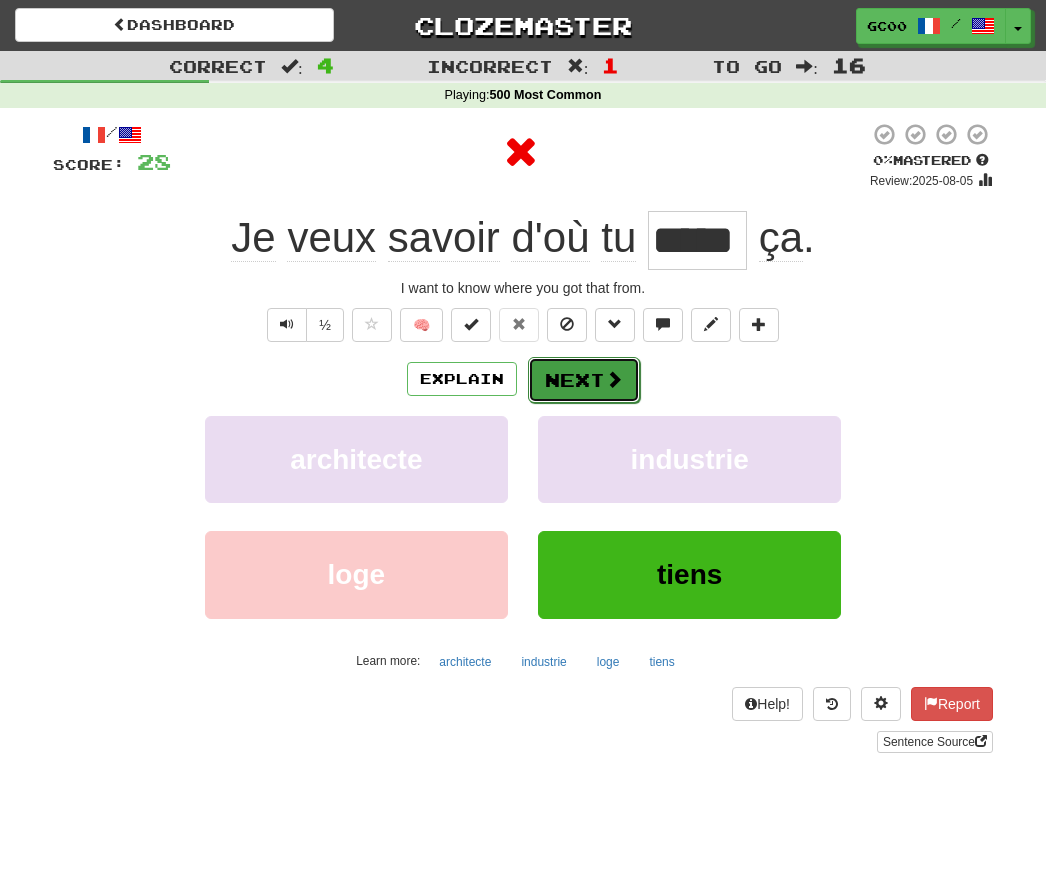 click on "Next" at bounding box center (584, 380) 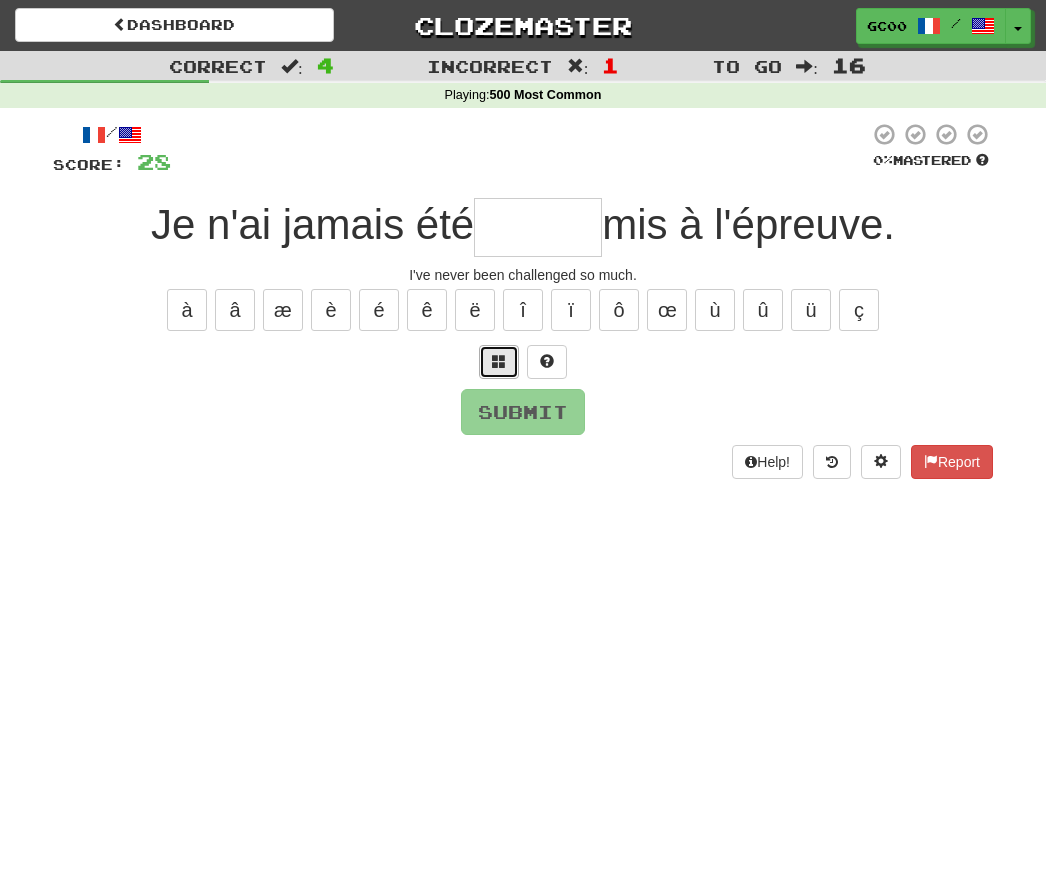 click at bounding box center (499, 362) 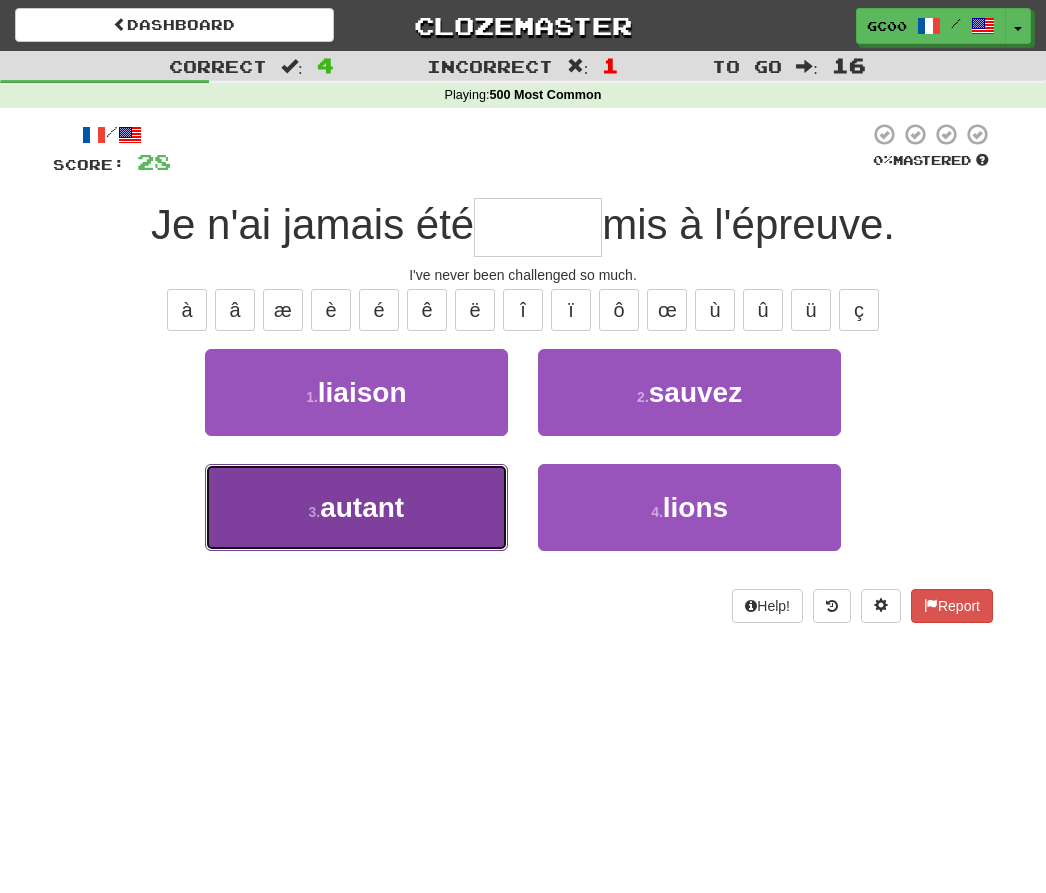click on "3 .  autant" at bounding box center (356, 507) 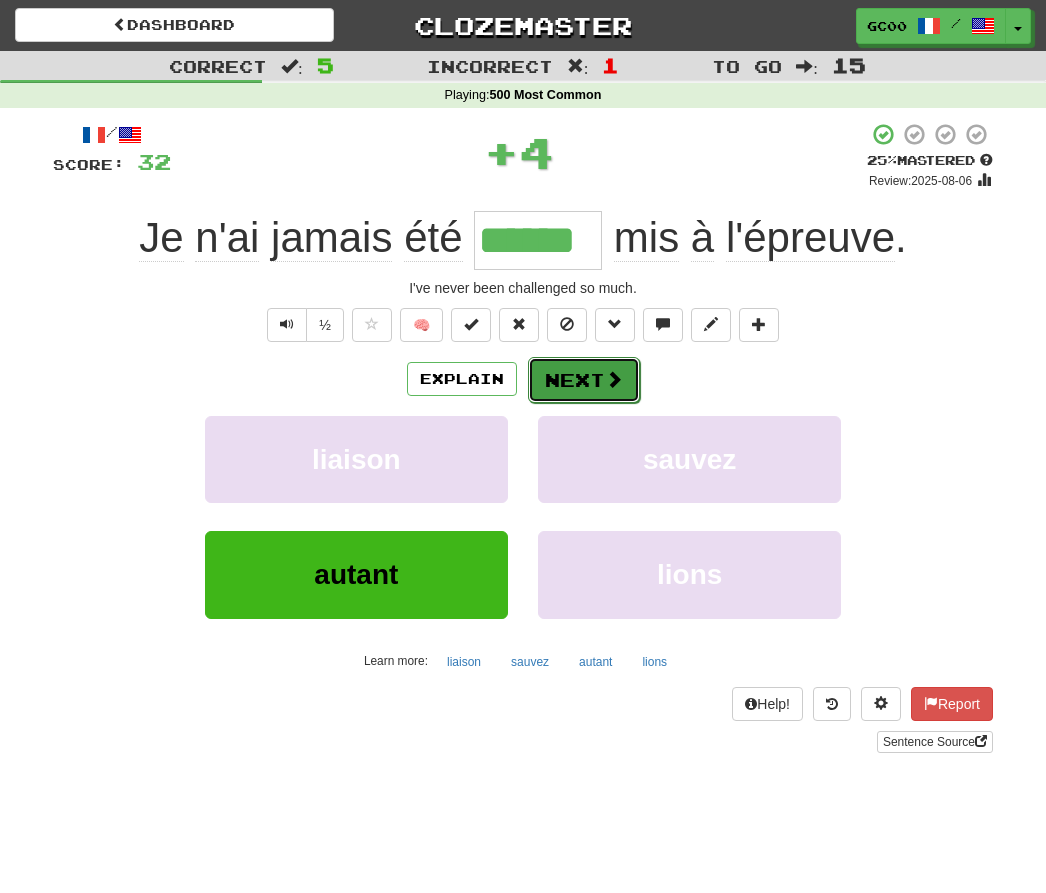 click on "Next" at bounding box center [584, 380] 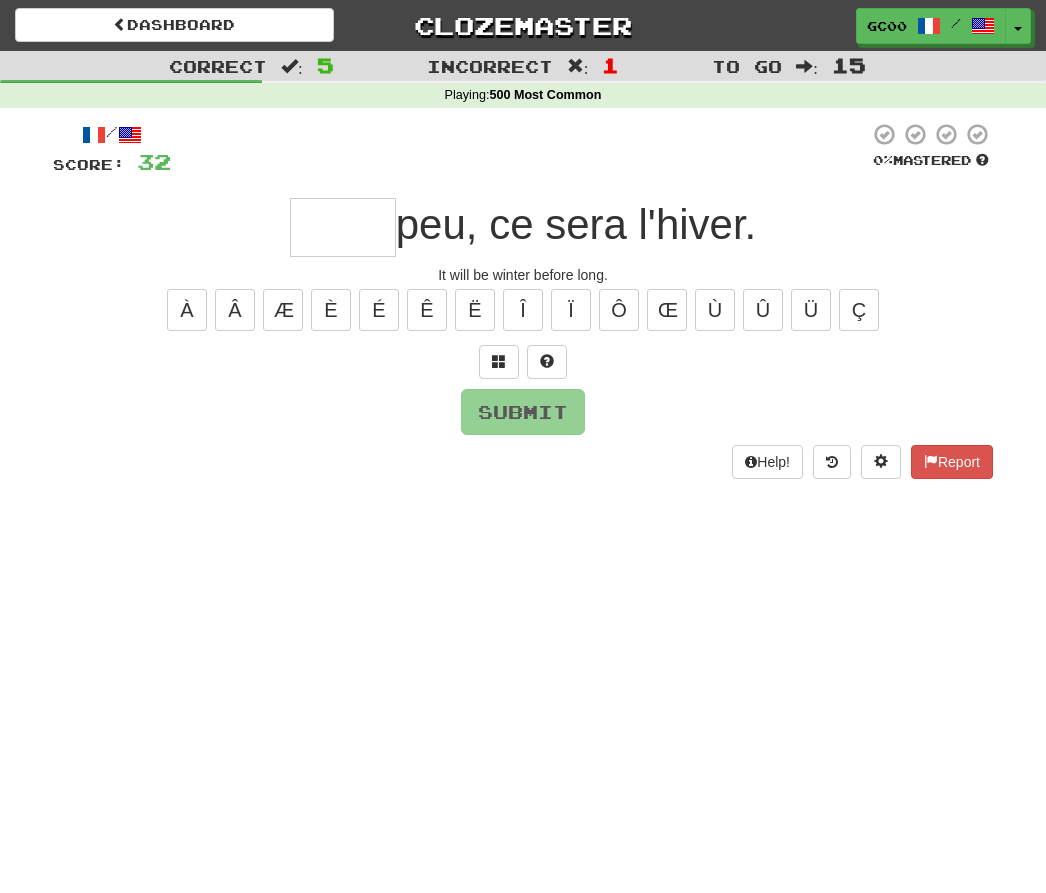 type on "*" 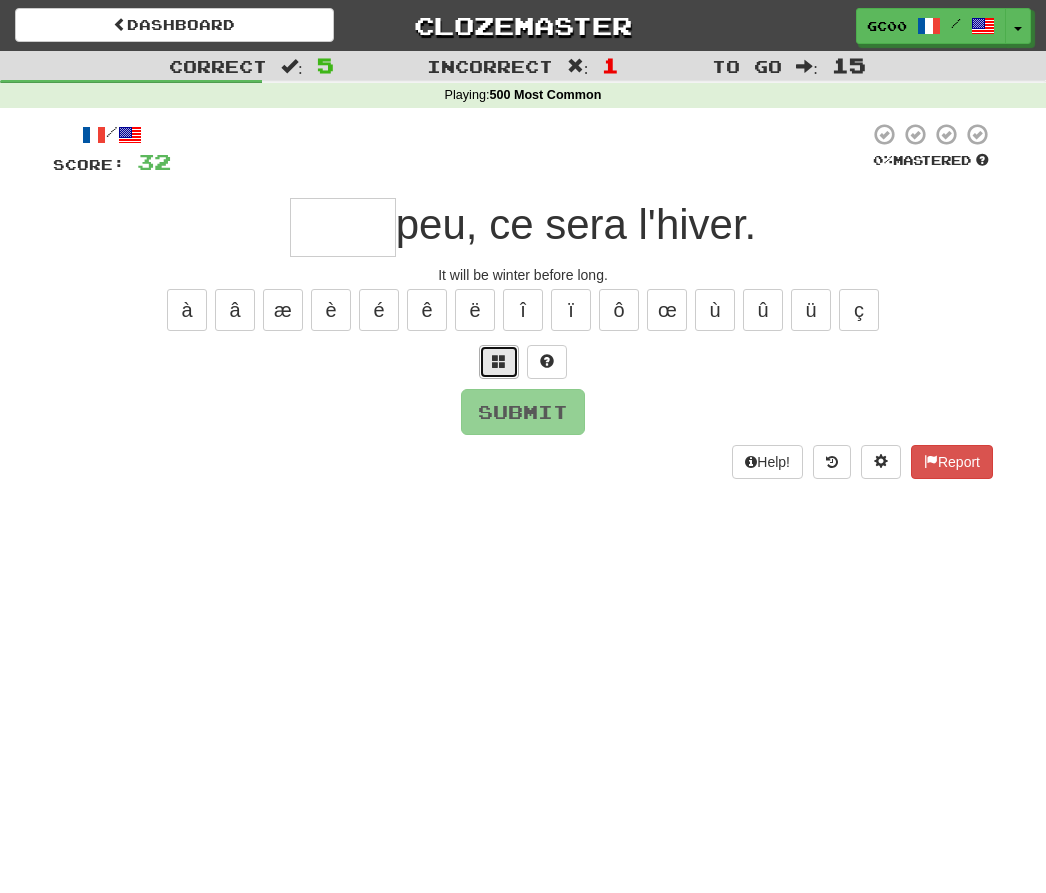 click at bounding box center [499, 362] 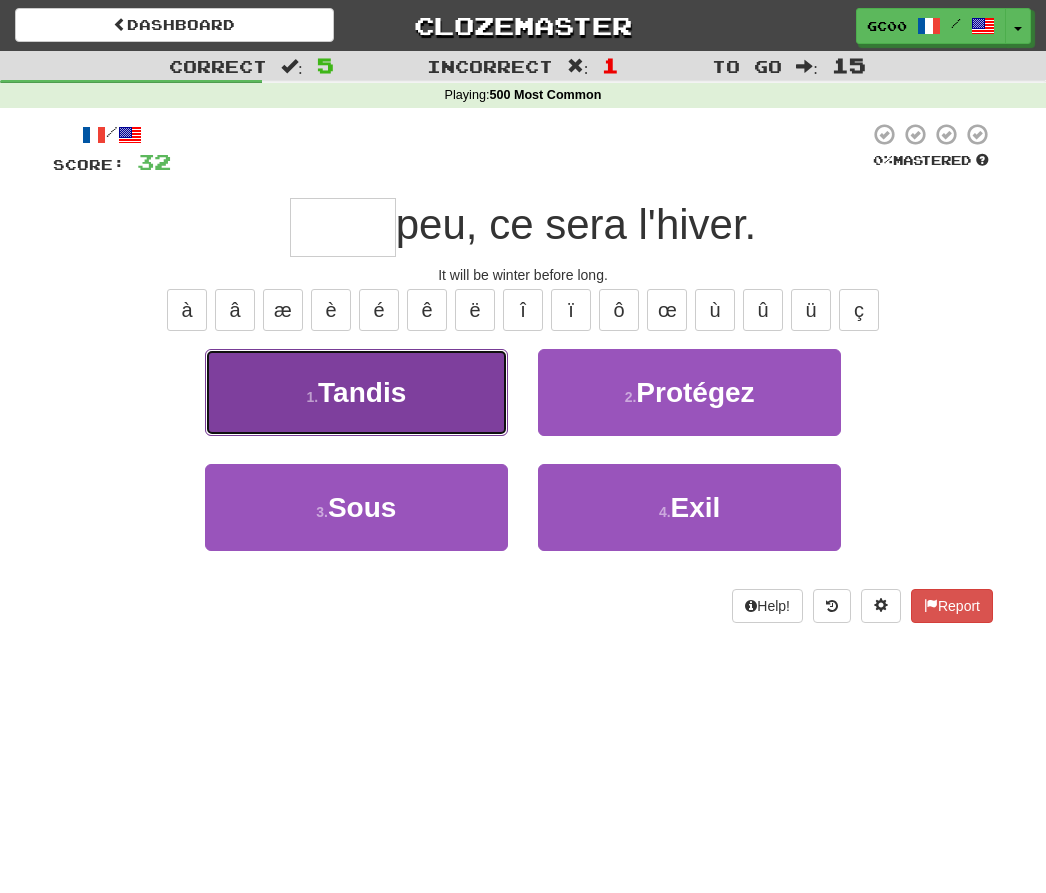 click on "1 .  Tandis" at bounding box center [356, 392] 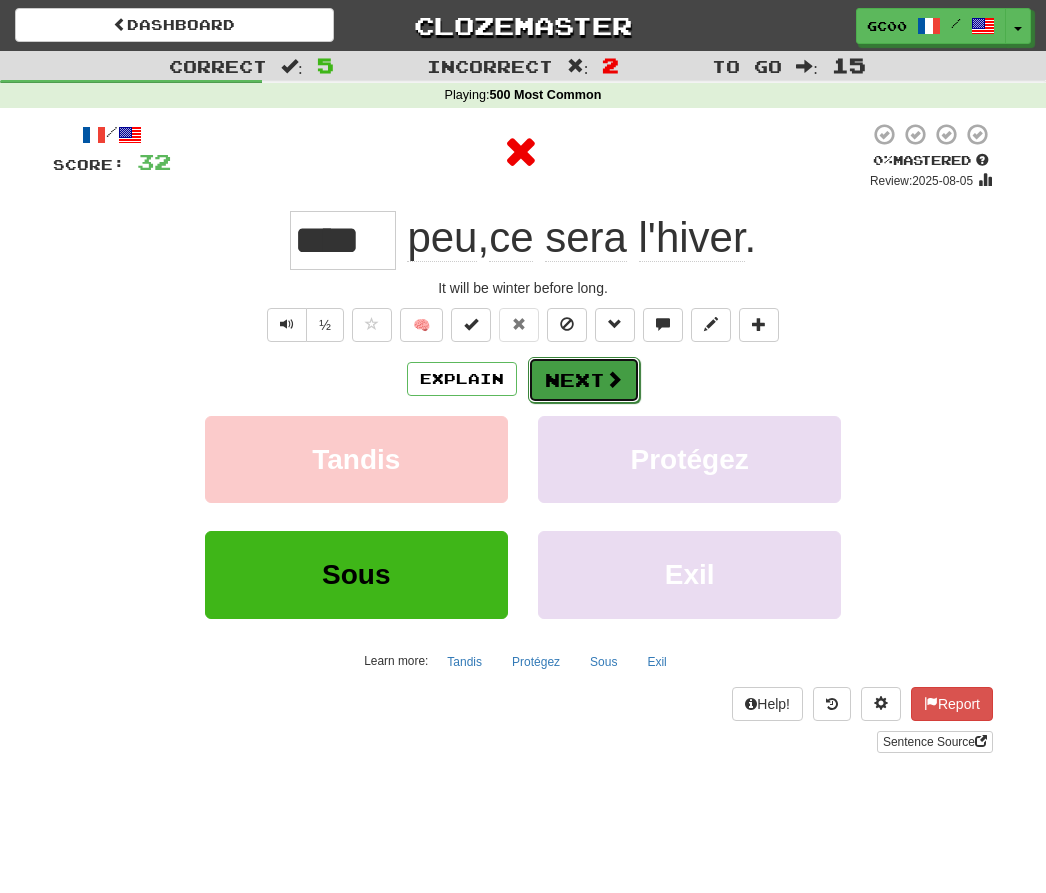 click on "Next" at bounding box center (584, 380) 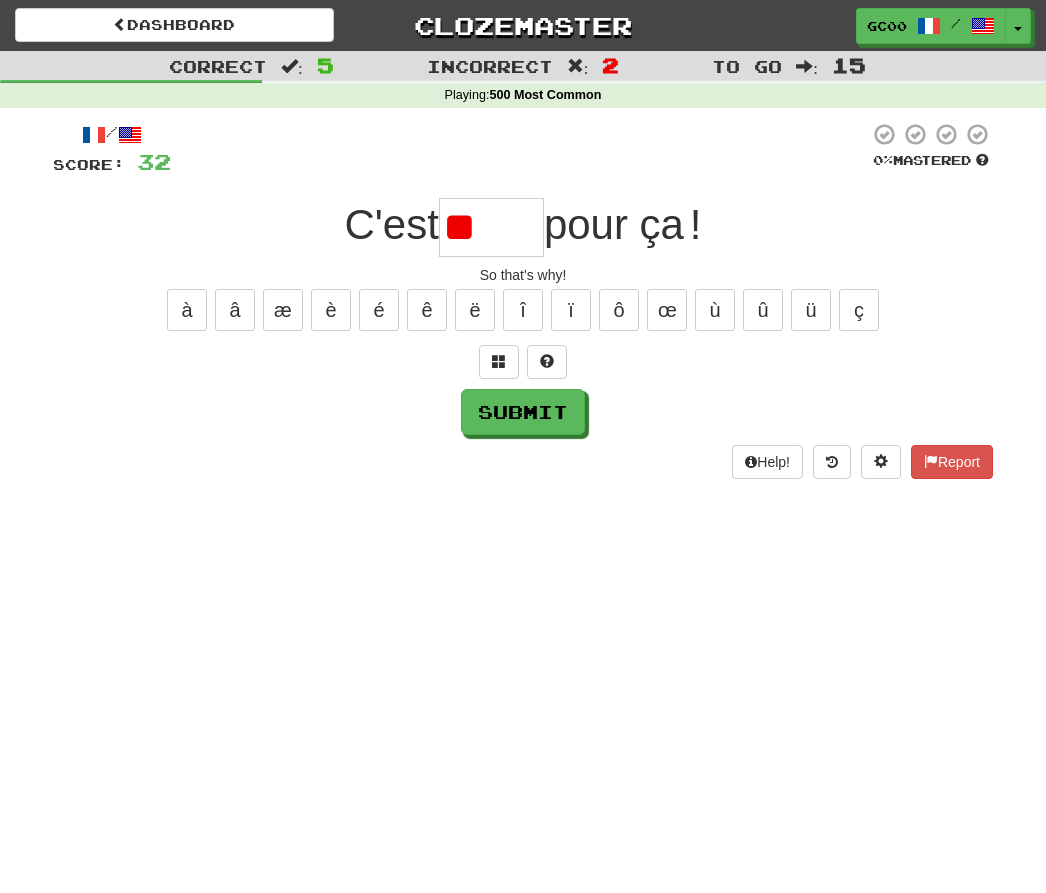 type on "*" 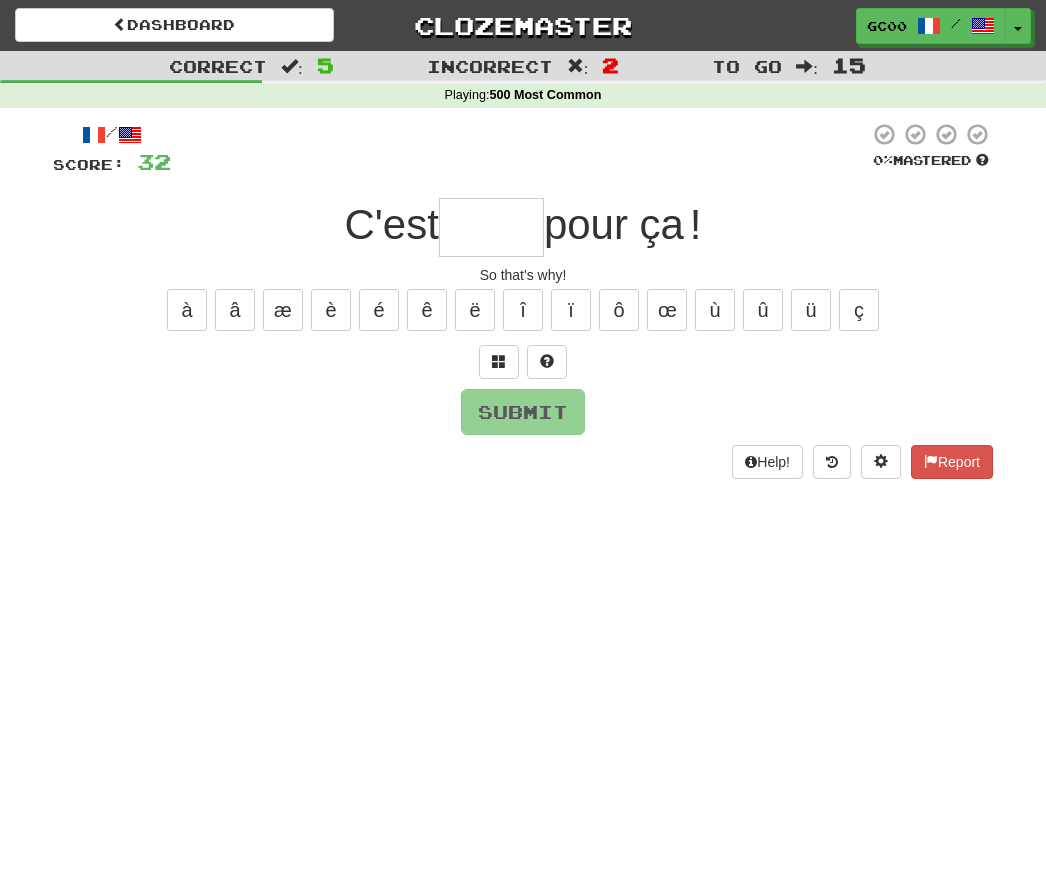 type on "*" 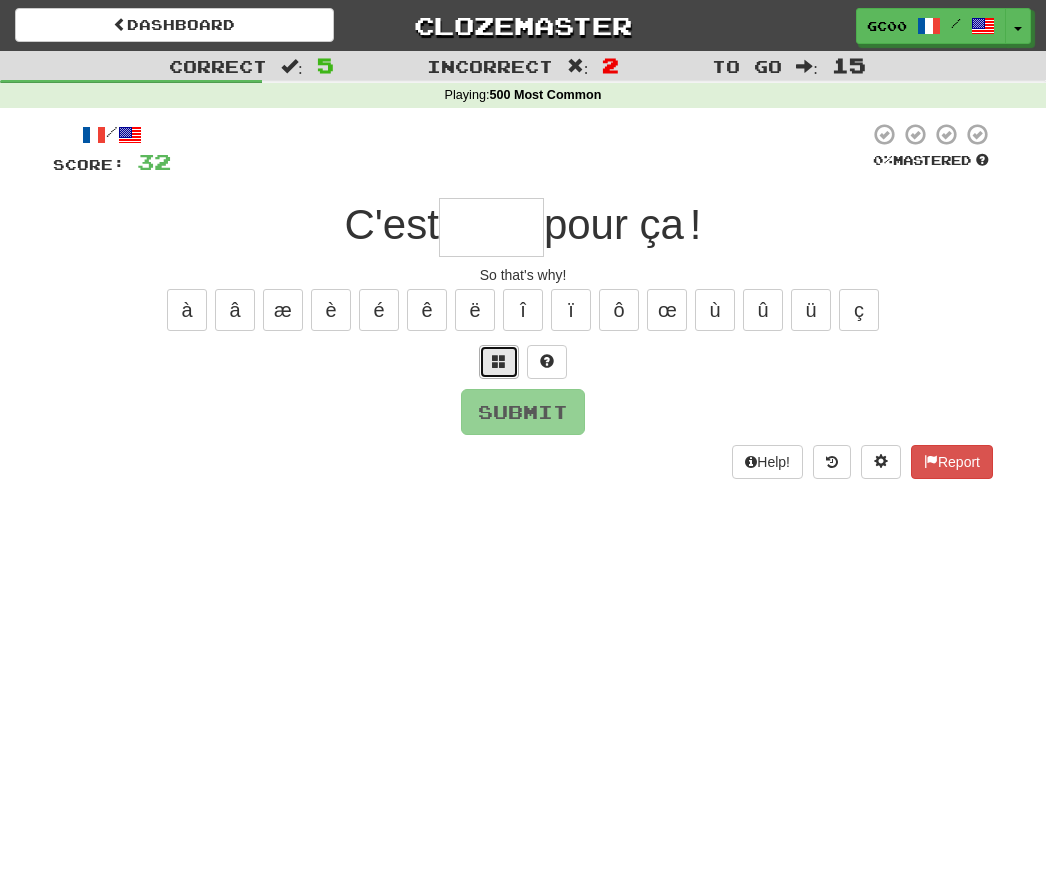 click at bounding box center (499, 362) 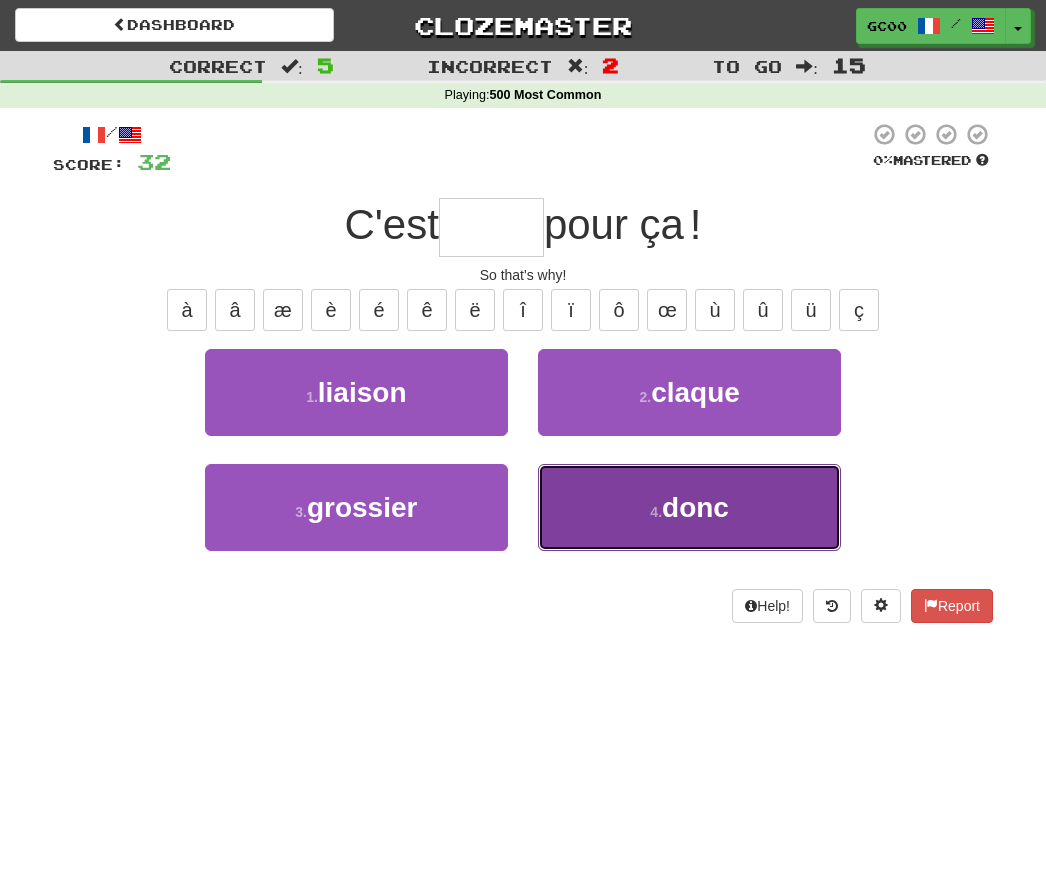 click on "4 .  donc" at bounding box center (689, 507) 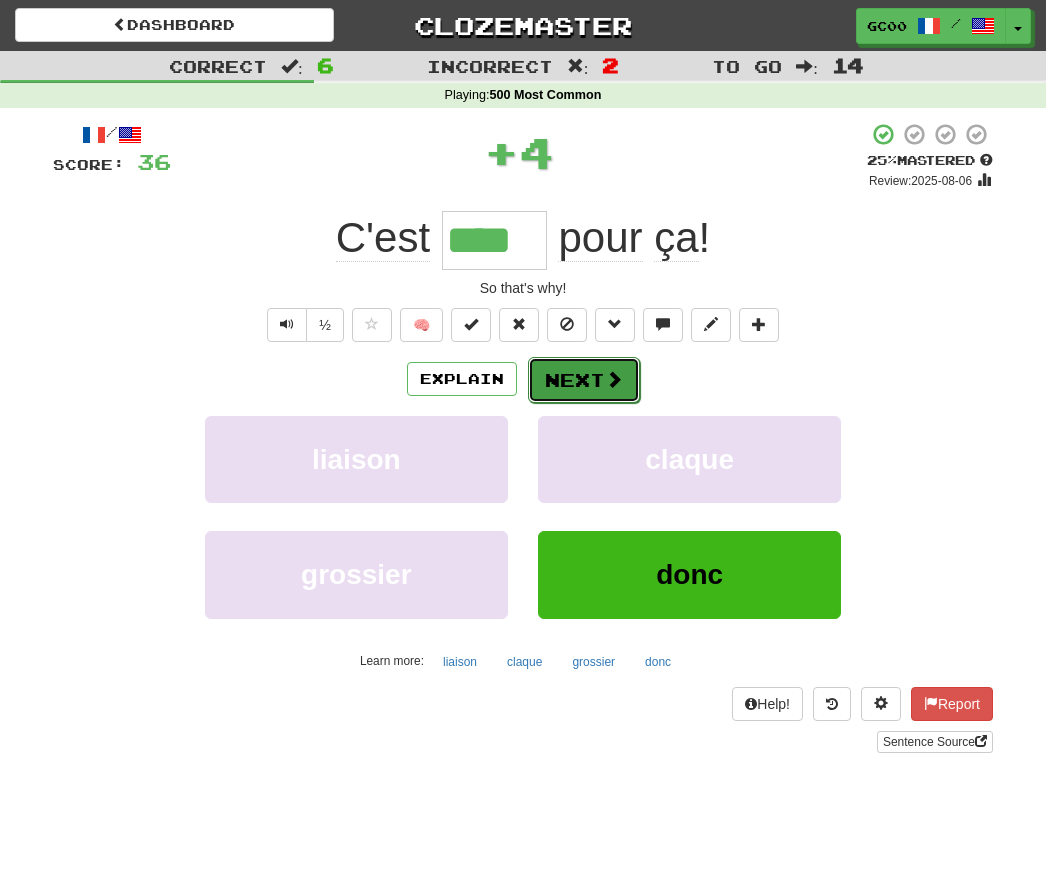click on "Next" at bounding box center [584, 380] 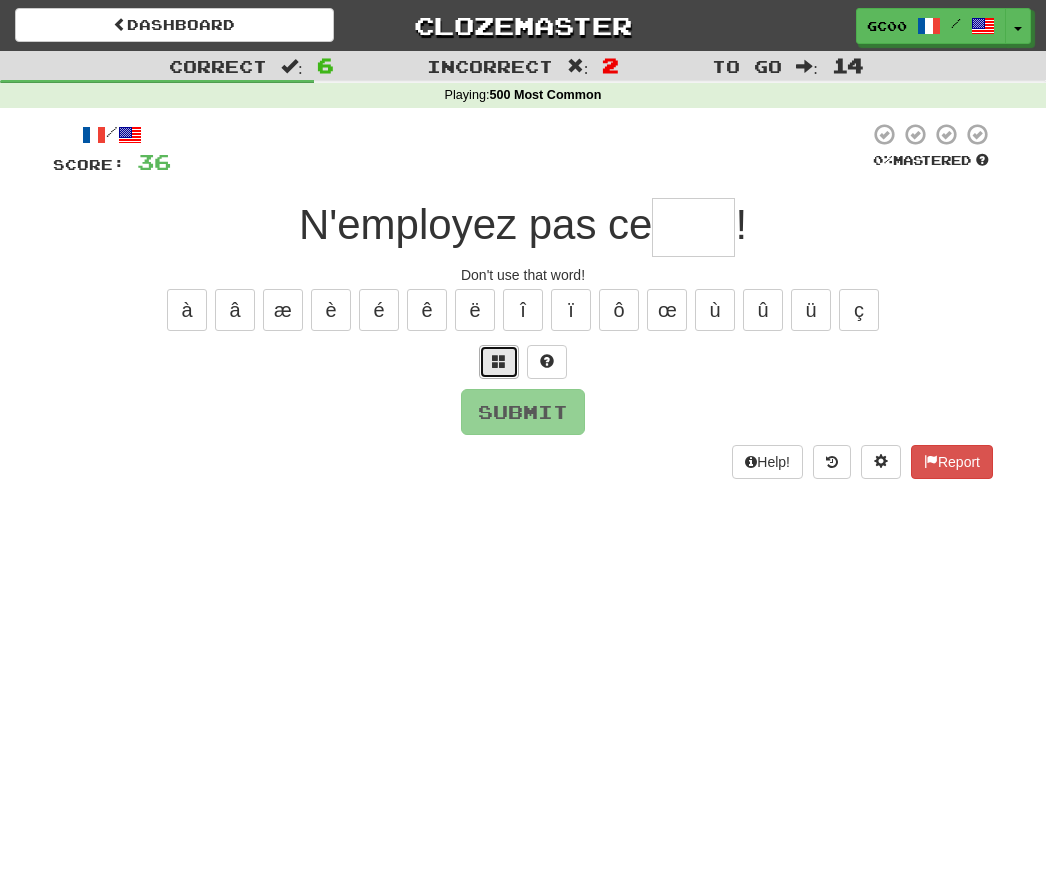 click at bounding box center [499, 361] 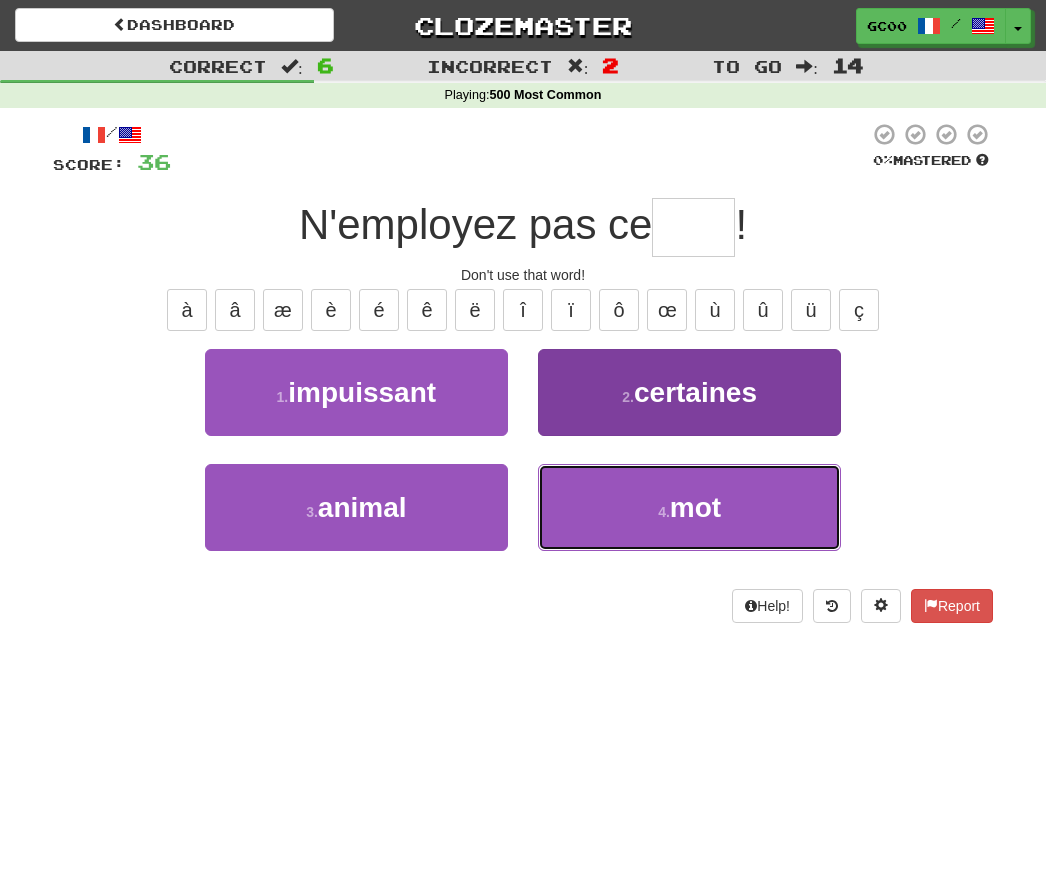 click on "4 .  mot" at bounding box center (689, 507) 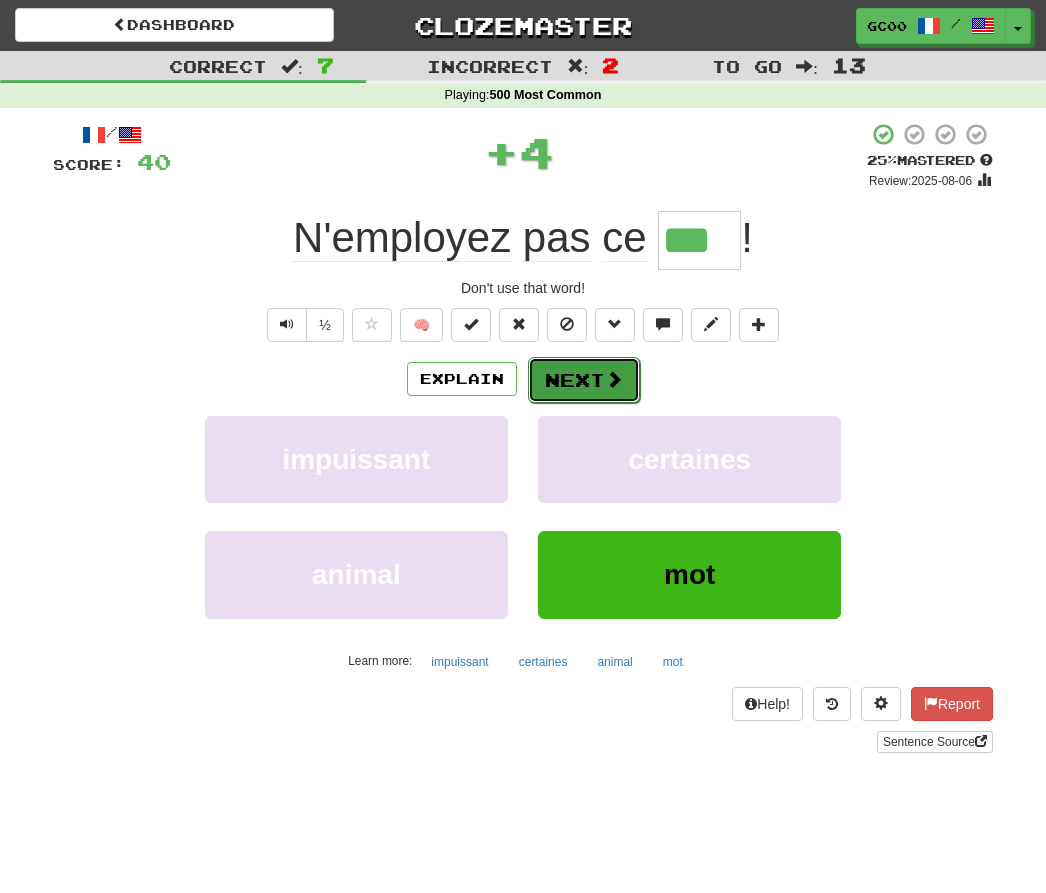 click on "Next" at bounding box center (584, 380) 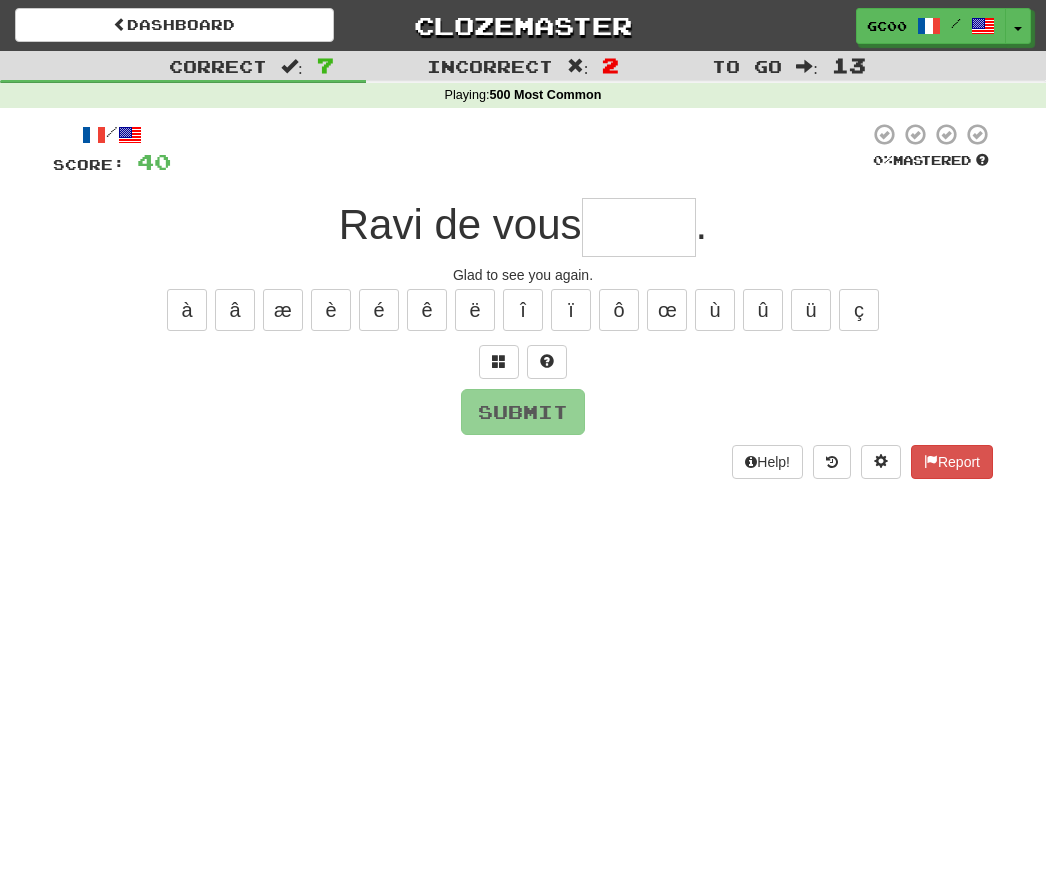 type on "*" 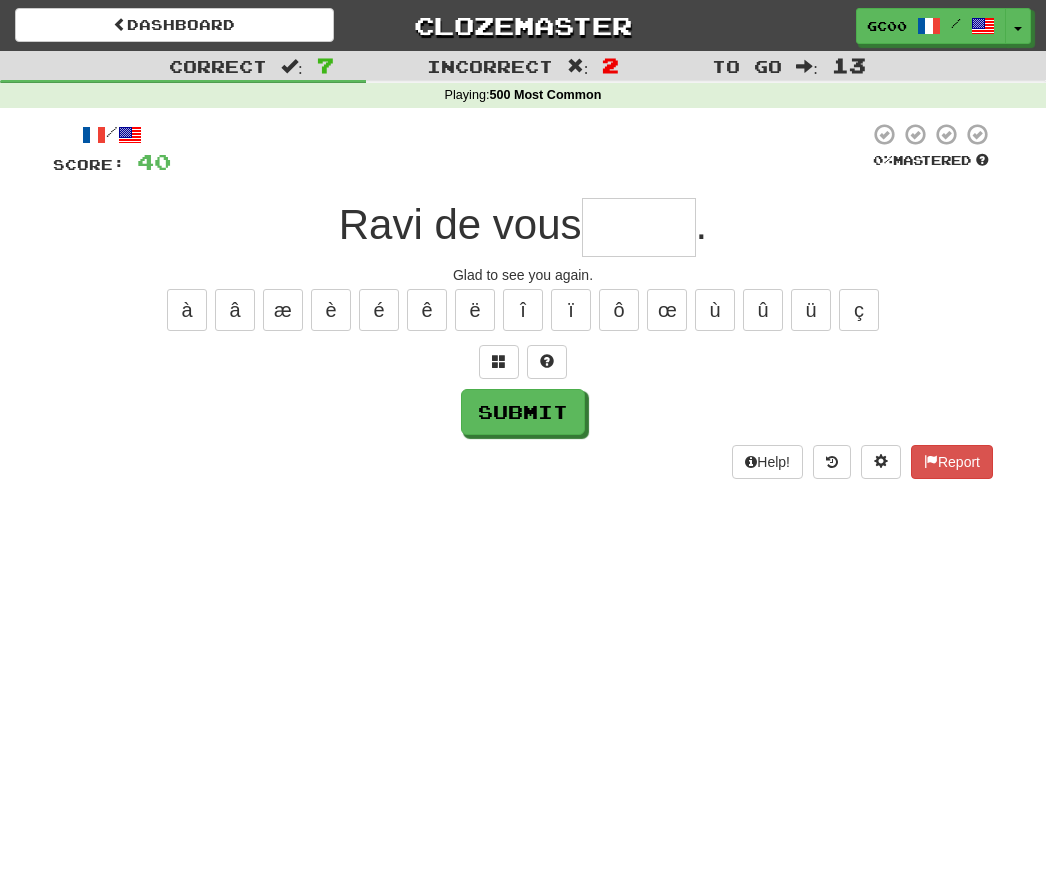 type on "*" 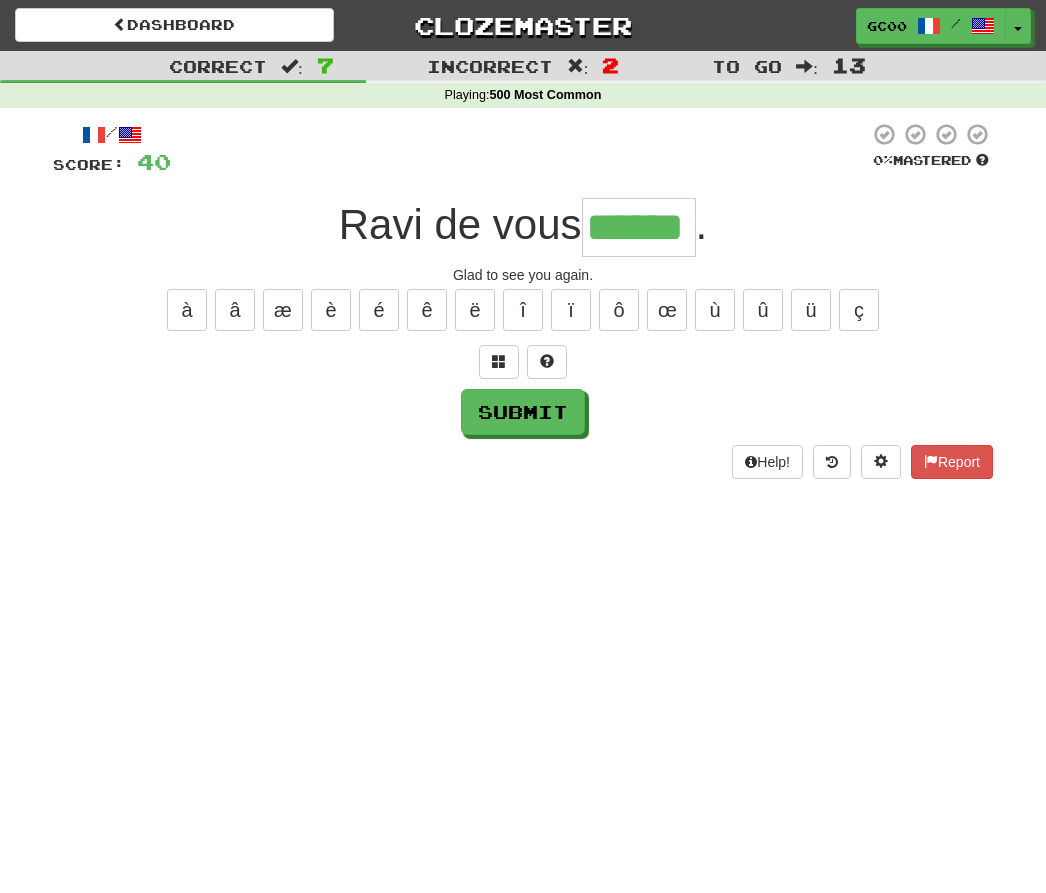 type on "******" 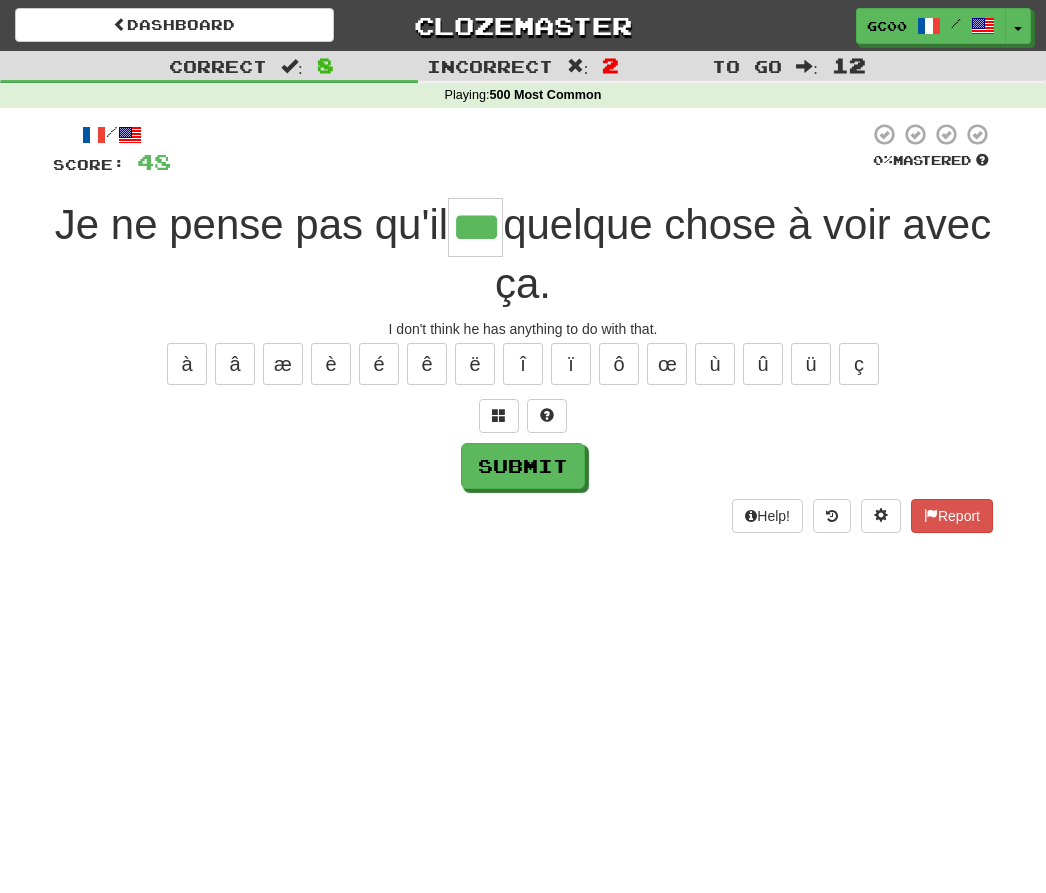 type on "***" 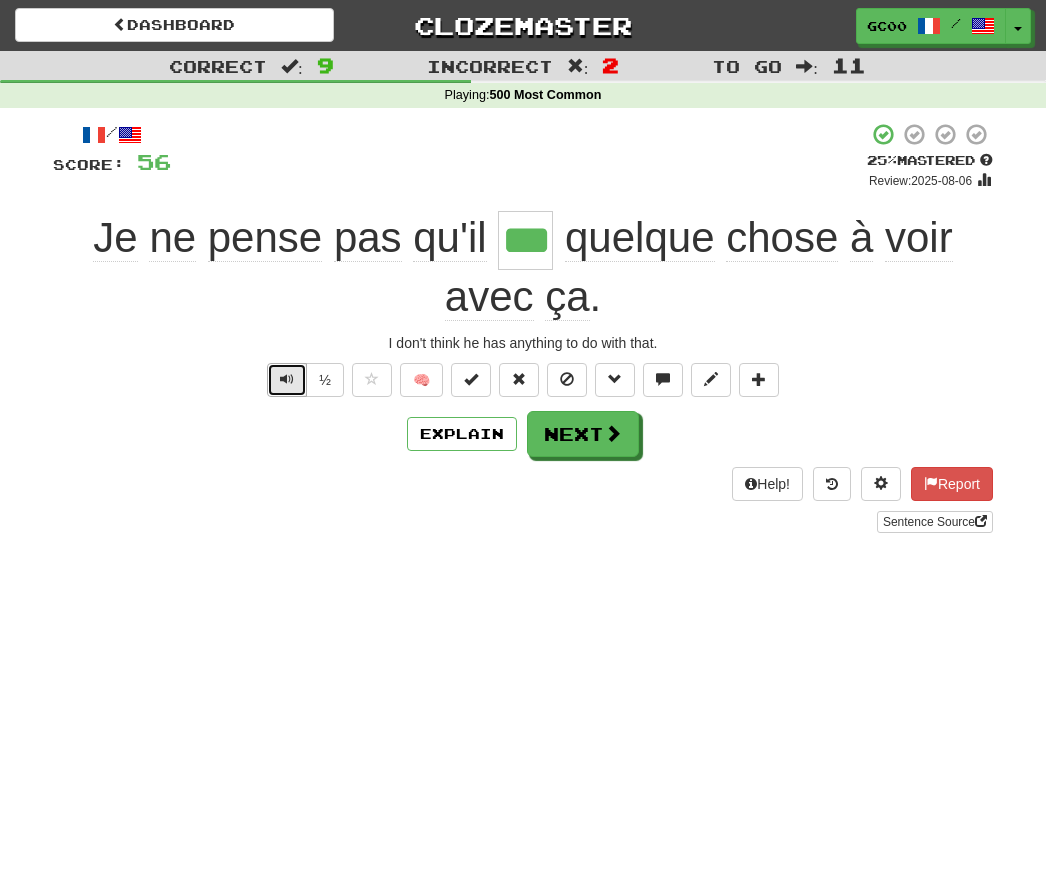 click at bounding box center [287, 379] 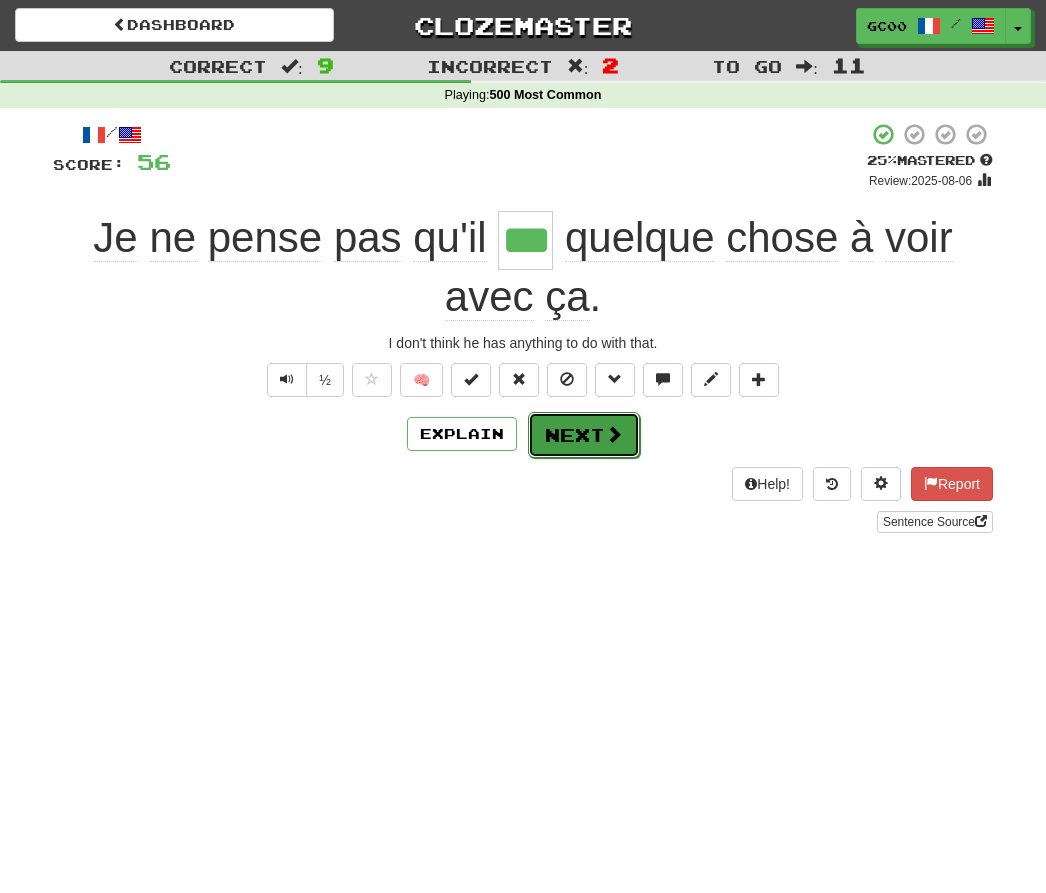 click on "Next" at bounding box center (584, 435) 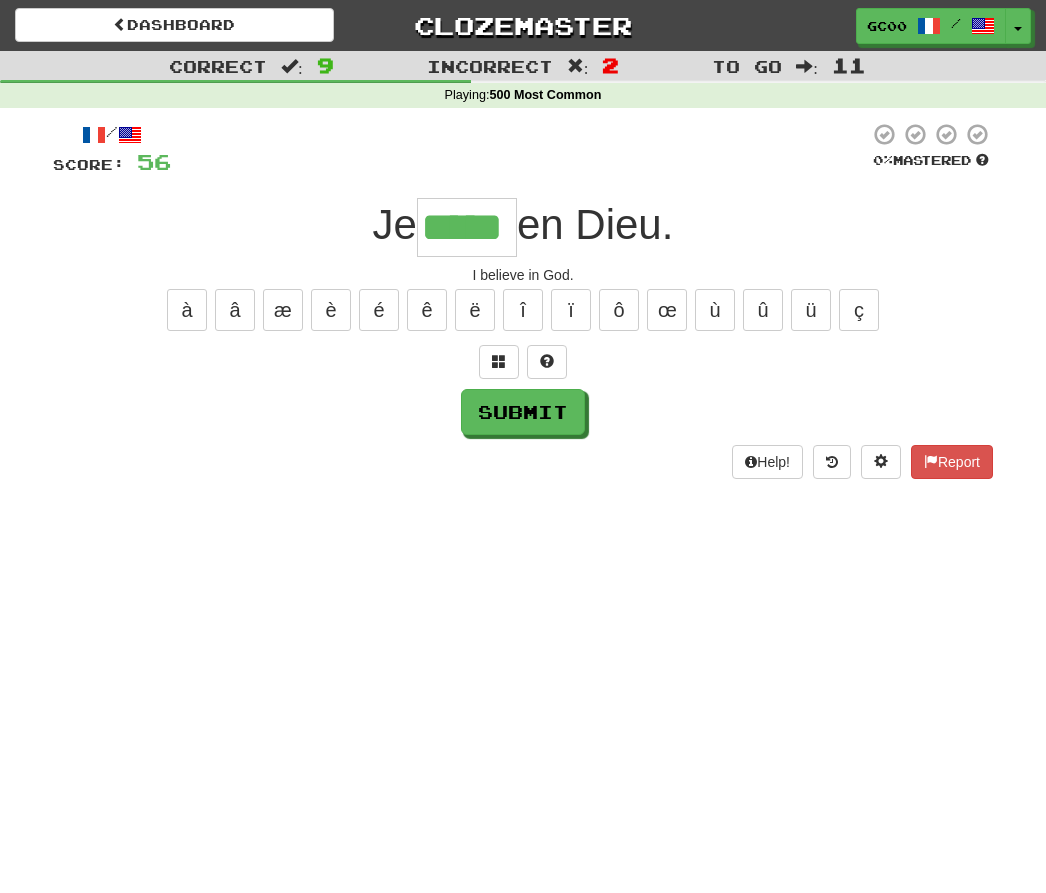 type on "*****" 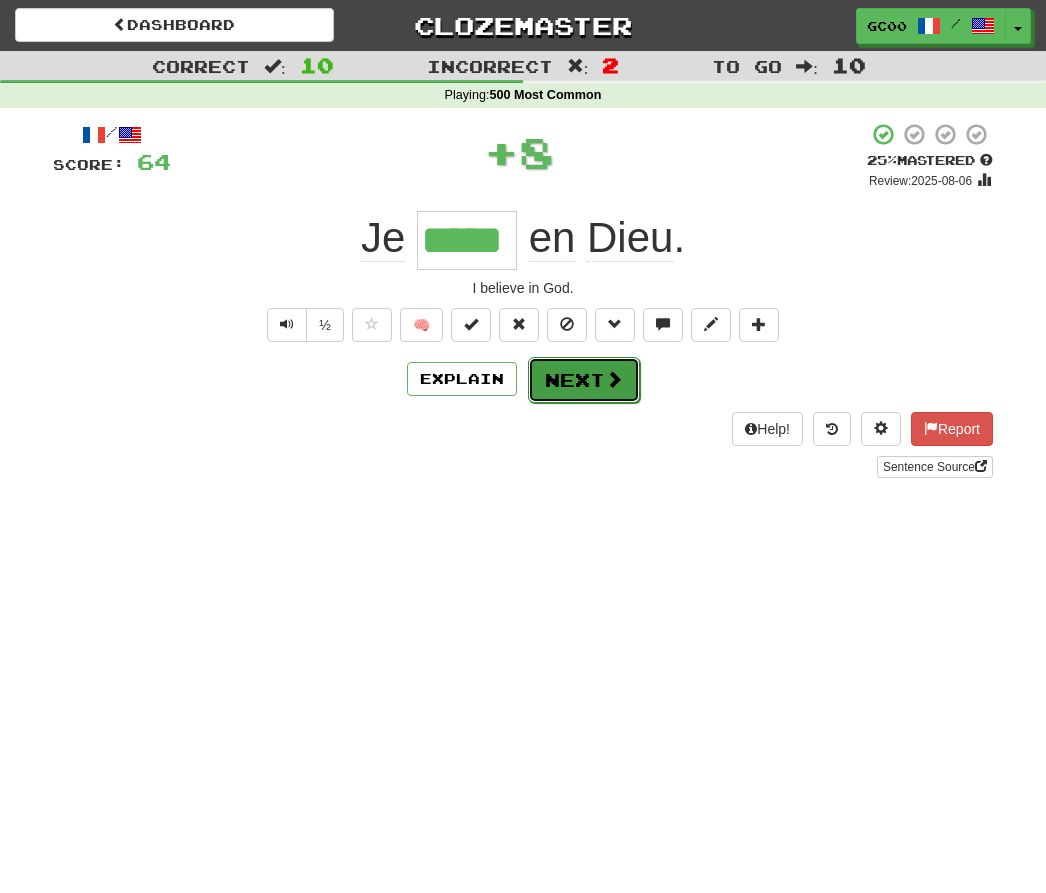 click at bounding box center (614, 379) 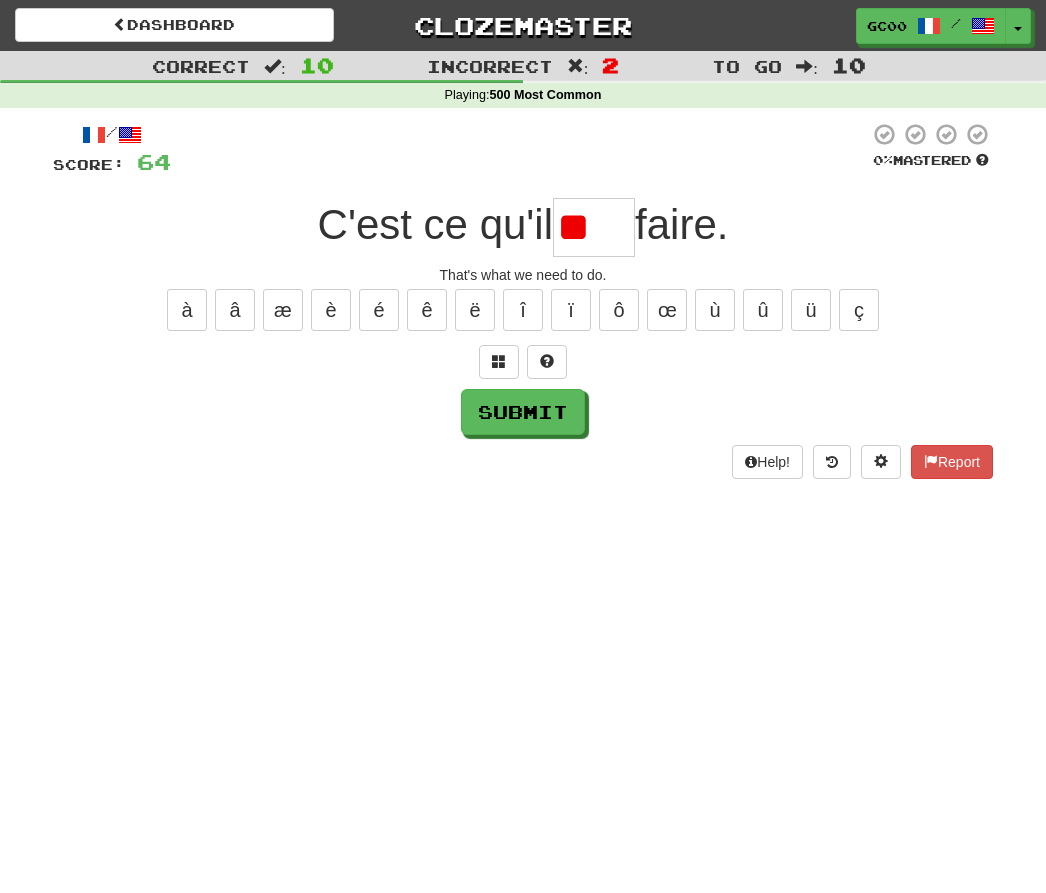type on "*" 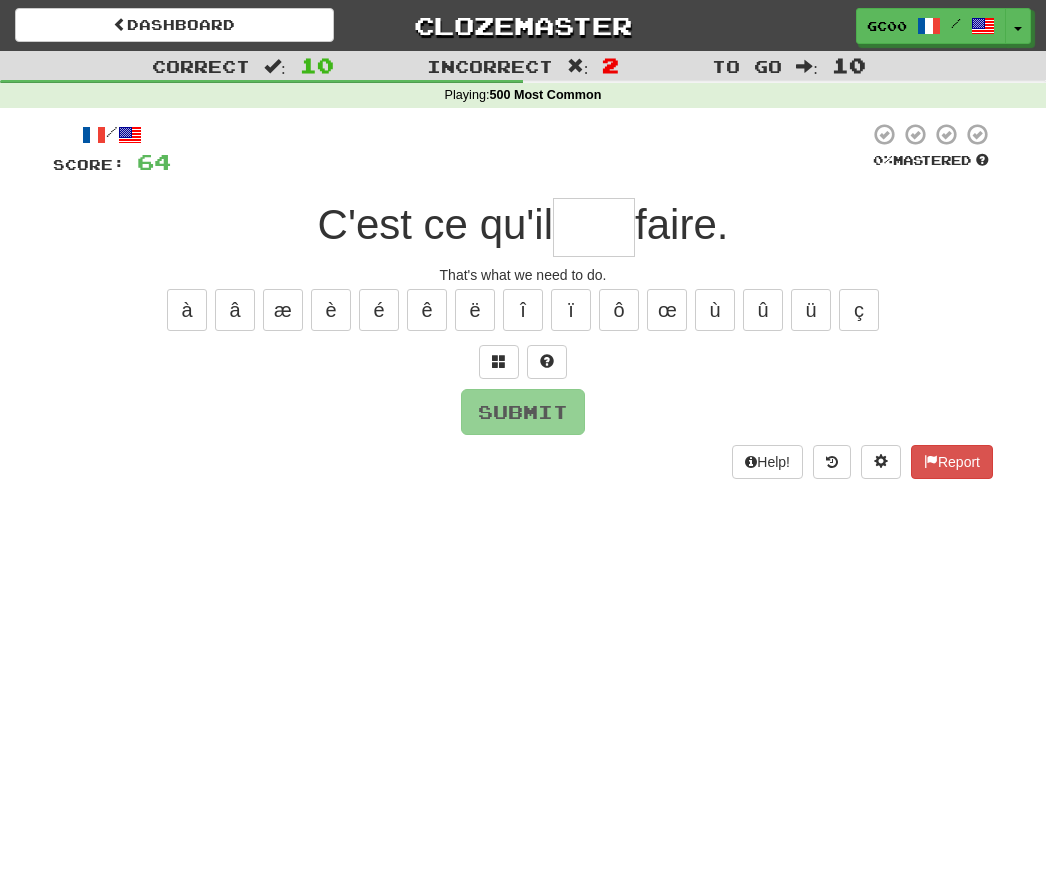 type on "*" 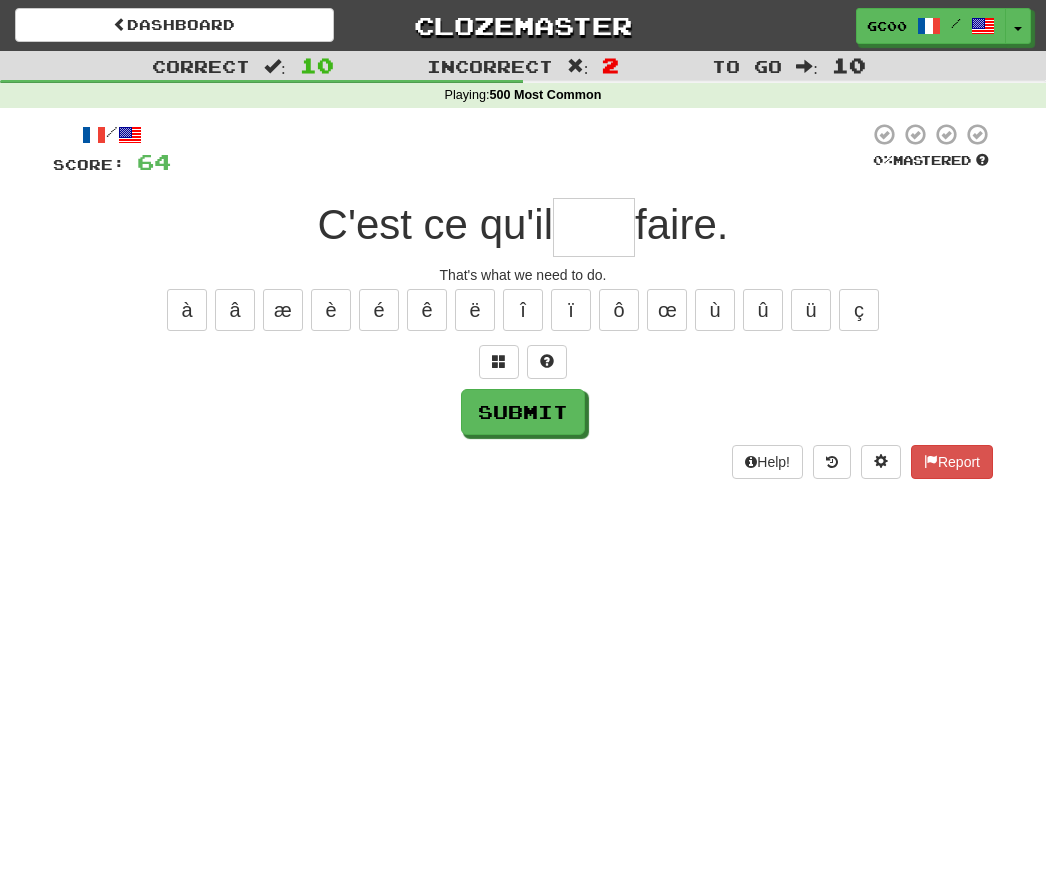 type on "*" 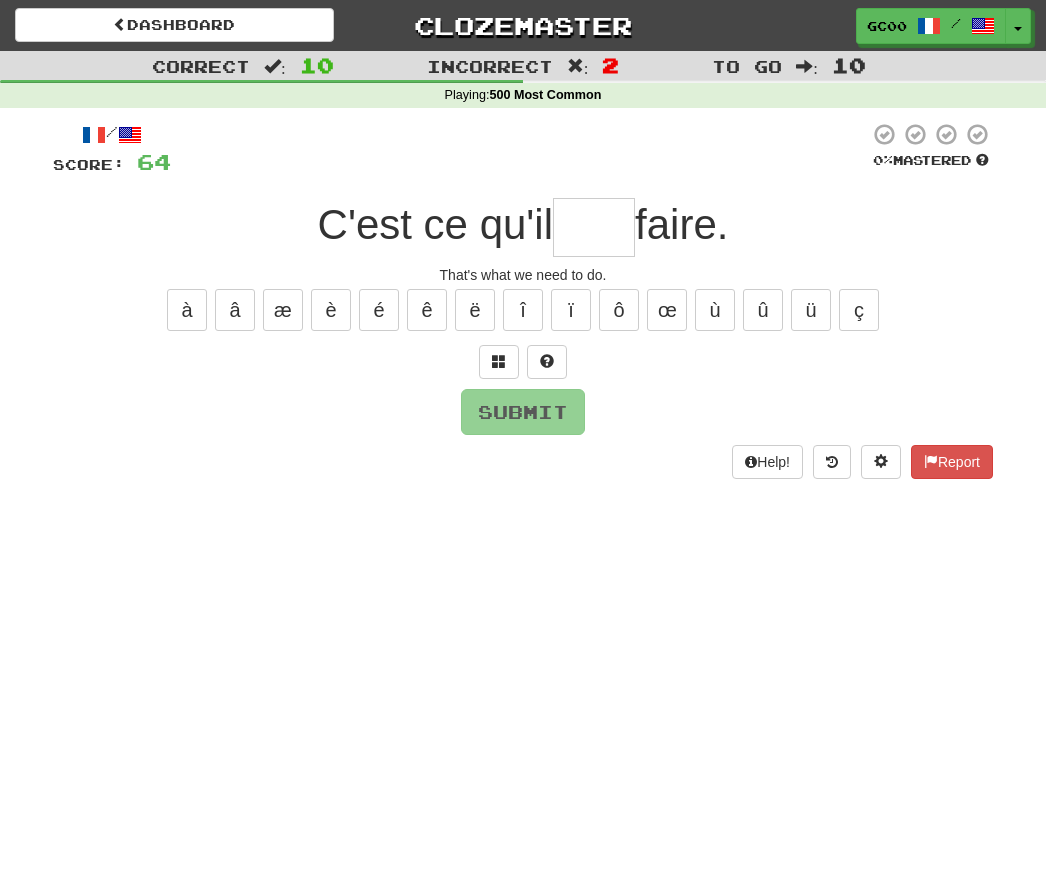 type on "*" 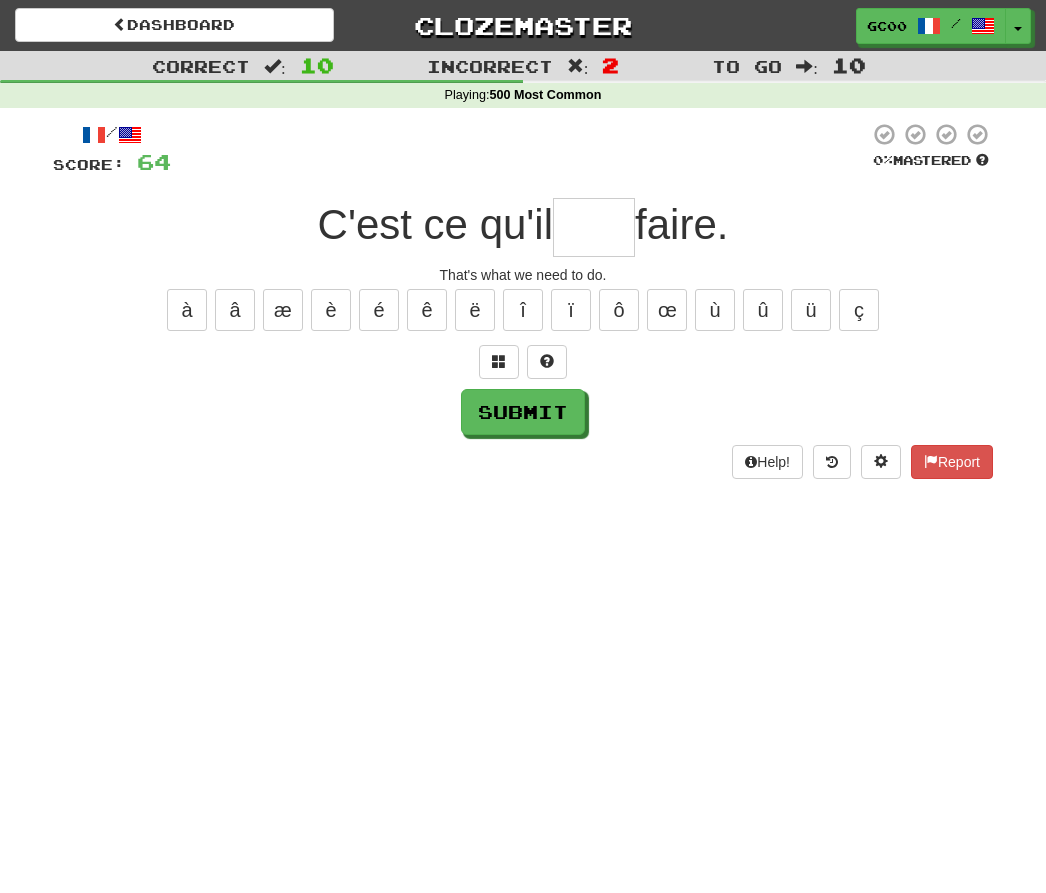 type on "*" 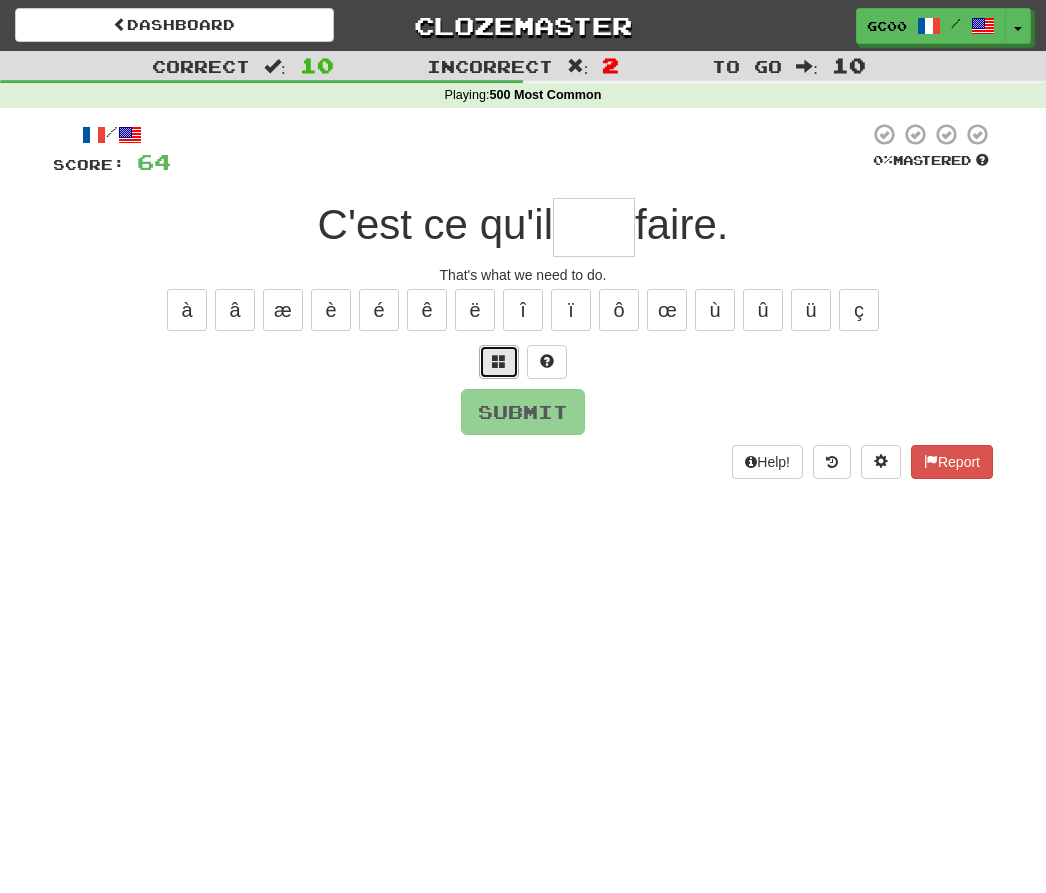 click at bounding box center (499, 362) 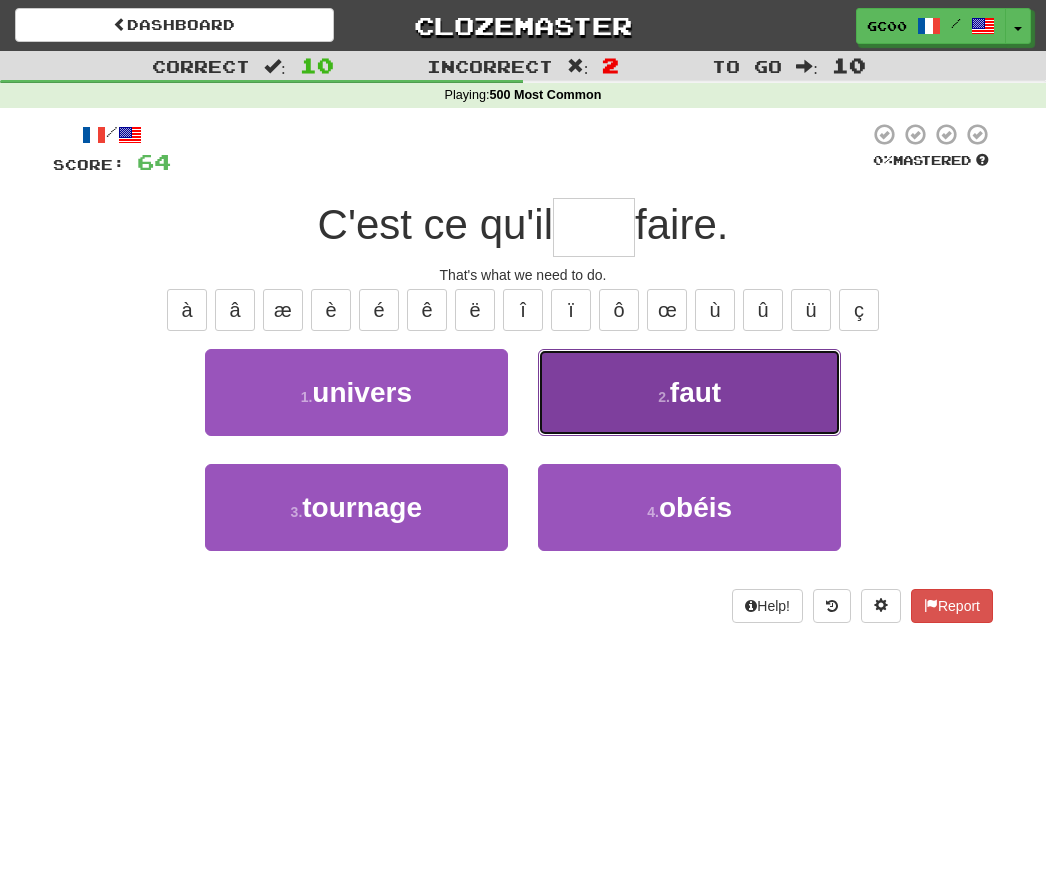 click on "2 .  faut" at bounding box center (689, 392) 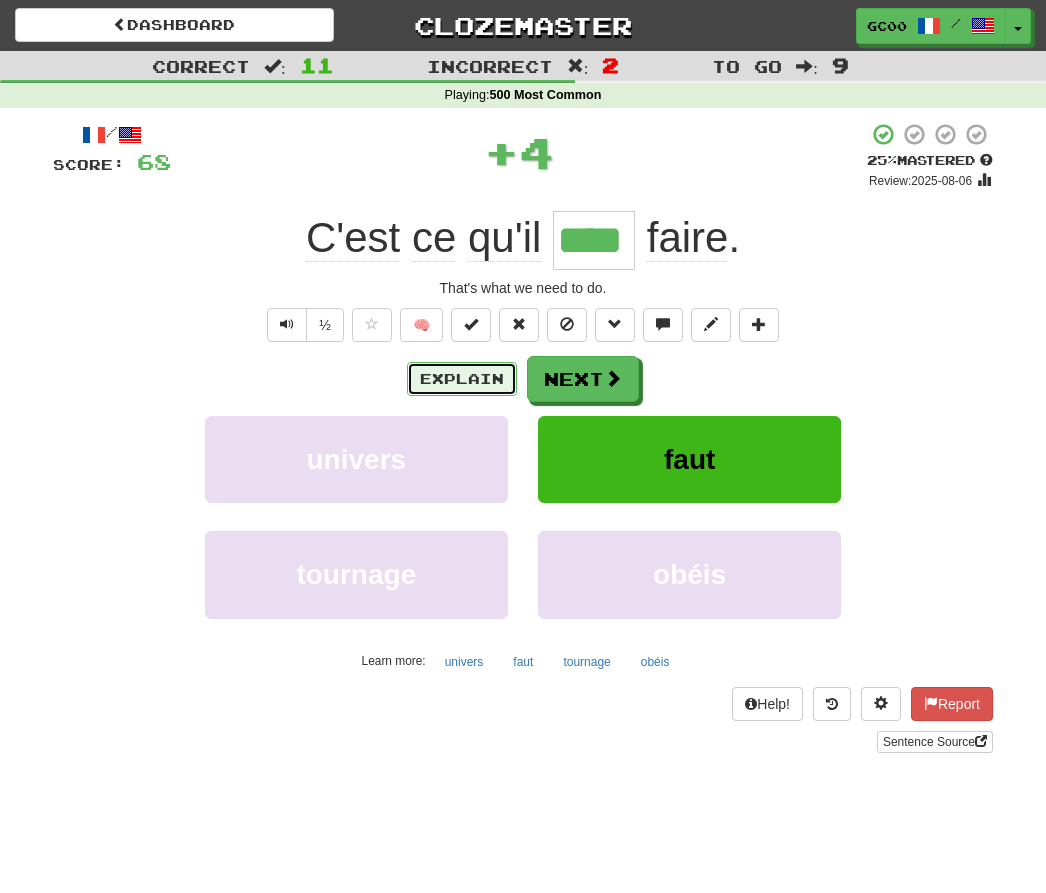 click on "Explain" at bounding box center (462, 379) 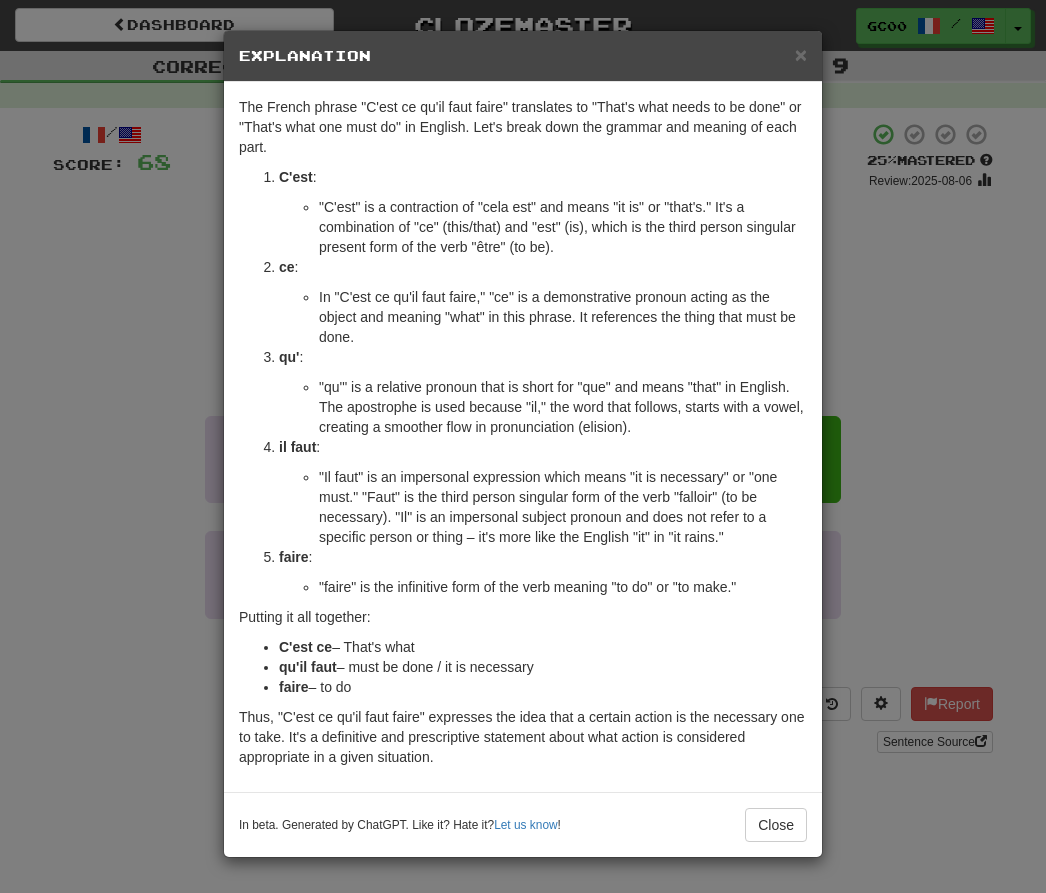click on "× Explanation The French phrase "C'est ce qu'il faut faire" translates to "That's what needs to be done" or "That's what one must do" in English. Let's break down the grammar and meaning of each part.
C'est :
"C'est" is a contraction of "cela est" and means "it is" or "that's." It's a combination of "ce" (this/that) and "est" (is), which is the third person singular present form of the verb "être" (to be).
ce :
In "C'est ce qu'il faut faire," "ce" is a demonstrative pronoun acting as the object and meaning "what" in this phrase. It references the thing that must be done.
qu' :
"qu'" is a relative pronoun that is short for "que" and means "that" in English. The apostrophe is used because "il," the word that follows, starts with a vowel, creating a smoother flow in pronunciation (elision).
il faut :
faire :
"faire" is the infinitive form of the verb meaning "to do" or "to make."
Putting it all together:
C'est ce  – That's what
faire" at bounding box center (523, 446) 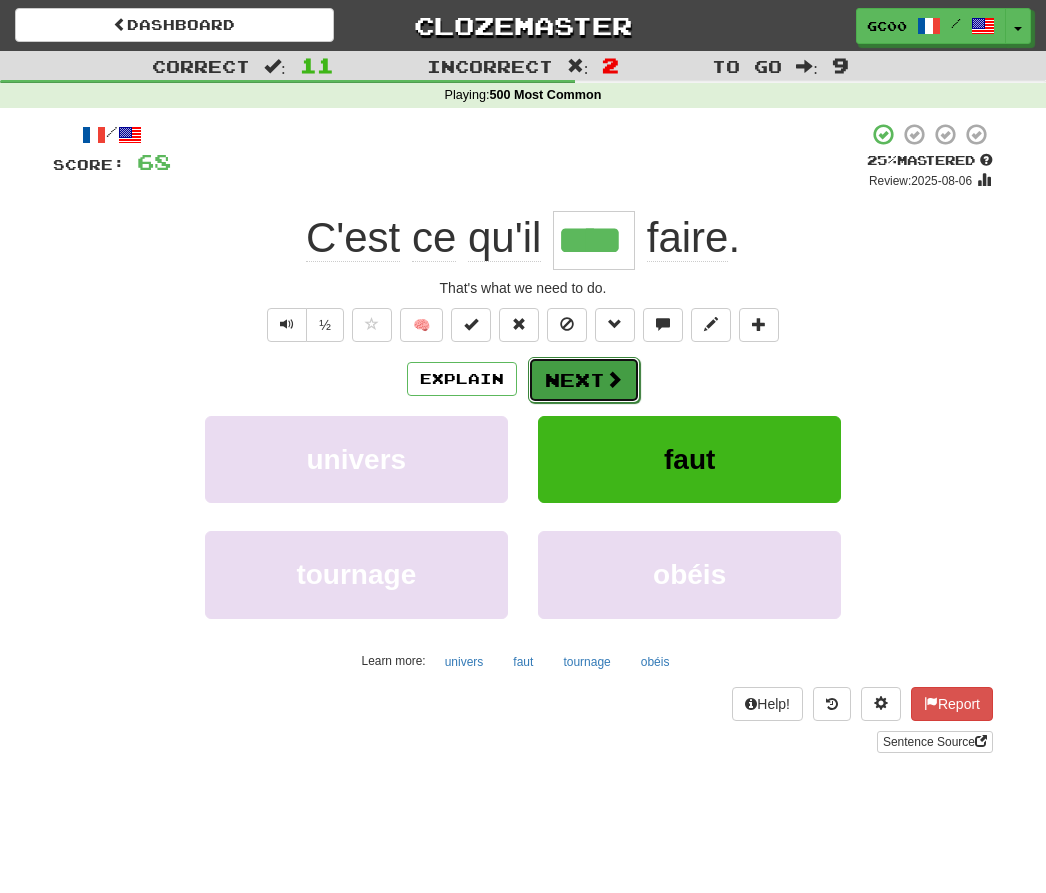 click on "Next" at bounding box center (584, 380) 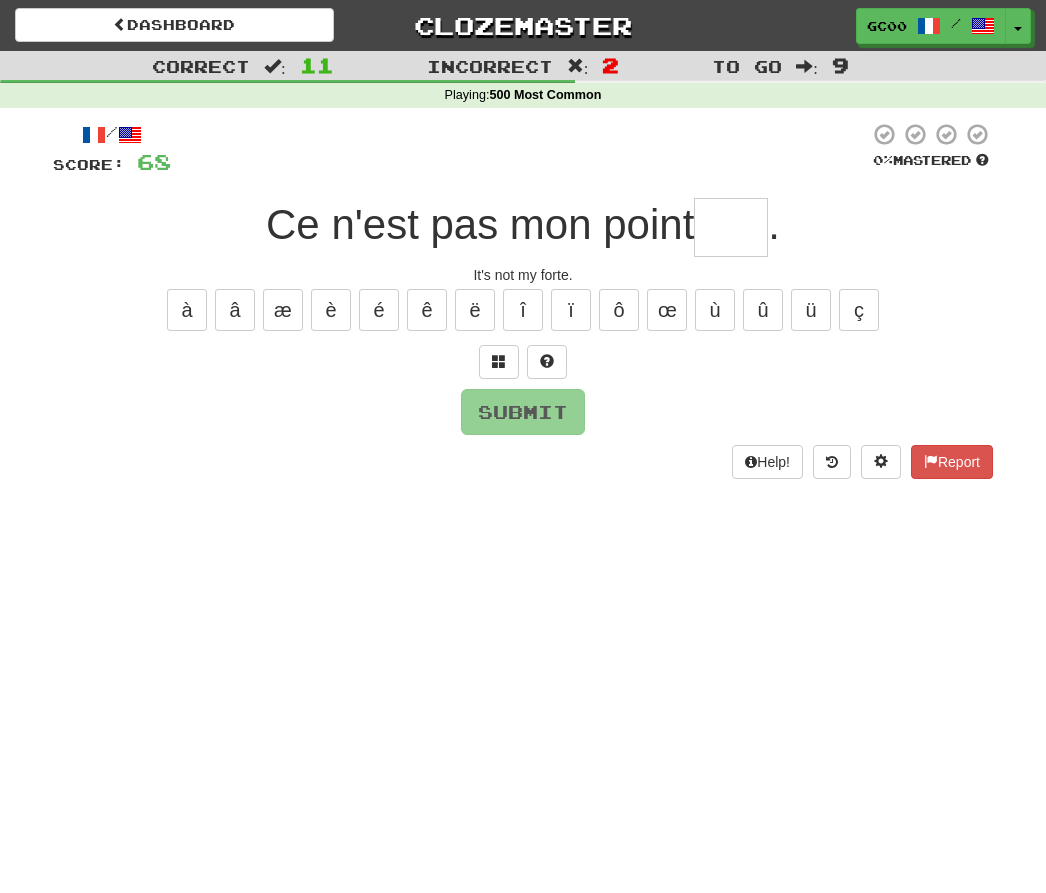 type on "*" 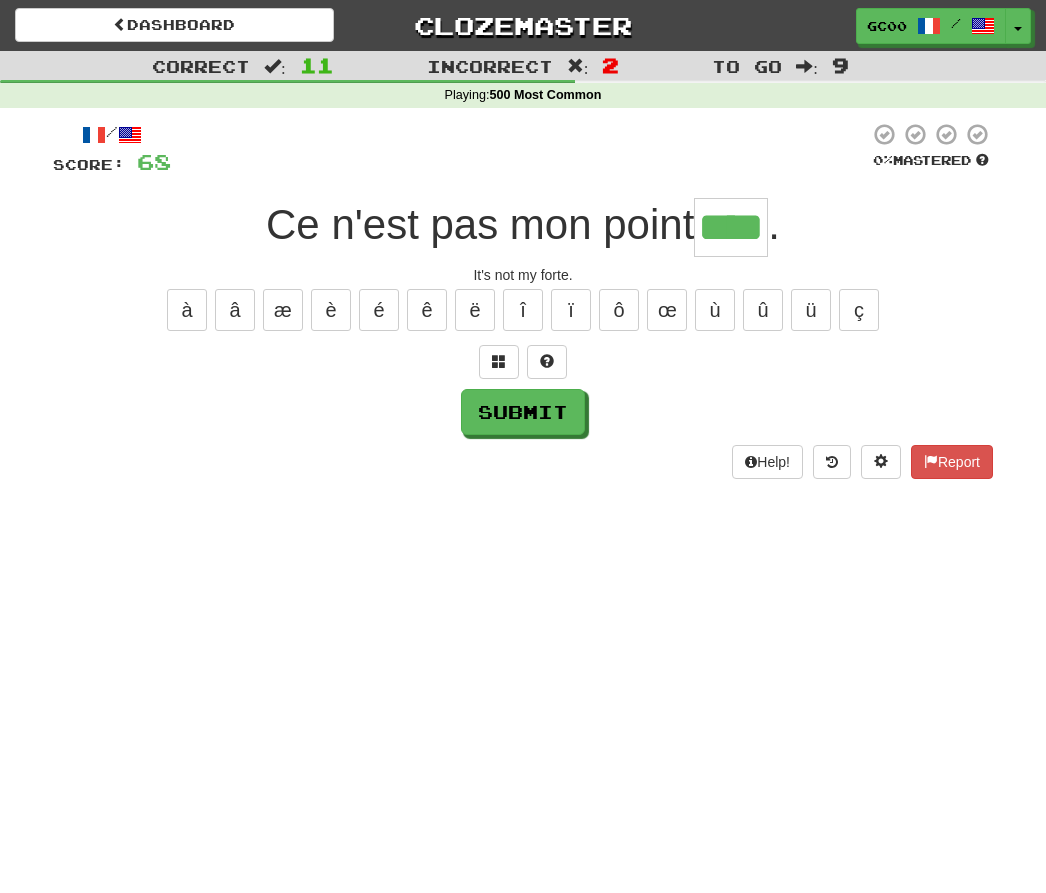 type on "****" 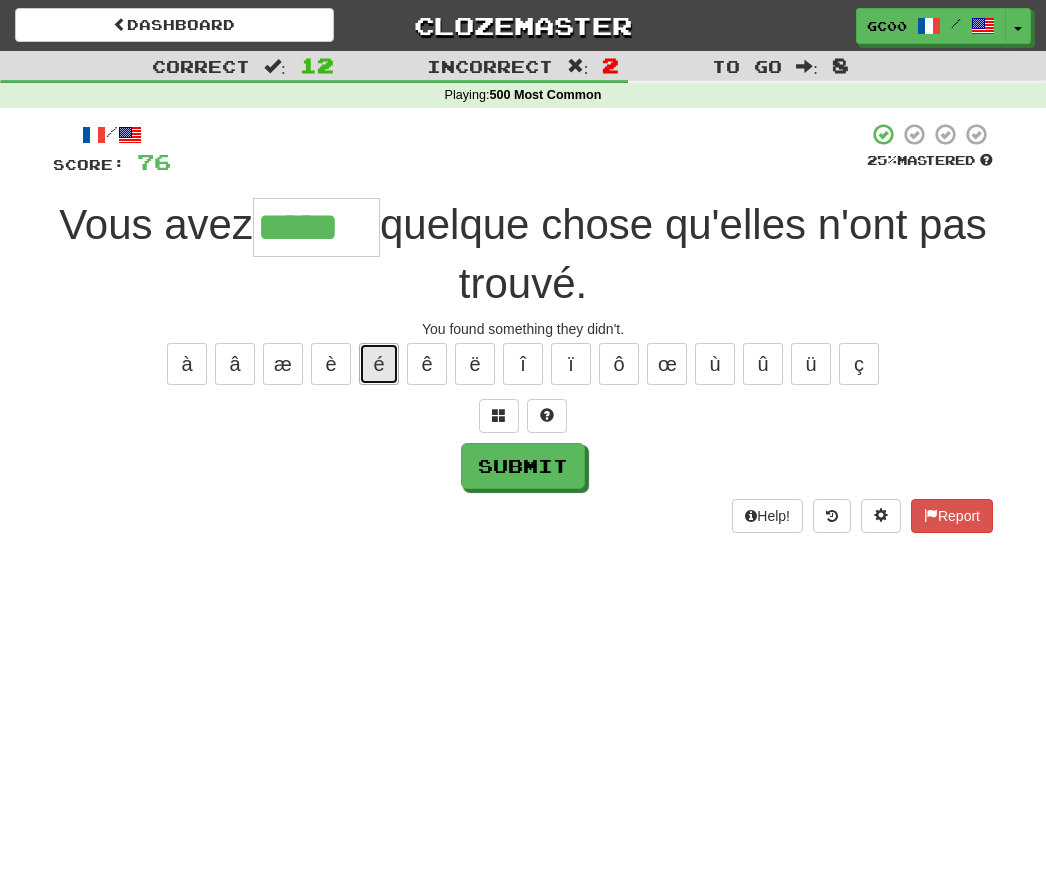 click on "é" at bounding box center (379, 364) 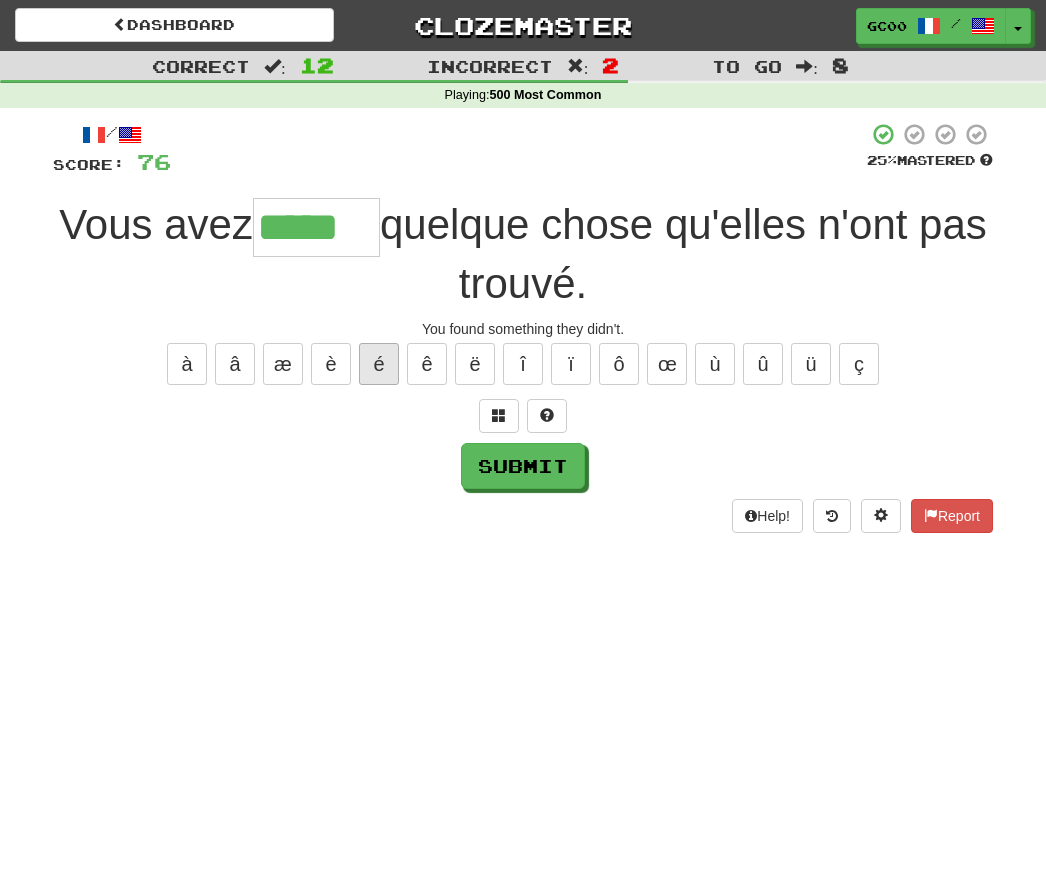 type on "******" 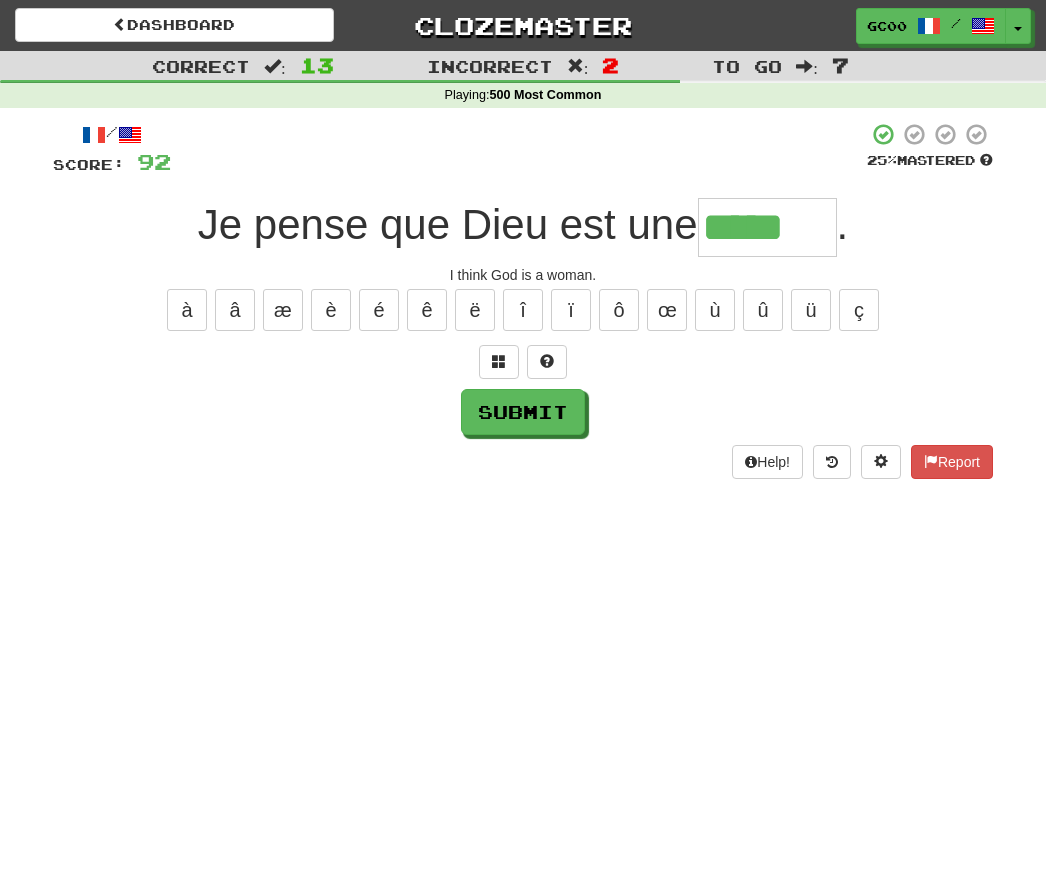 type on "*****" 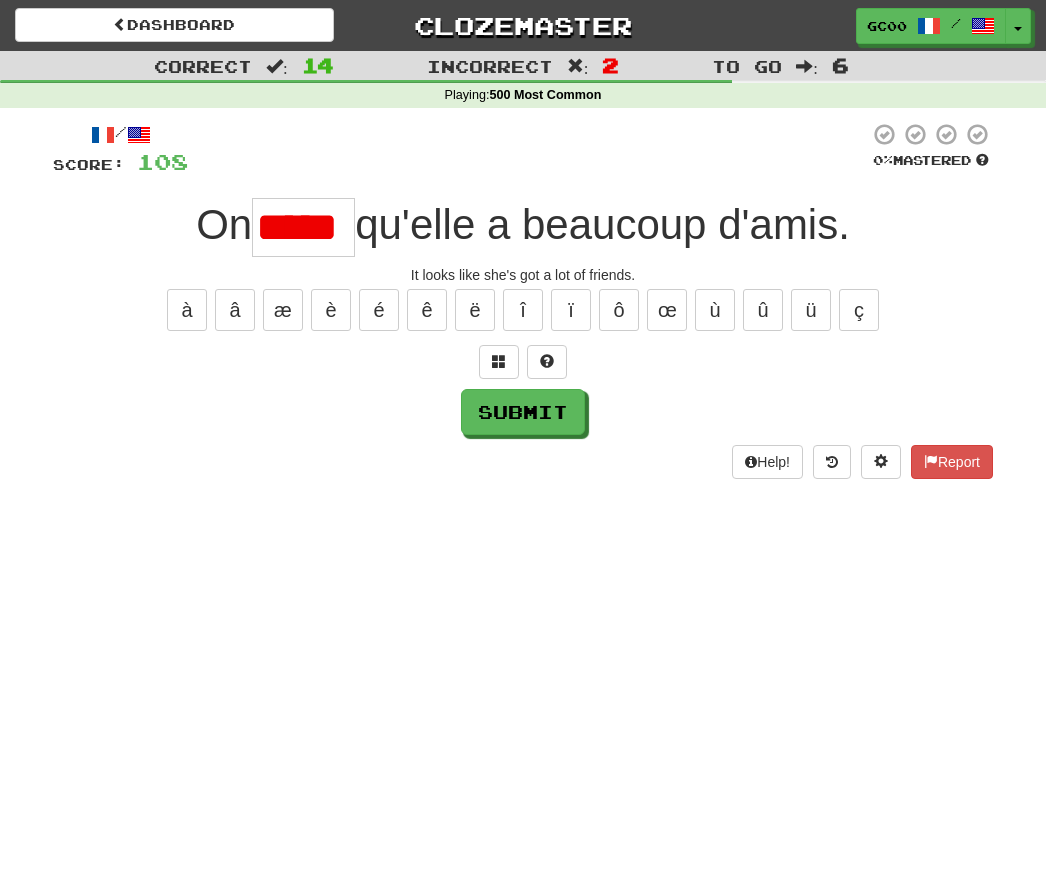 scroll, scrollTop: 0, scrollLeft: 0, axis: both 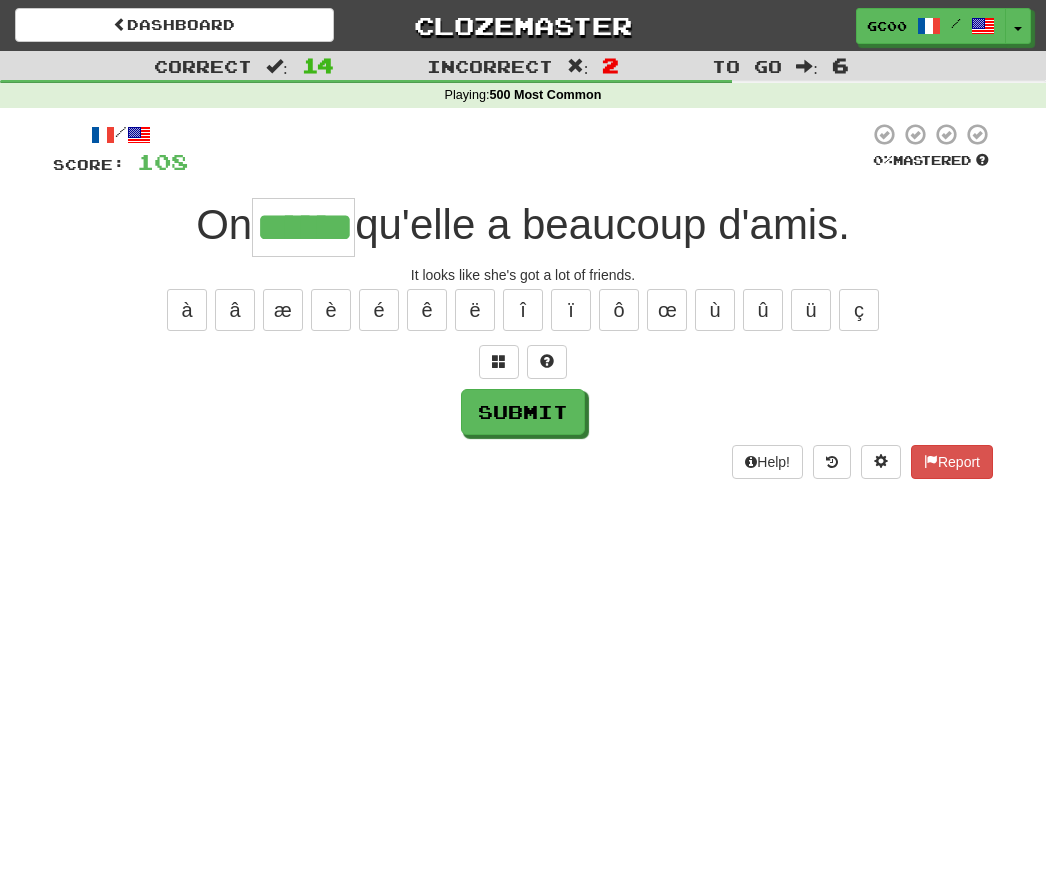 type on "******" 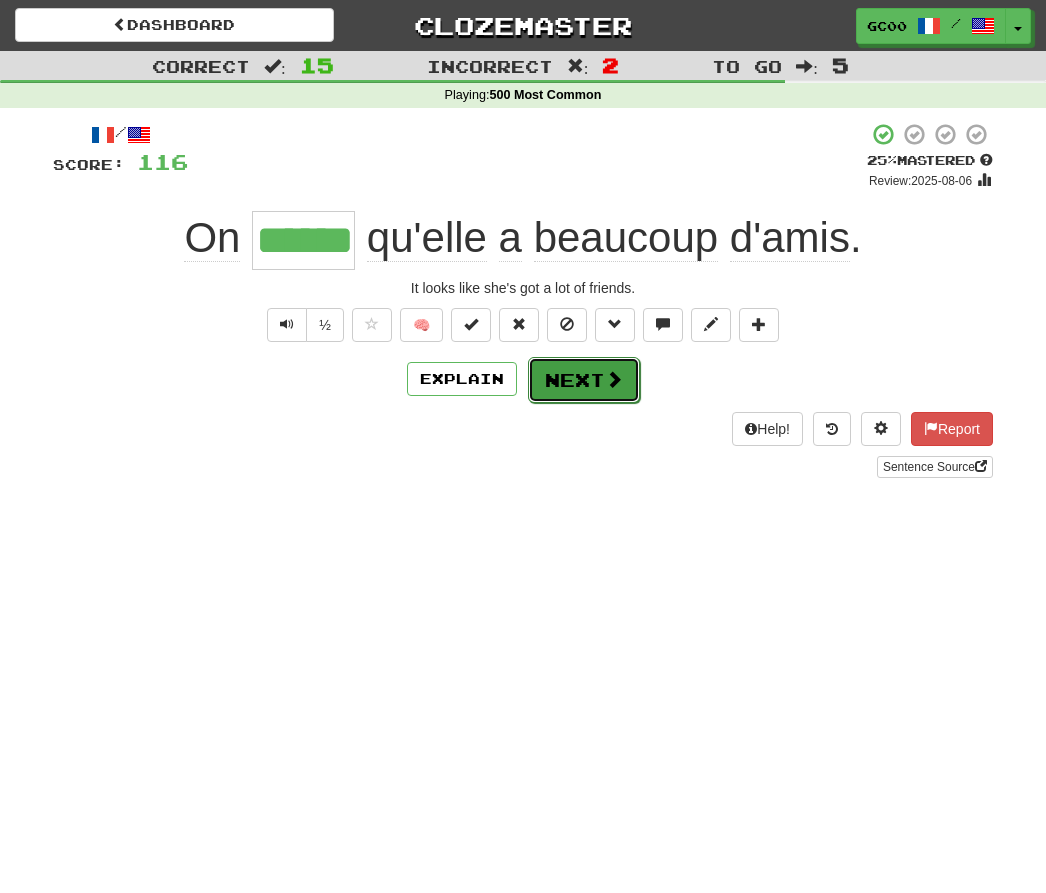 click on "Next" at bounding box center [584, 380] 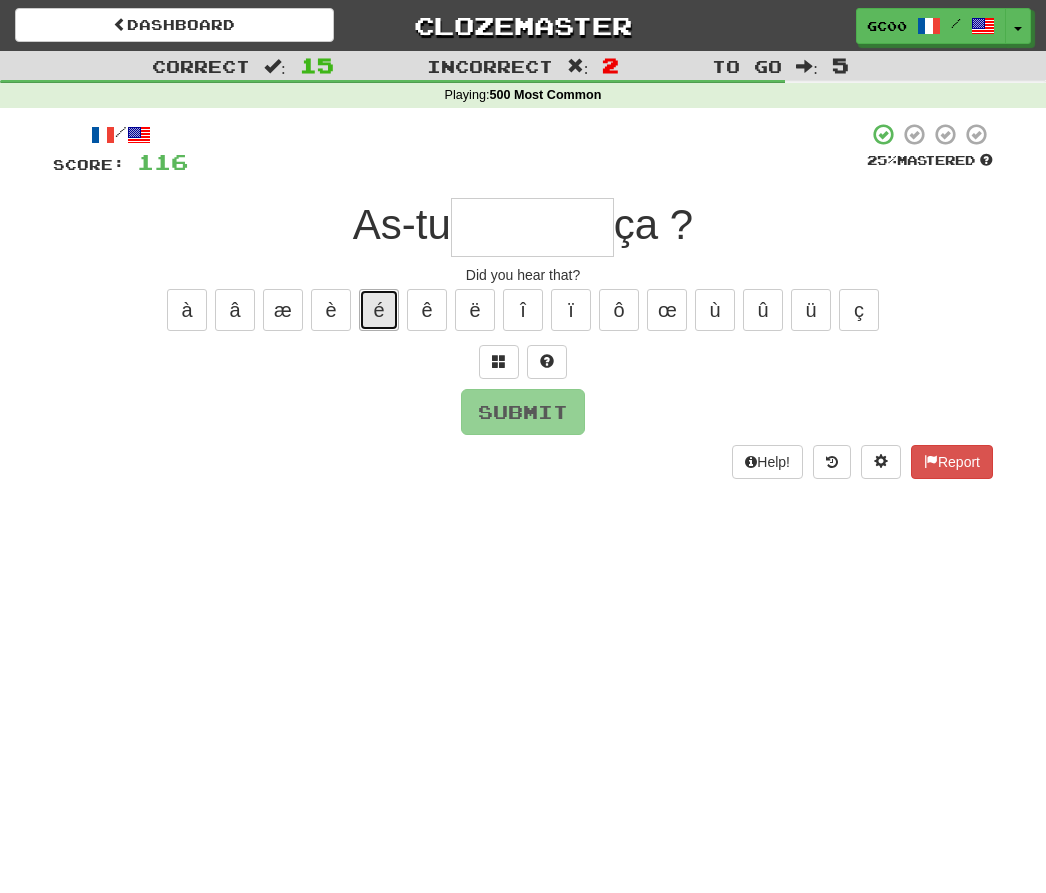click on "é" at bounding box center [379, 310] 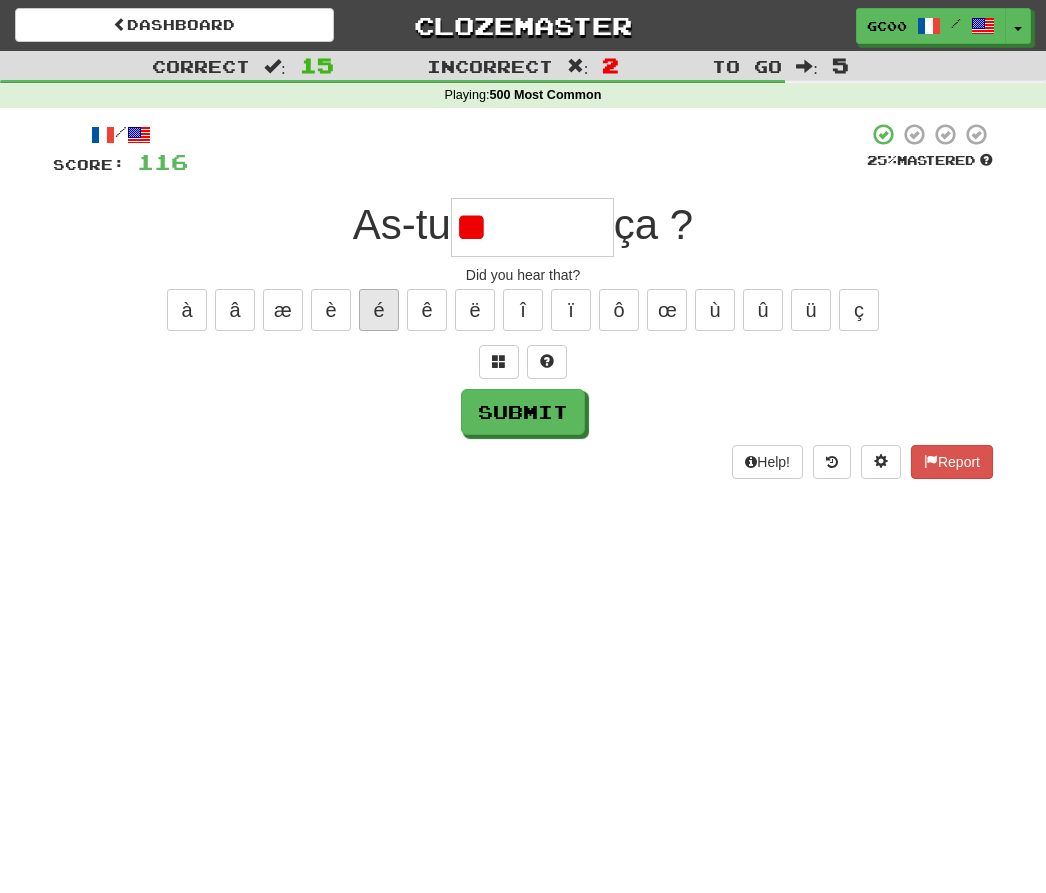 type on "*" 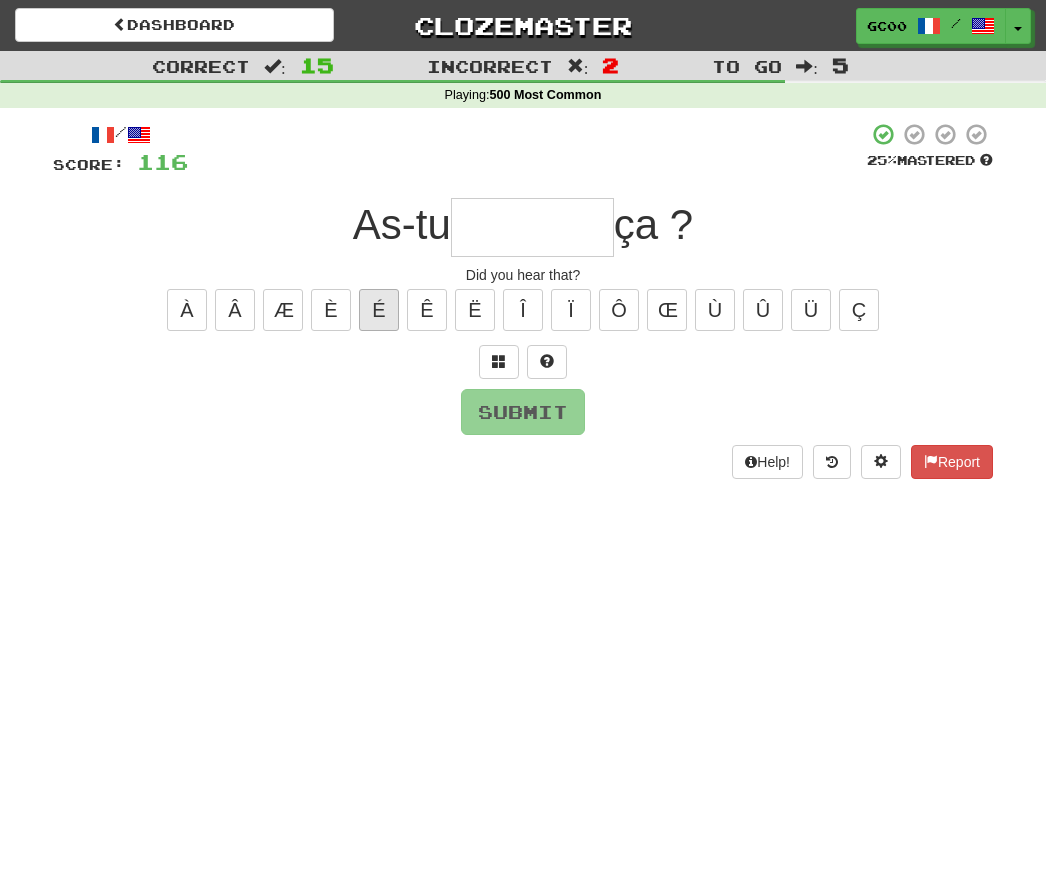 type on "*" 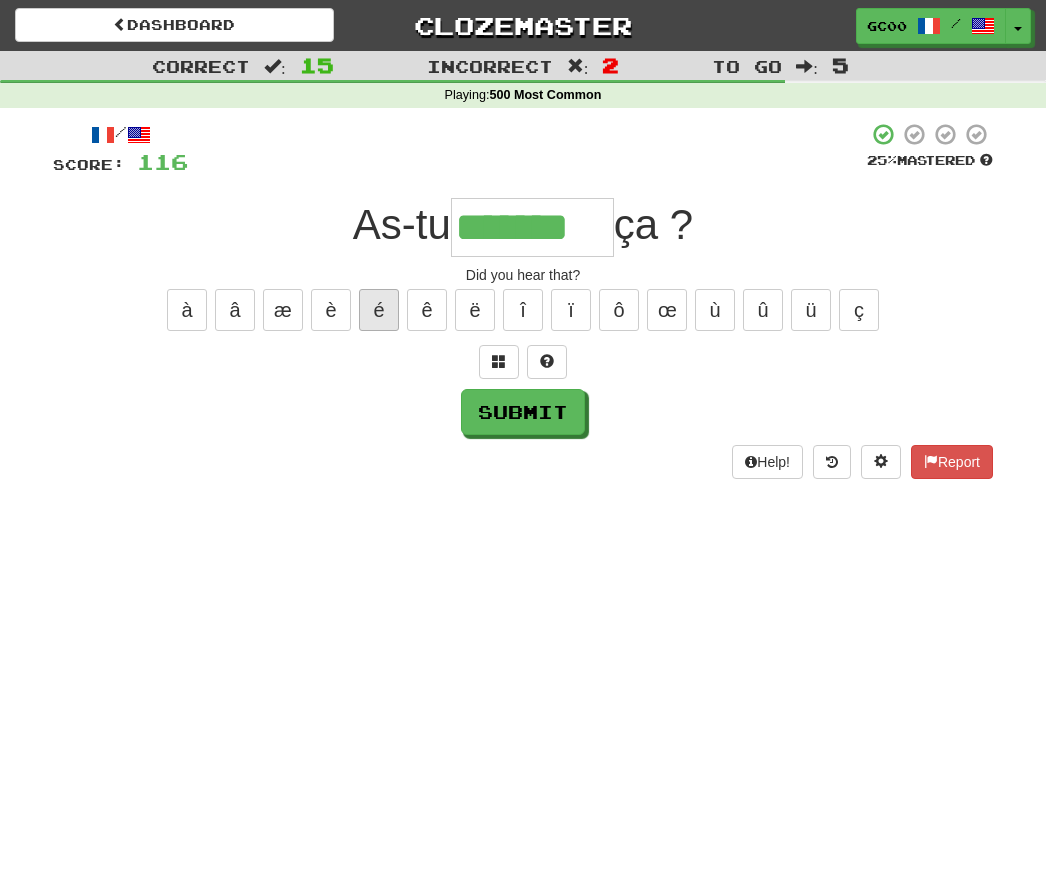type on "*******" 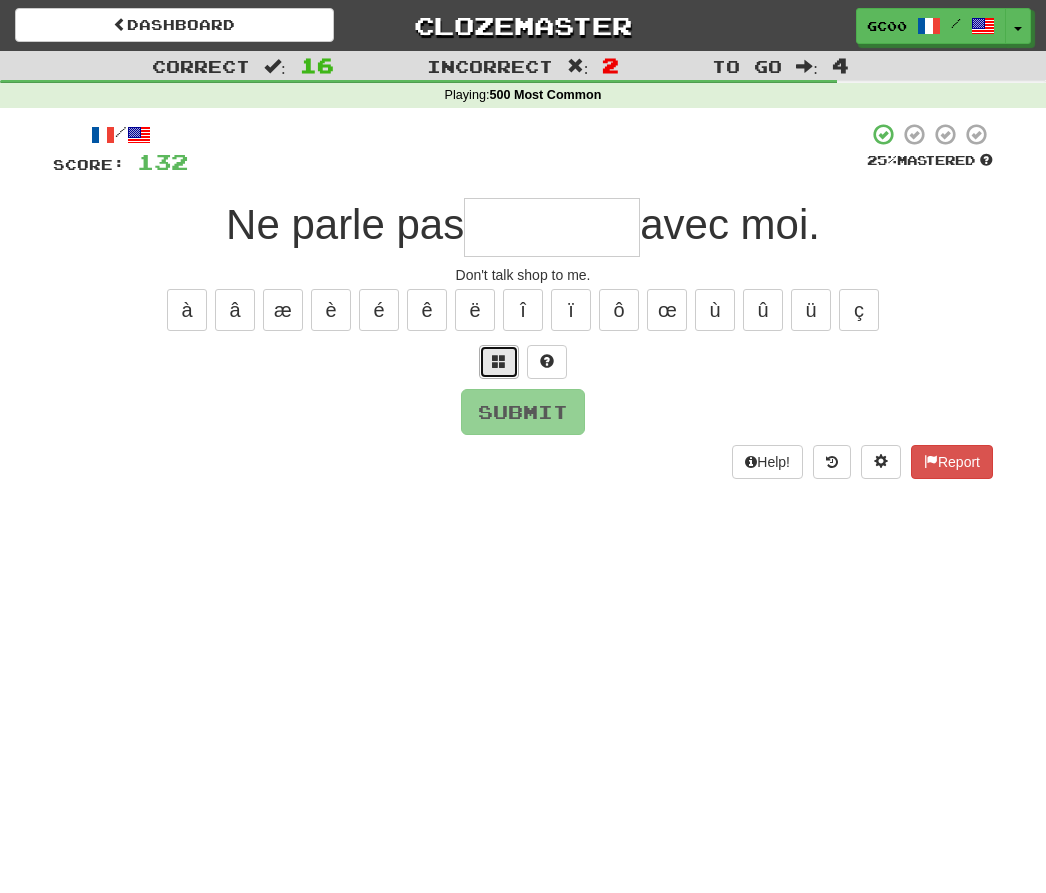 click at bounding box center [499, 362] 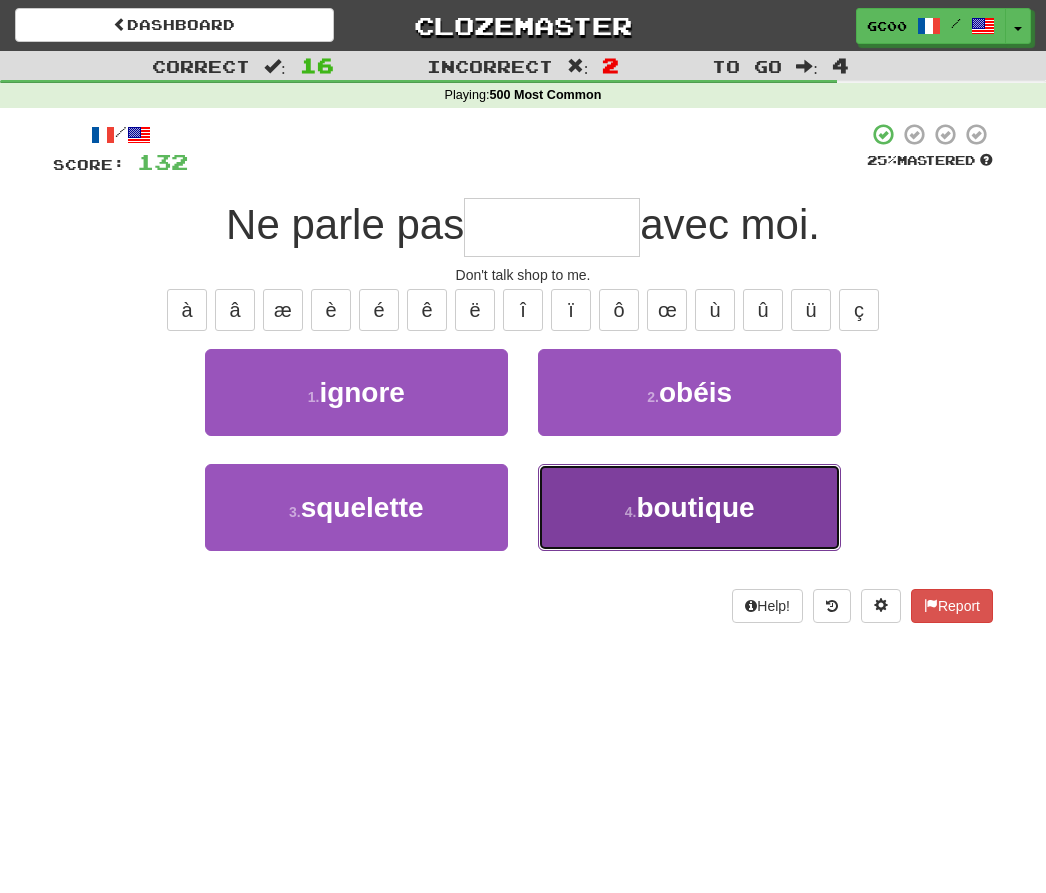 click on "boutique" at bounding box center [695, 507] 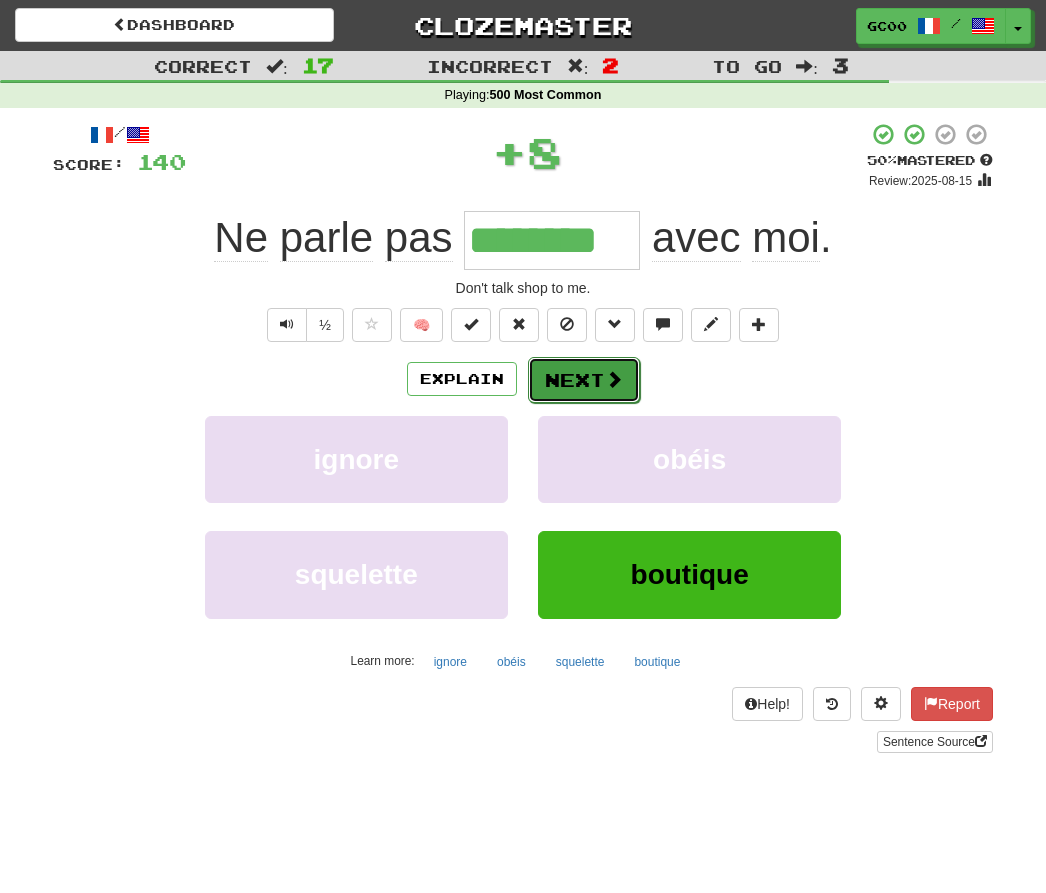 click on "Next" at bounding box center (584, 380) 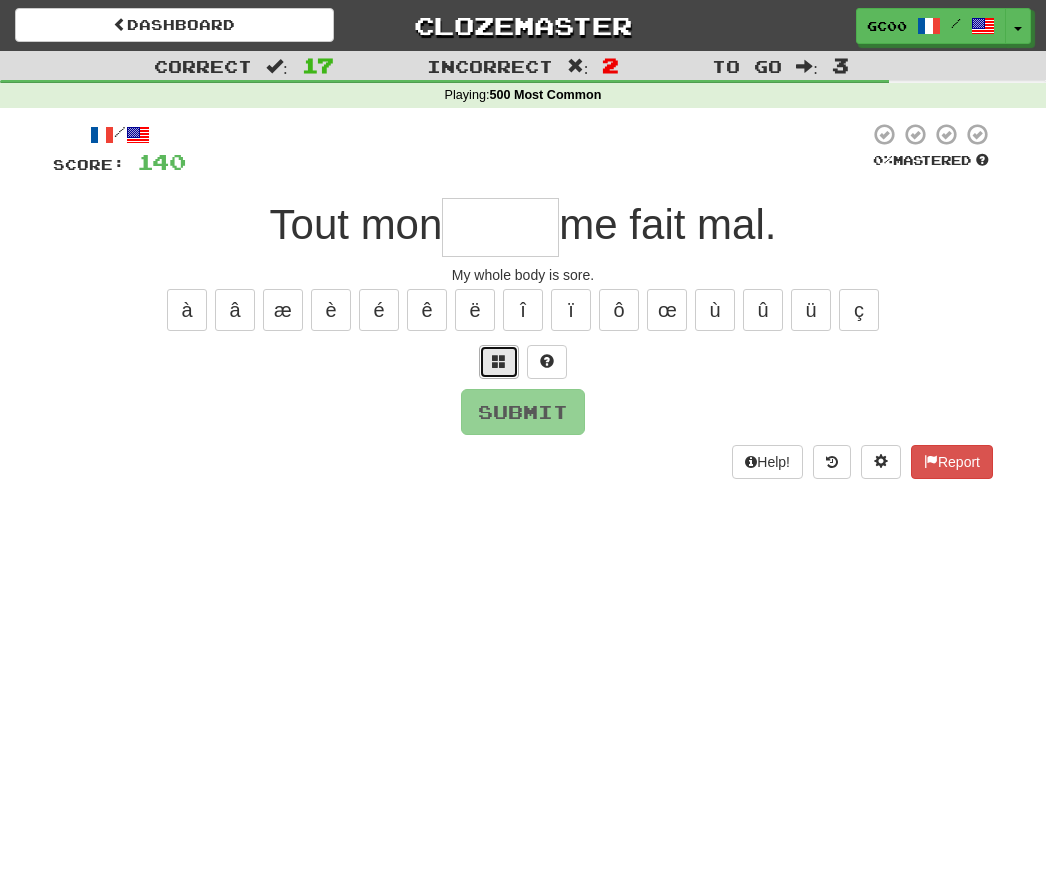 click at bounding box center (499, 362) 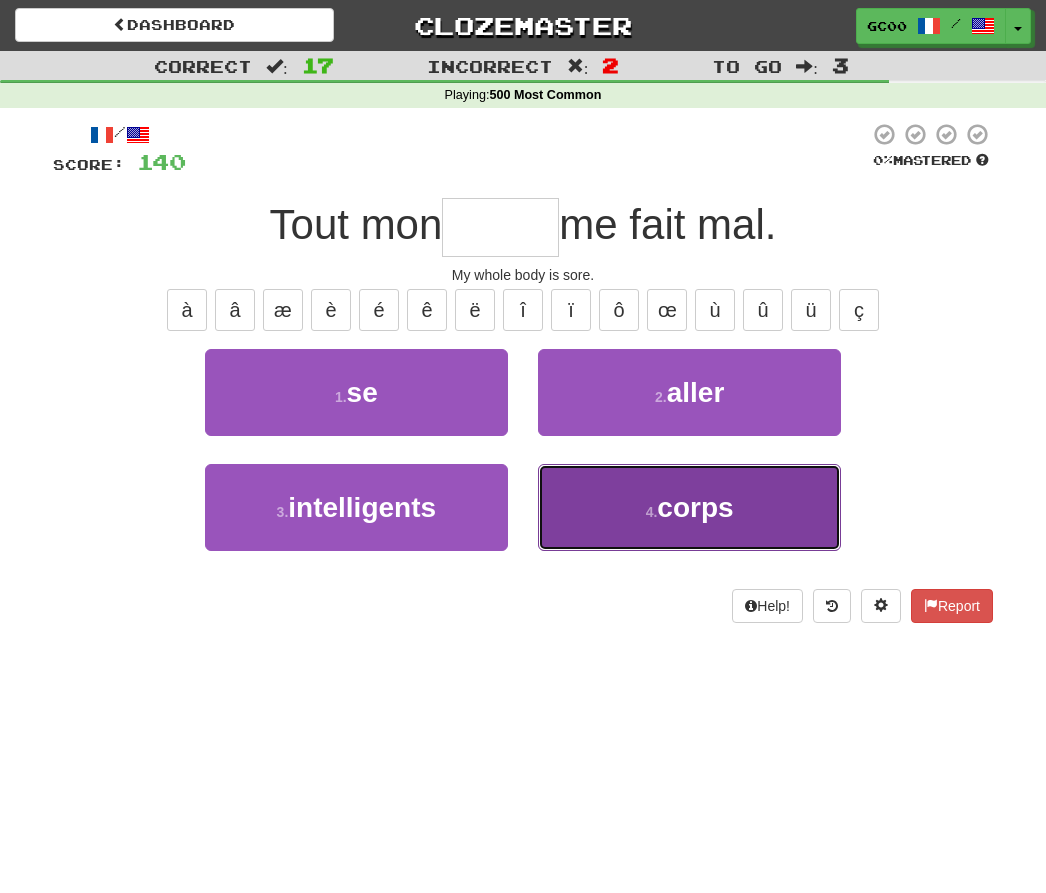 click on "4 .  corps" at bounding box center (689, 507) 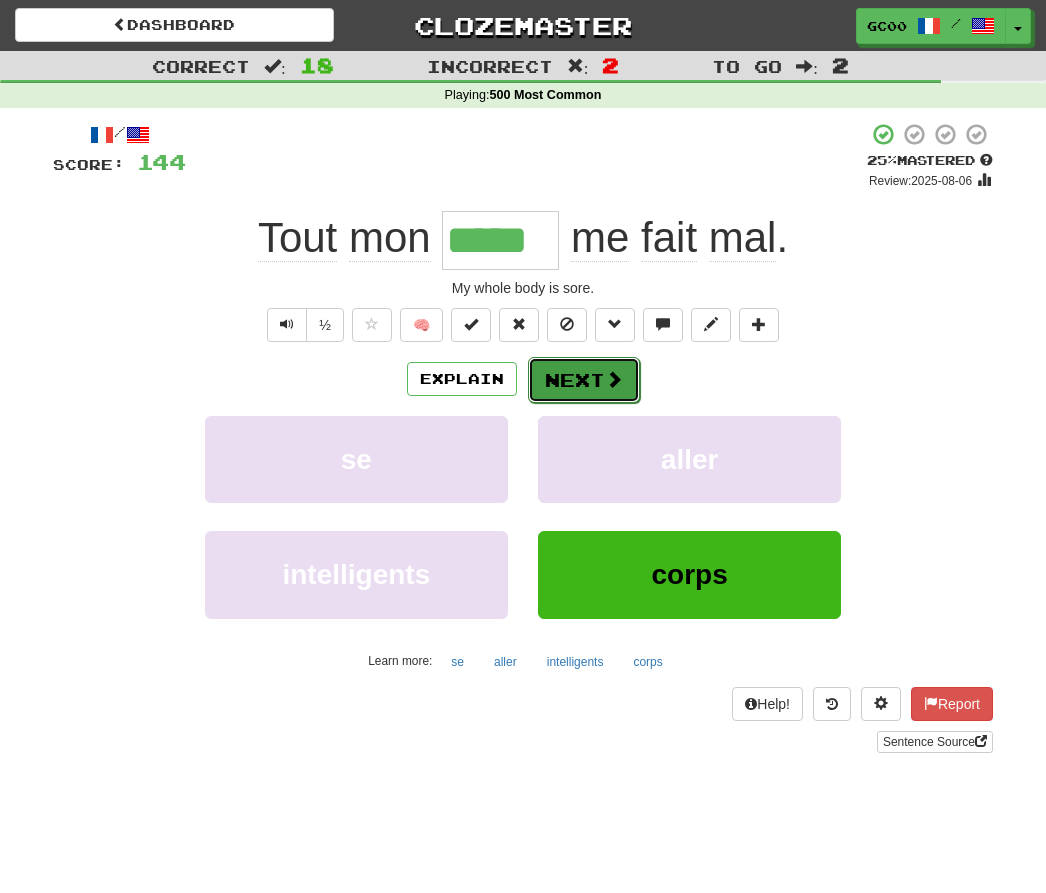 click on "Next" at bounding box center [584, 380] 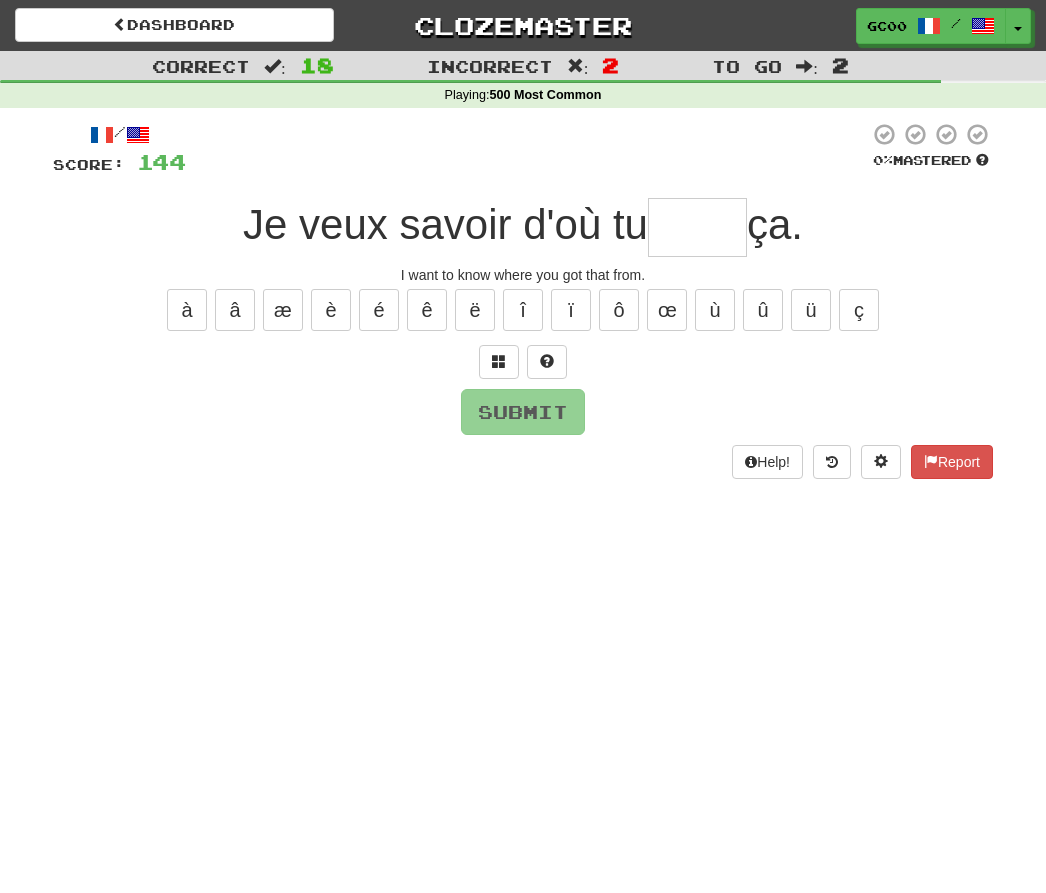 type on "*" 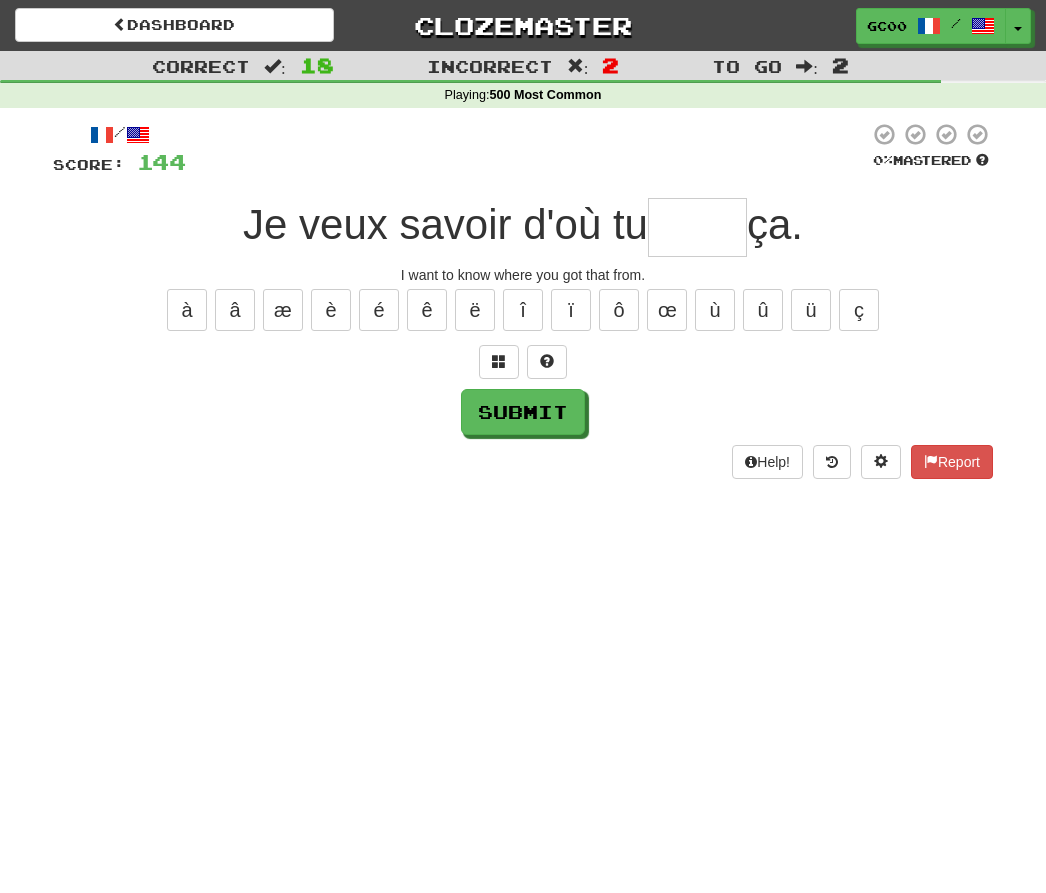 type on "*" 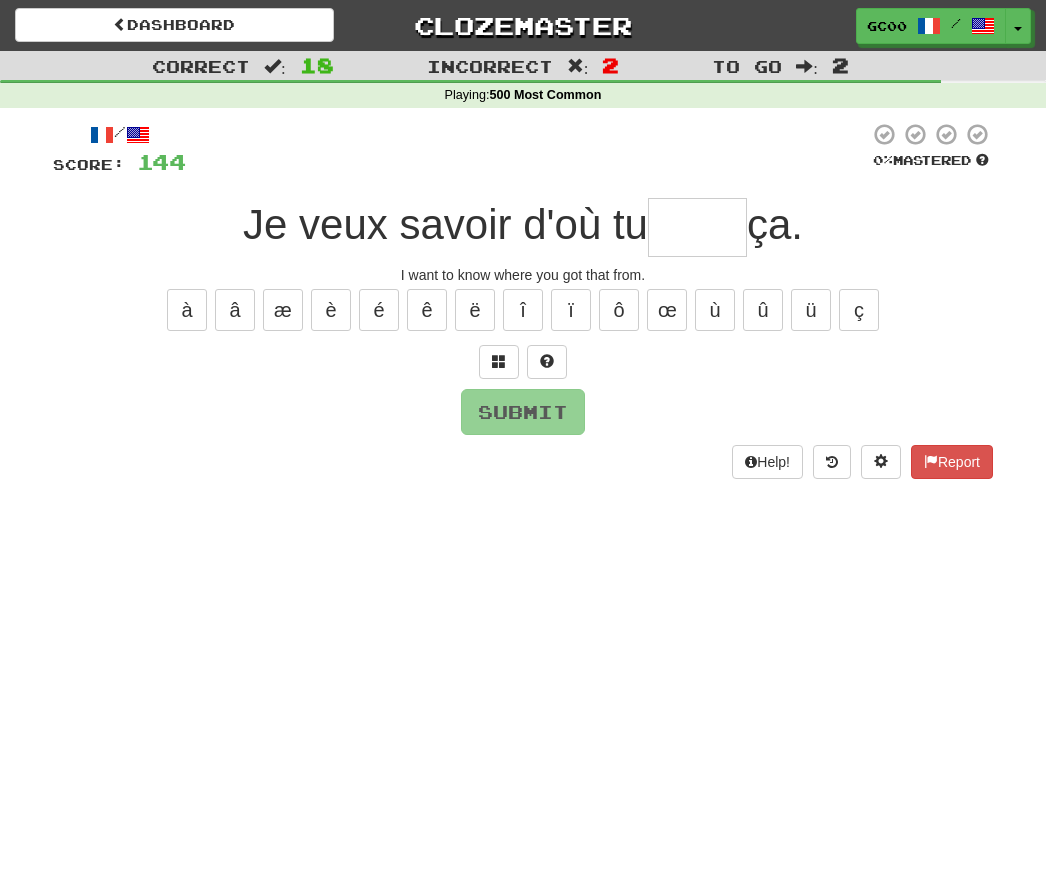 type on "*" 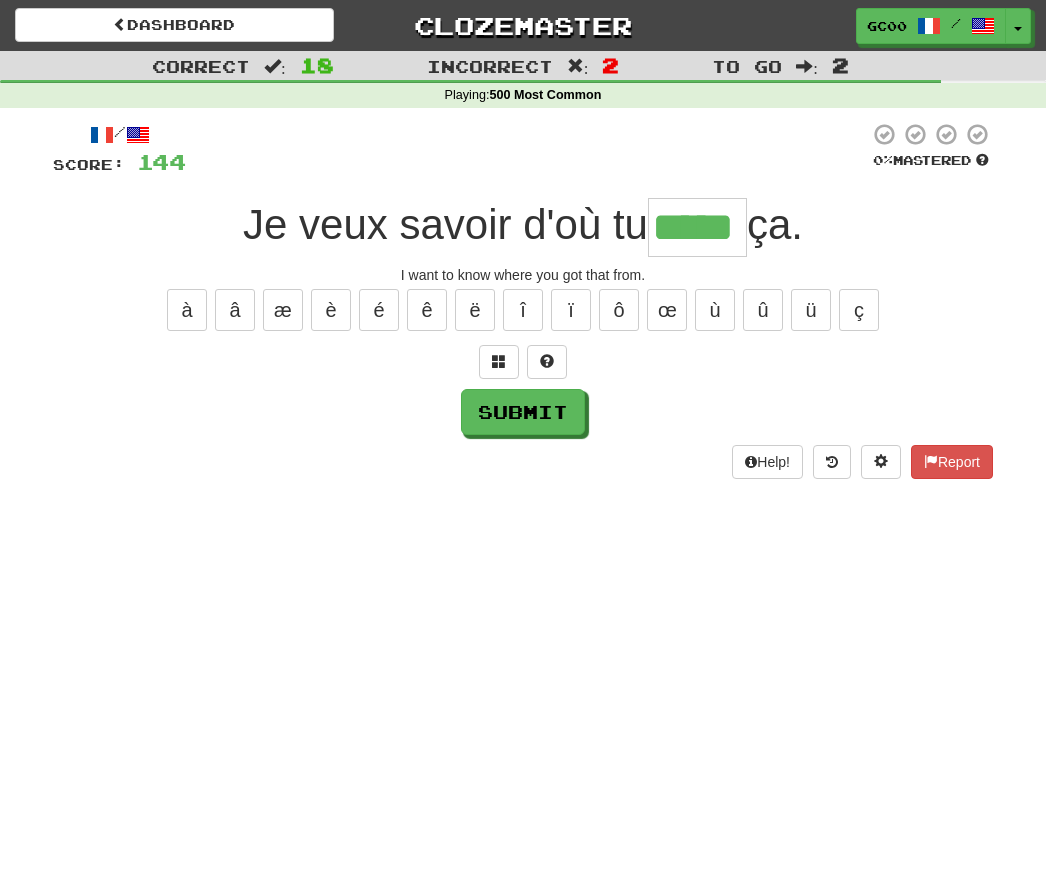 type on "*****" 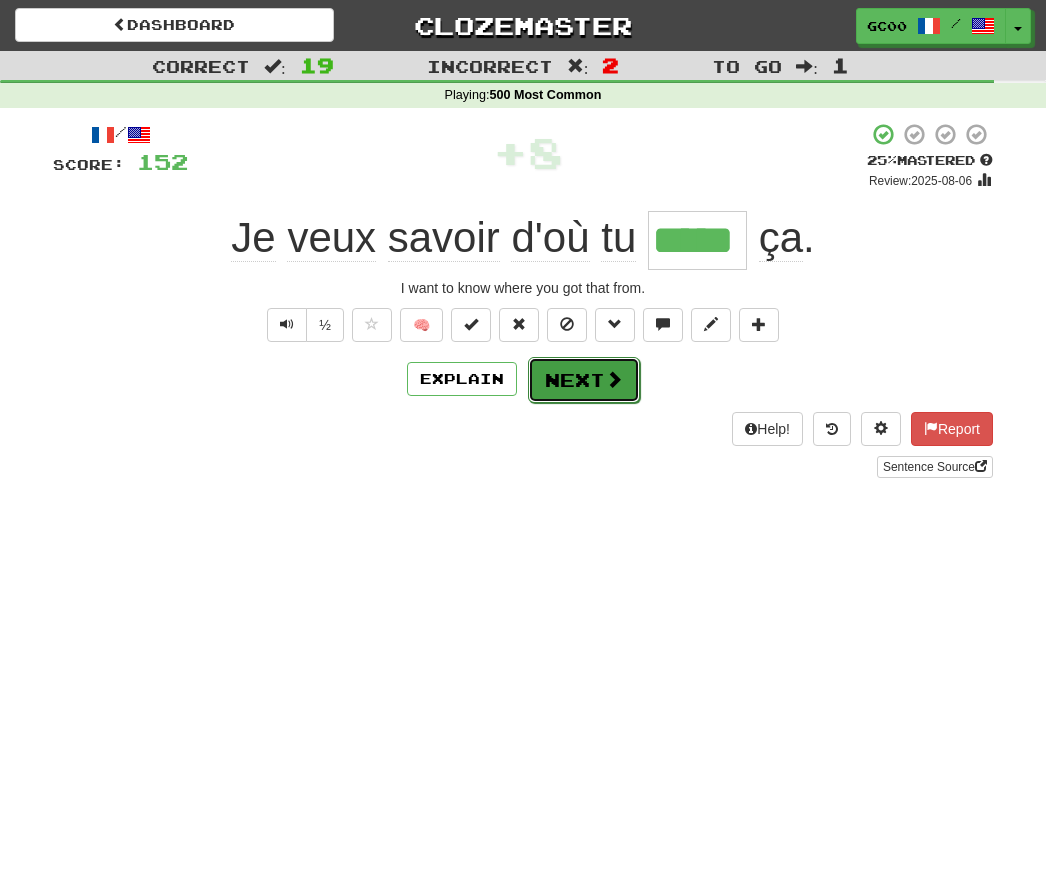 click on "Next" at bounding box center (584, 380) 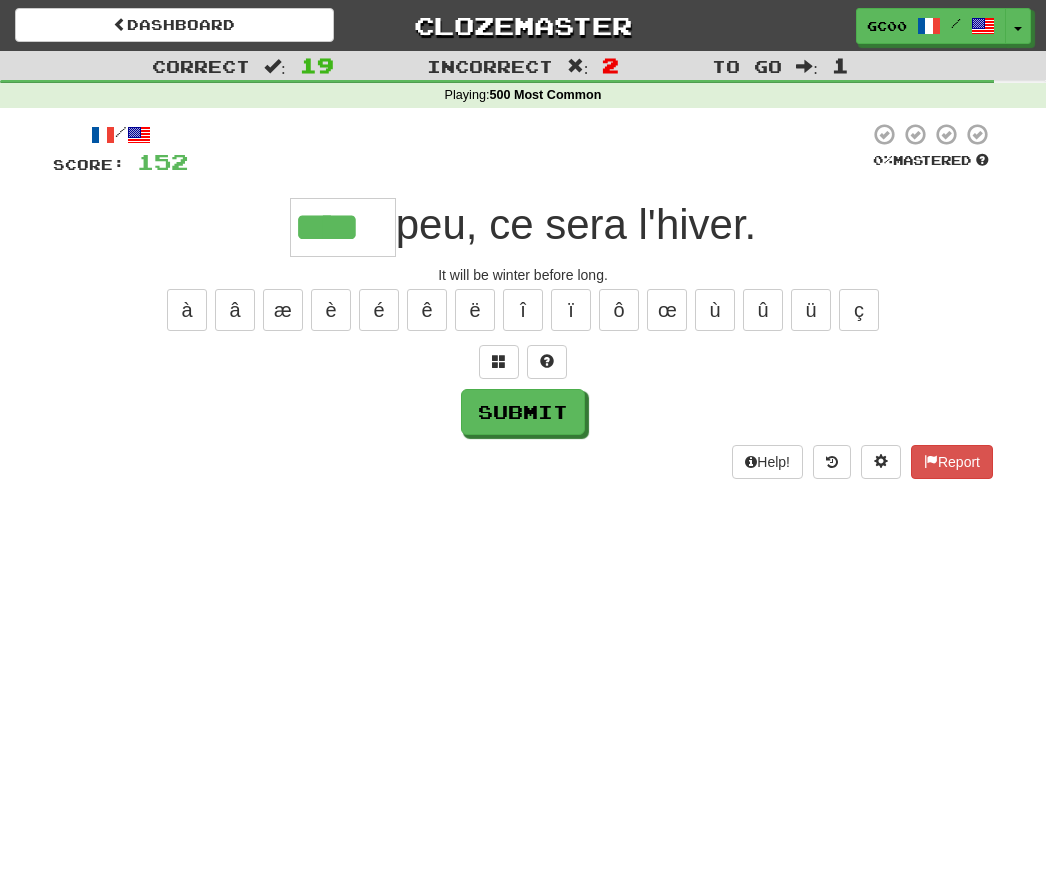 type on "****" 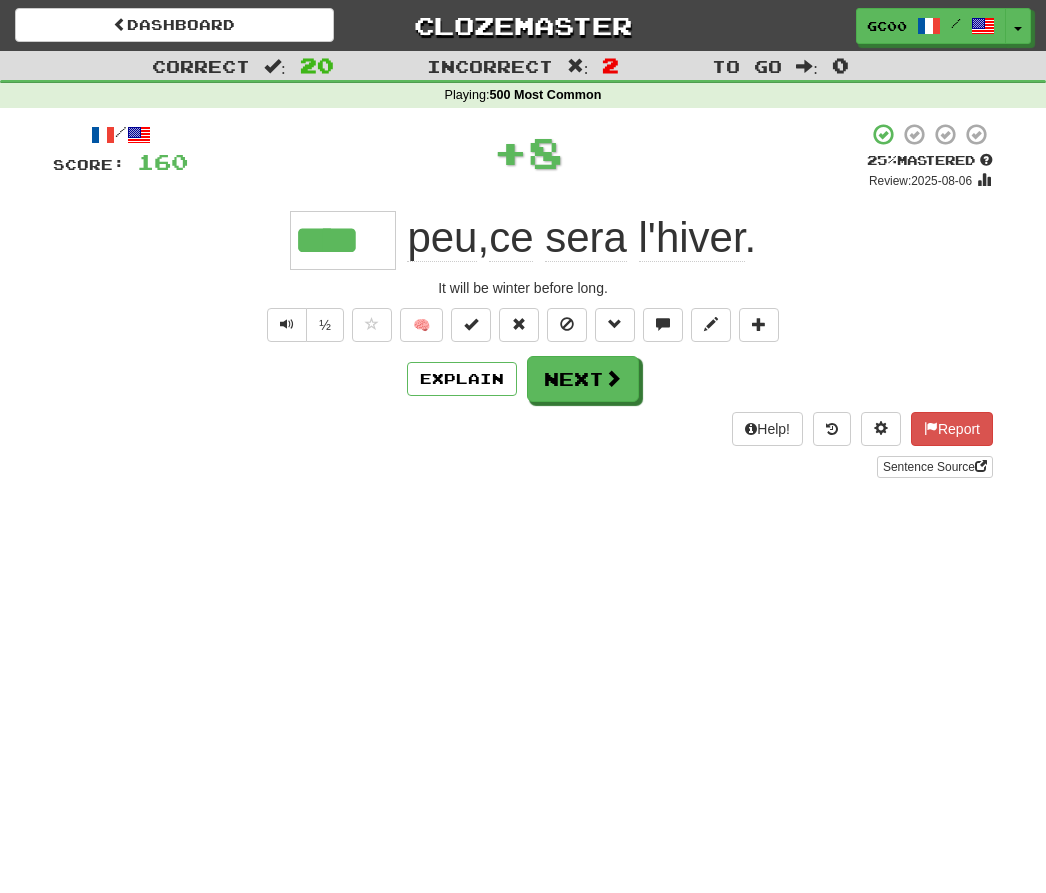 click on "Help!  Report Sentence Source" at bounding box center [523, 445] 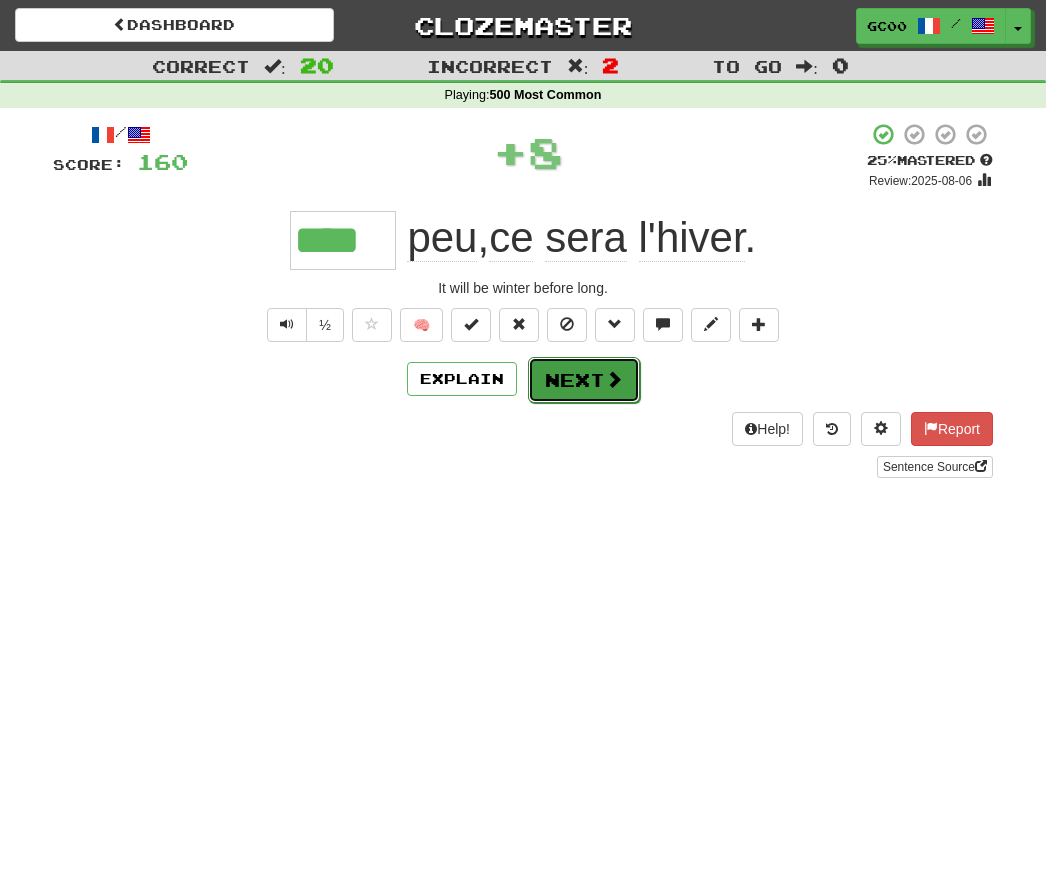 click on "Next" at bounding box center [584, 380] 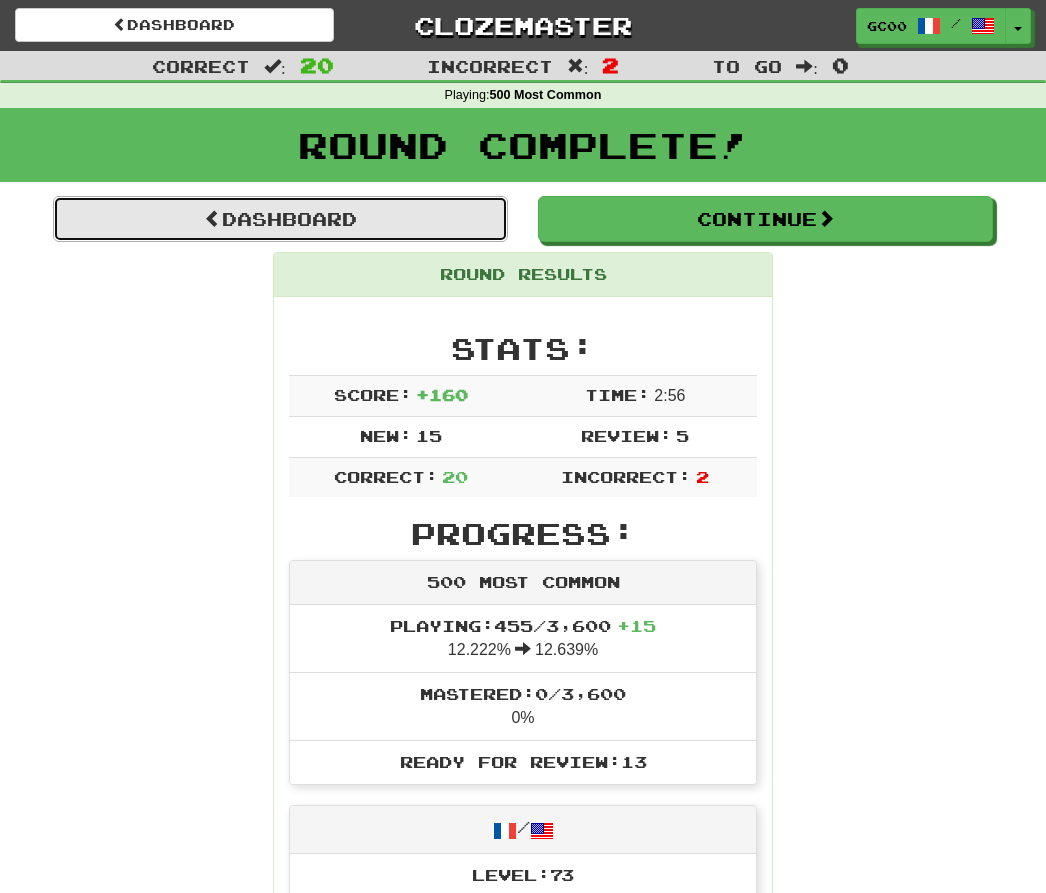 click on "Dashboard" at bounding box center (280, 219) 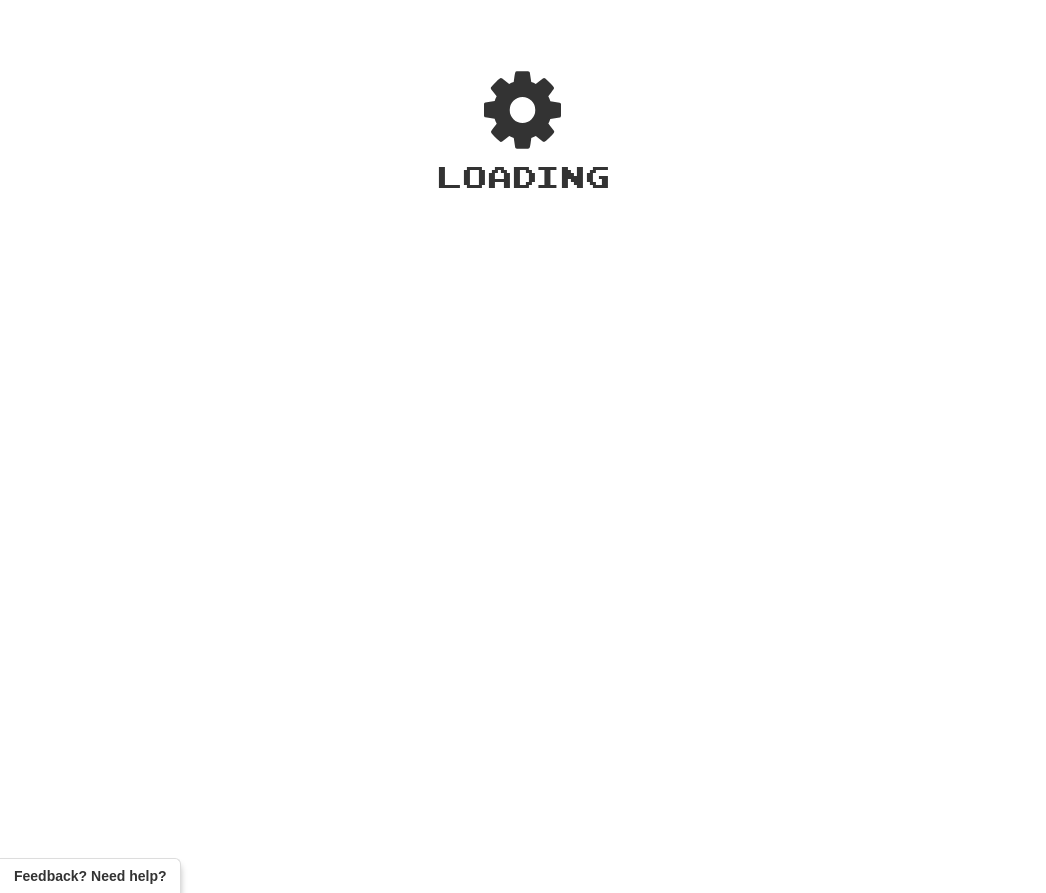 scroll, scrollTop: 0, scrollLeft: 0, axis: both 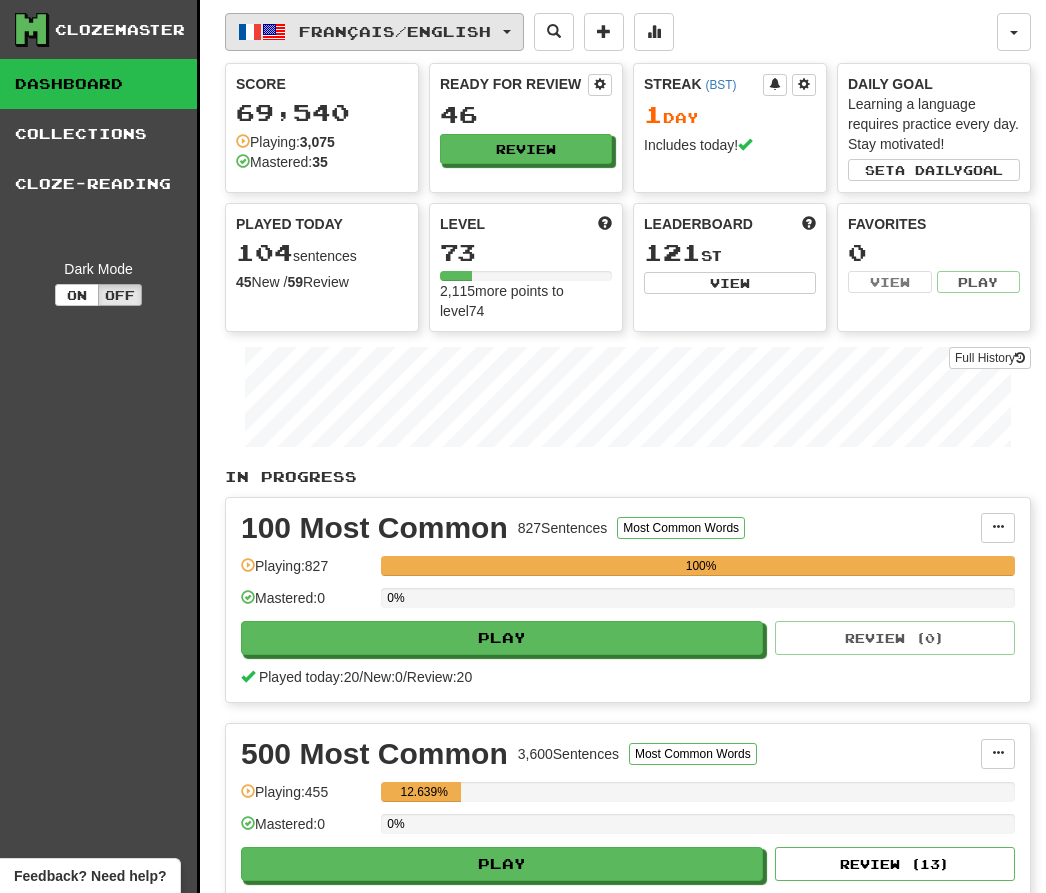 click on "Français  /  English" at bounding box center (395, 31) 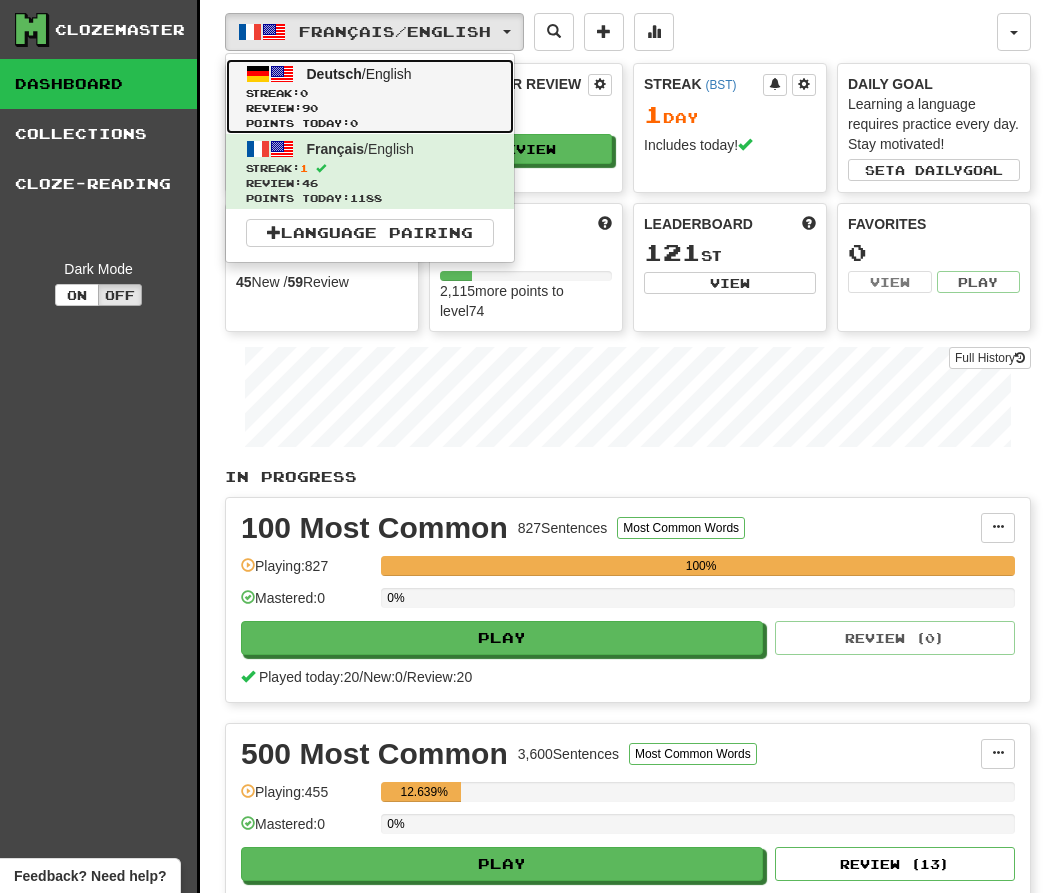 click on "Streak:  0" at bounding box center [370, 93] 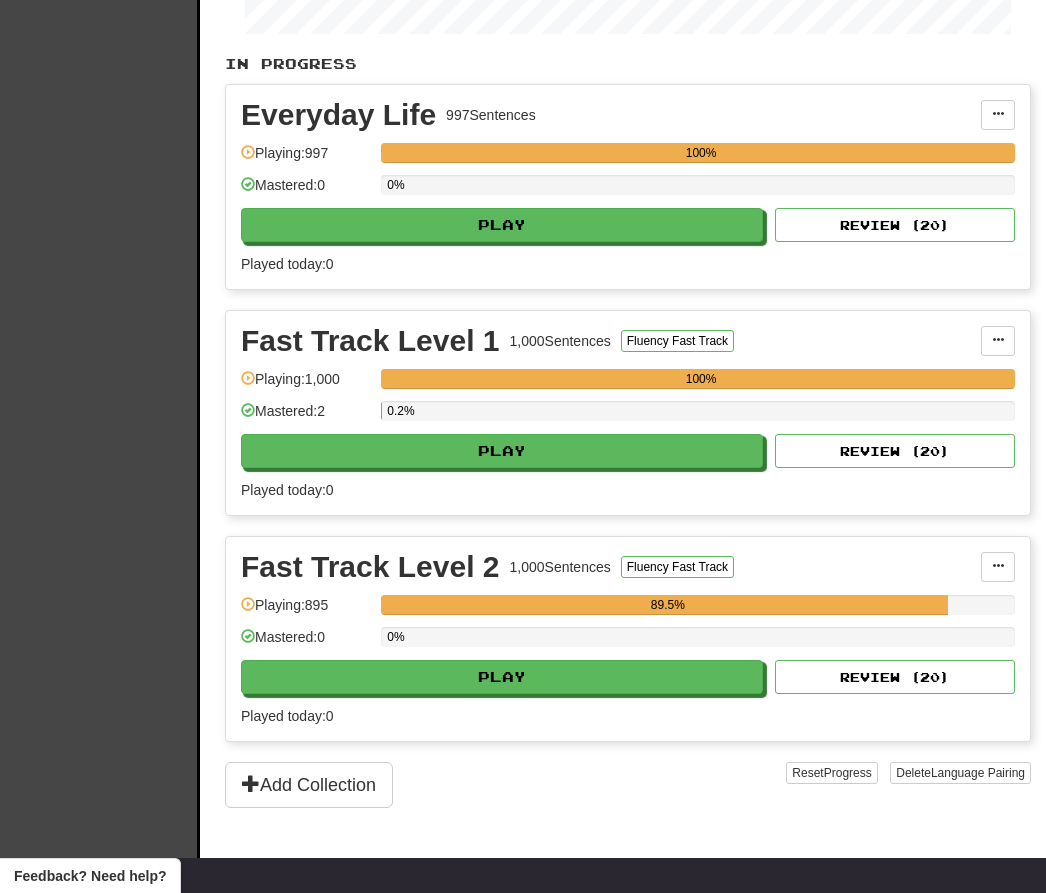 scroll, scrollTop: 411, scrollLeft: 0, axis: vertical 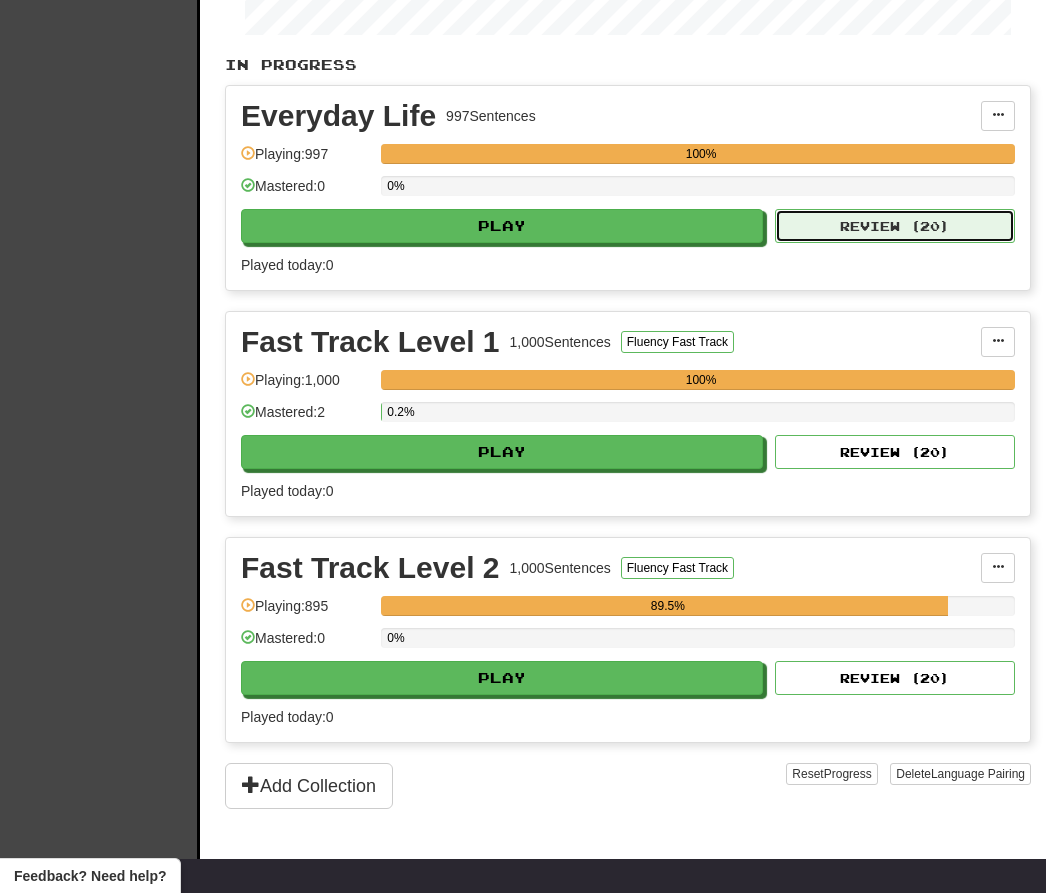 click on "Review ( 20 )" at bounding box center (895, 226) 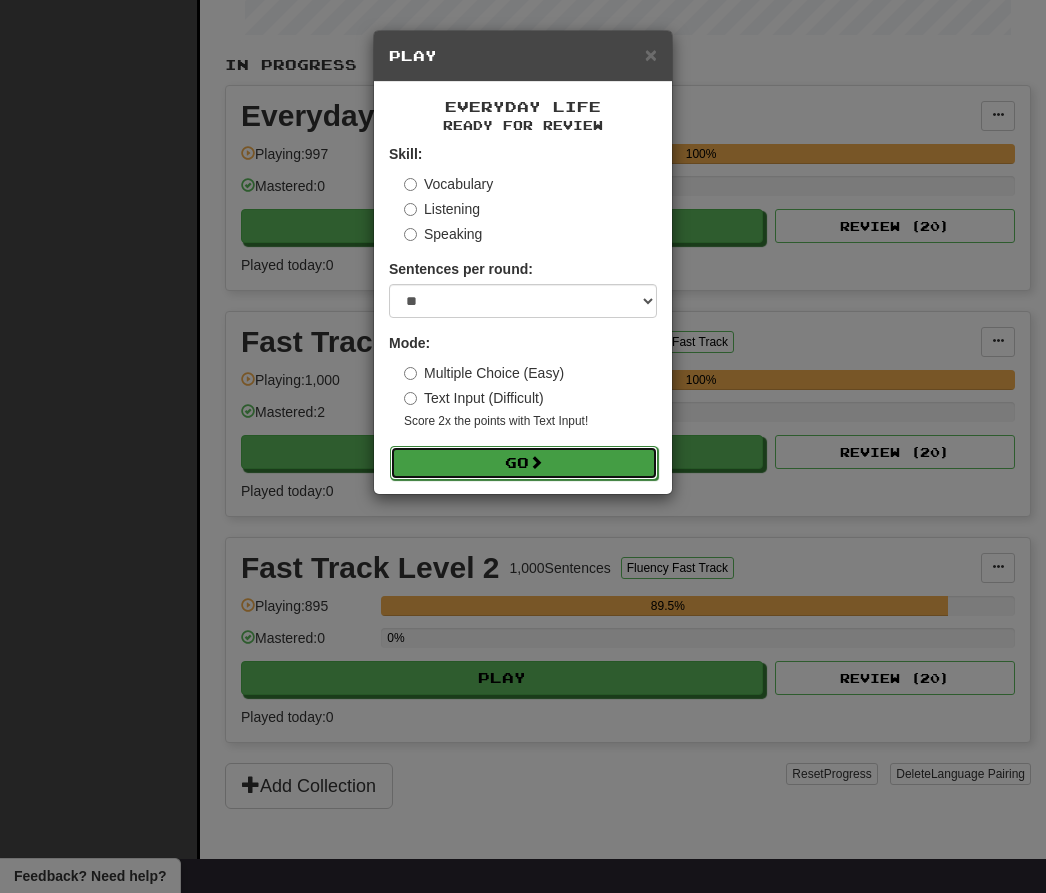 click on "Go" at bounding box center (524, 463) 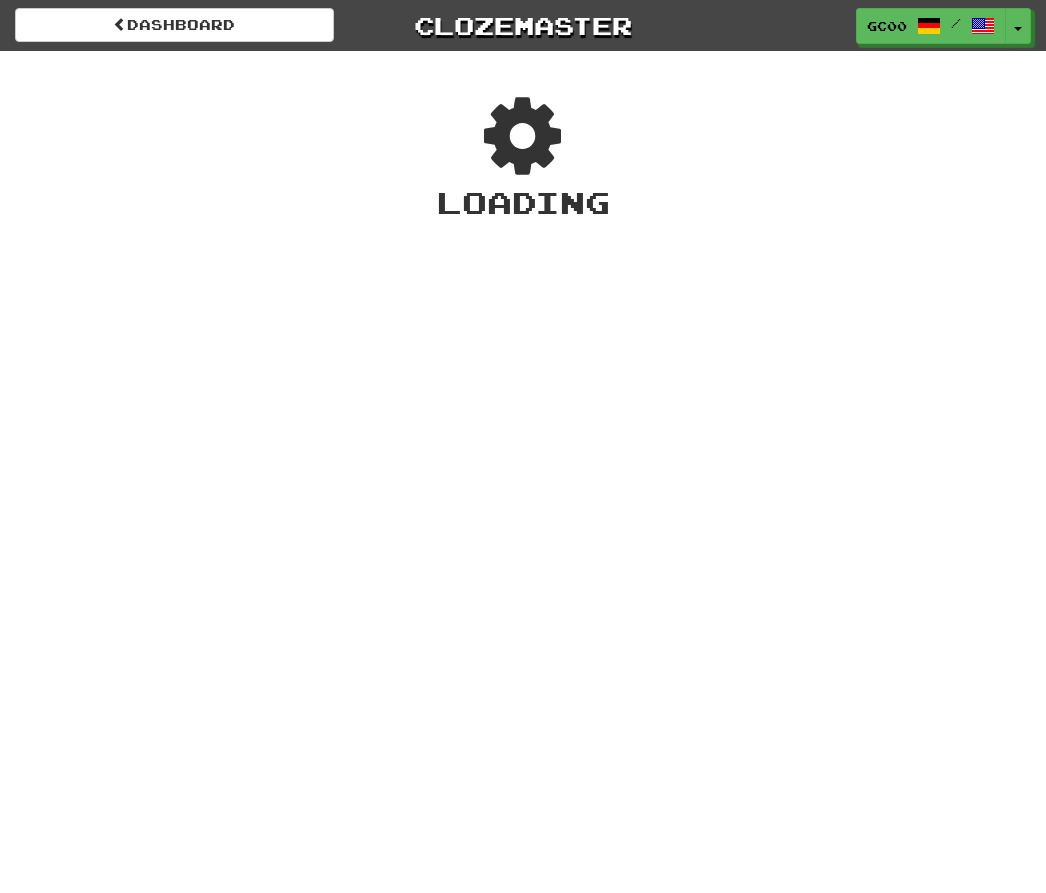 scroll, scrollTop: 0, scrollLeft: 0, axis: both 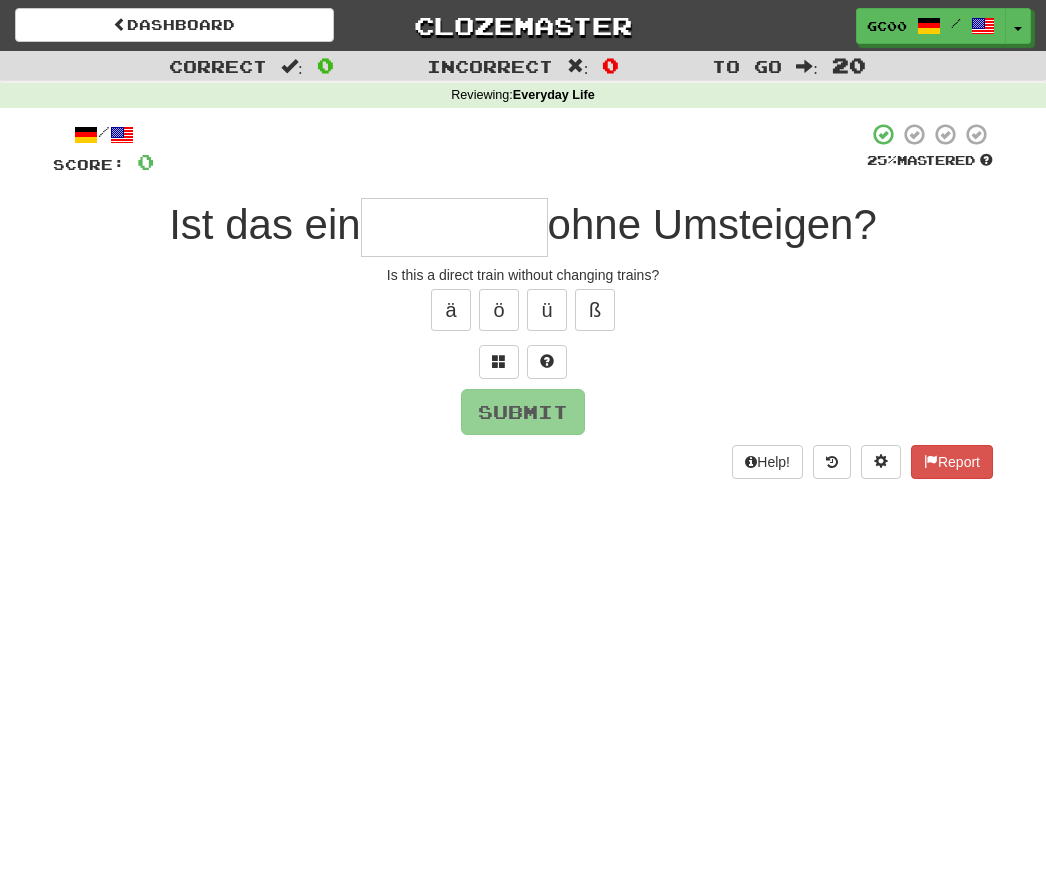 click at bounding box center [454, 227] 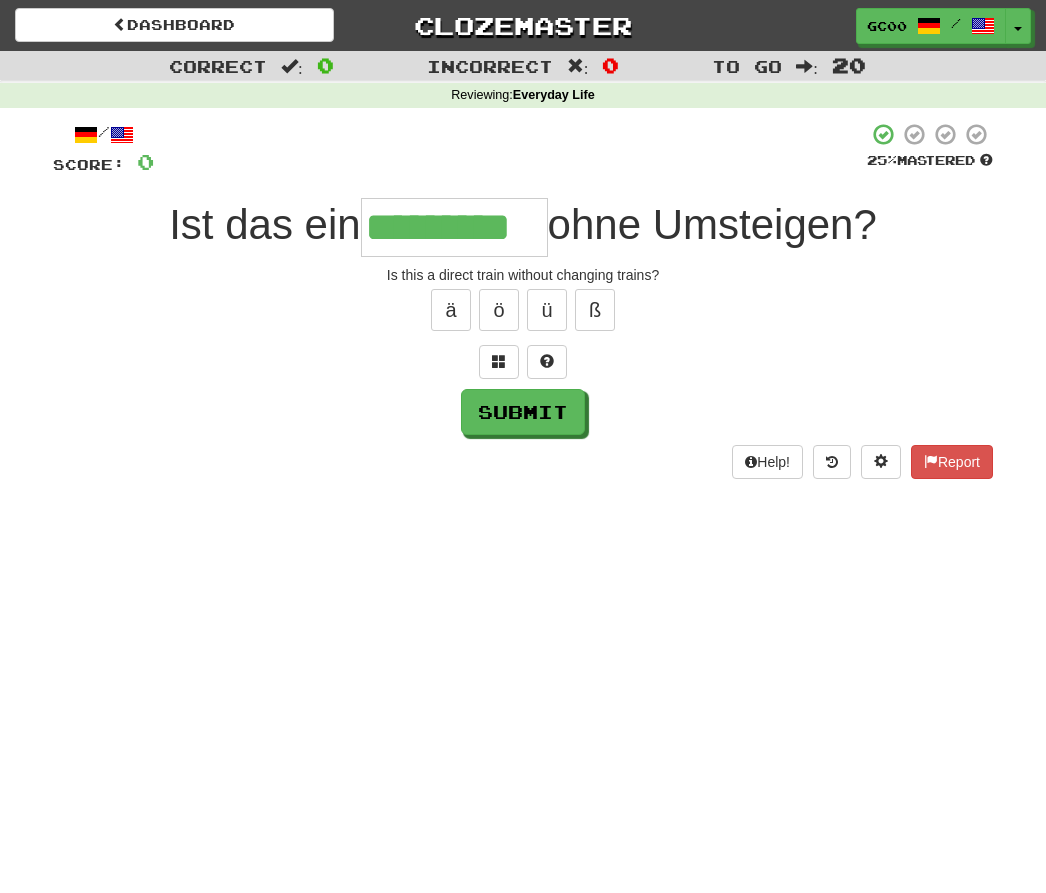 type on "*********" 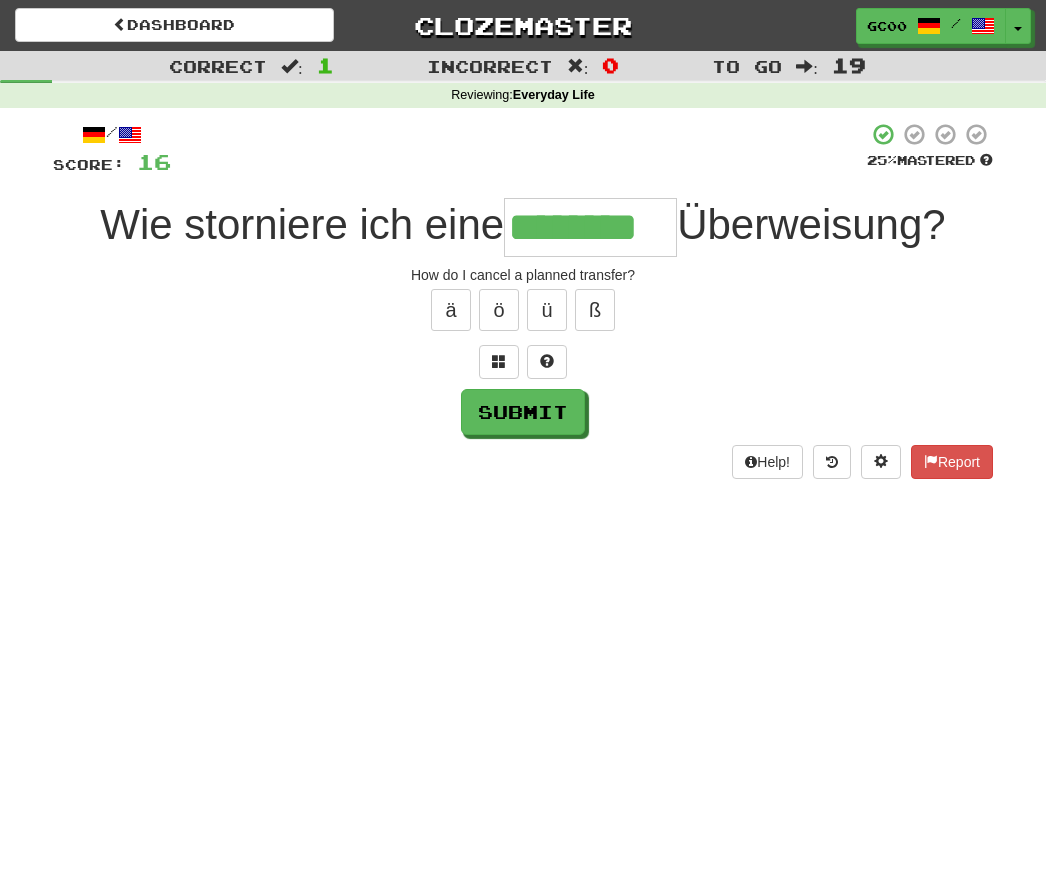 type on "********" 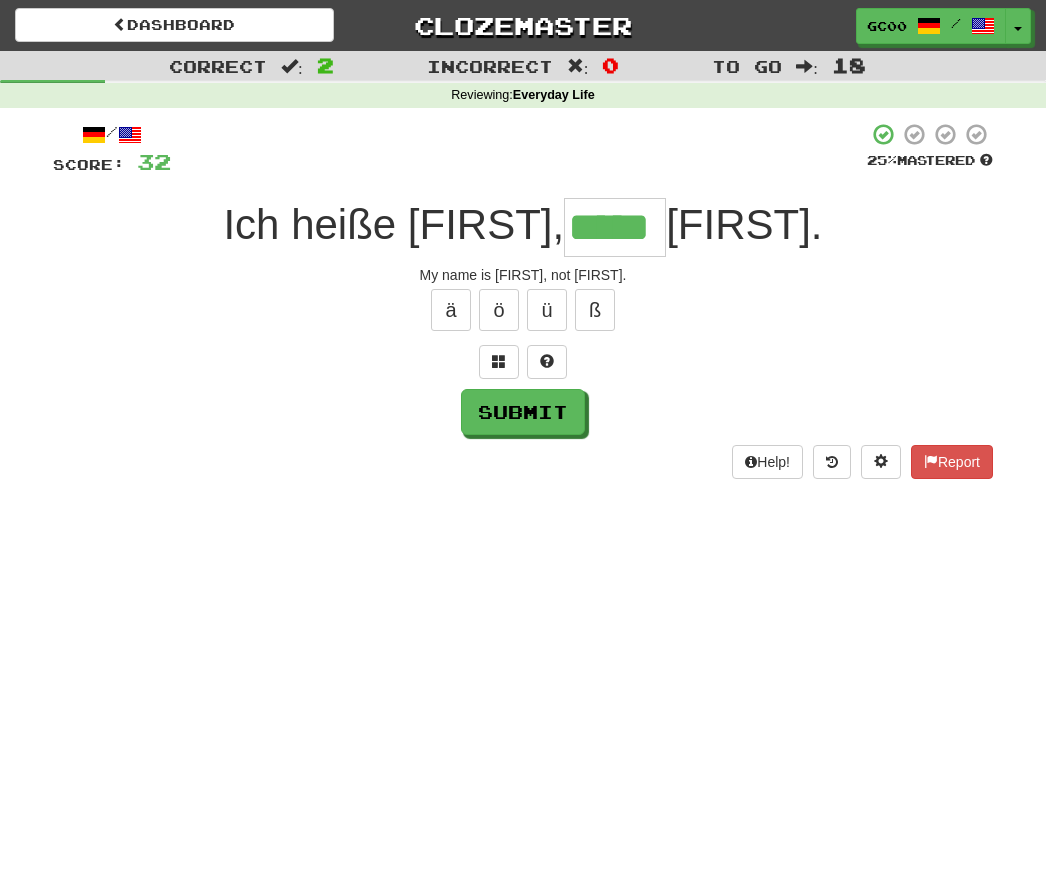 type on "*****" 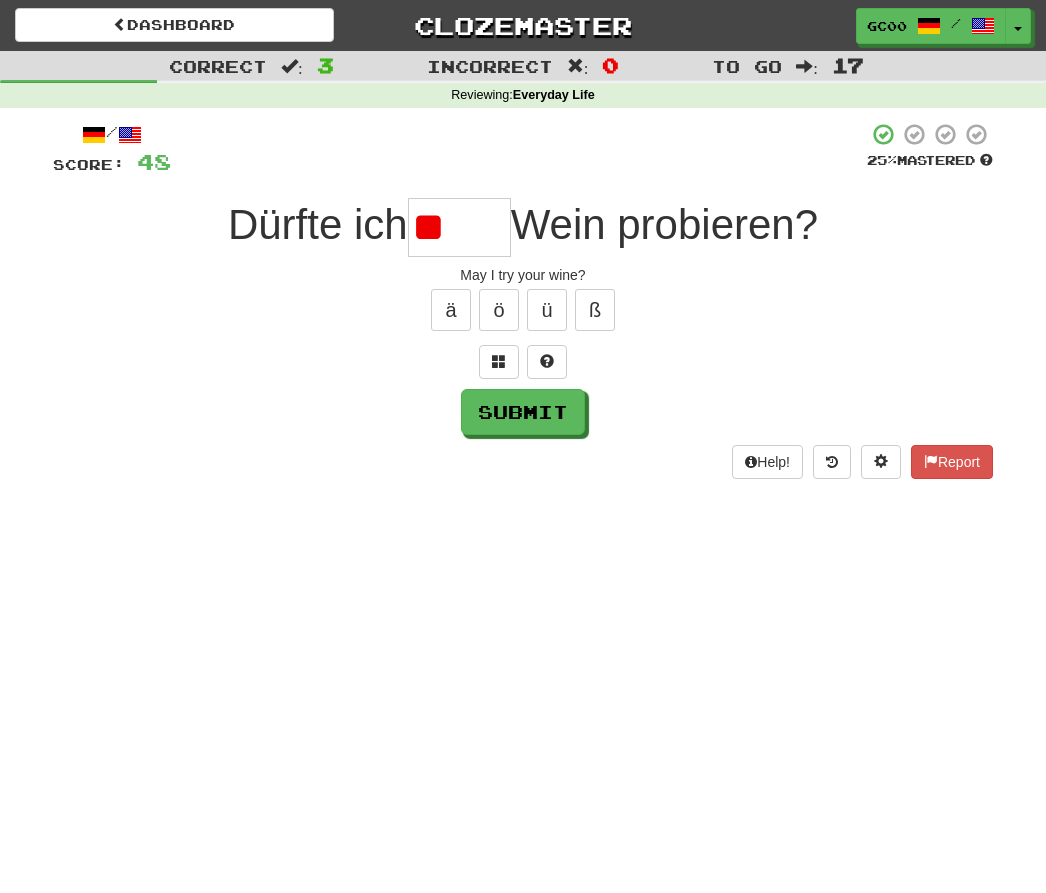 type on "*" 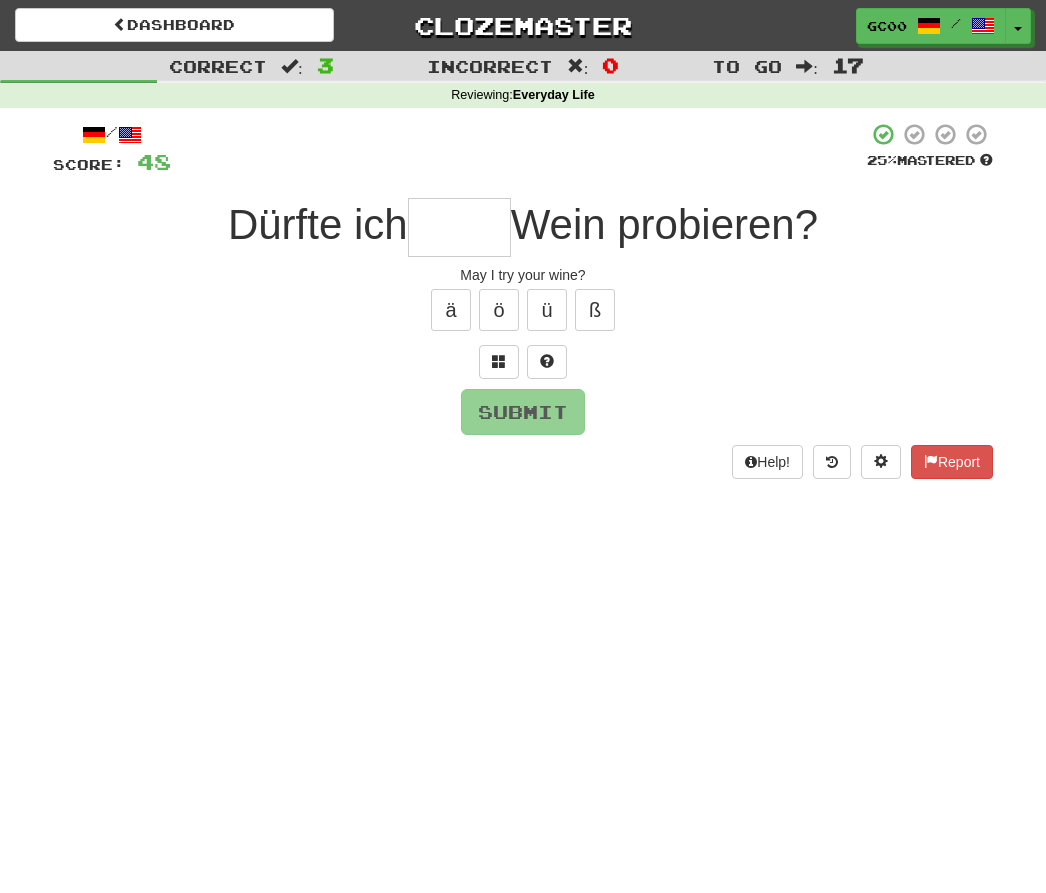 type on "*" 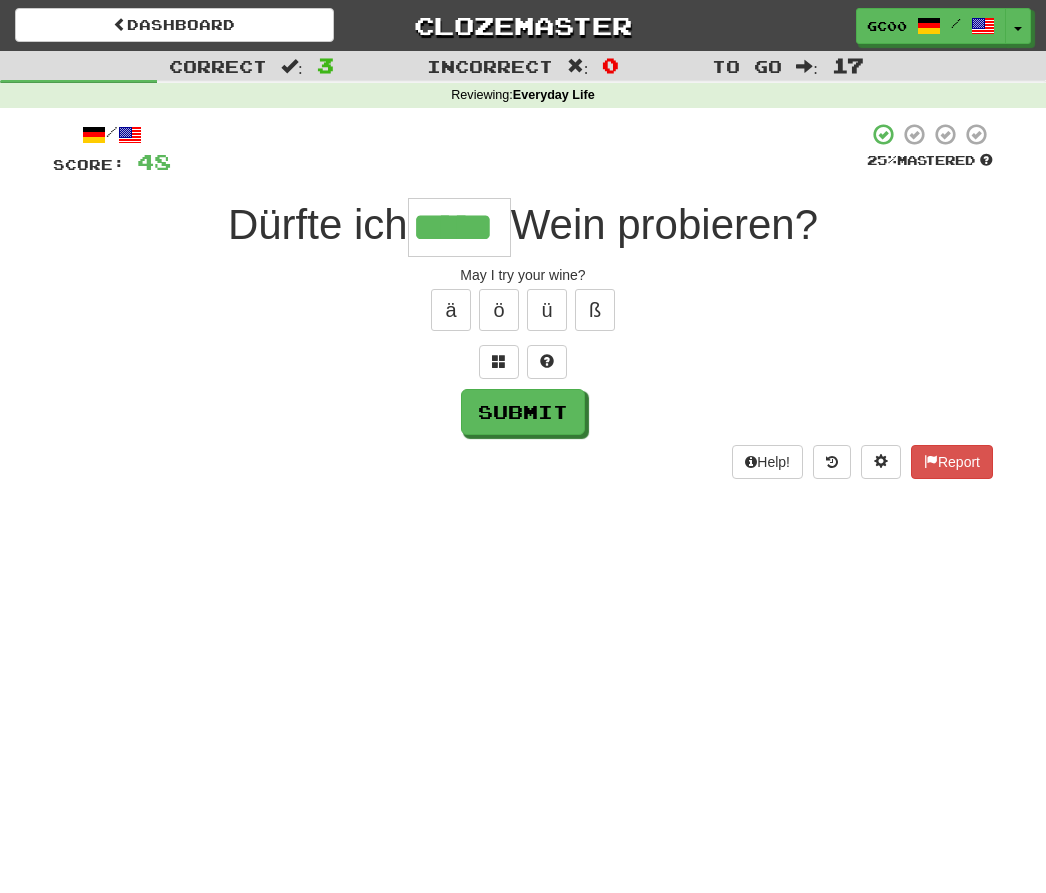 type on "*****" 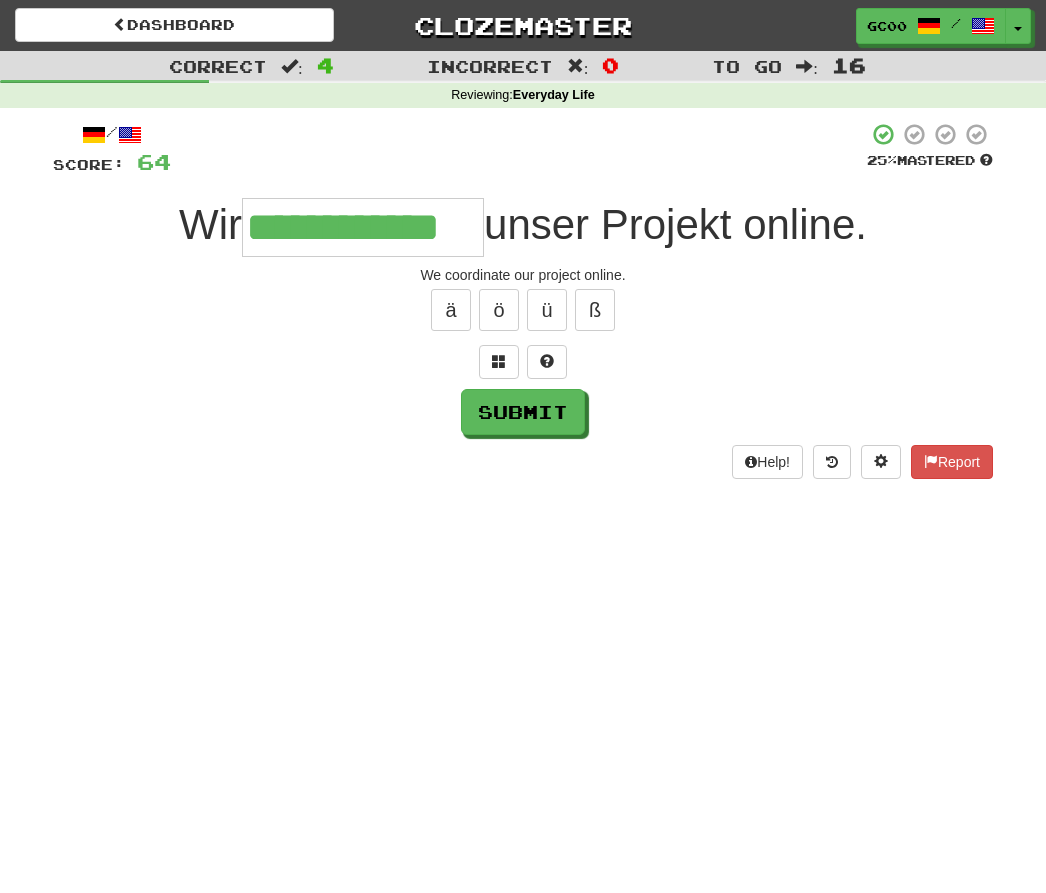 type on "**********" 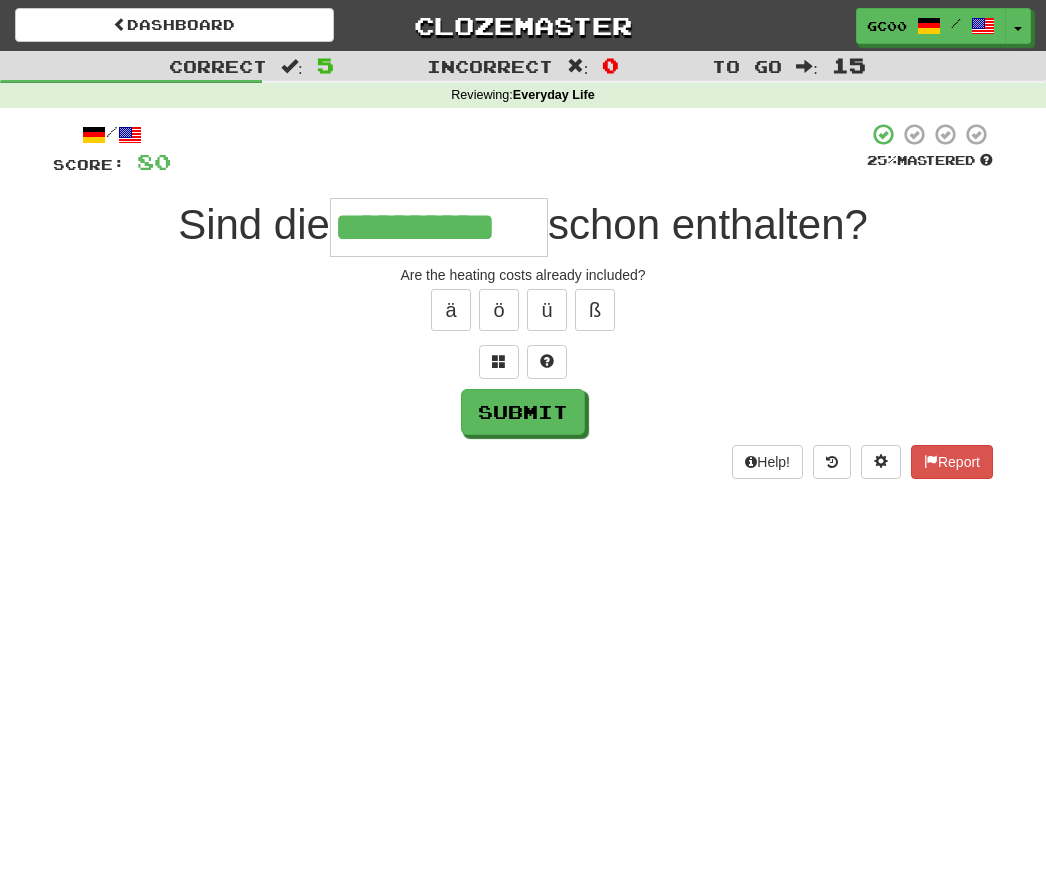 type on "**********" 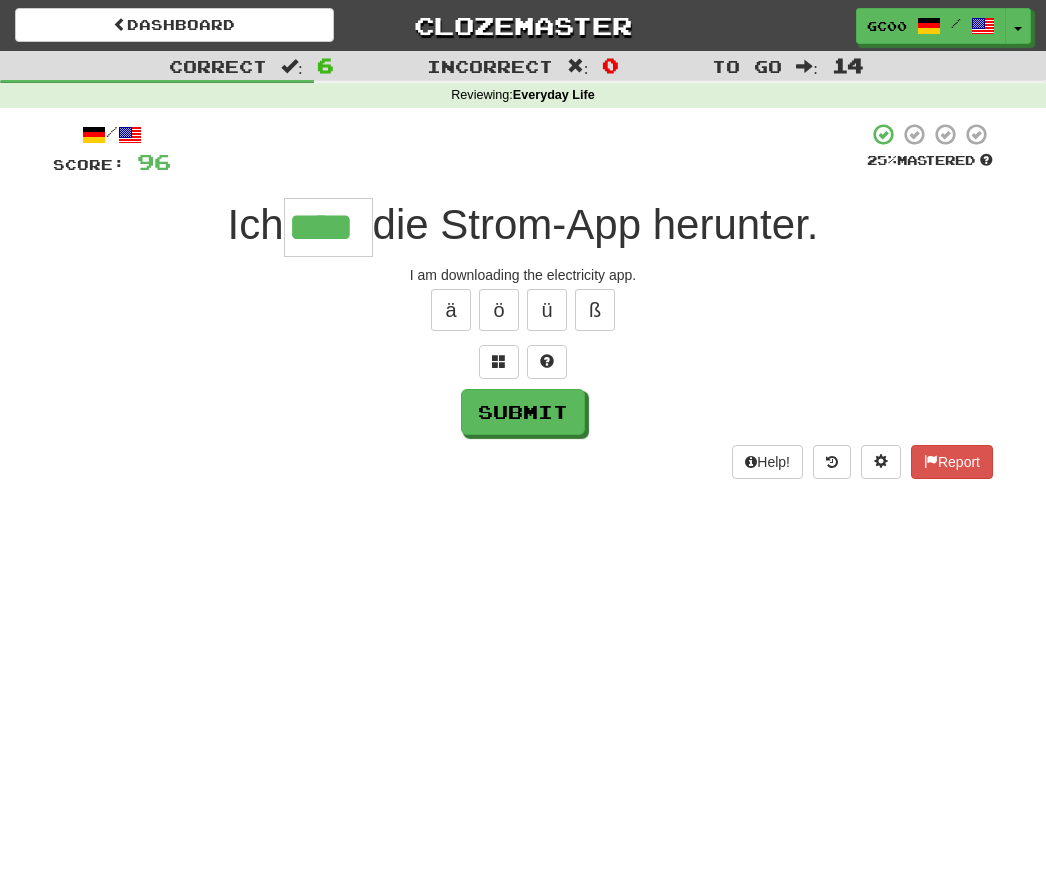 type on "****" 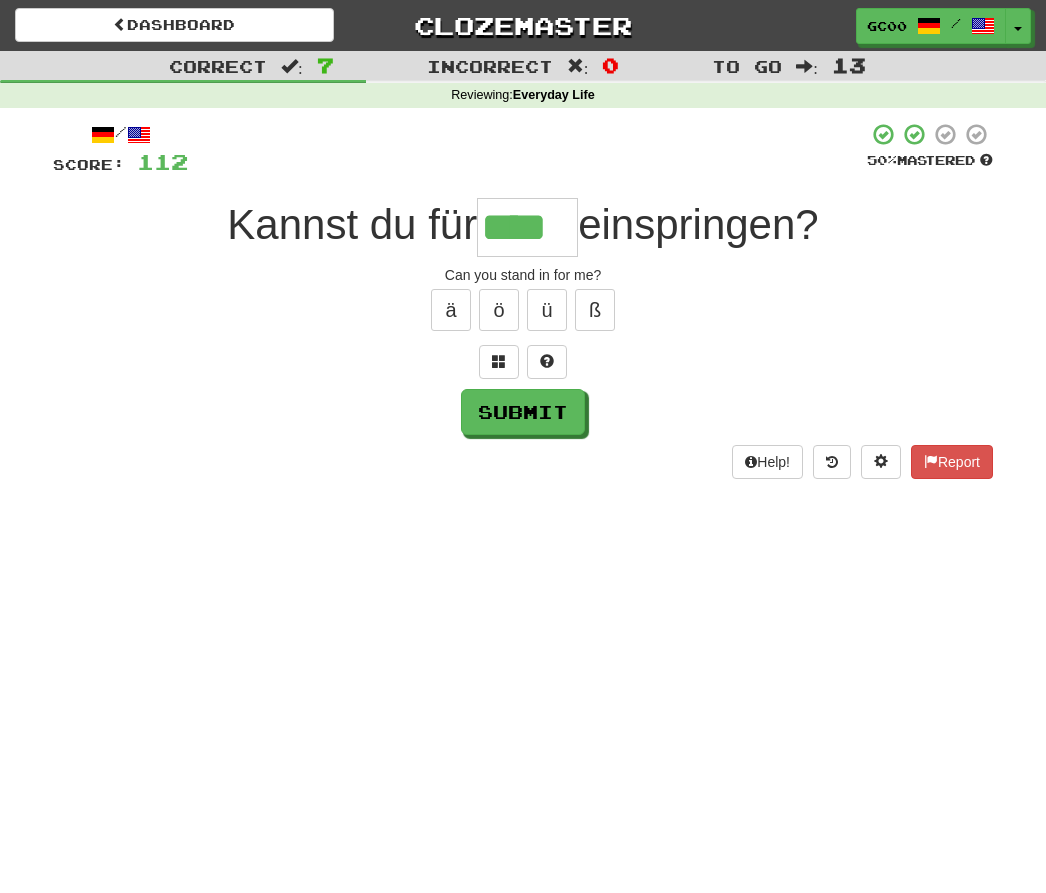 type on "****" 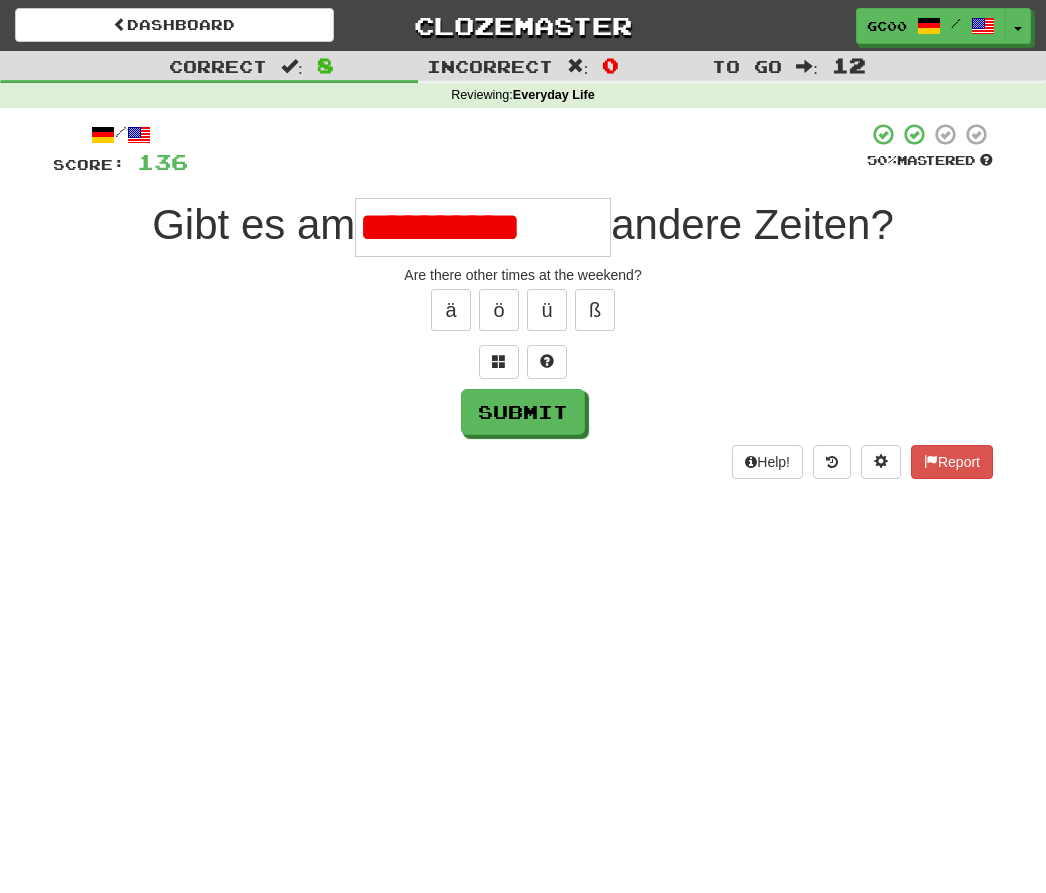 scroll, scrollTop: 0, scrollLeft: 0, axis: both 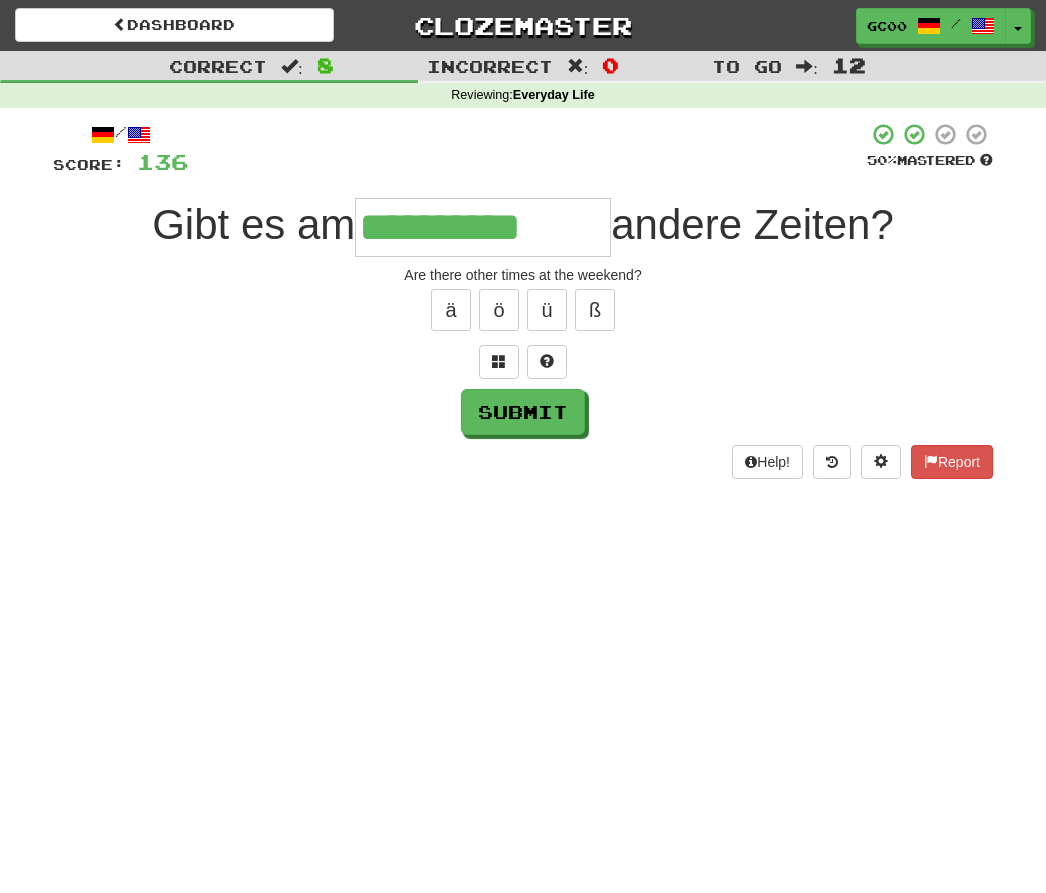 type on "**********" 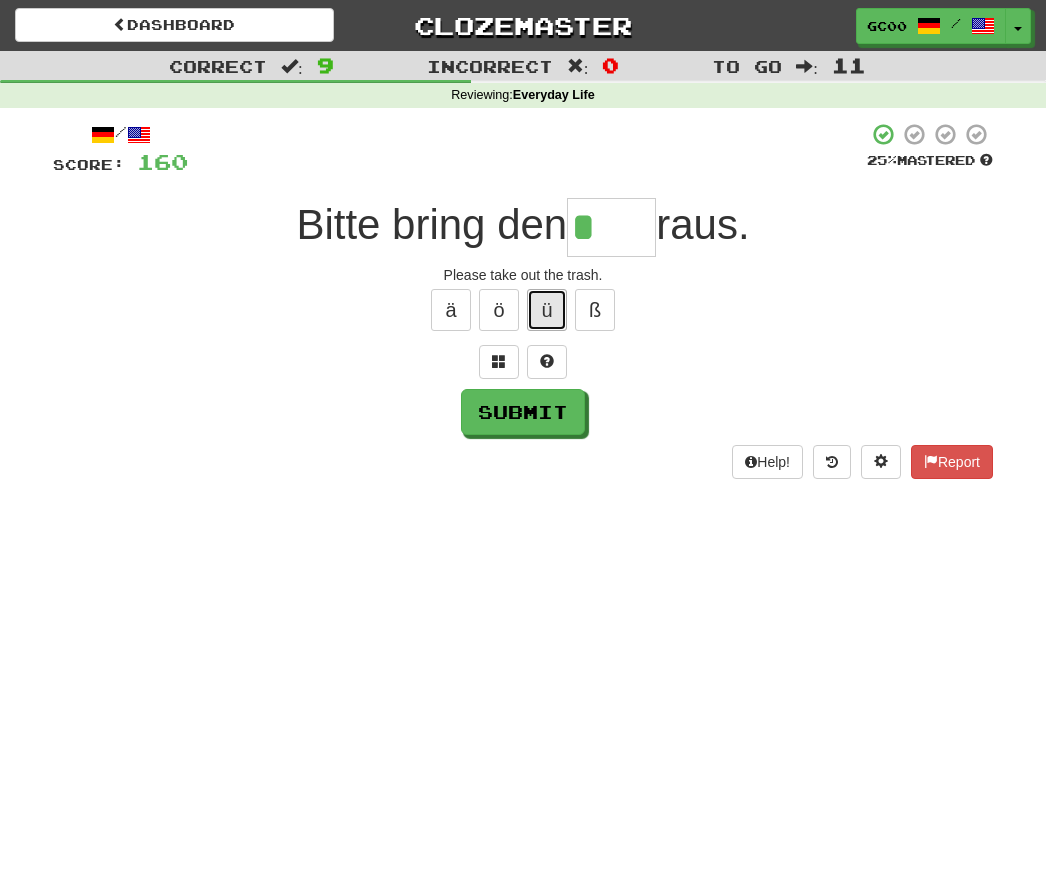 click on "ü" at bounding box center [547, 310] 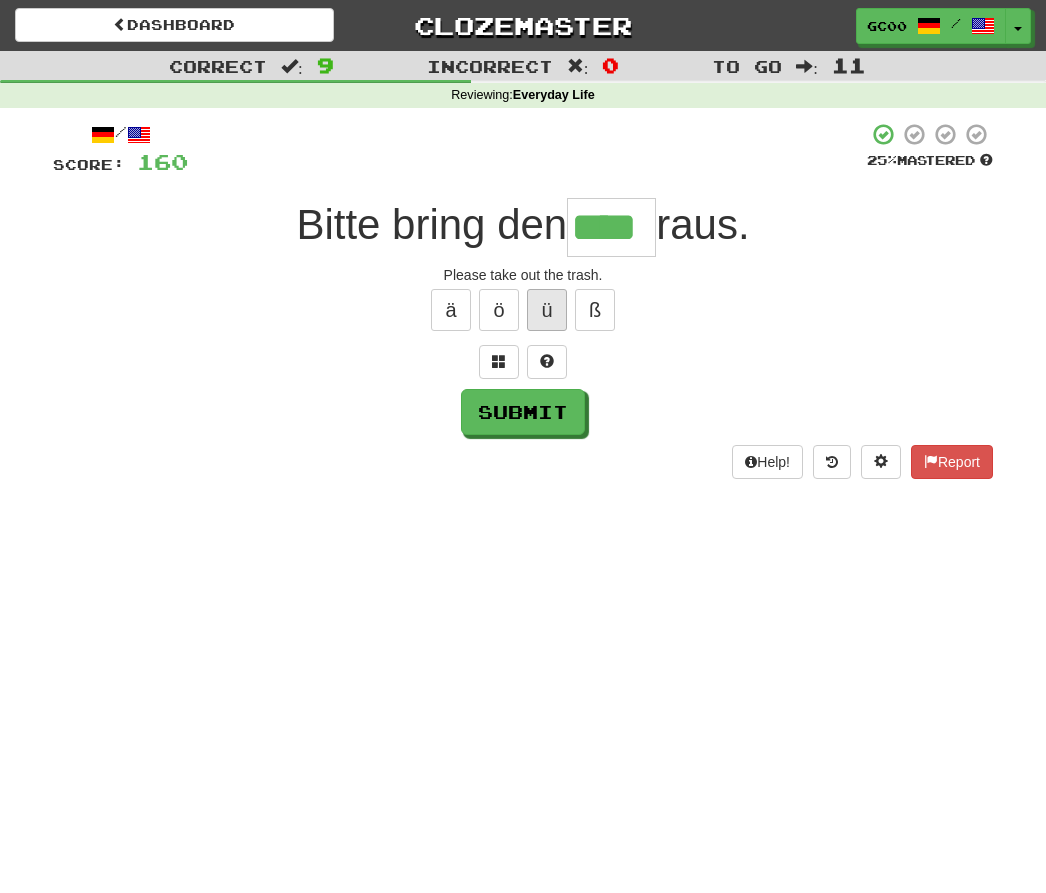 type on "****" 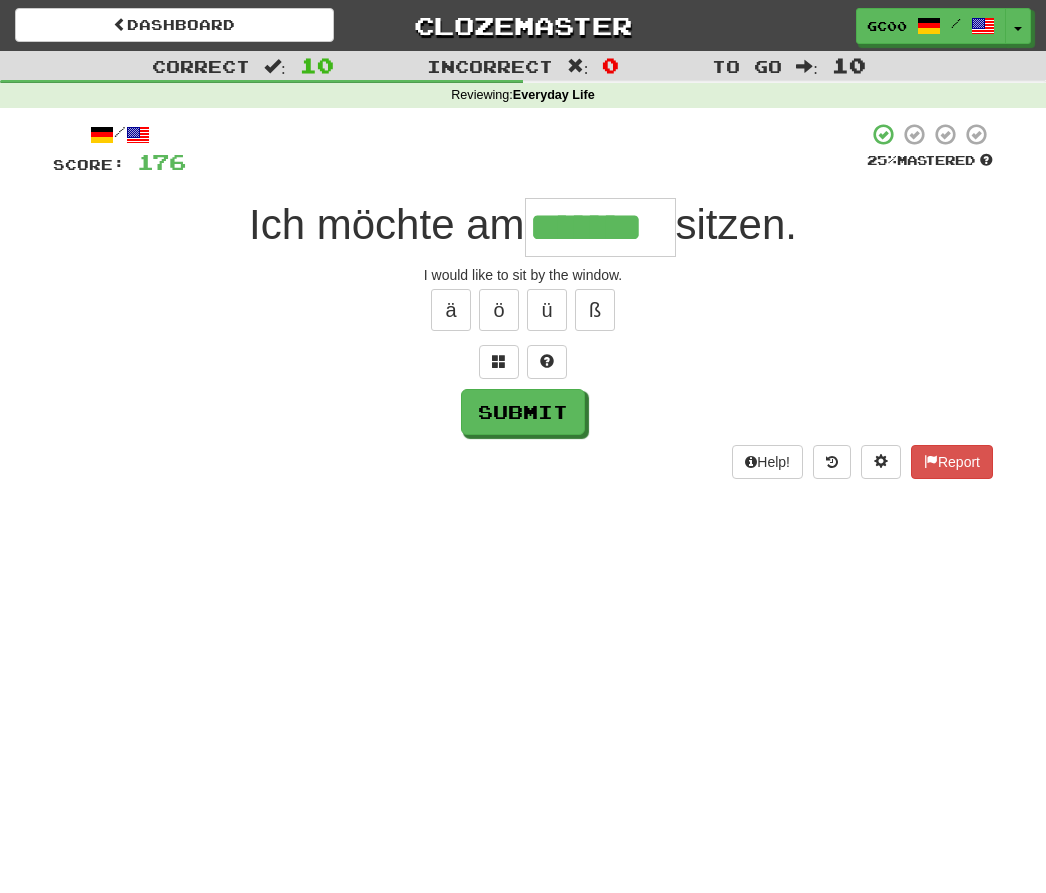 type on "*******" 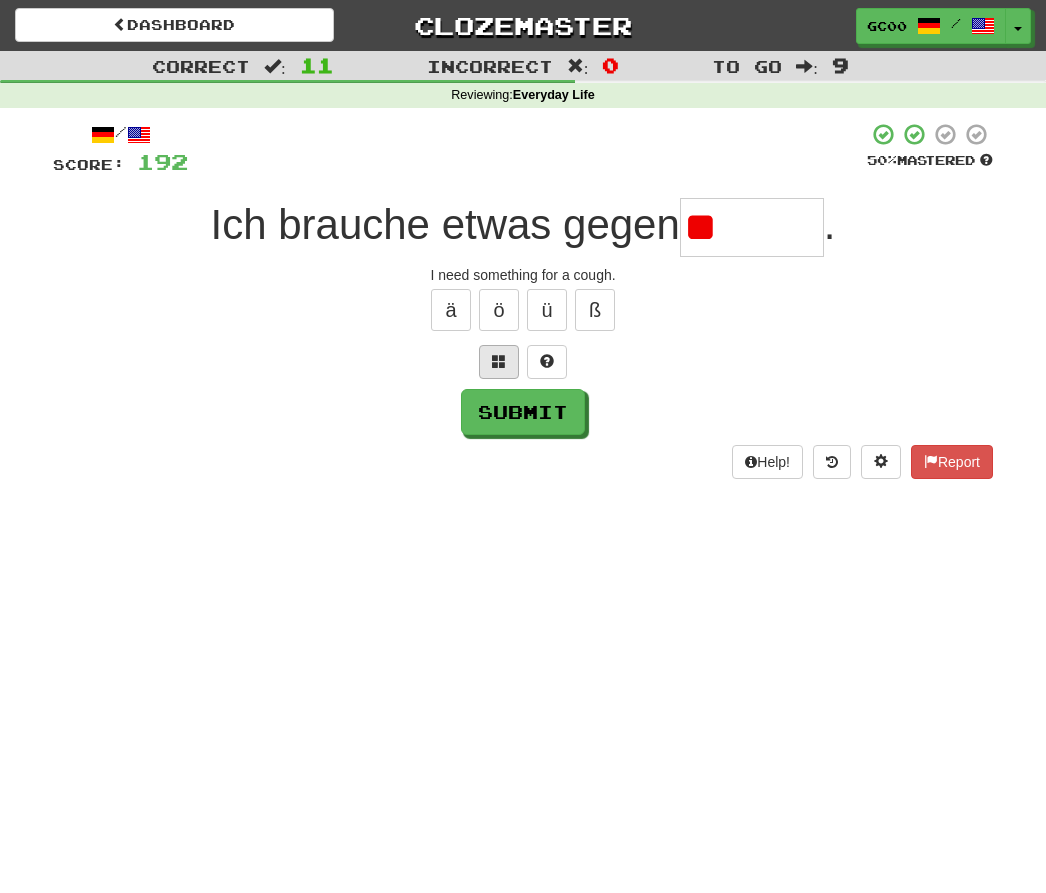 type on "*" 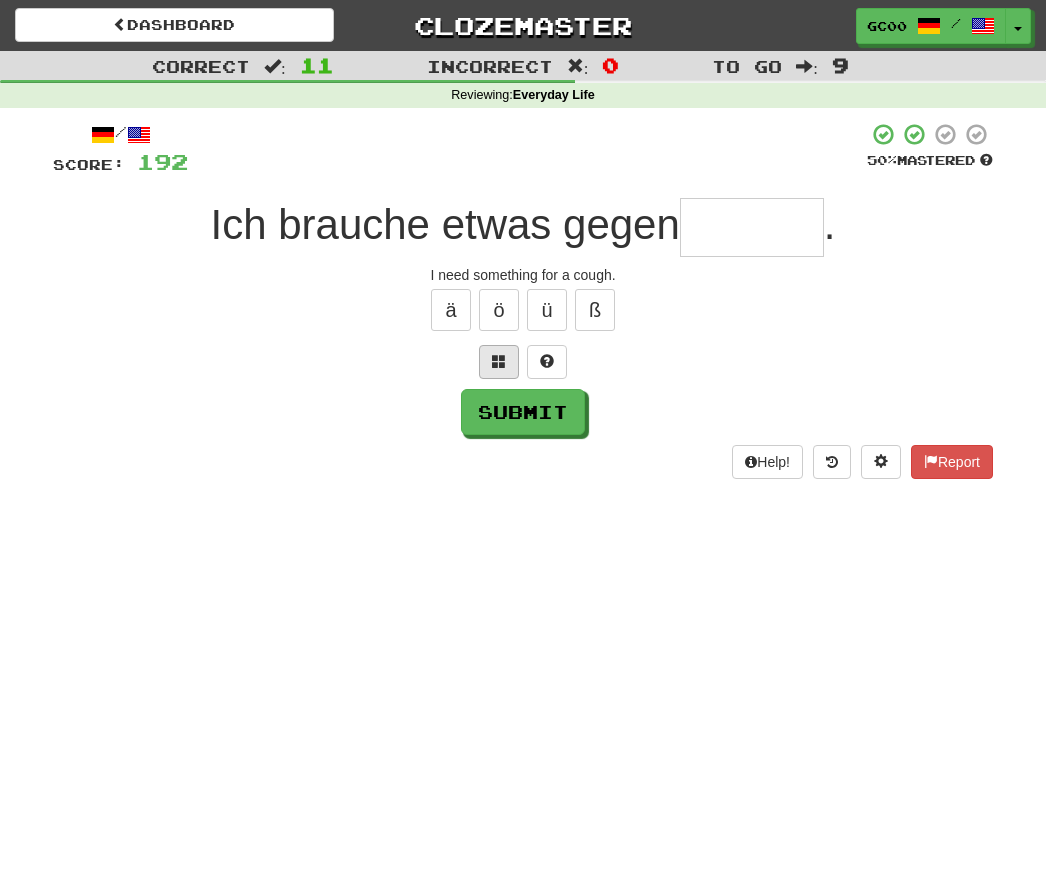 type on "*" 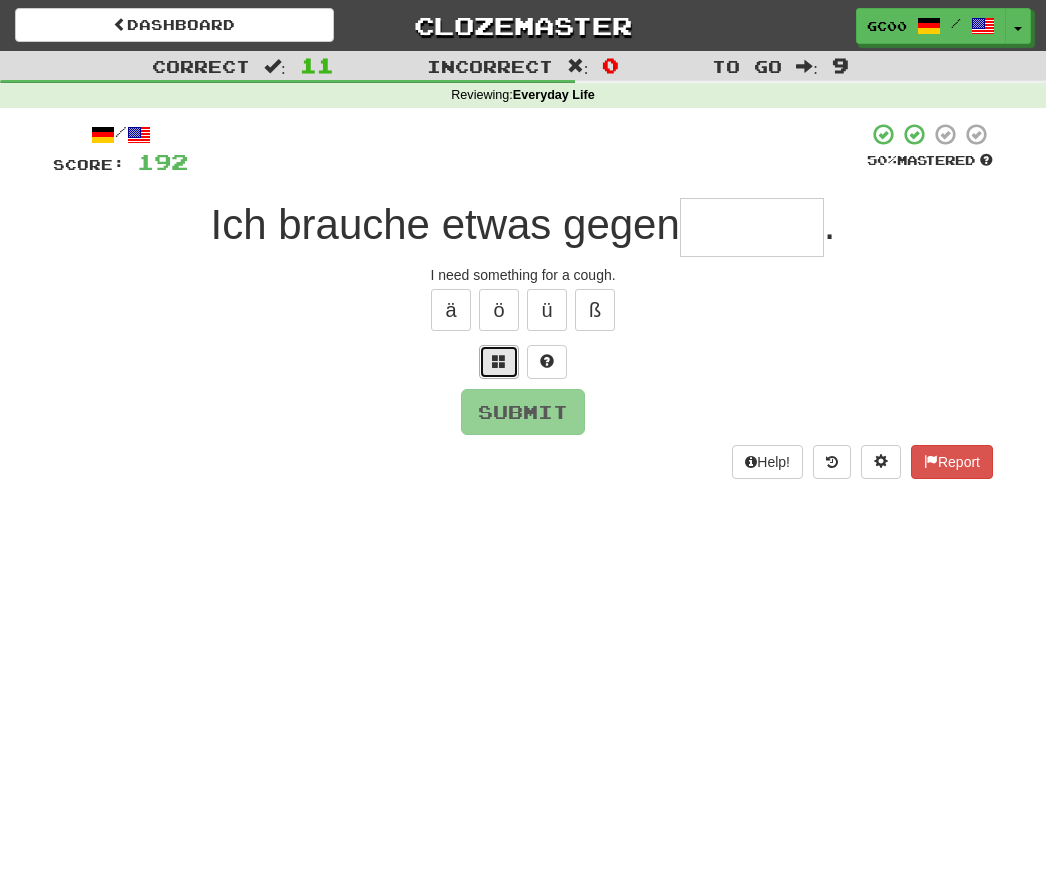 click at bounding box center (499, 362) 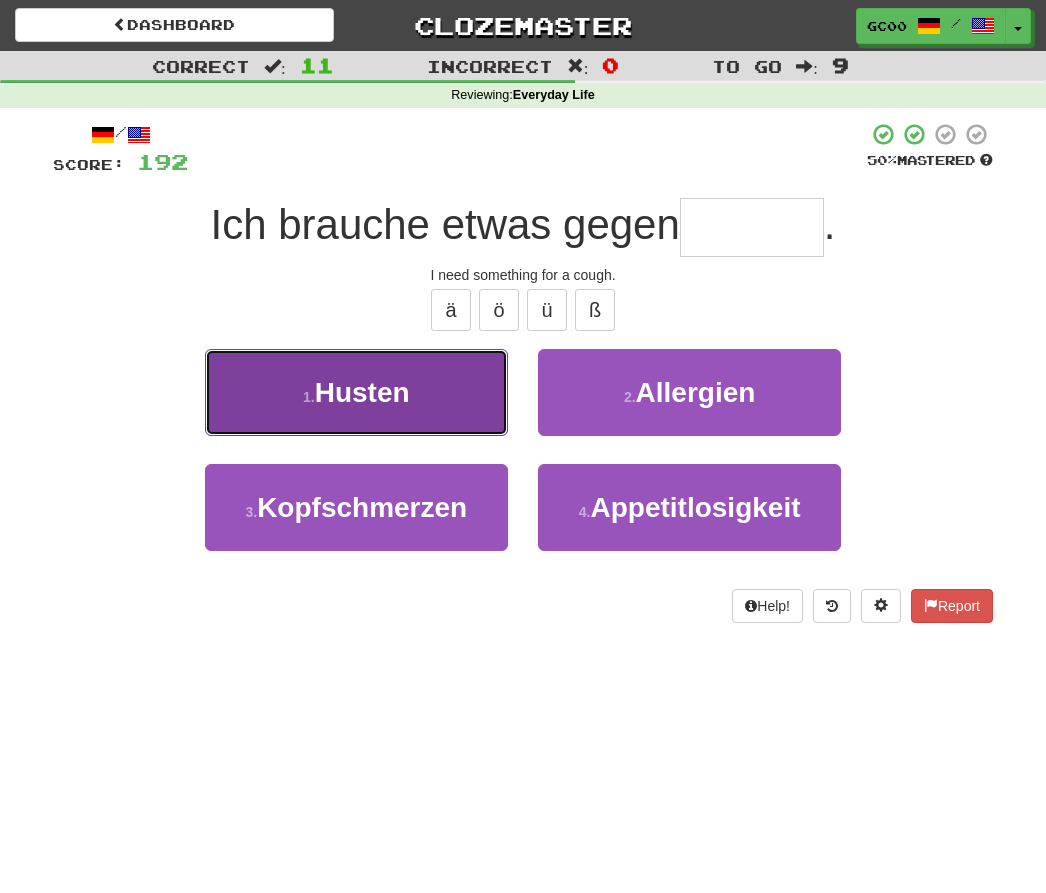 click on "1 .  Husten" at bounding box center [356, 392] 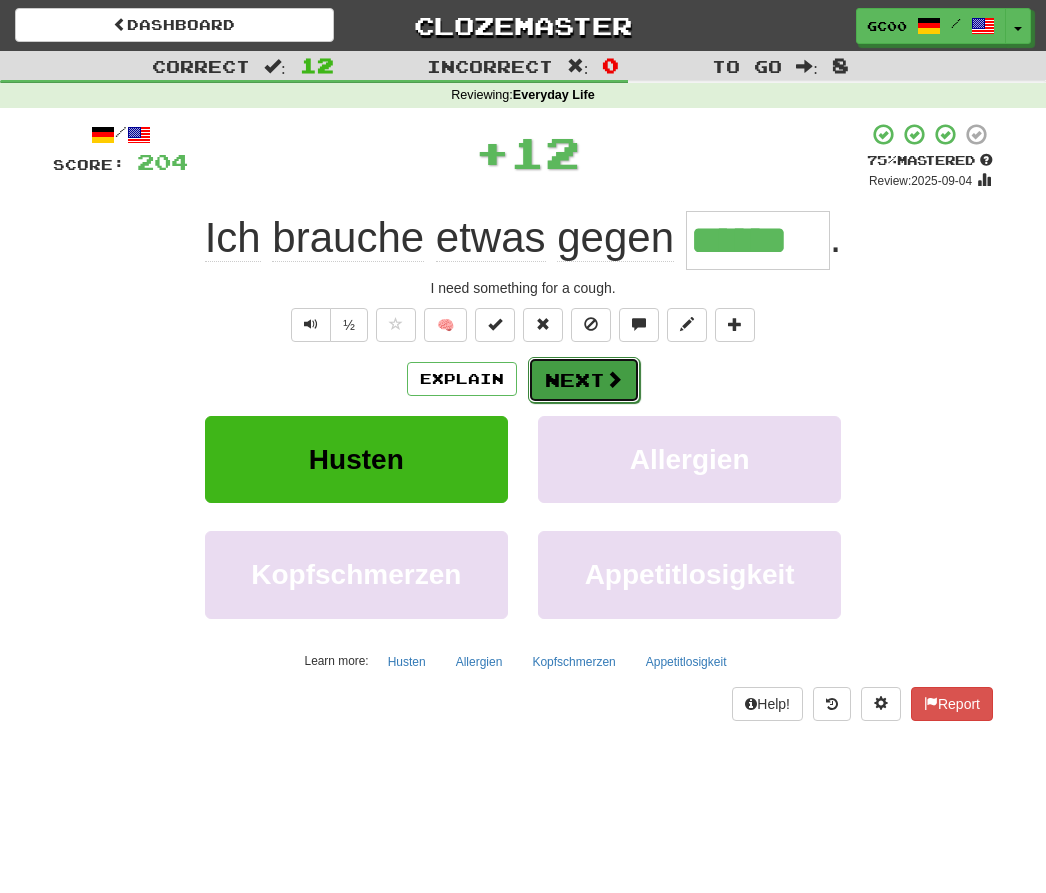 click on "Next" at bounding box center [584, 380] 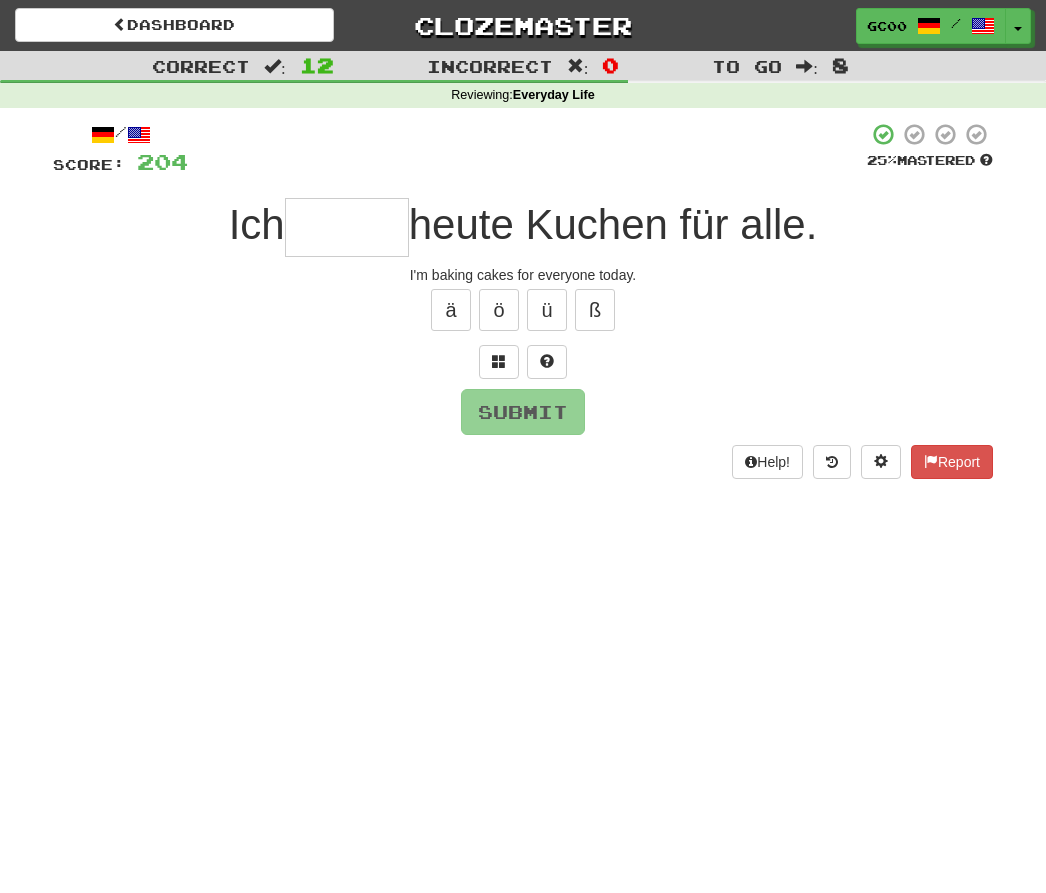 type on "*" 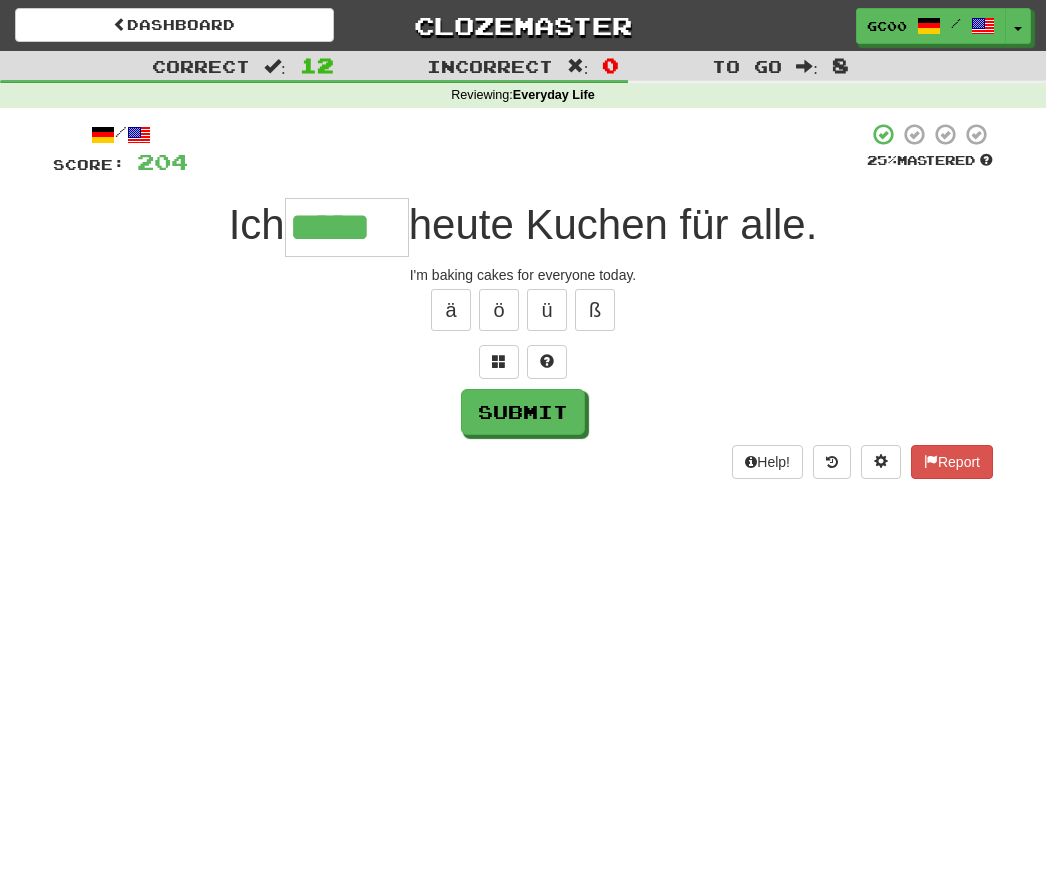 type on "*****" 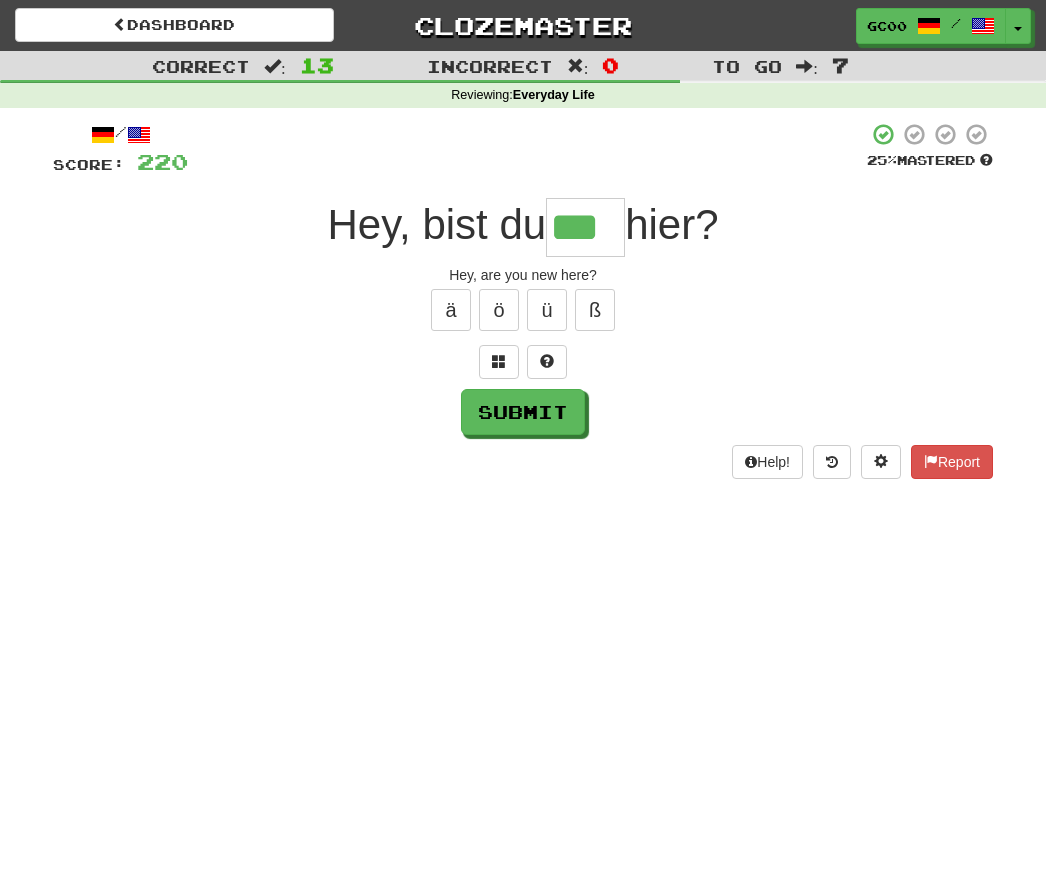 type on "***" 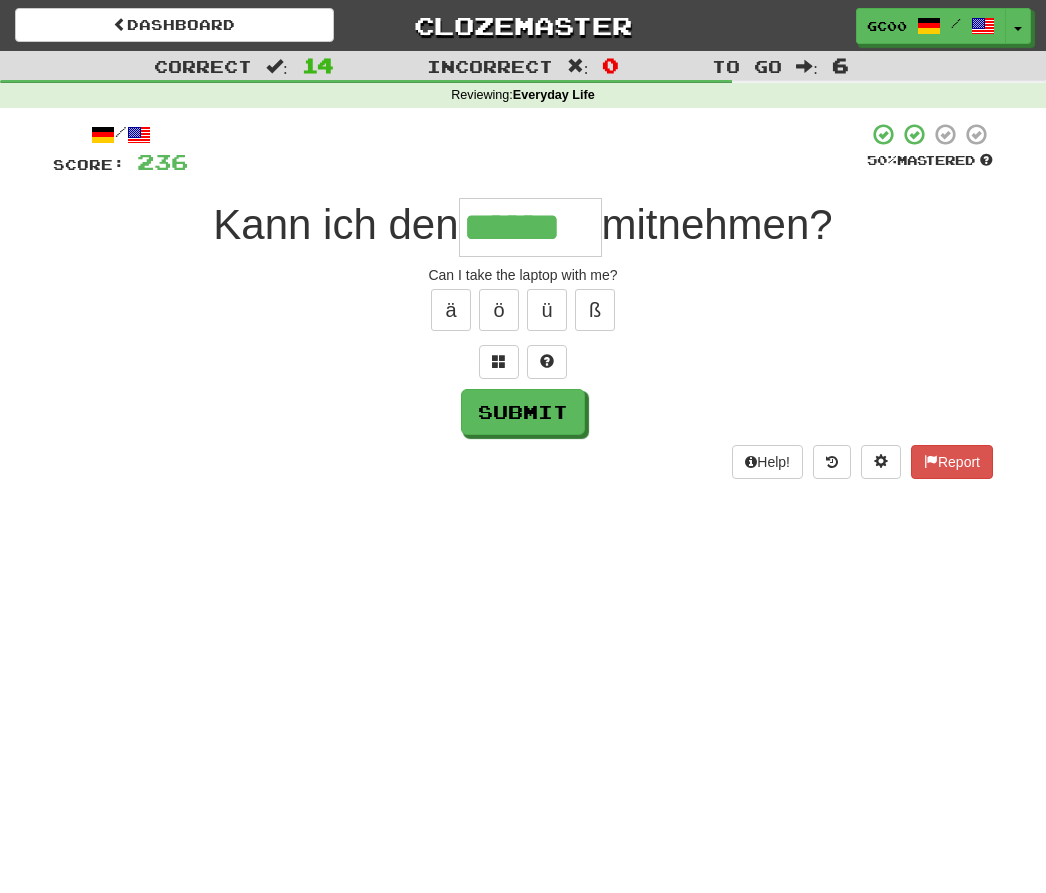 type on "******" 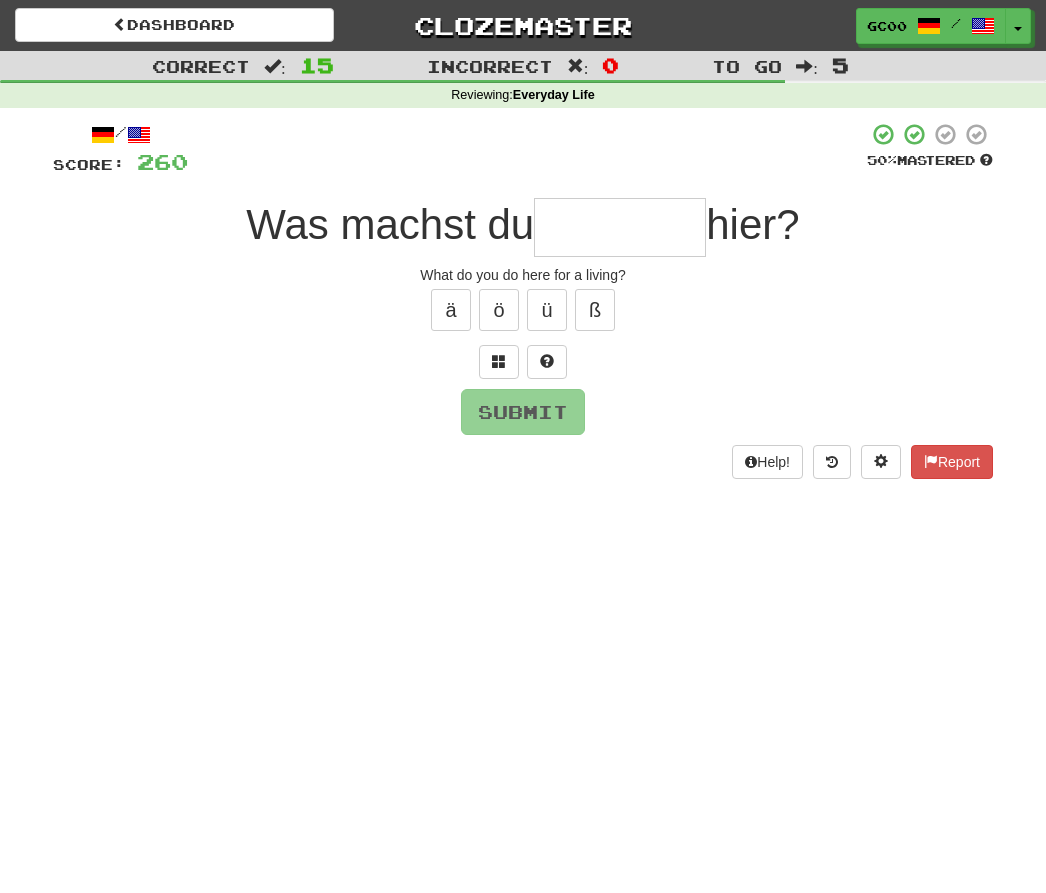 type on "*" 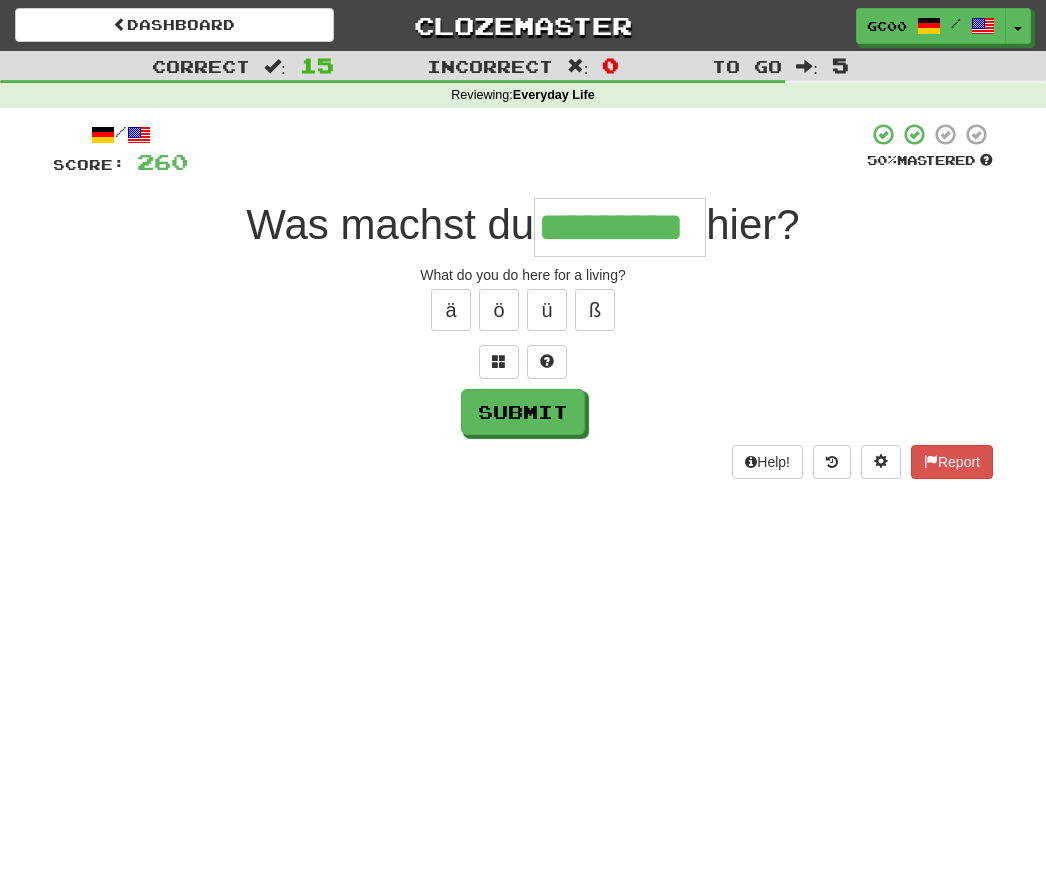 type on "*********" 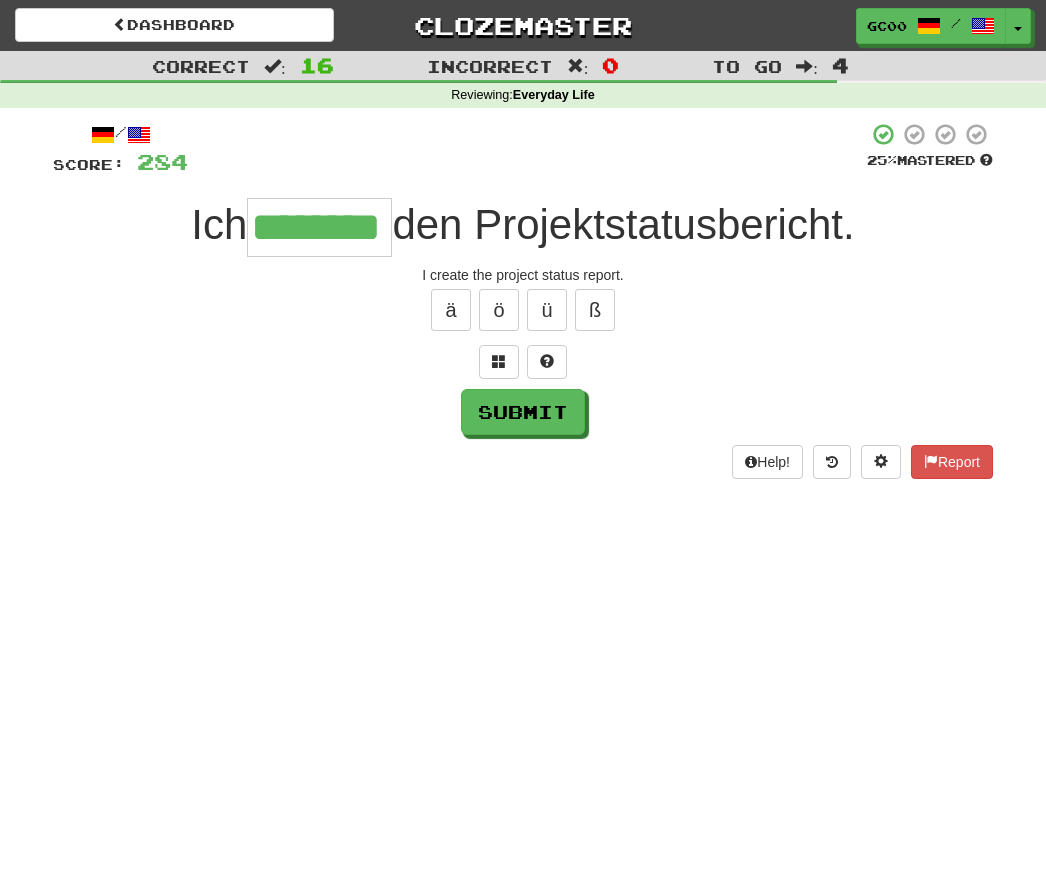 type on "********" 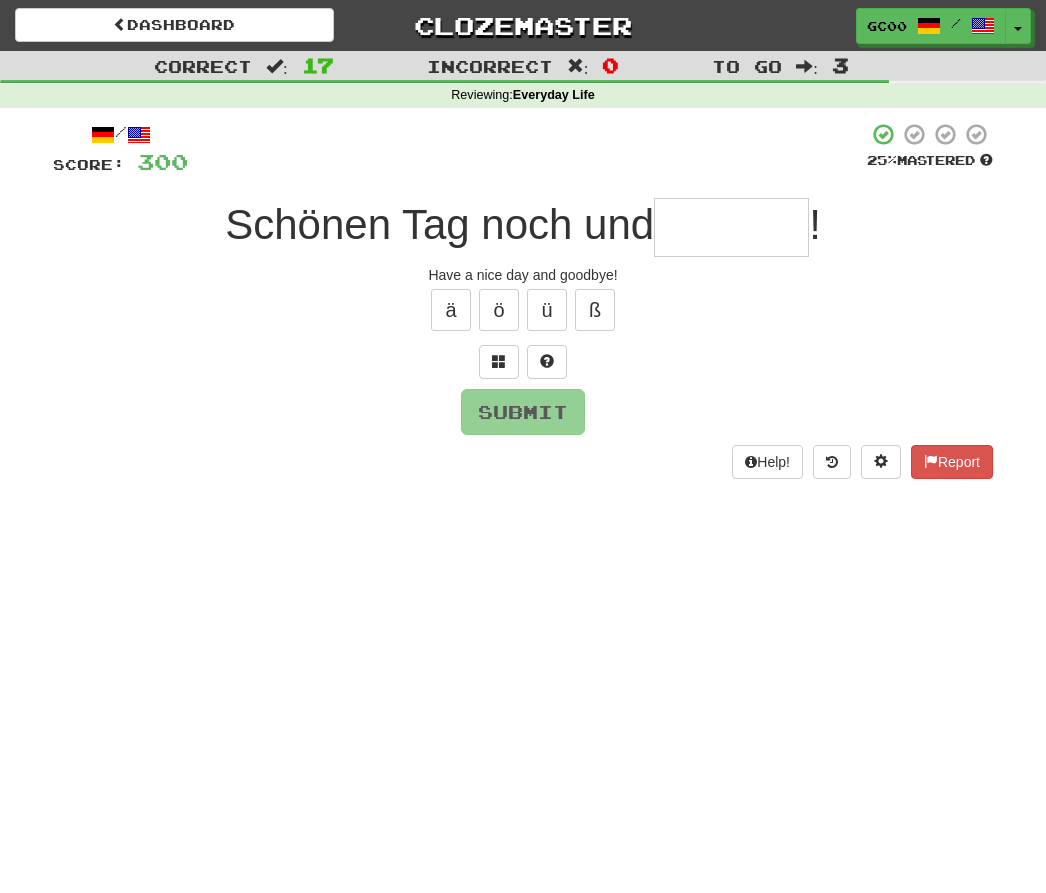type on "*" 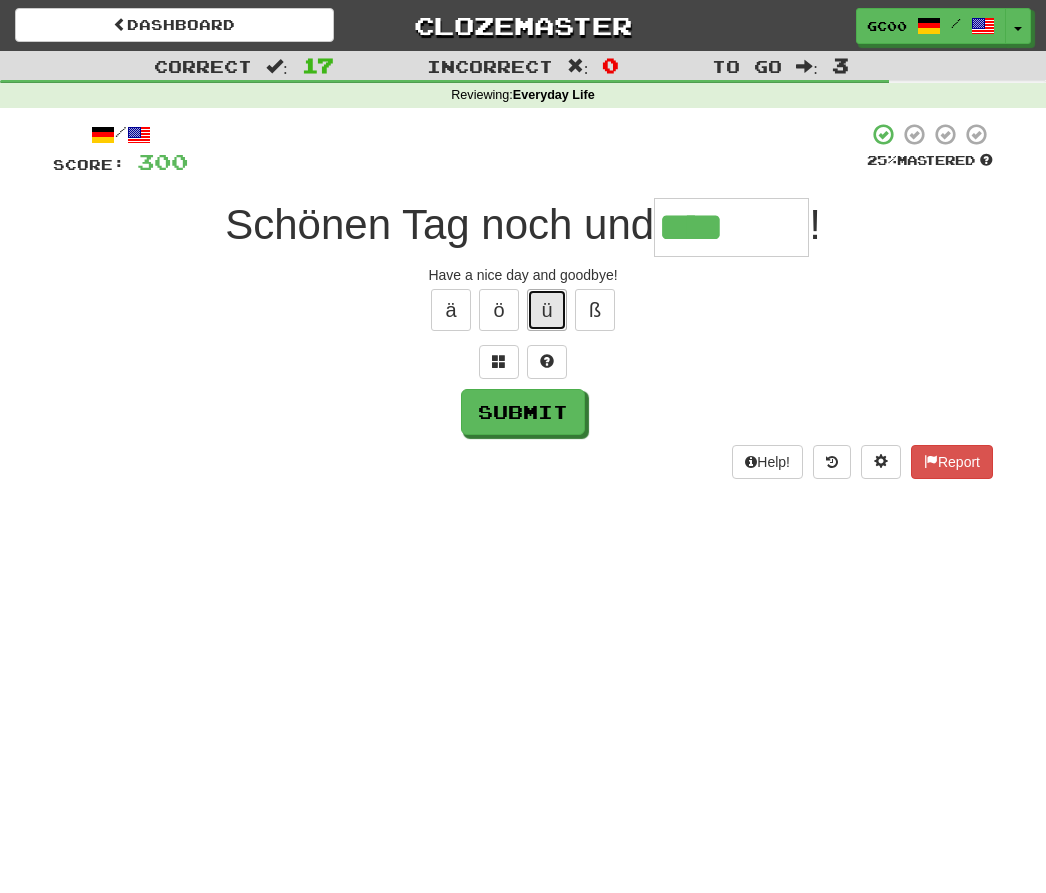 click on "ü" at bounding box center [547, 310] 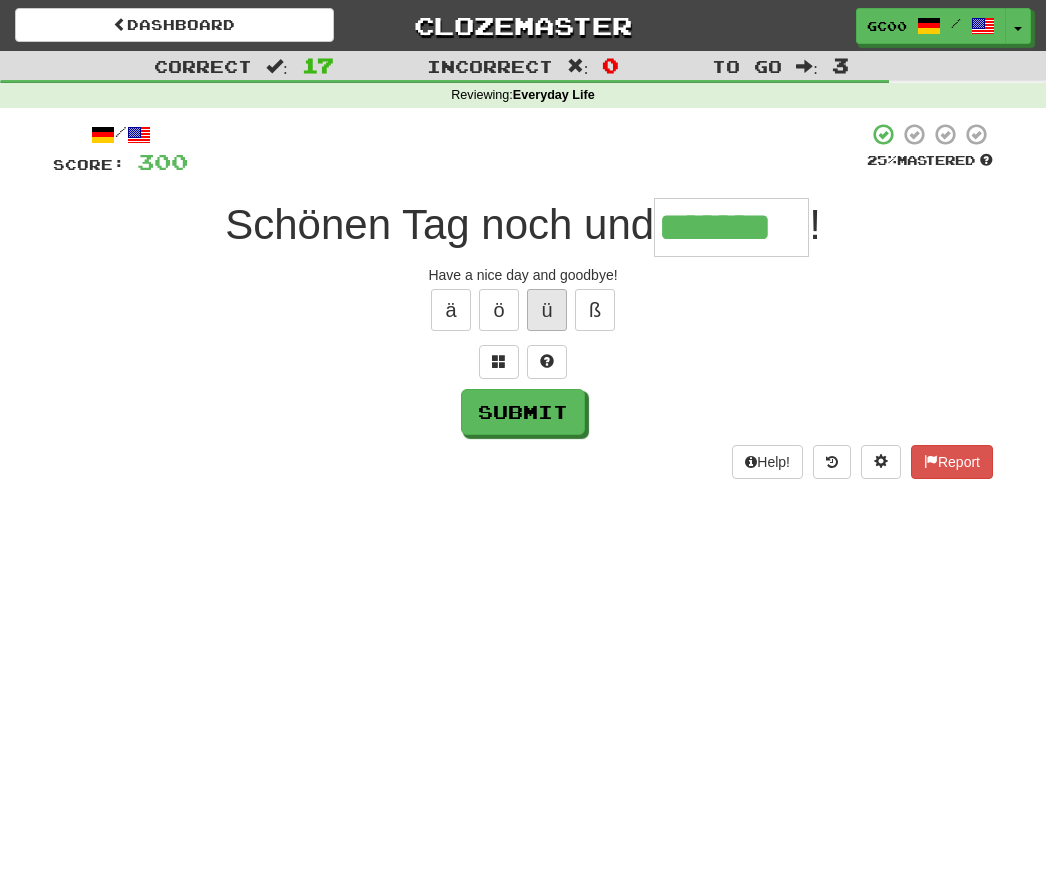 type on "*******" 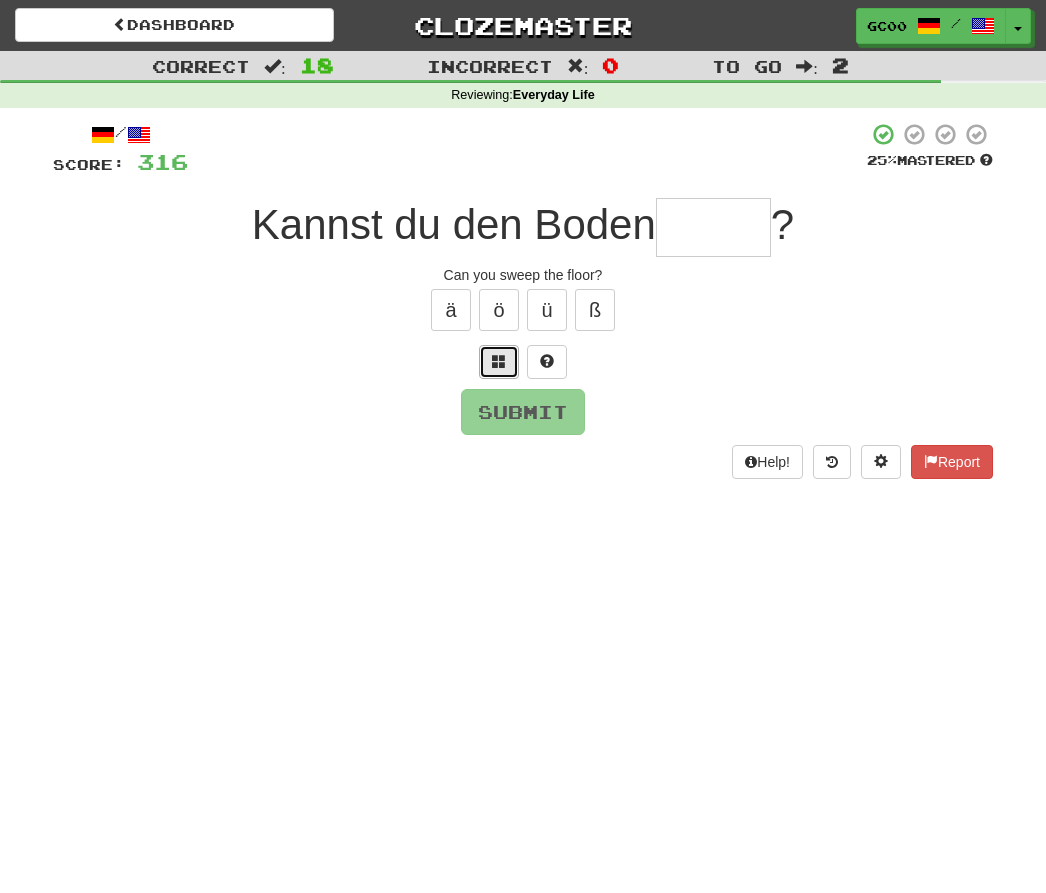 click at bounding box center [499, 362] 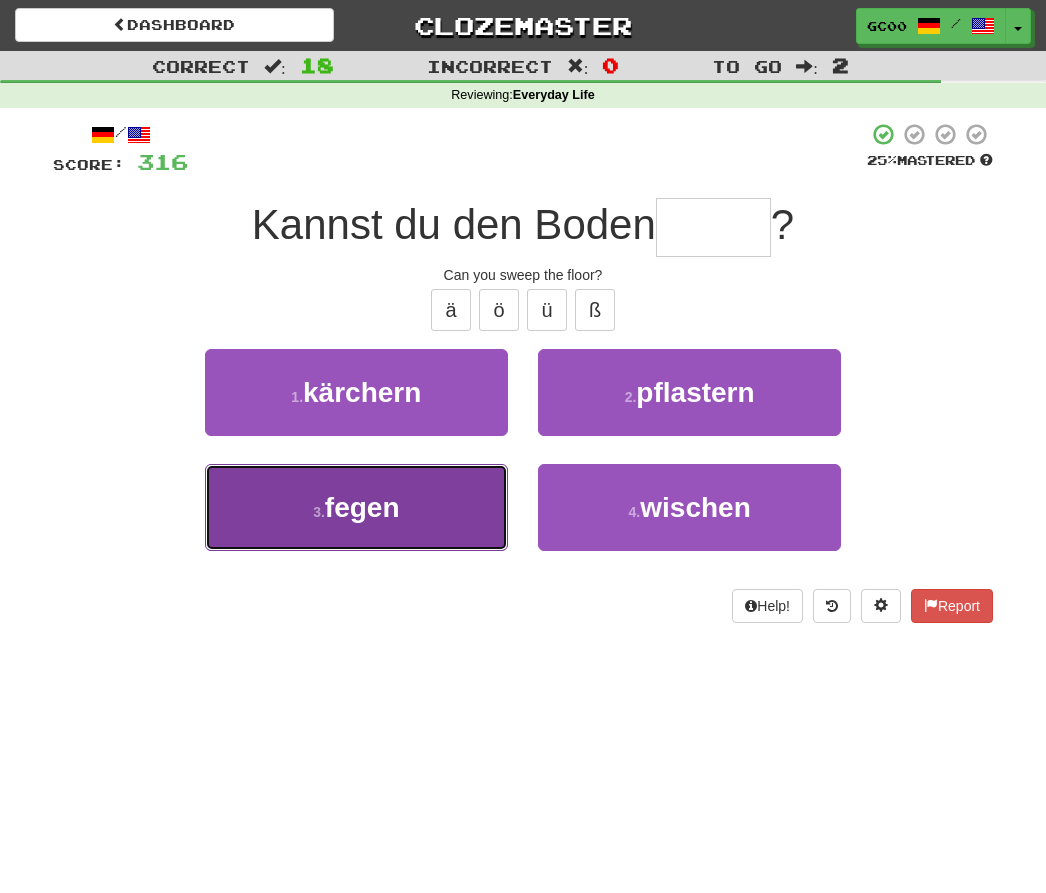 click on "3 .  fegen" at bounding box center [356, 507] 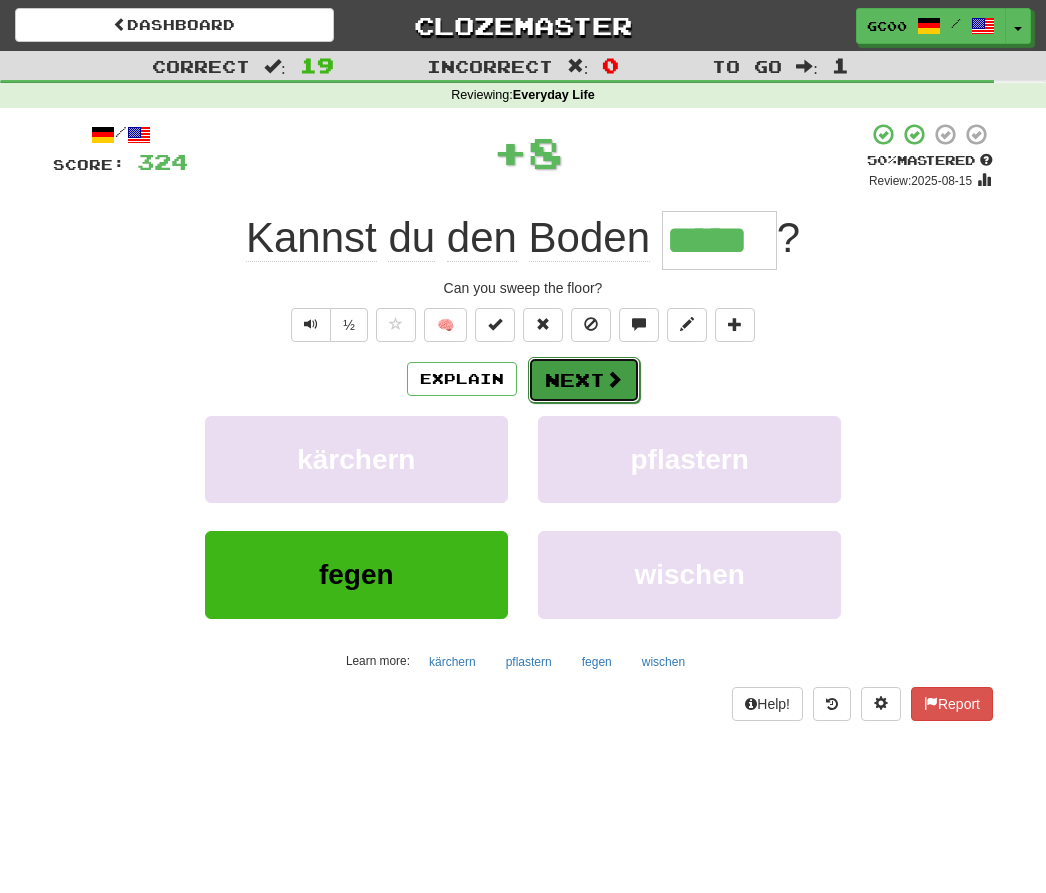 click on "Next" at bounding box center (584, 380) 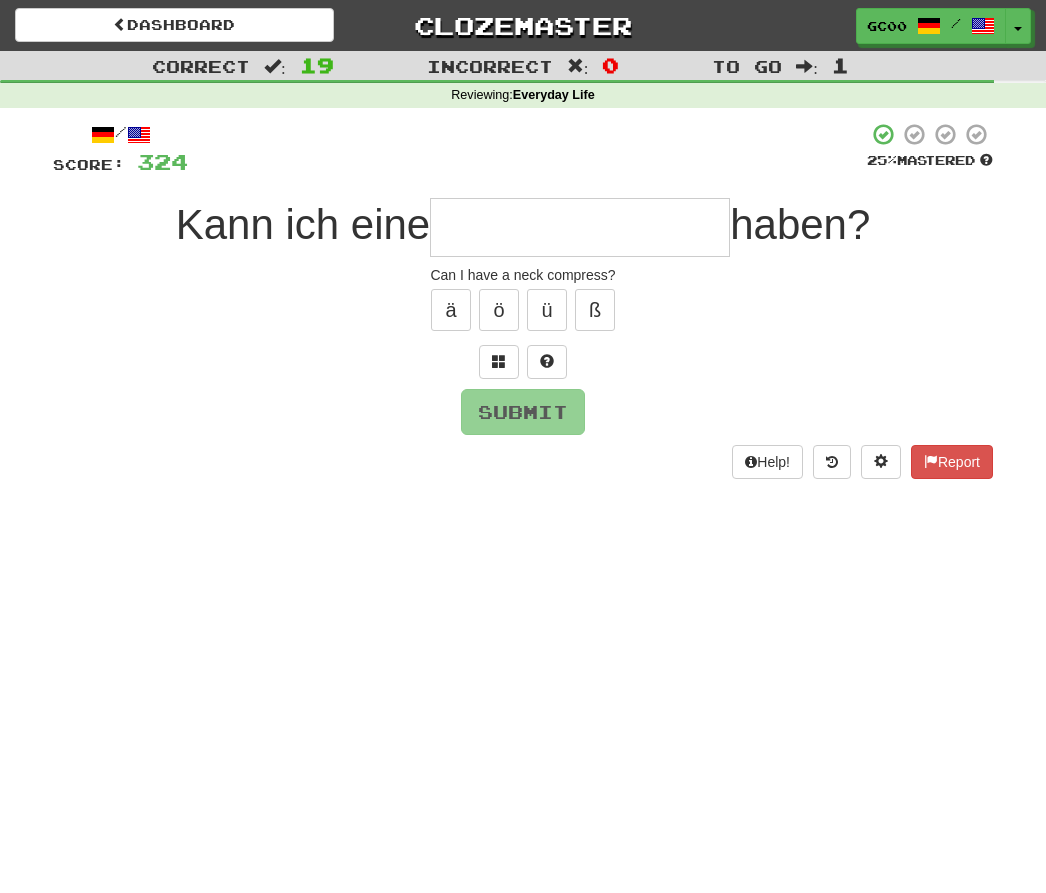 type on "*" 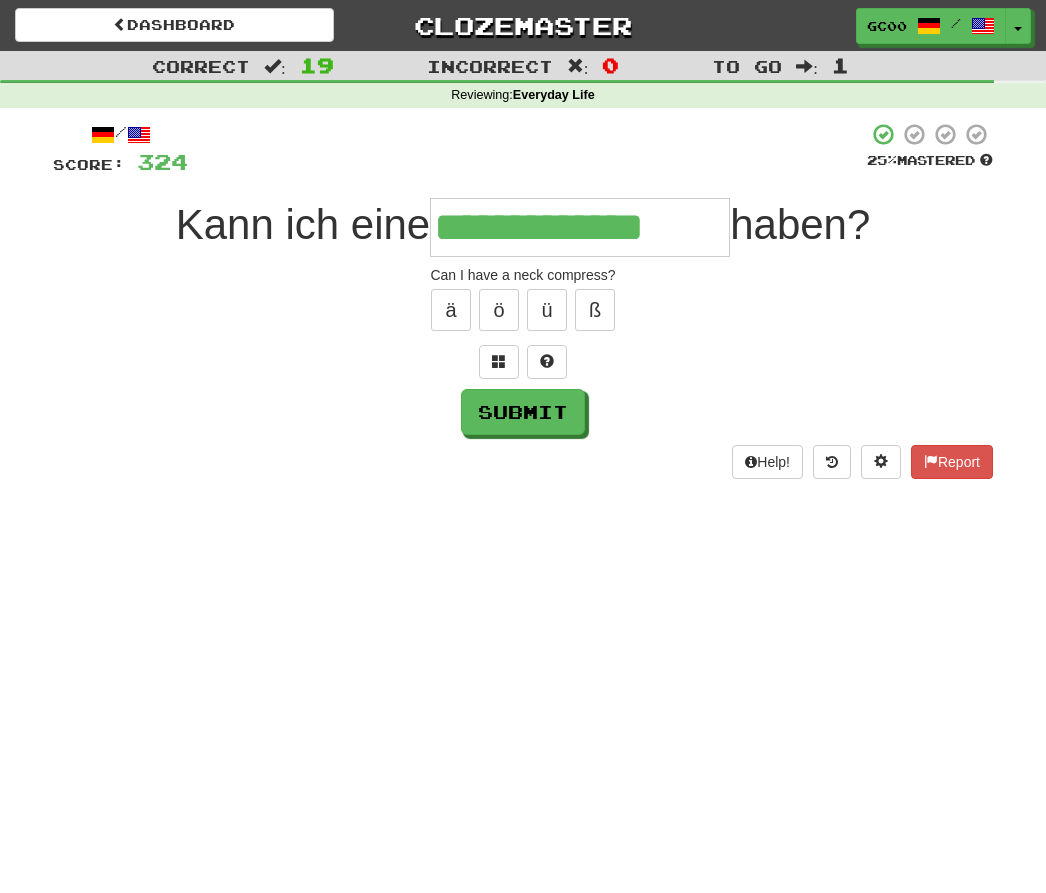 type on "**********" 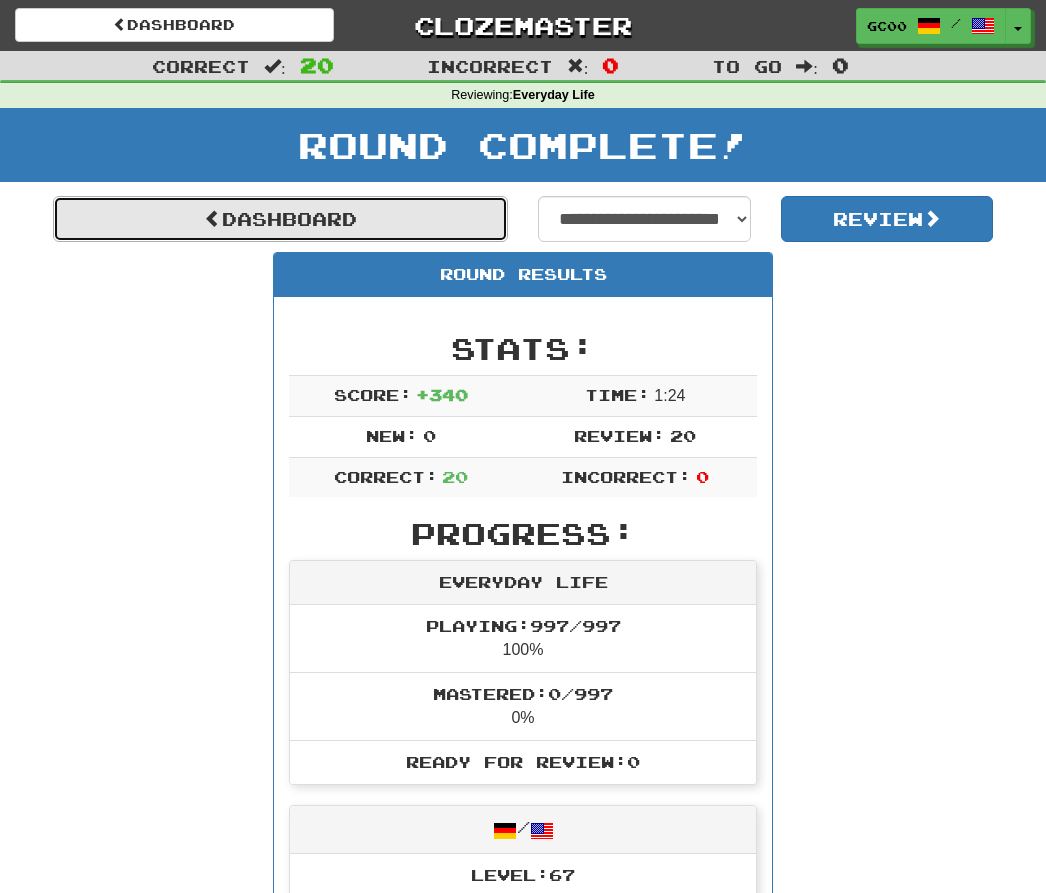 click on "Dashboard" at bounding box center [280, 219] 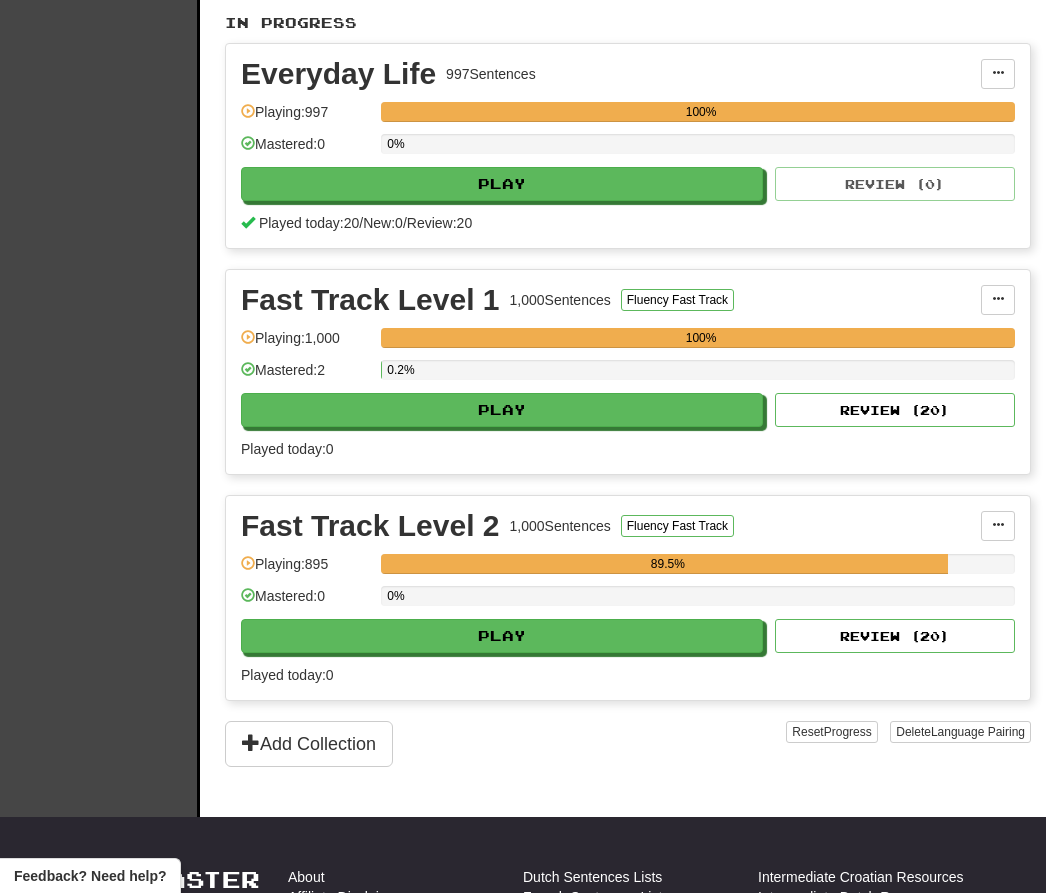 scroll, scrollTop: 481, scrollLeft: 0, axis: vertical 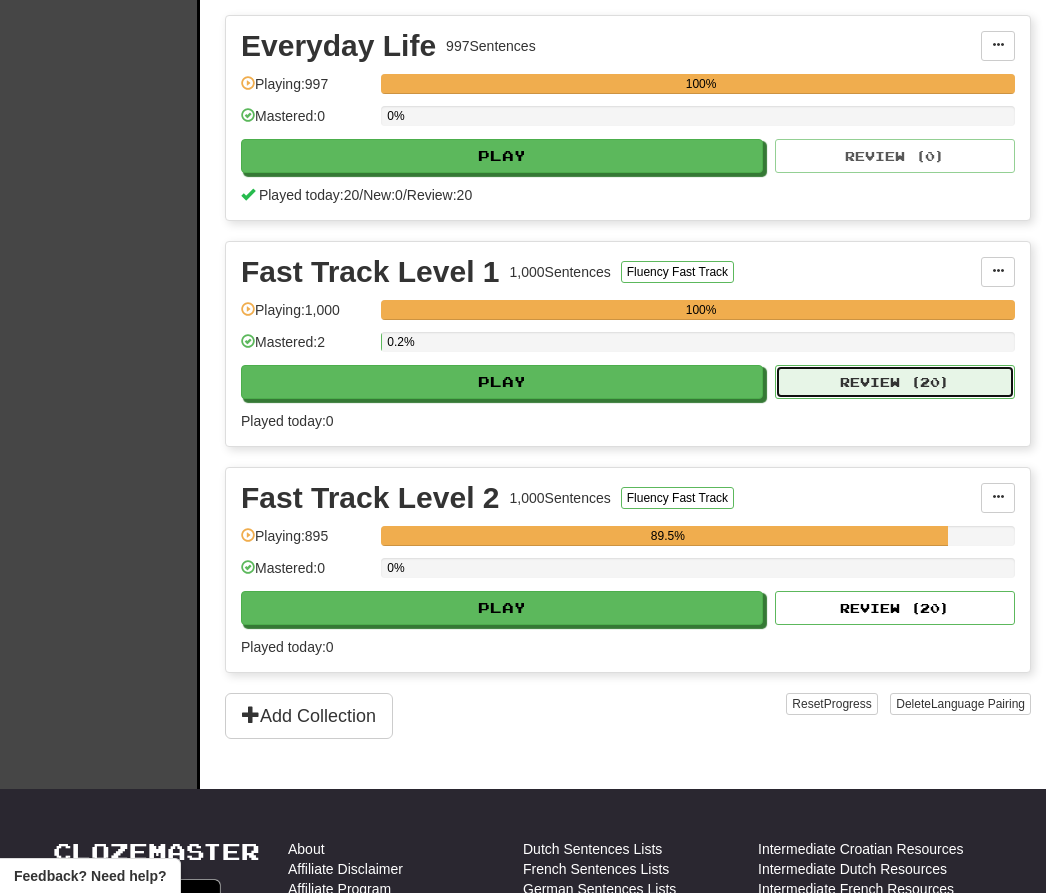 click on "Review ( 20 )" at bounding box center (895, 382) 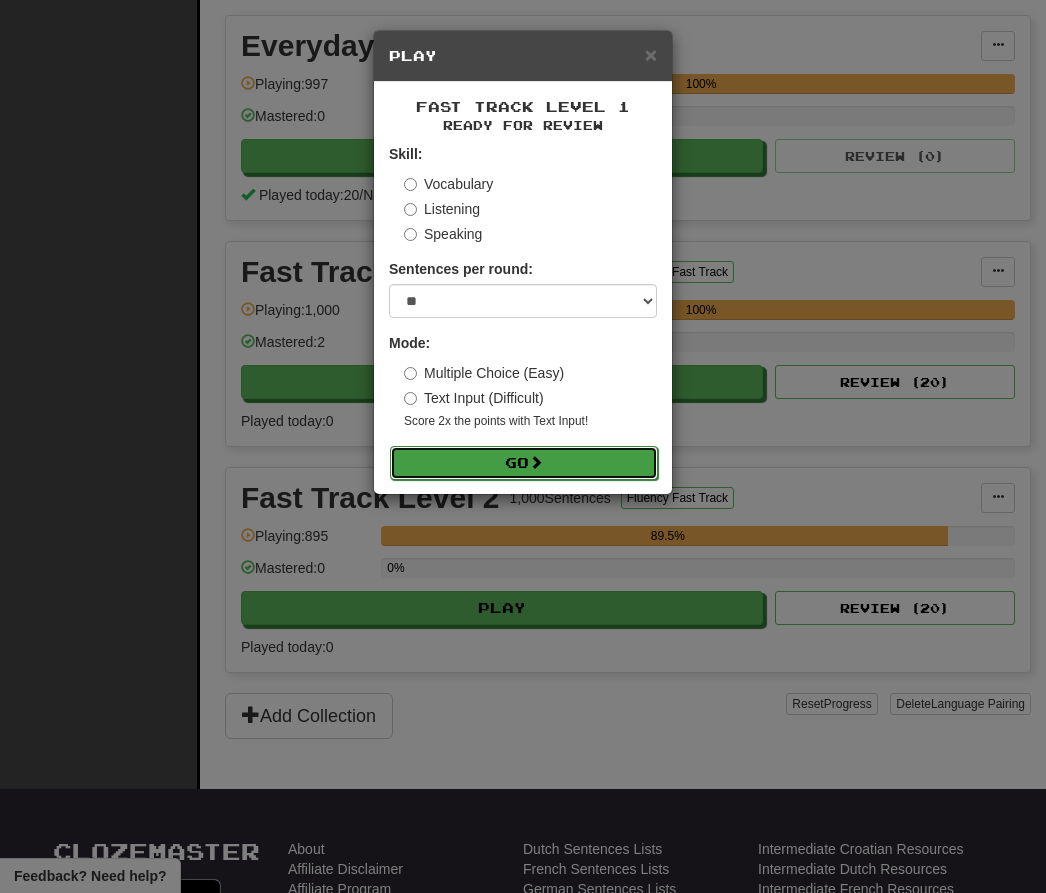 click on "Go" at bounding box center [524, 463] 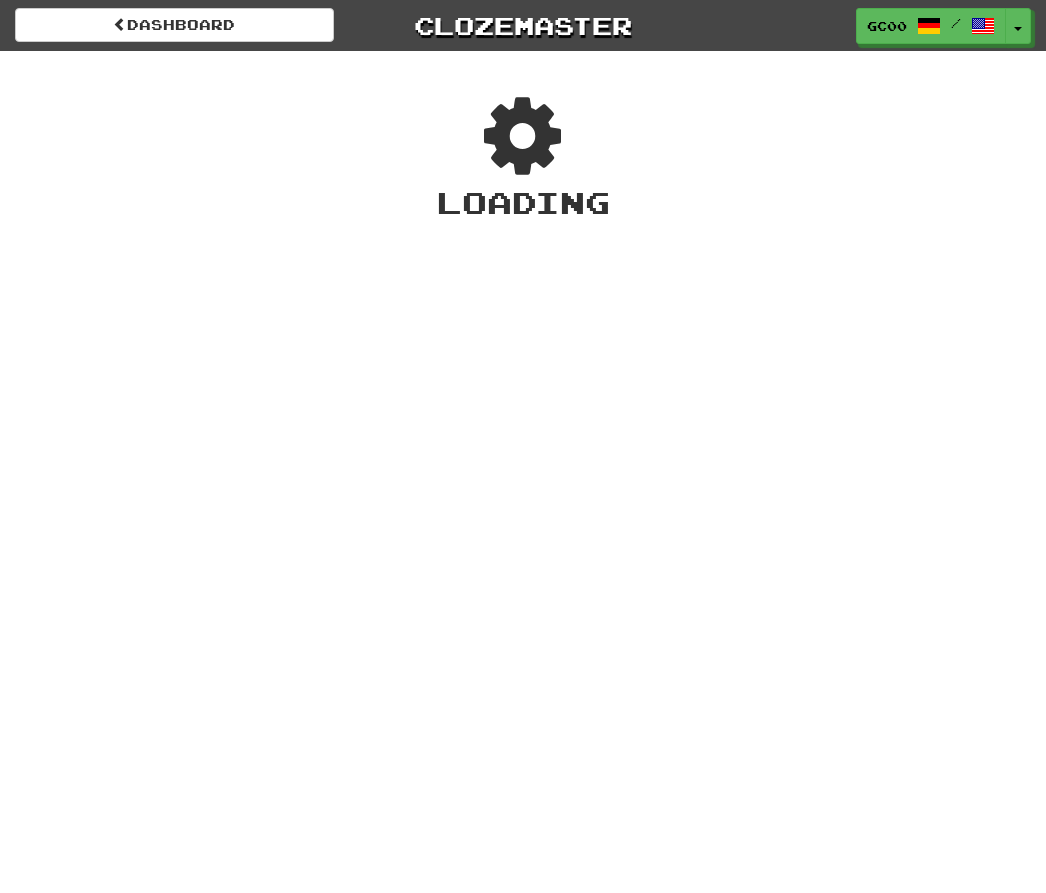 scroll, scrollTop: 0, scrollLeft: 0, axis: both 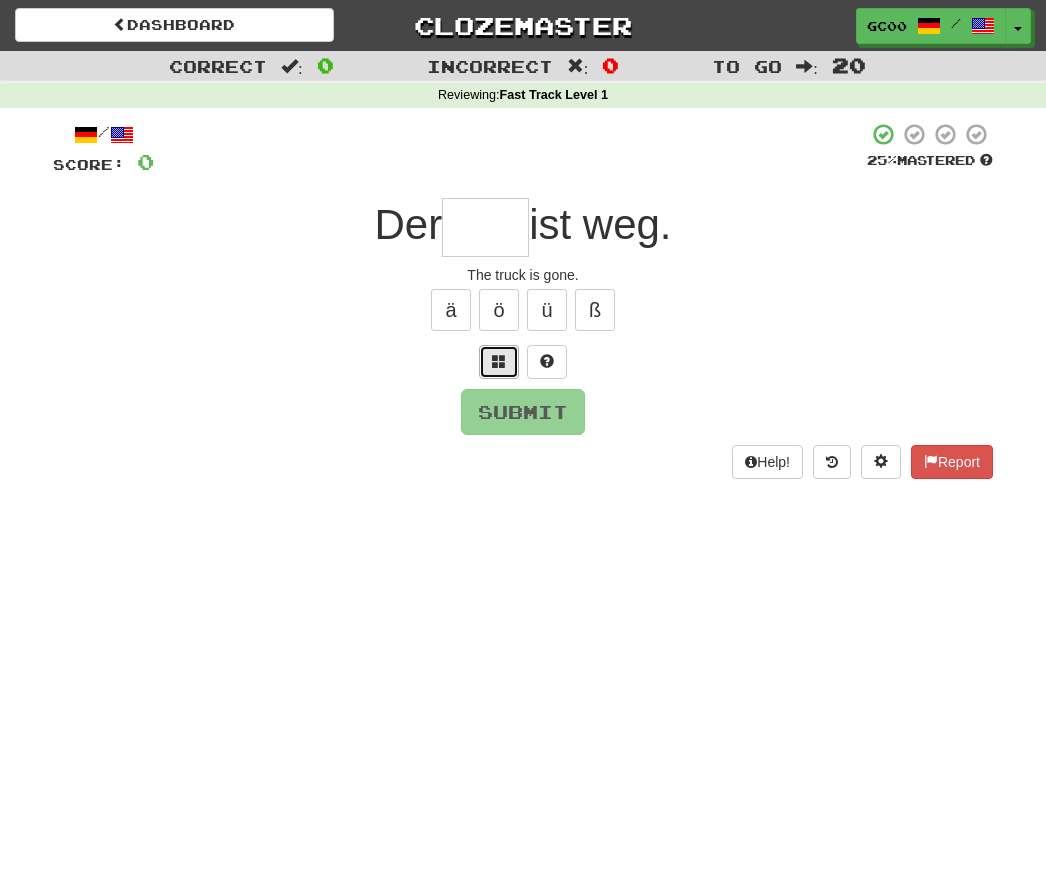 click at bounding box center [499, 361] 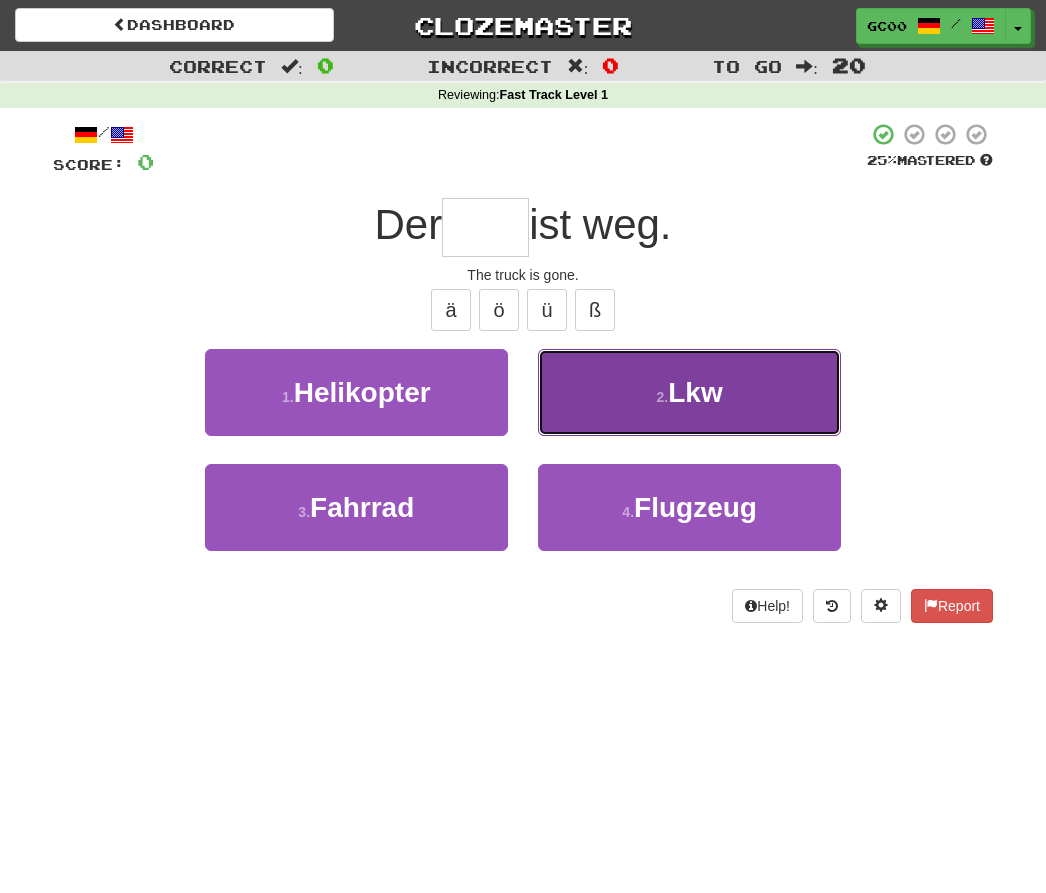click on "2 .  Lkw" at bounding box center (689, 392) 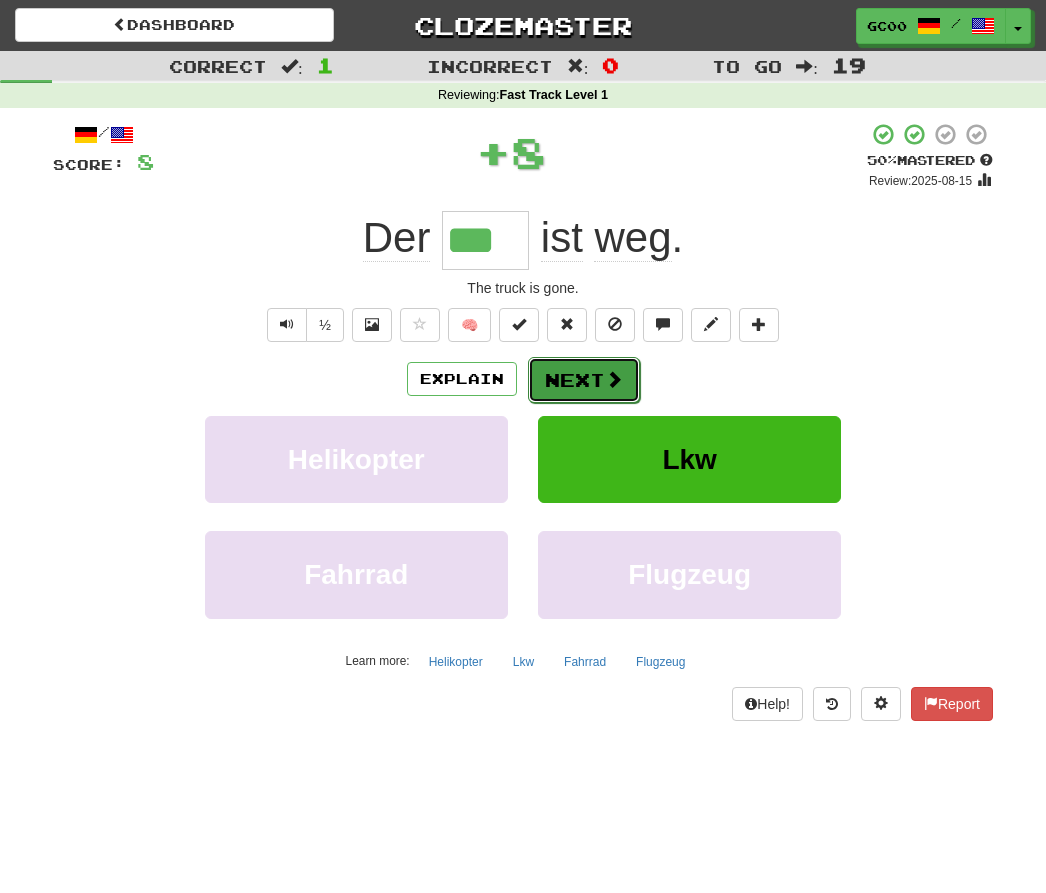 click on "Next" at bounding box center (584, 380) 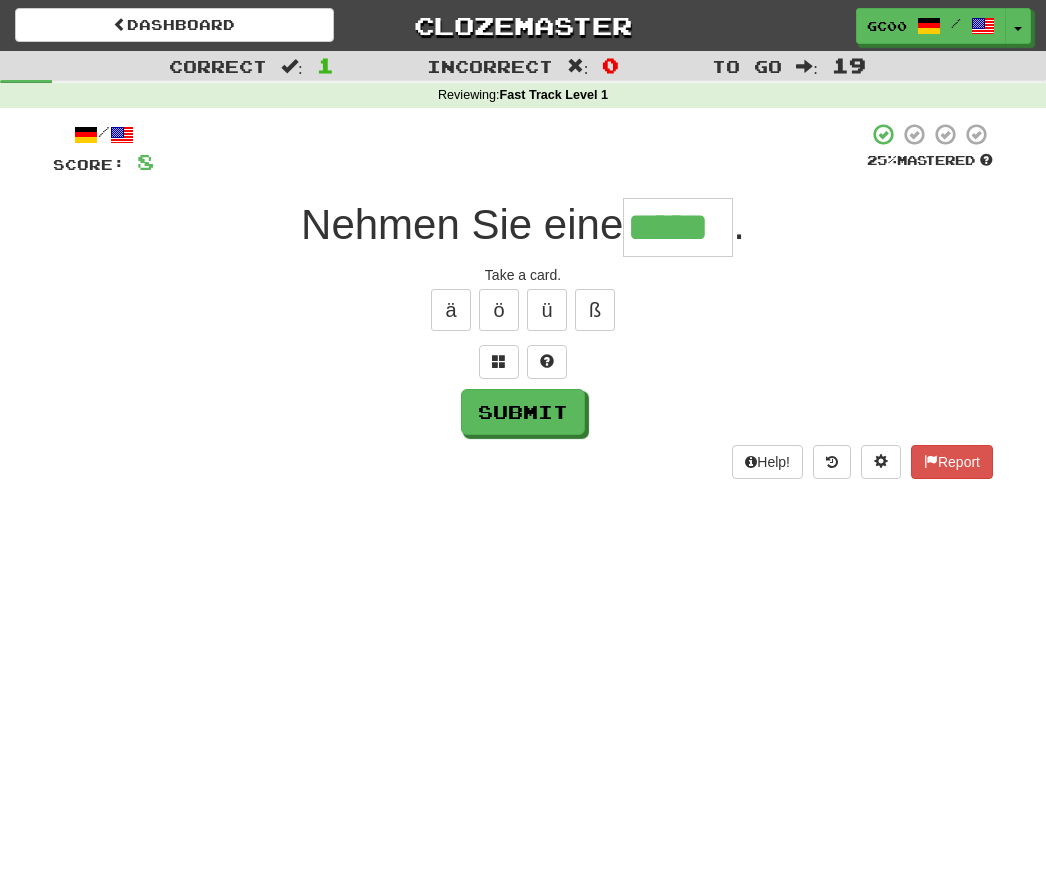 type on "*****" 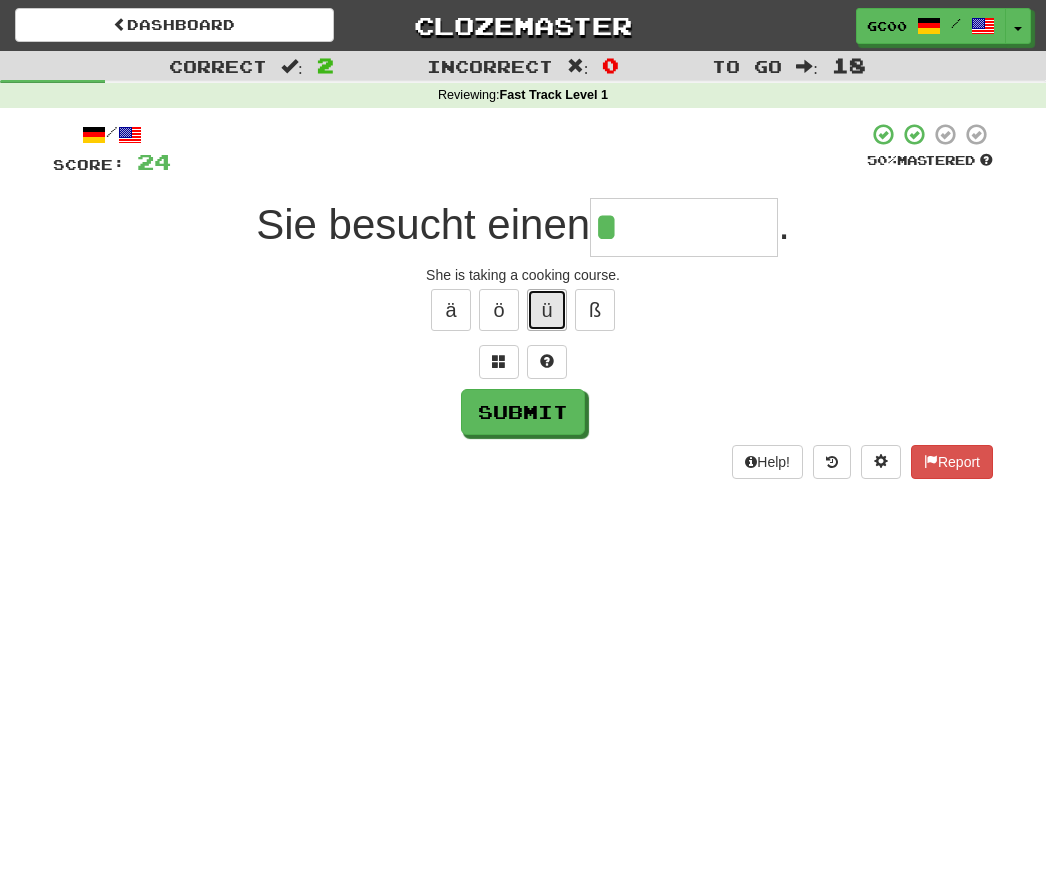 click on "ü" at bounding box center (547, 310) 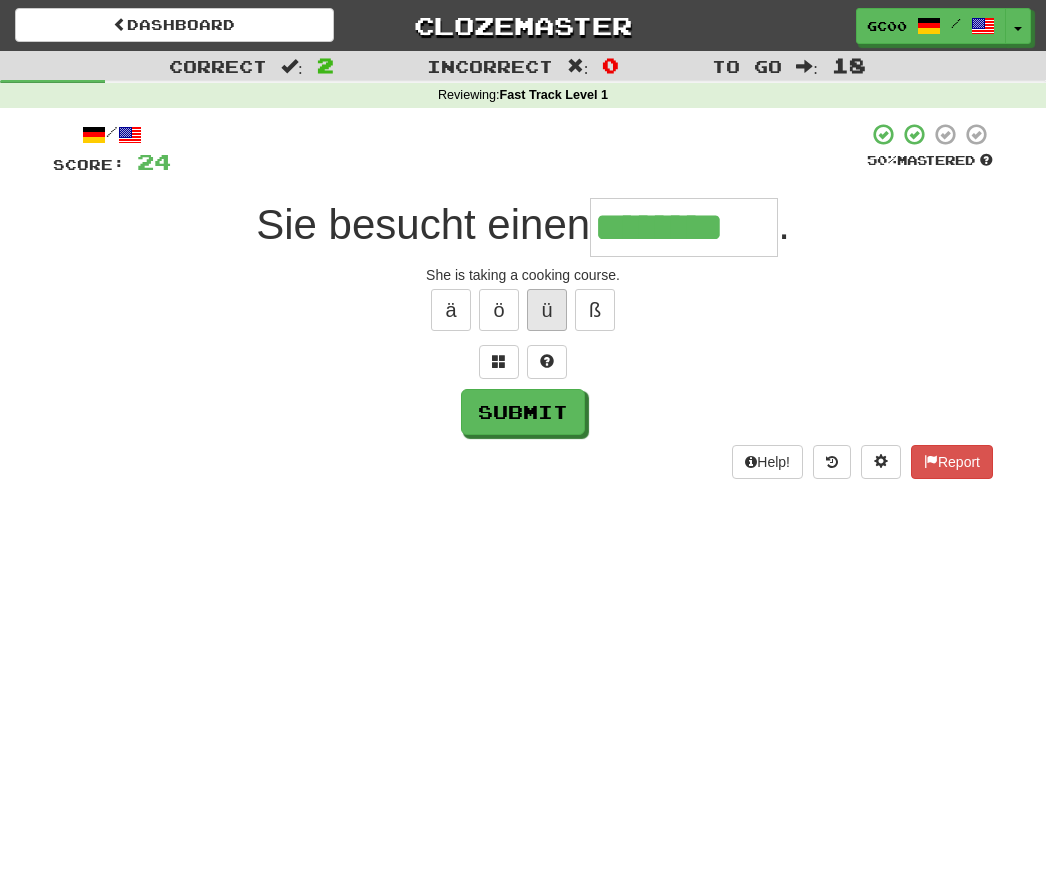 type on "********" 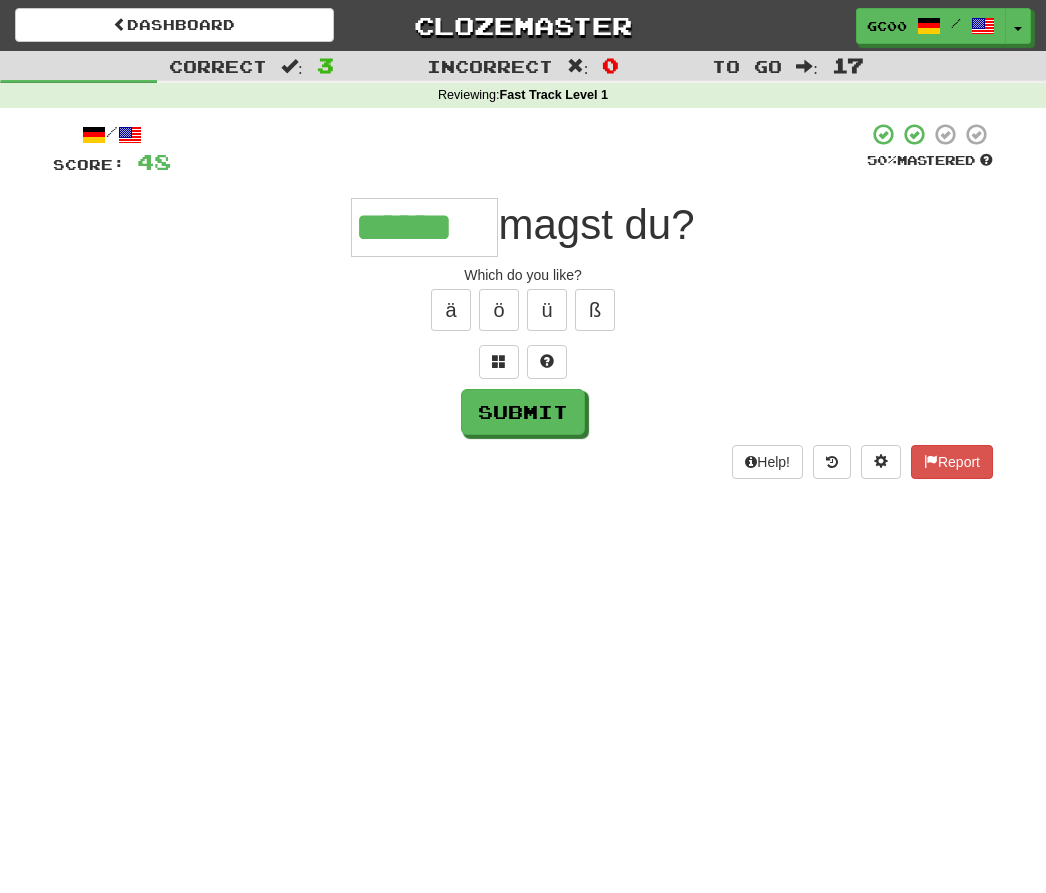 type on "******" 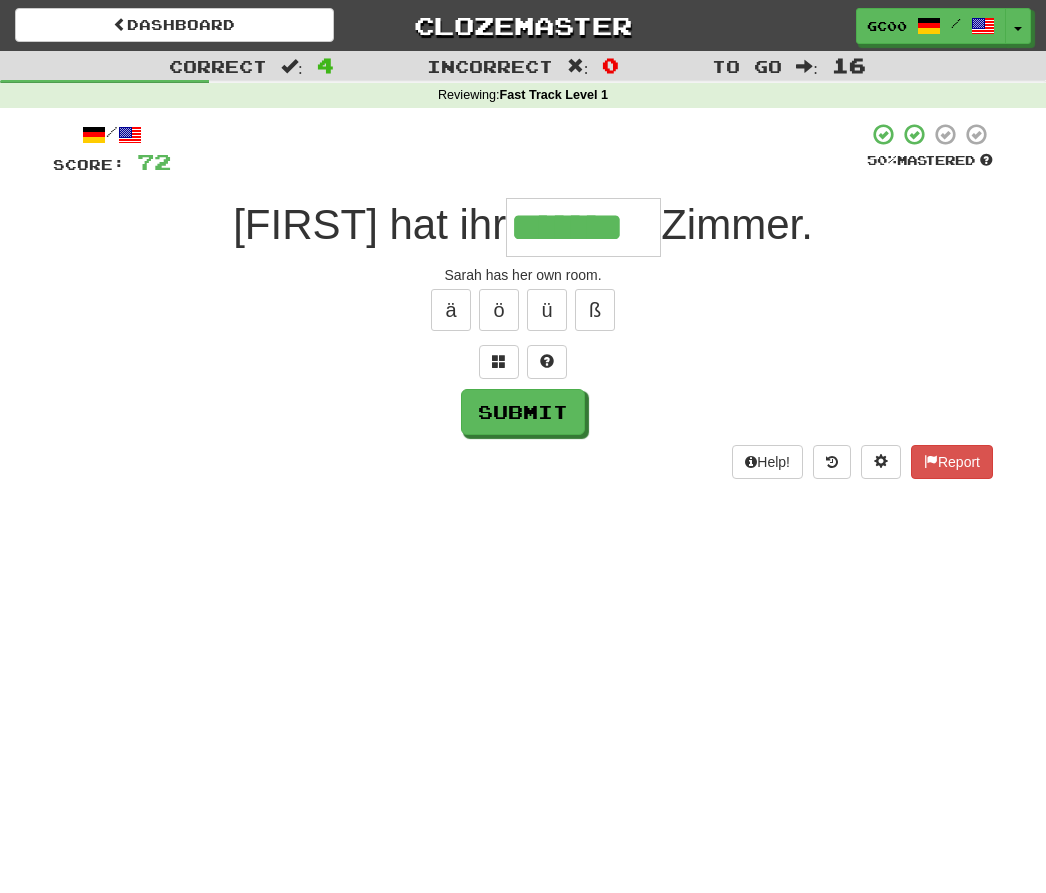 type on "*******" 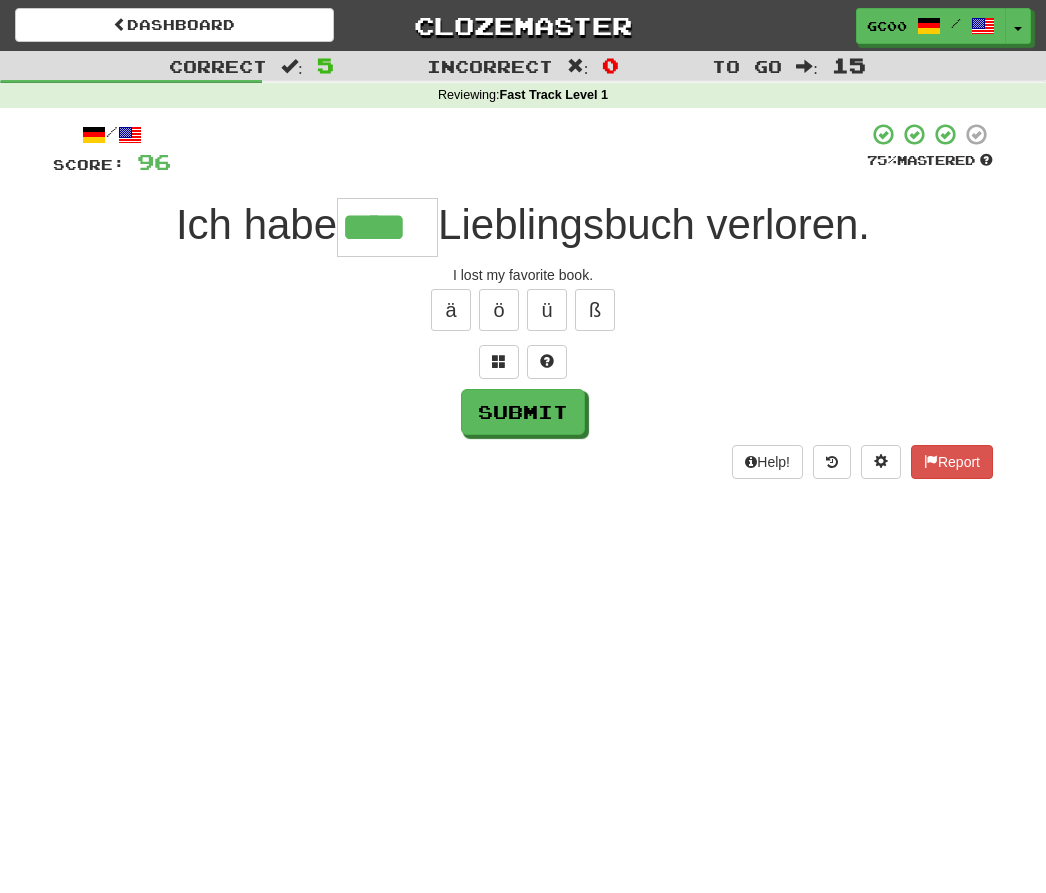 type on "****" 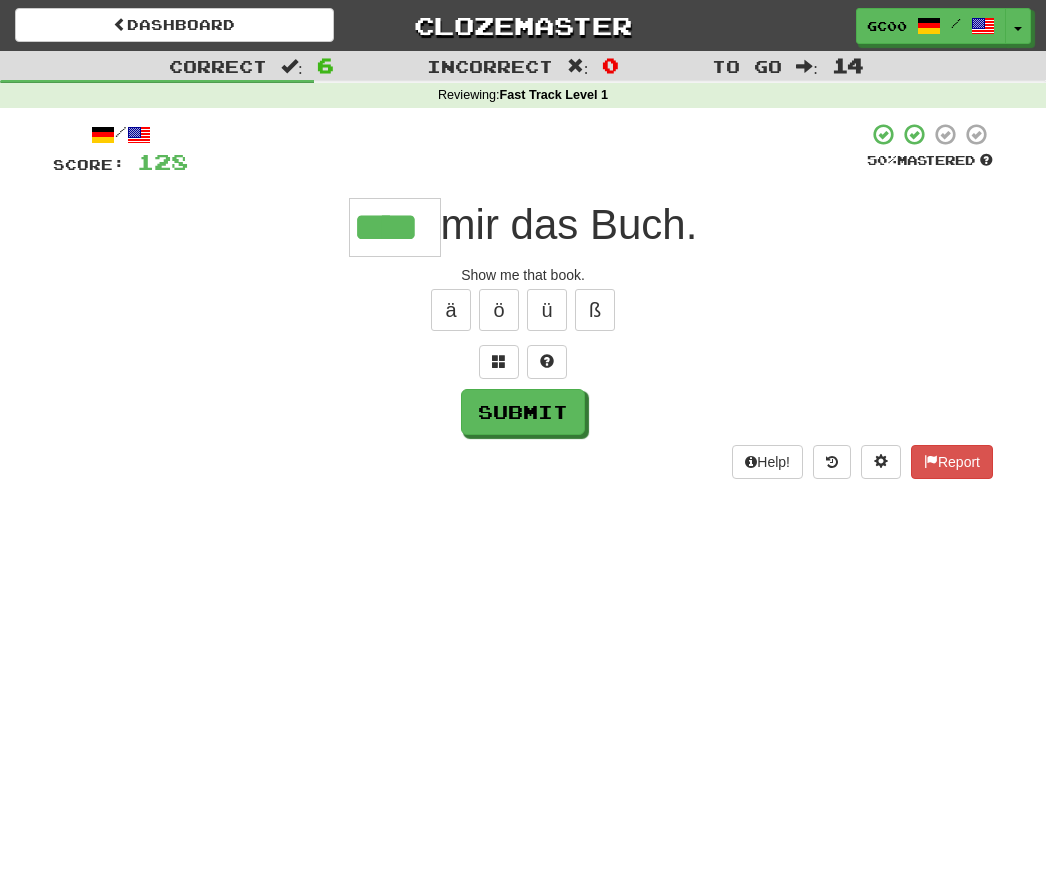 type on "****" 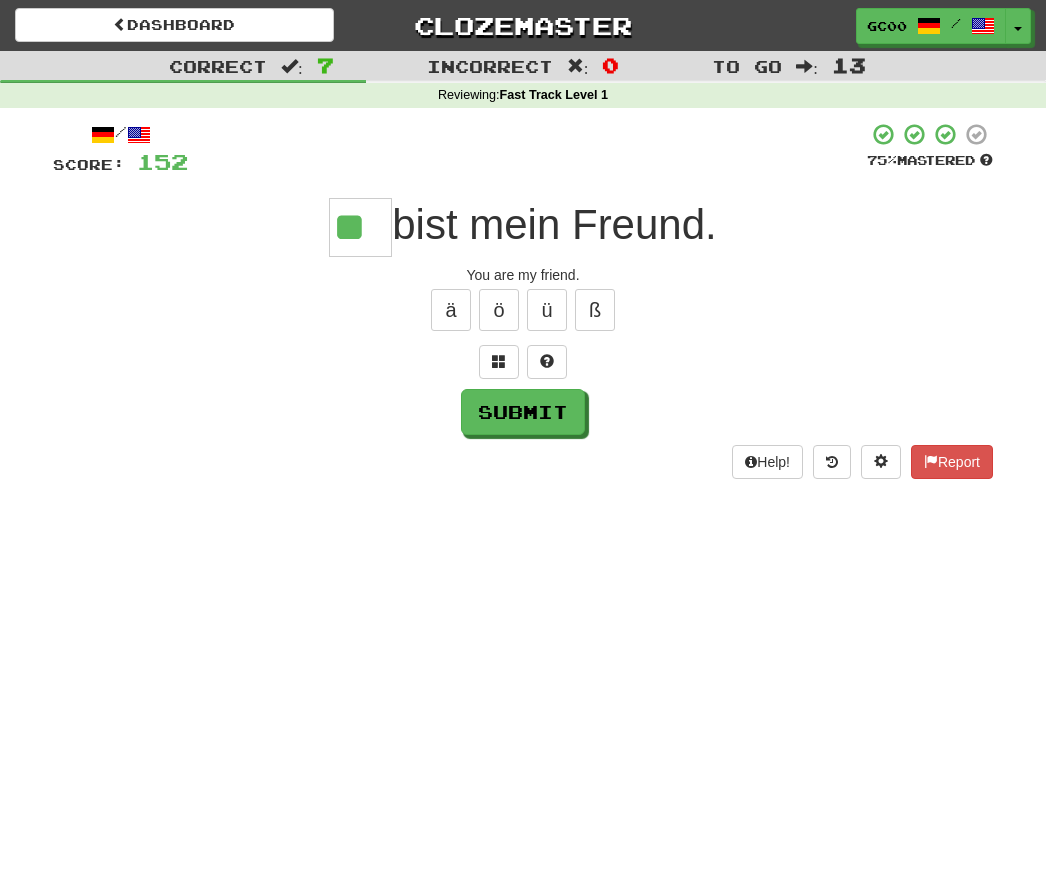 type on "**" 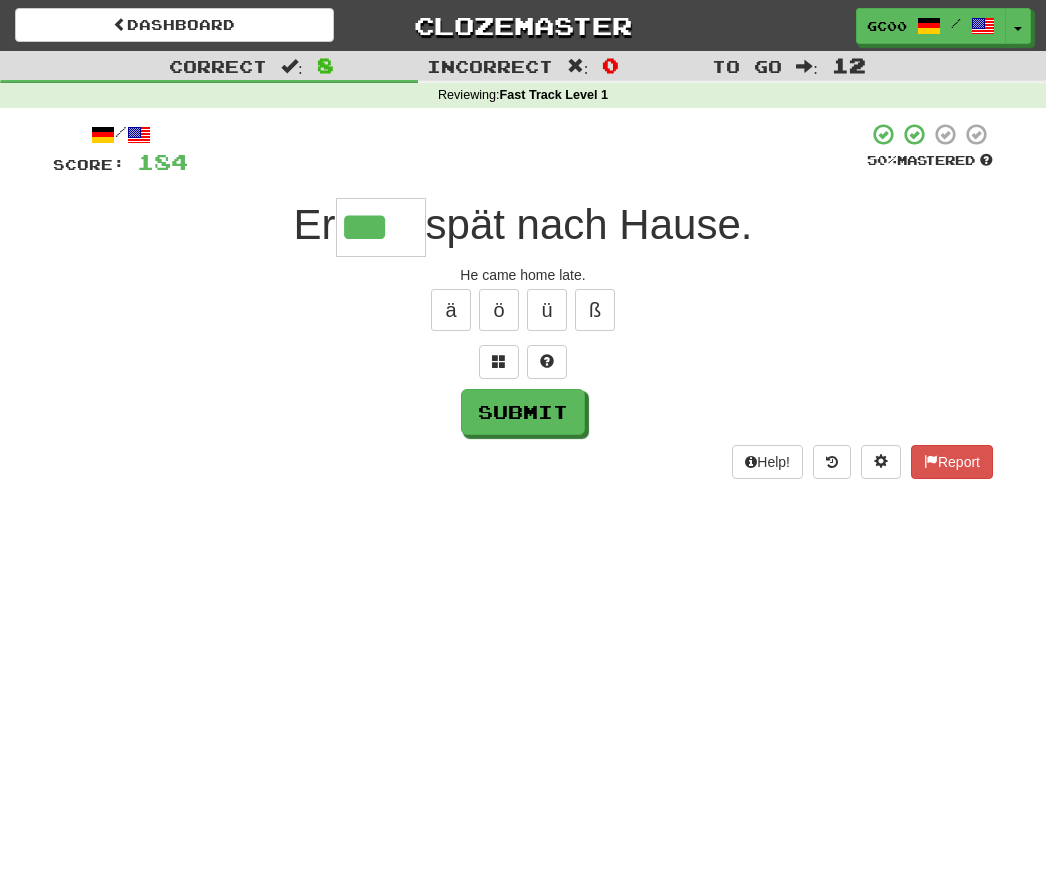 type on "***" 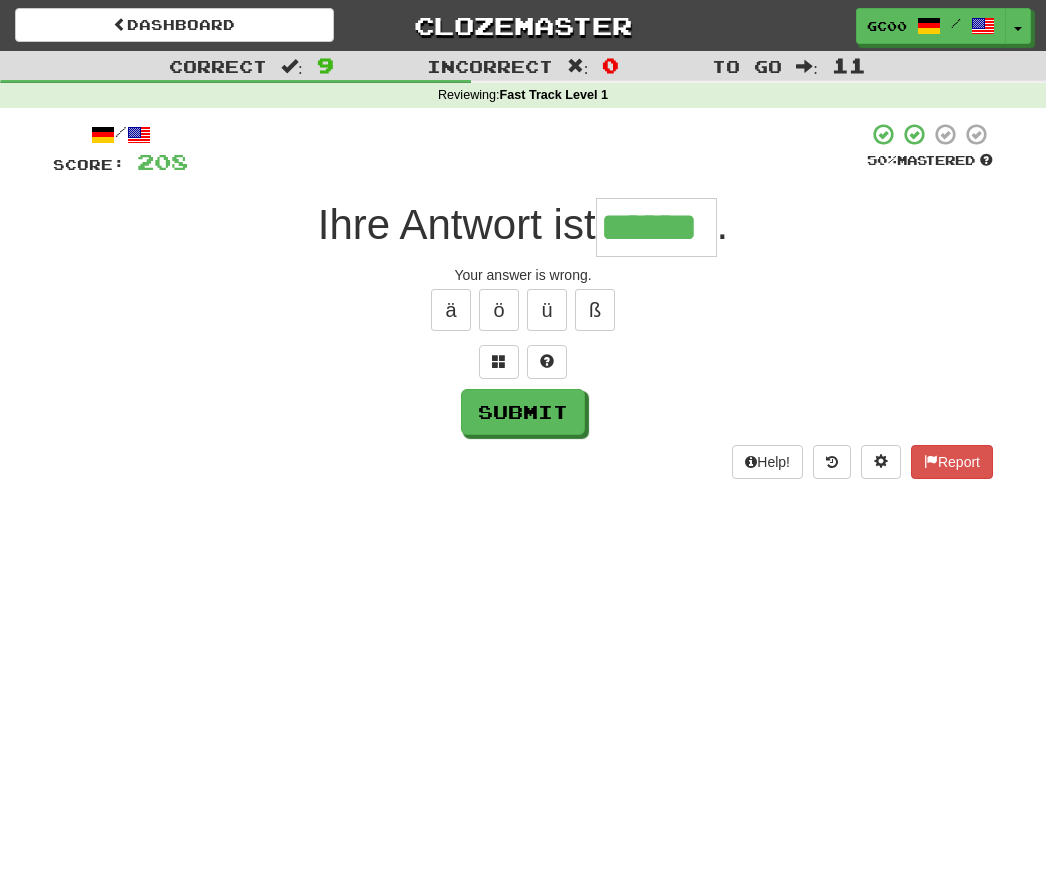 type on "******" 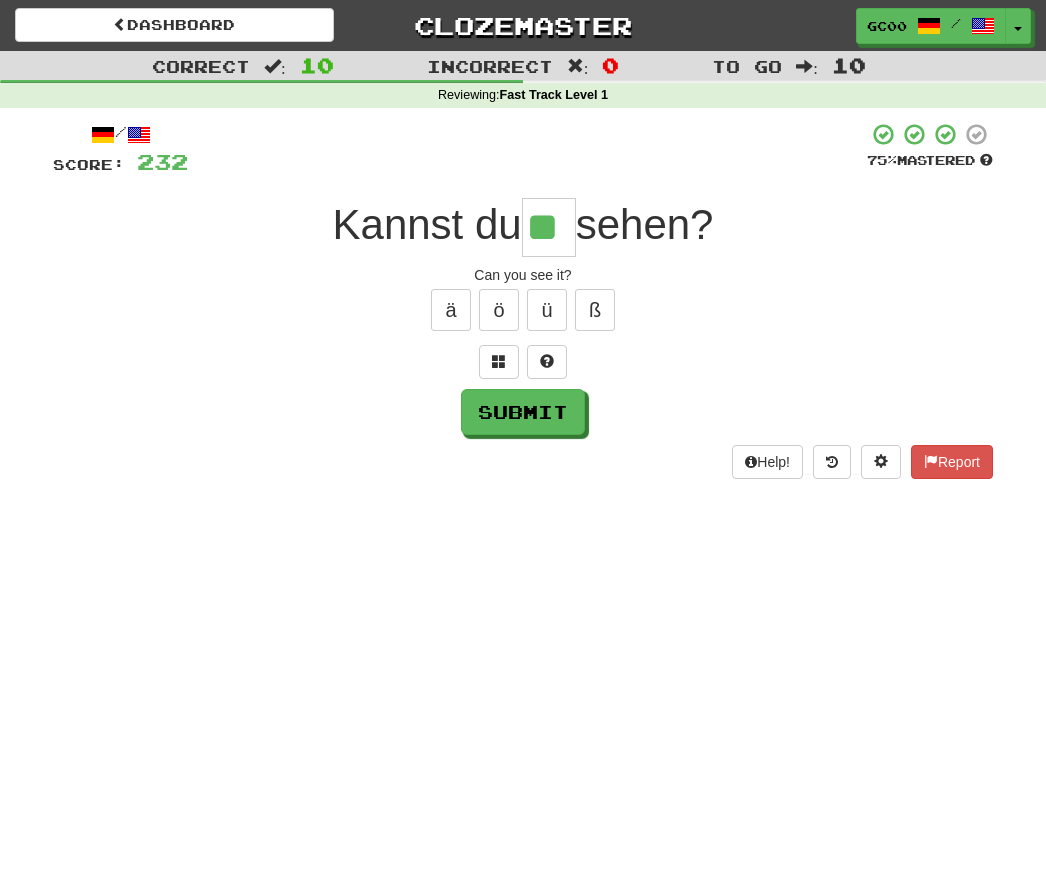 type on "**" 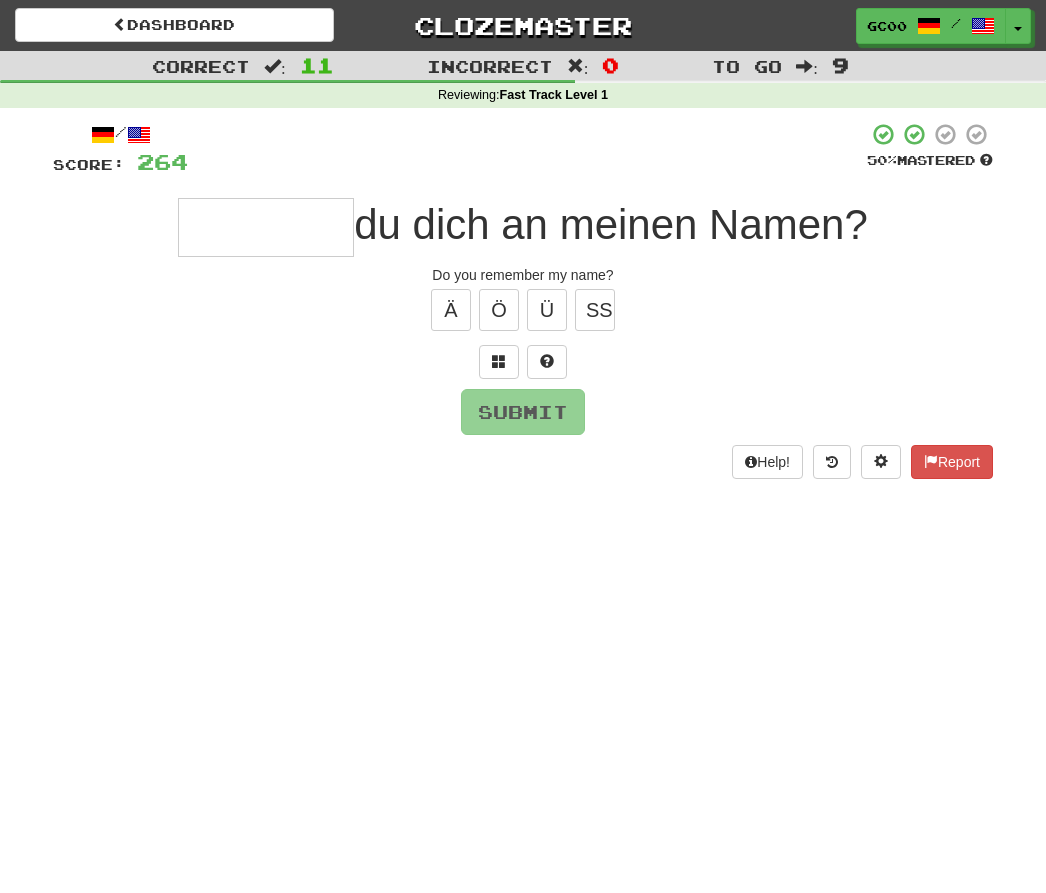 type on "*" 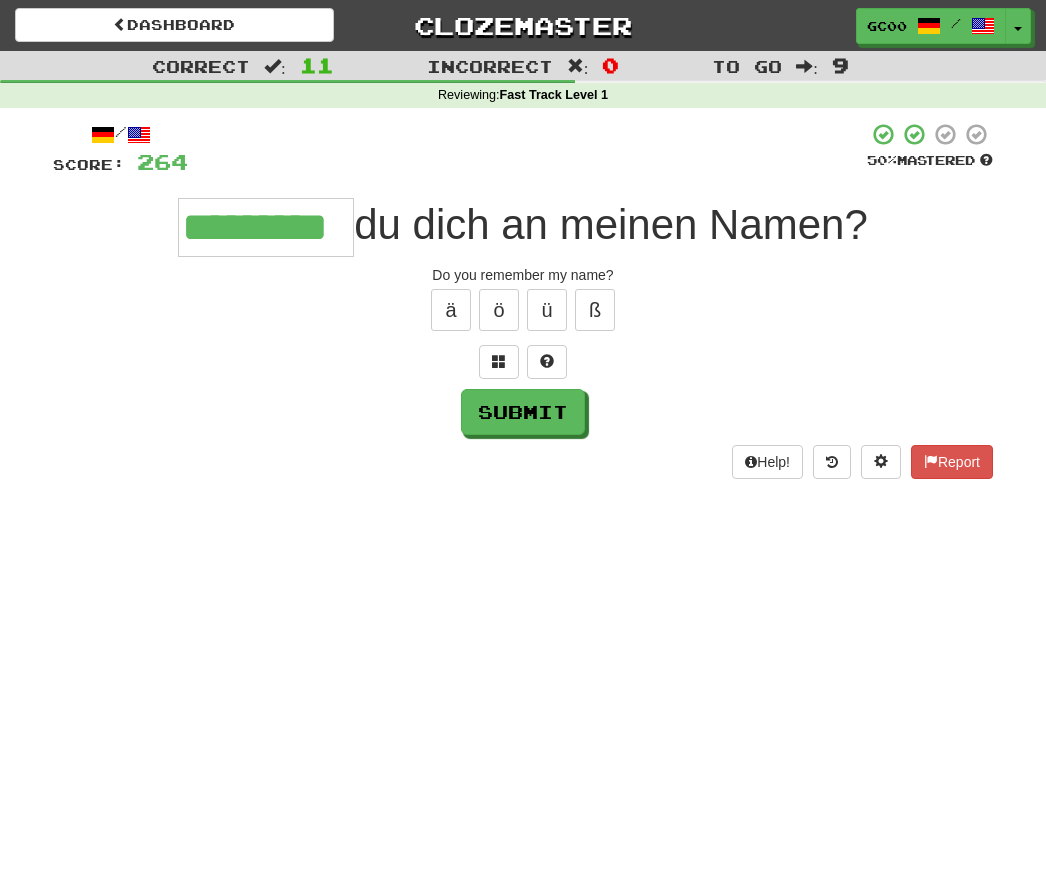 type on "*********" 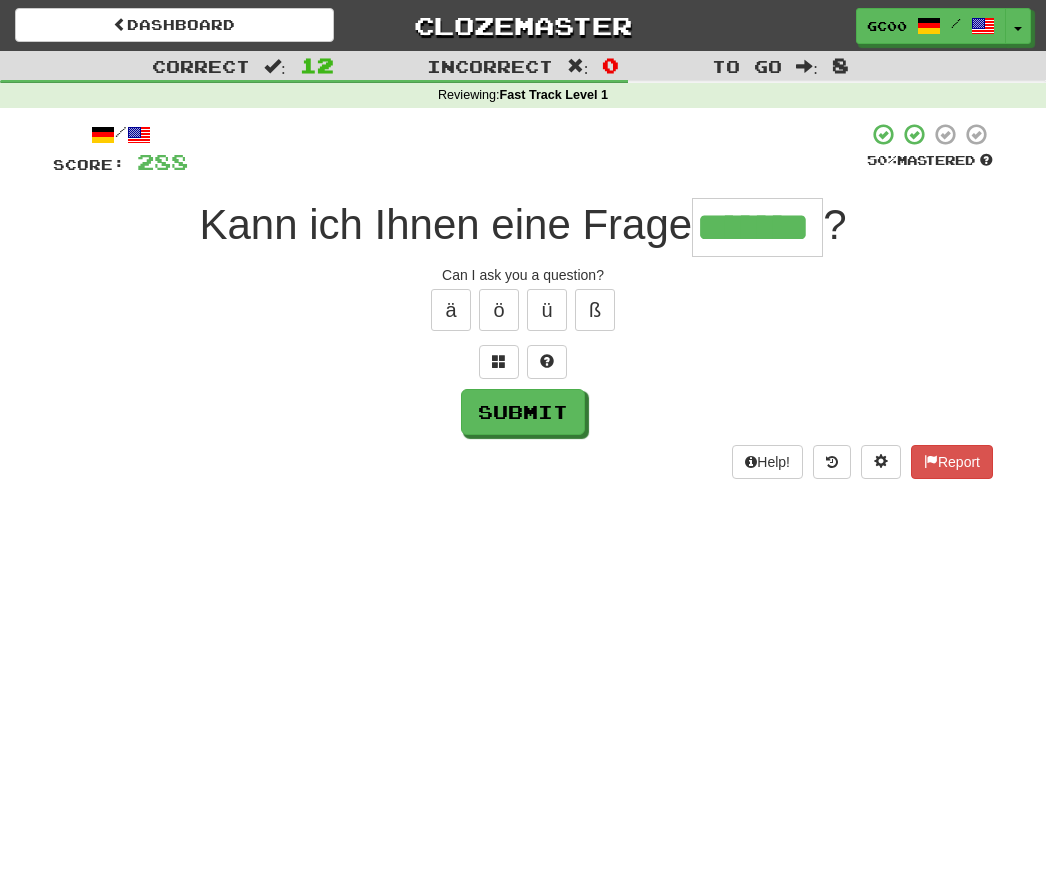 type on "*******" 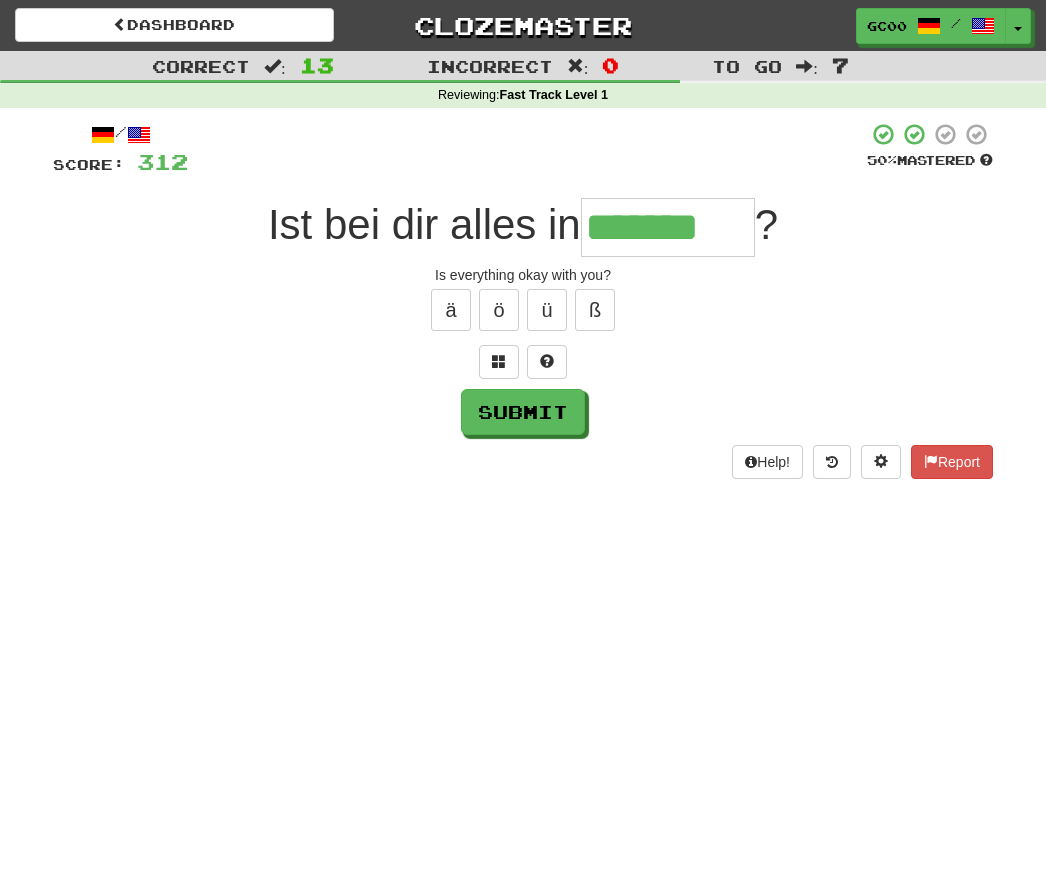 type on "*******" 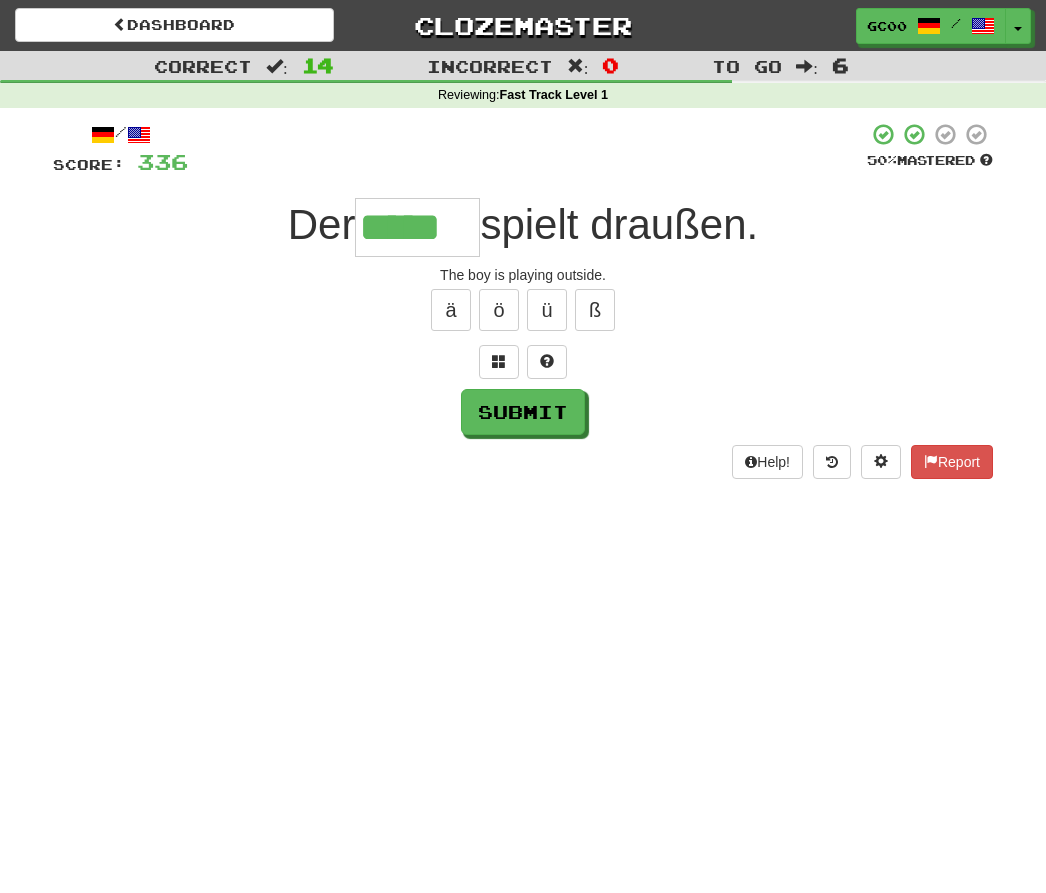 type on "*****" 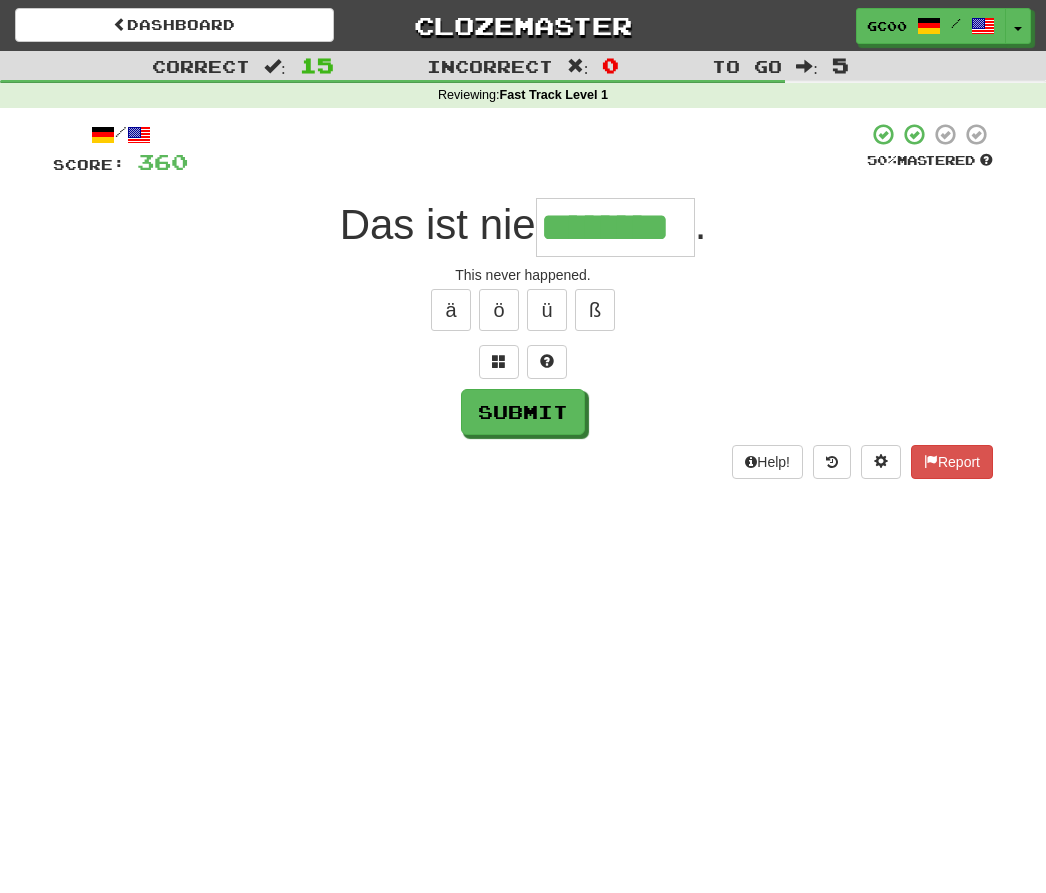 type on "********" 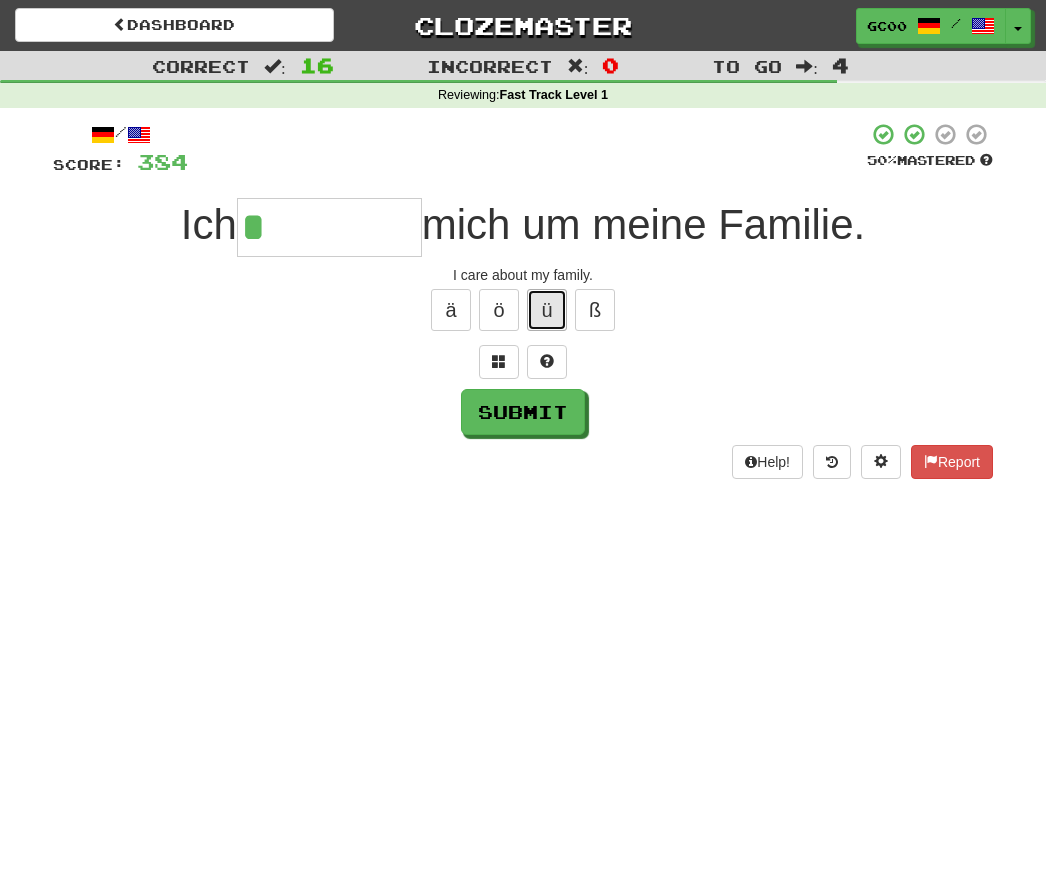 click on "ü" at bounding box center (547, 310) 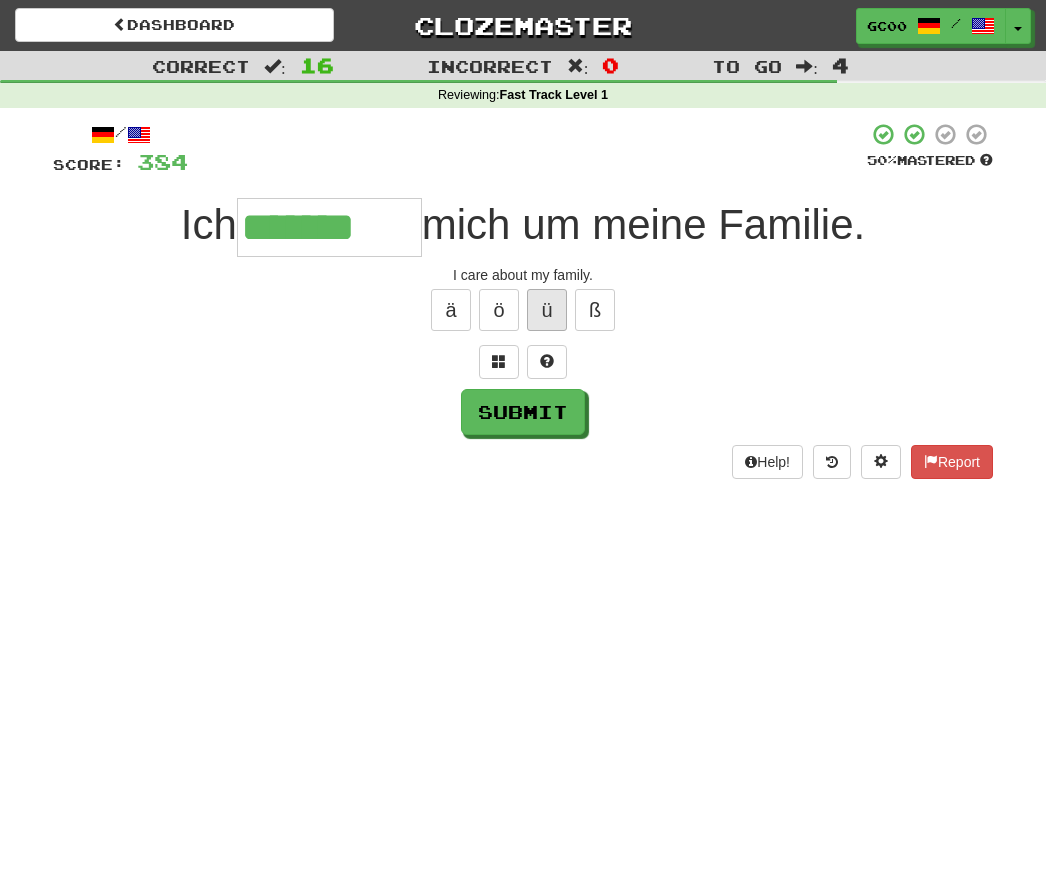 type on "*******" 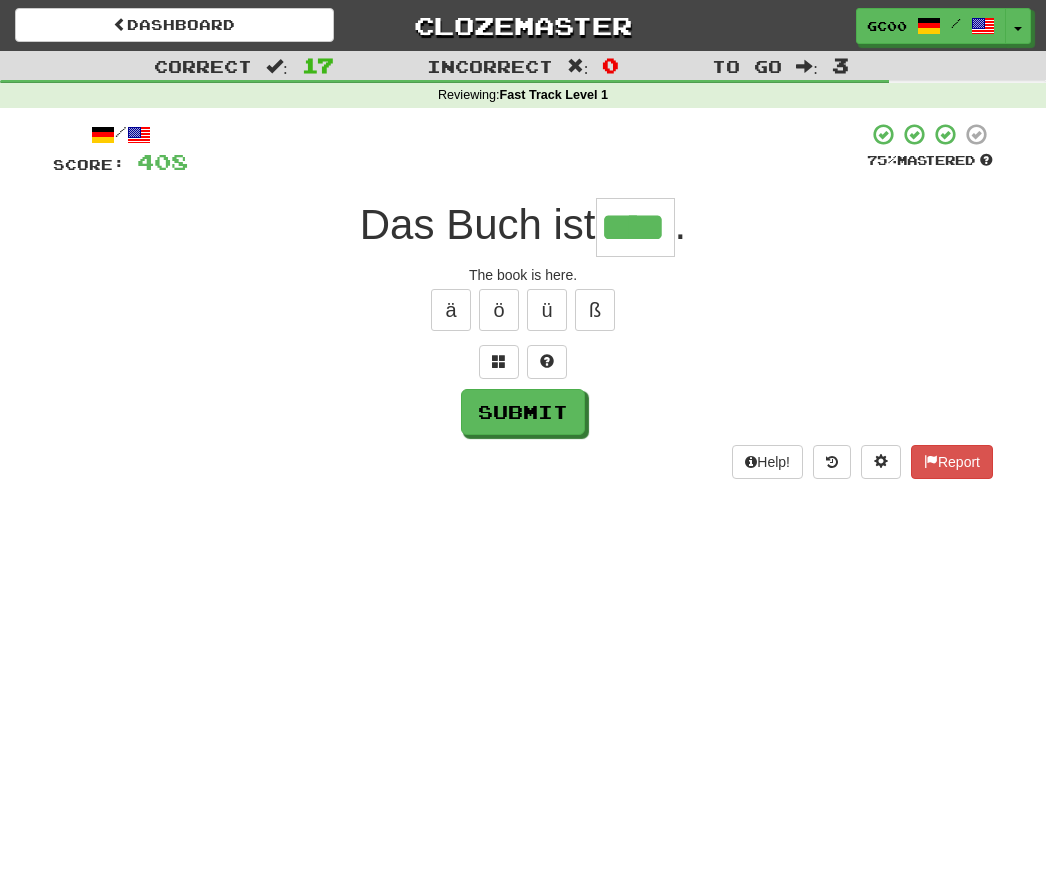 type on "****" 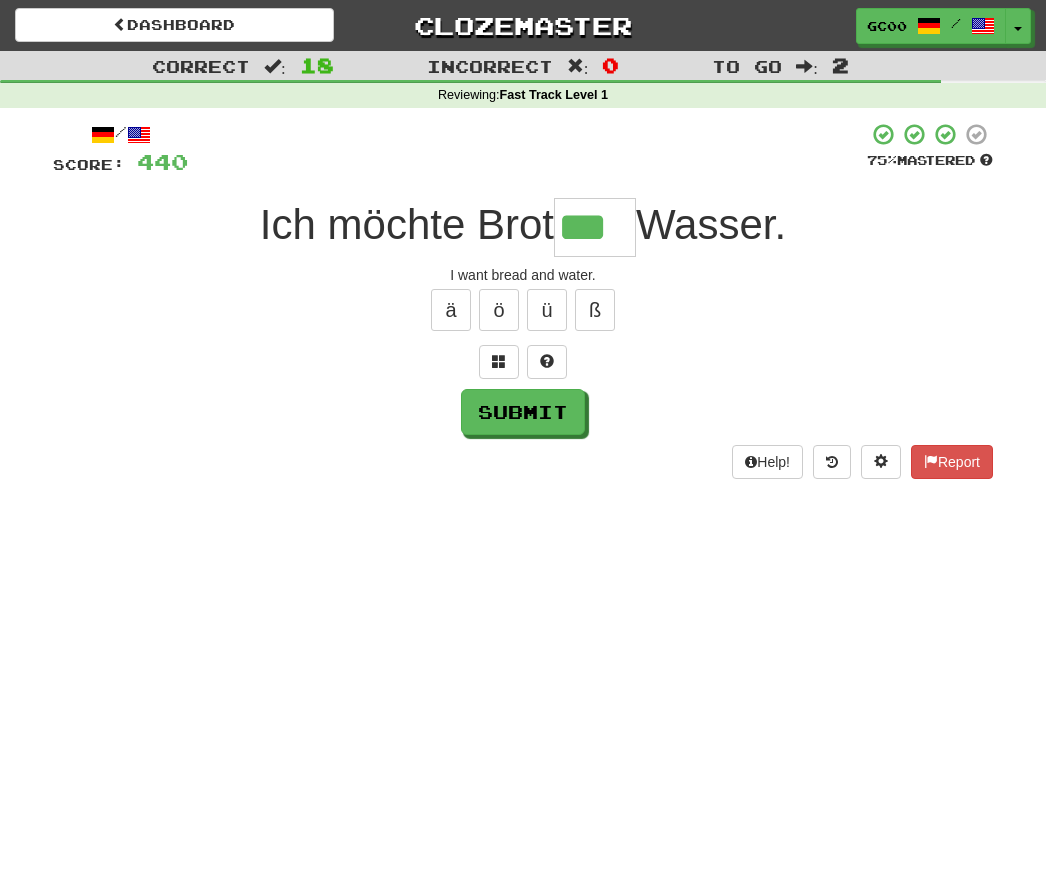 type on "***" 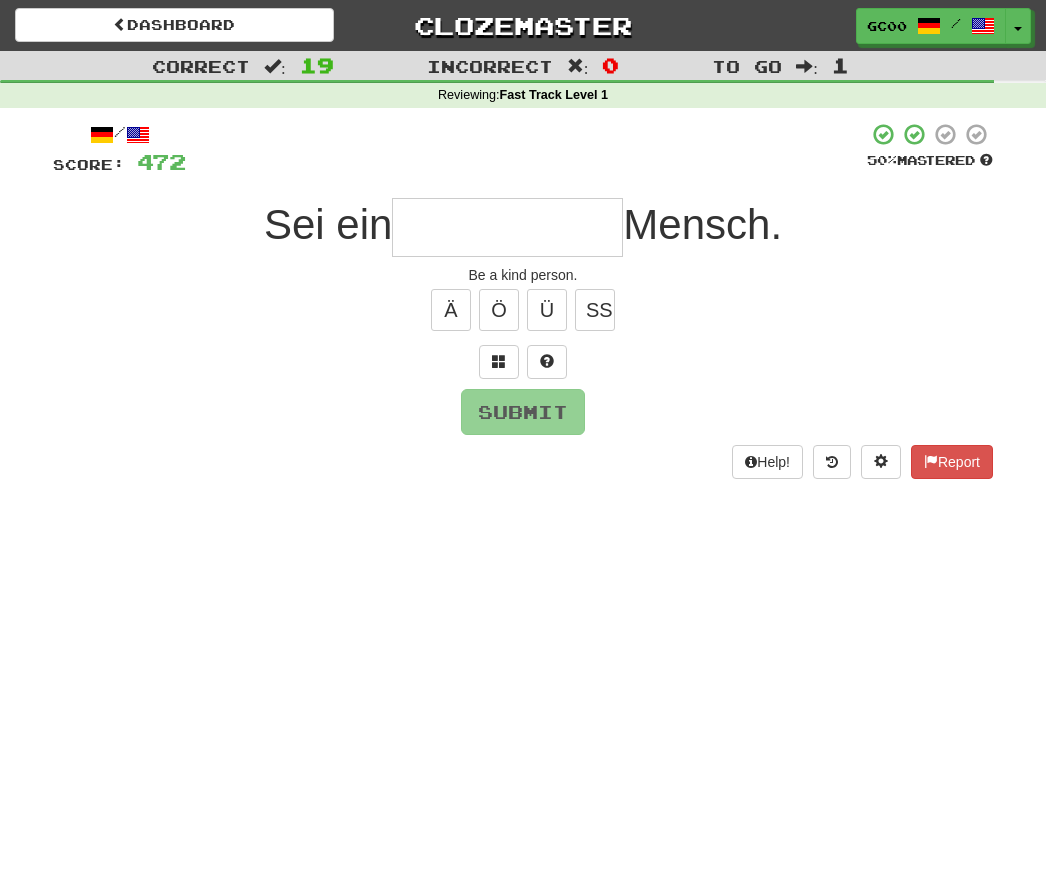 type on "*" 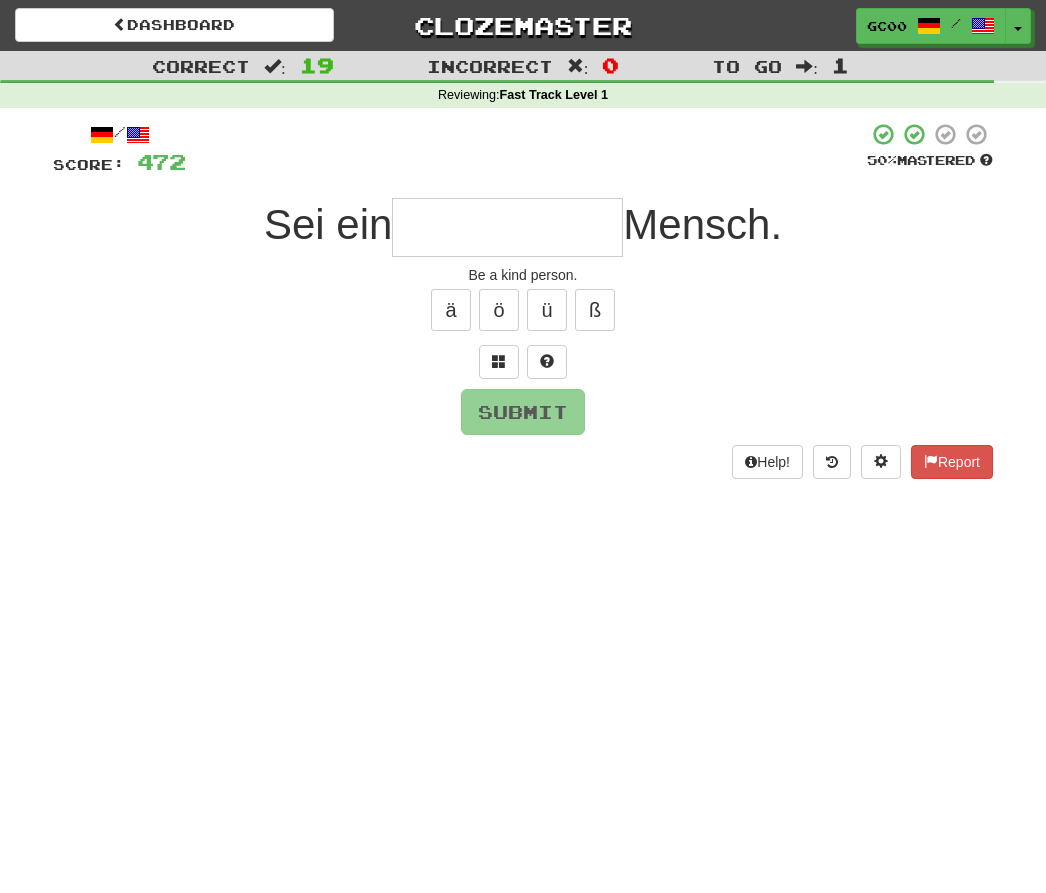 type on "*" 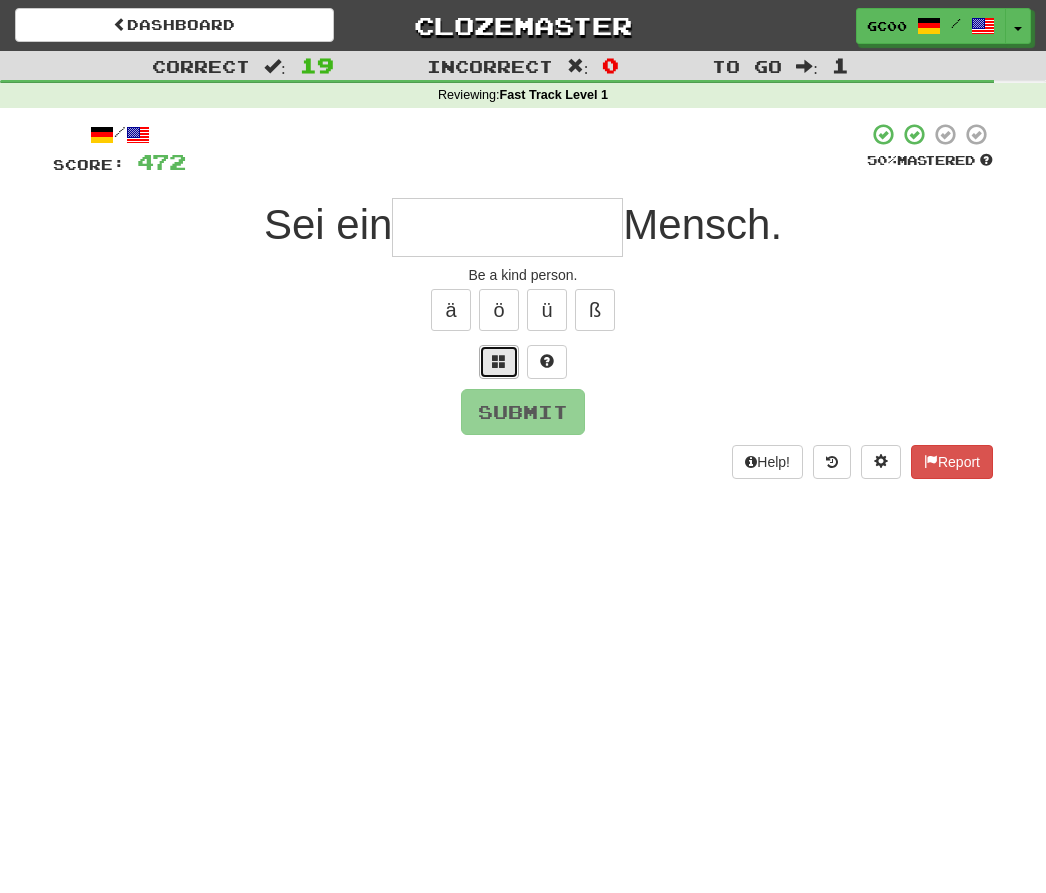 click at bounding box center (499, 362) 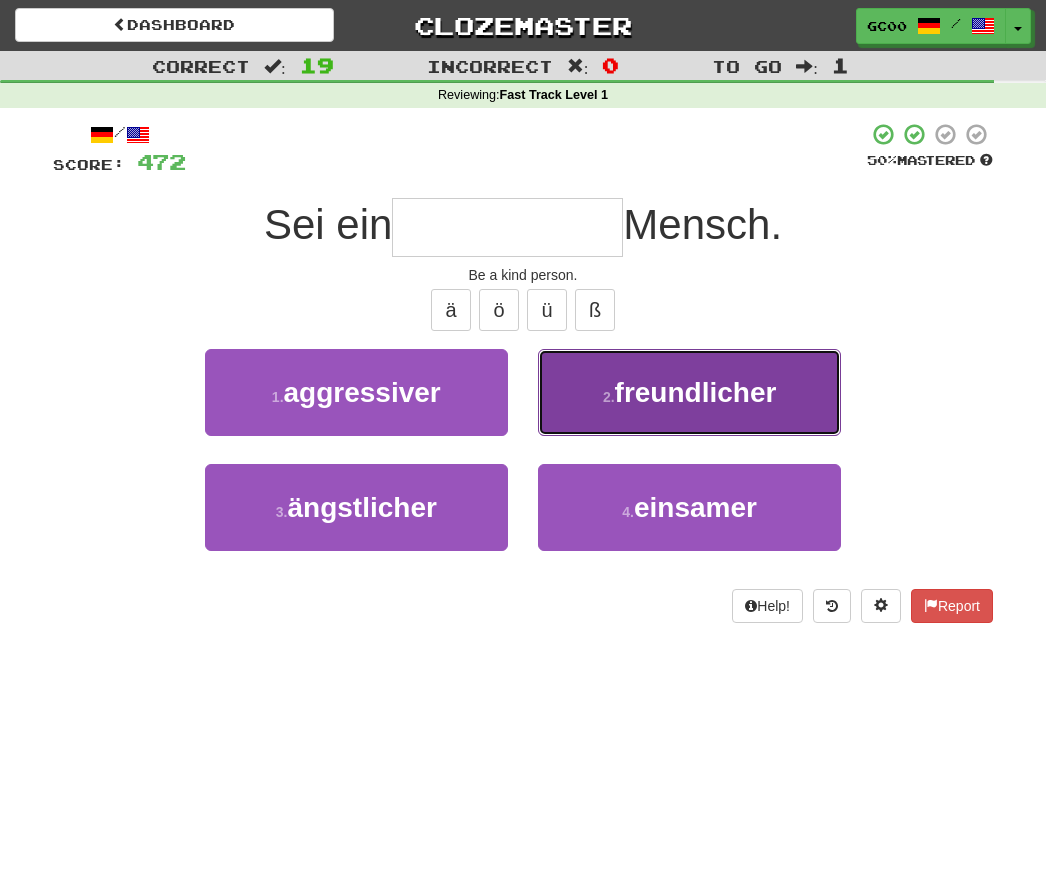 click on "2 .  freundlicher" at bounding box center (689, 392) 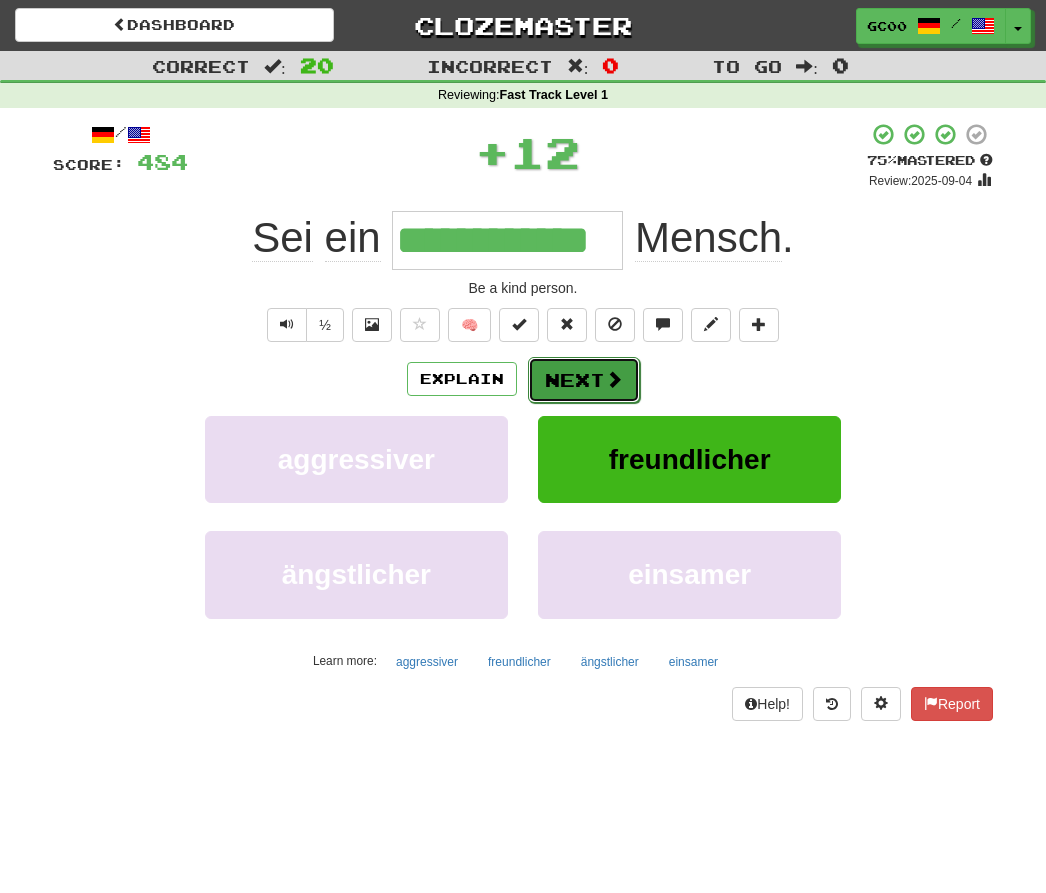 click on "Next" at bounding box center [584, 380] 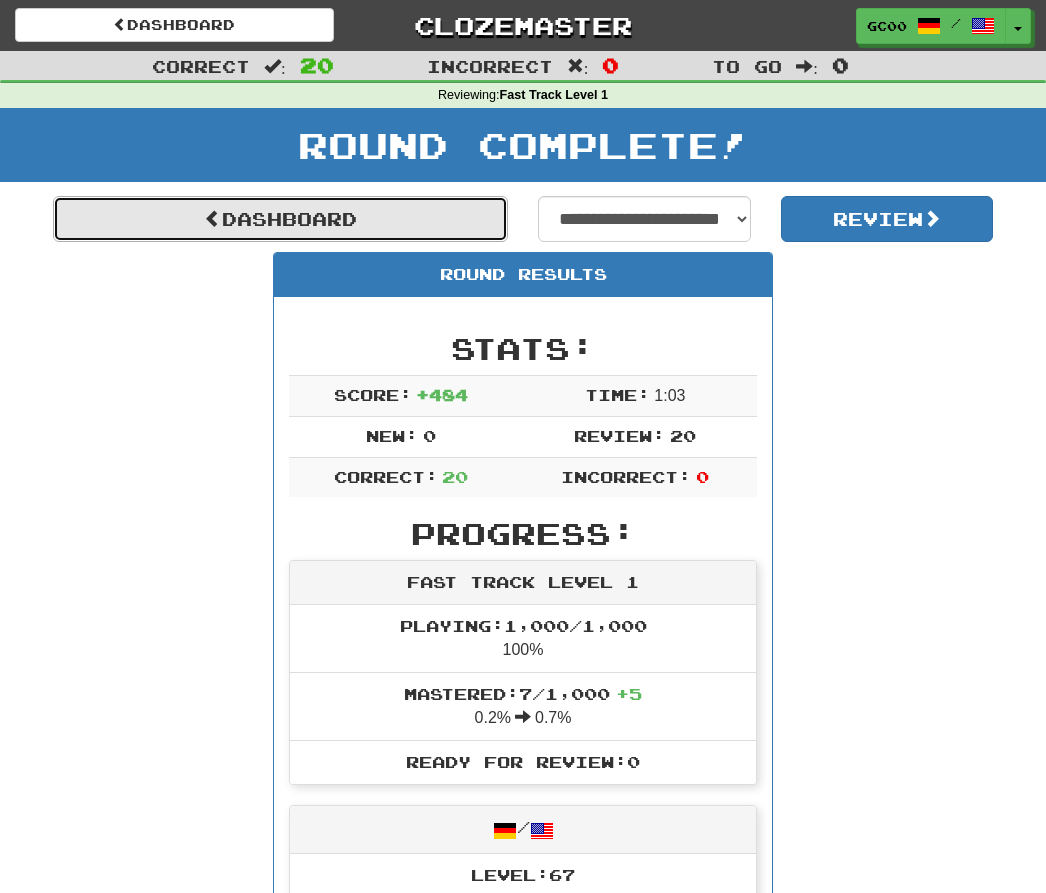 click on "Dashboard" at bounding box center [280, 219] 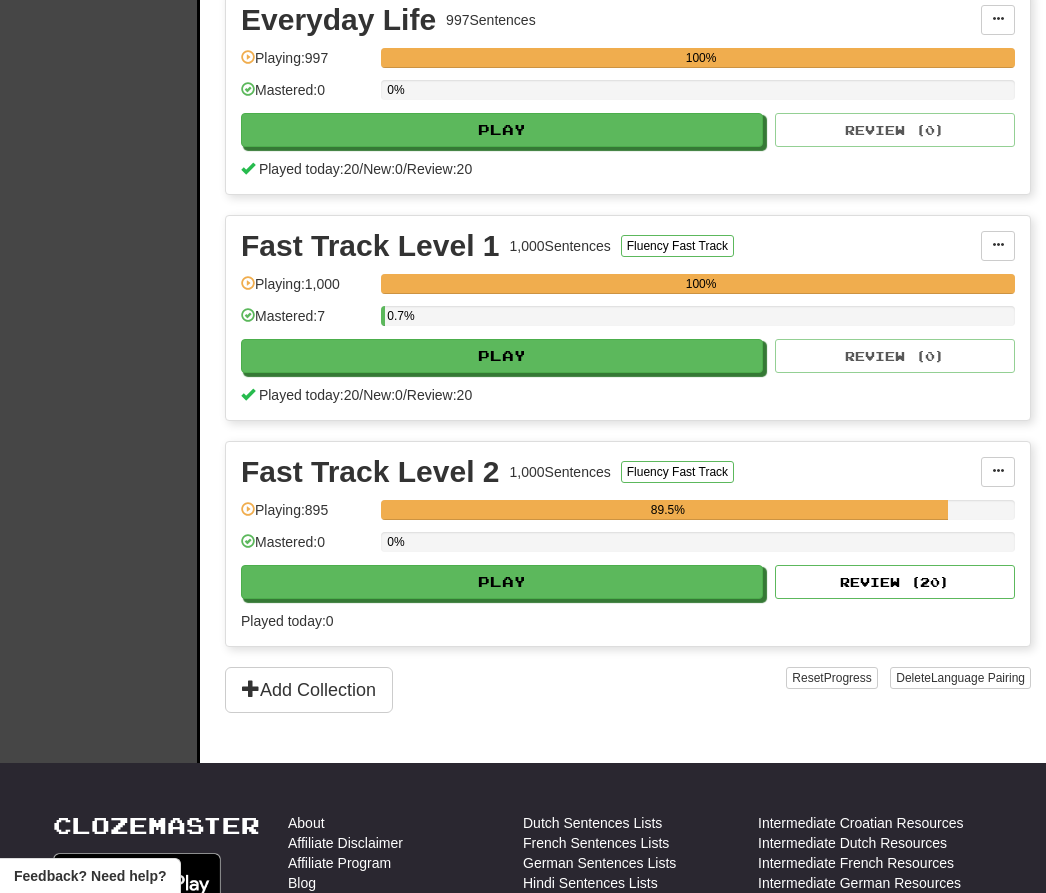 scroll, scrollTop: 527, scrollLeft: 0, axis: vertical 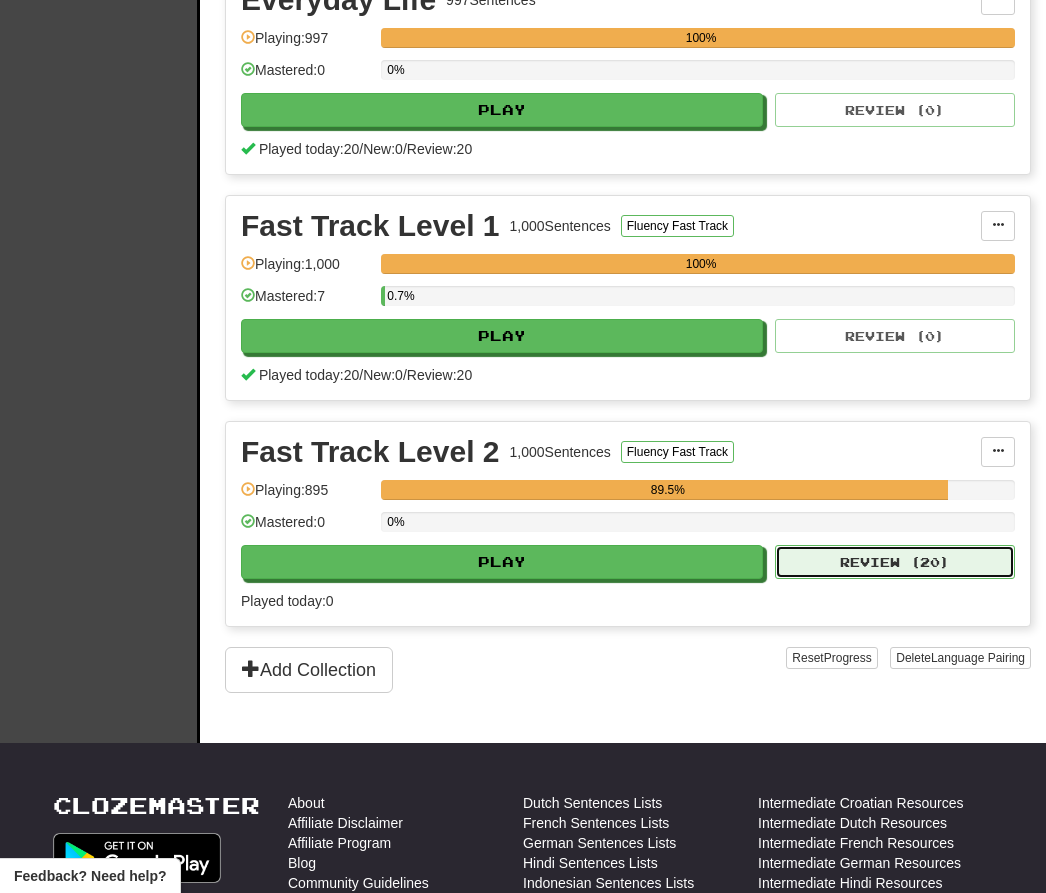 click on "Review ( 20 )" at bounding box center [895, 562] 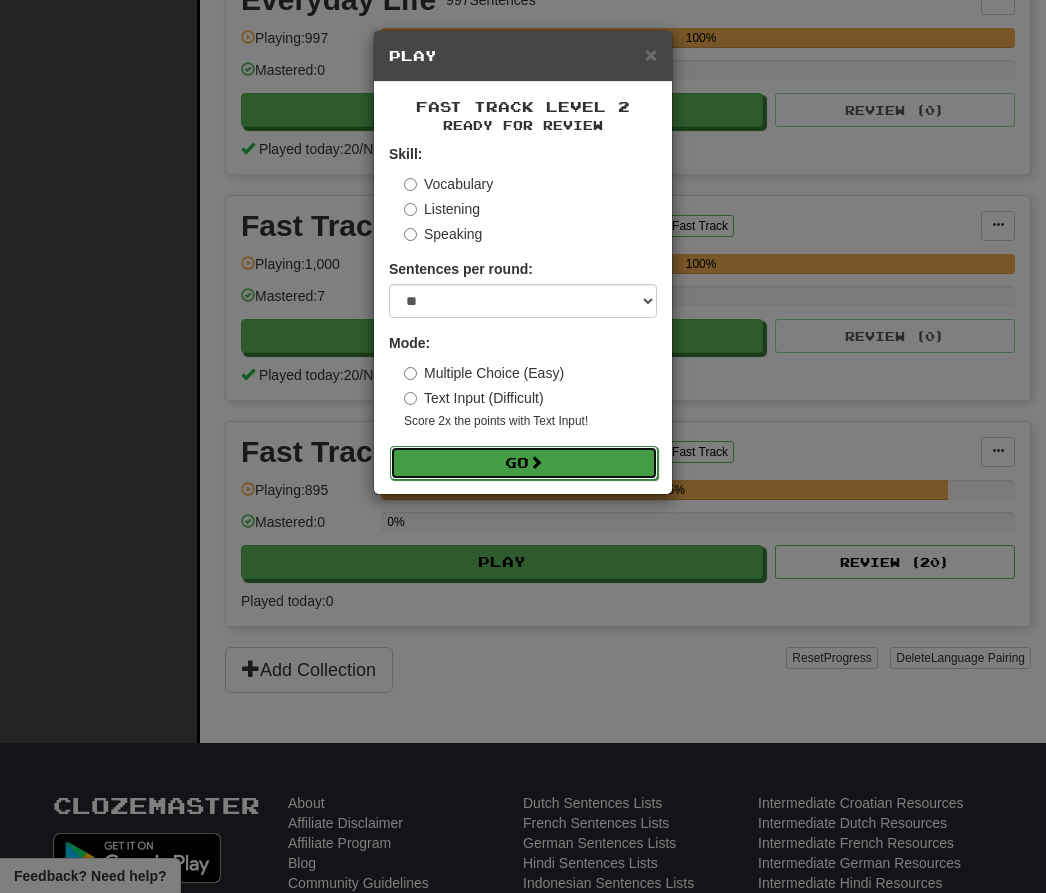 click on "Go" at bounding box center [524, 463] 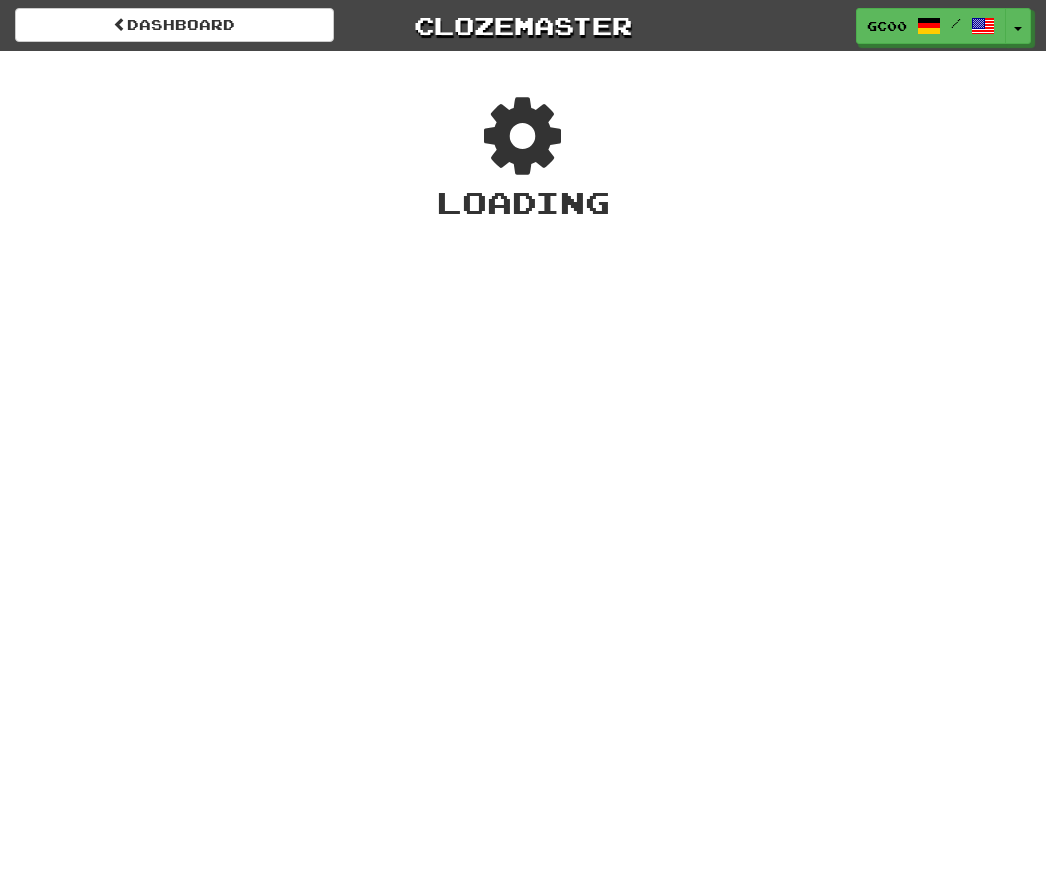 scroll, scrollTop: 0, scrollLeft: 0, axis: both 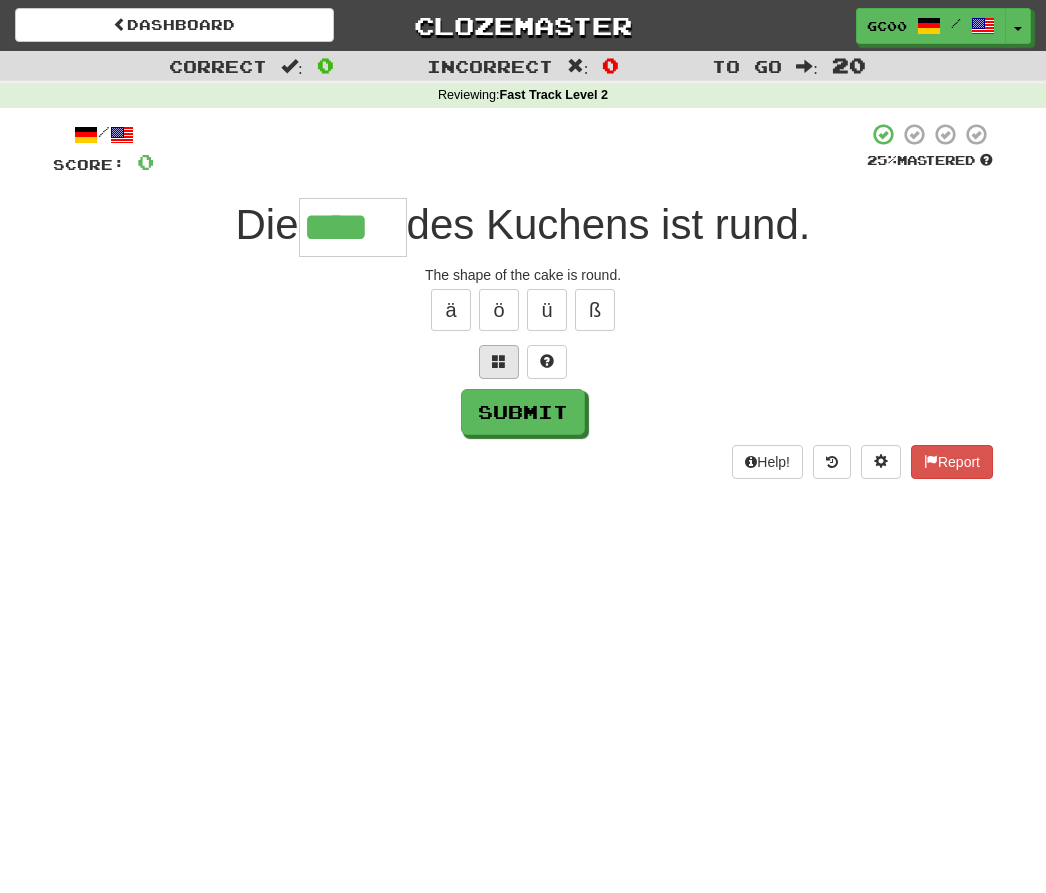 type on "****" 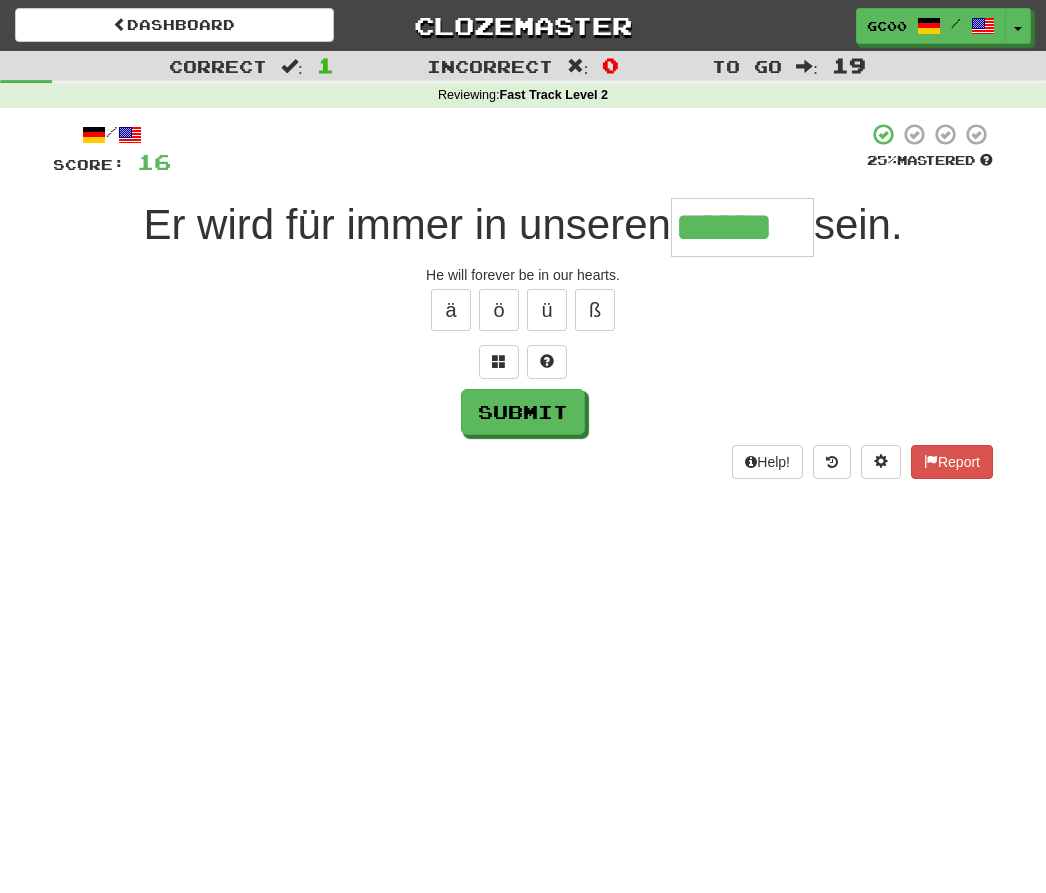 type on "******" 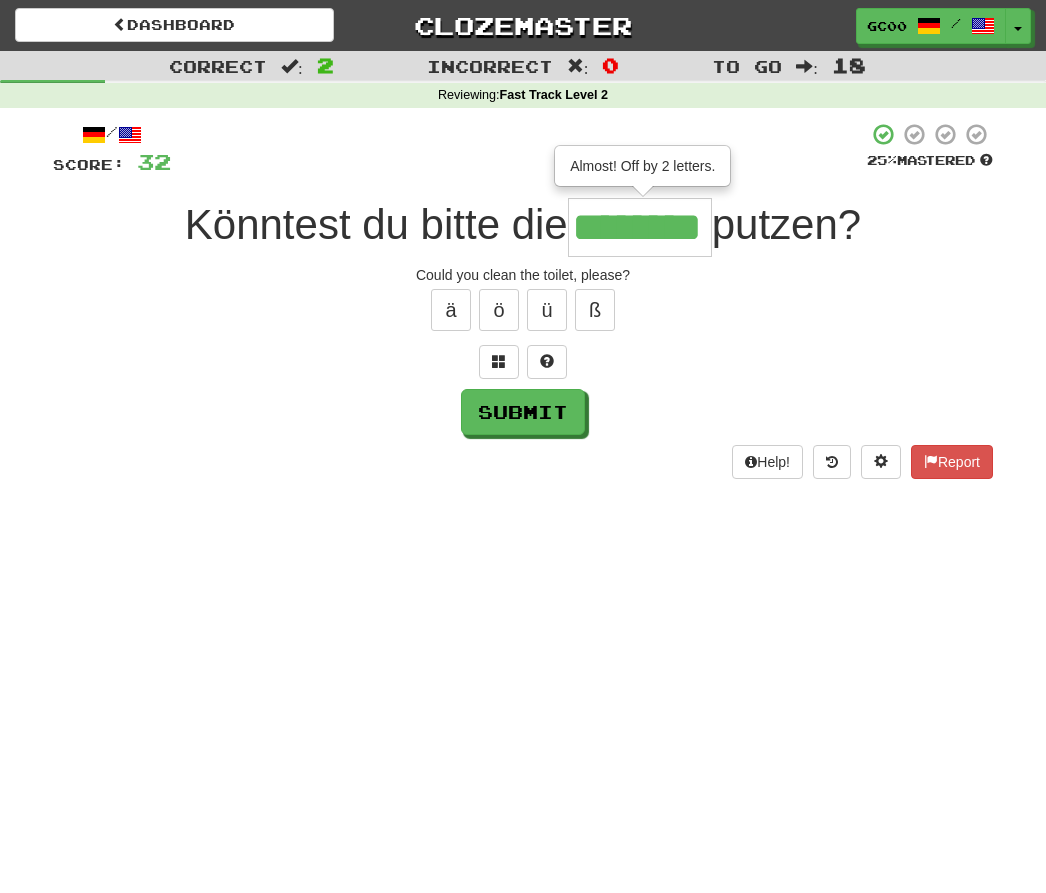 type on "********" 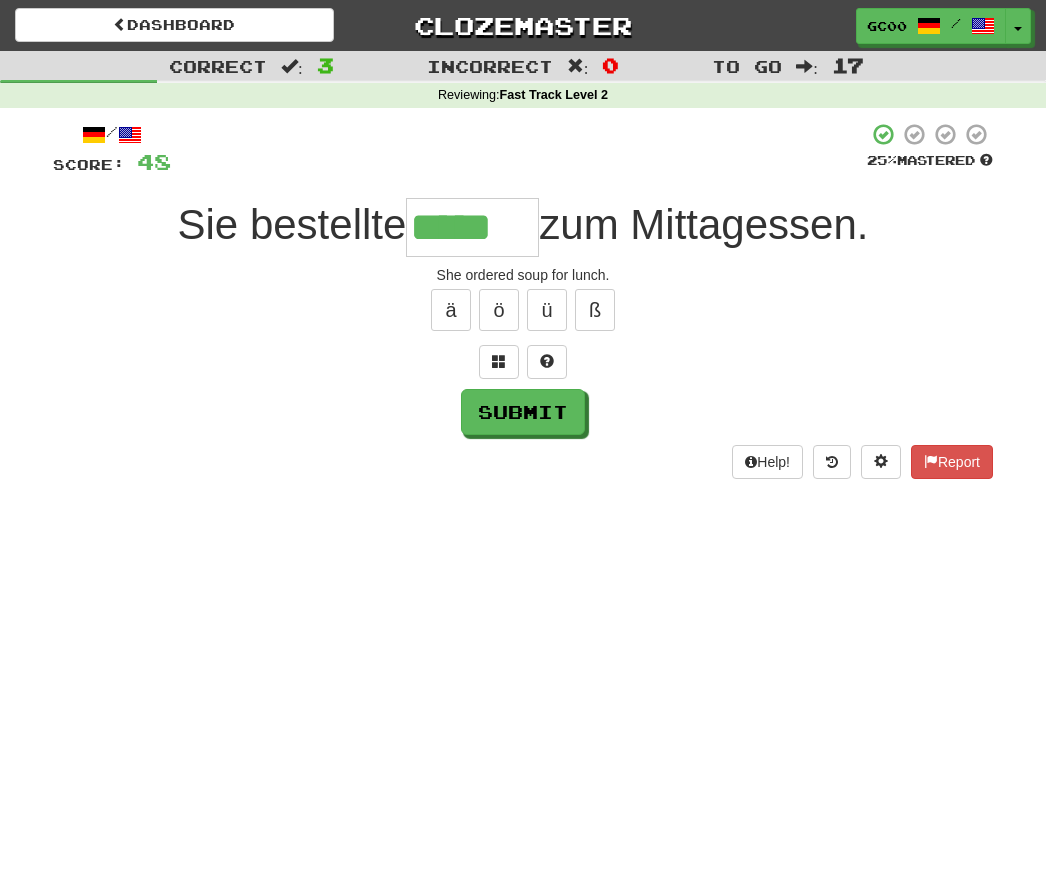 type on "*****" 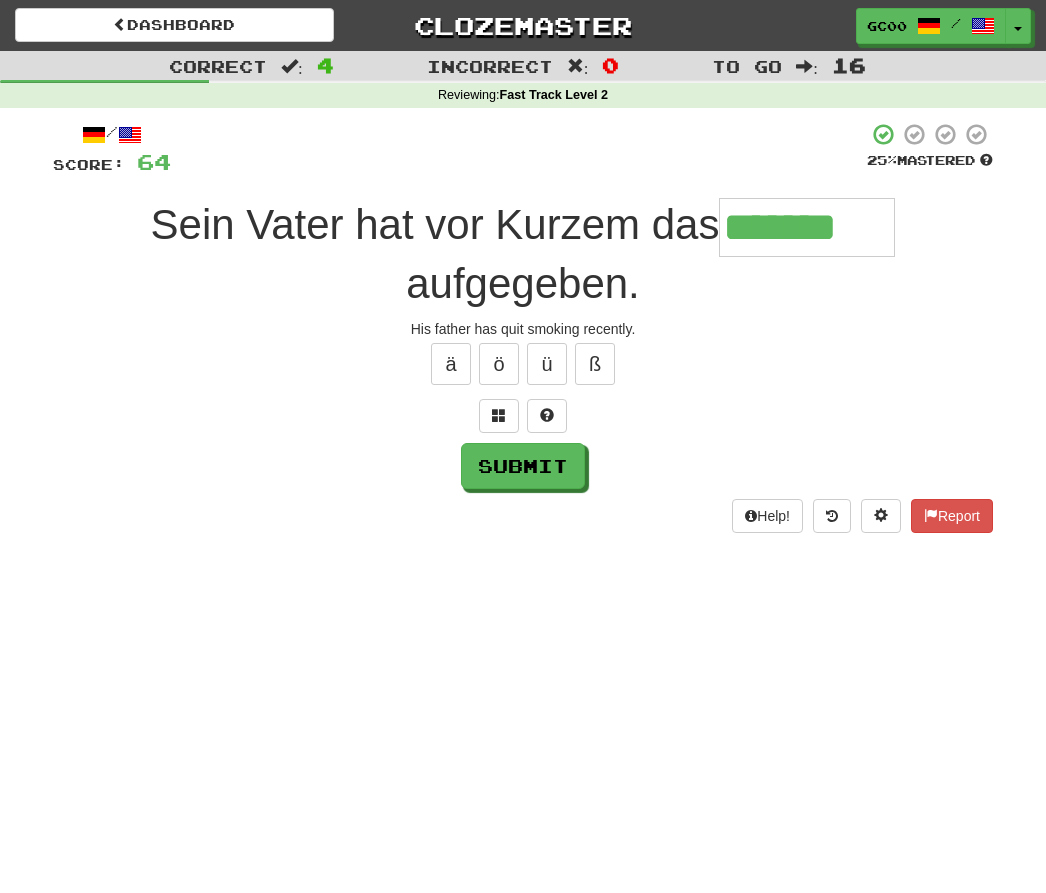 type on "*******" 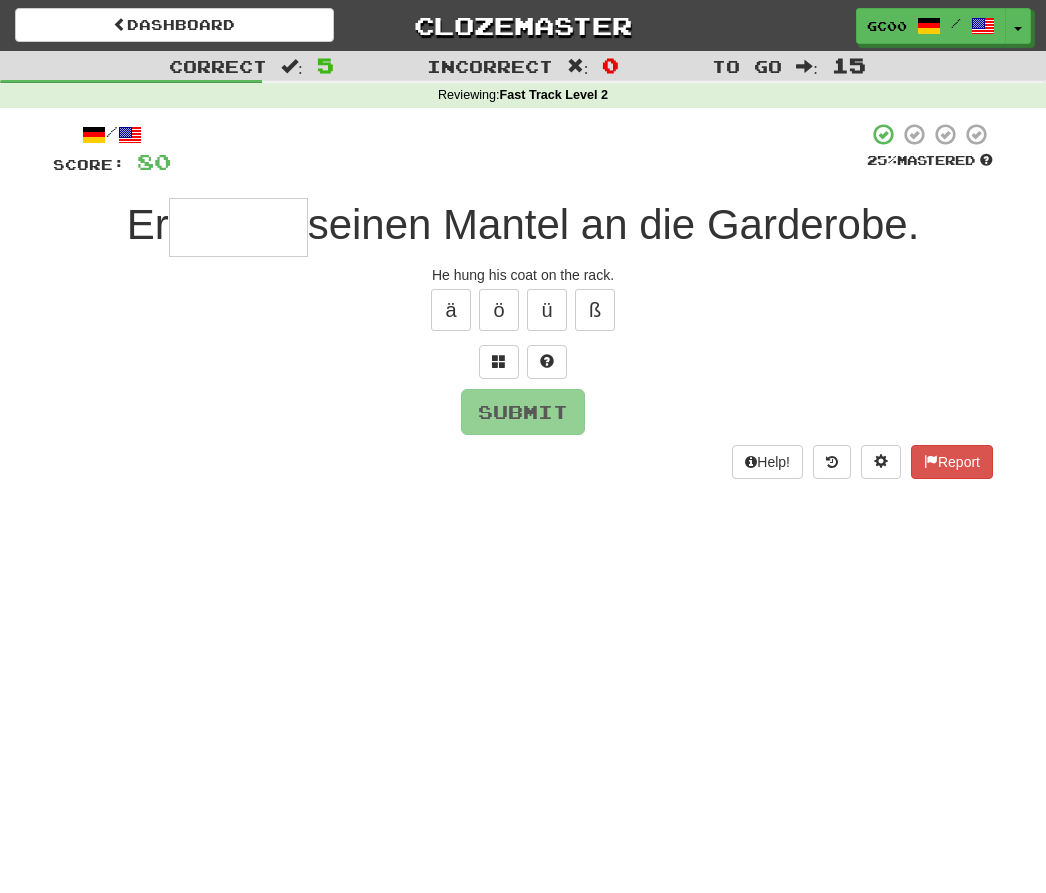 type on "*" 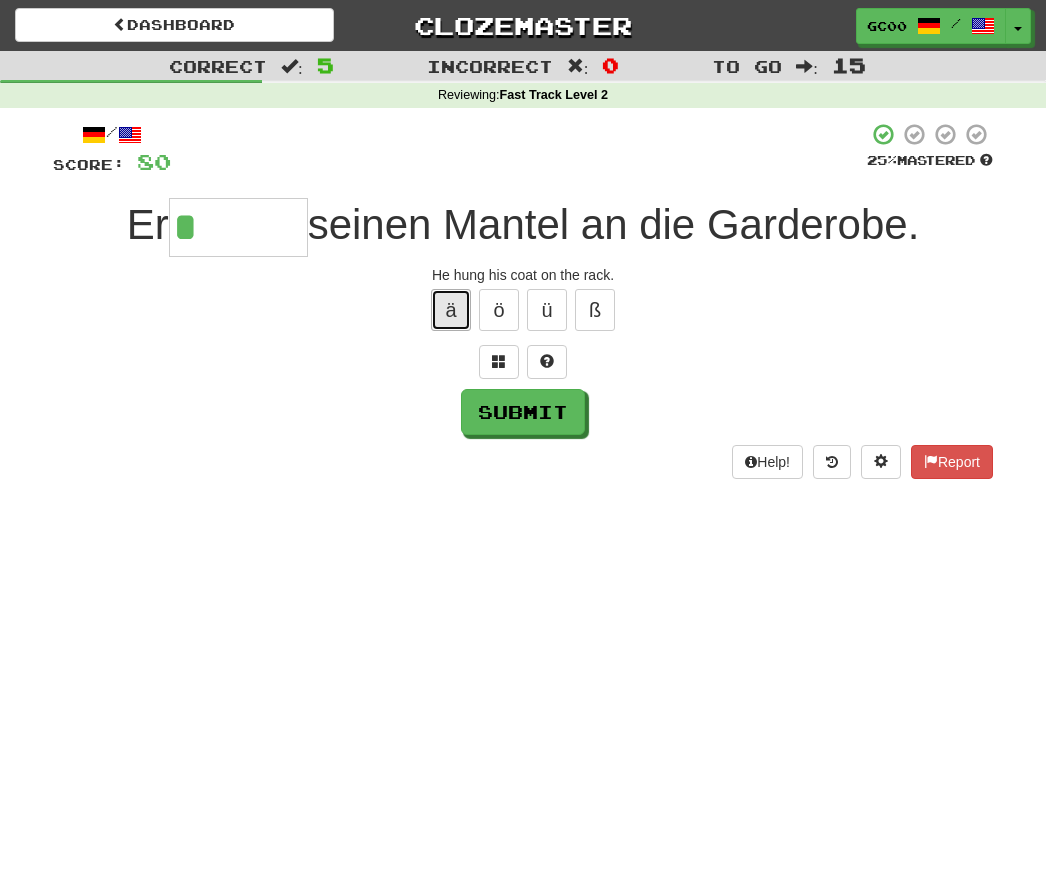 click on "ä" at bounding box center [451, 310] 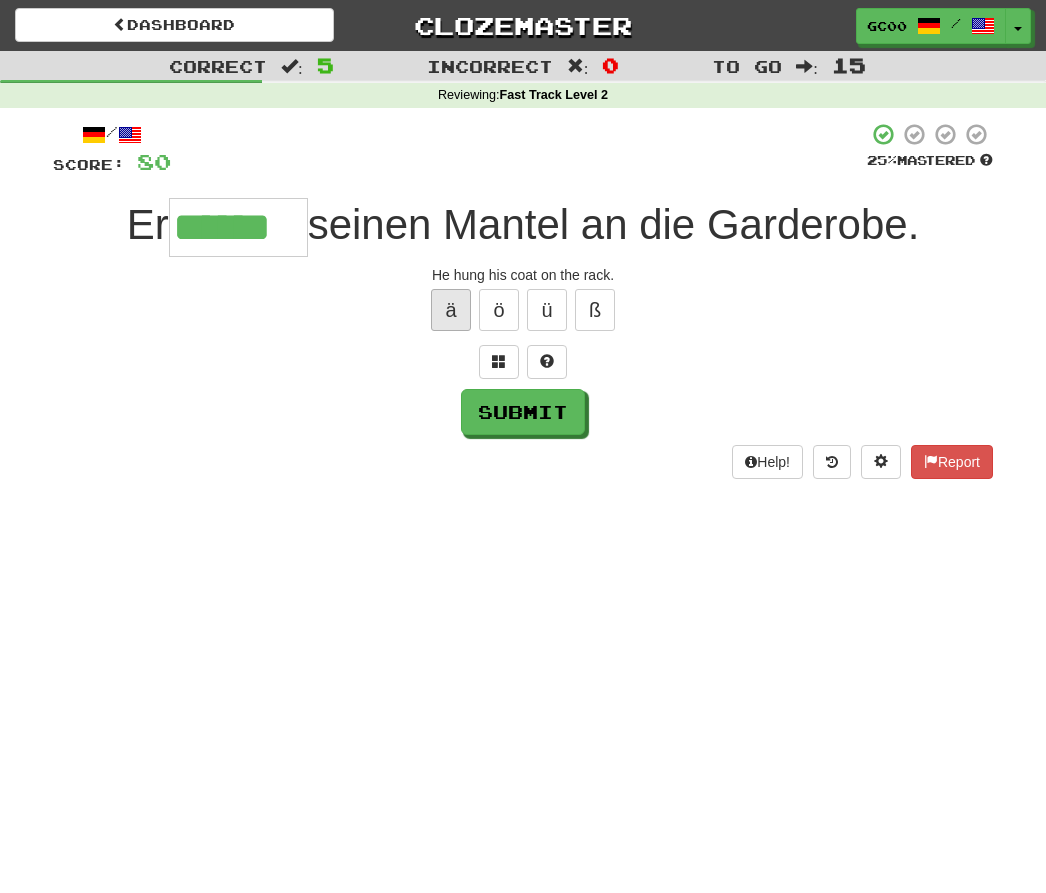 type on "******" 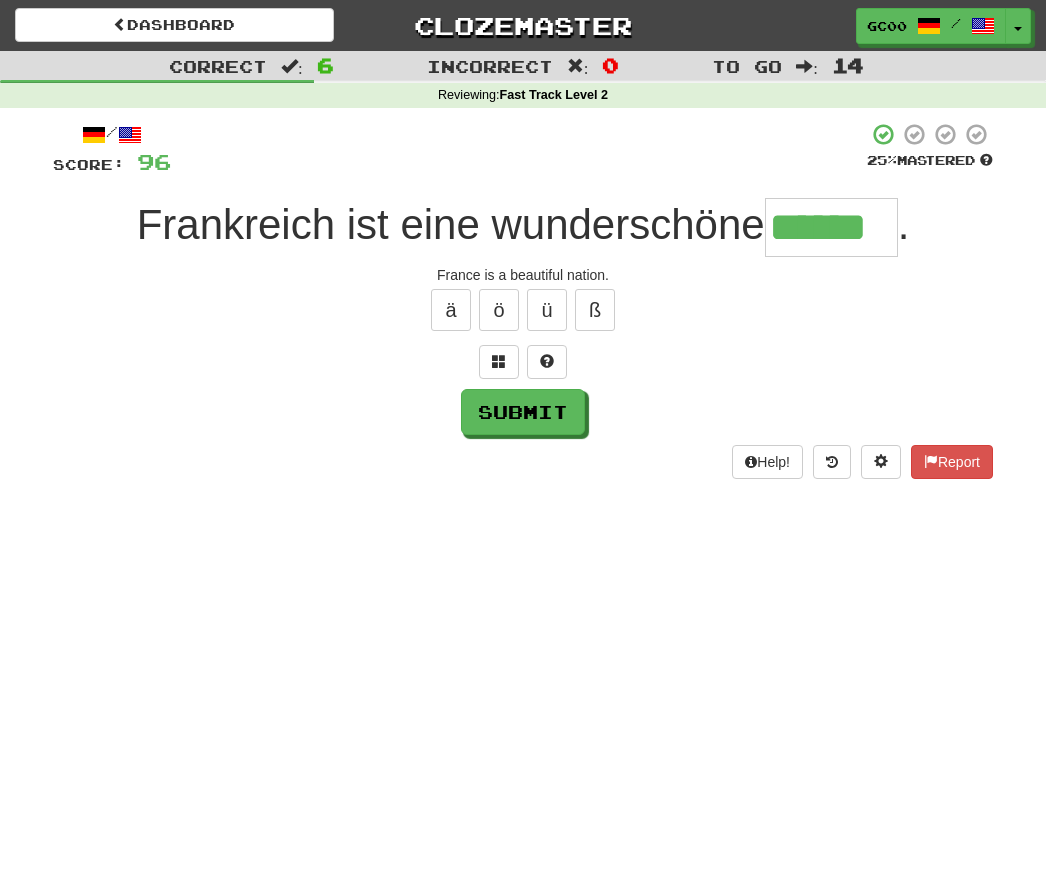 type on "******" 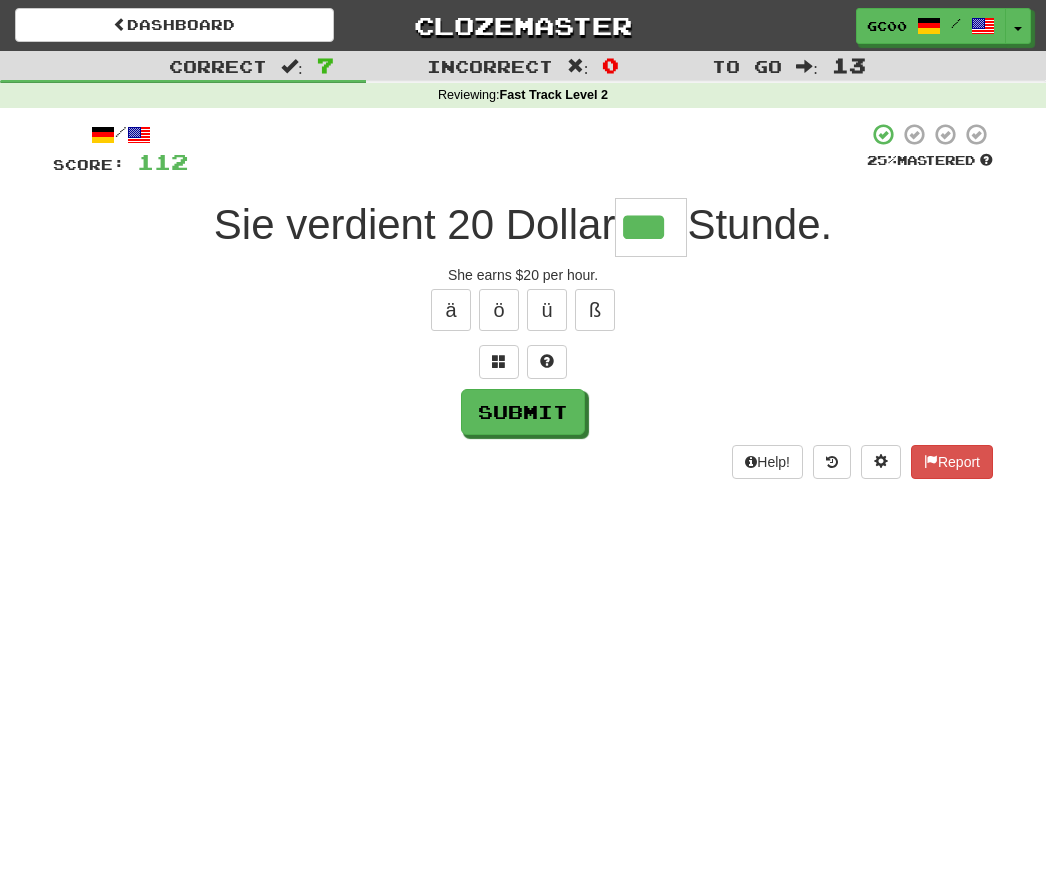 type on "***" 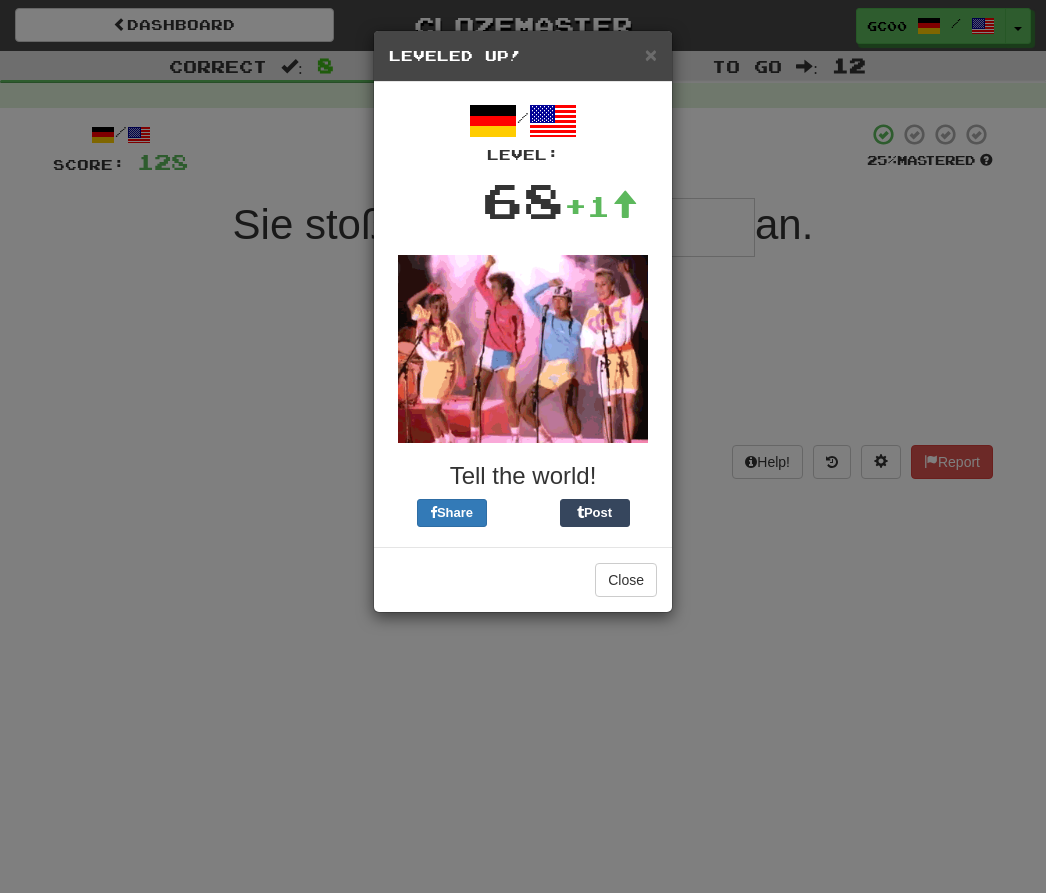 click on "Leveled Up!" at bounding box center [523, 56] 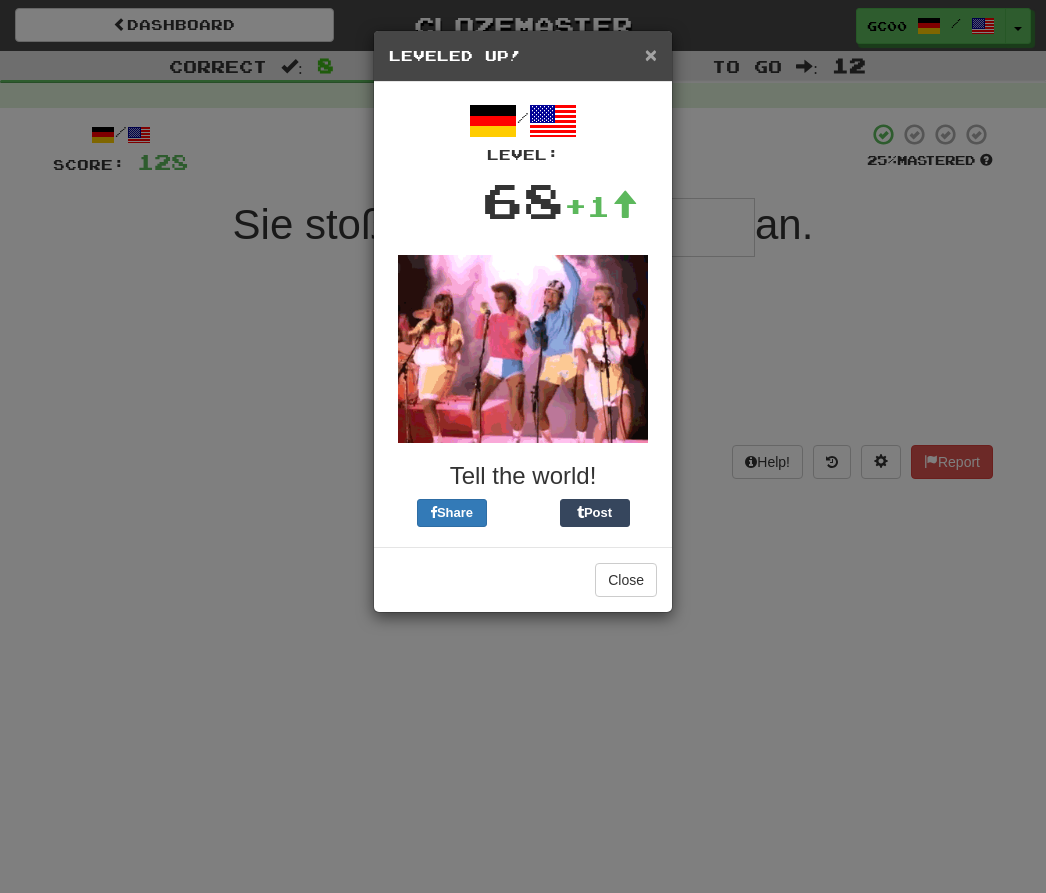 click on "×" at bounding box center [651, 54] 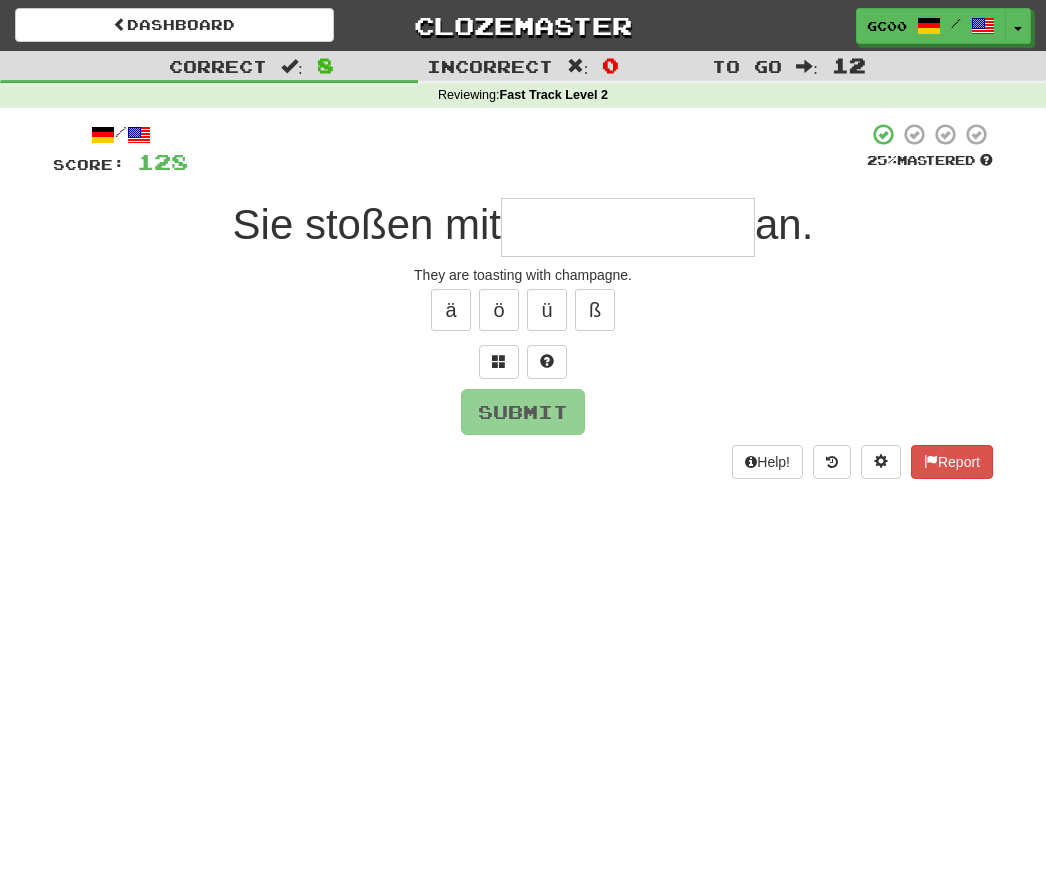 click at bounding box center (628, 227) 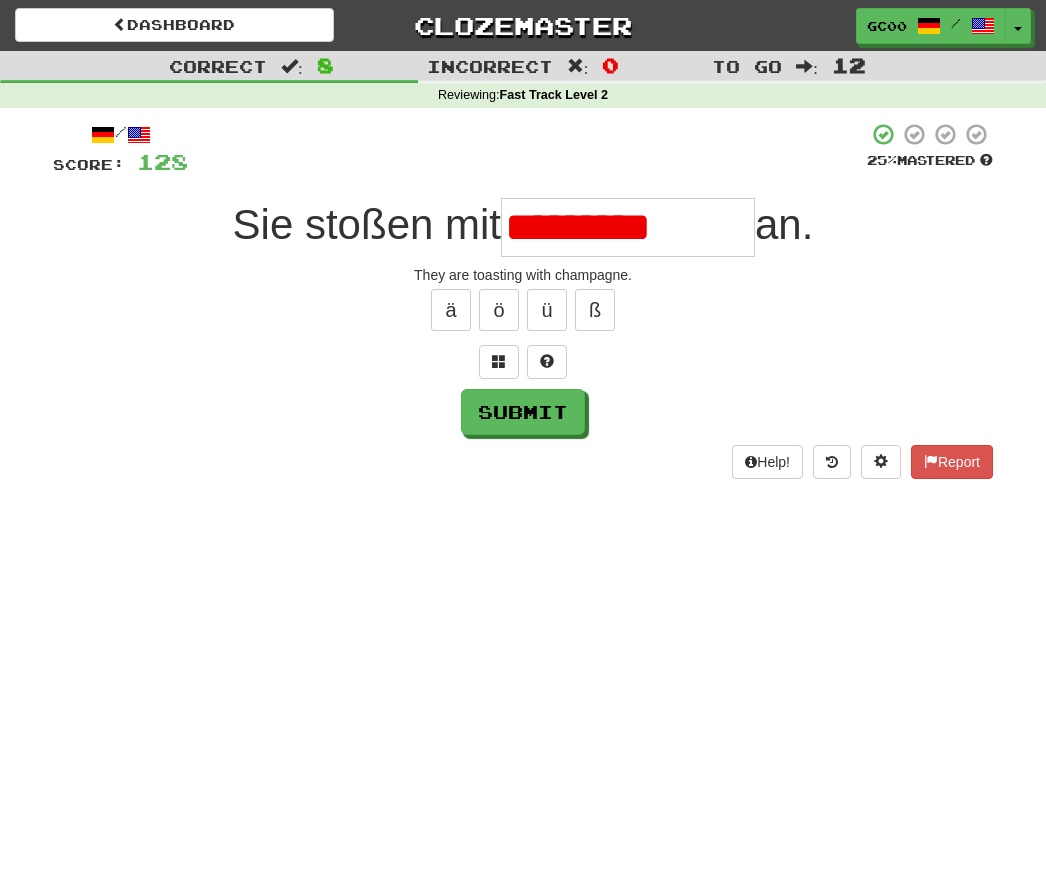 scroll, scrollTop: 0, scrollLeft: 0, axis: both 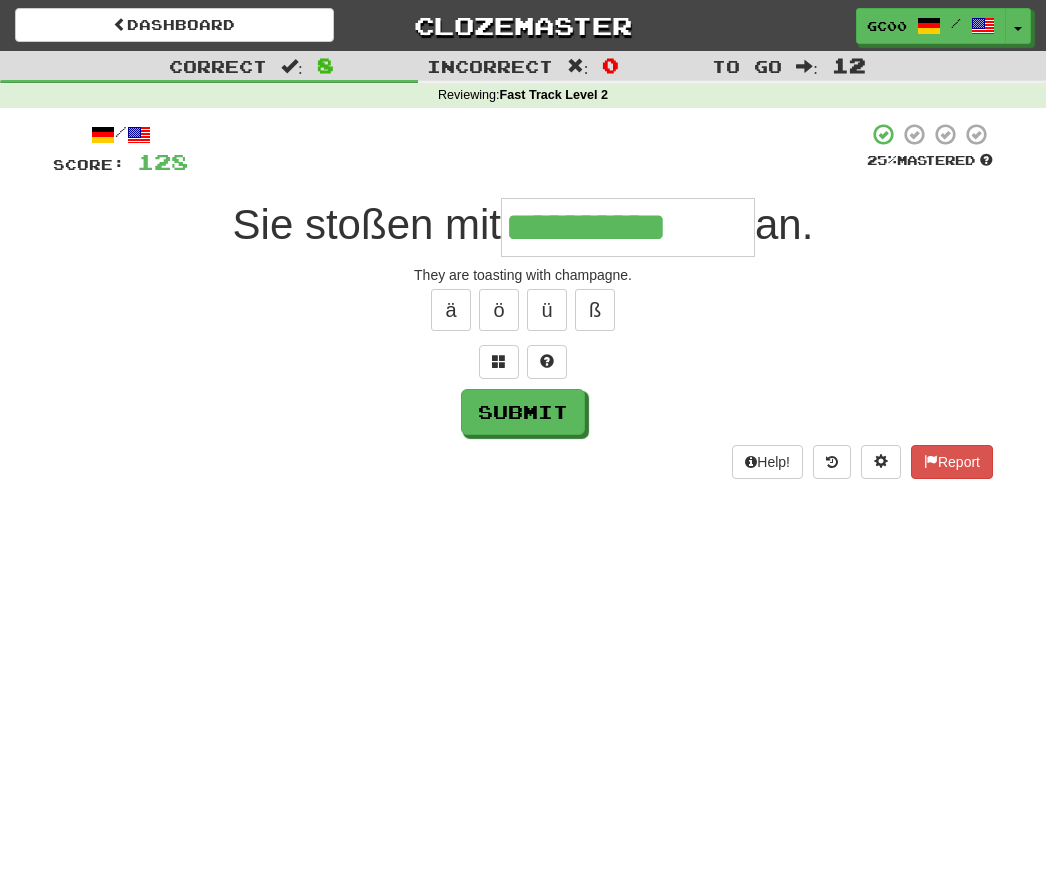 type on "**********" 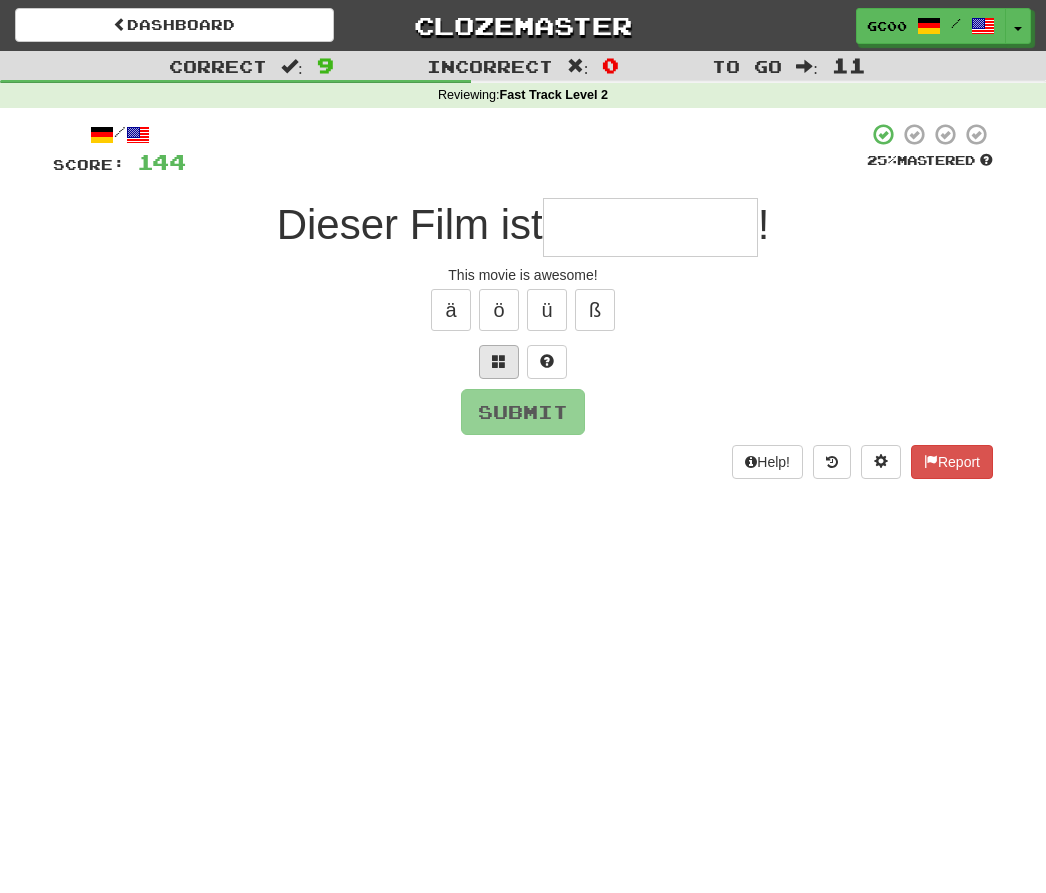 type on "*" 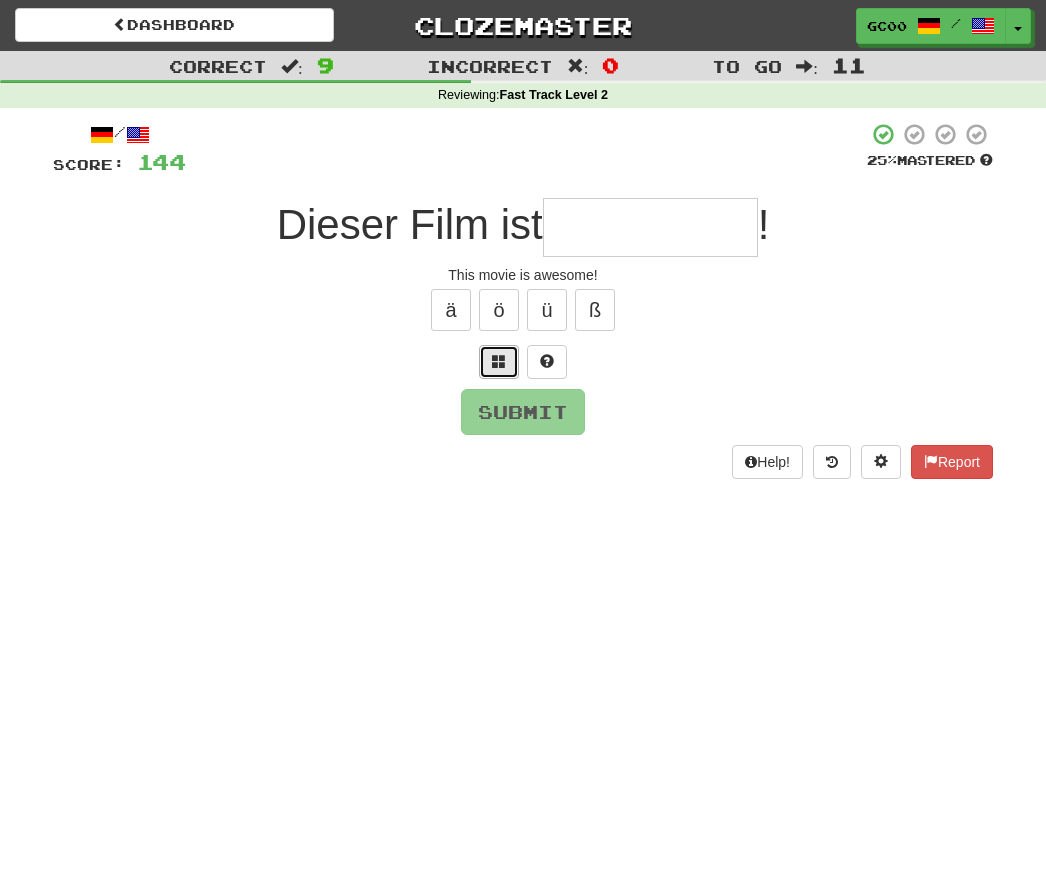 click at bounding box center (499, 362) 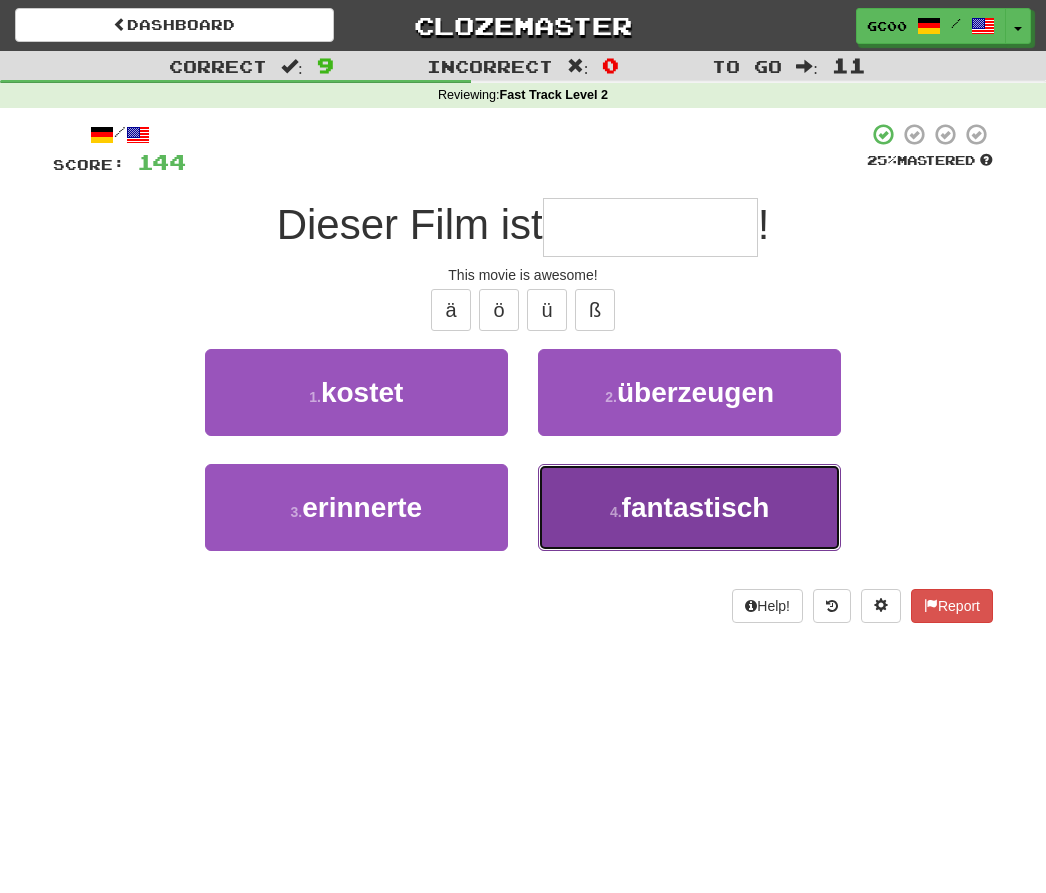 click on "4 .  fantastisch" at bounding box center [689, 507] 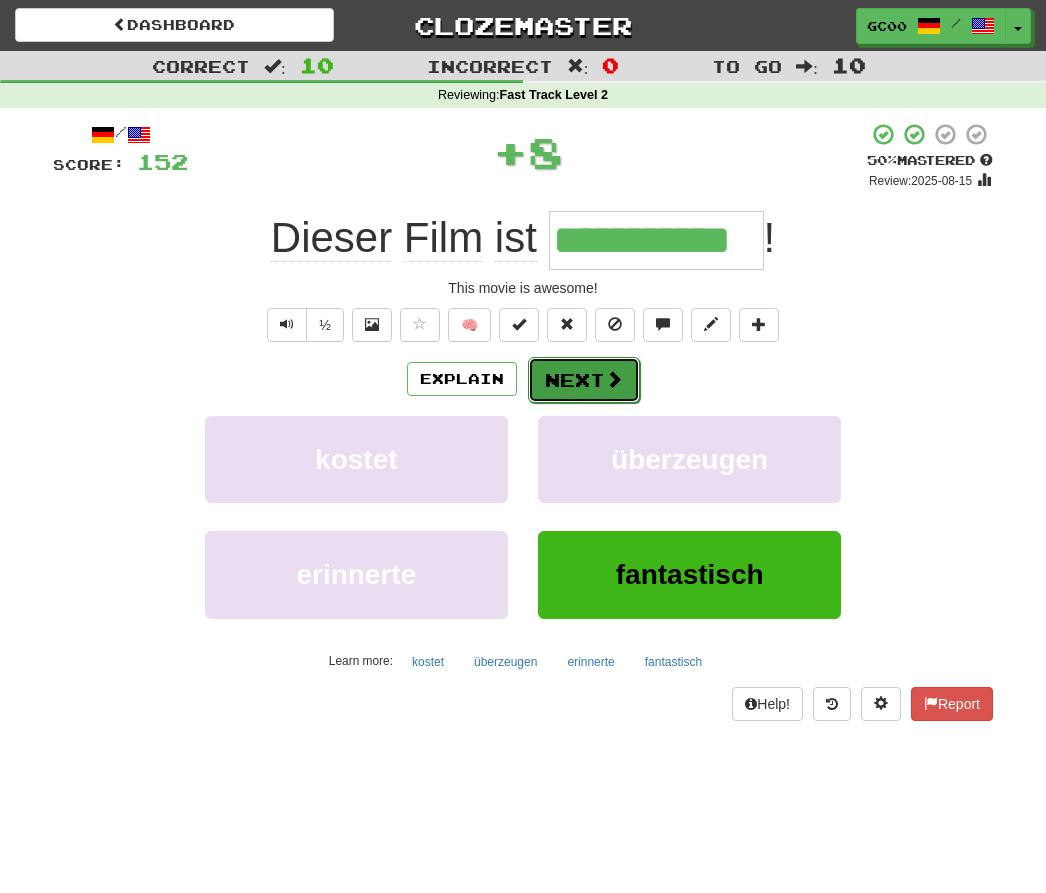 click on "Next" at bounding box center (584, 380) 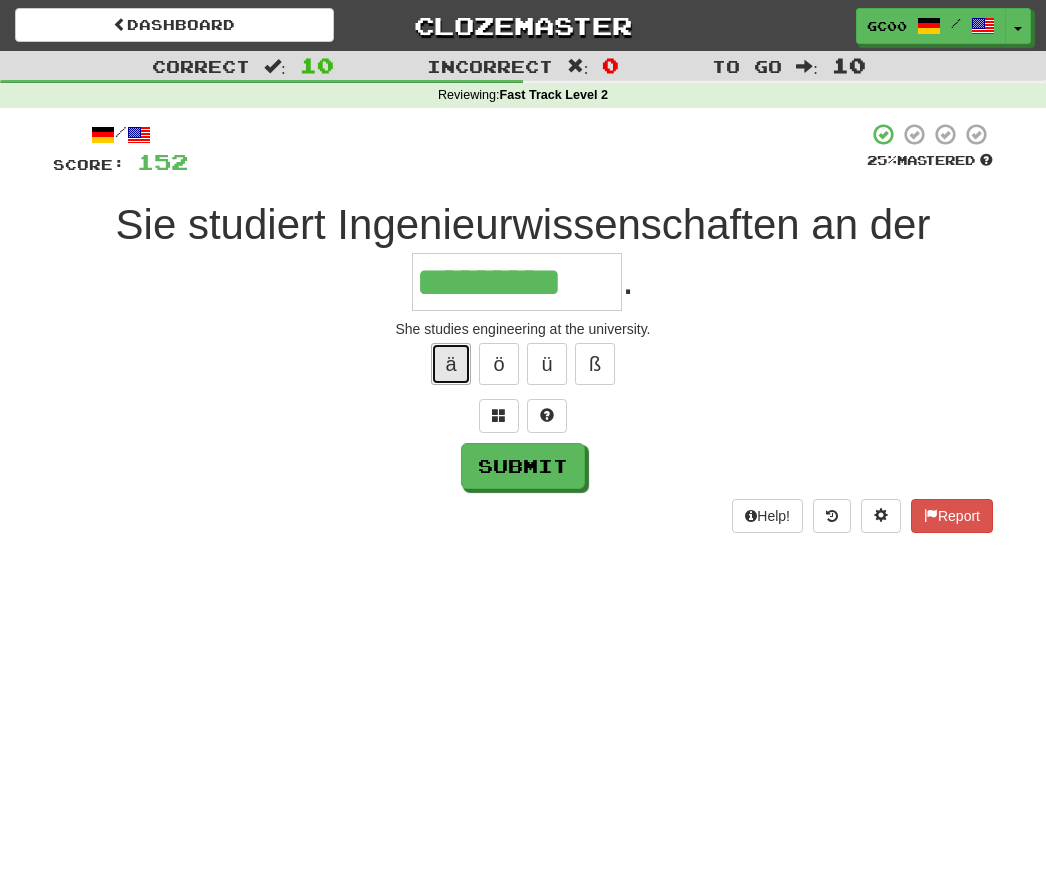 click on "ä" at bounding box center (451, 364) 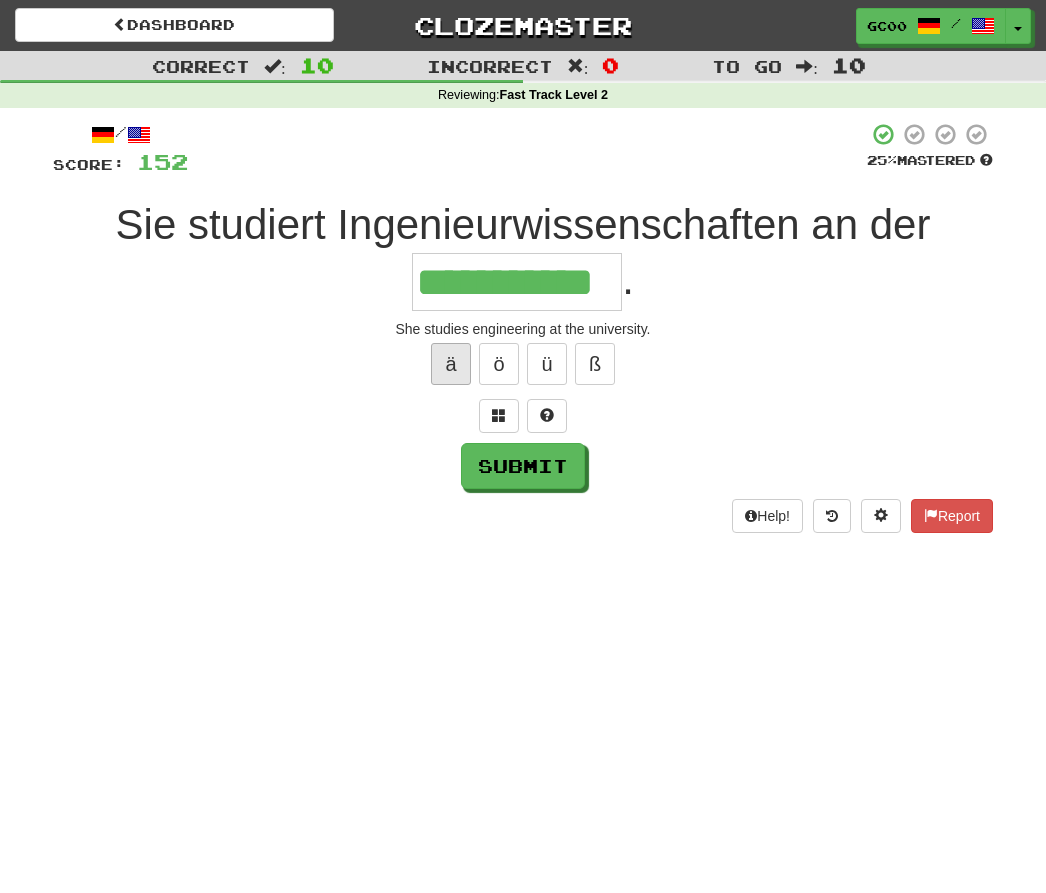 type on "**********" 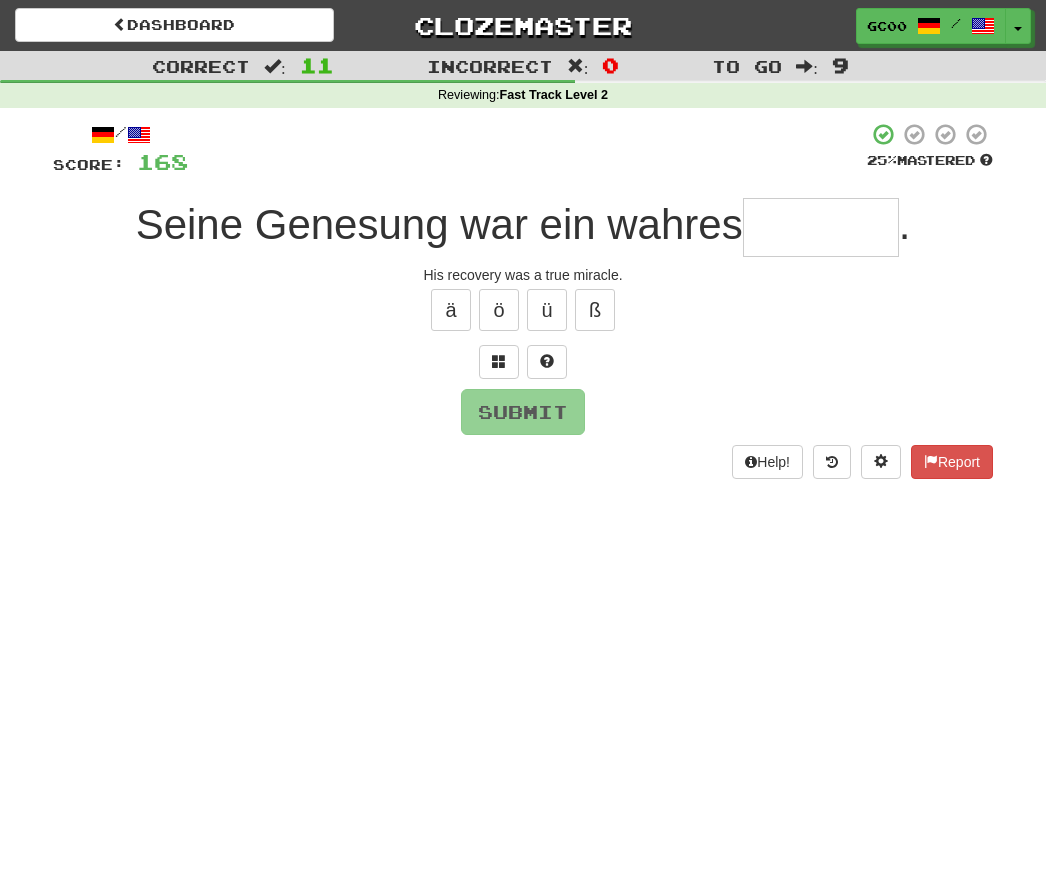type on "*" 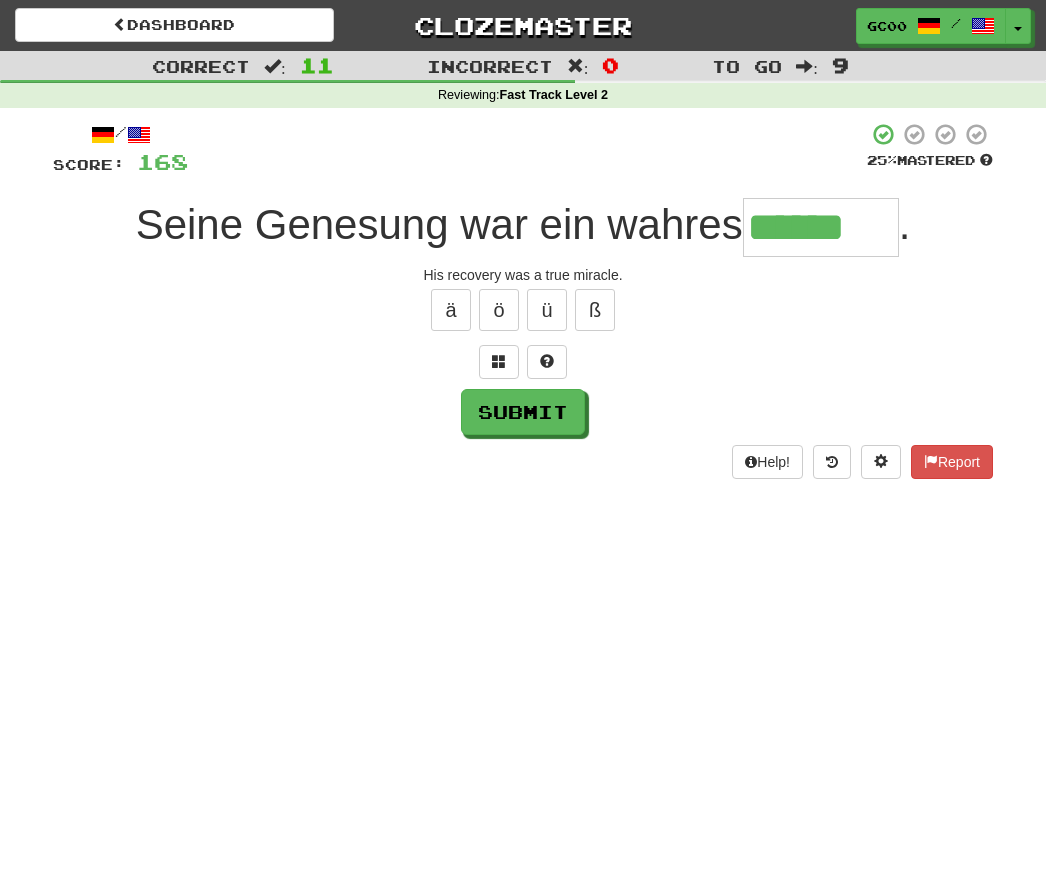 type on "******" 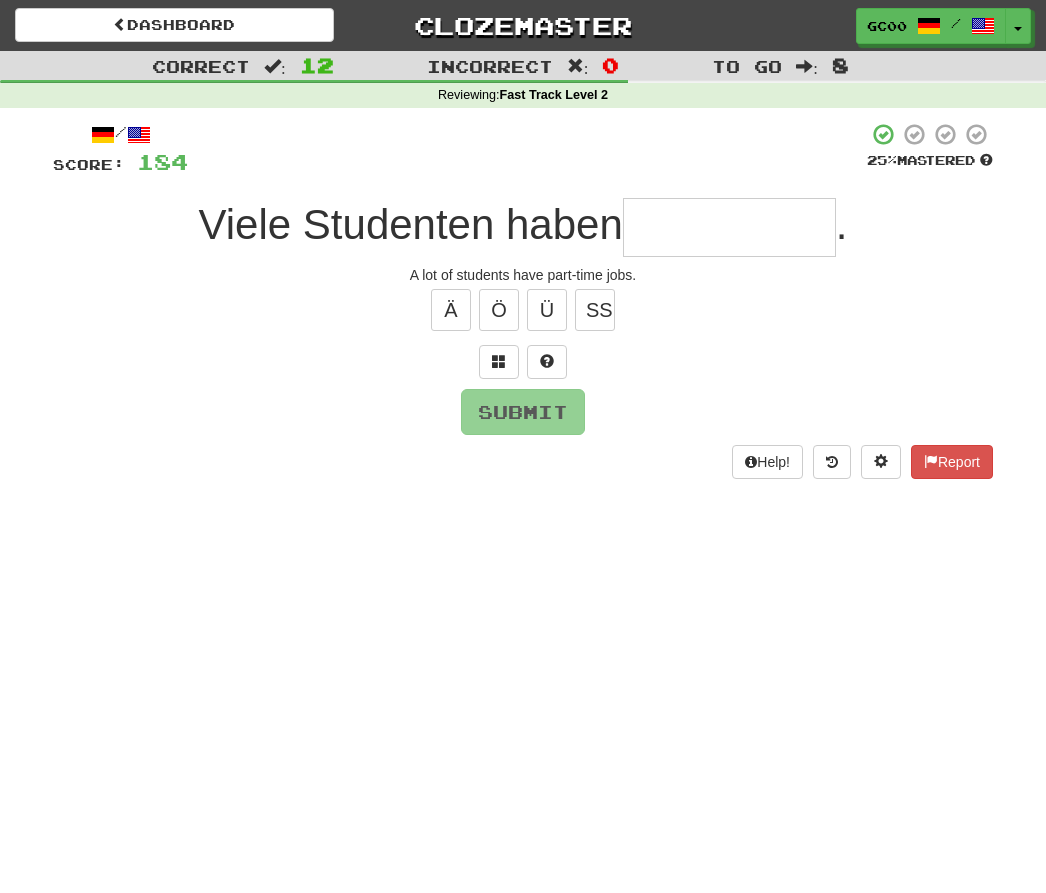type on "*" 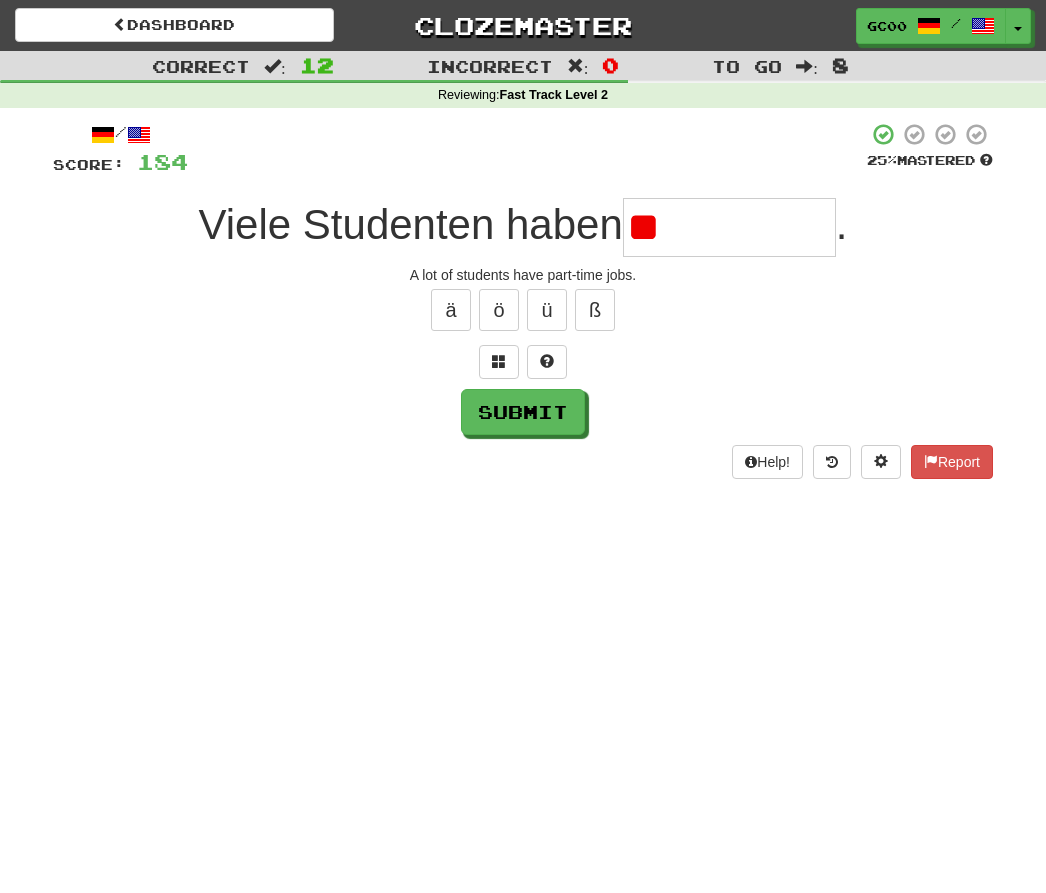 type on "*" 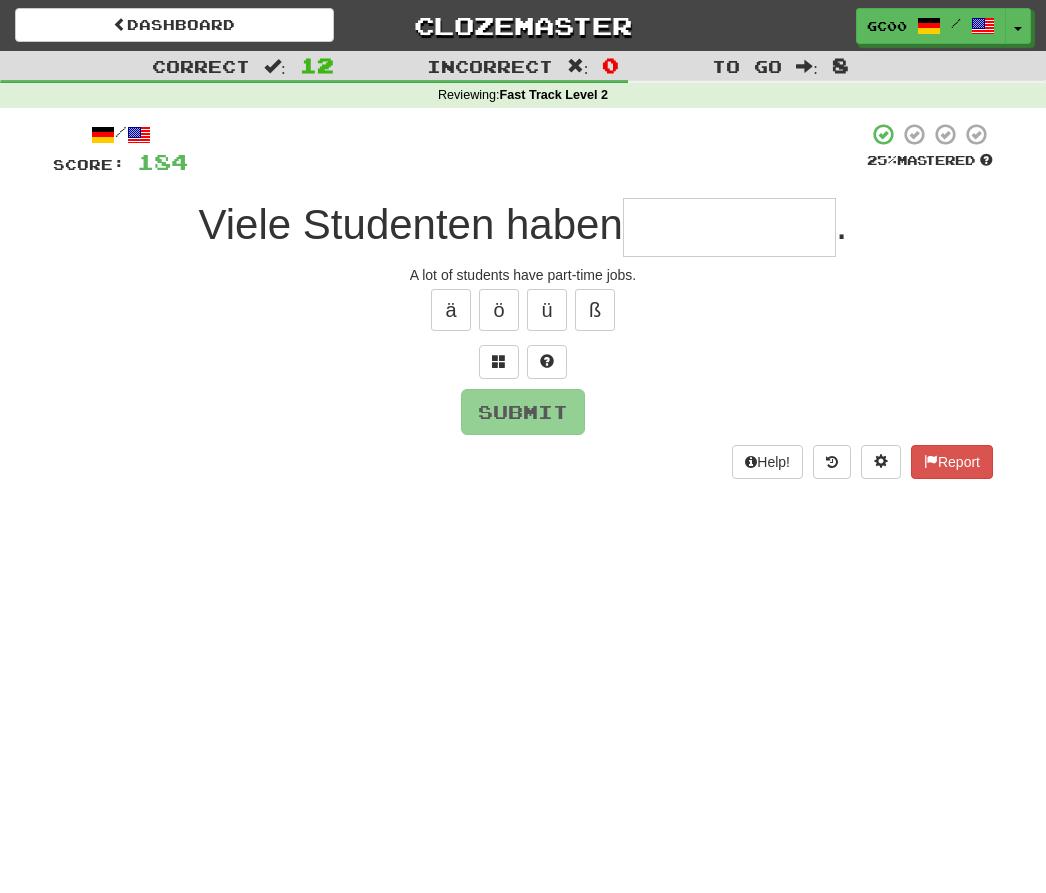 type on "*" 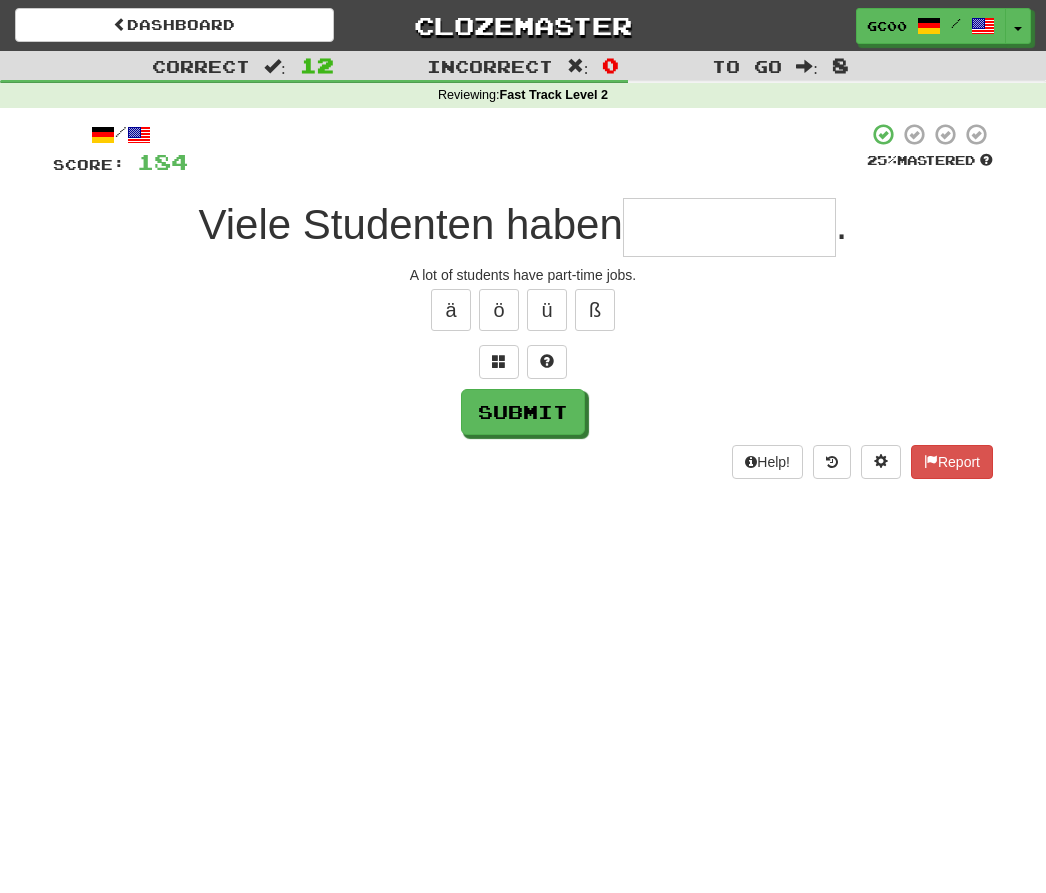 type on "*" 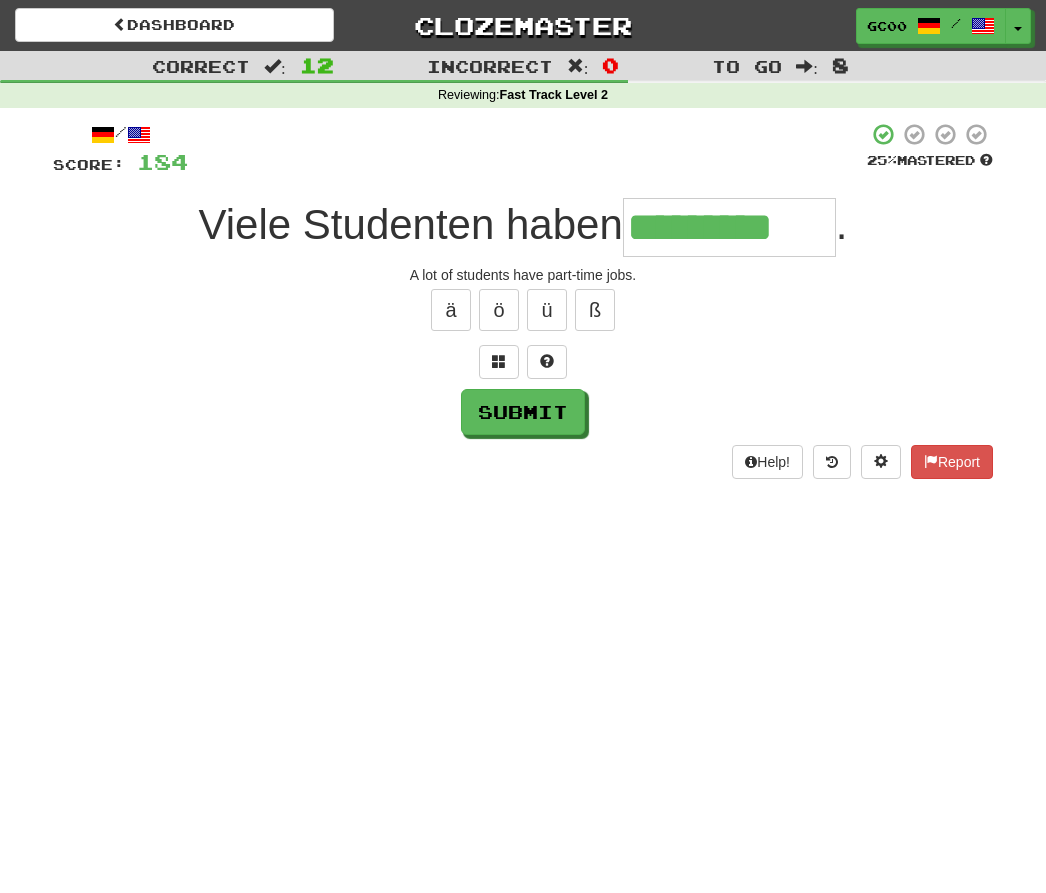 type on "*********" 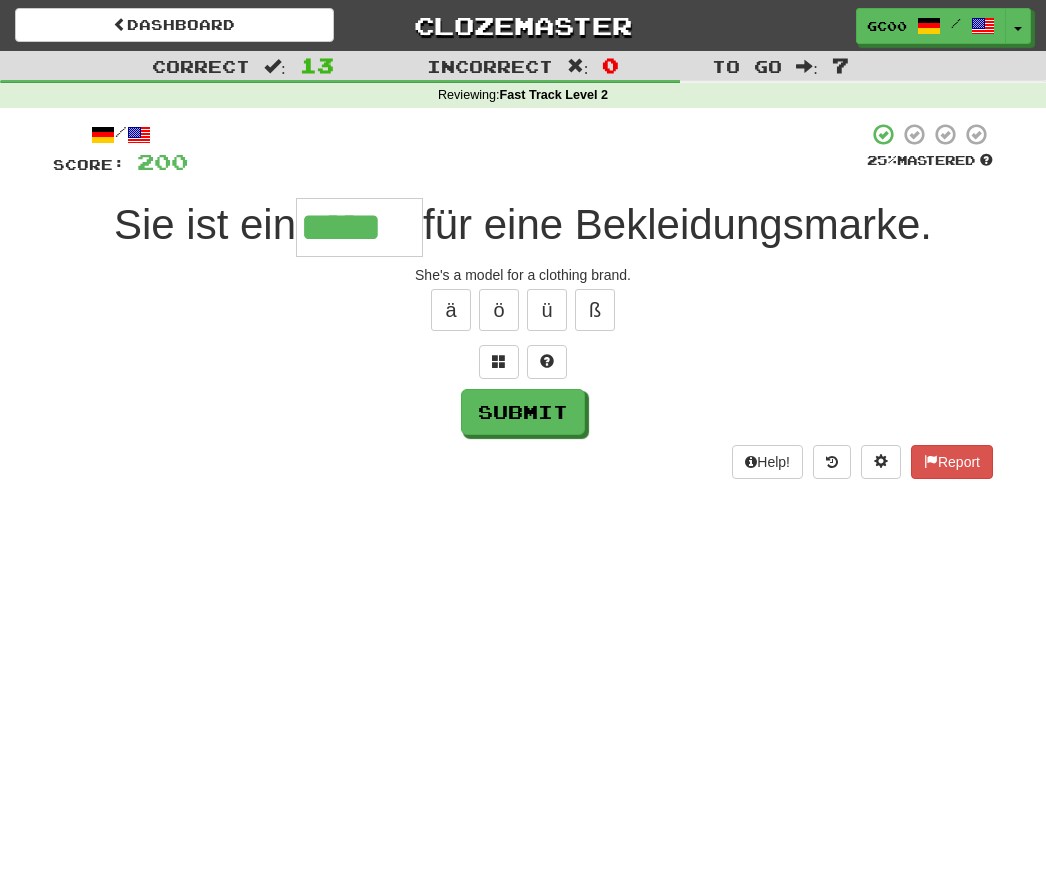 type on "*****" 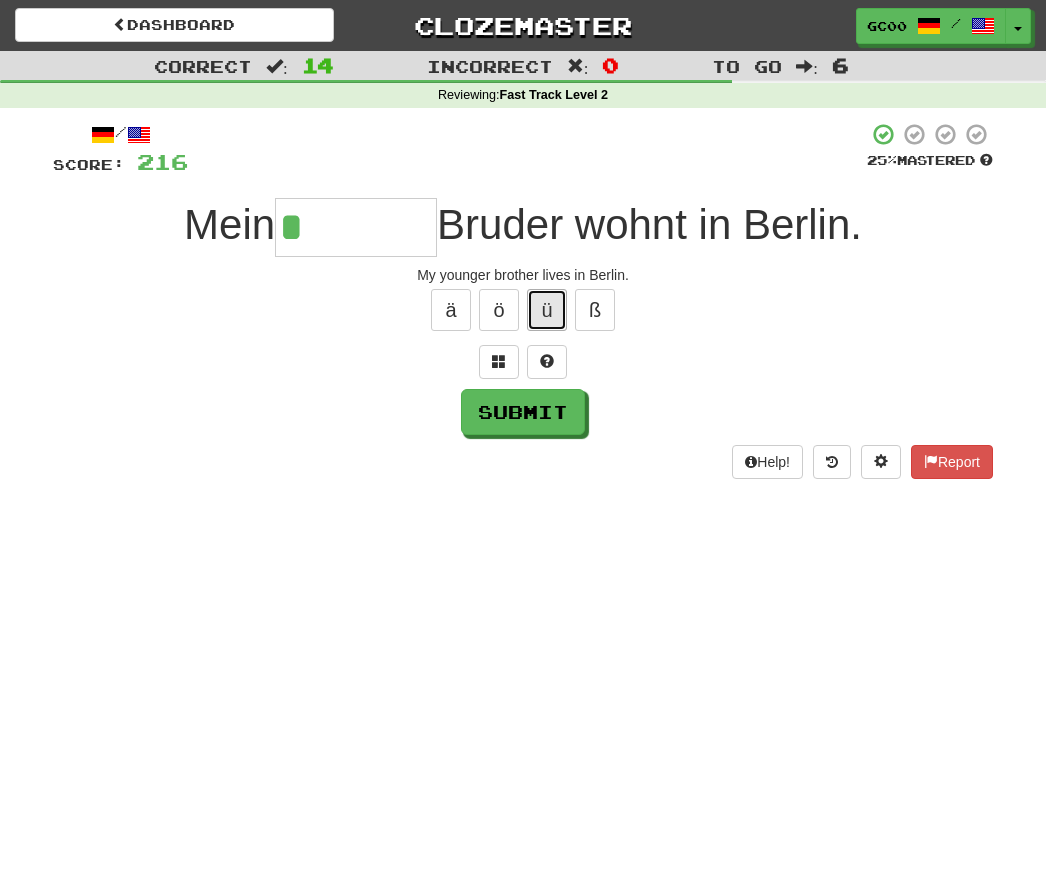 click on "ü" at bounding box center (547, 310) 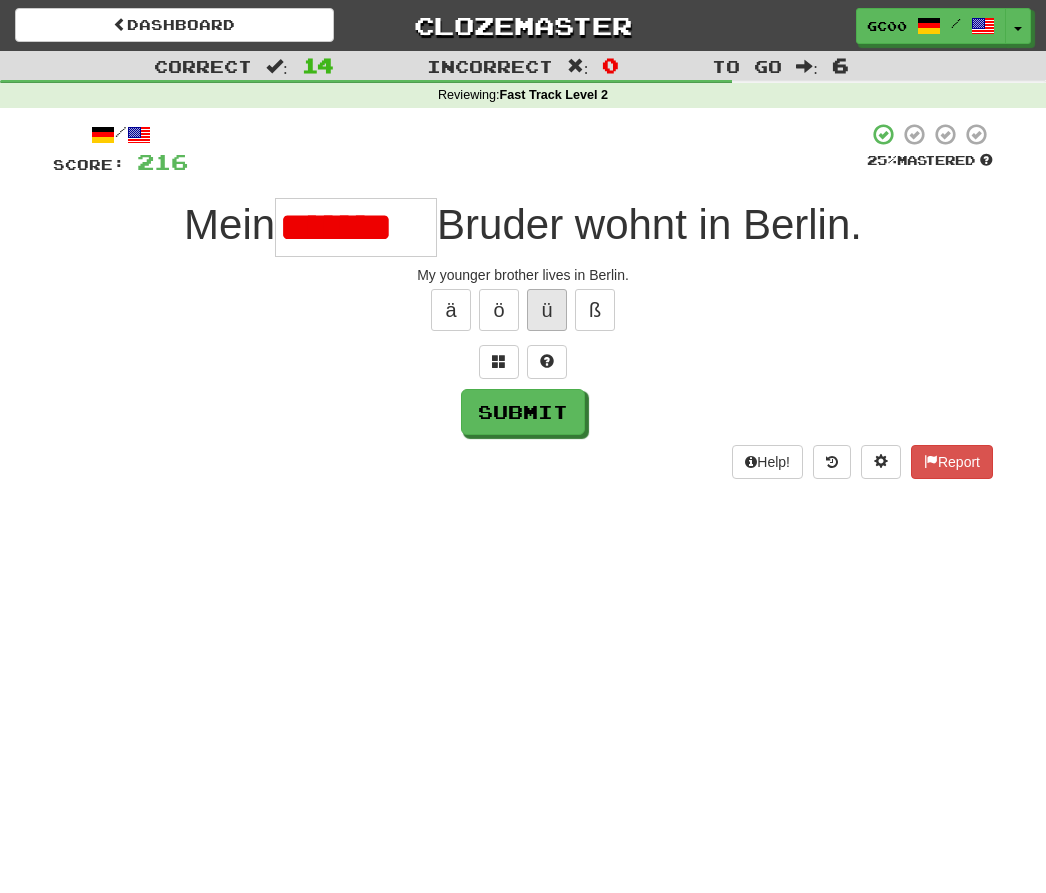 scroll, scrollTop: 0, scrollLeft: 0, axis: both 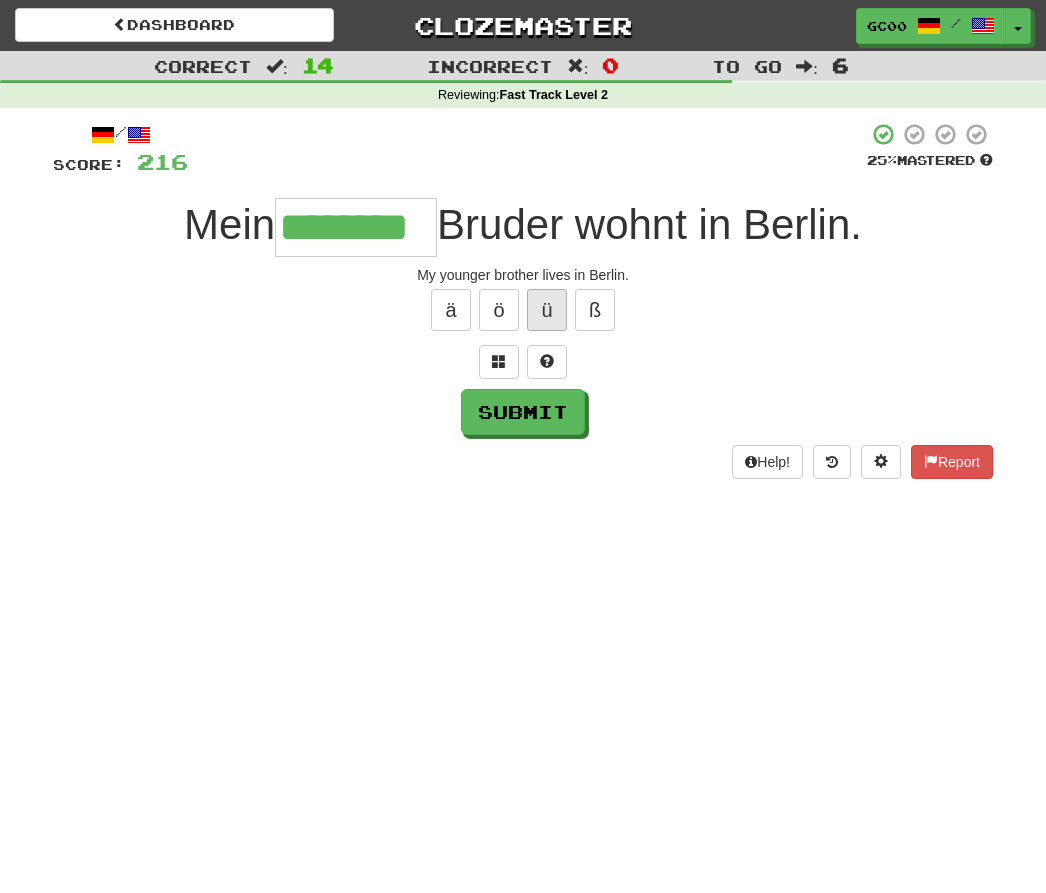 type on "********" 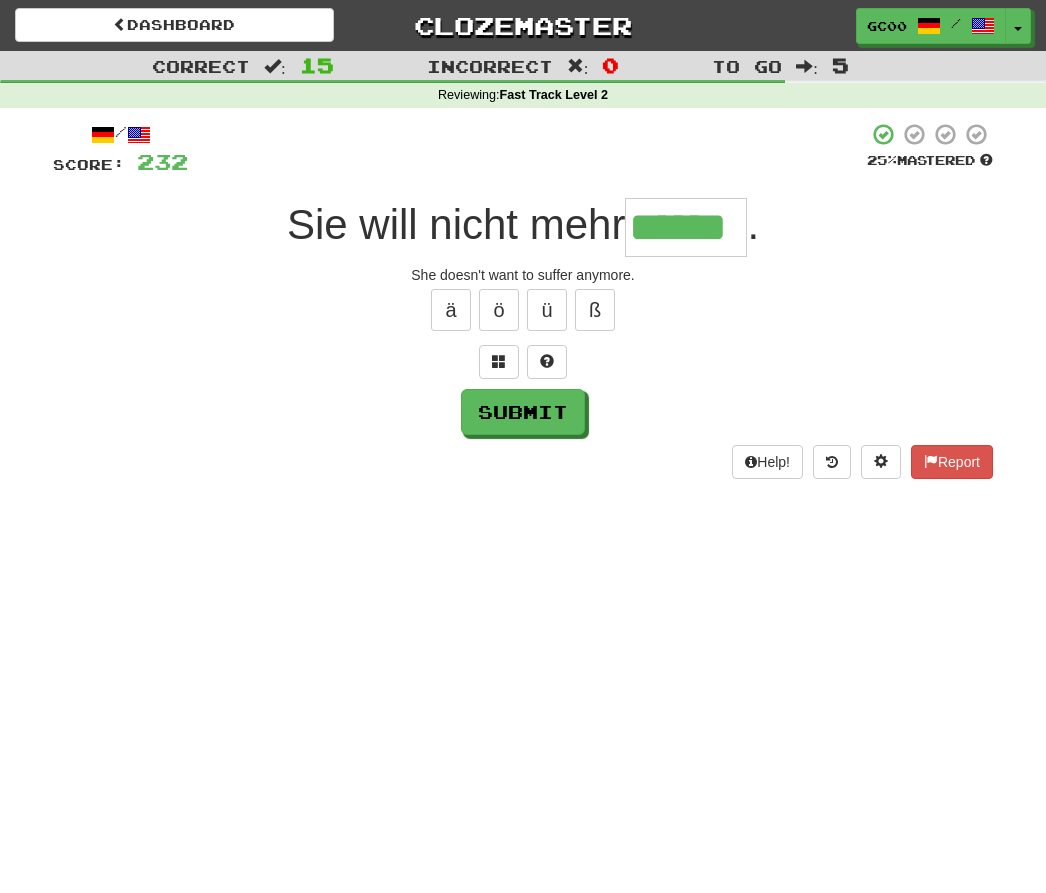 type on "******" 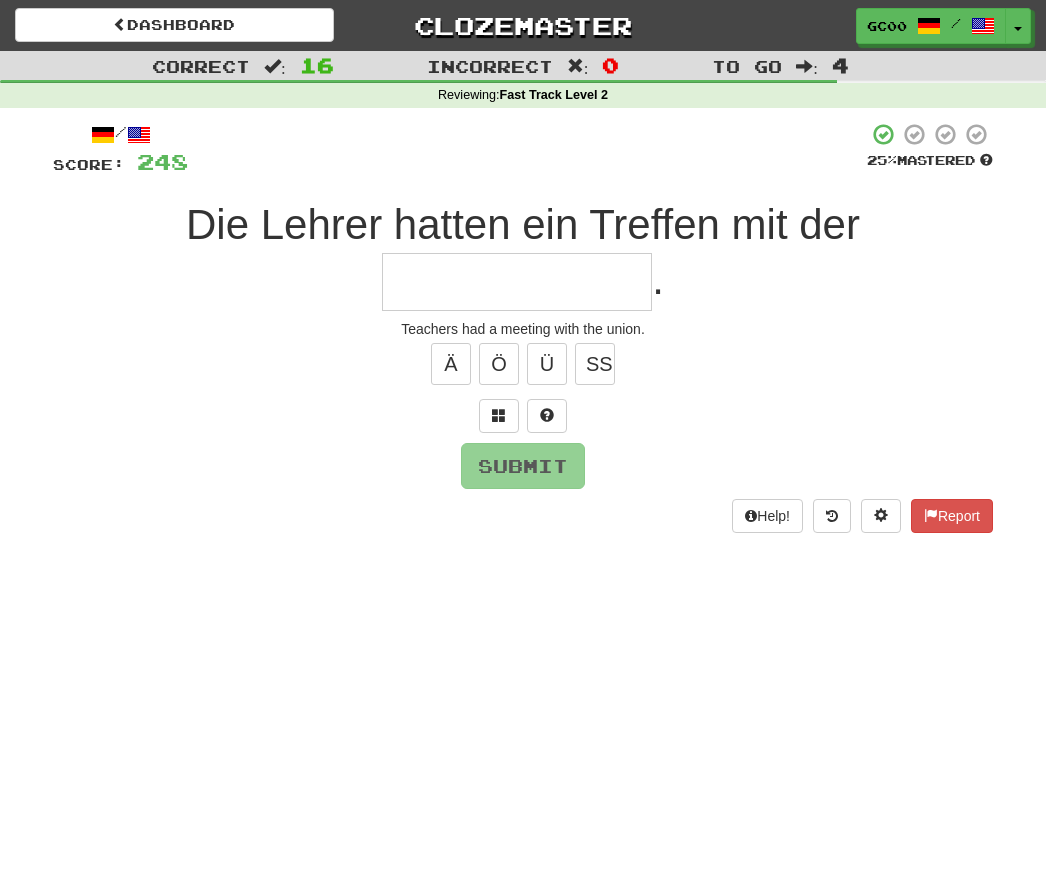 type on "*" 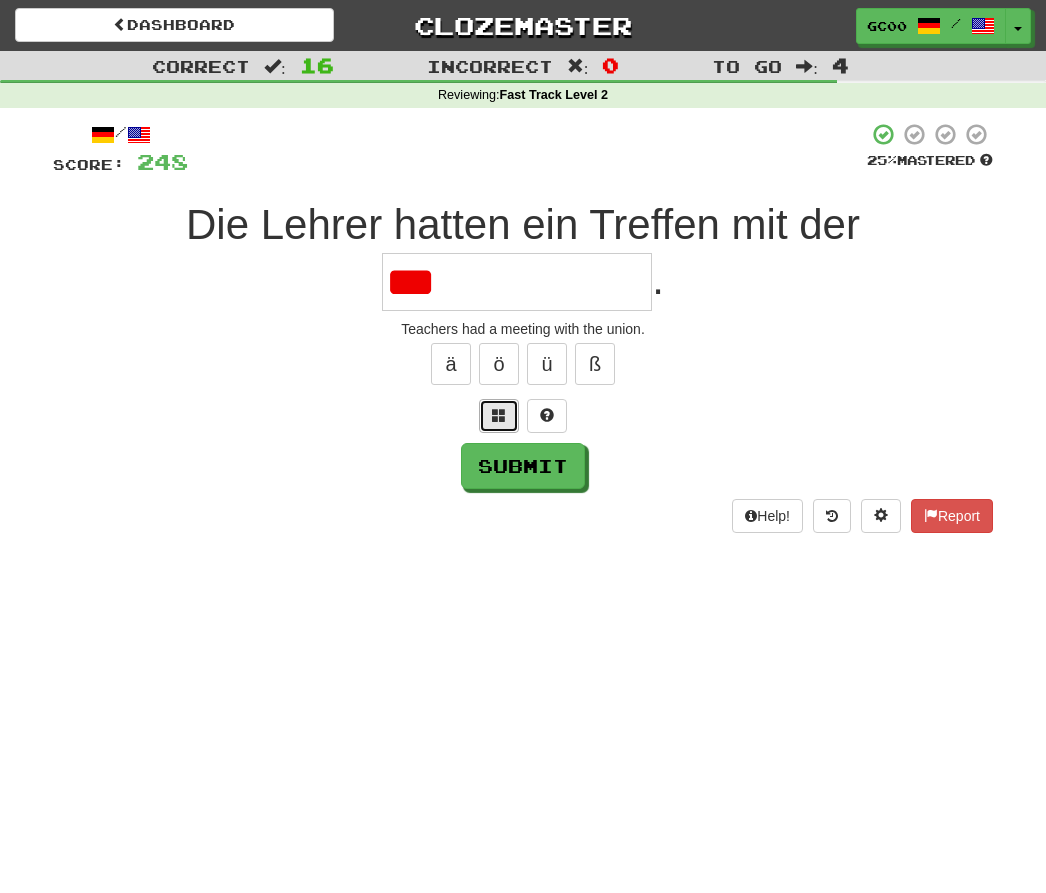 click at bounding box center [499, 415] 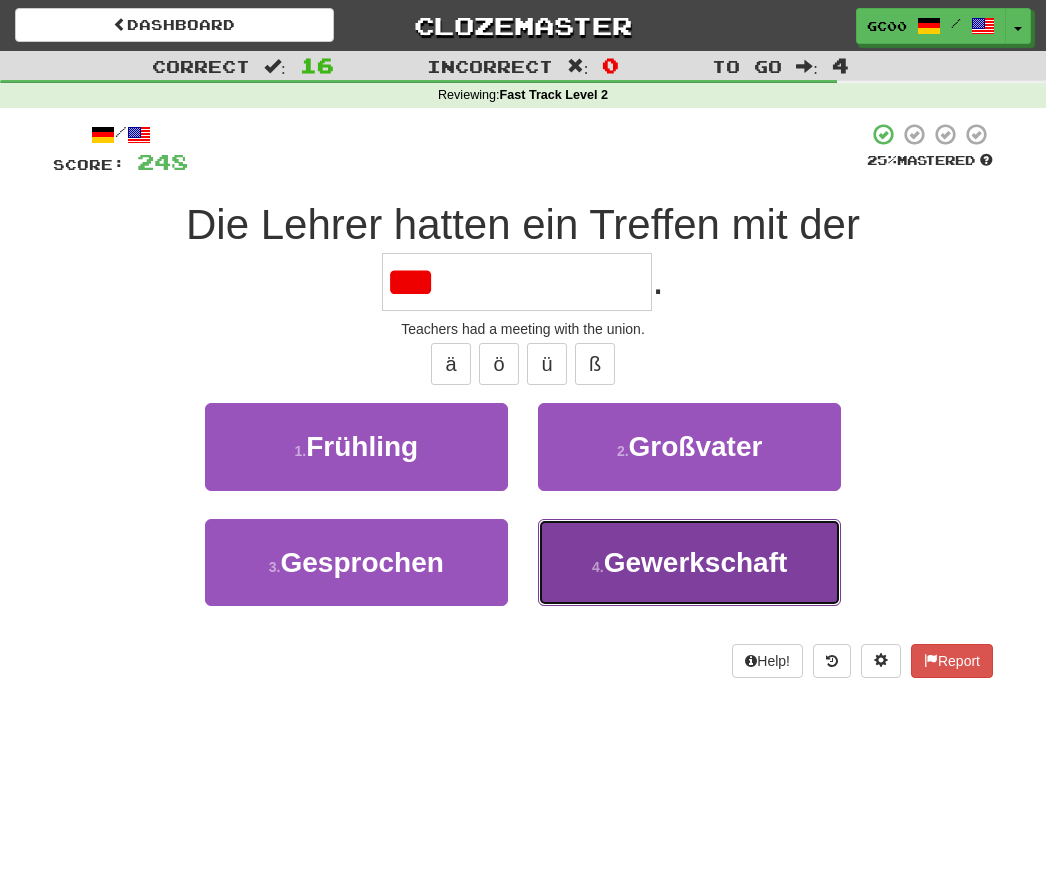 click on "Gewerkschaft" at bounding box center (696, 562) 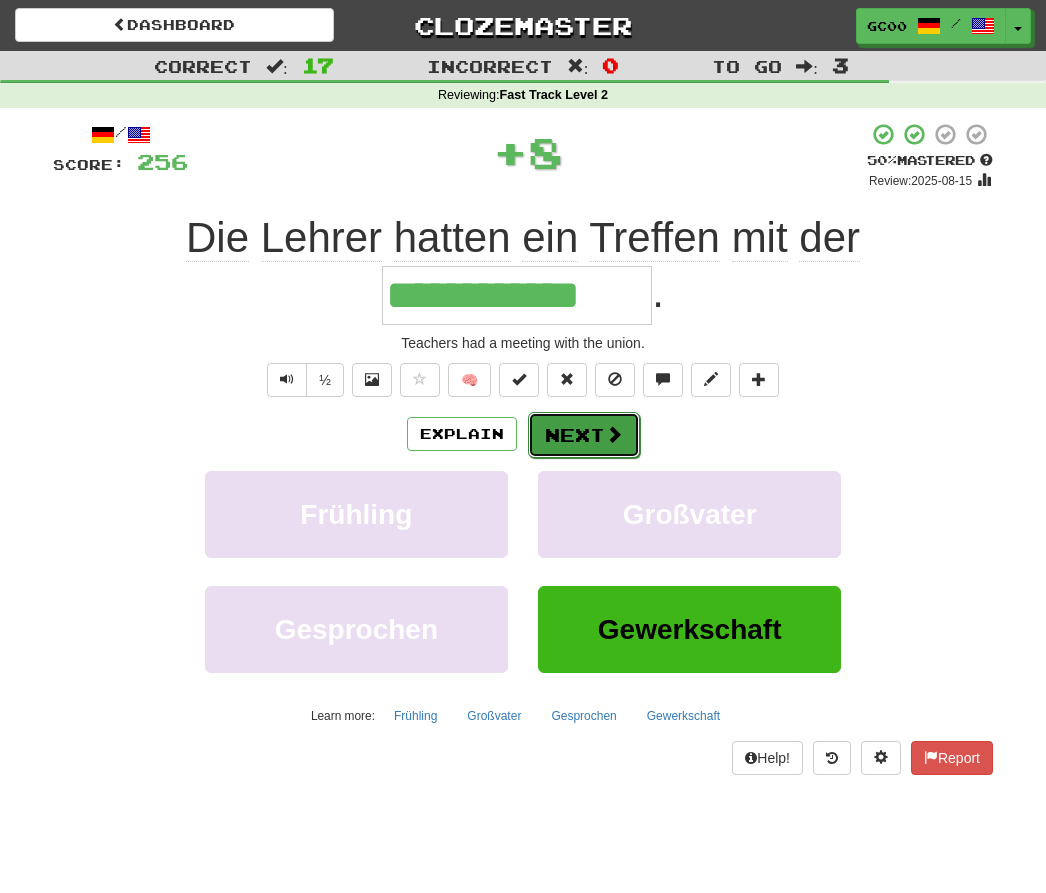 click at bounding box center (614, 434) 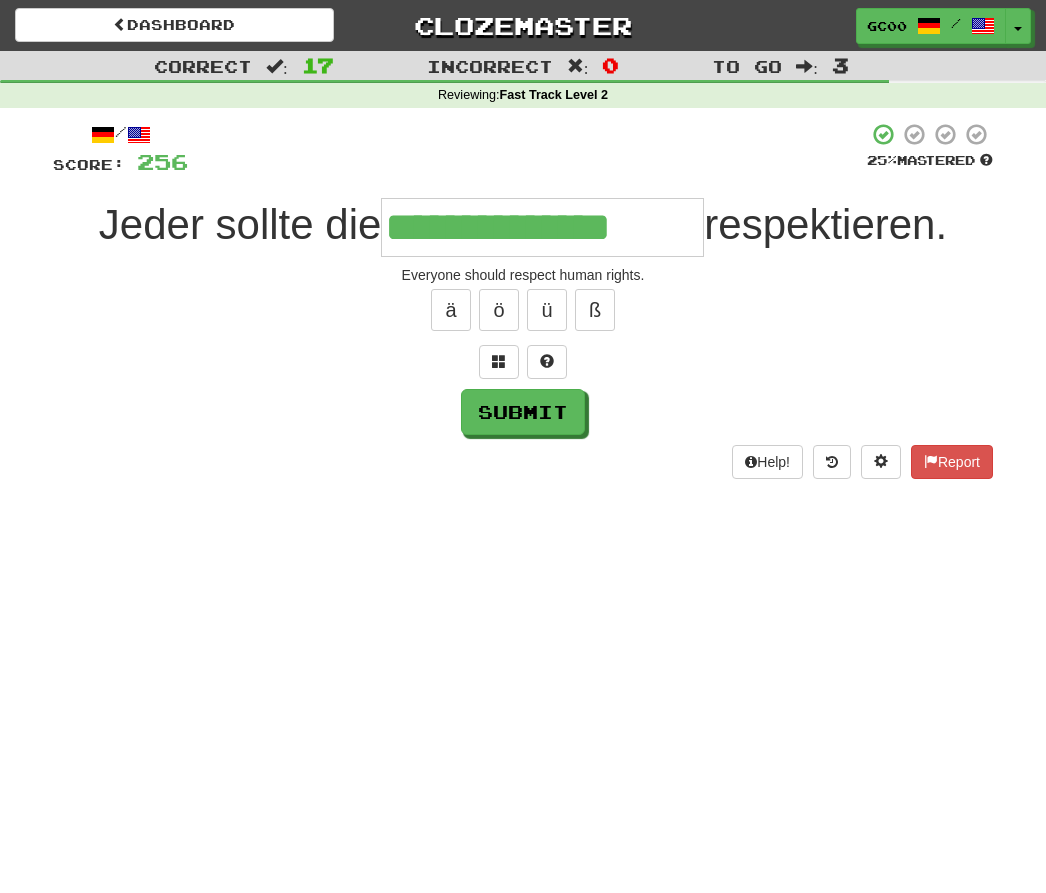 type on "**********" 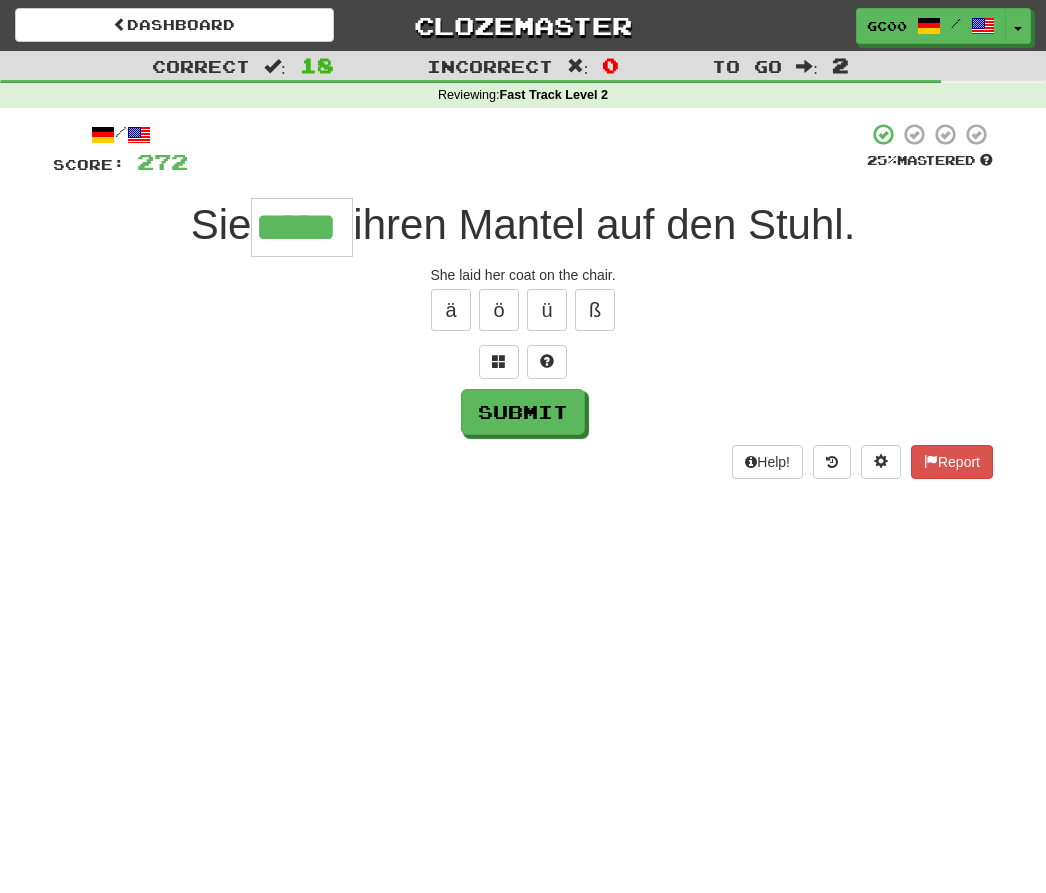 type on "*****" 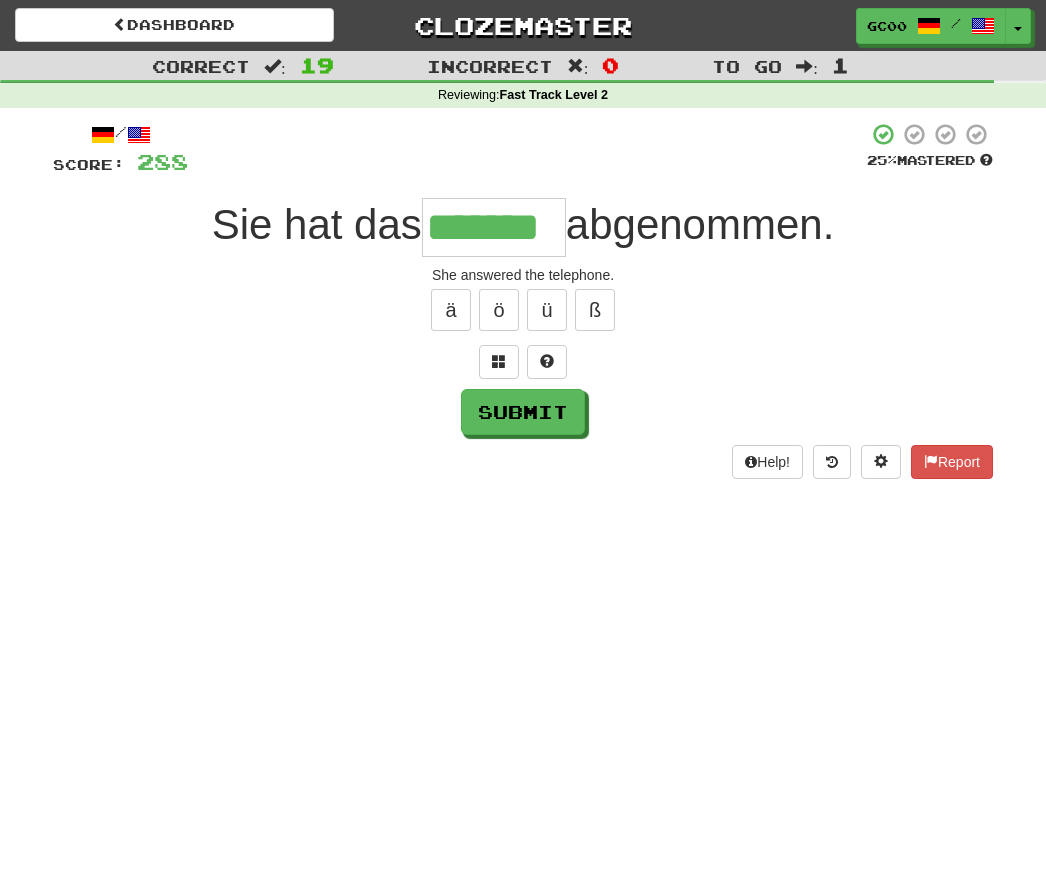 type on "*******" 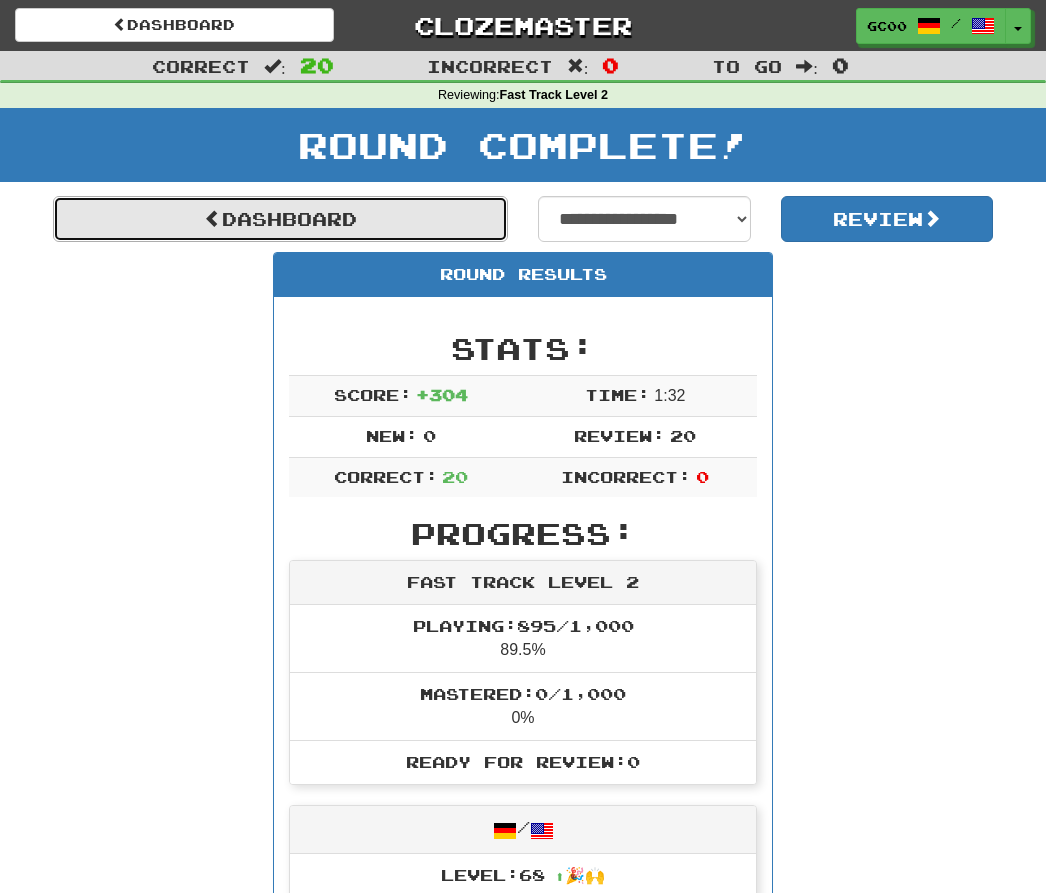 click on "Dashboard" at bounding box center (280, 219) 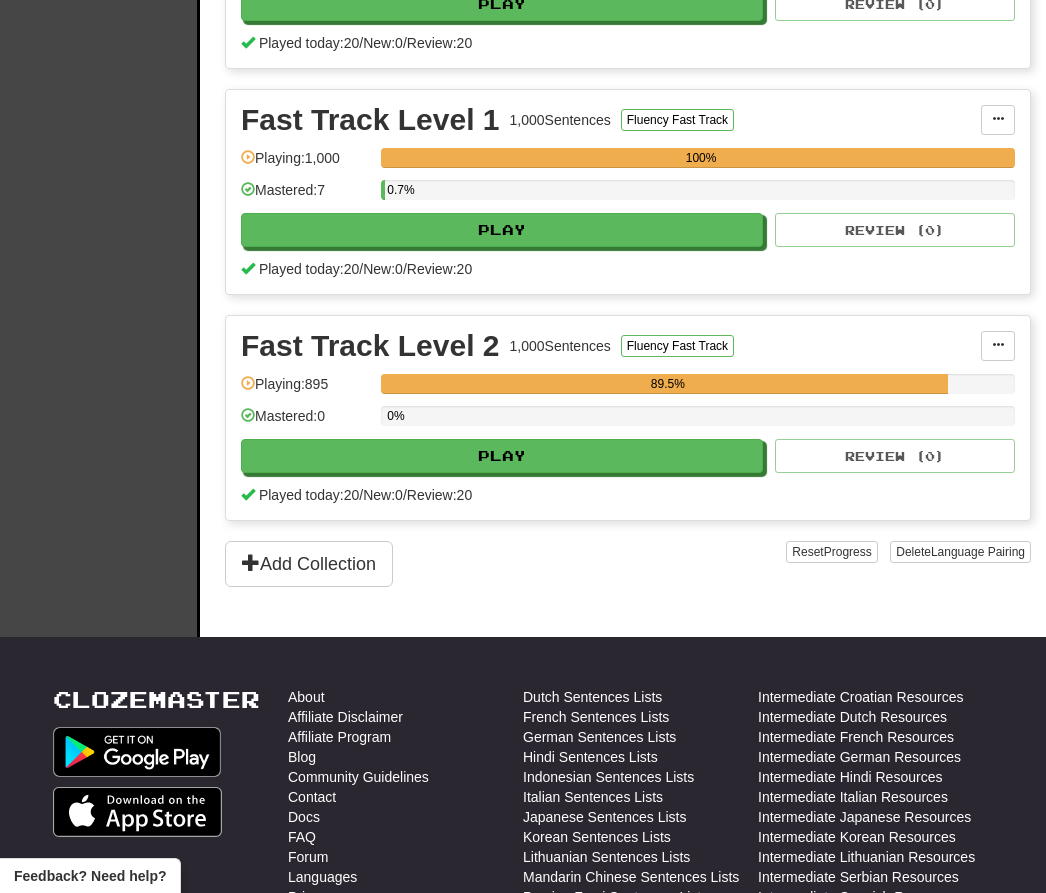 scroll, scrollTop: 654, scrollLeft: 0, axis: vertical 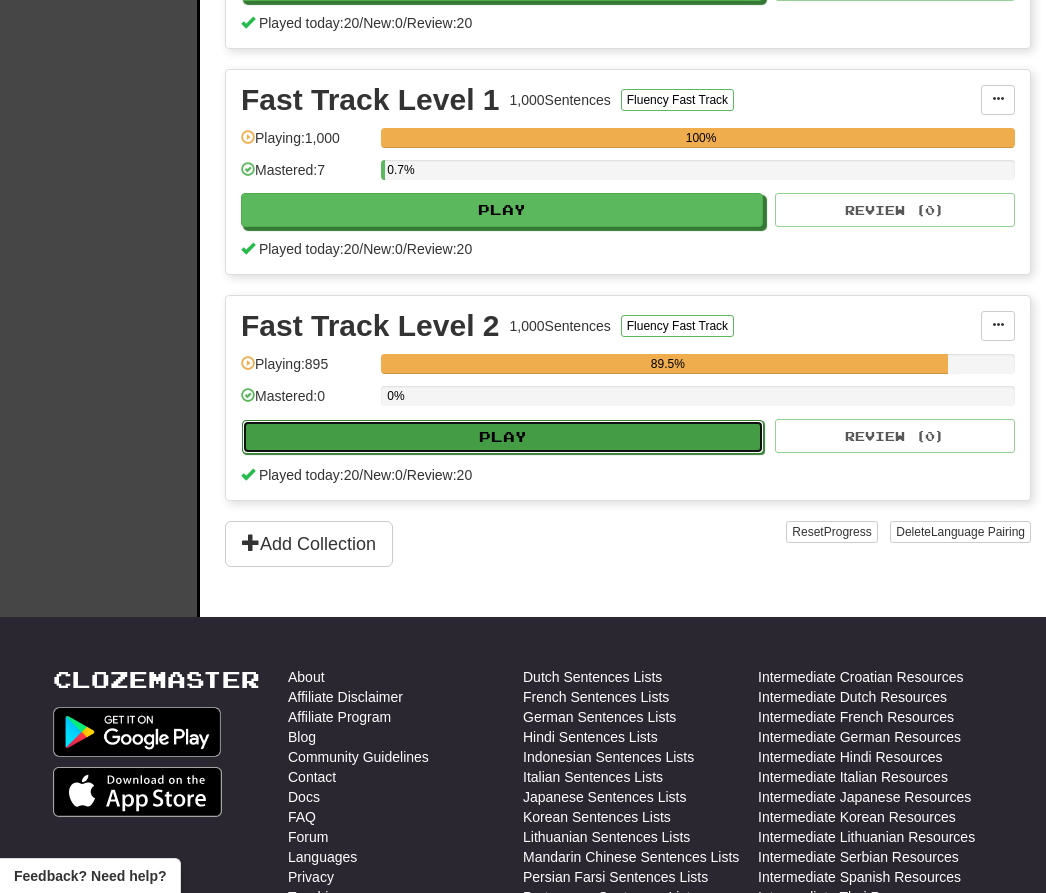 click on "Play" at bounding box center [503, 437] 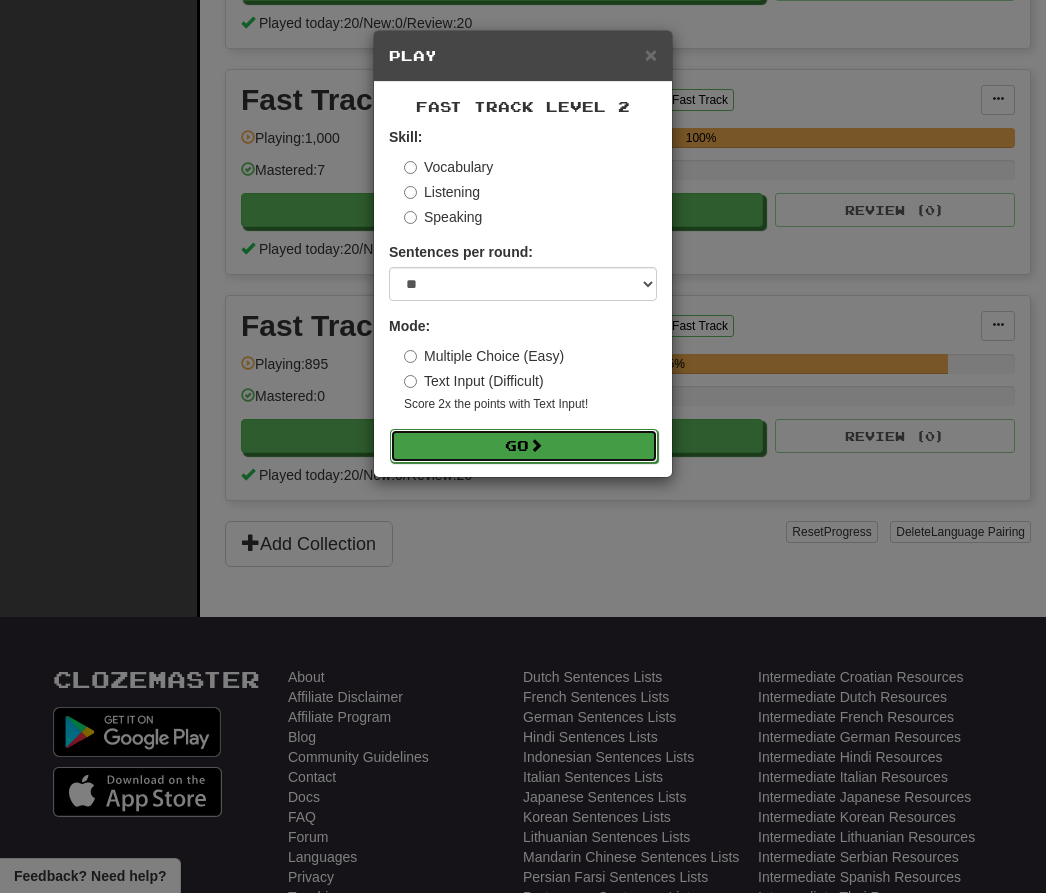 click on "Go" at bounding box center [524, 446] 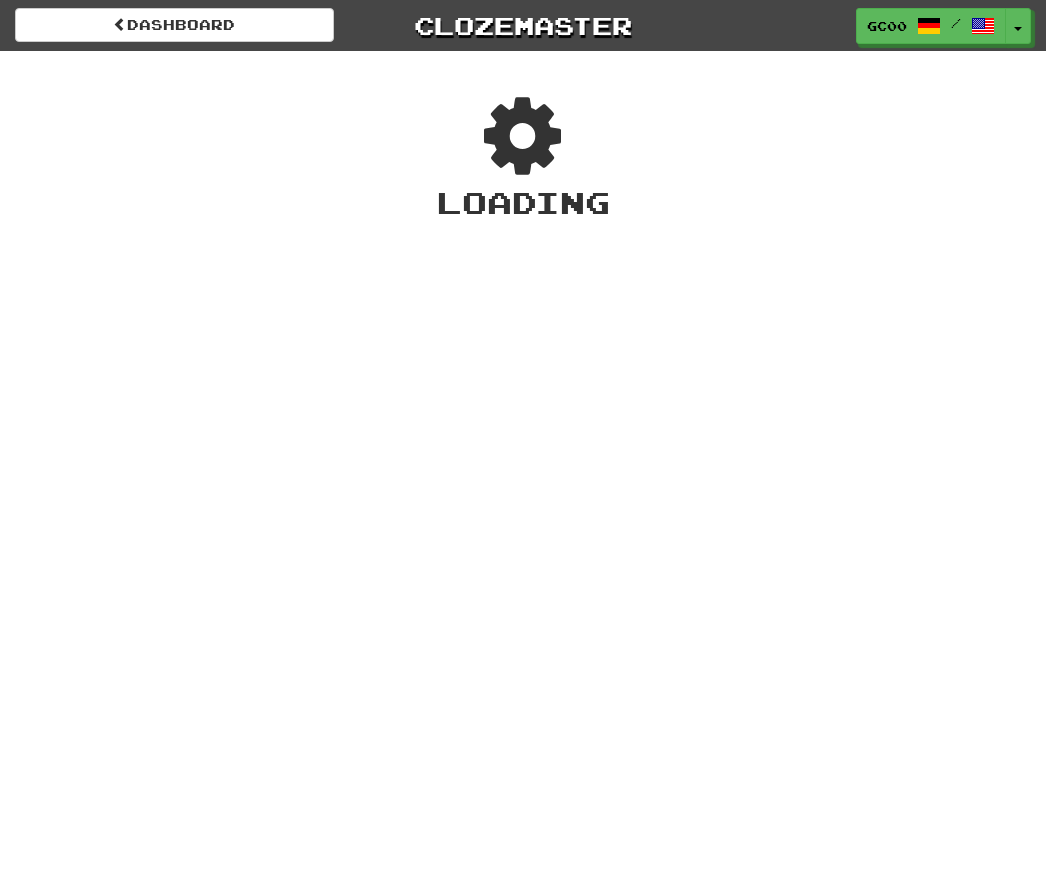 scroll, scrollTop: 0, scrollLeft: 0, axis: both 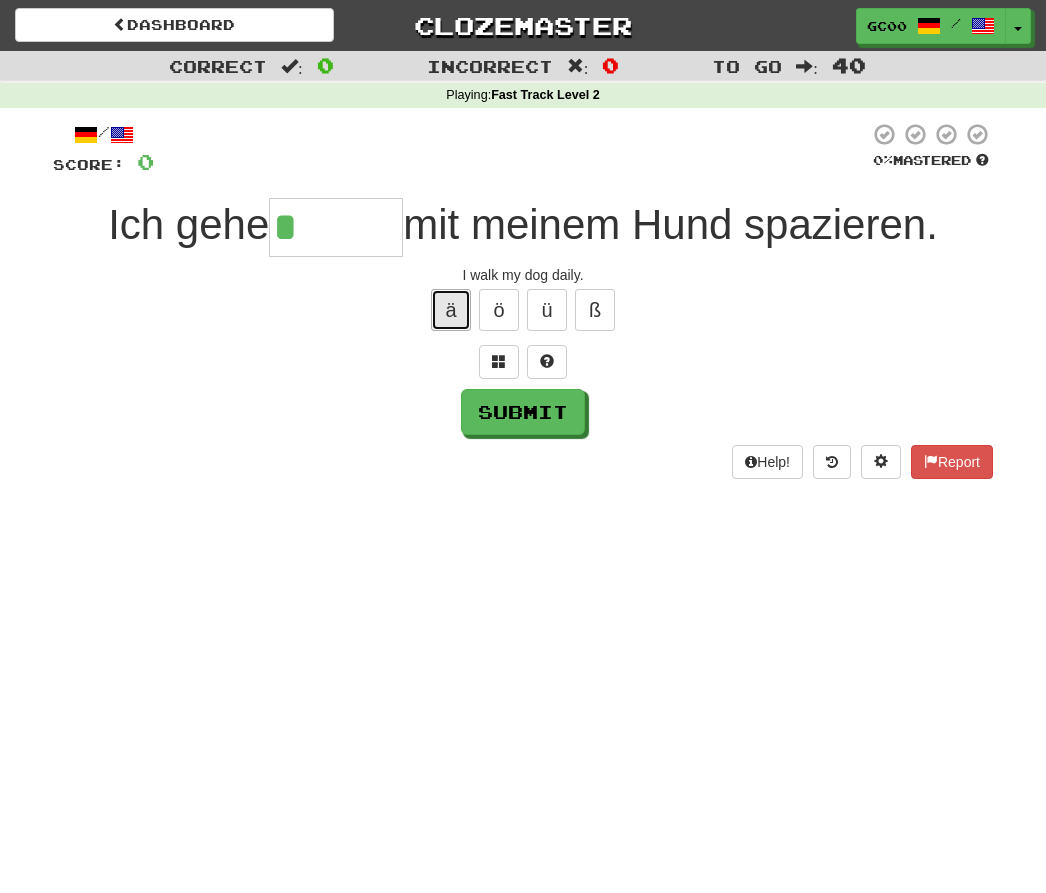 click on "ä" at bounding box center (451, 310) 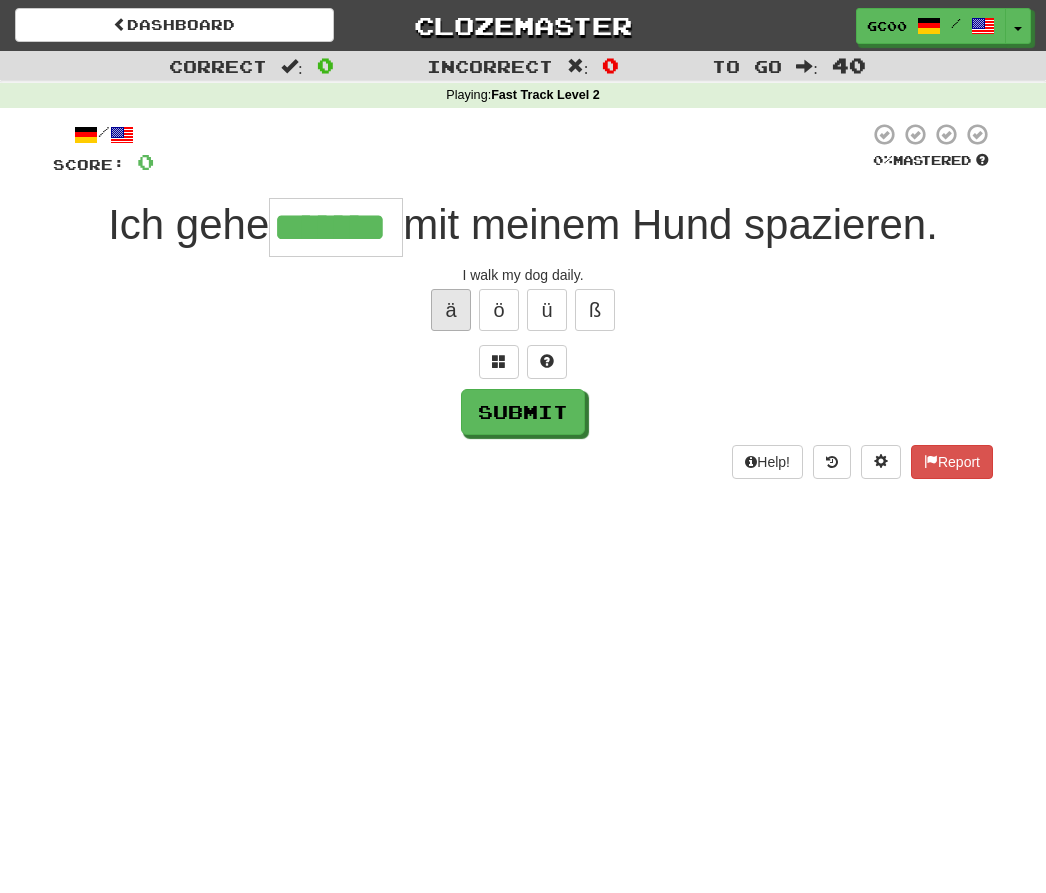 type on "*******" 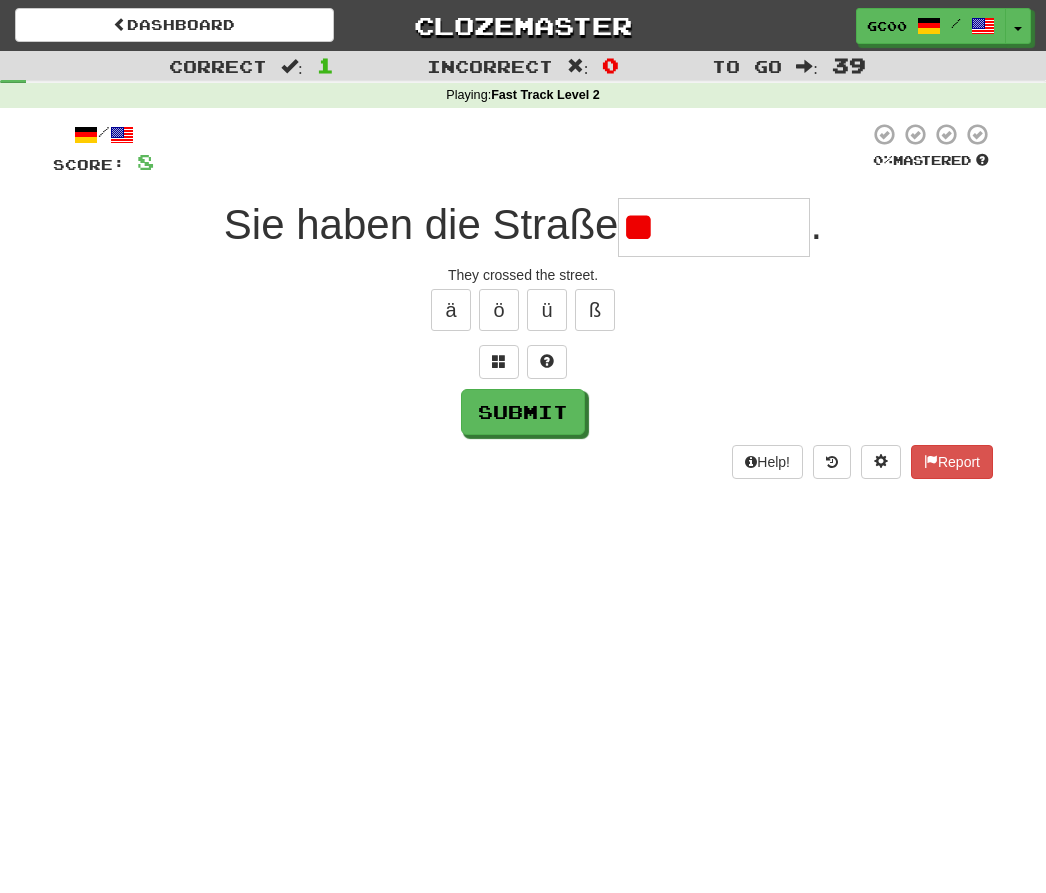type on "*" 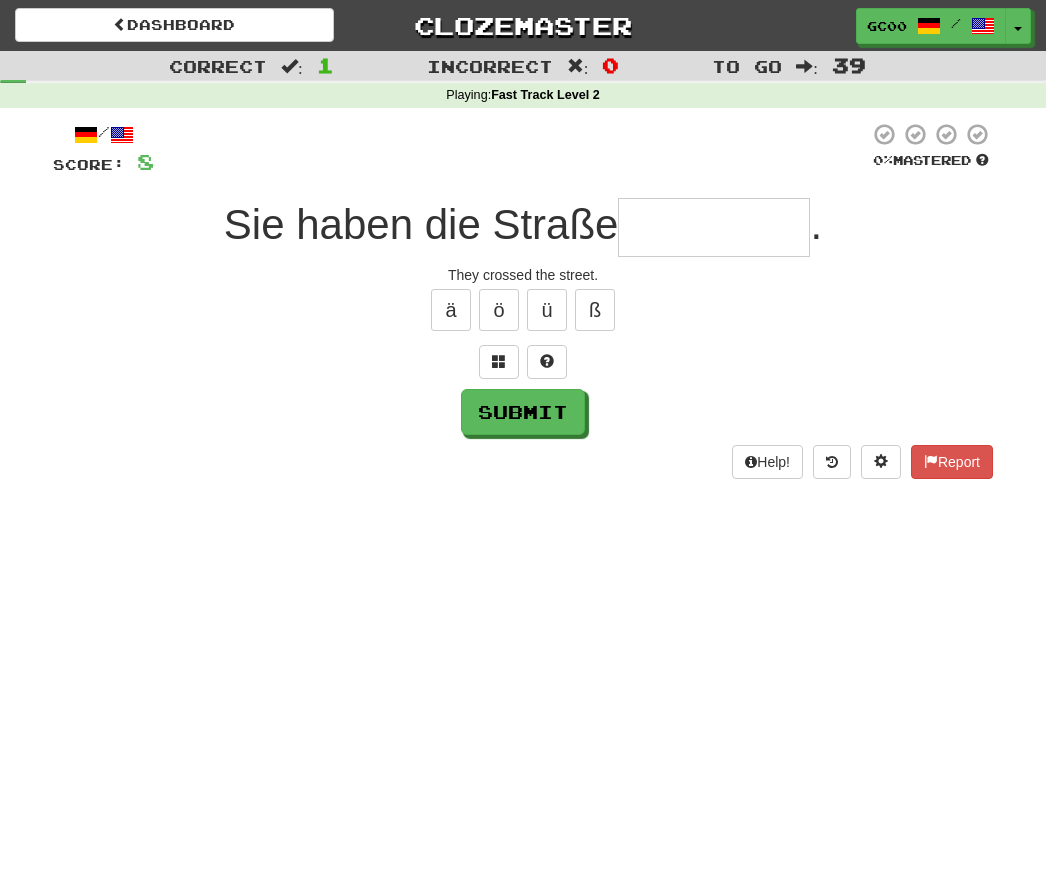 type on "*" 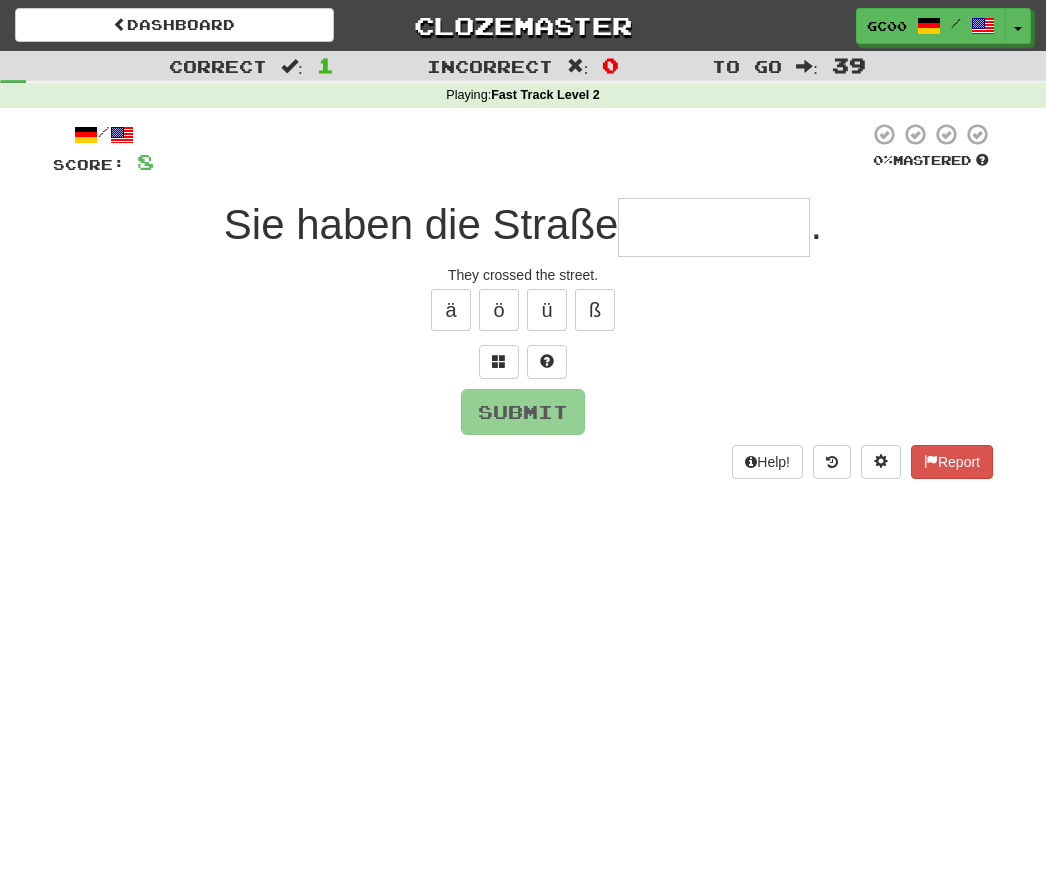 type on "*" 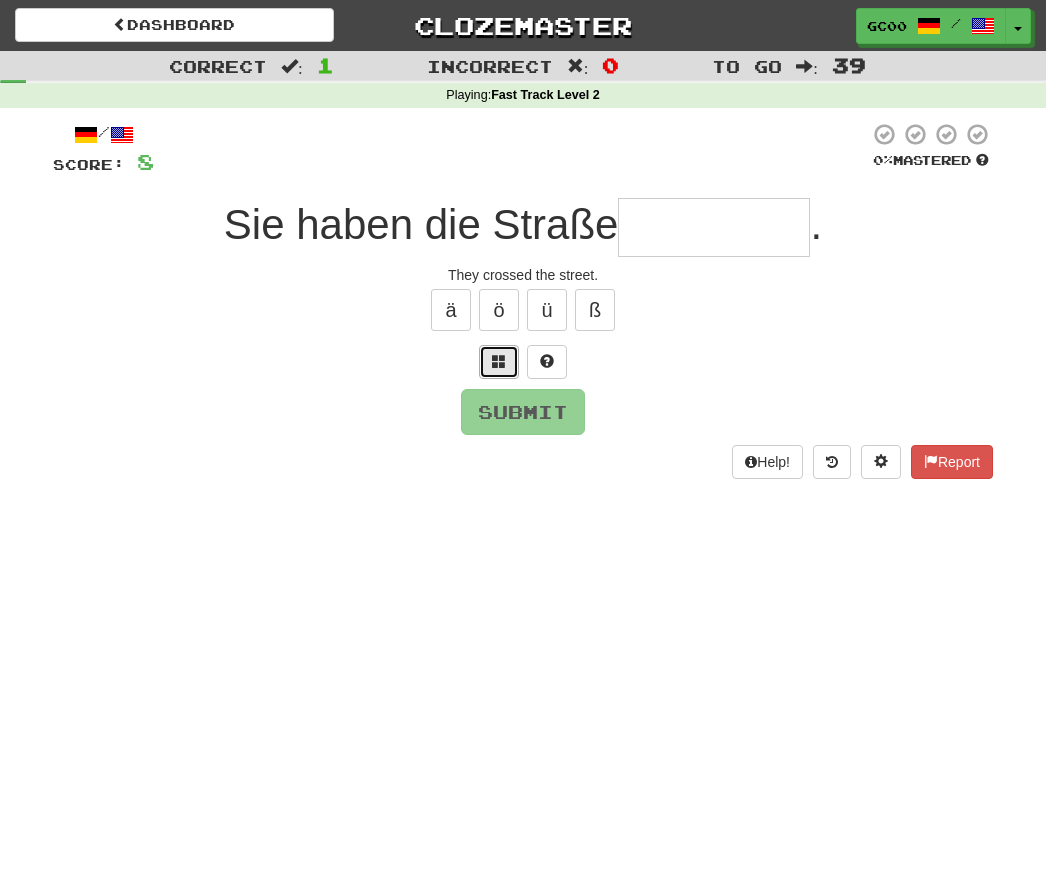 click at bounding box center (499, 362) 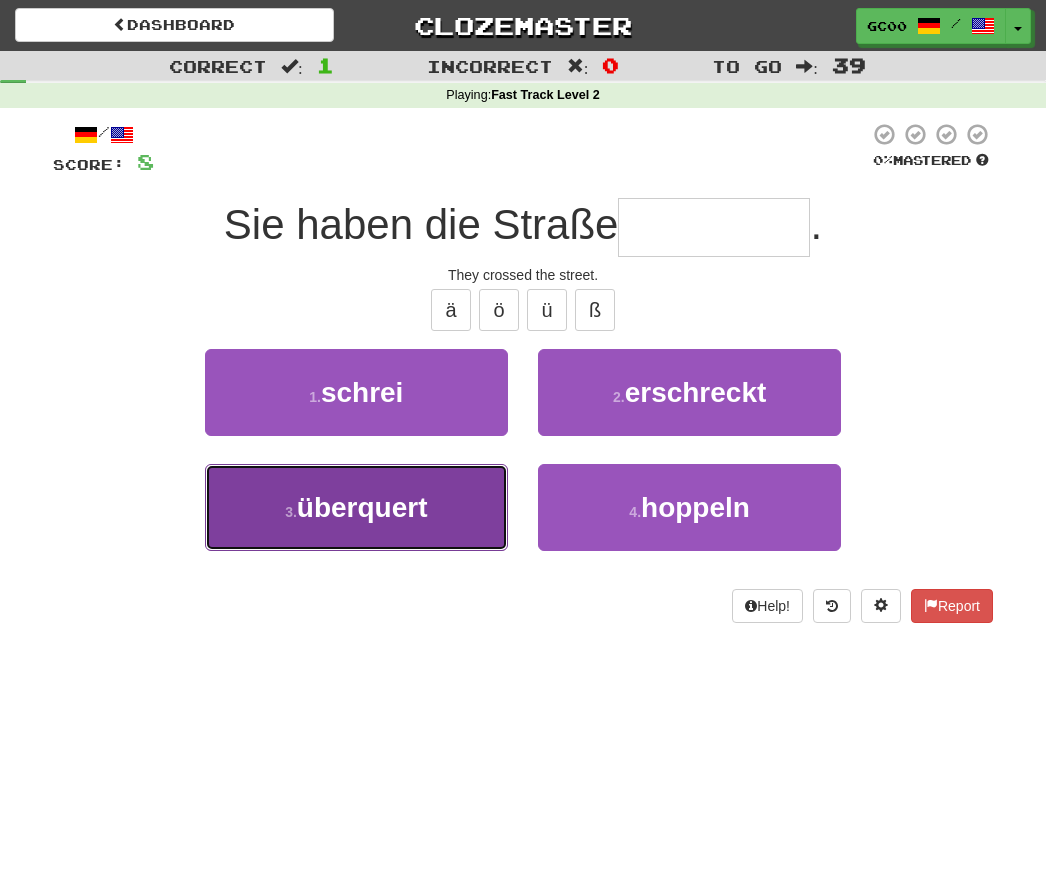 click on "3 .  überquert" at bounding box center [356, 507] 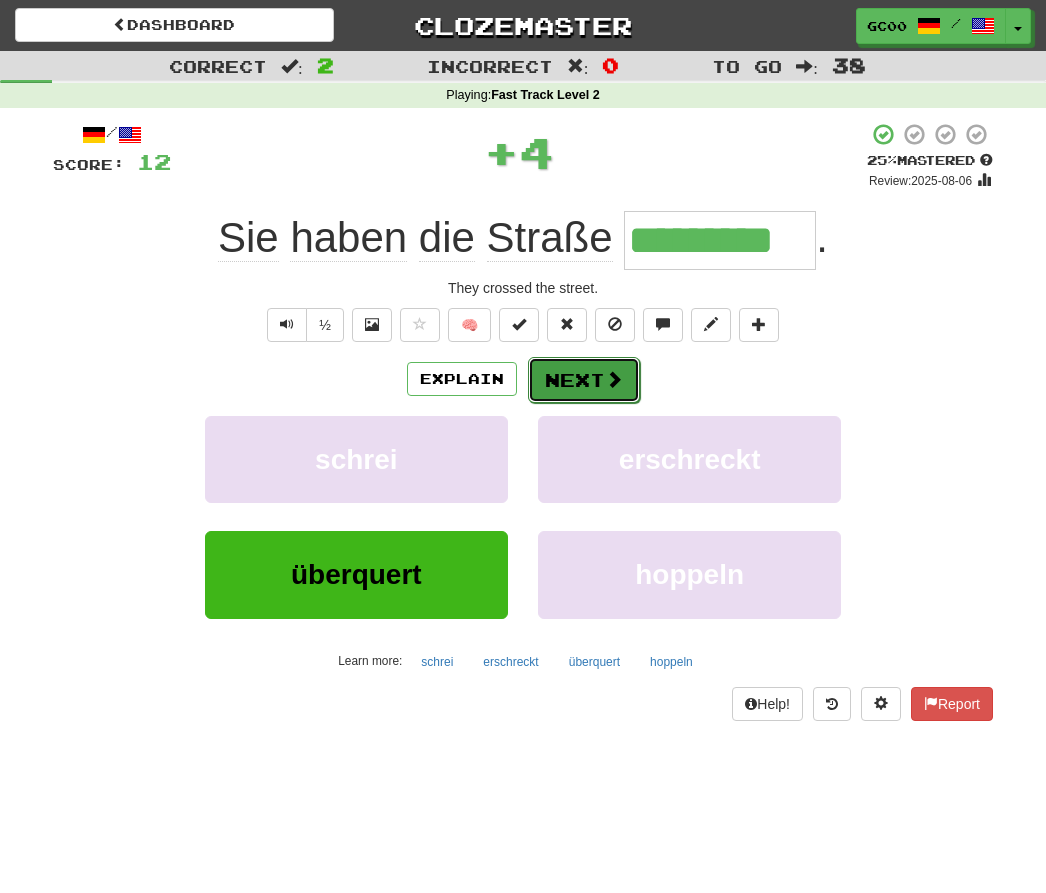 click at bounding box center (614, 379) 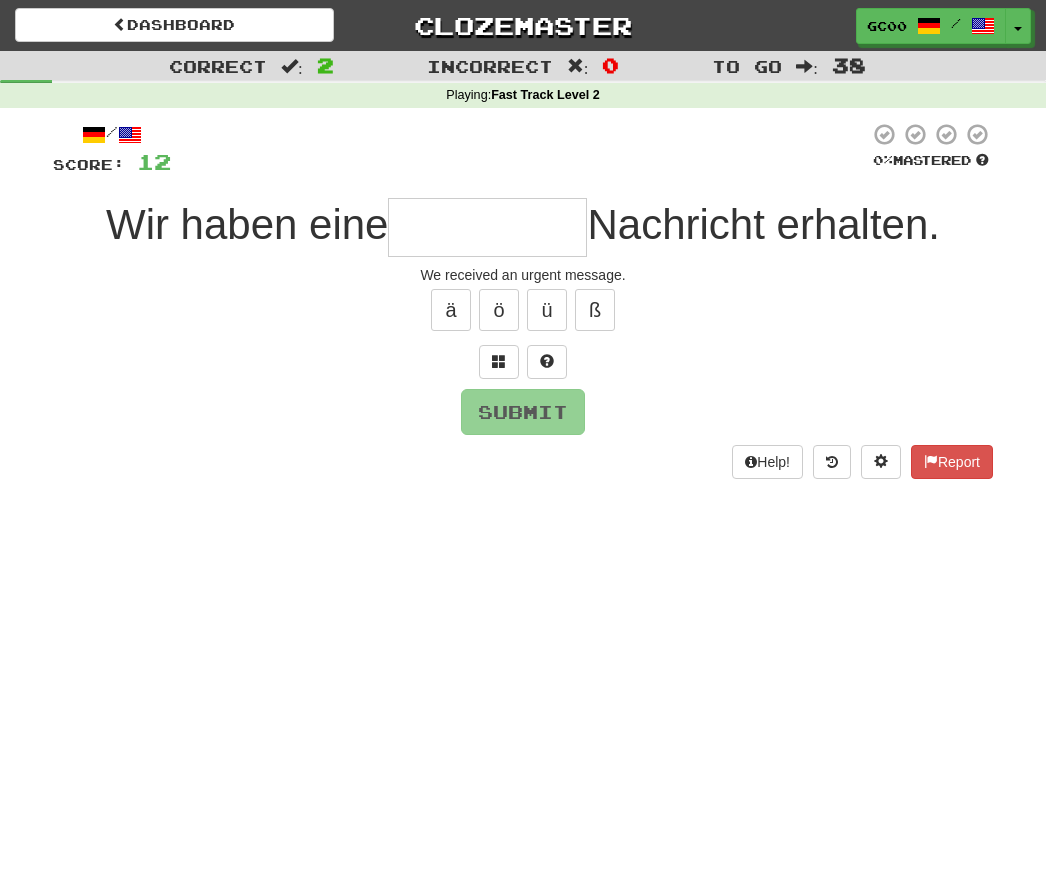 type on "*" 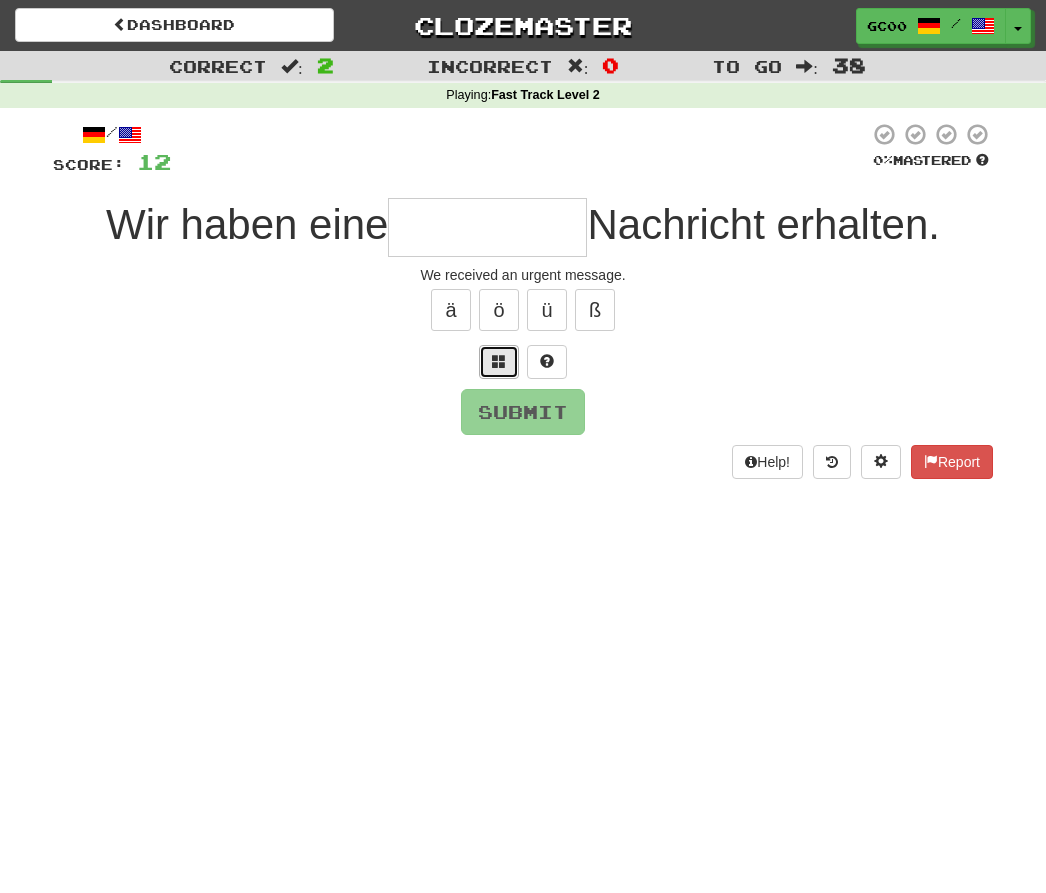 click at bounding box center (499, 362) 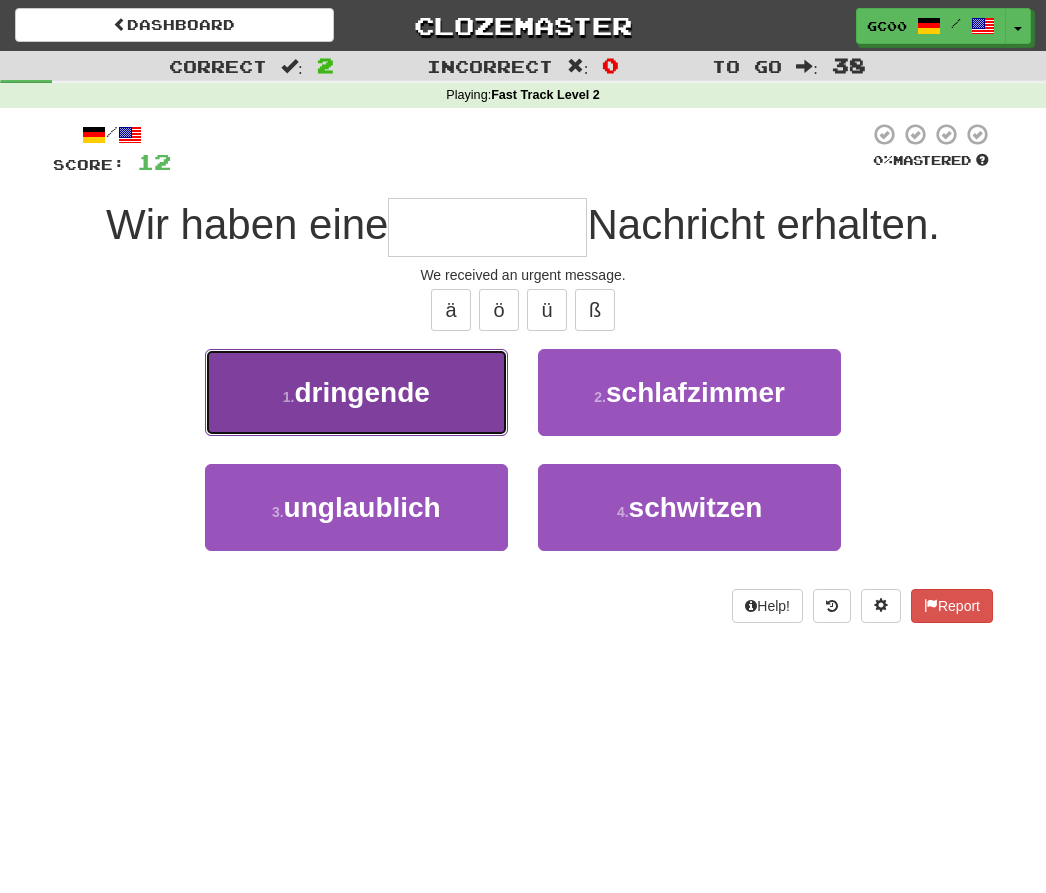 click on "1 .  dringende" at bounding box center (356, 392) 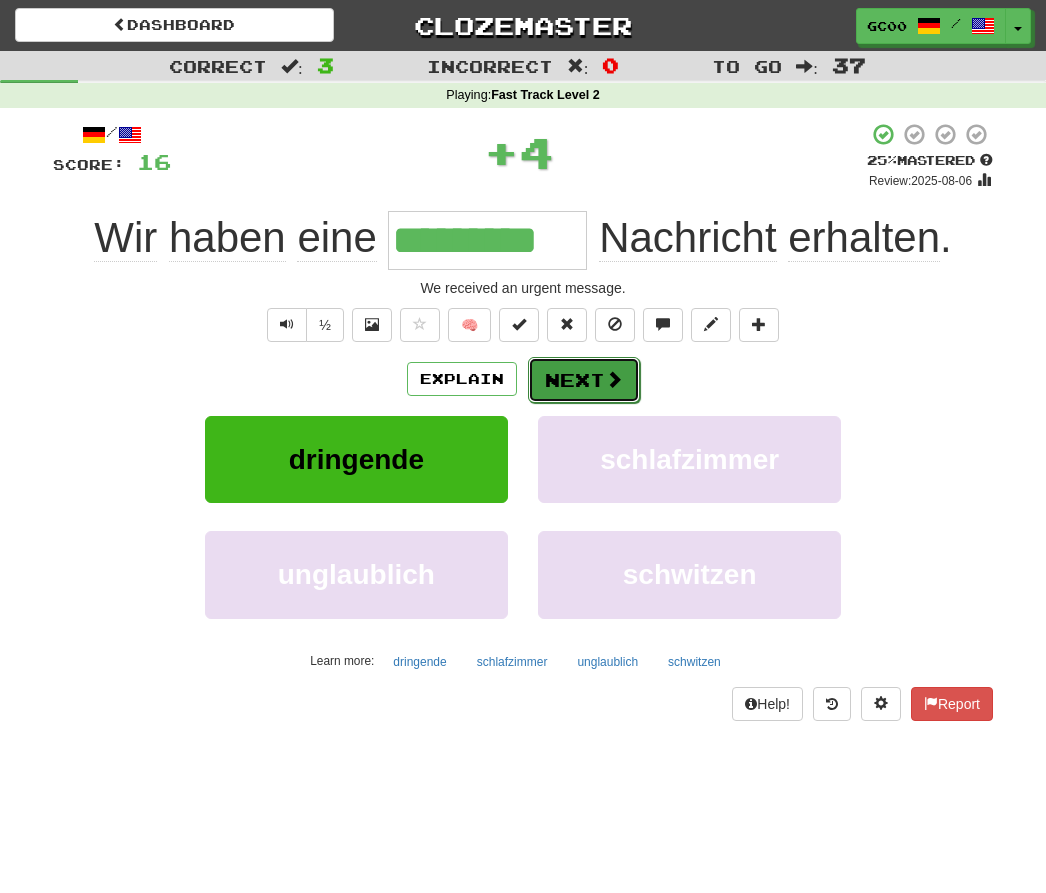 click on "Next" at bounding box center [584, 380] 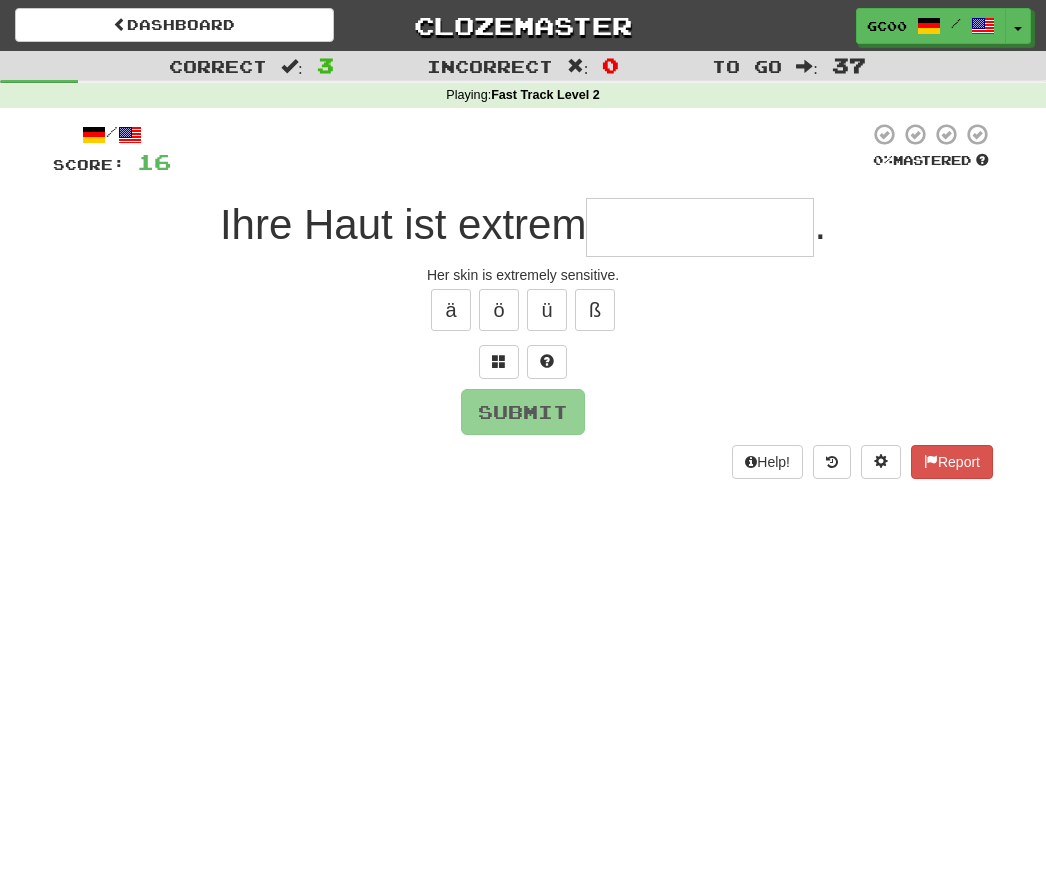 type on "*" 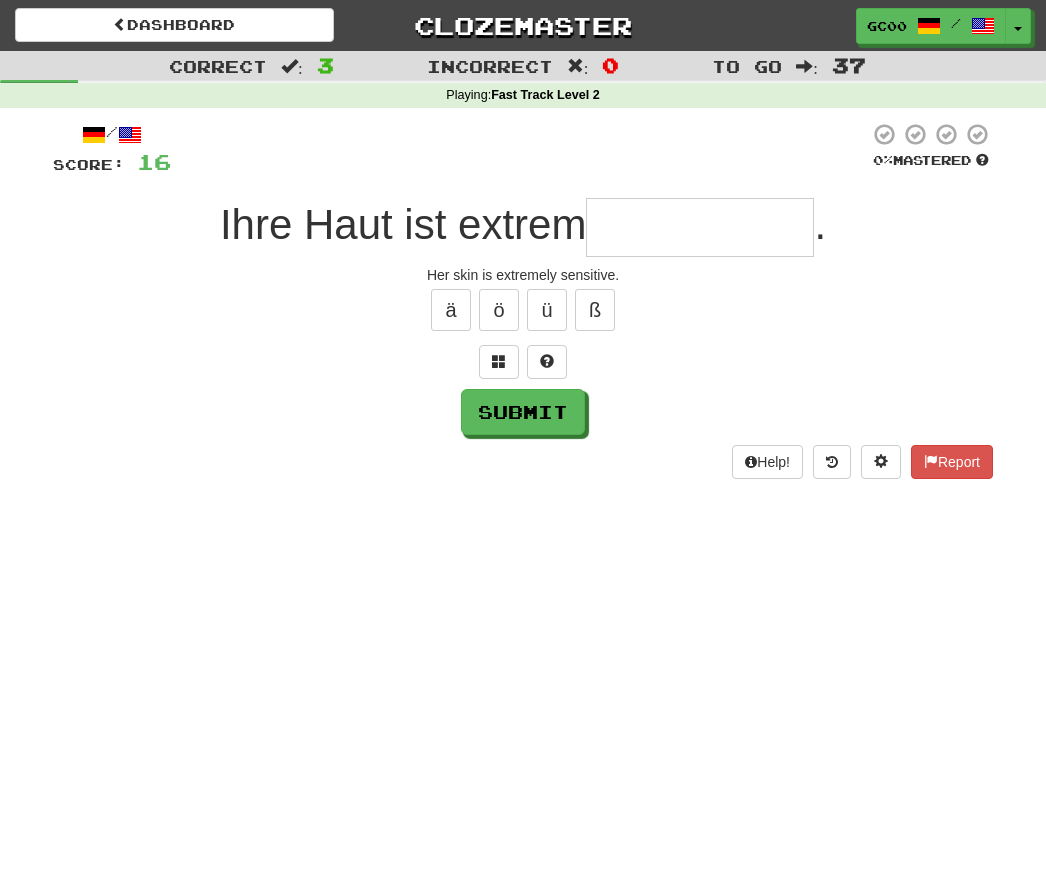 type on "*" 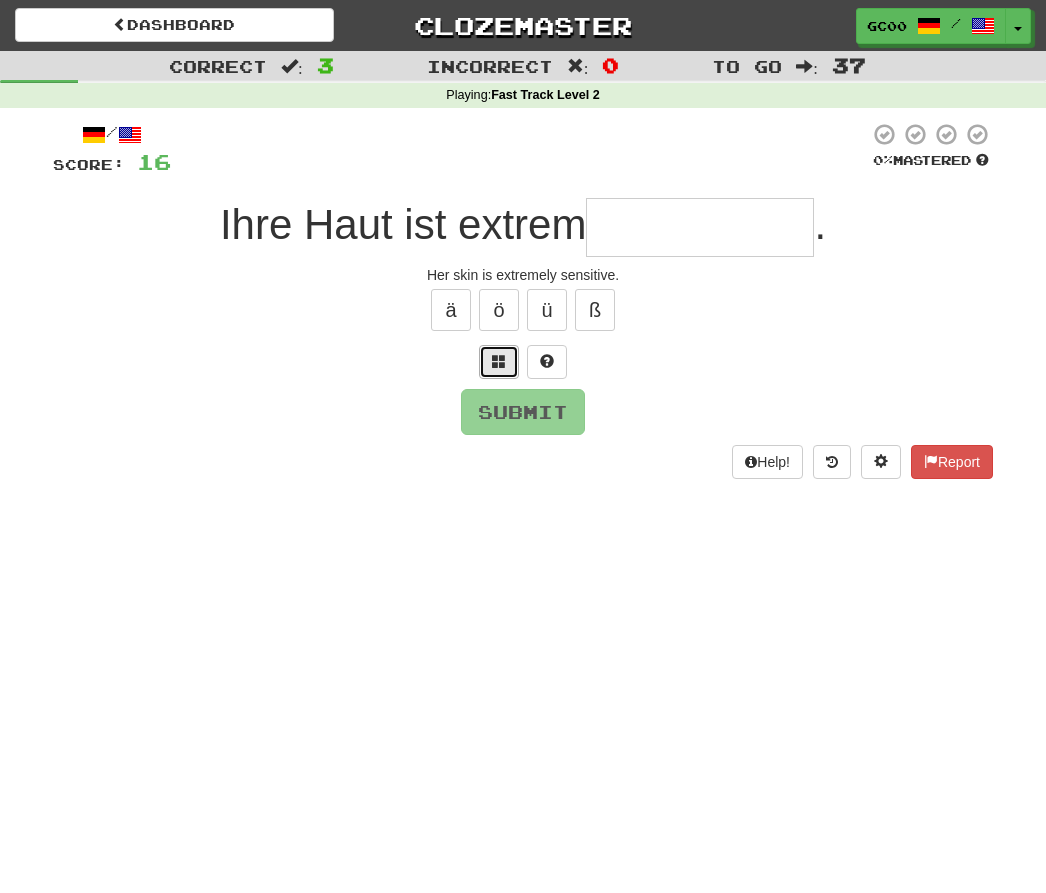 click at bounding box center (499, 362) 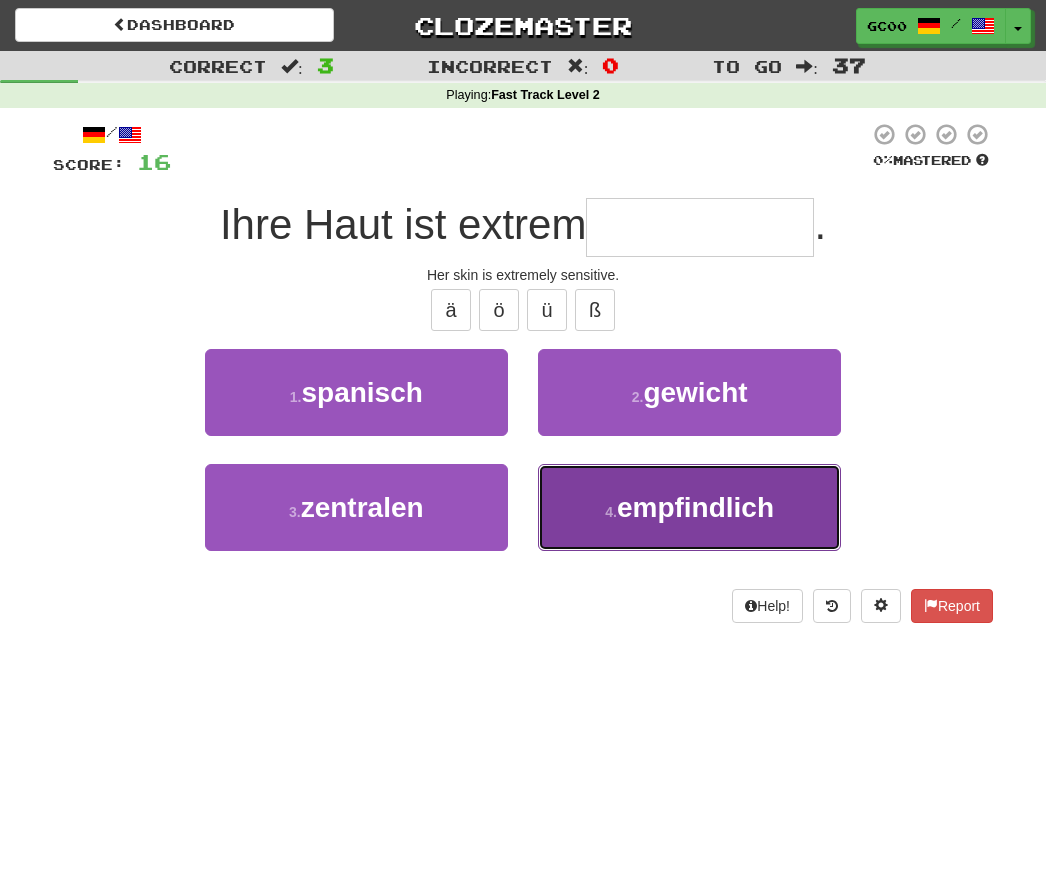 click on "empfindlich" at bounding box center (695, 507) 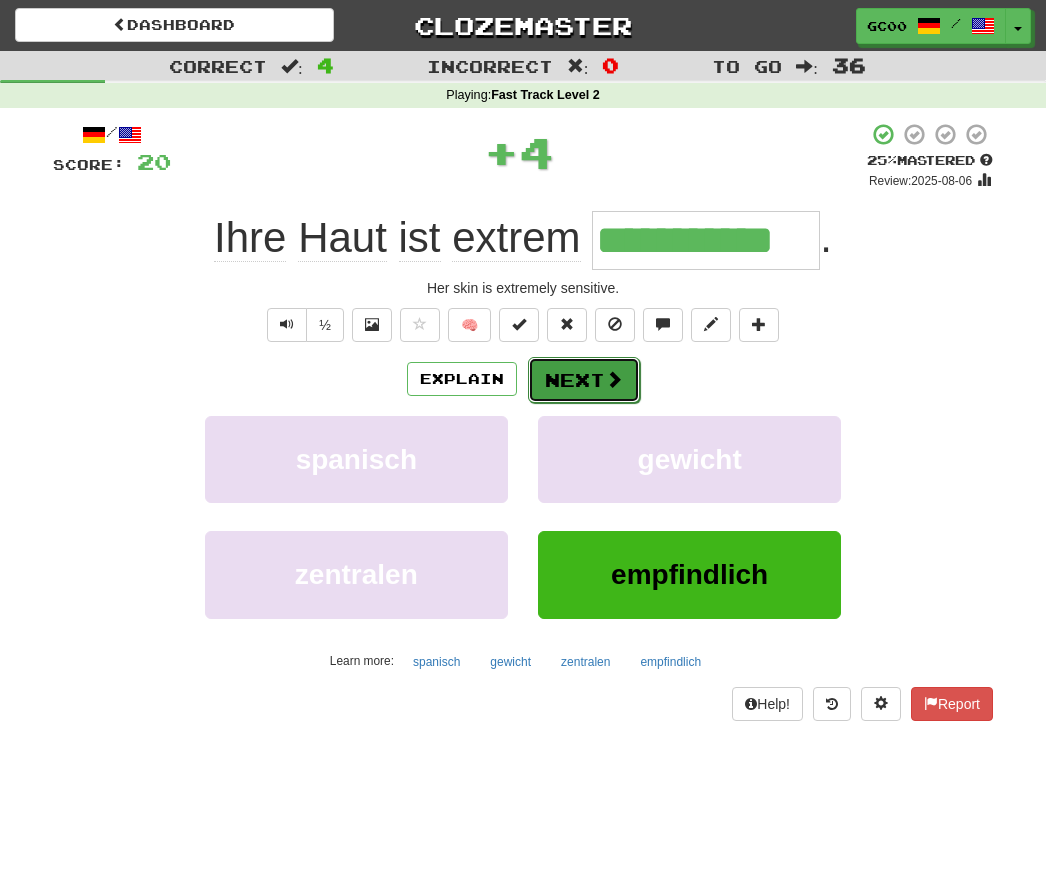 click on "Next" at bounding box center [584, 380] 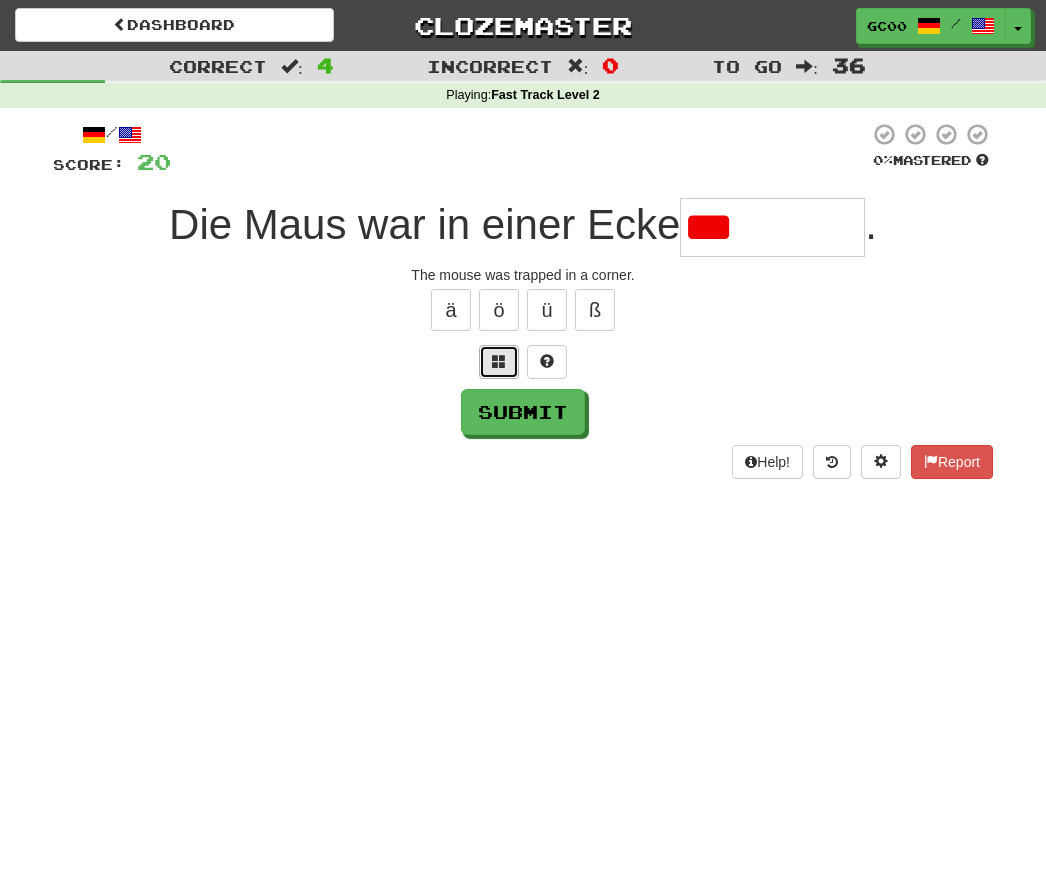 click at bounding box center [499, 362] 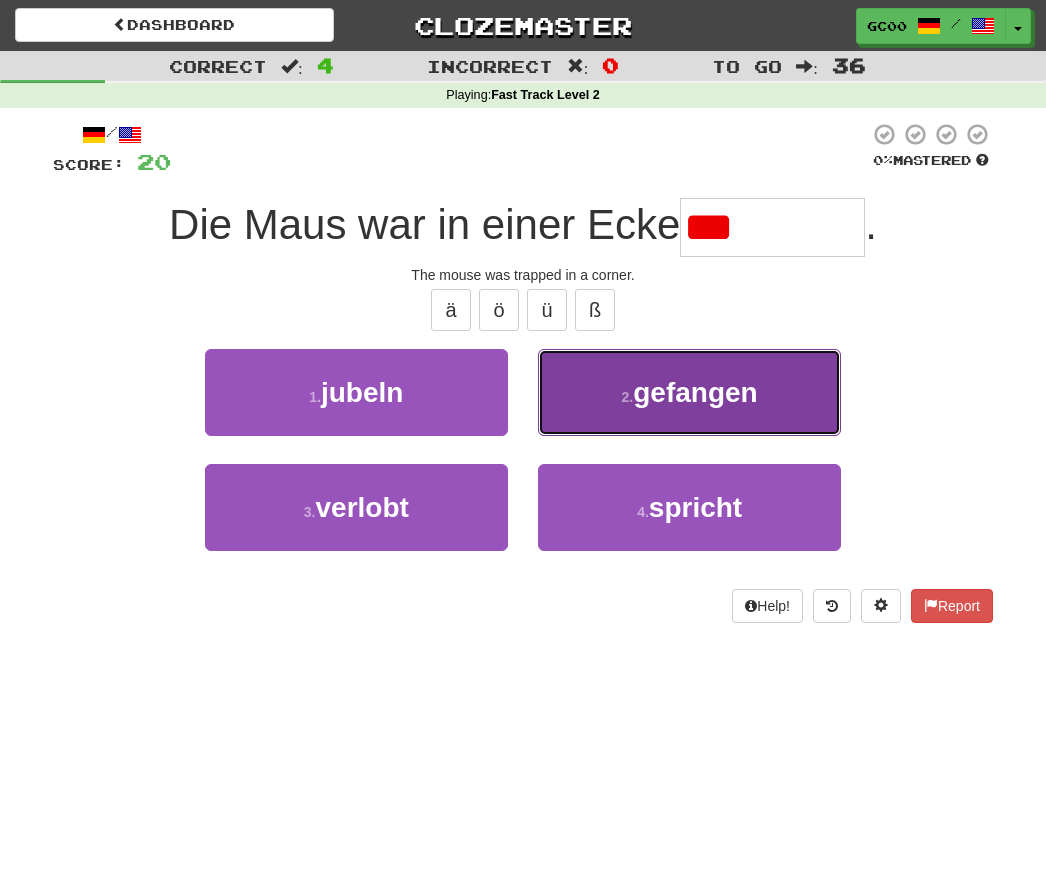 click on "2 .  gefangen" at bounding box center (689, 392) 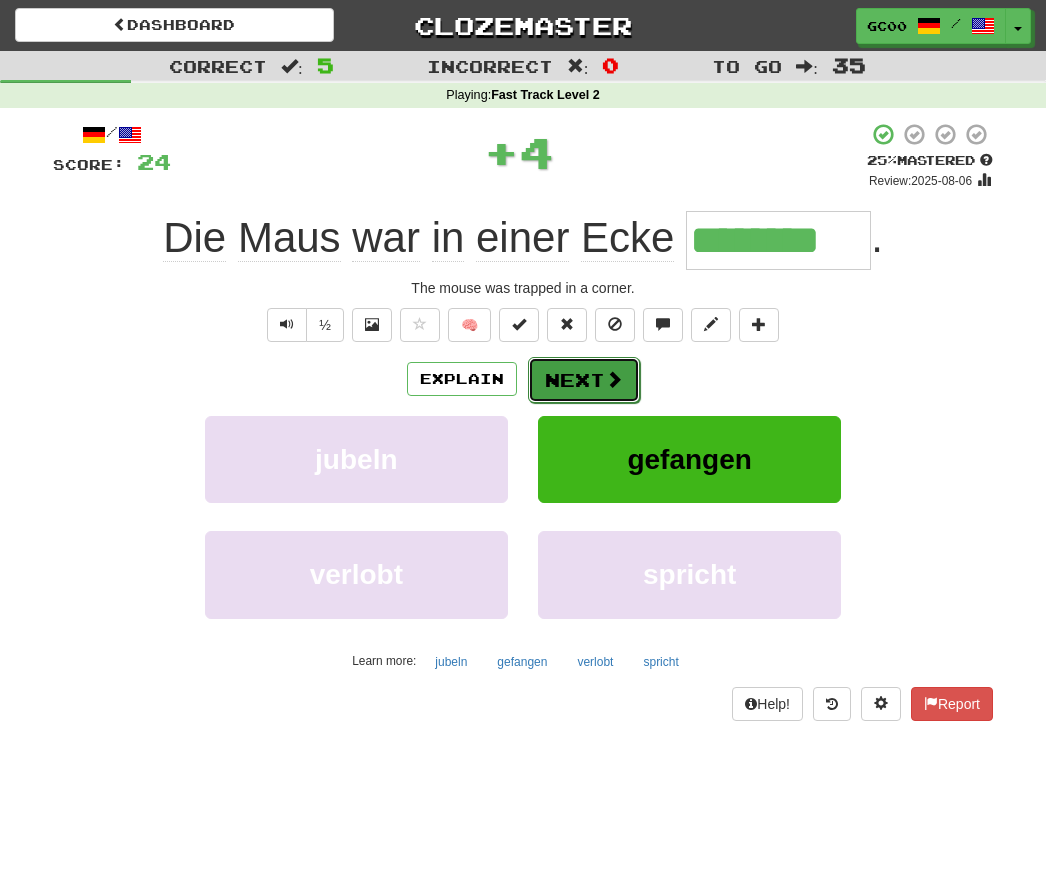 click on "Next" at bounding box center [584, 380] 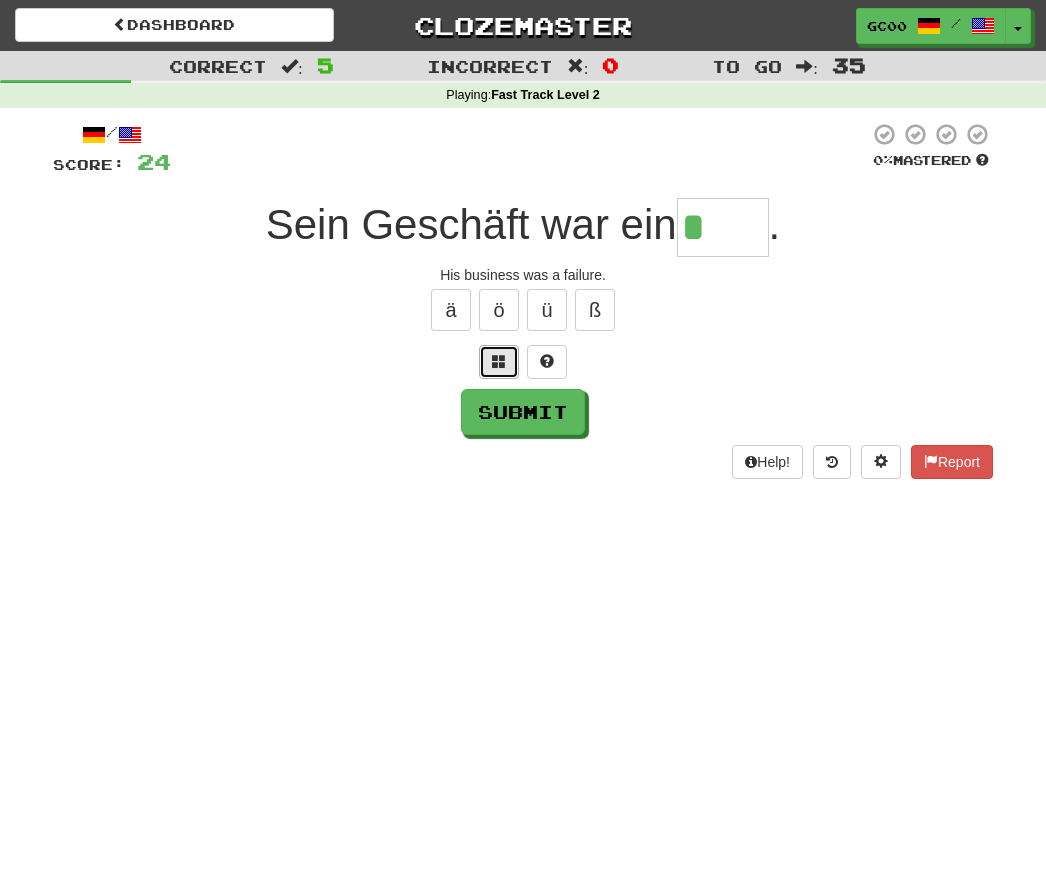click at bounding box center [499, 361] 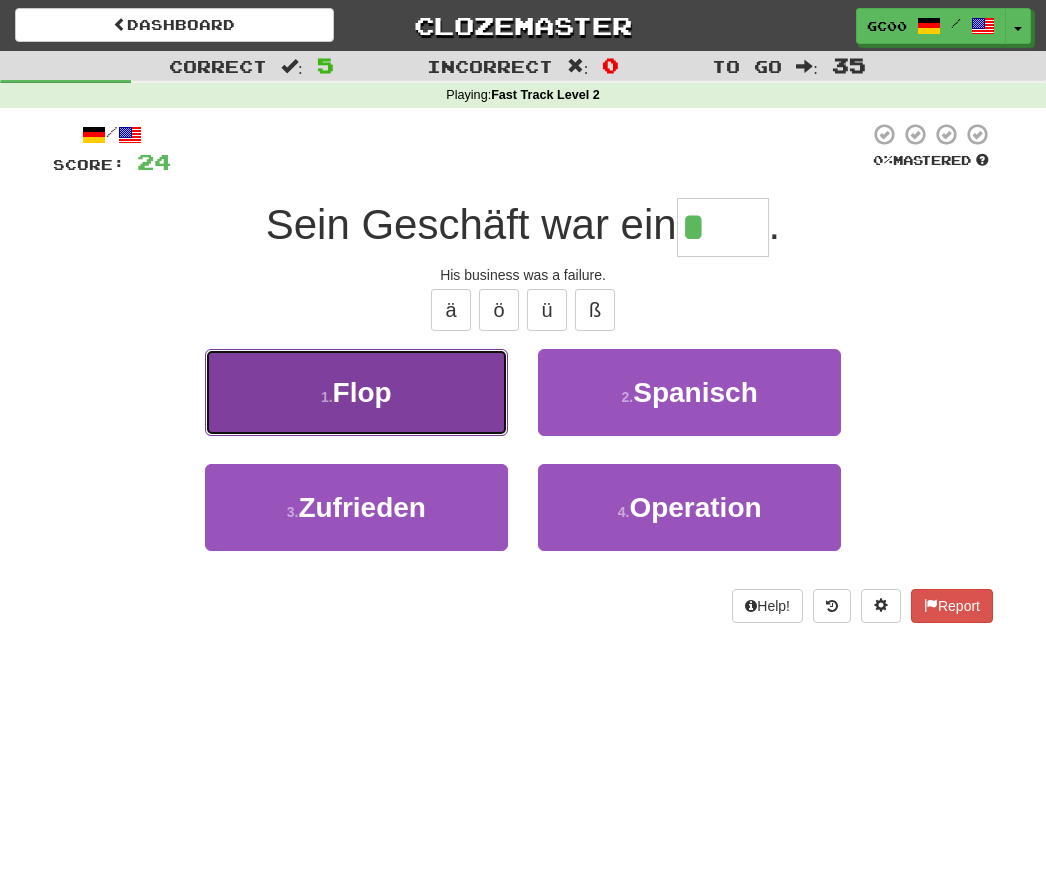click on "1 .  Flop" at bounding box center (356, 392) 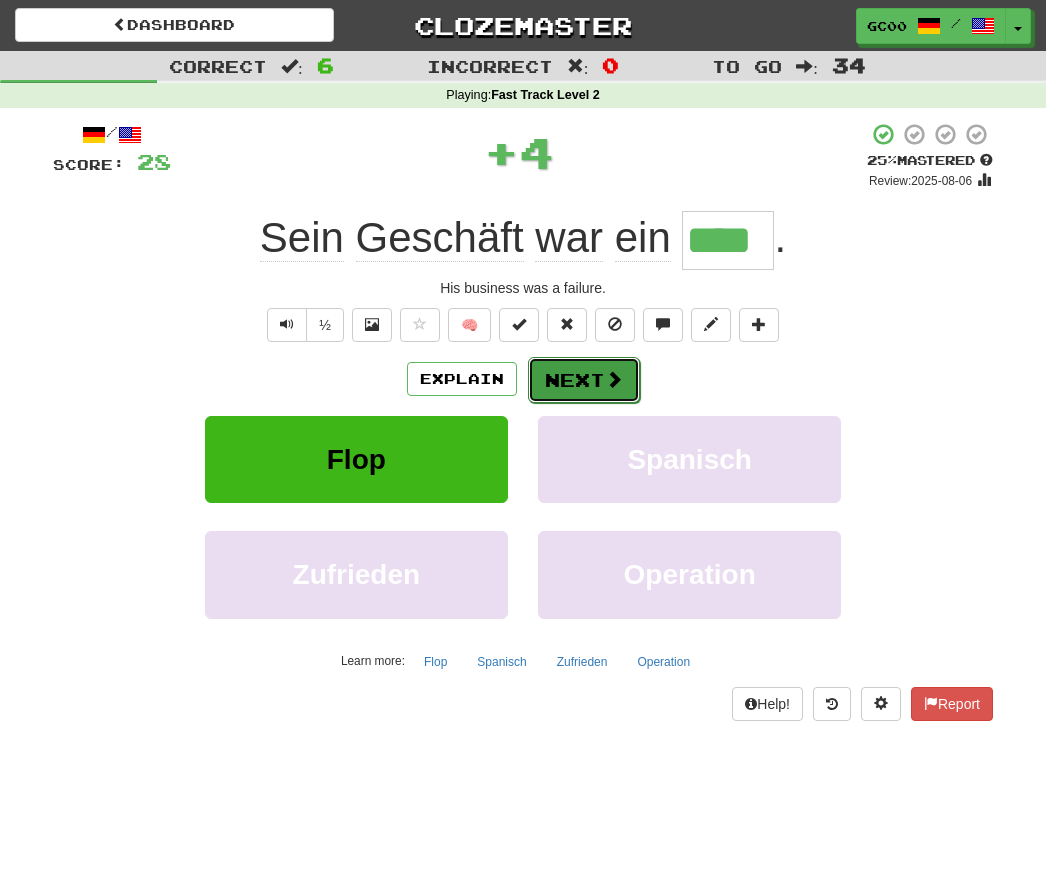 click on "Next" at bounding box center (584, 380) 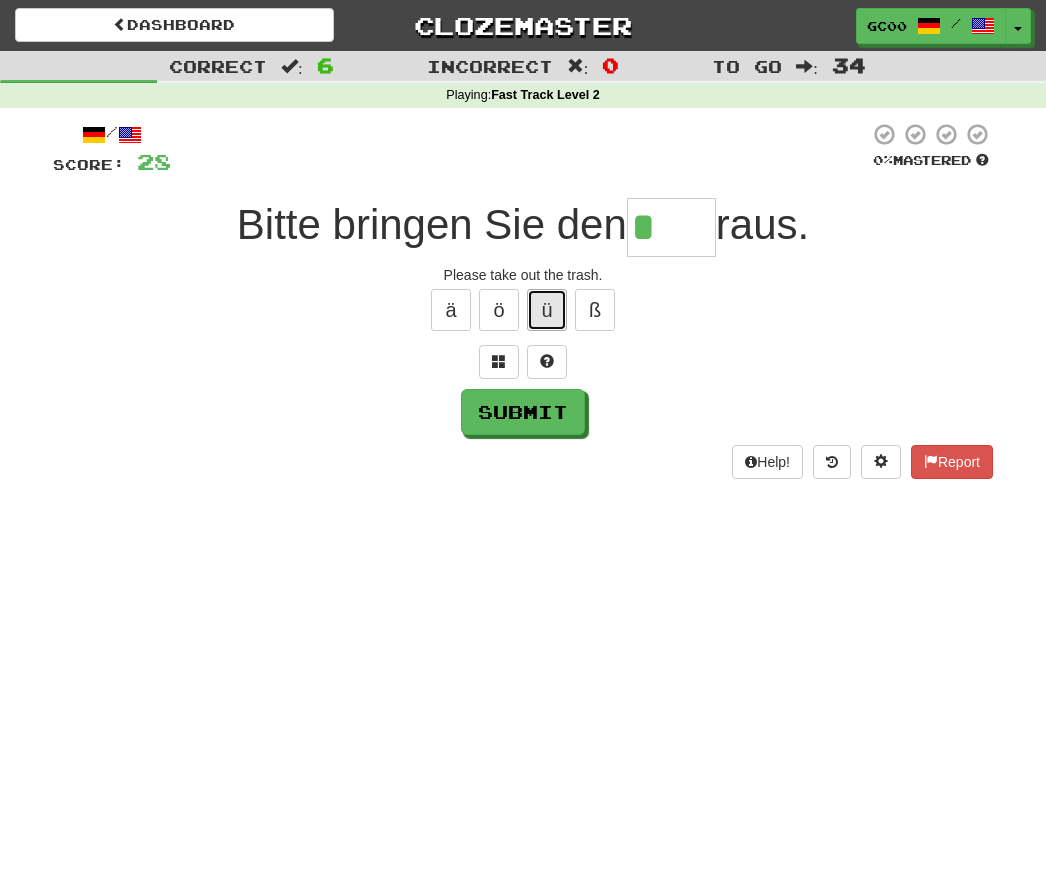 click on "ü" at bounding box center [547, 310] 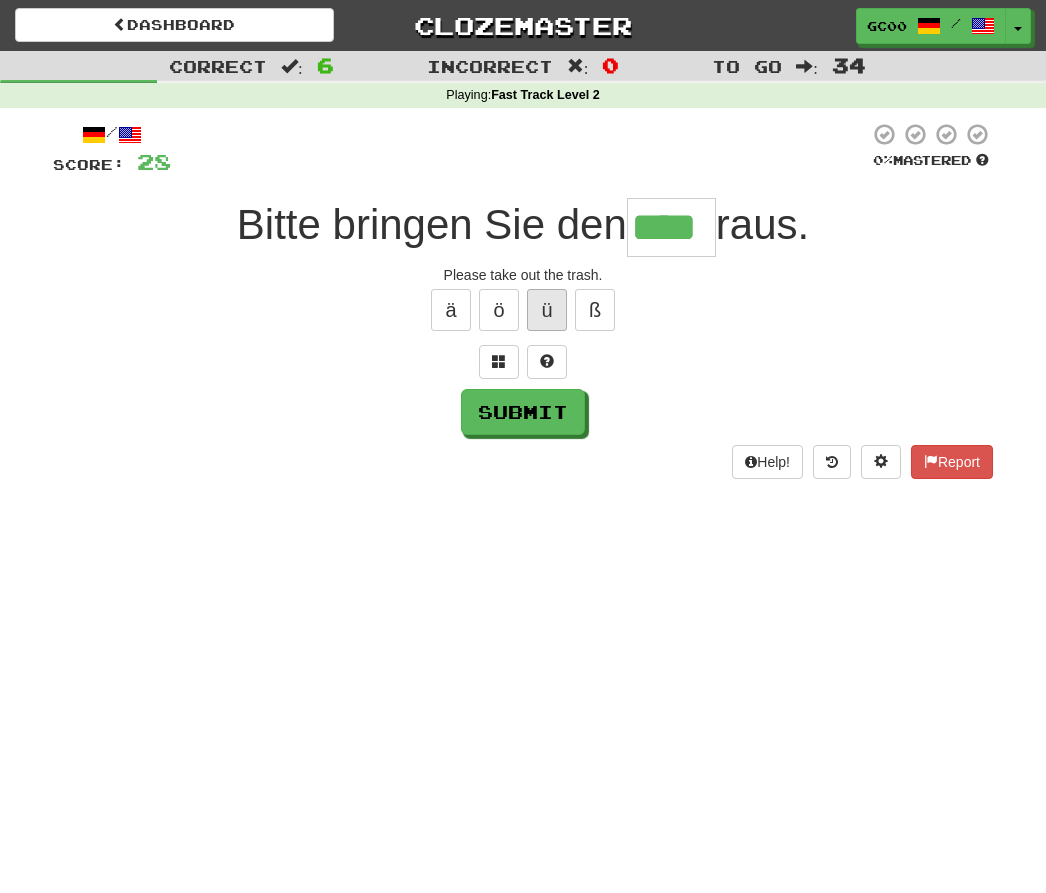 type on "****" 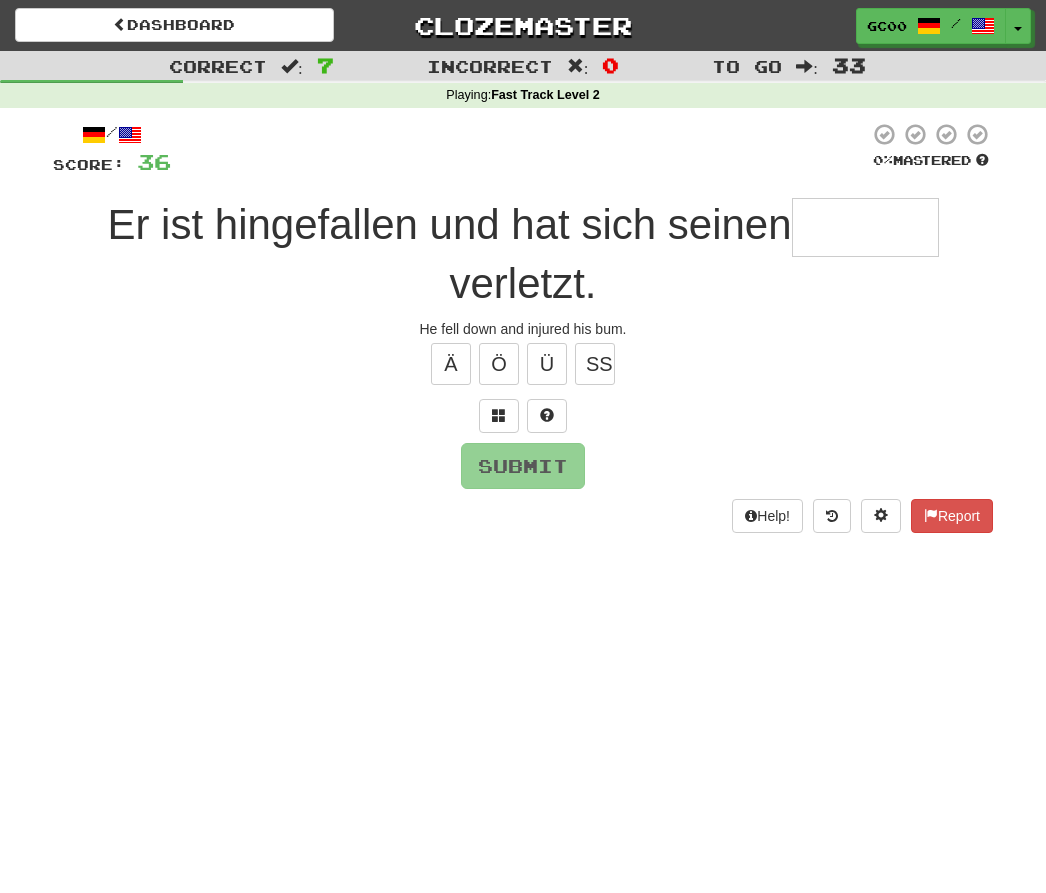 type on "*" 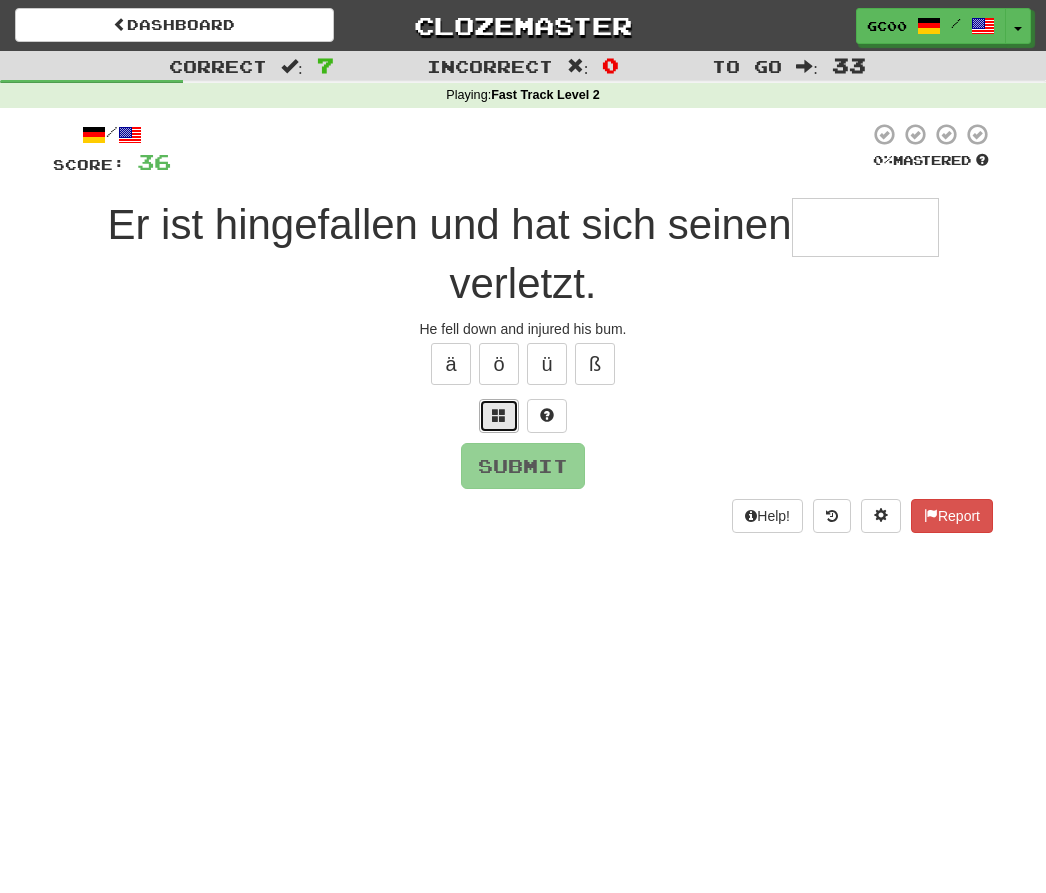click at bounding box center [499, 416] 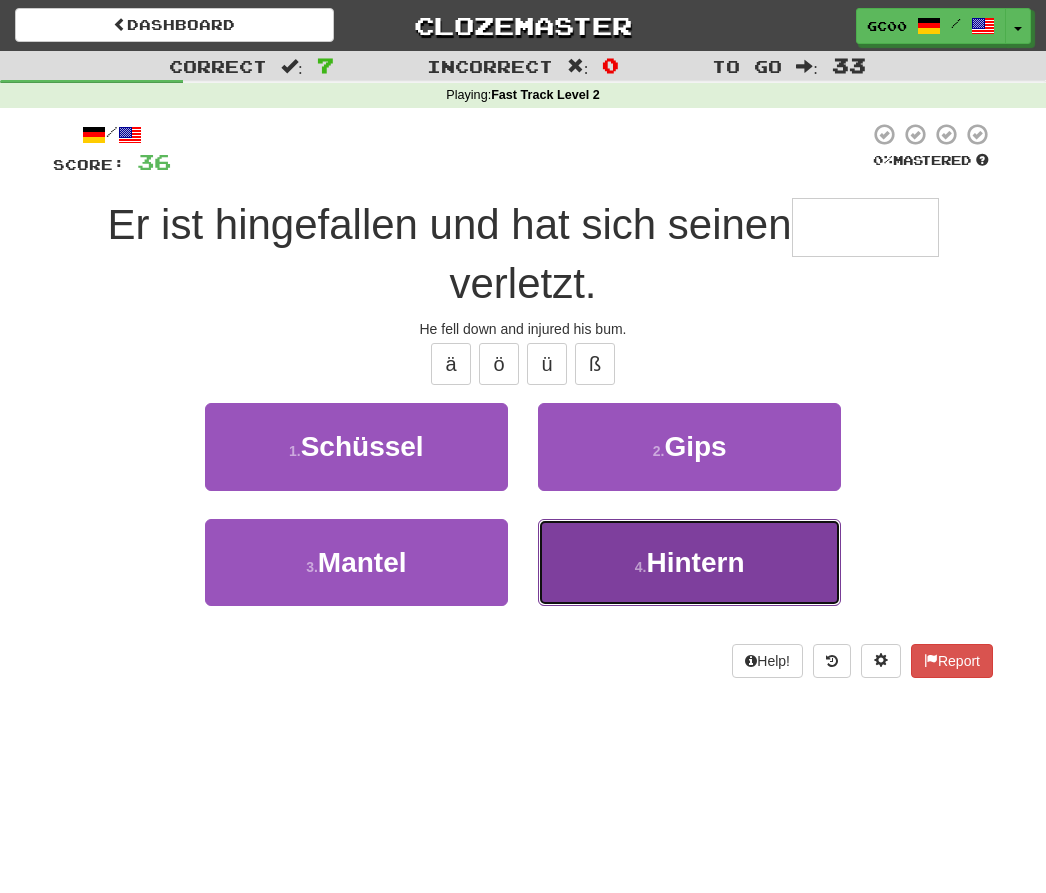 click on "4 .  Hintern" at bounding box center (689, 562) 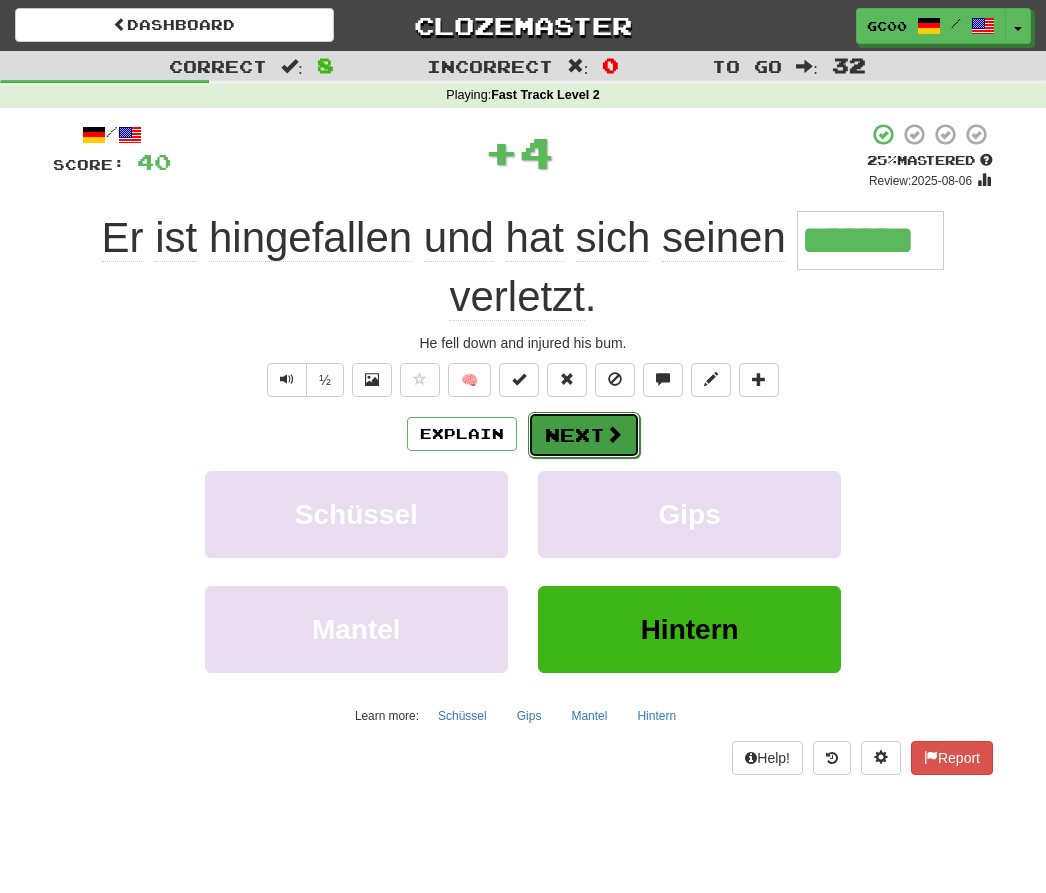 click on "Next" at bounding box center (584, 435) 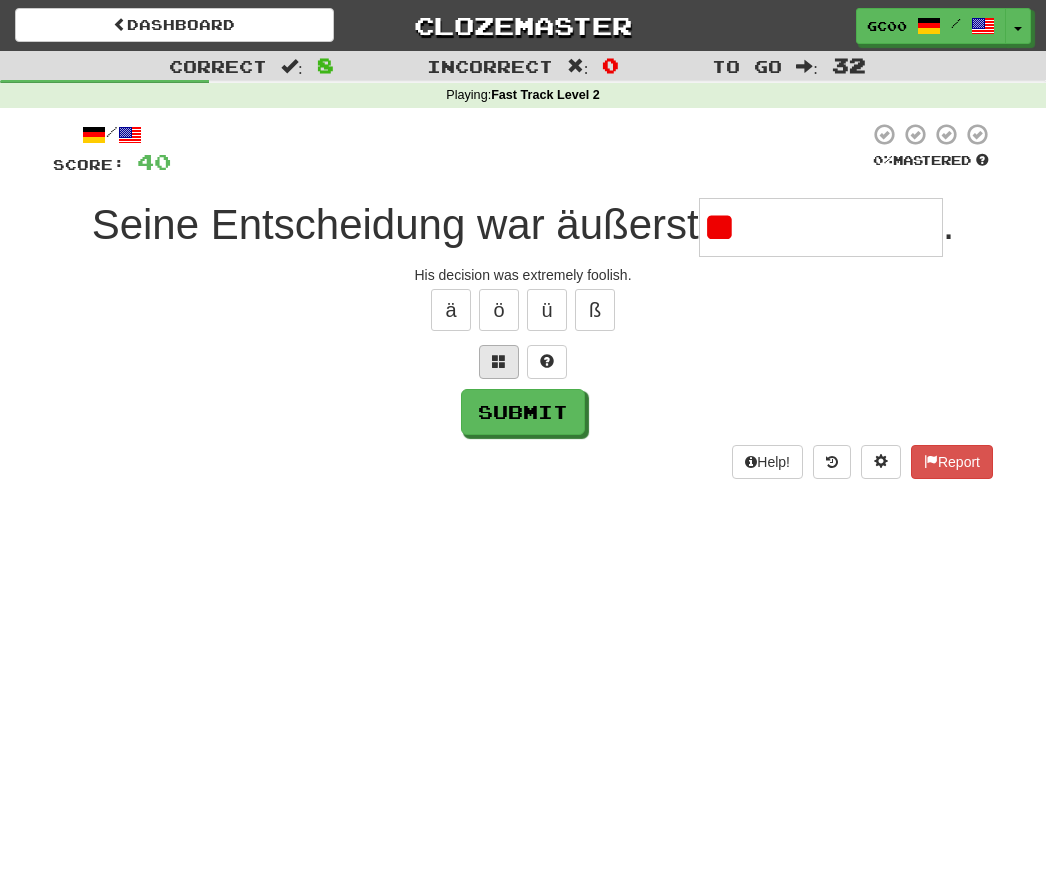 type on "*" 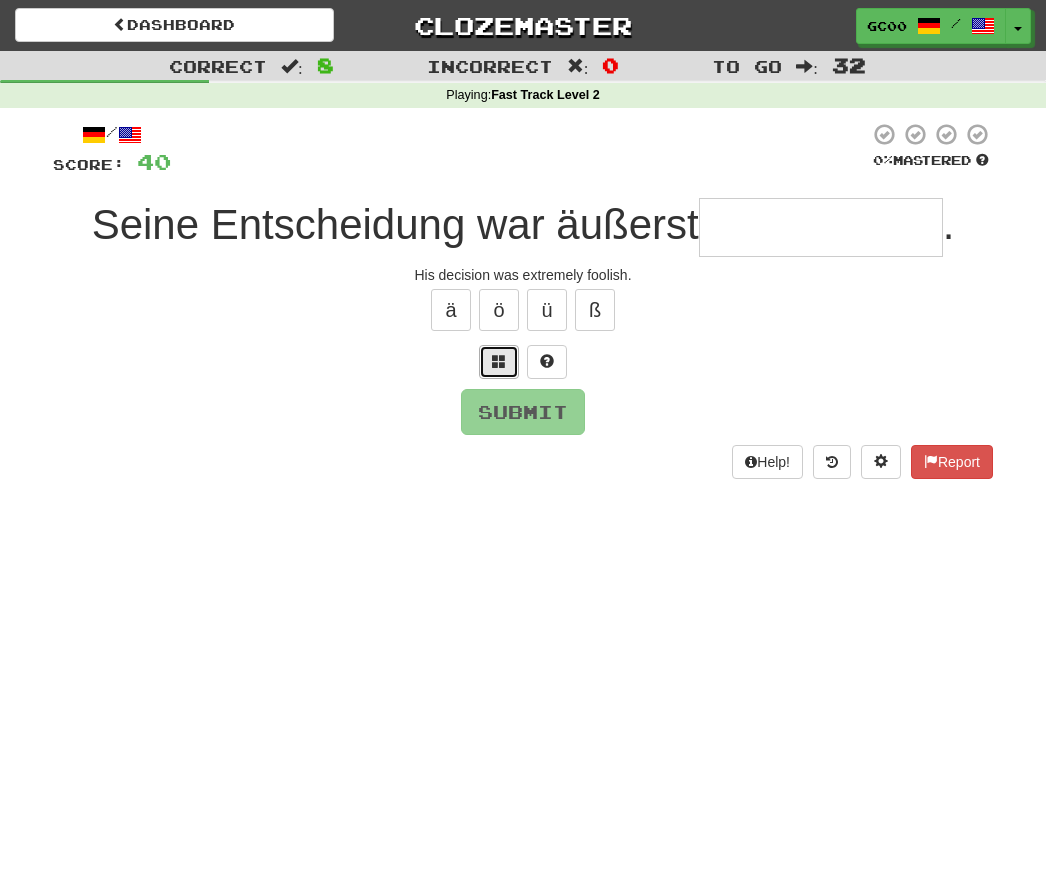 click at bounding box center (499, 361) 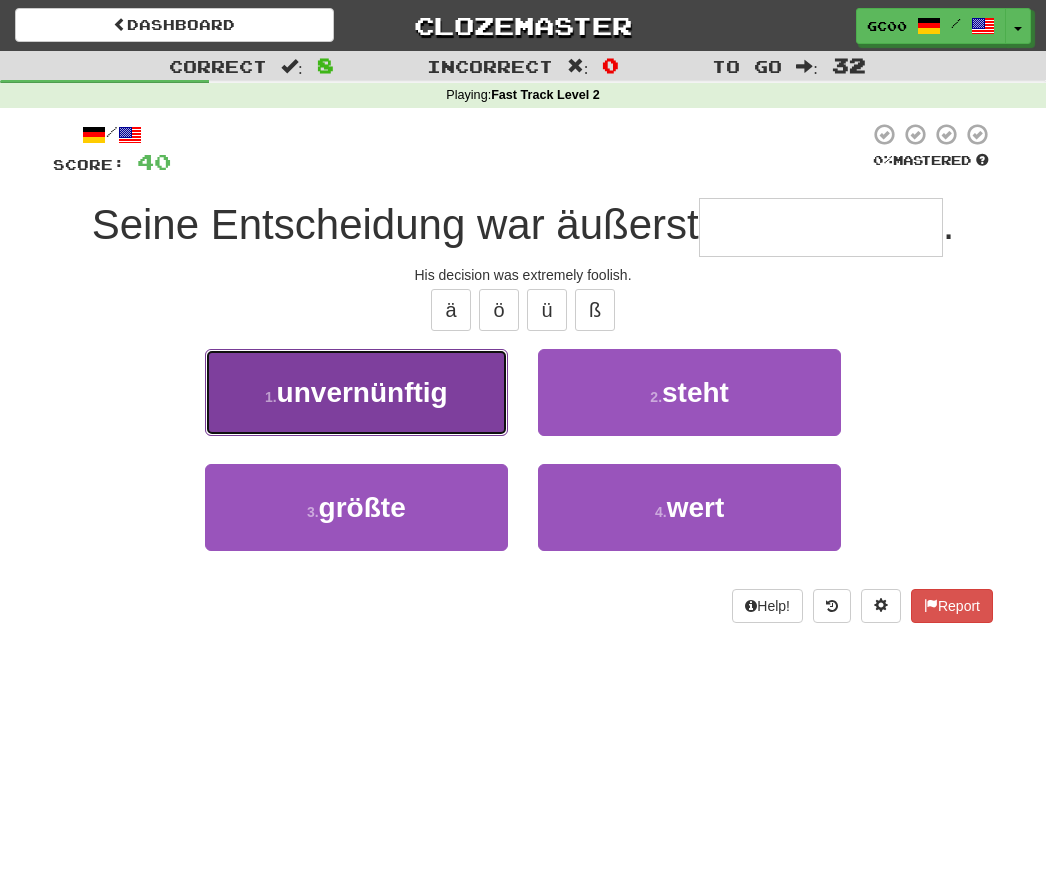 click on "1 .  unvernünftig" at bounding box center (356, 392) 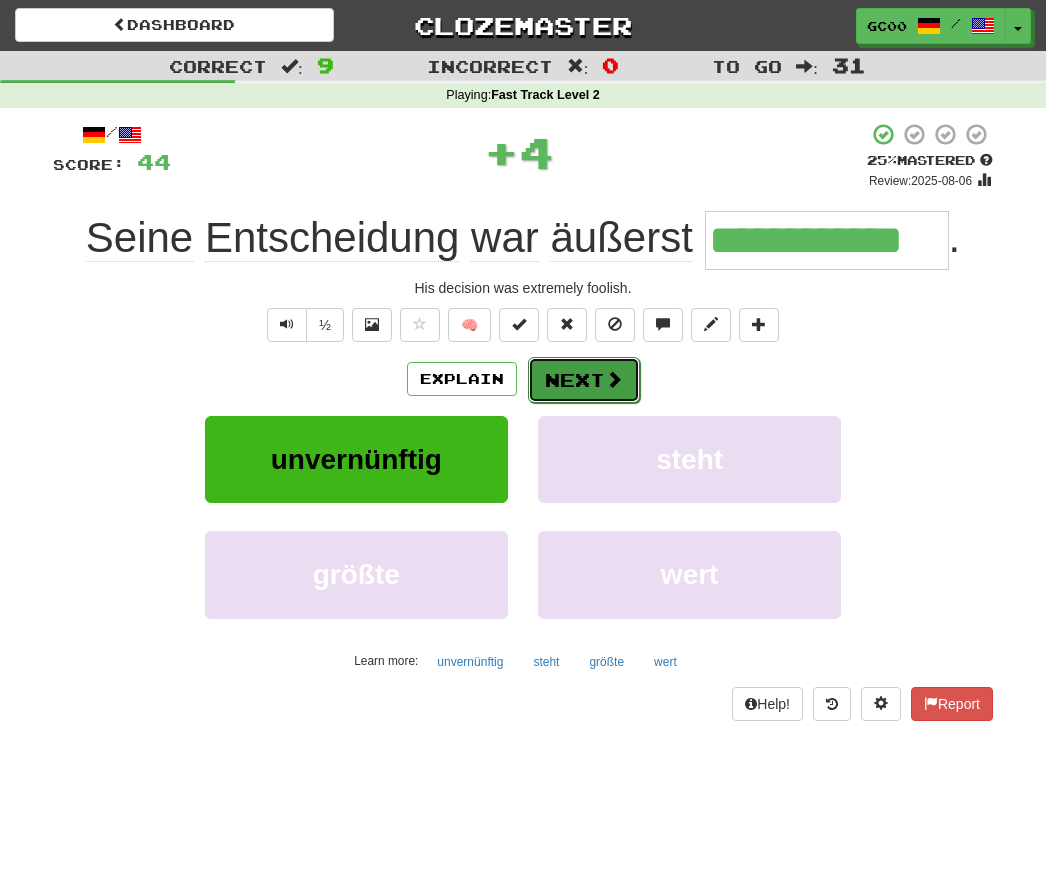 click on "Next" at bounding box center [584, 380] 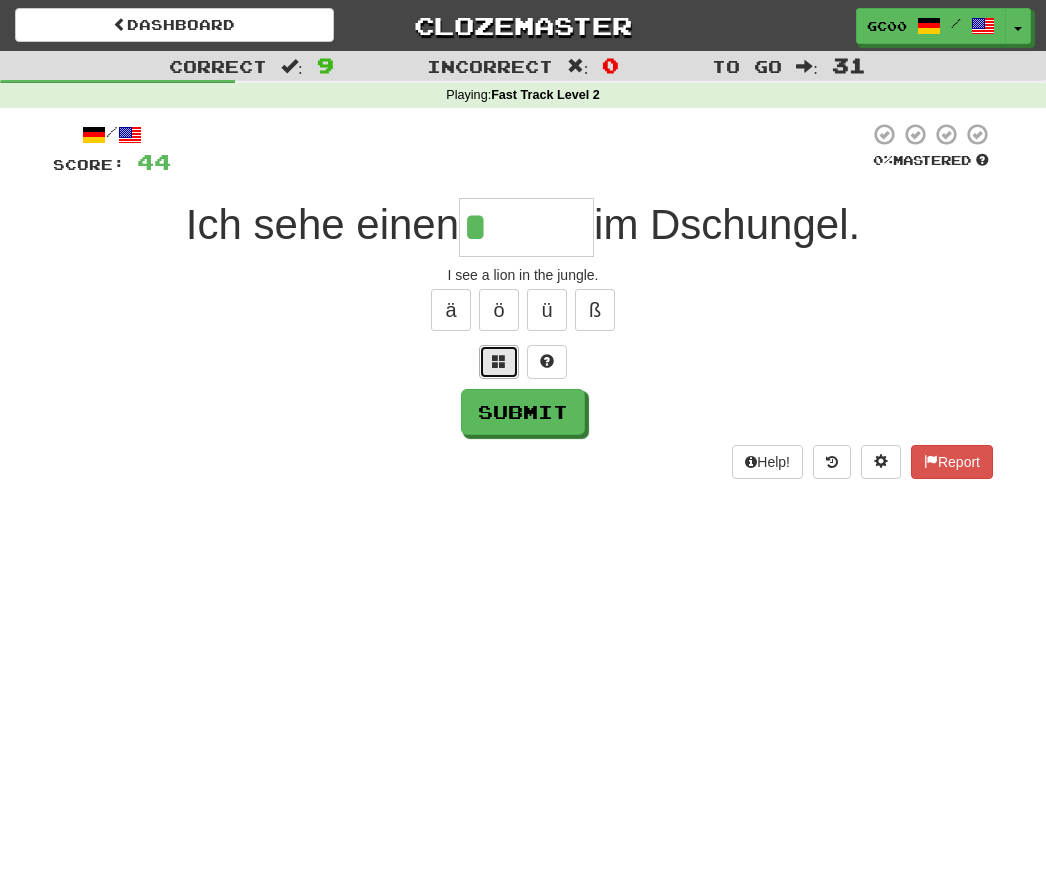 click at bounding box center [499, 362] 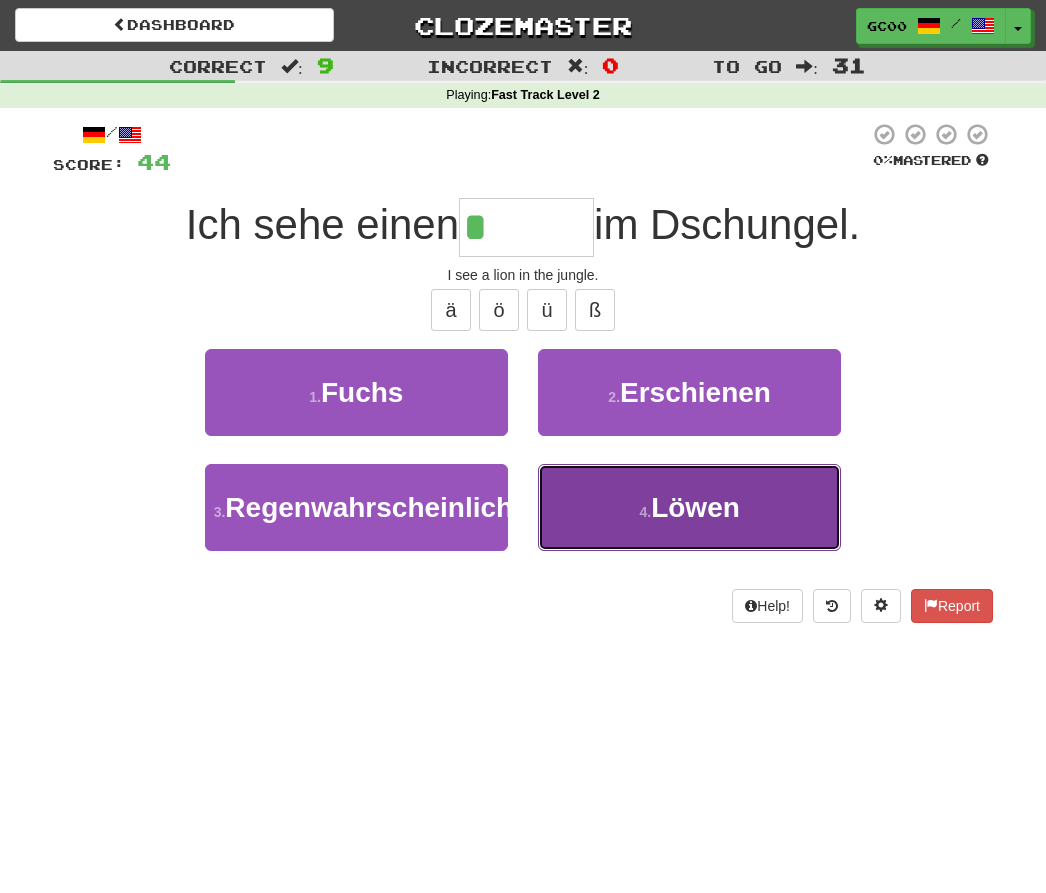 click on "Löwen" at bounding box center [695, 507] 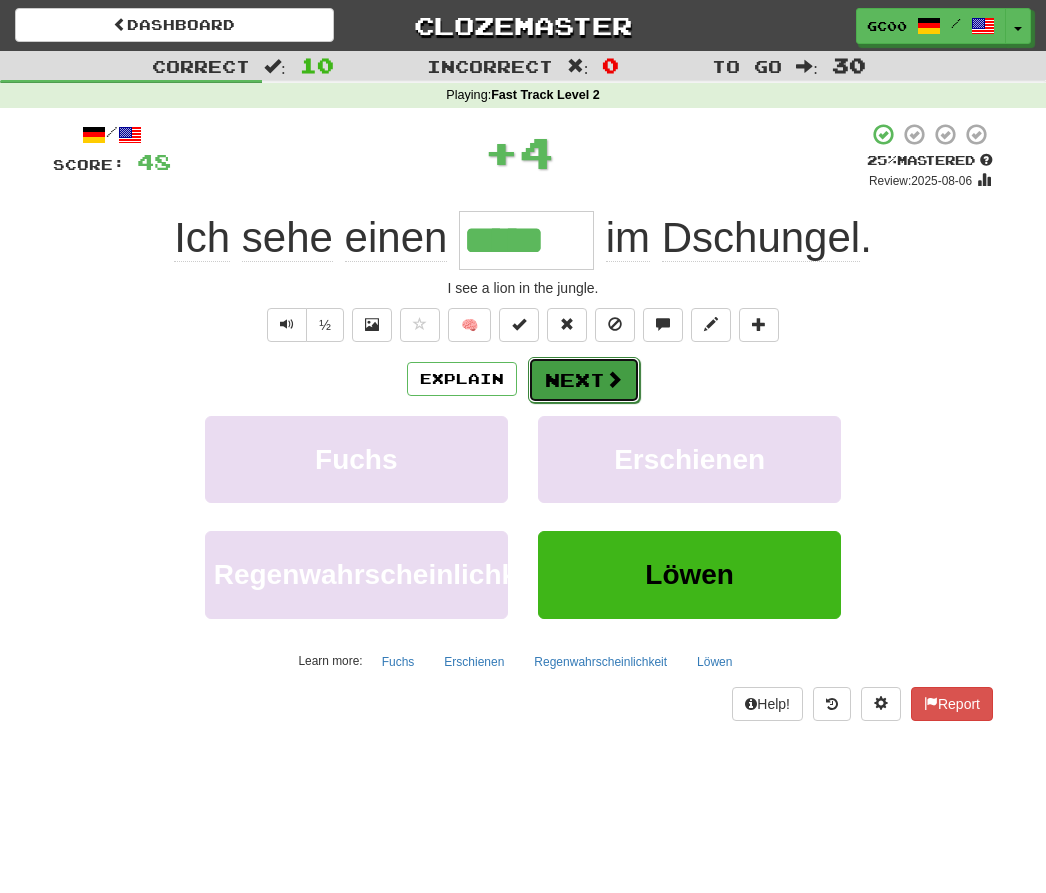 click on "Next" at bounding box center [584, 380] 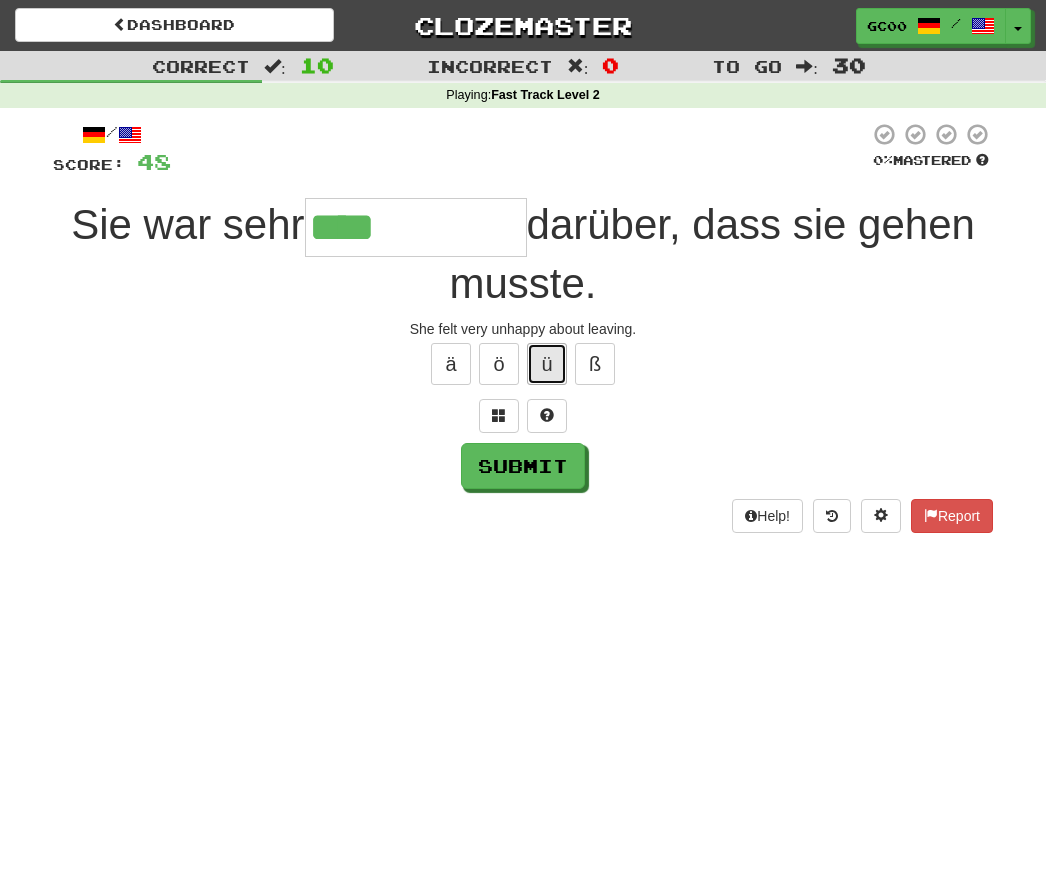 click on "ü" at bounding box center [547, 364] 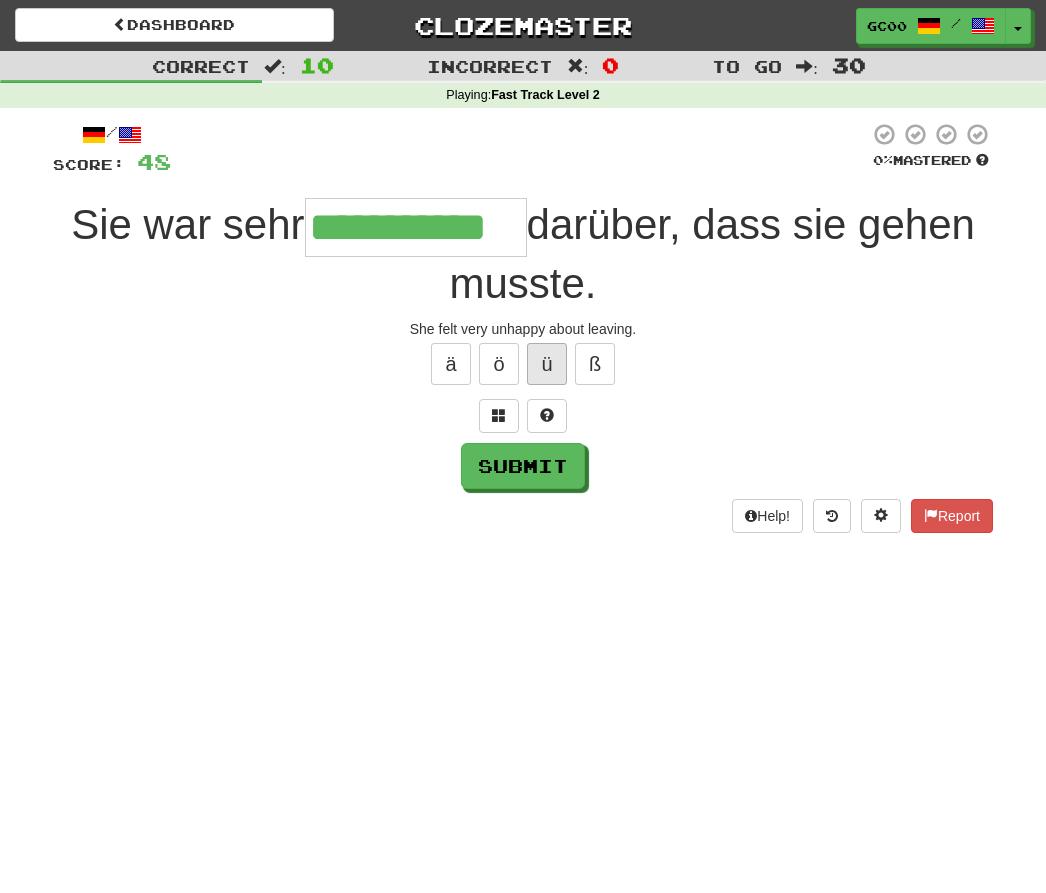 type on "**********" 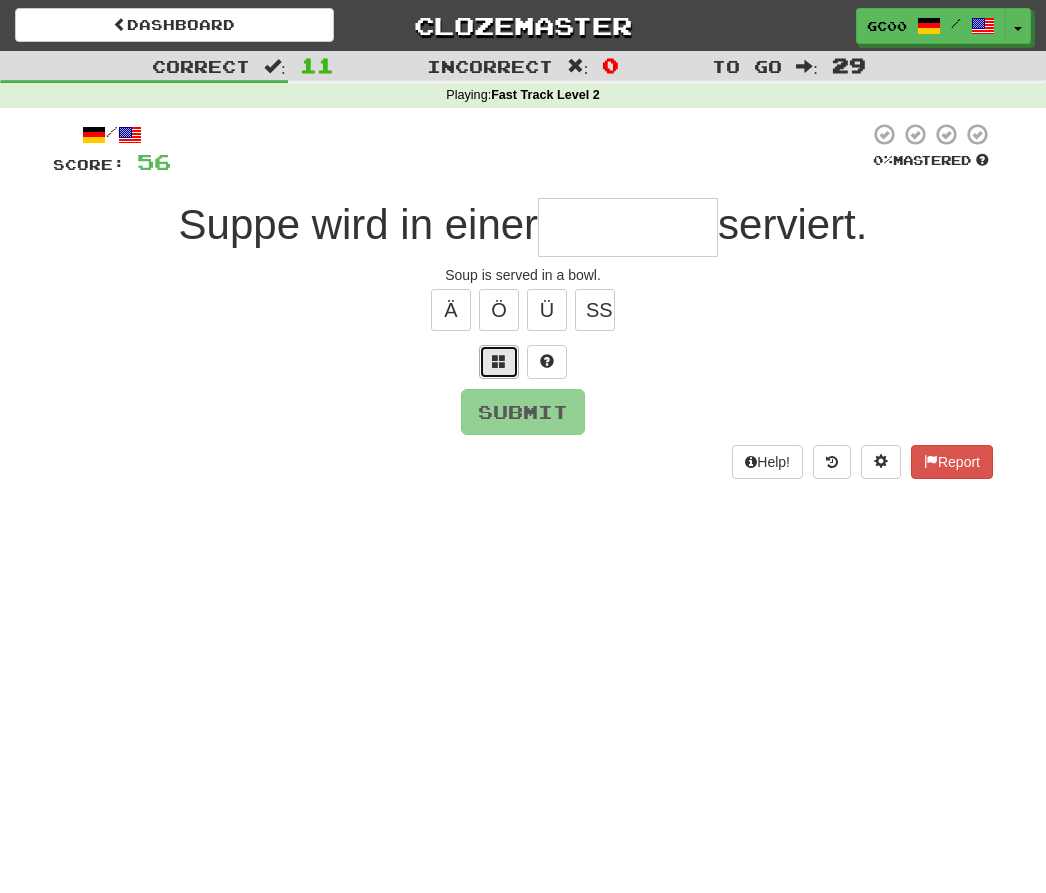 click at bounding box center [499, 361] 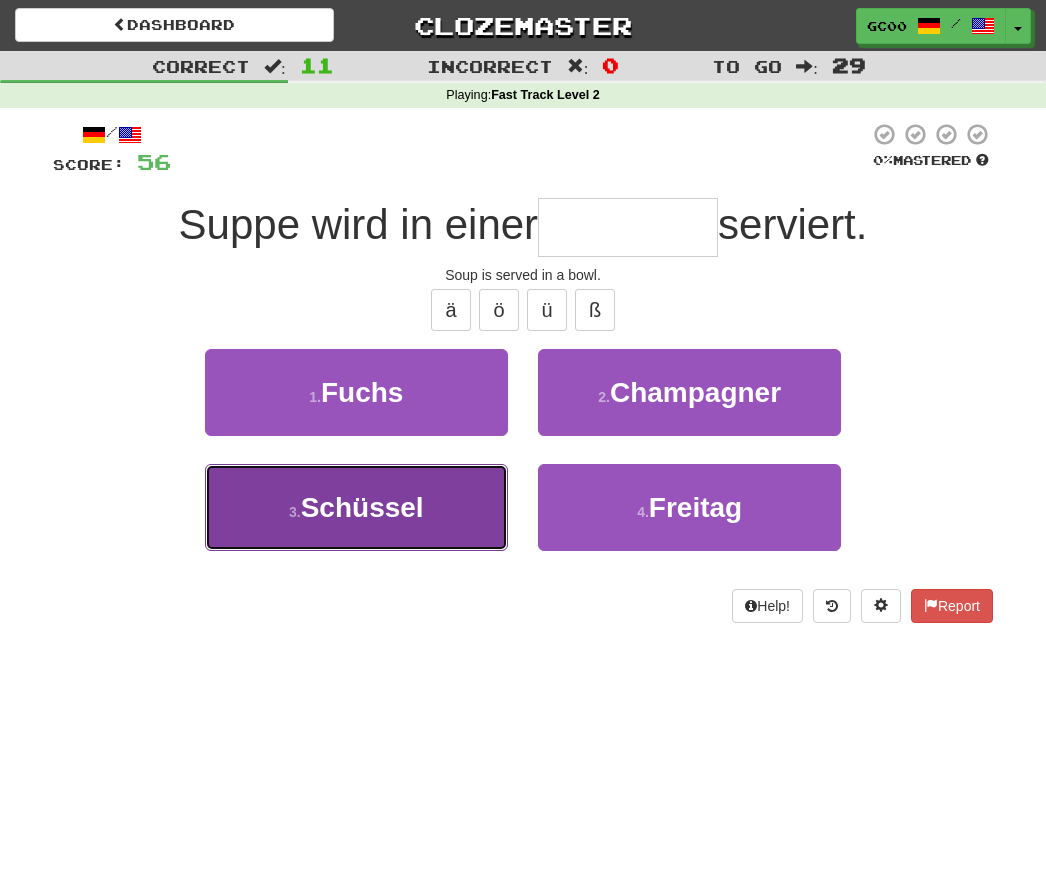click on "Schüssel" at bounding box center (362, 507) 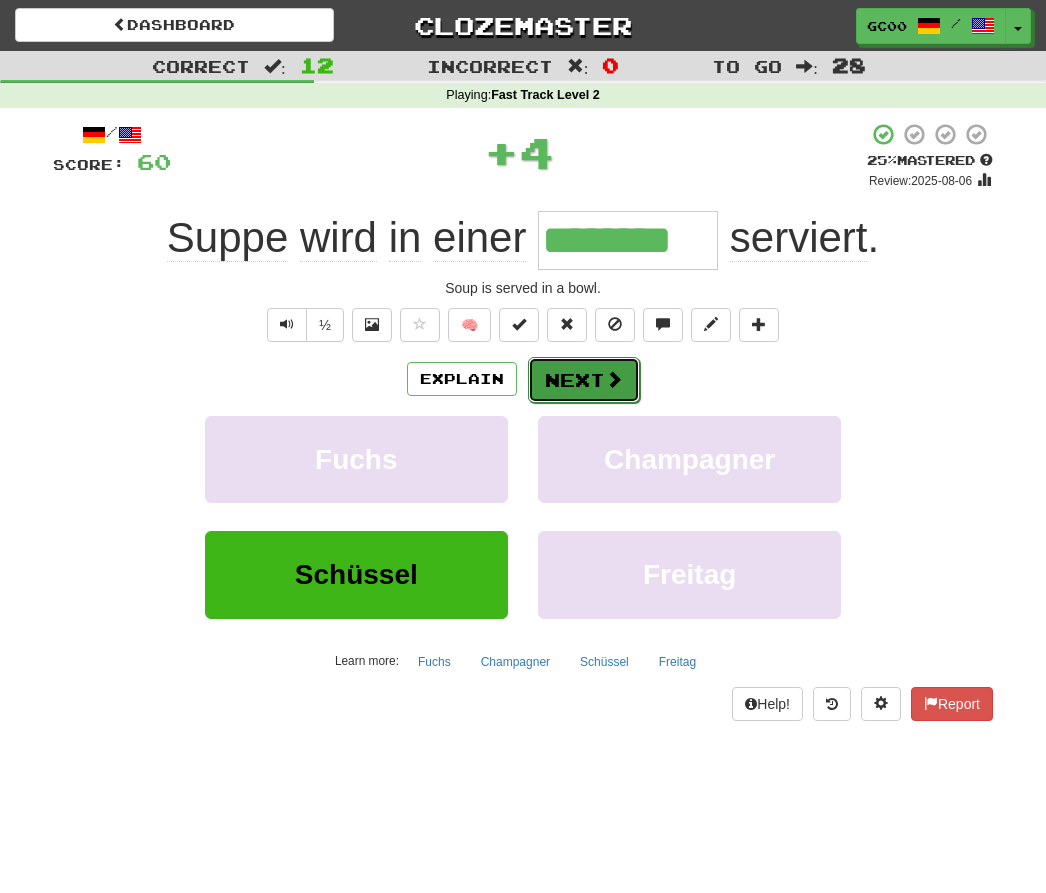 click on "Next" at bounding box center [584, 380] 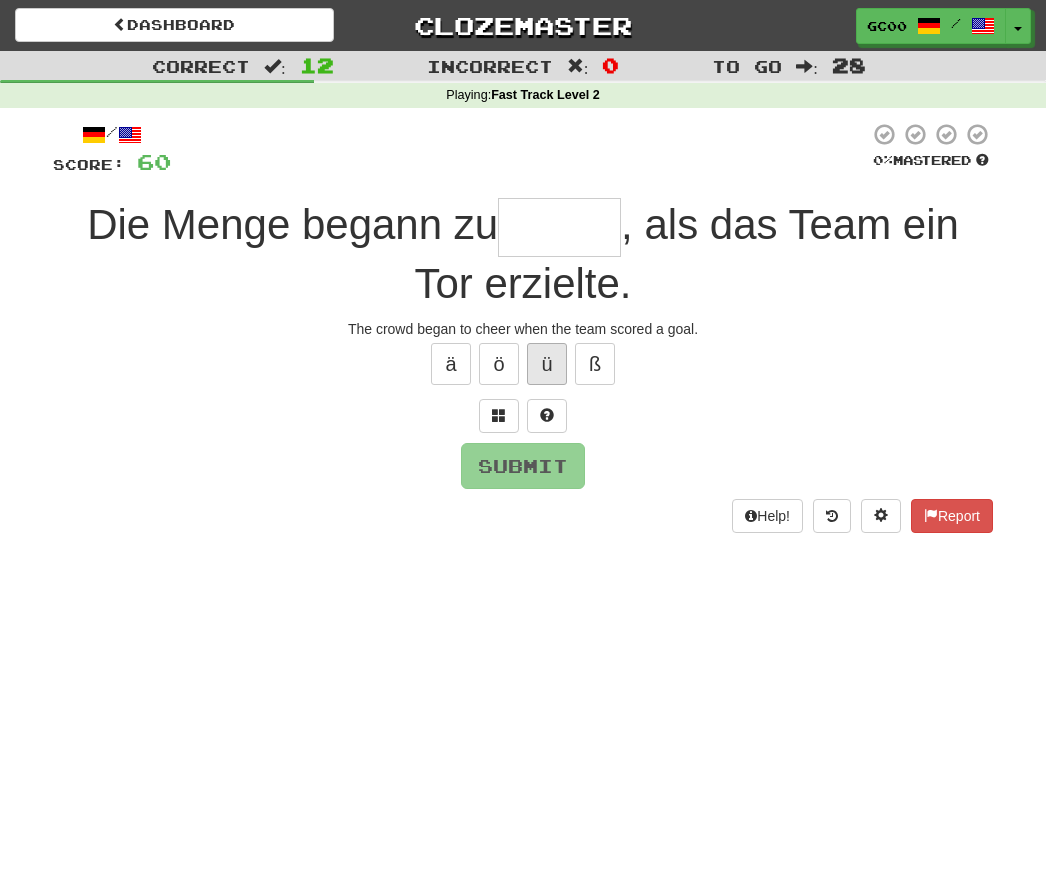 type on "*" 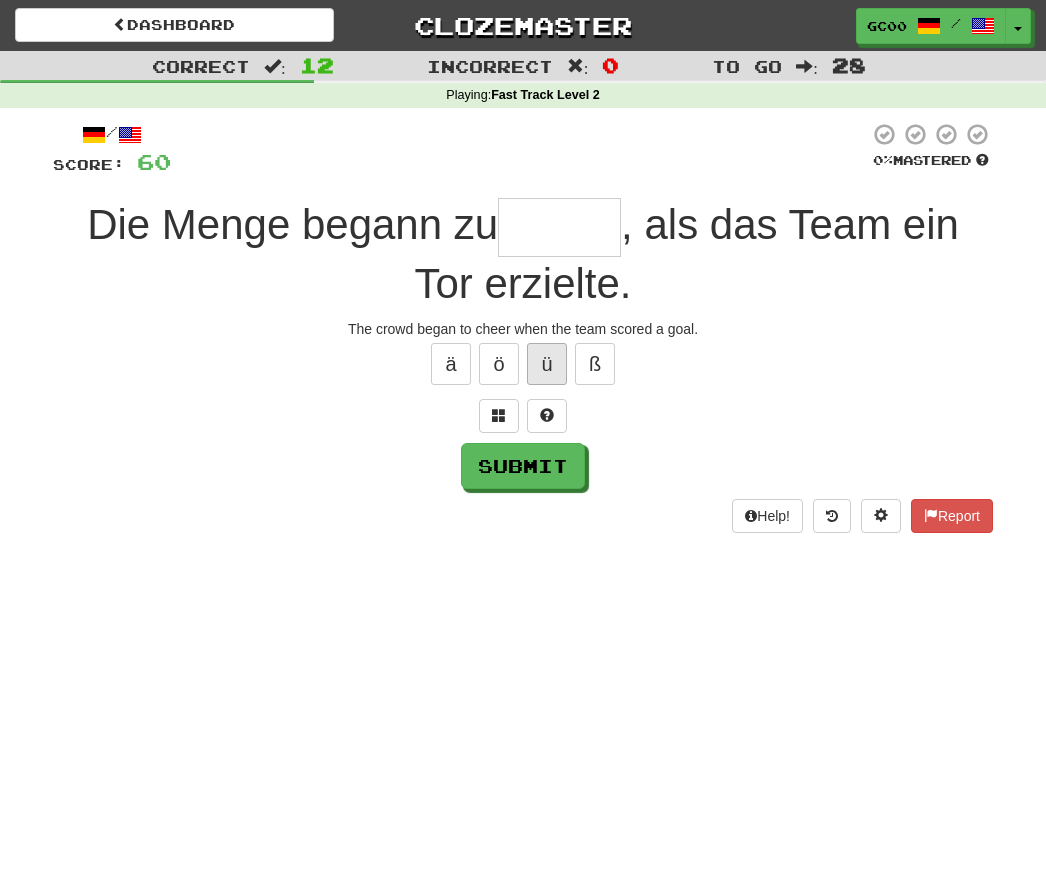 type on "*" 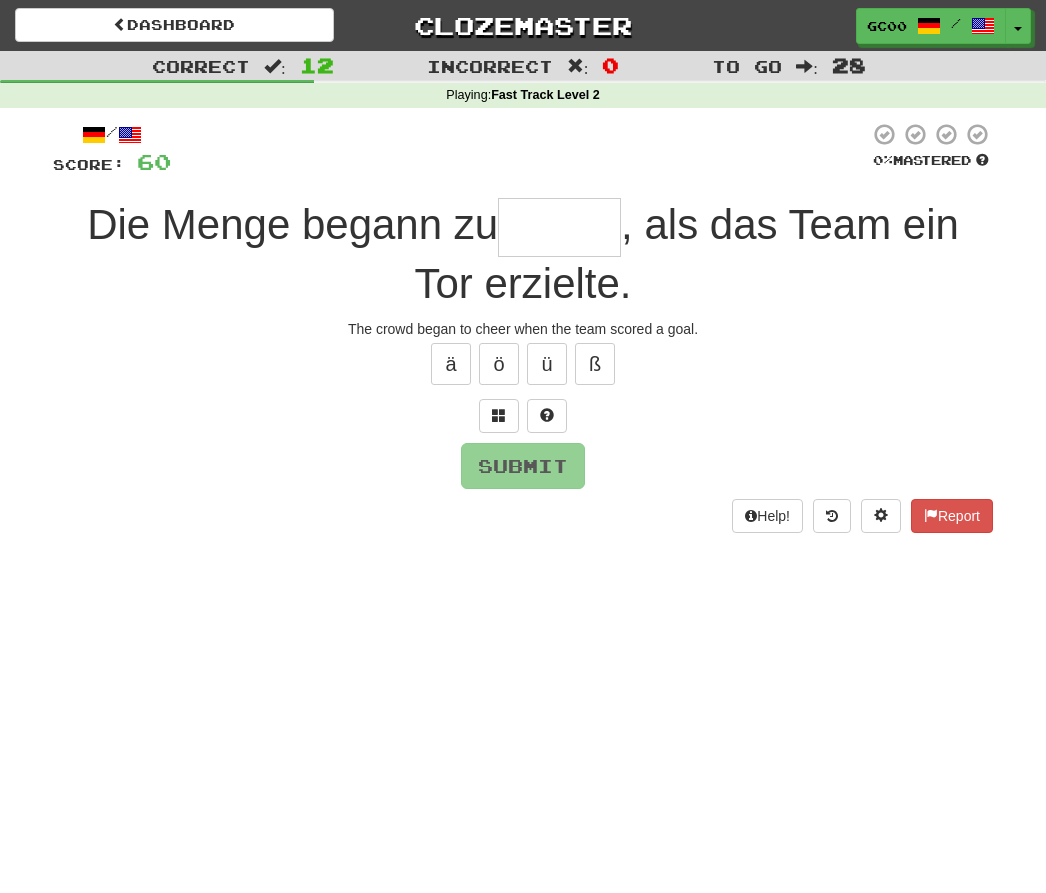 click on "/  Score:   60 0 %  Mastered Die Menge begann zu  , als das Team ein Tor erzielte. The crowd began to cheer when the team scored a goal. ä ö ü ß Submit  Help!  Report" at bounding box center (523, 327) 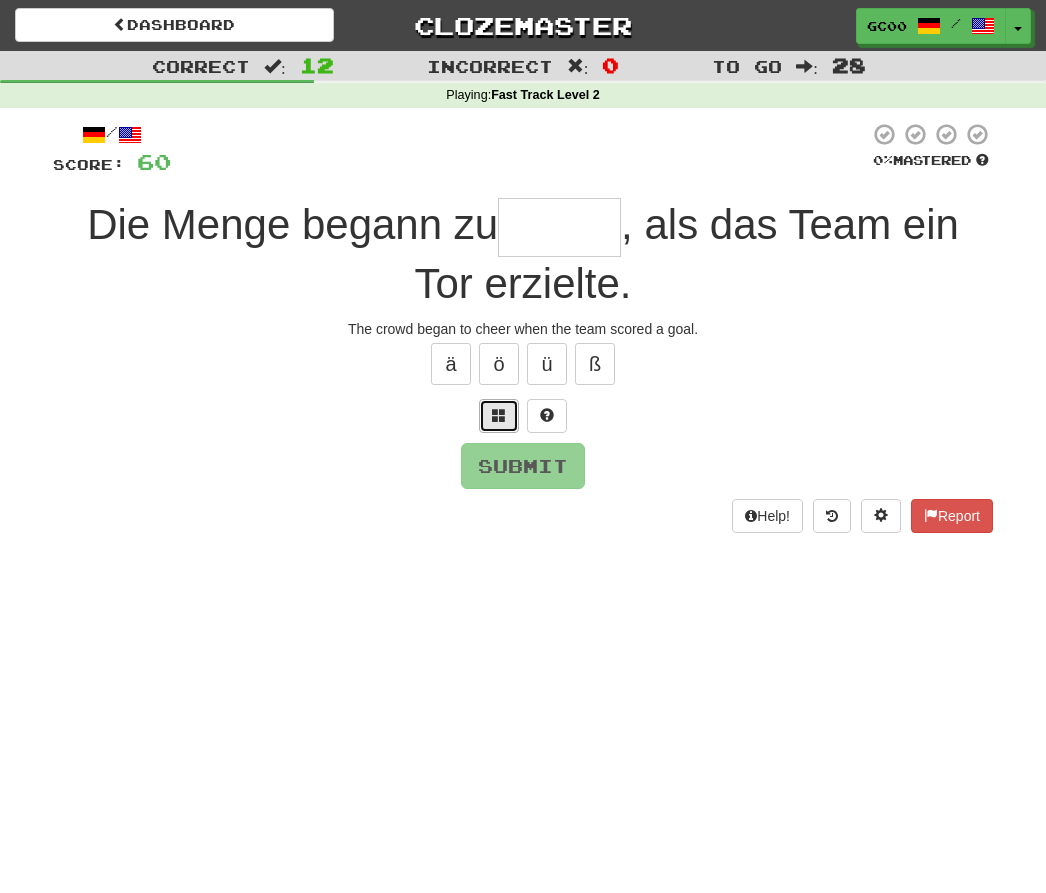 click at bounding box center (499, 416) 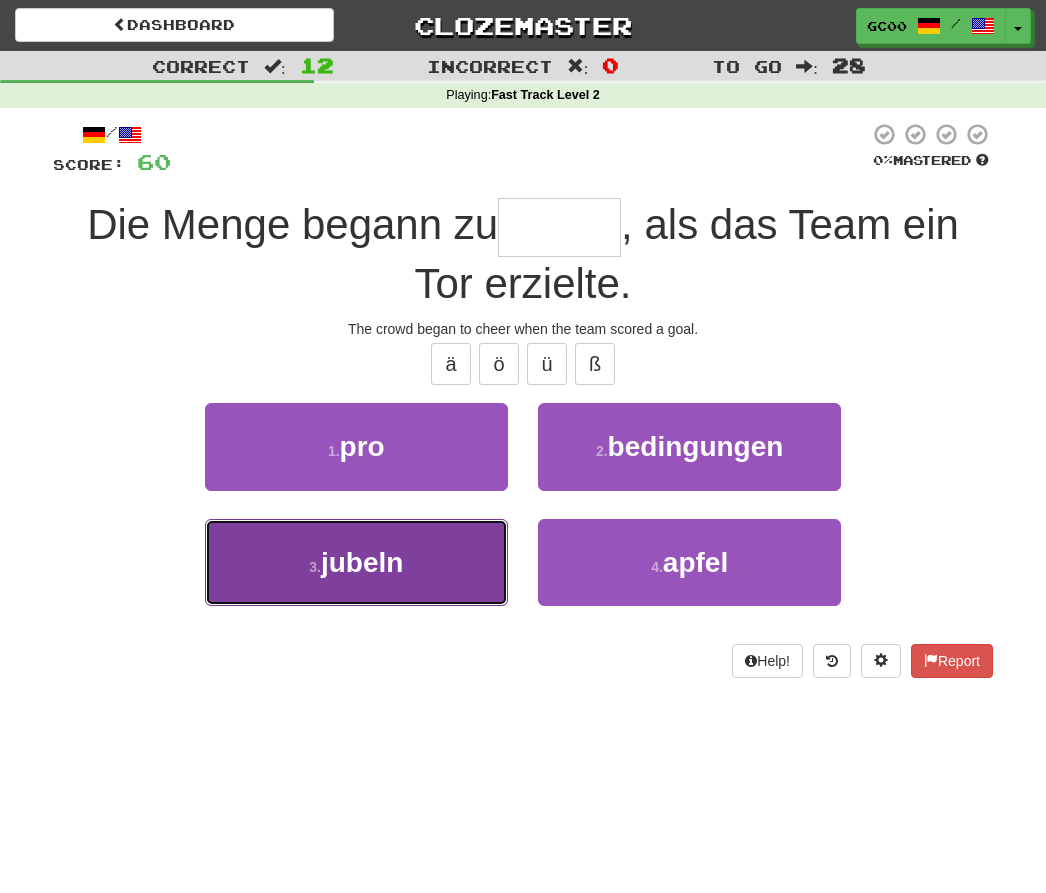 click on "3 .  jubeln" at bounding box center [356, 562] 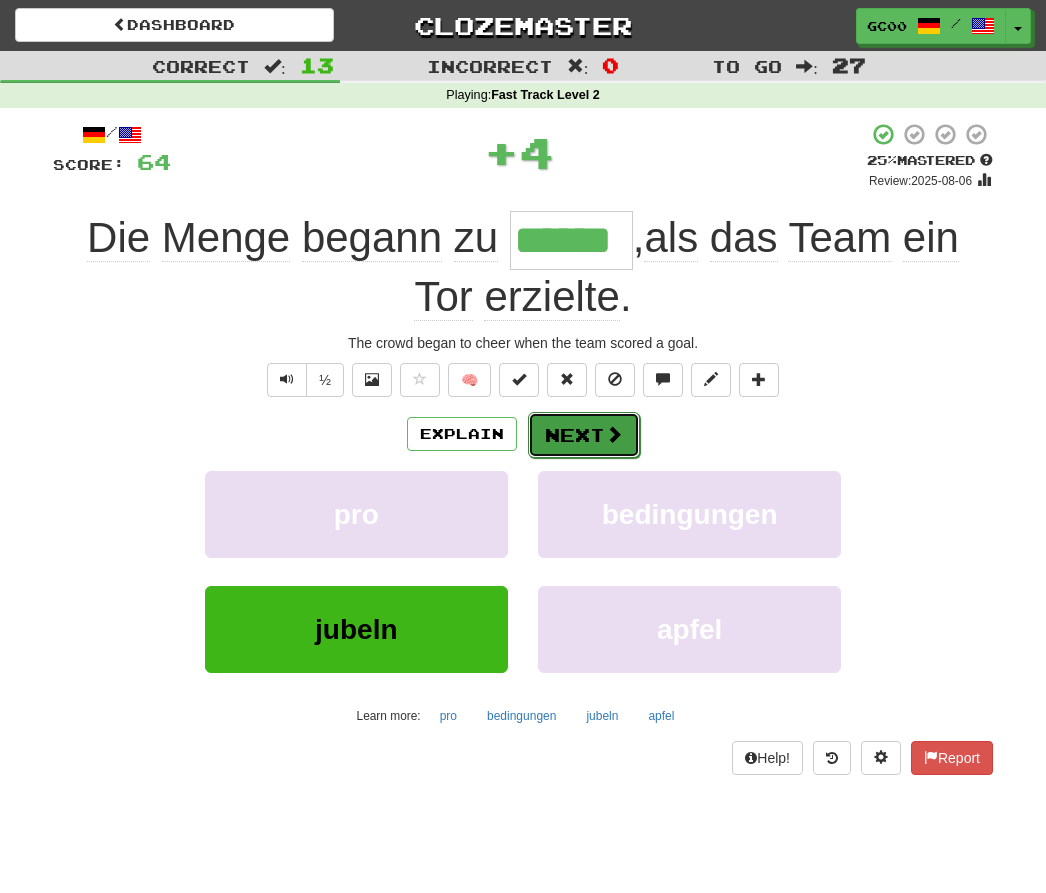 click on "Next" at bounding box center [584, 435] 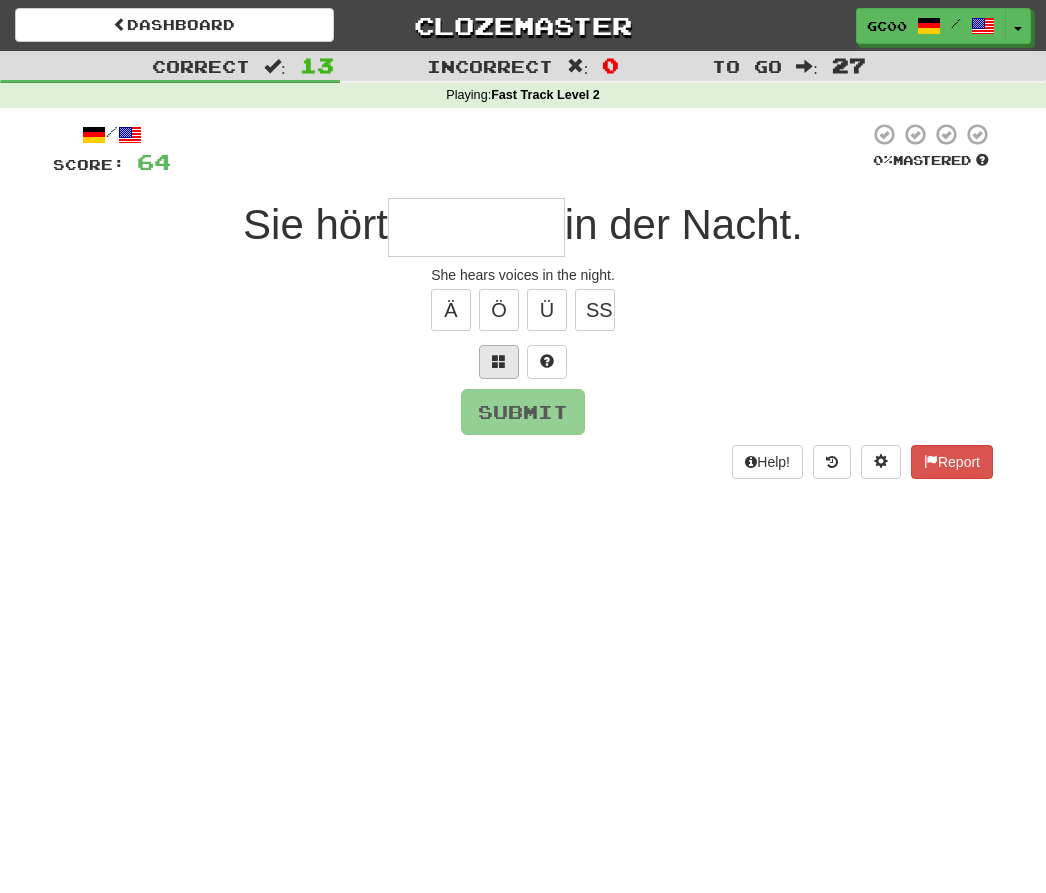 type on "*" 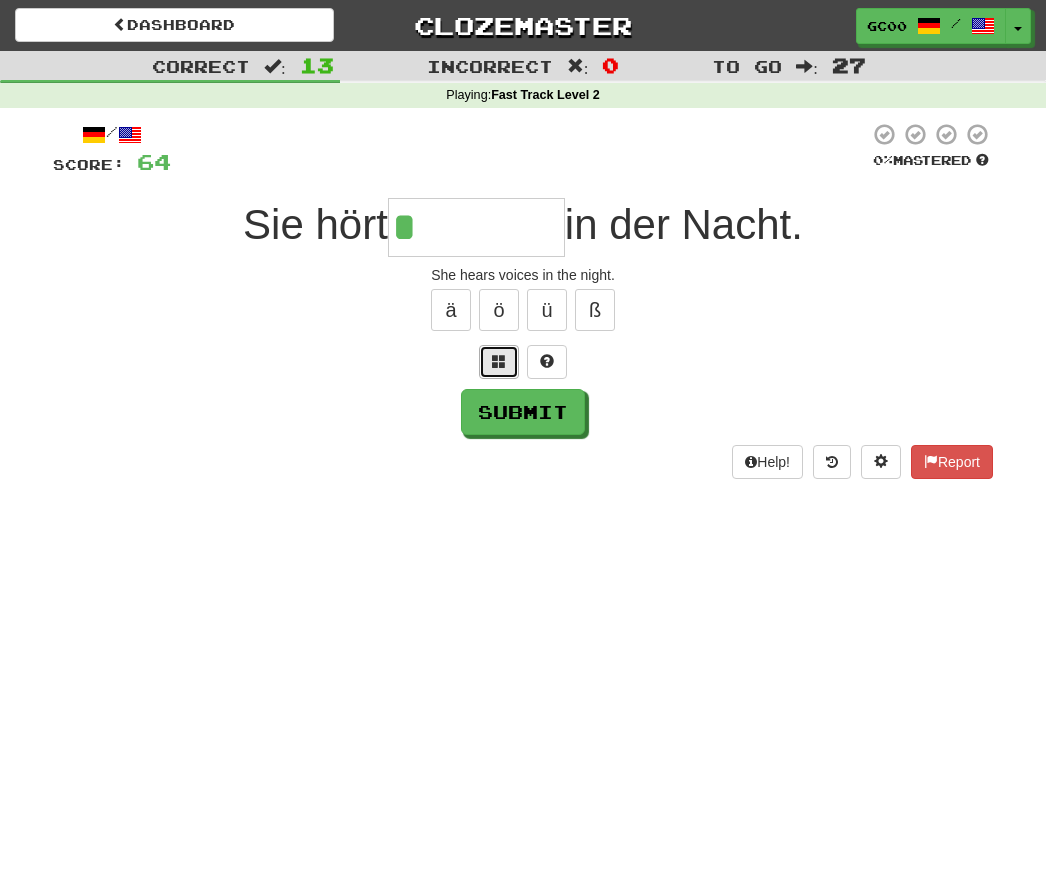 click at bounding box center [499, 361] 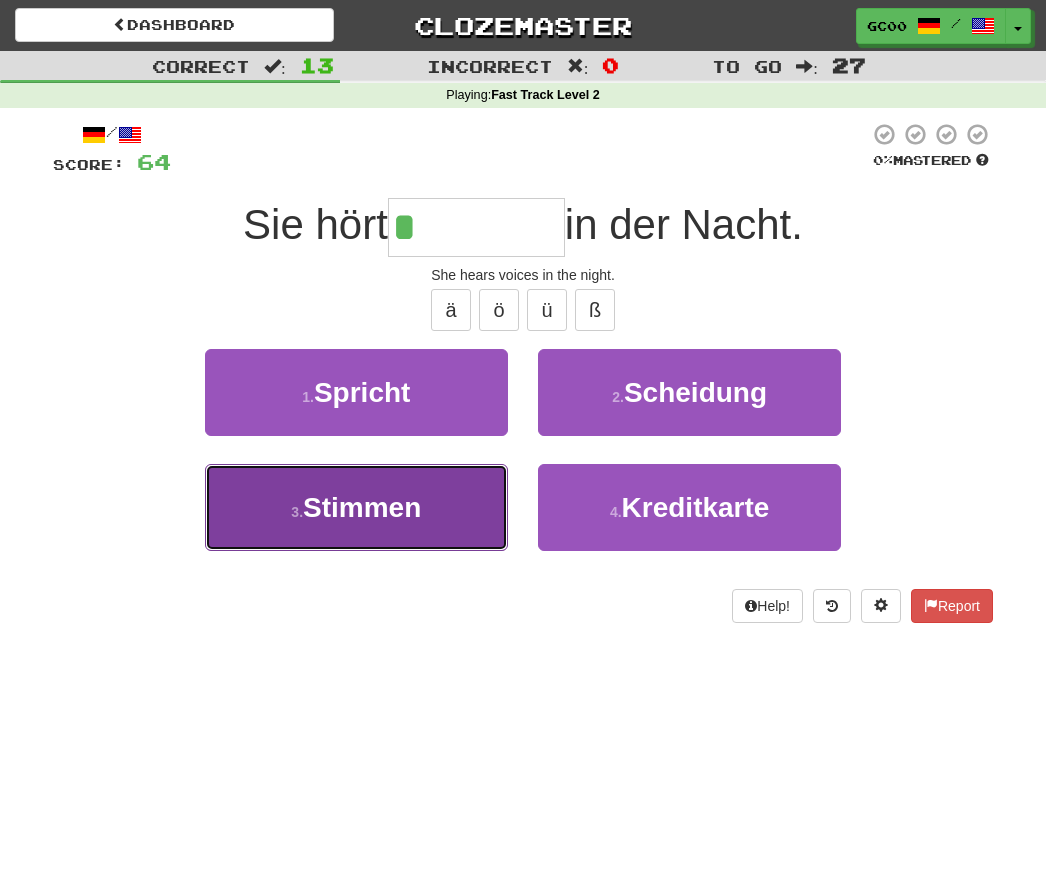 click on "3 .  Stimmen" at bounding box center (356, 507) 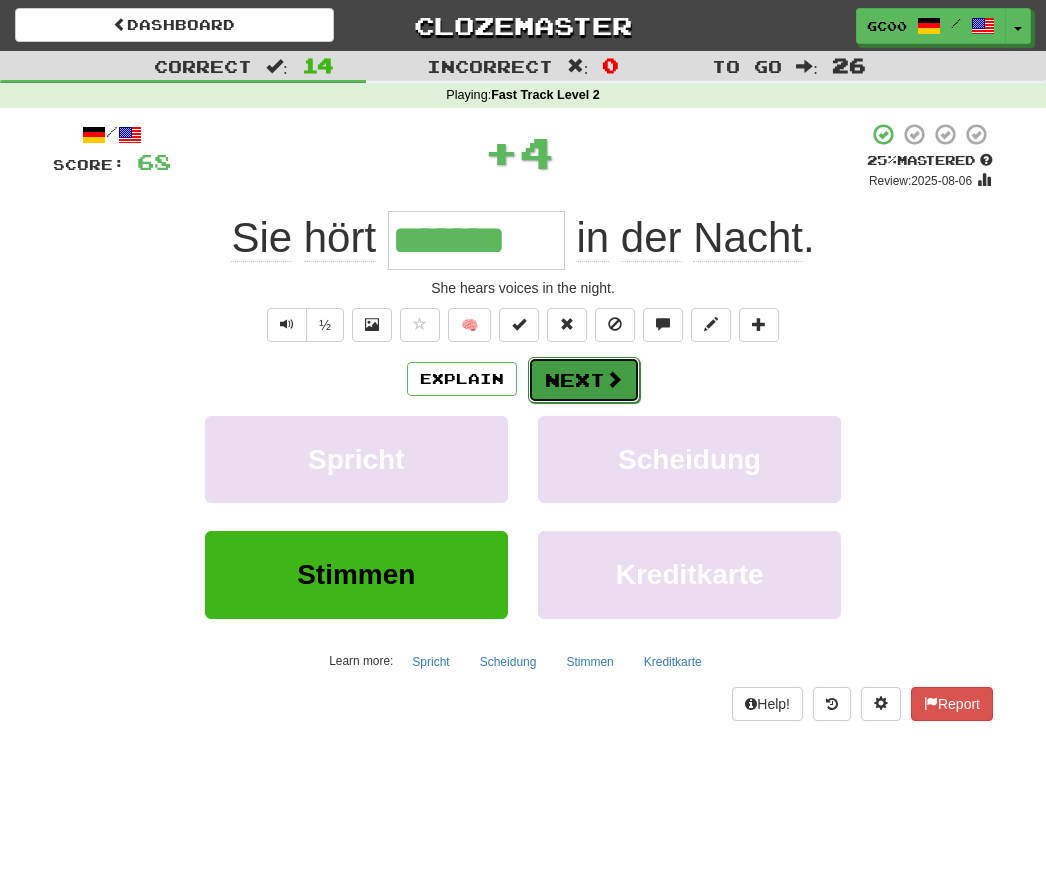 click on "Next" at bounding box center [584, 380] 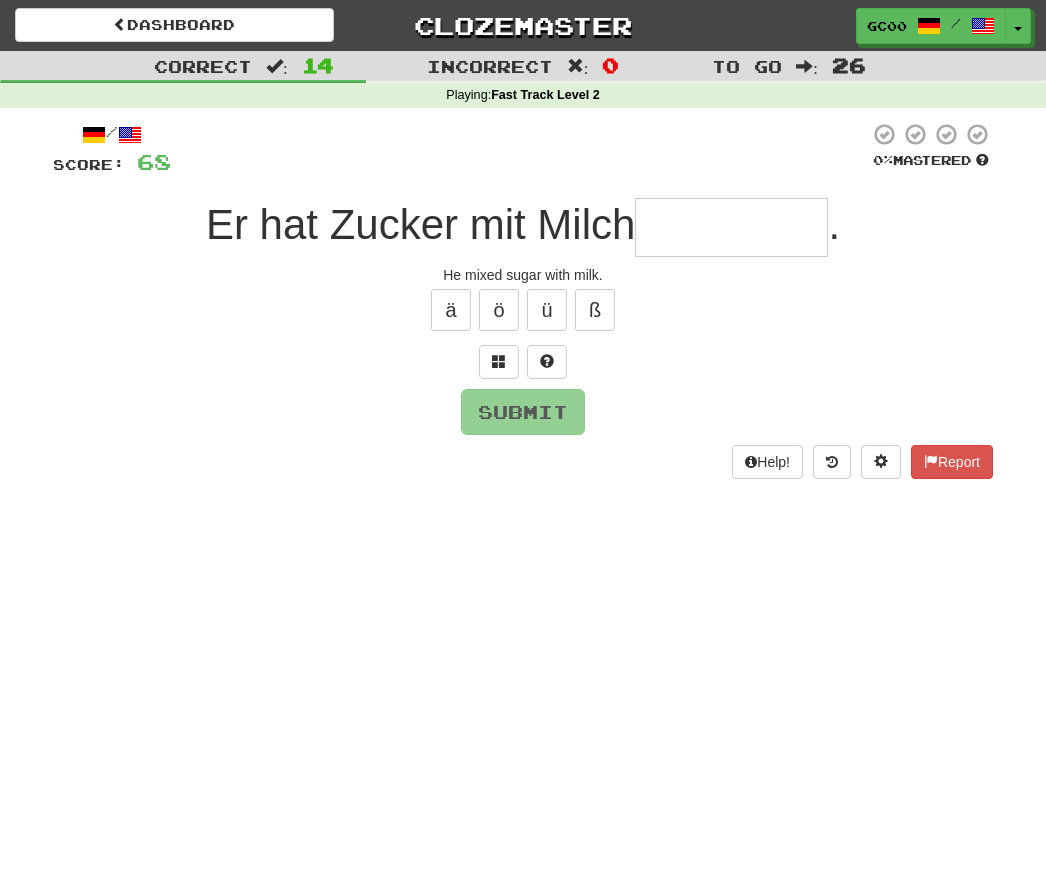 type on "*" 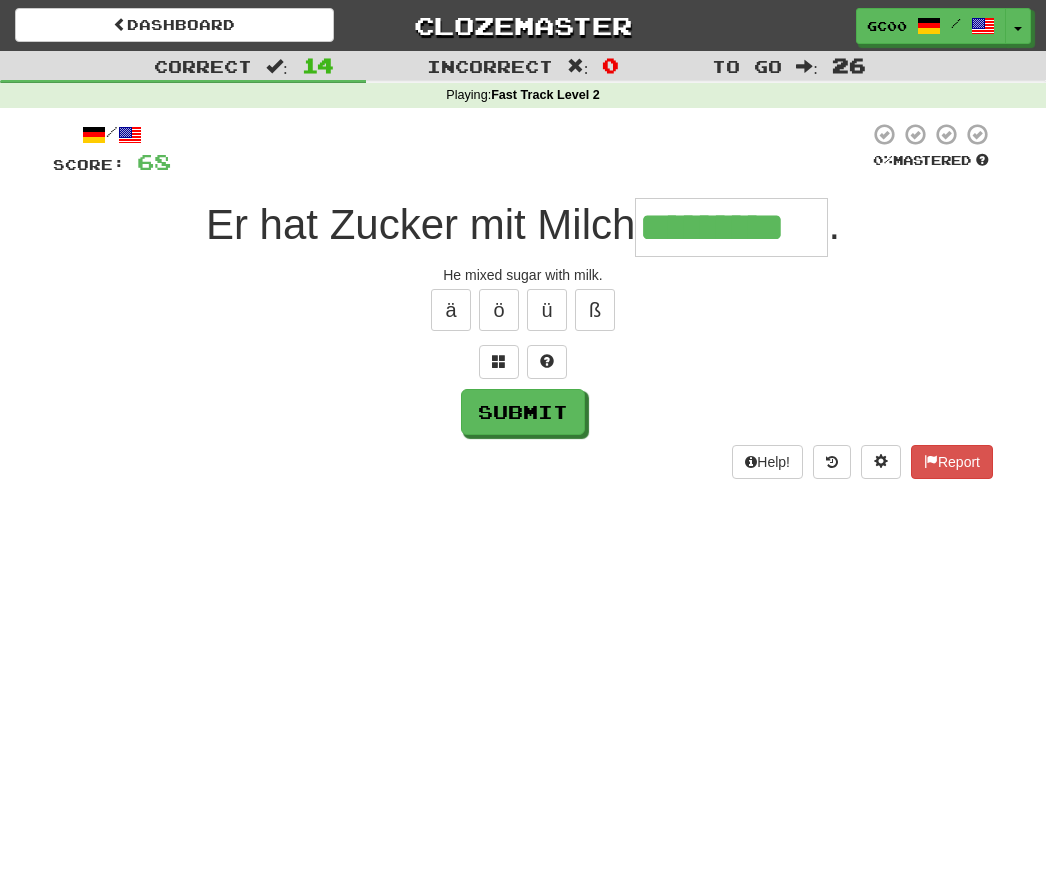 type on "*********" 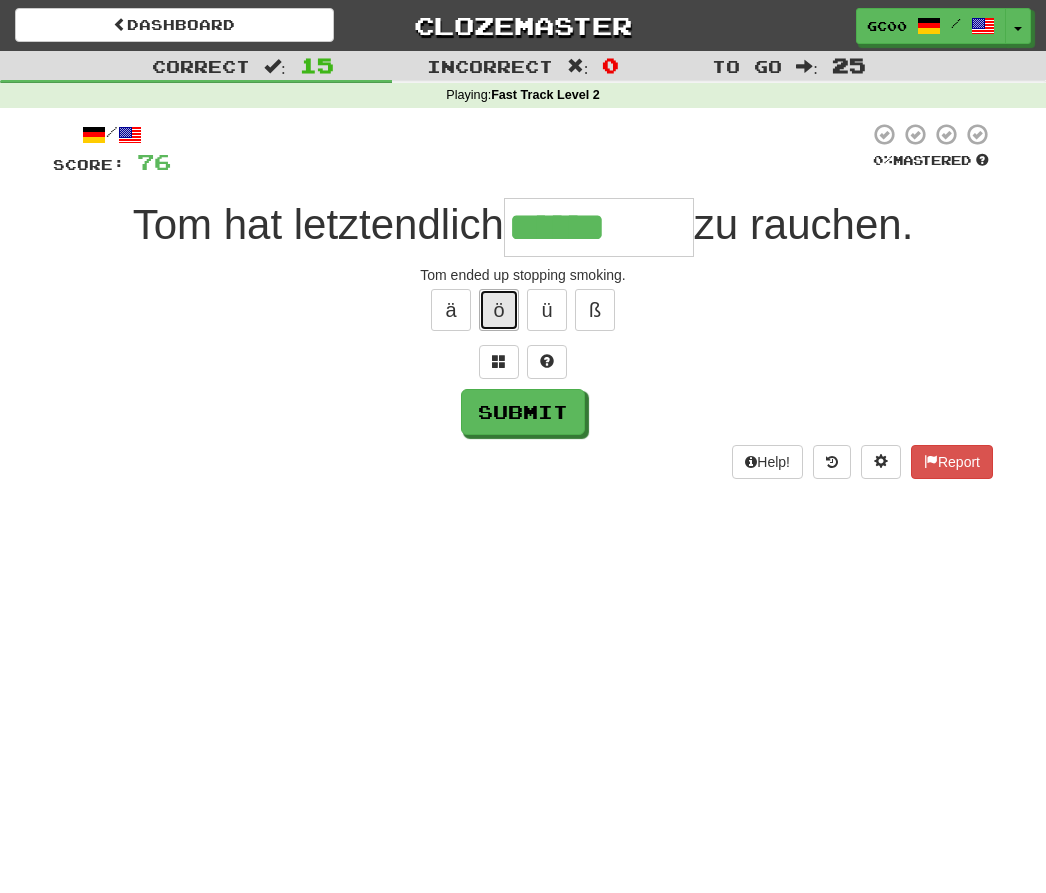 click on "ö" at bounding box center [499, 310] 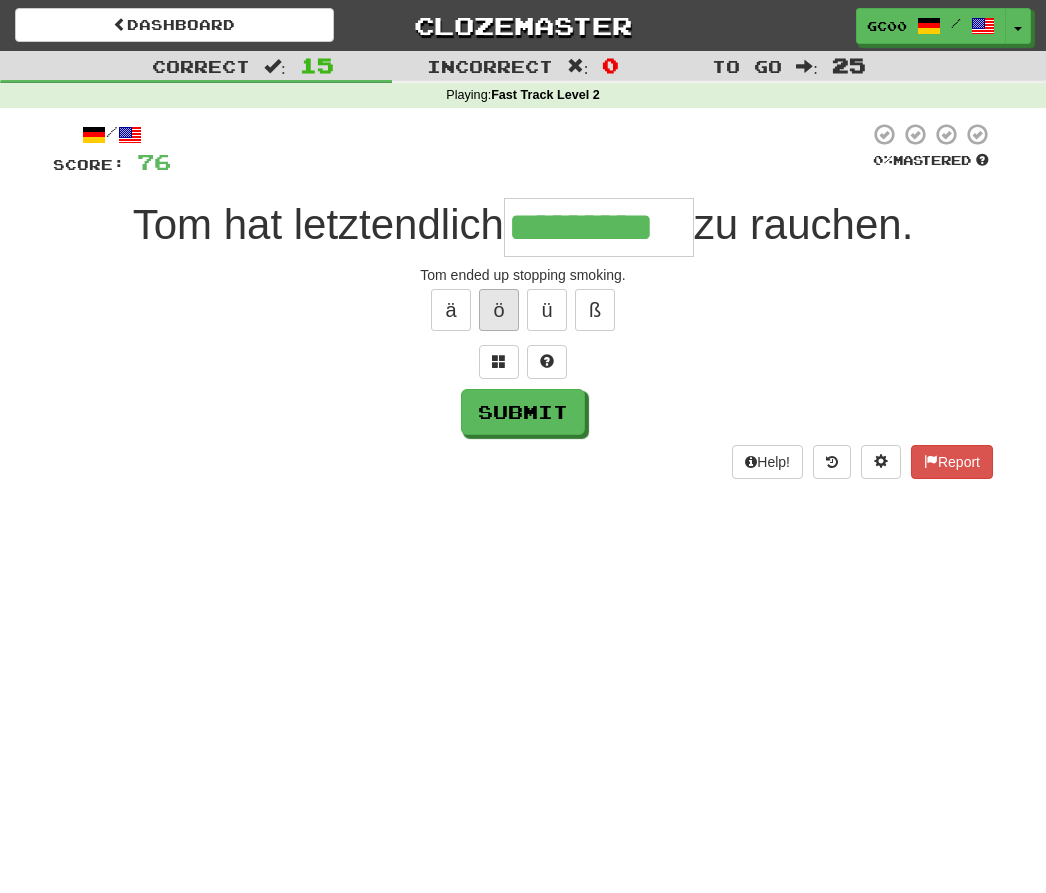 type on "*********" 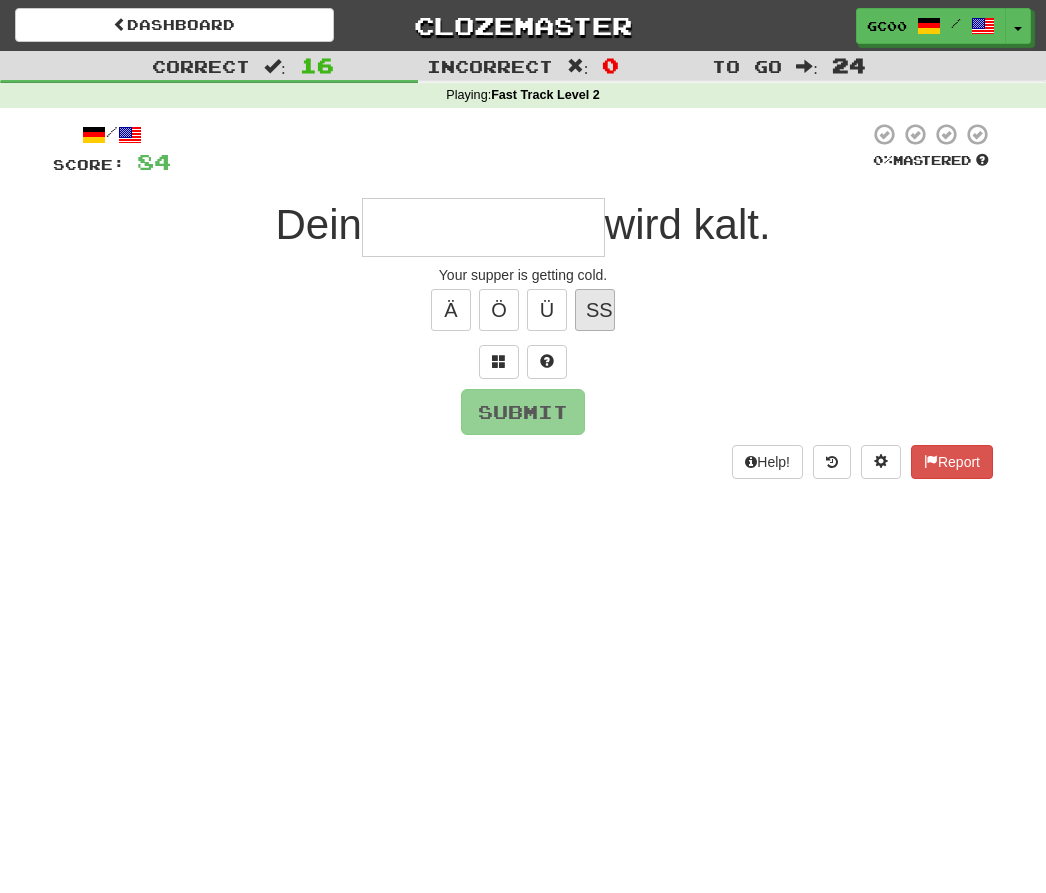 type on "*" 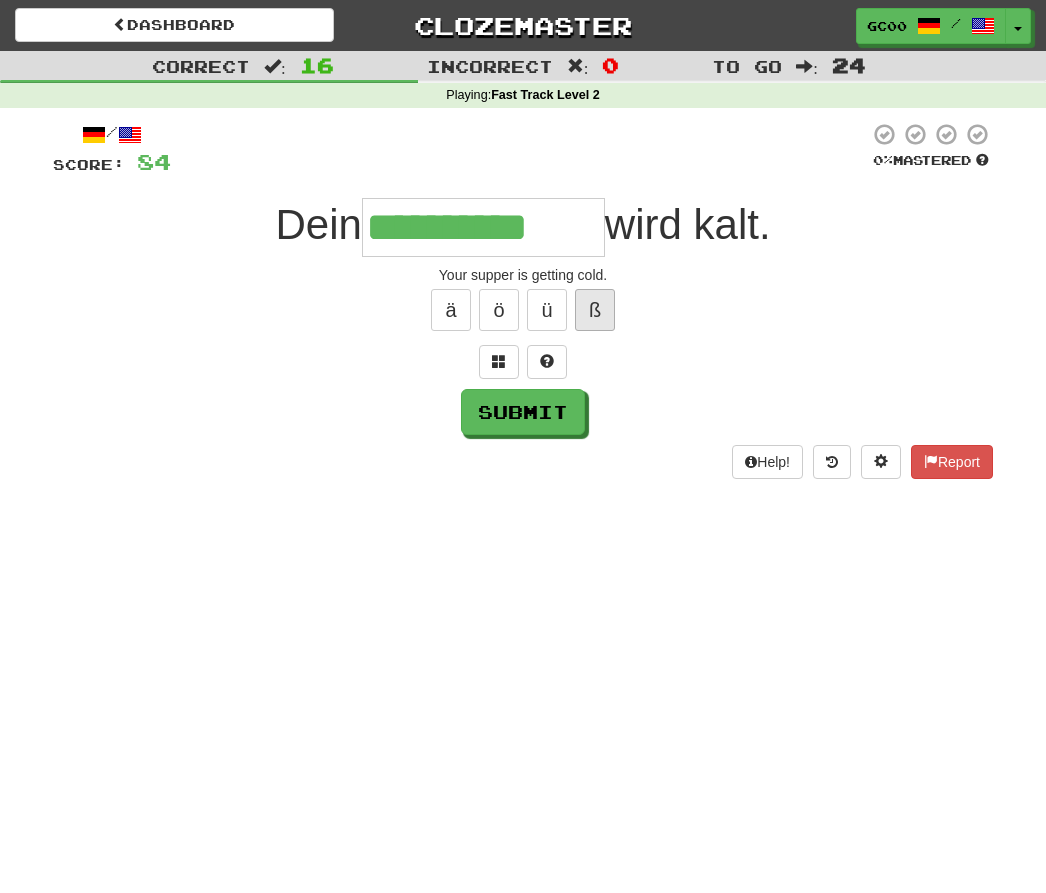 type on "**********" 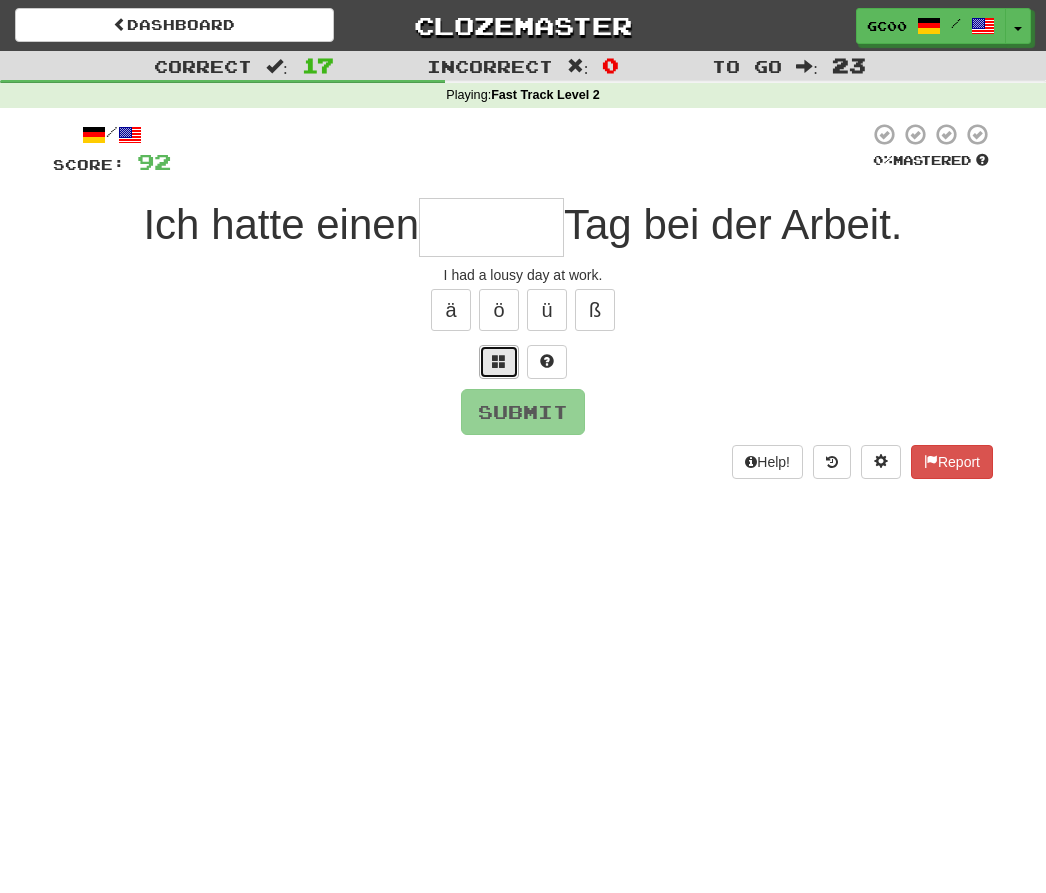 click at bounding box center (499, 362) 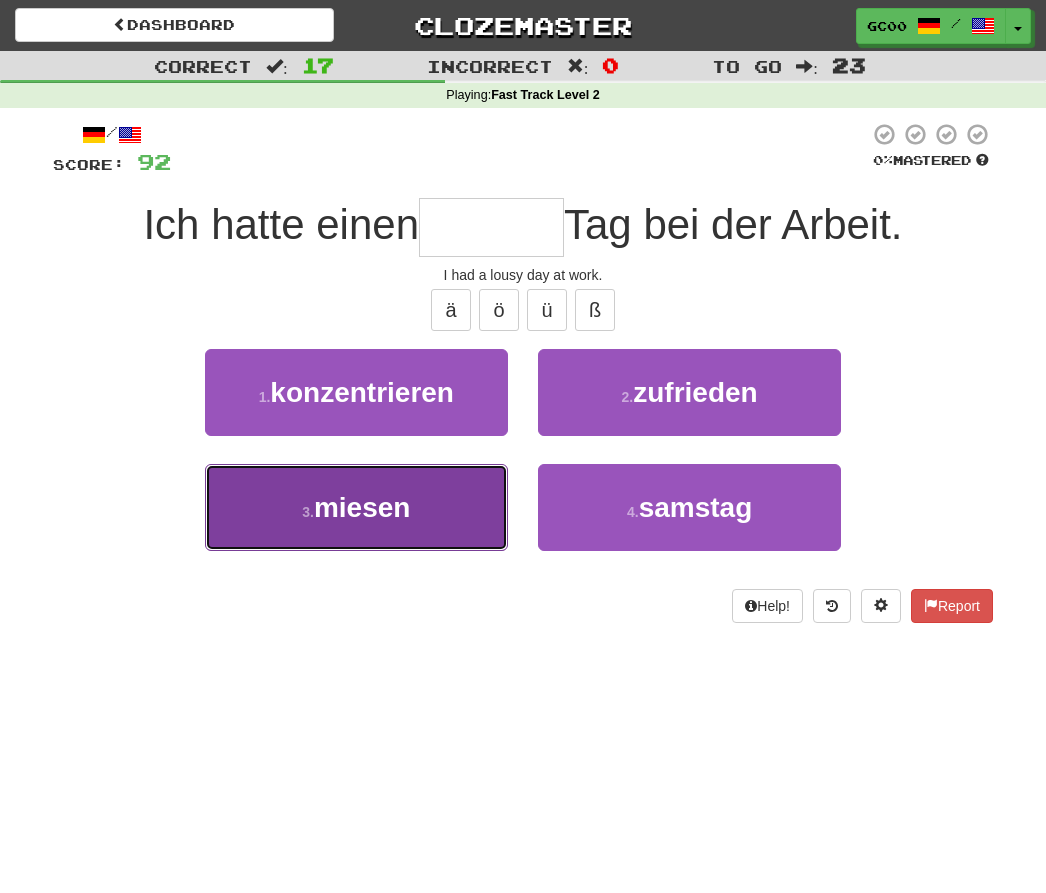 click on "3 .  miesen" at bounding box center [356, 507] 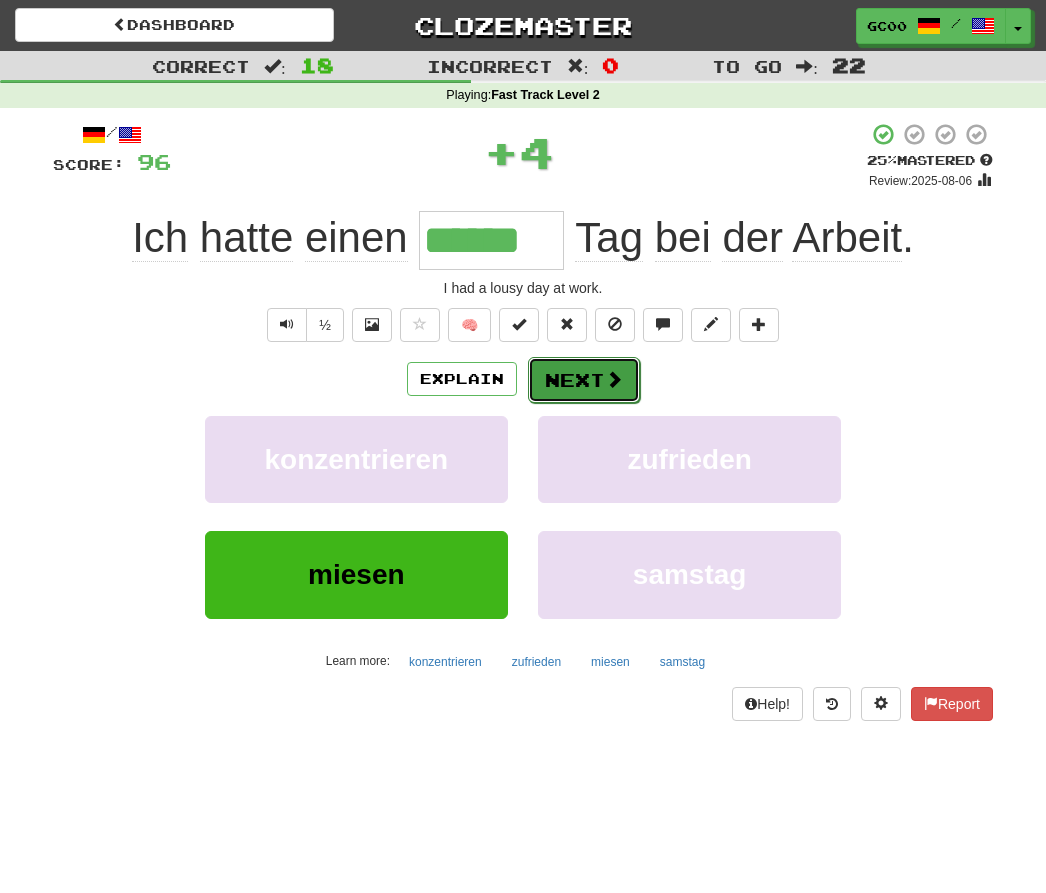 click on "Next" at bounding box center [584, 380] 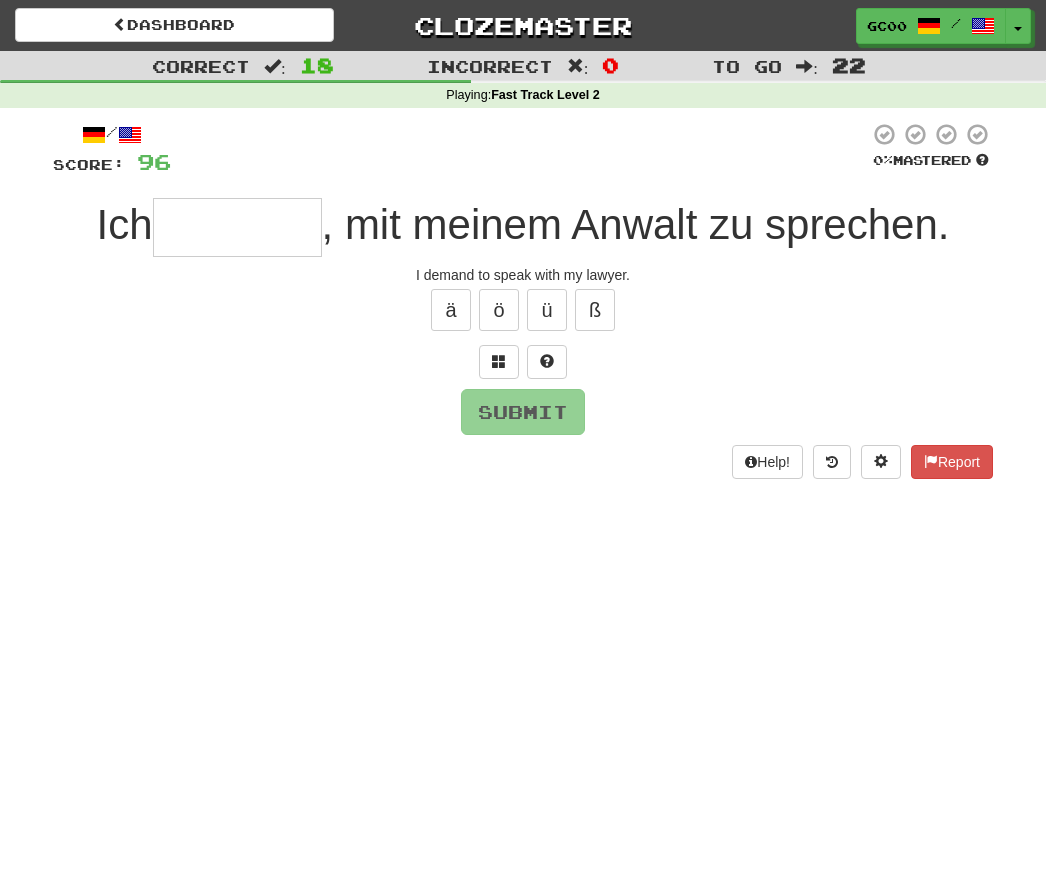 type on "*" 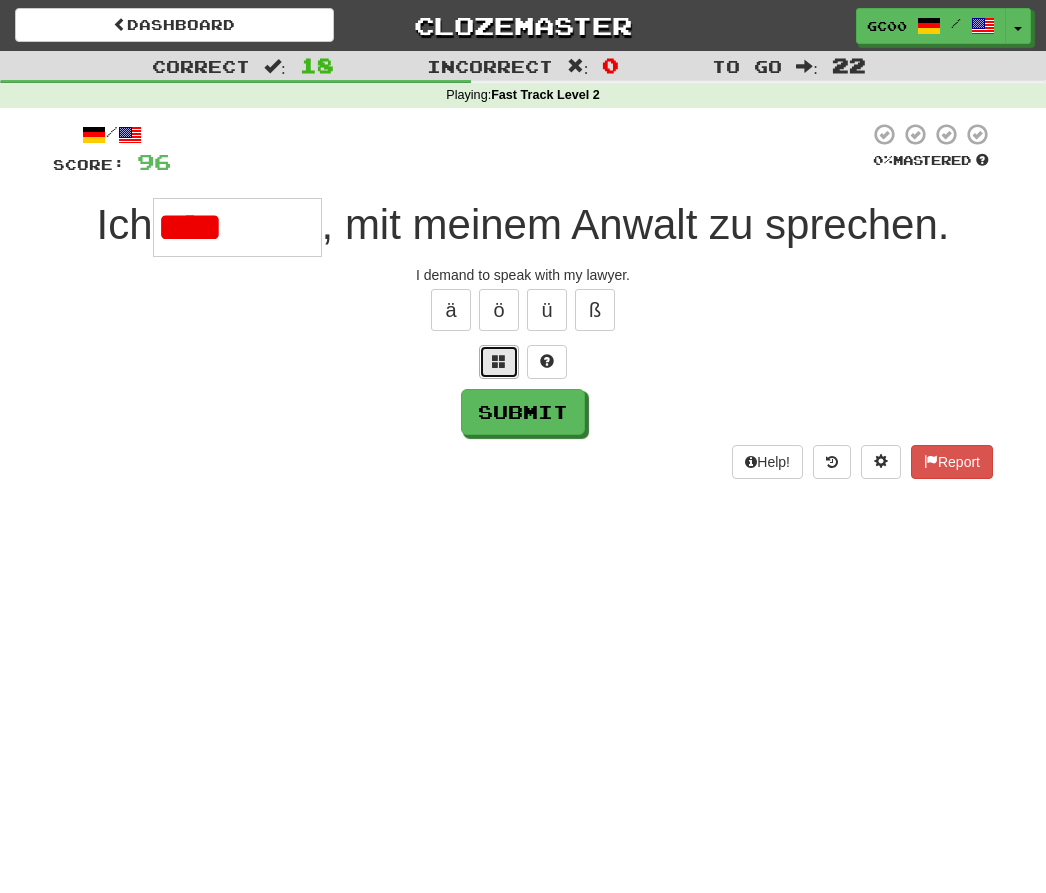 click at bounding box center [499, 361] 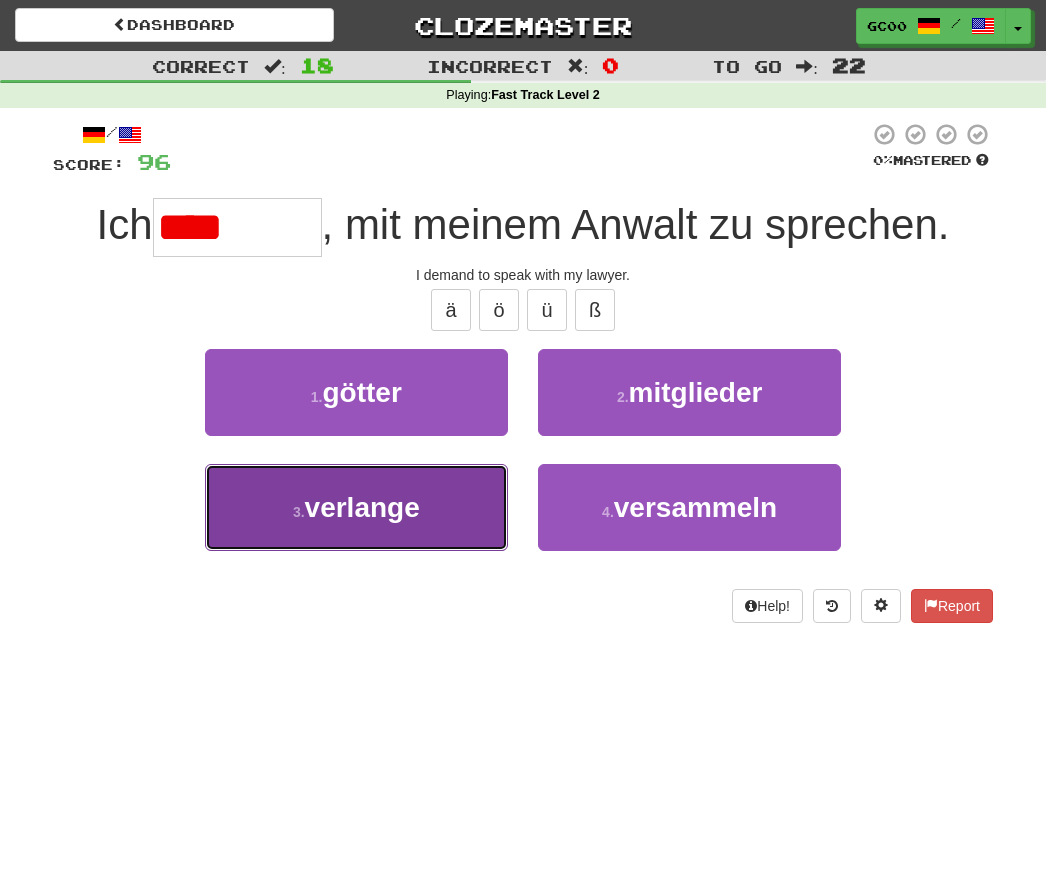 click on "3 .  verlange" at bounding box center [356, 507] 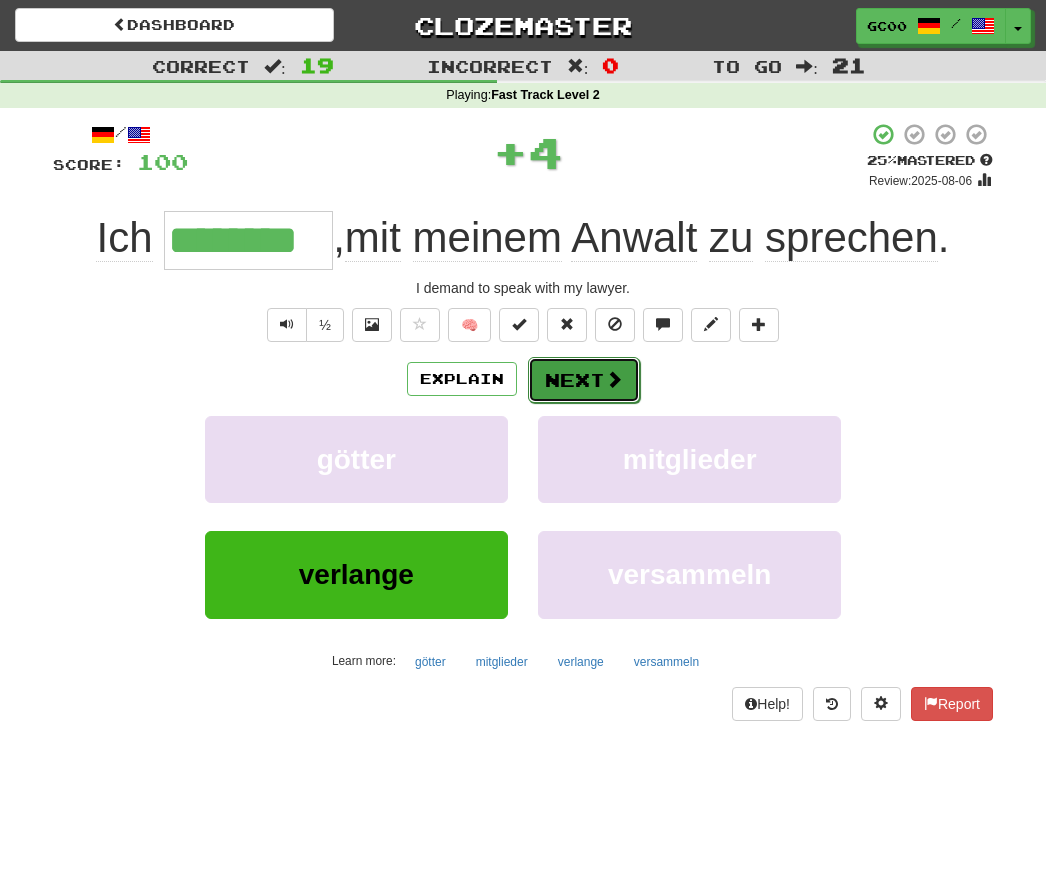 click on "Next" at bounding box center [584, 380] 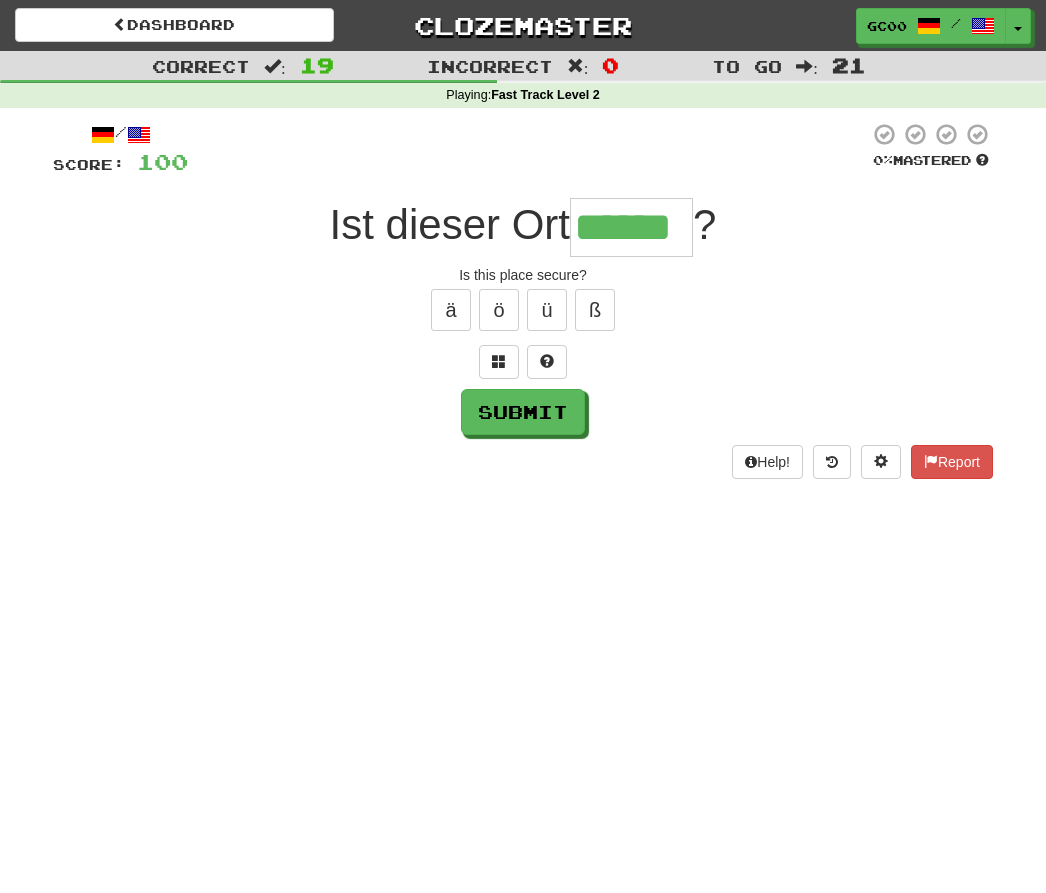 type on "******" 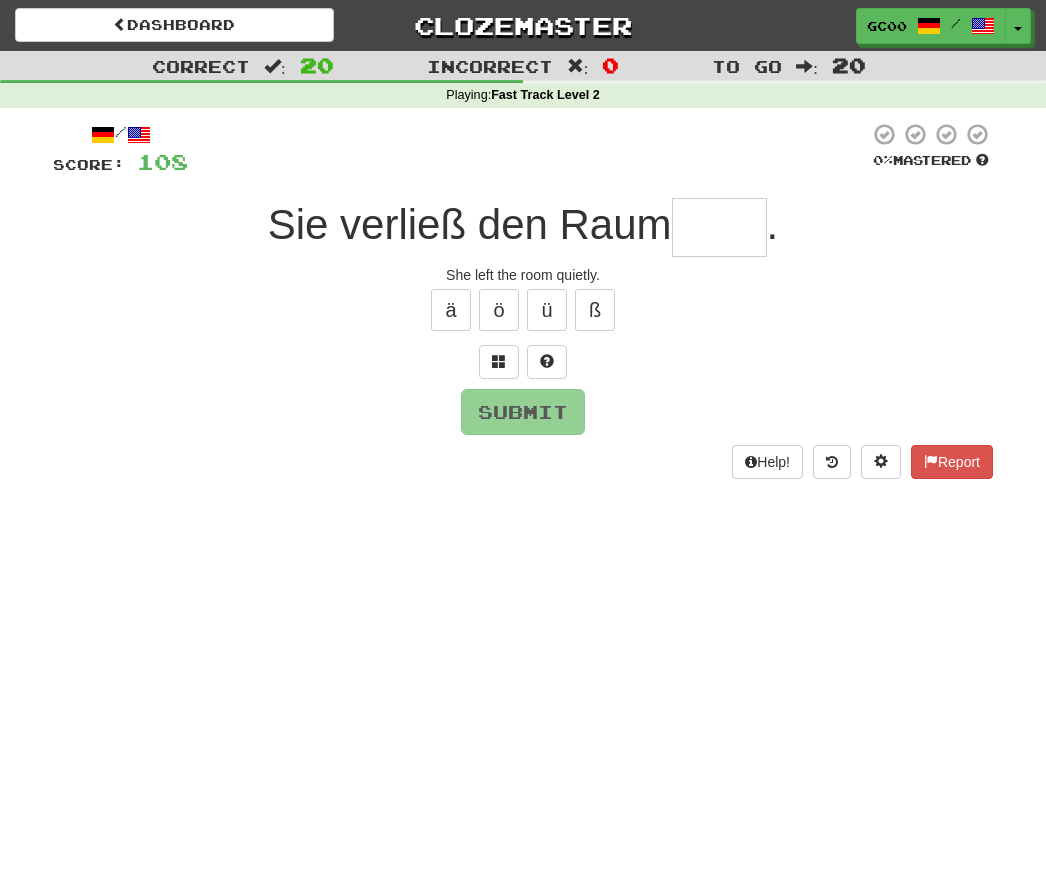 type on "*" 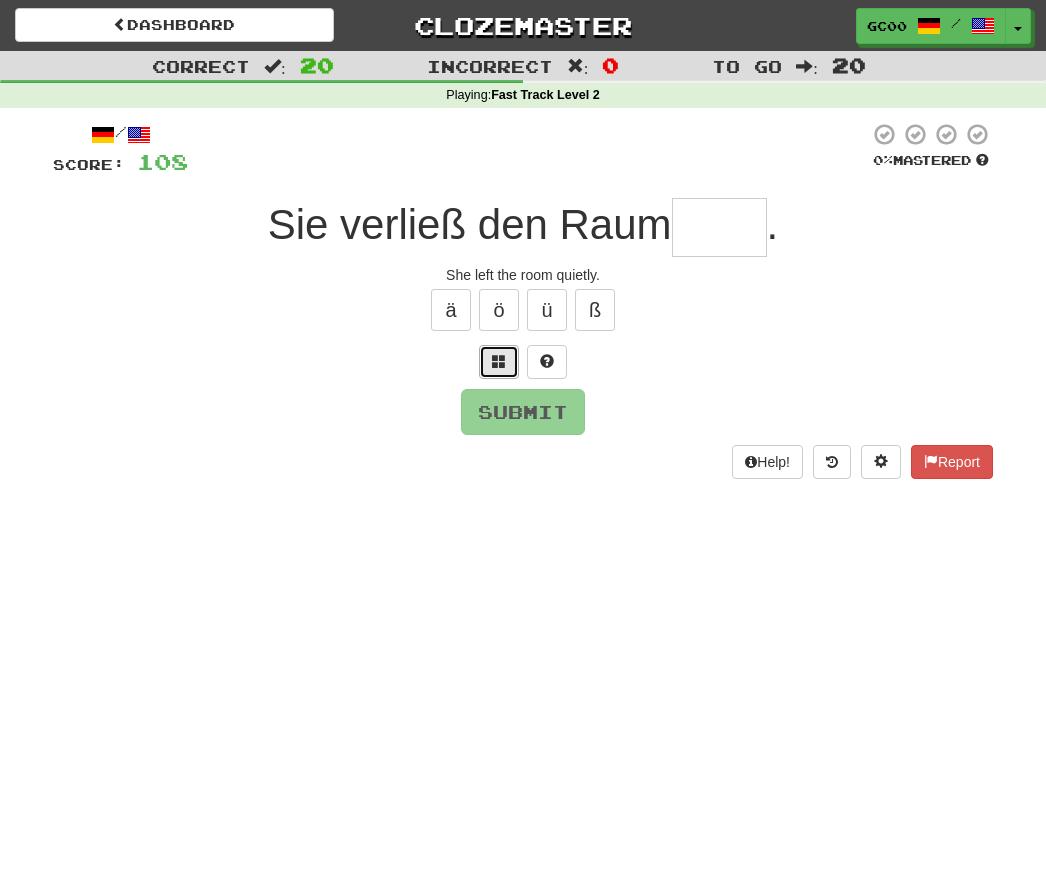 click at bounding box center (499, 361) 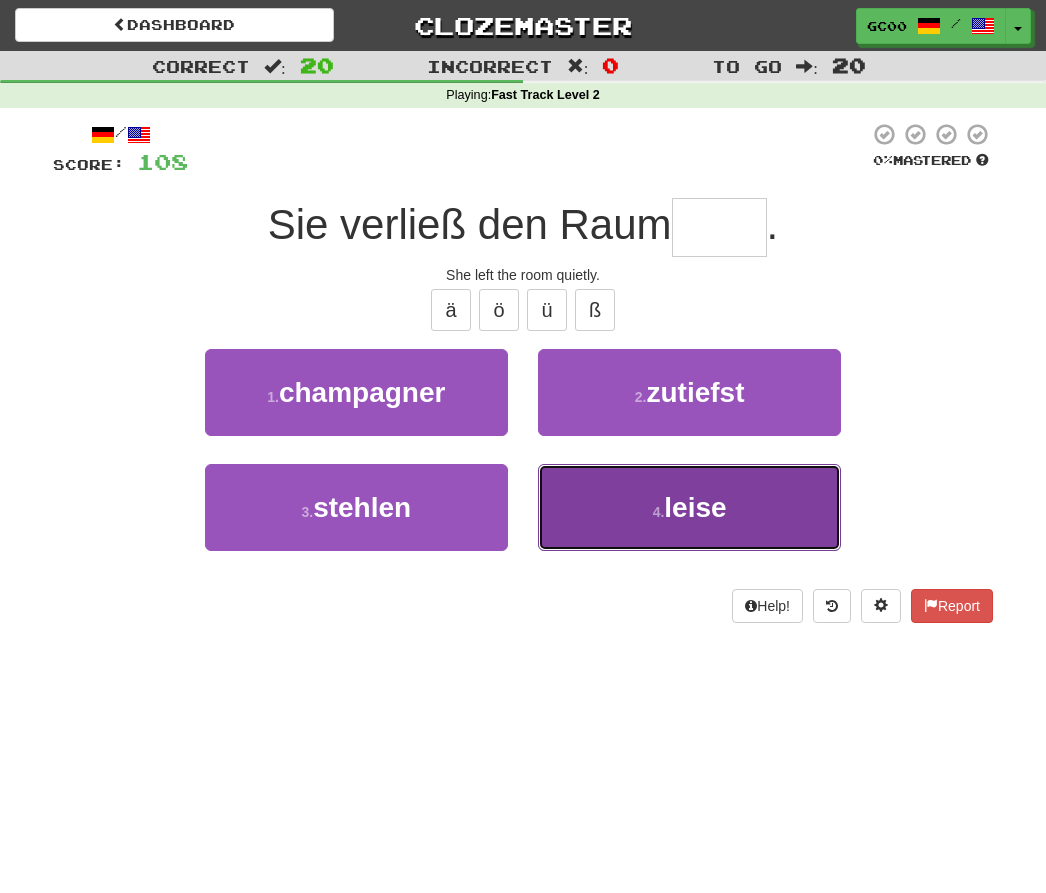 click on "leise" at bounding box center (695, 507) 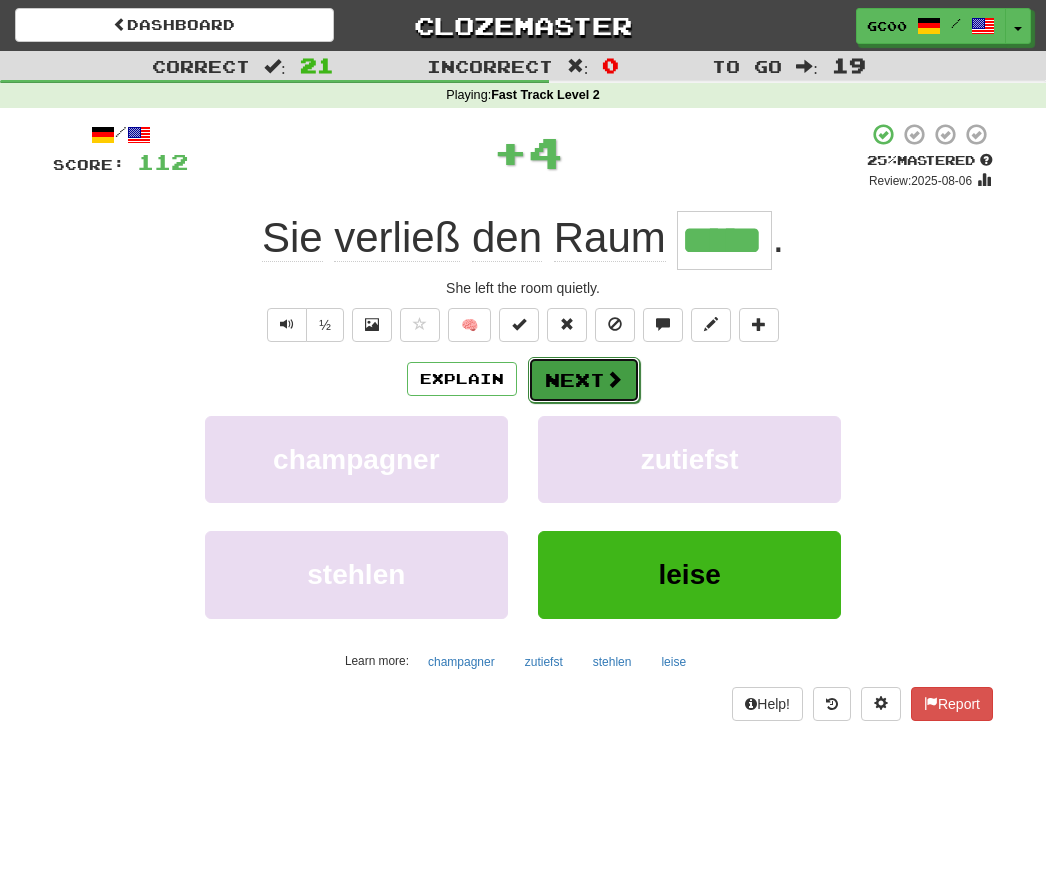 click on "Next" at bounding box center (584, 380) 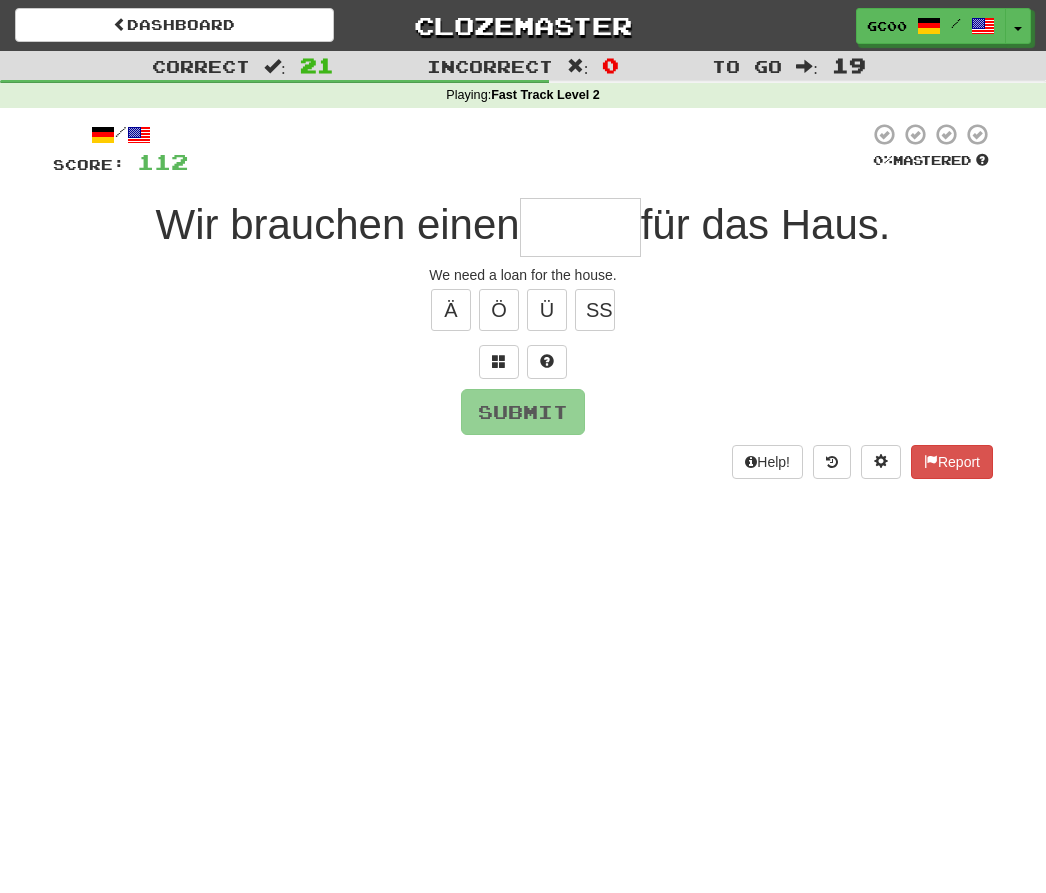 type on "*" 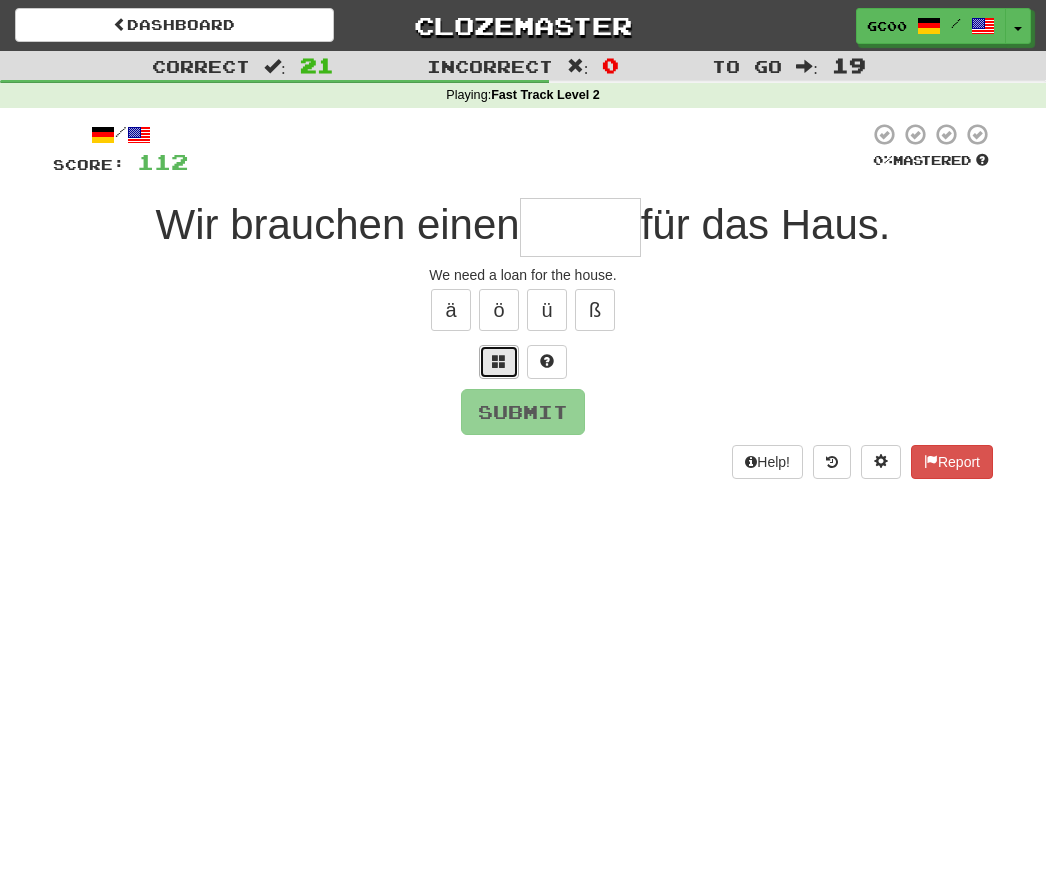 click at bounding box center [499, 362] 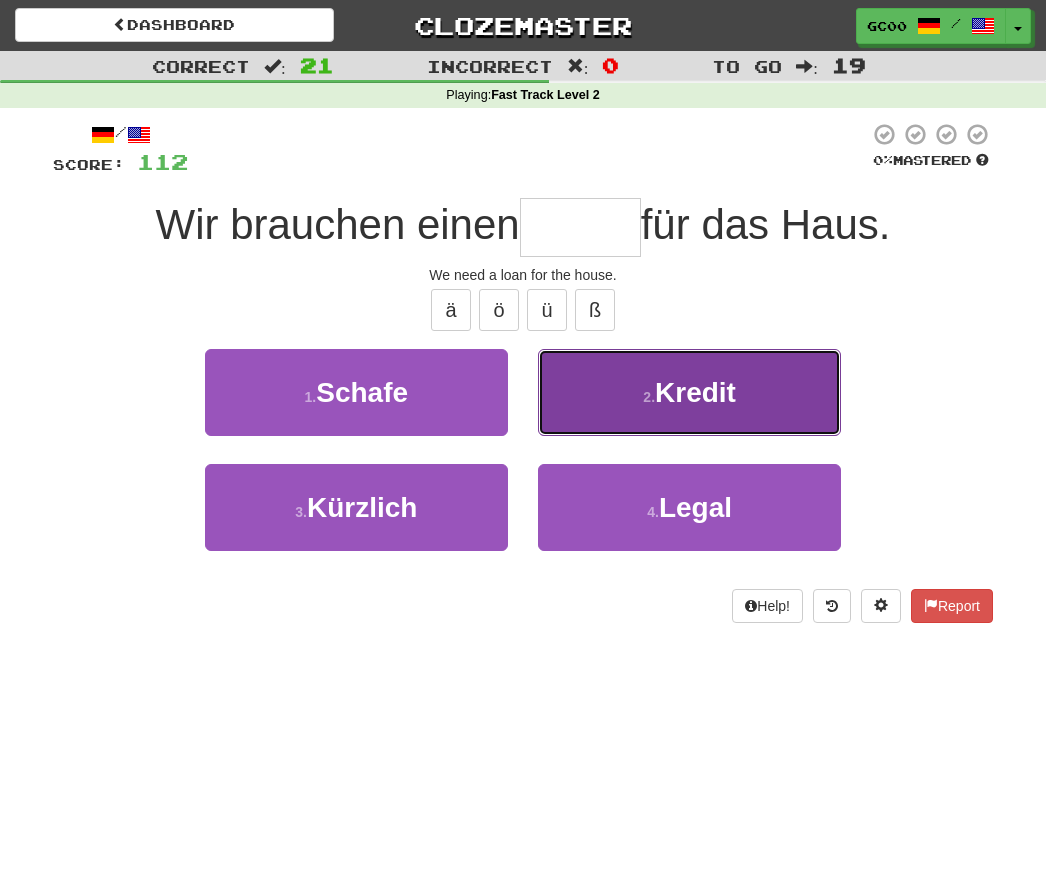 click on "2 .  Kredit" at bounding box center [689, 392] 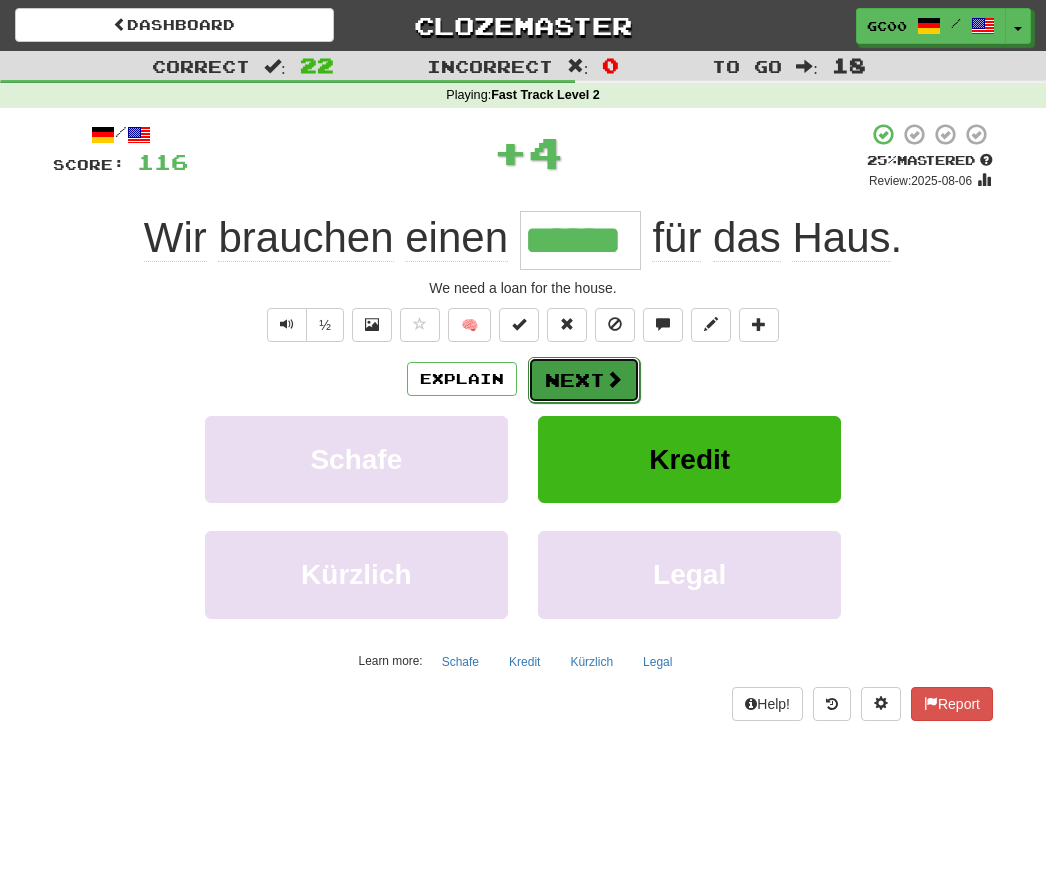 click on "Next" at bounding box center (584, 380) 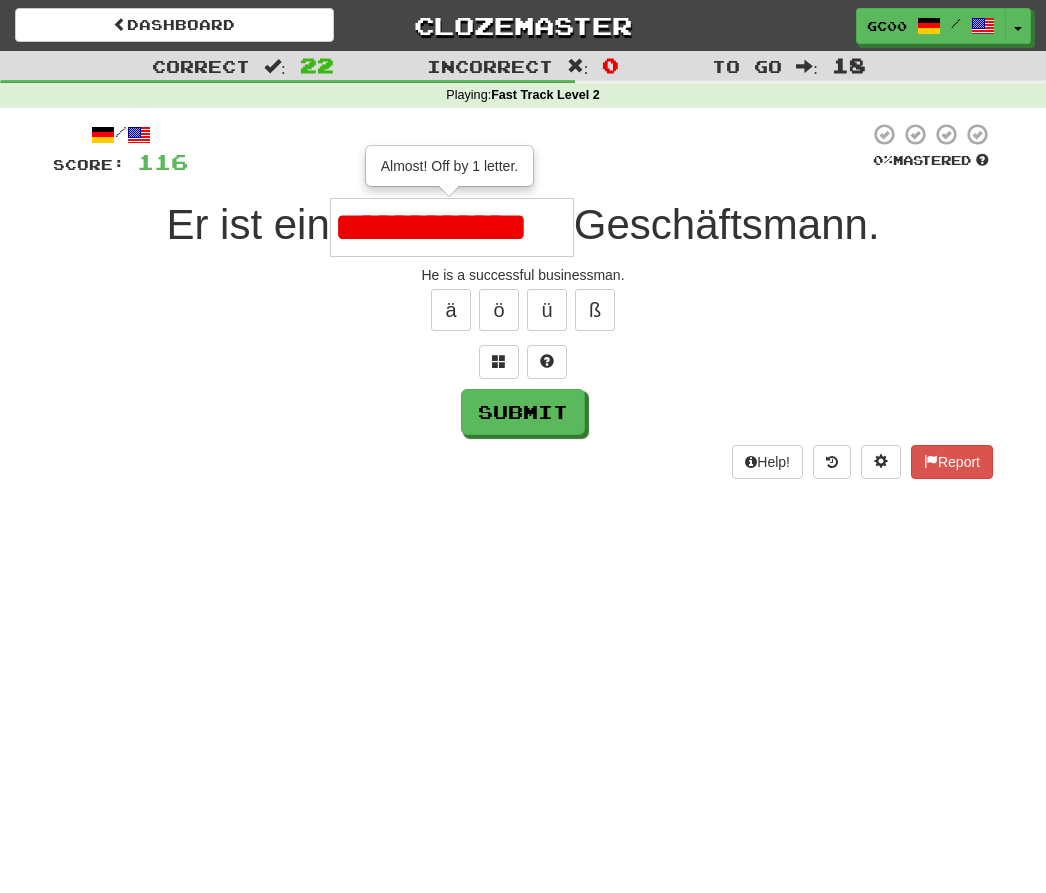 scroll, scrollTop: 0, scrollLeft: 0, axis: both 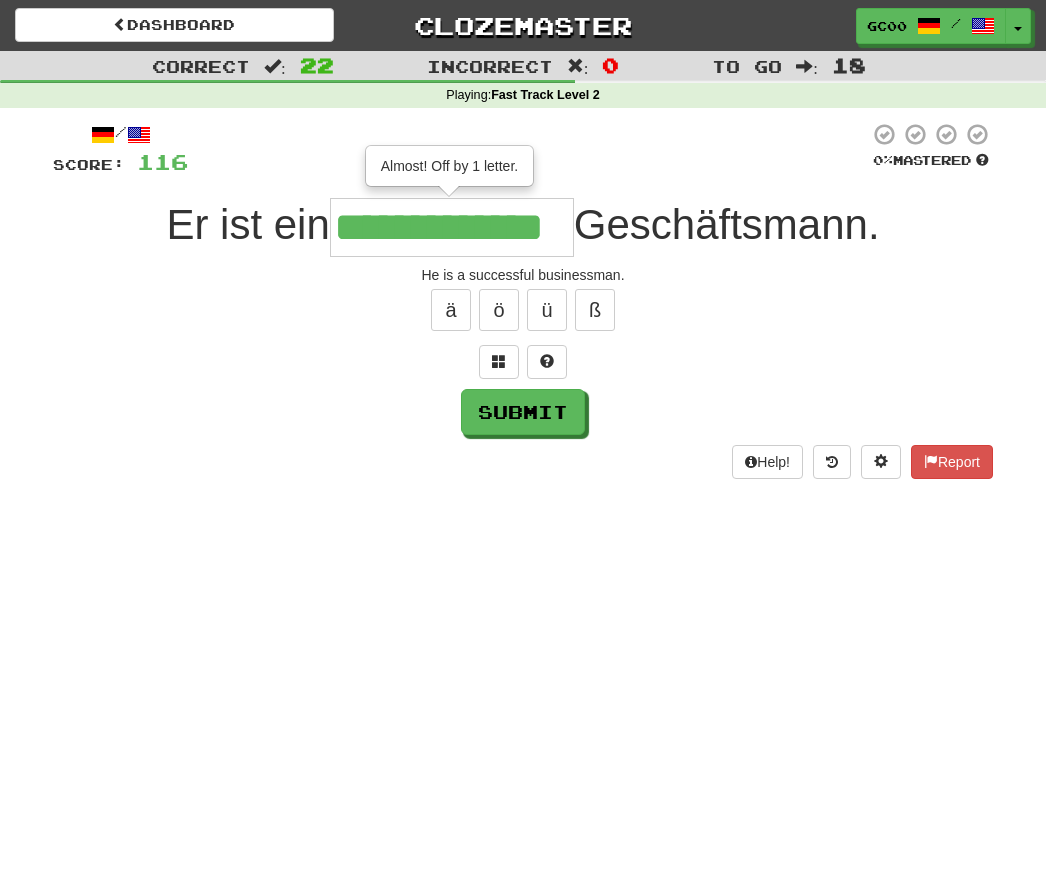 type on "**********" 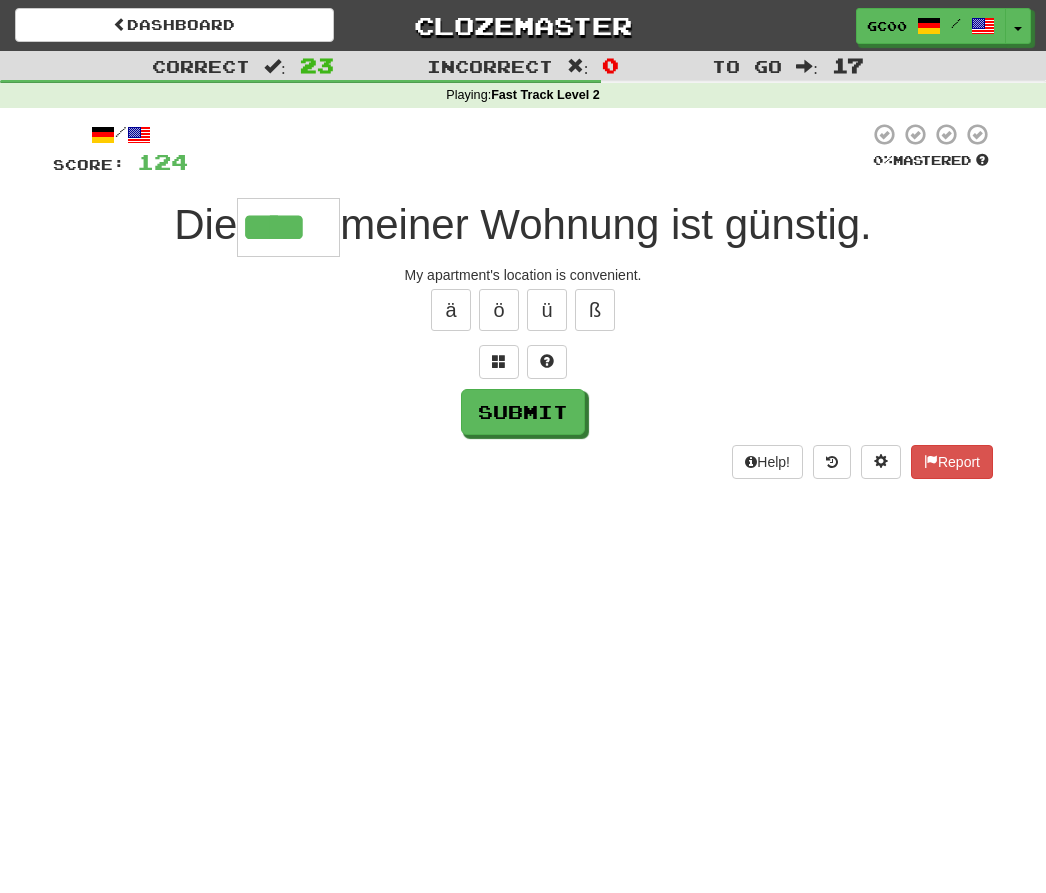 type on "****" 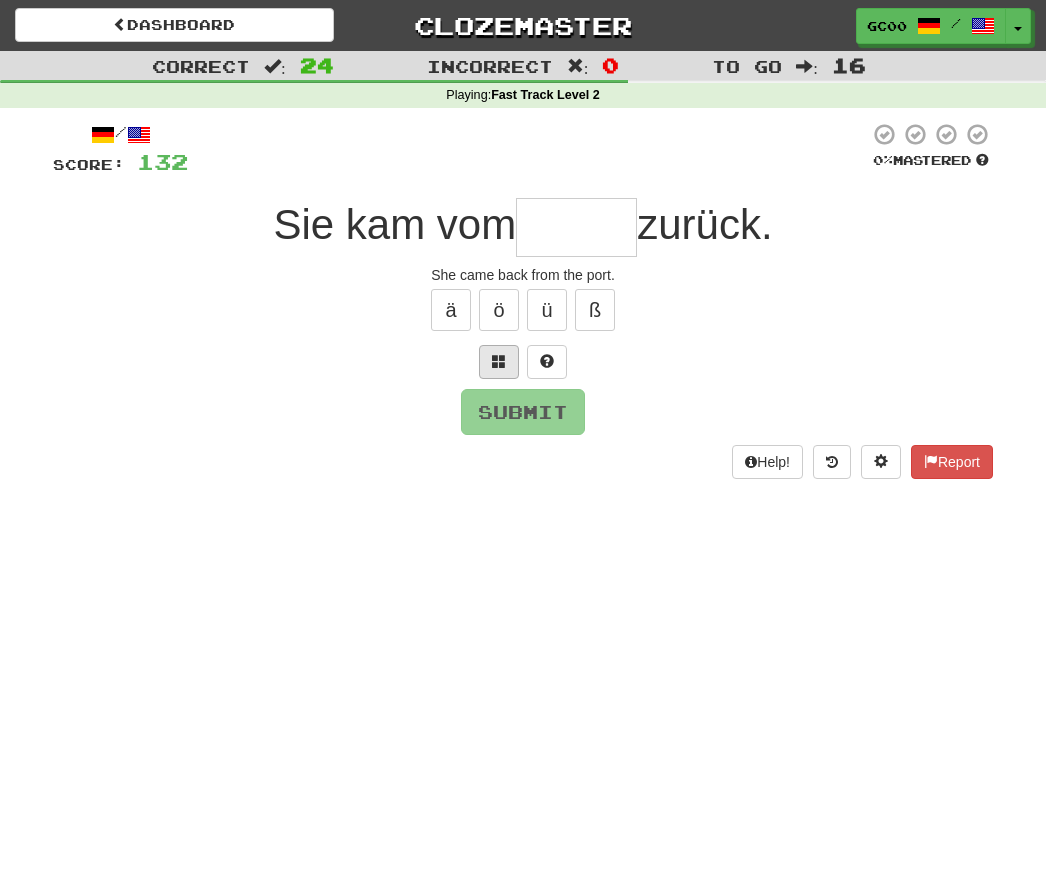 type on "*" 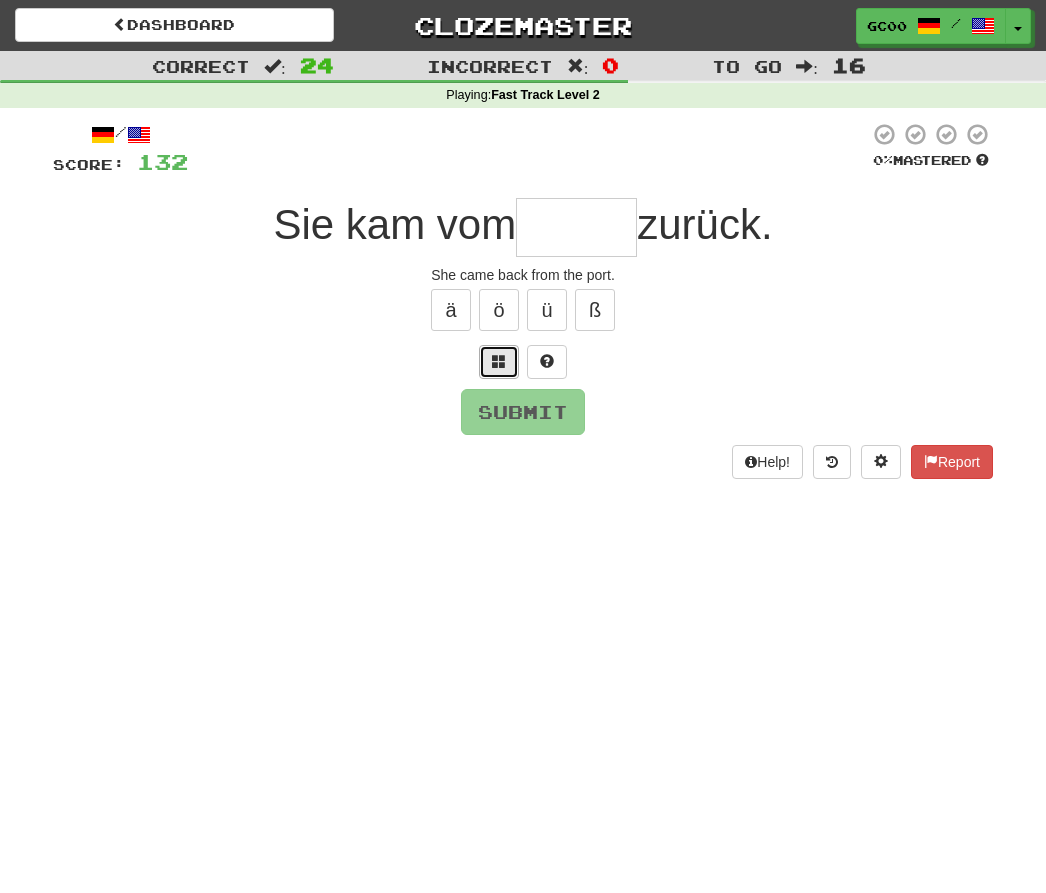 click at bounding box center (499, 362) 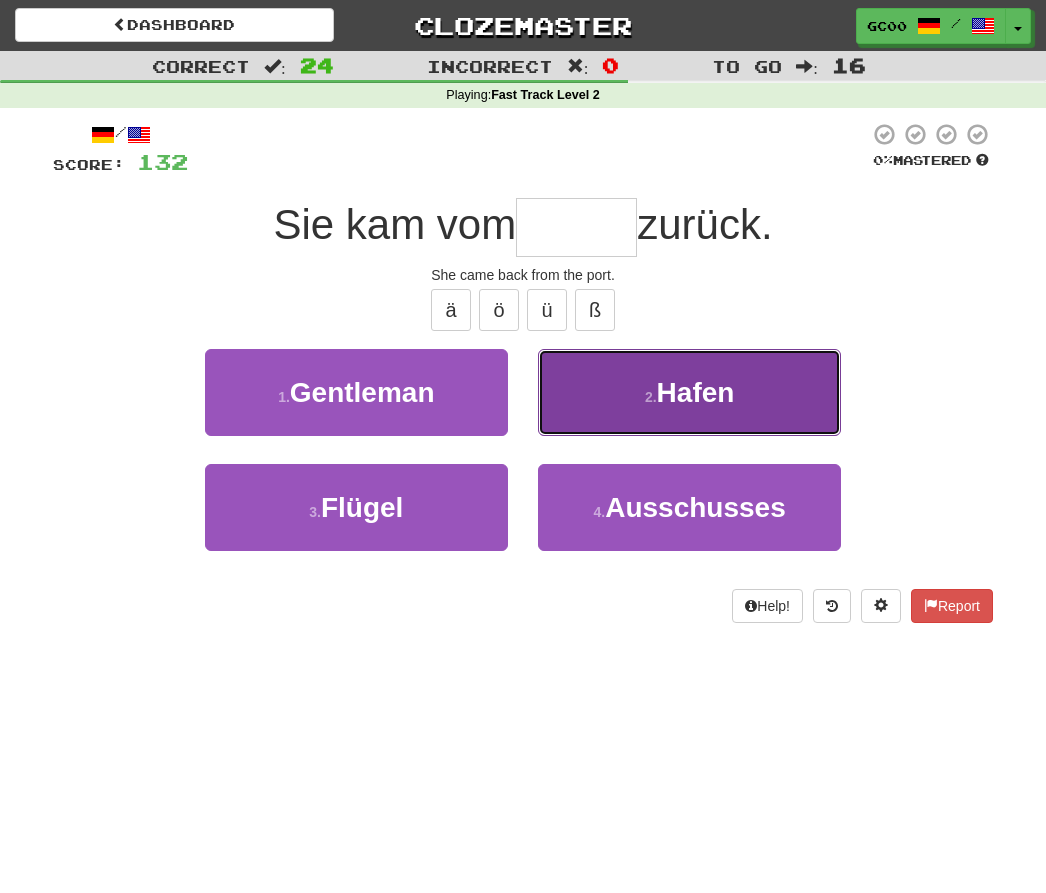 click on "2 ." at bounding box center [651, 397] 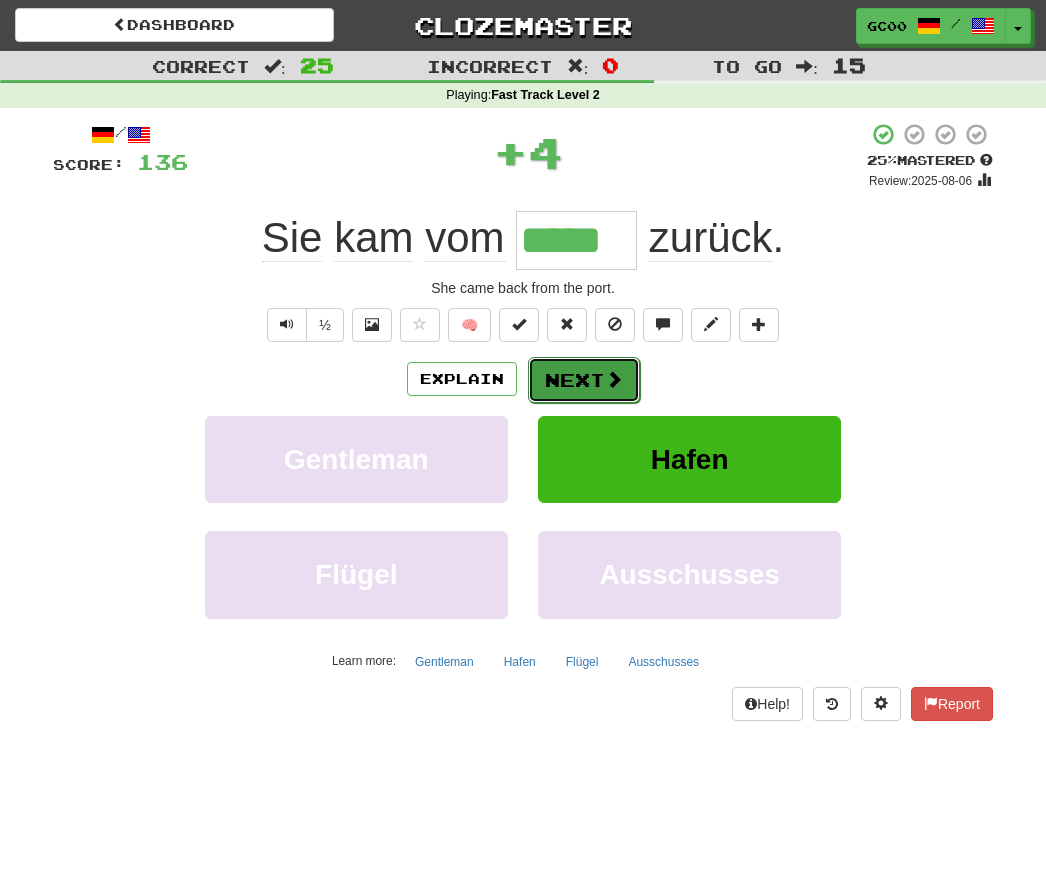 click at bounding box center [614, 379] 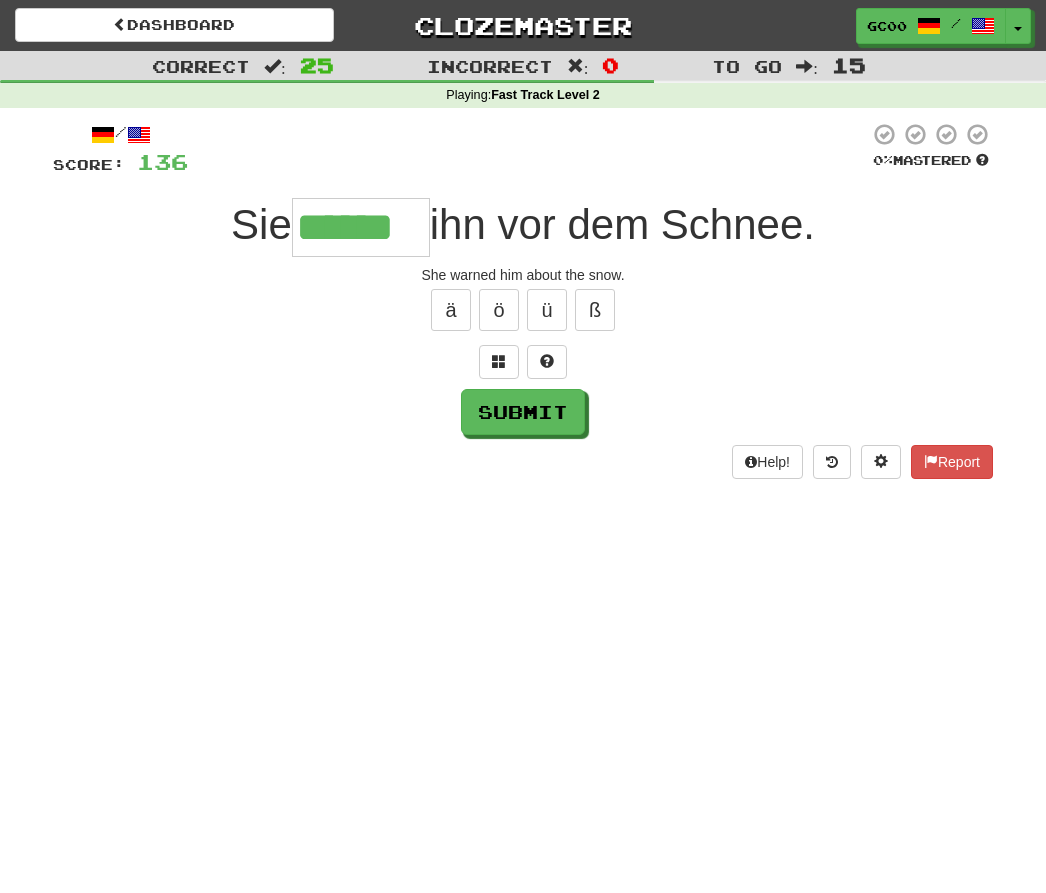 type on "******" 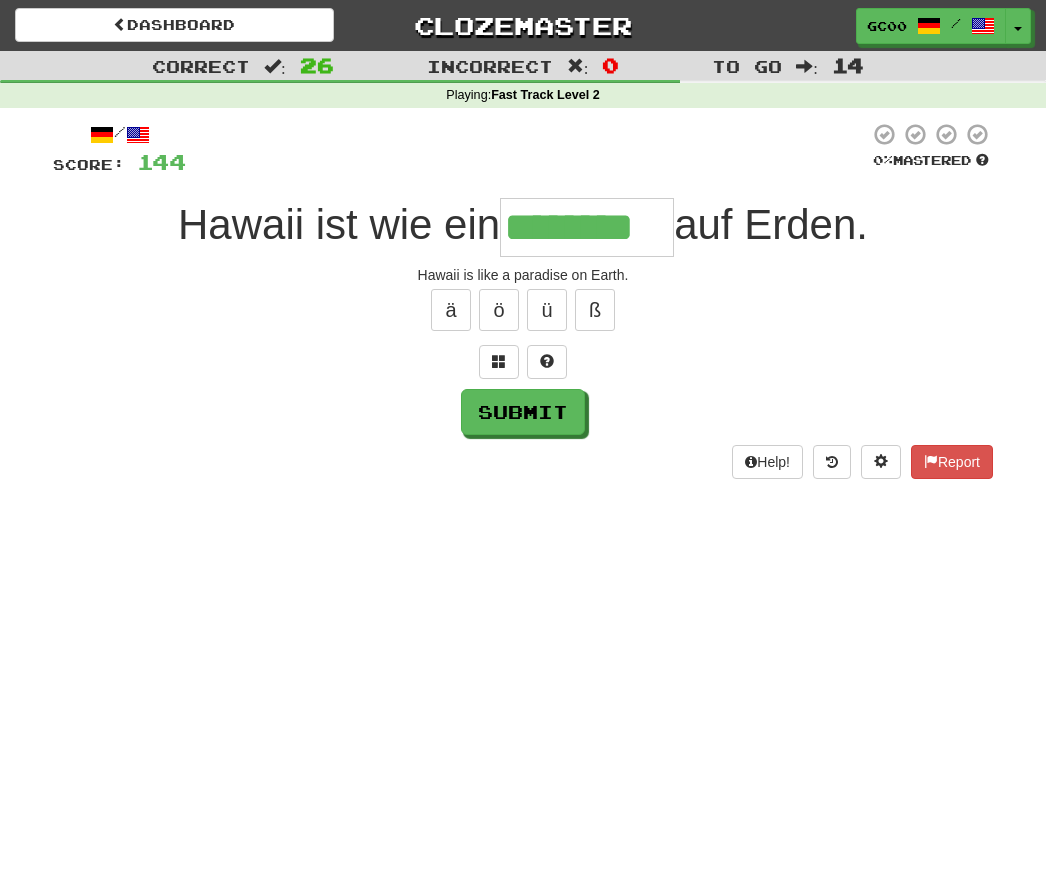 type on "********" 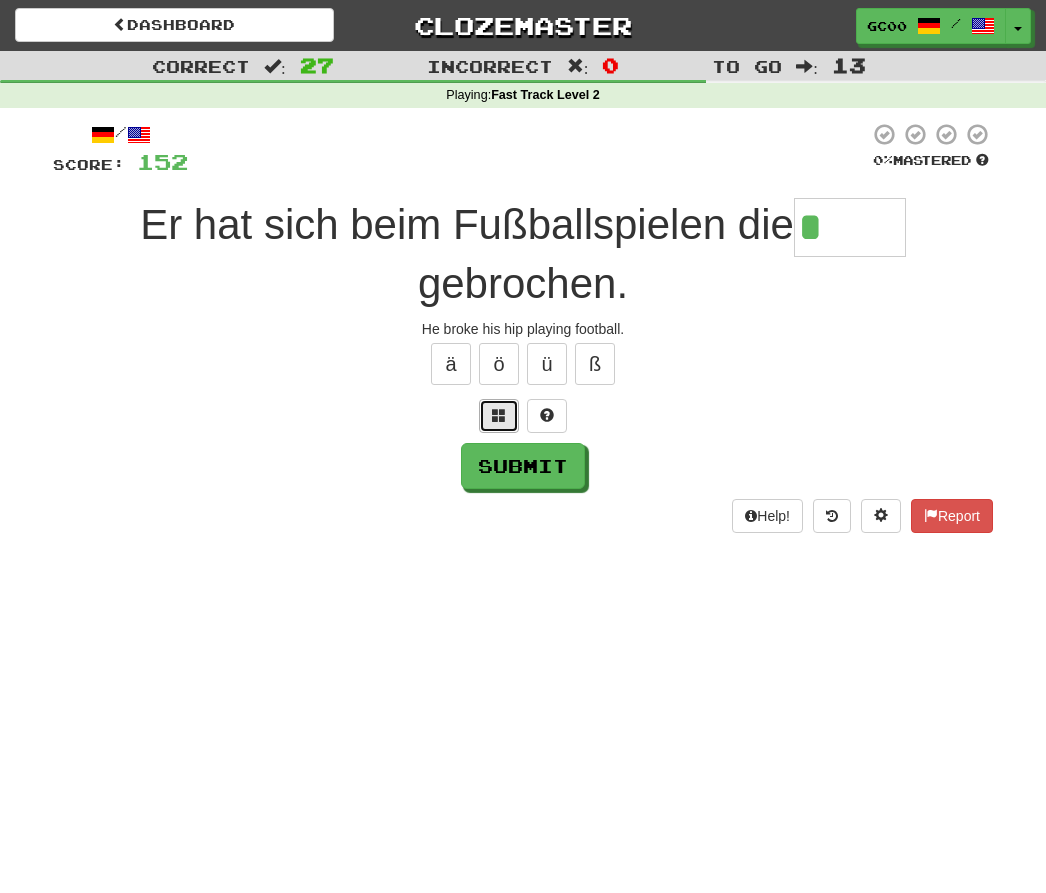 click at bounding box center [499, 416] 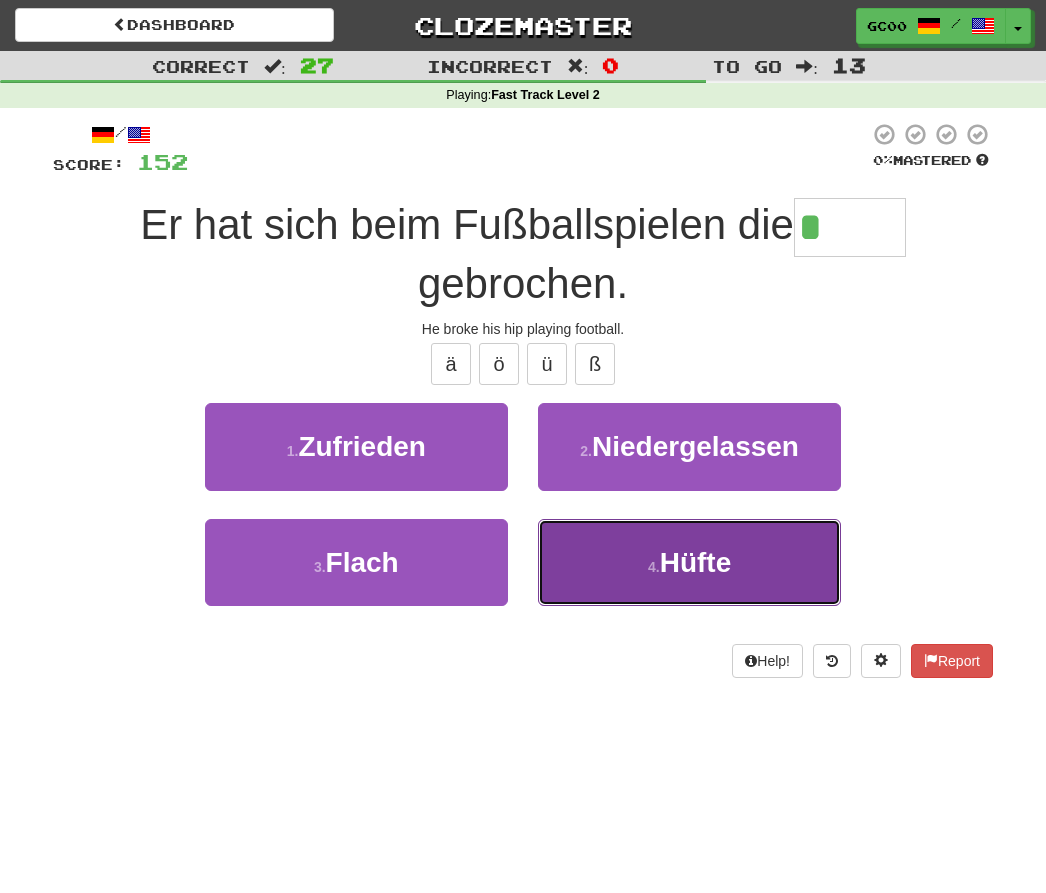 click on "4 .  Hüfte" at bounding box center [689, 562] 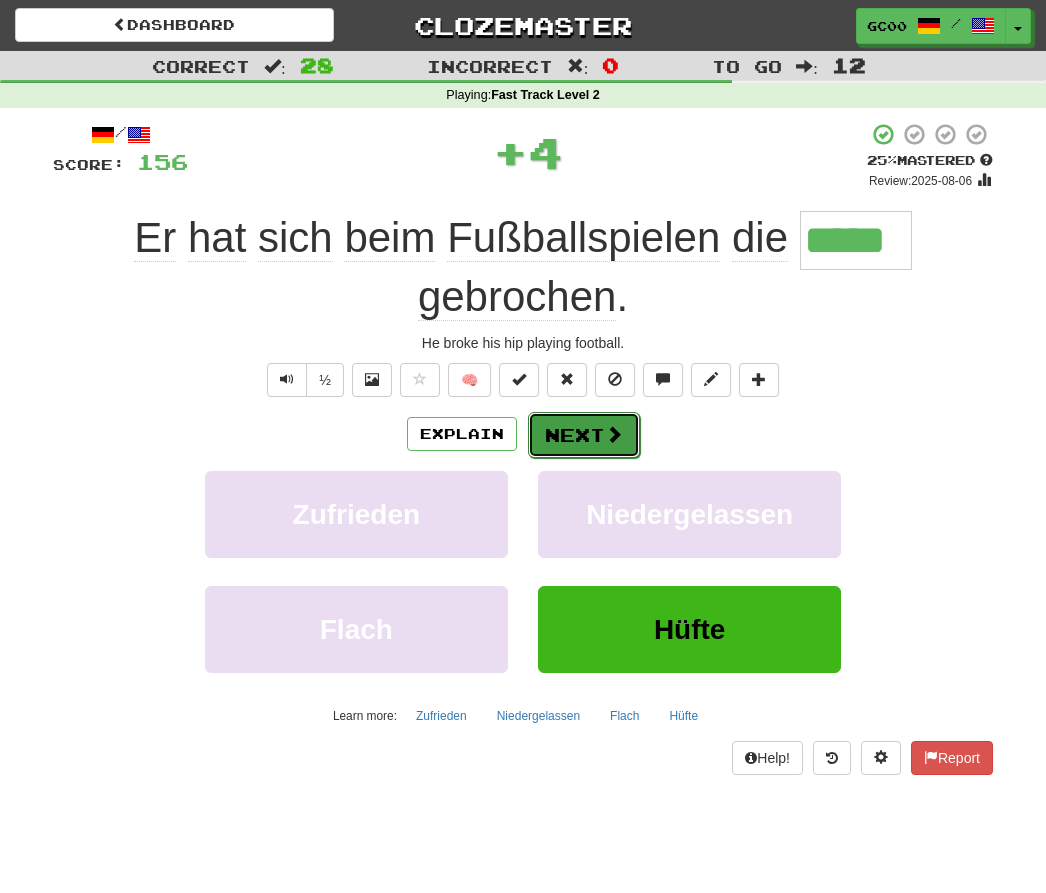 click at bounding box center [614, 434] 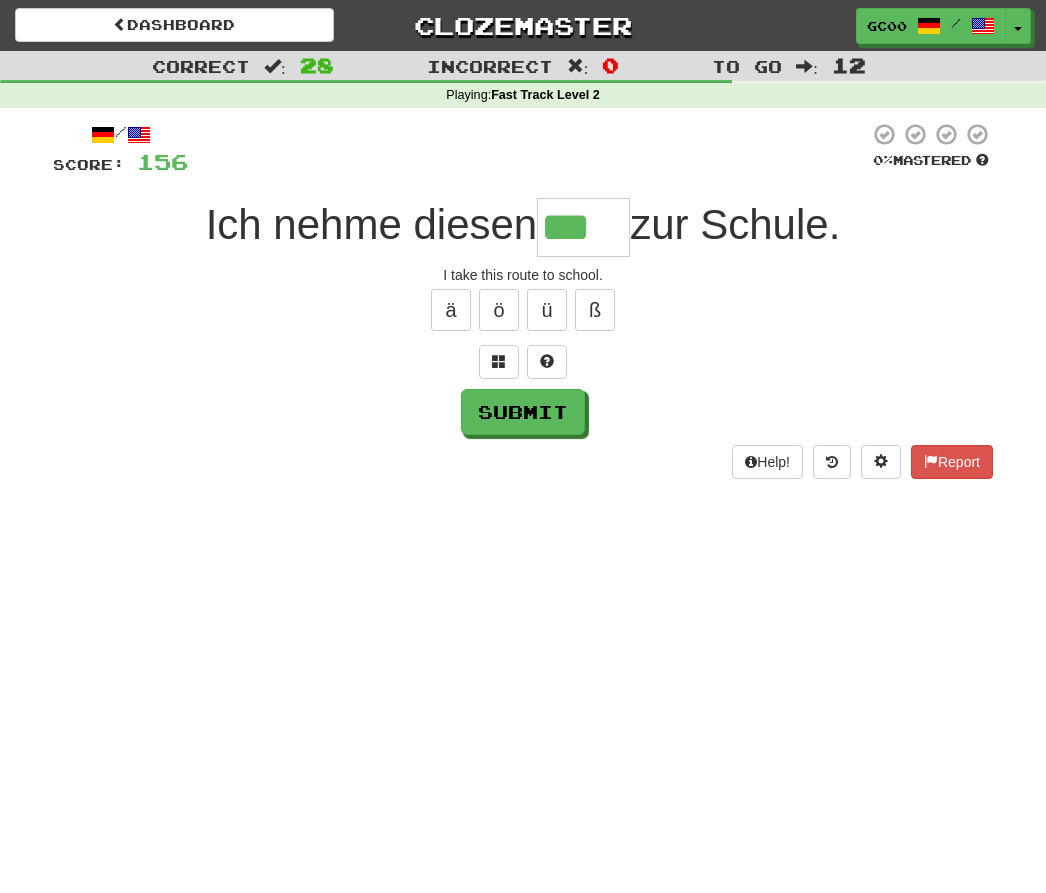type on "***" 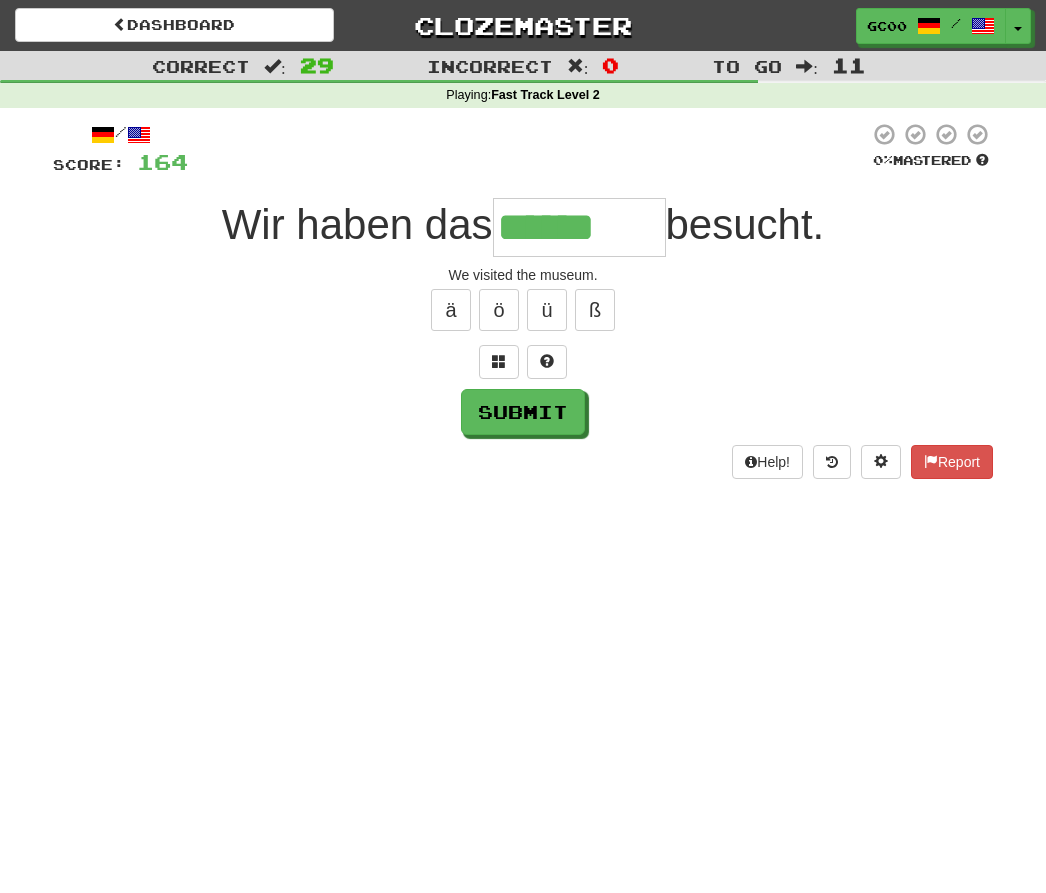 type on "******" 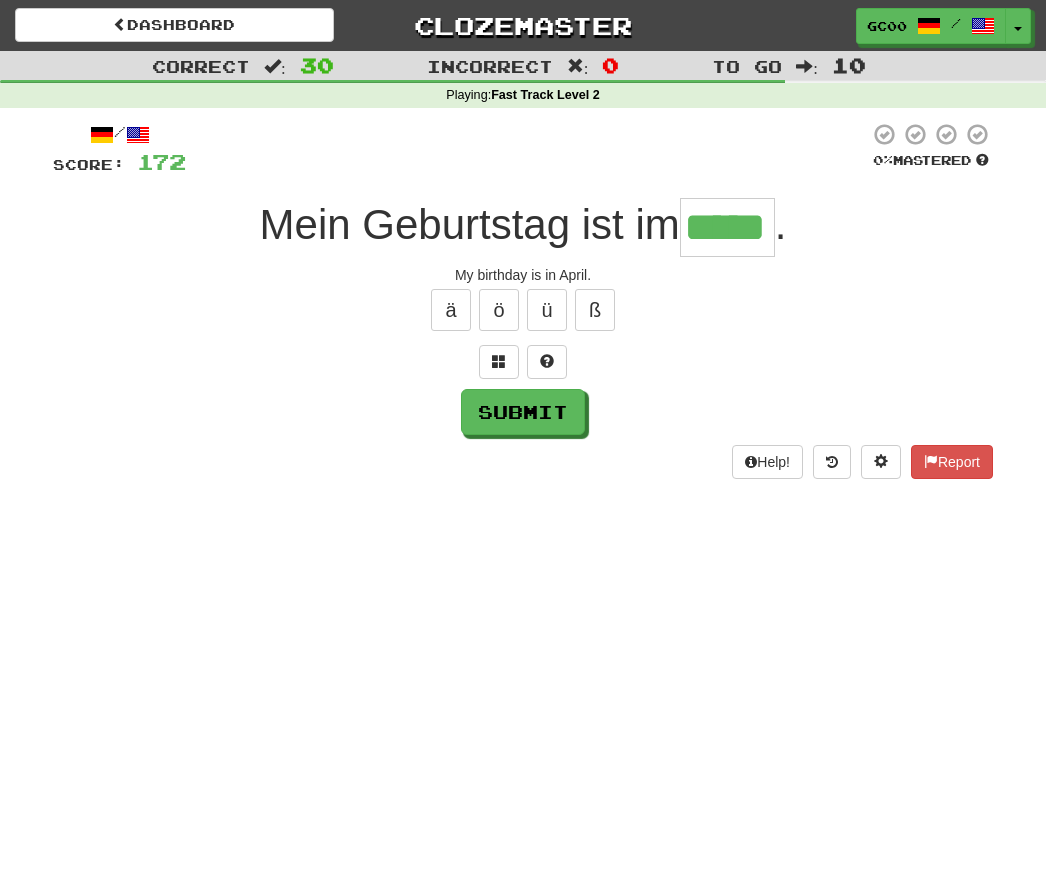 type on "*****" 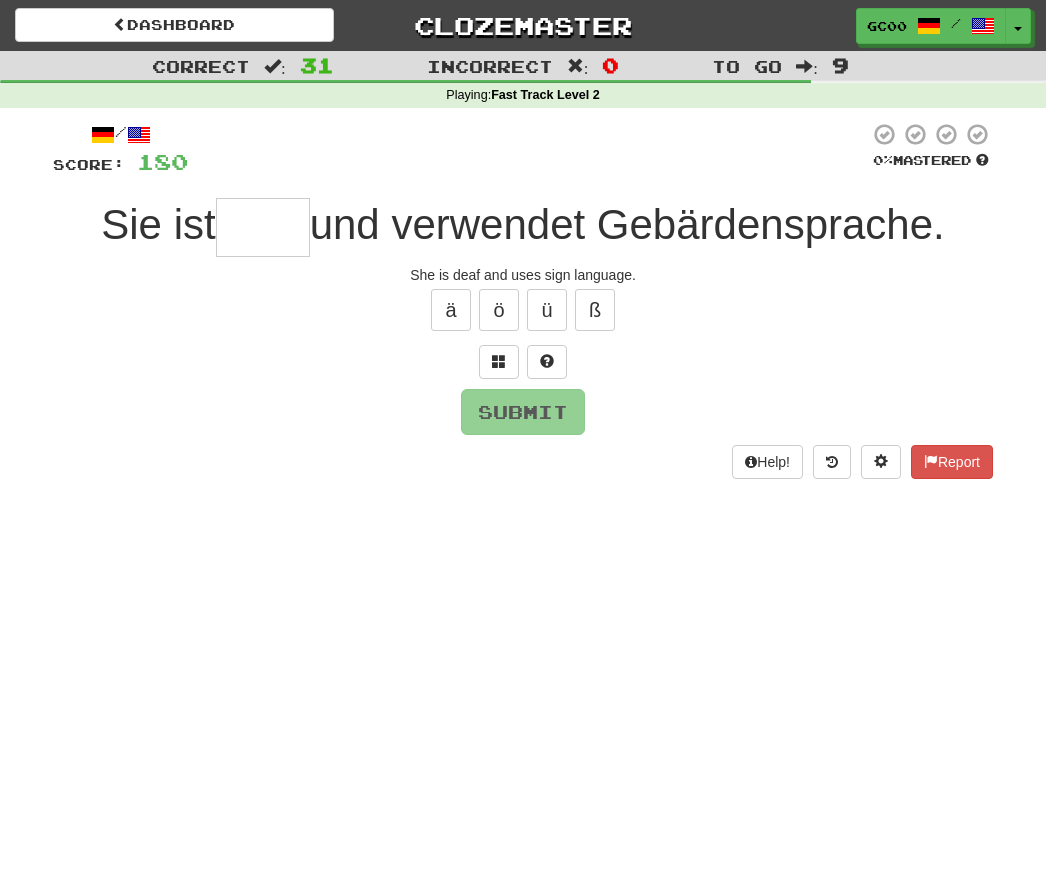 type on "*" 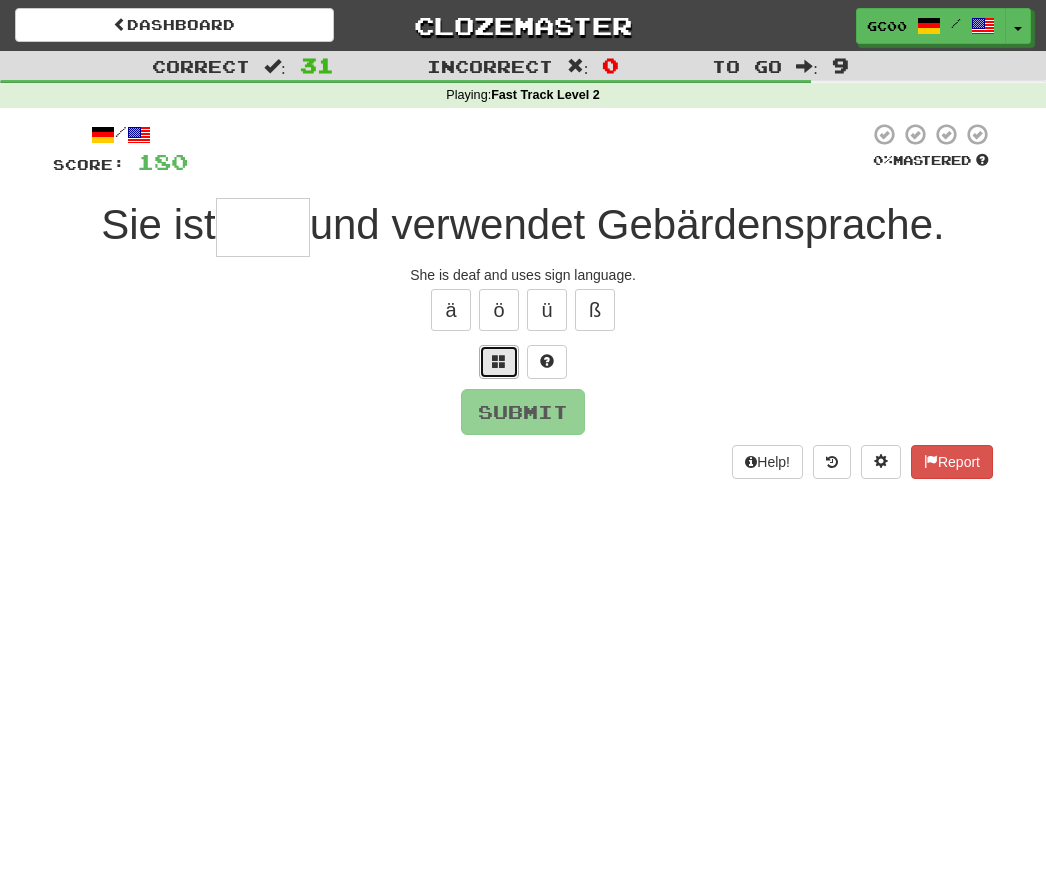 click at bounding box center [499, 362] 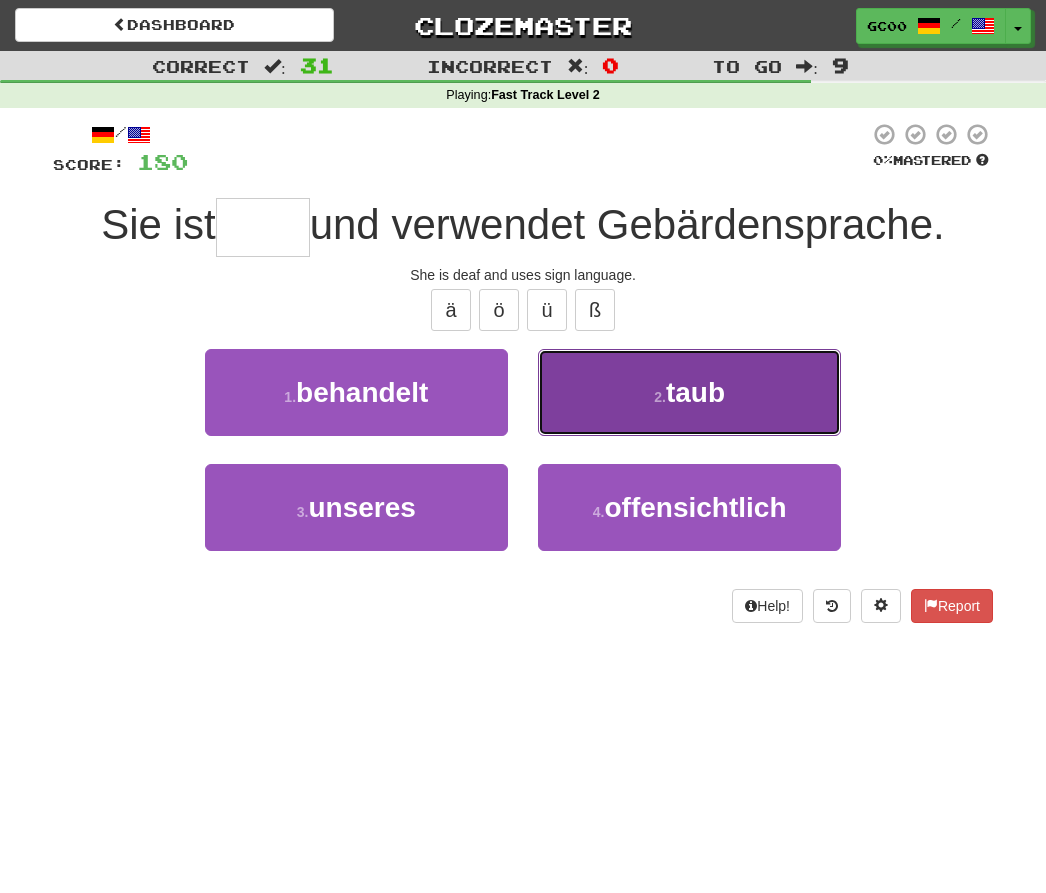 click on "2 .  taub" at bounding box center [689, 392] 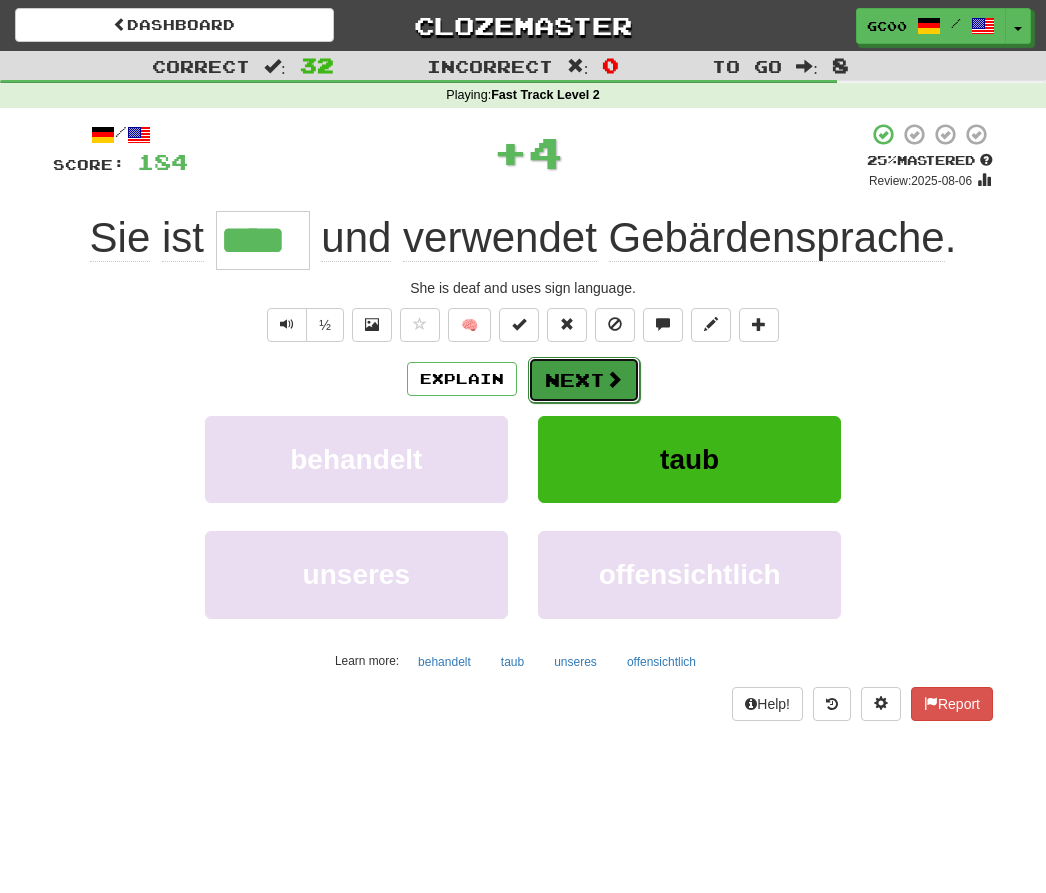 click on "Next" at bounding box center [584, 380] 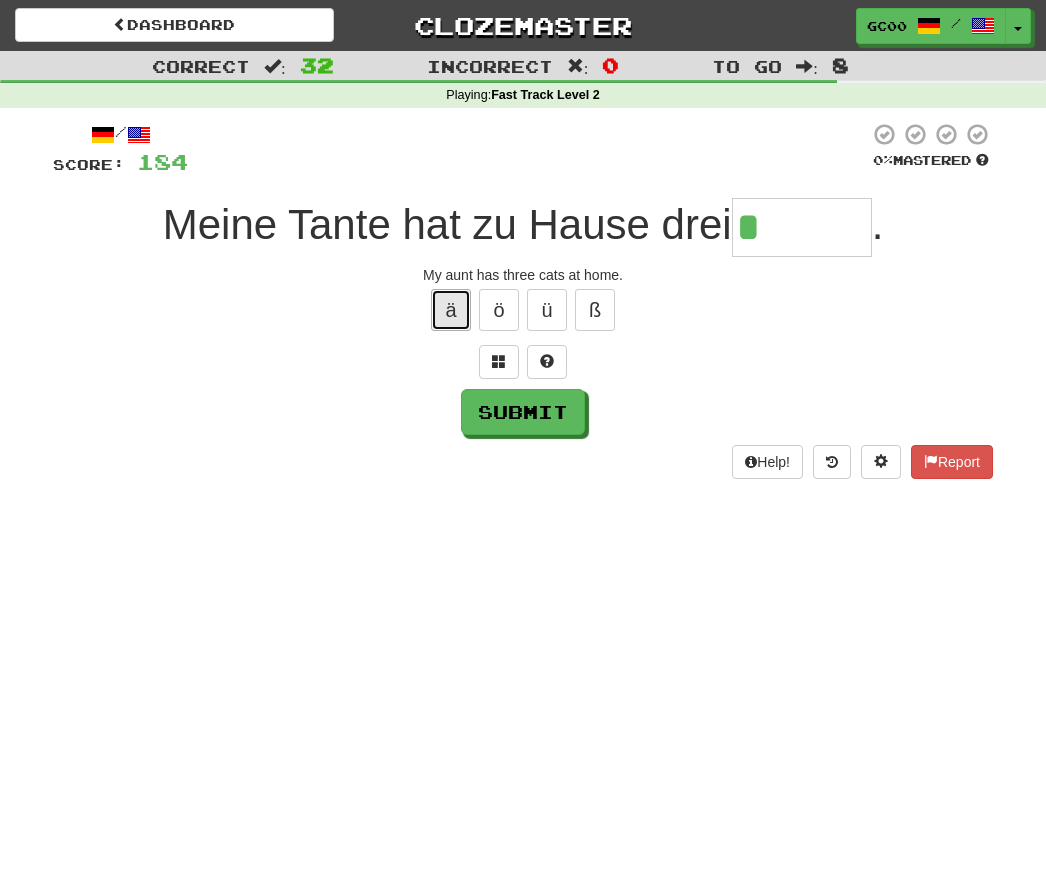 click on "ä" at bounding box center (451, 310) 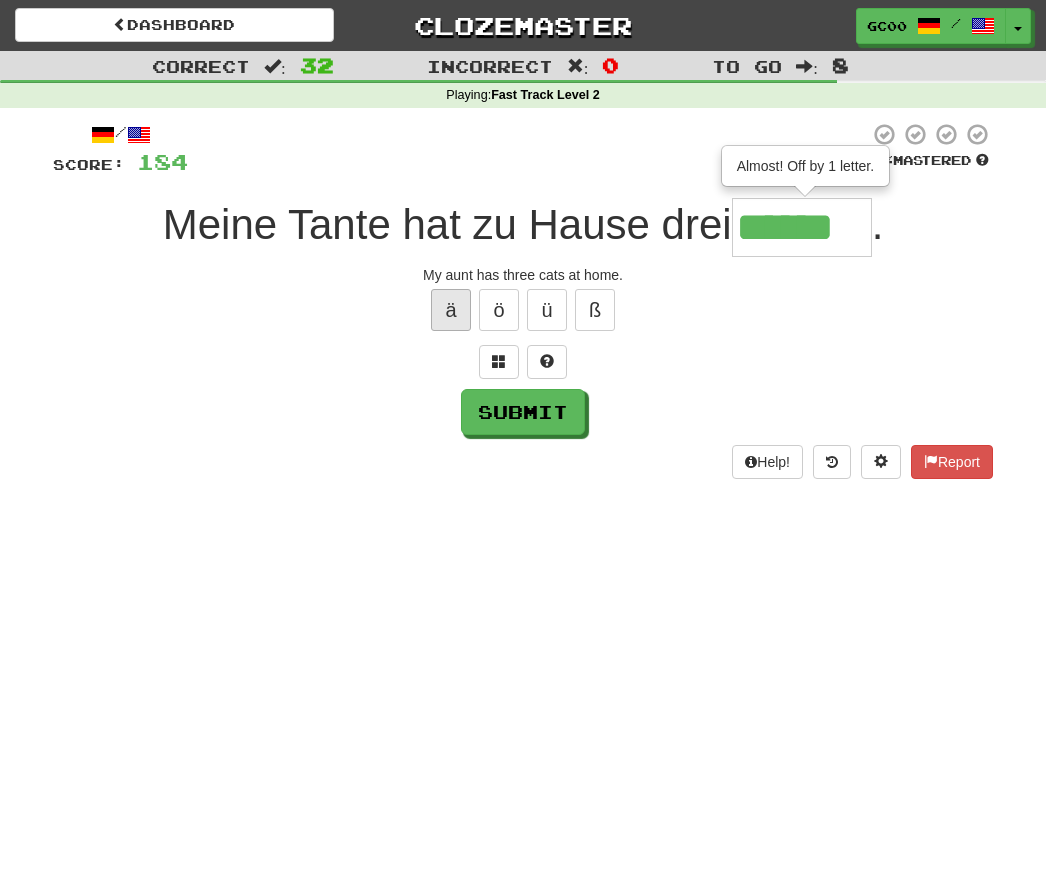 type on "******" 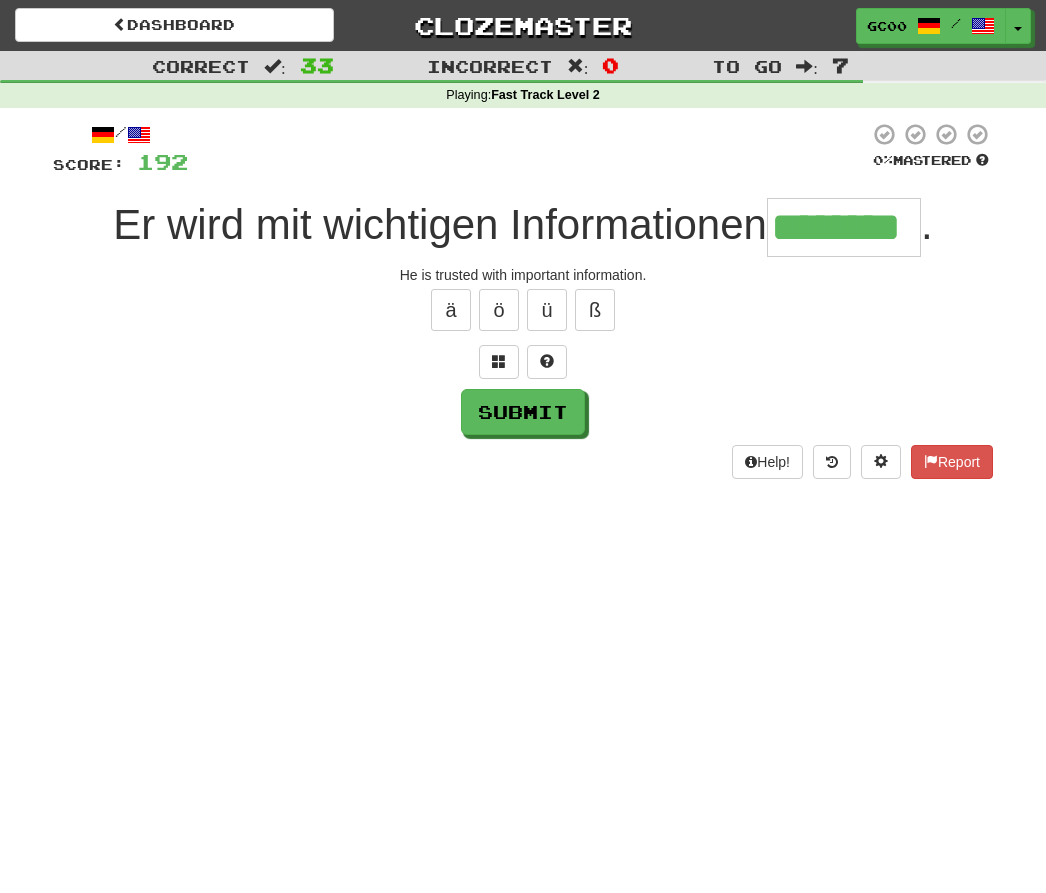 type on "********" 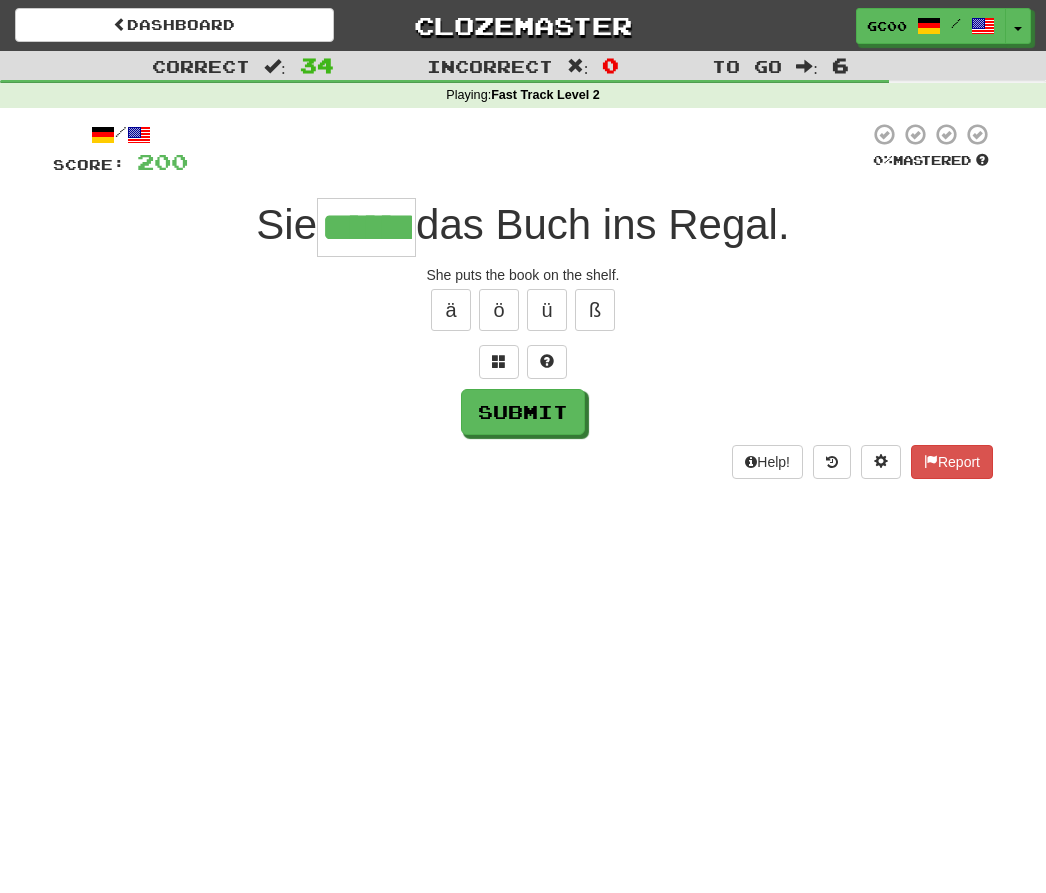 type on "******" 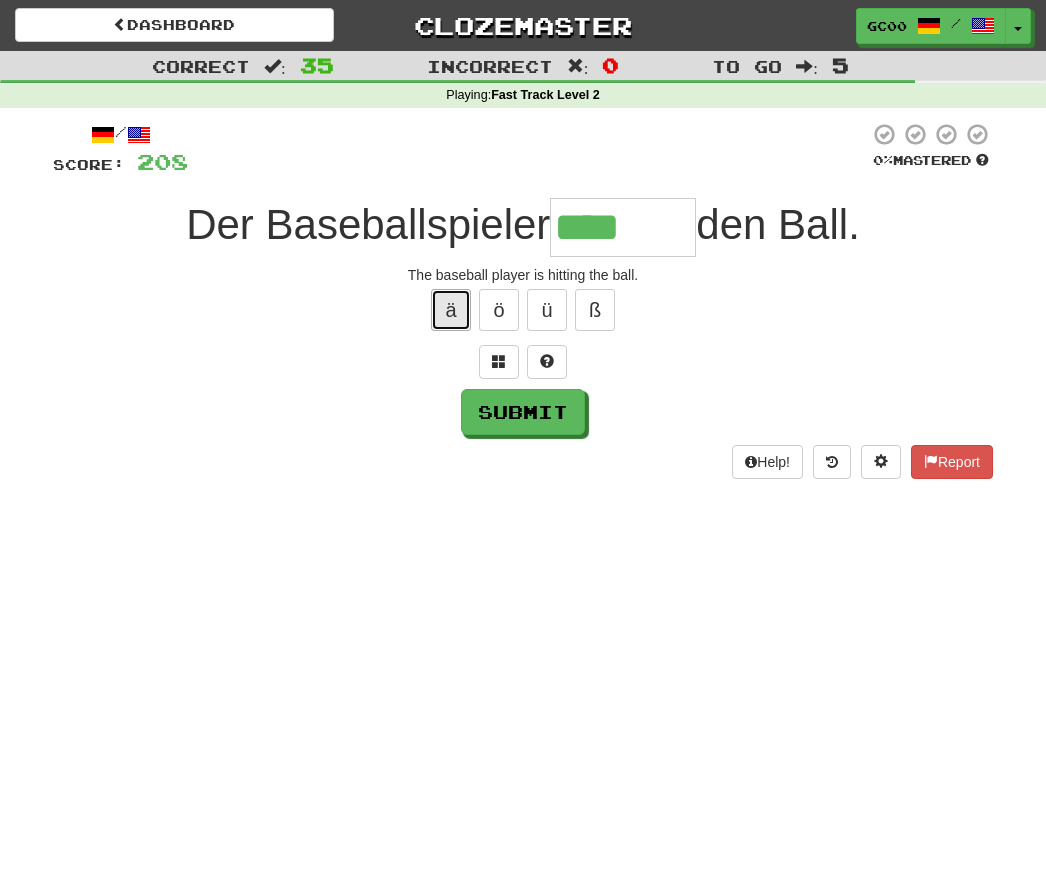 click on "ä" at bounding box center [451, 310] 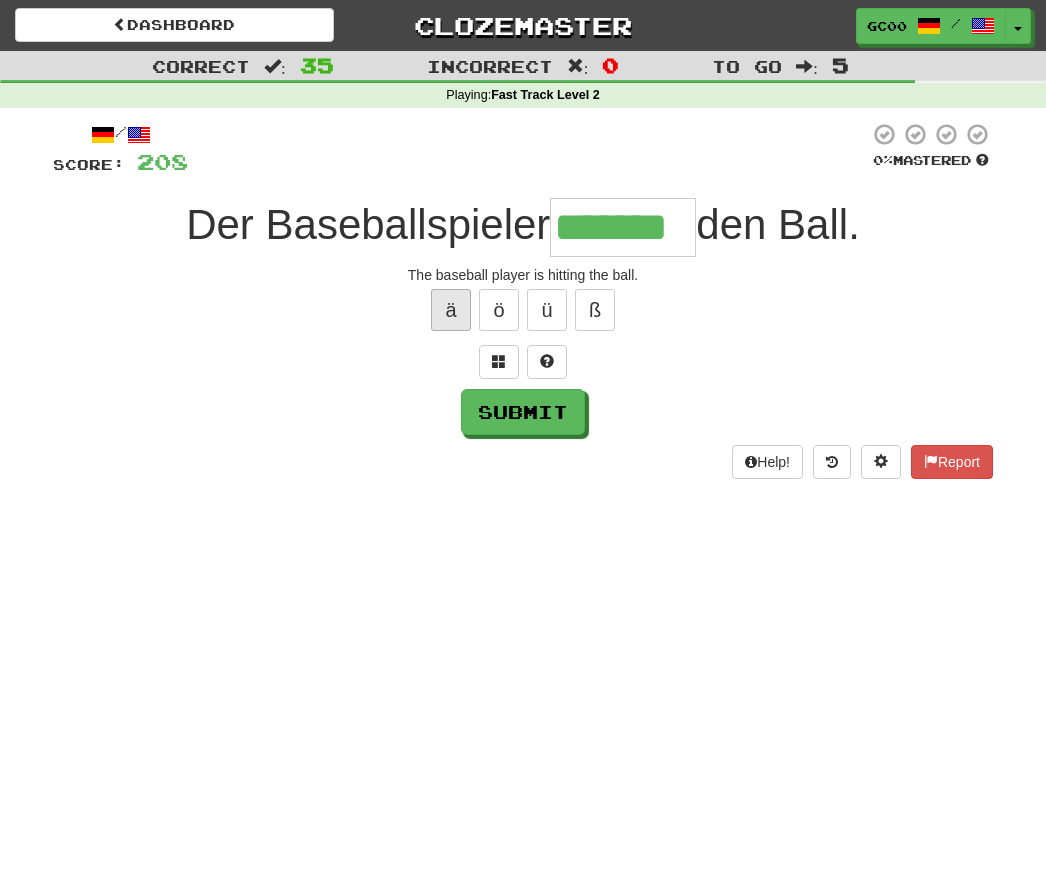type on "*******" 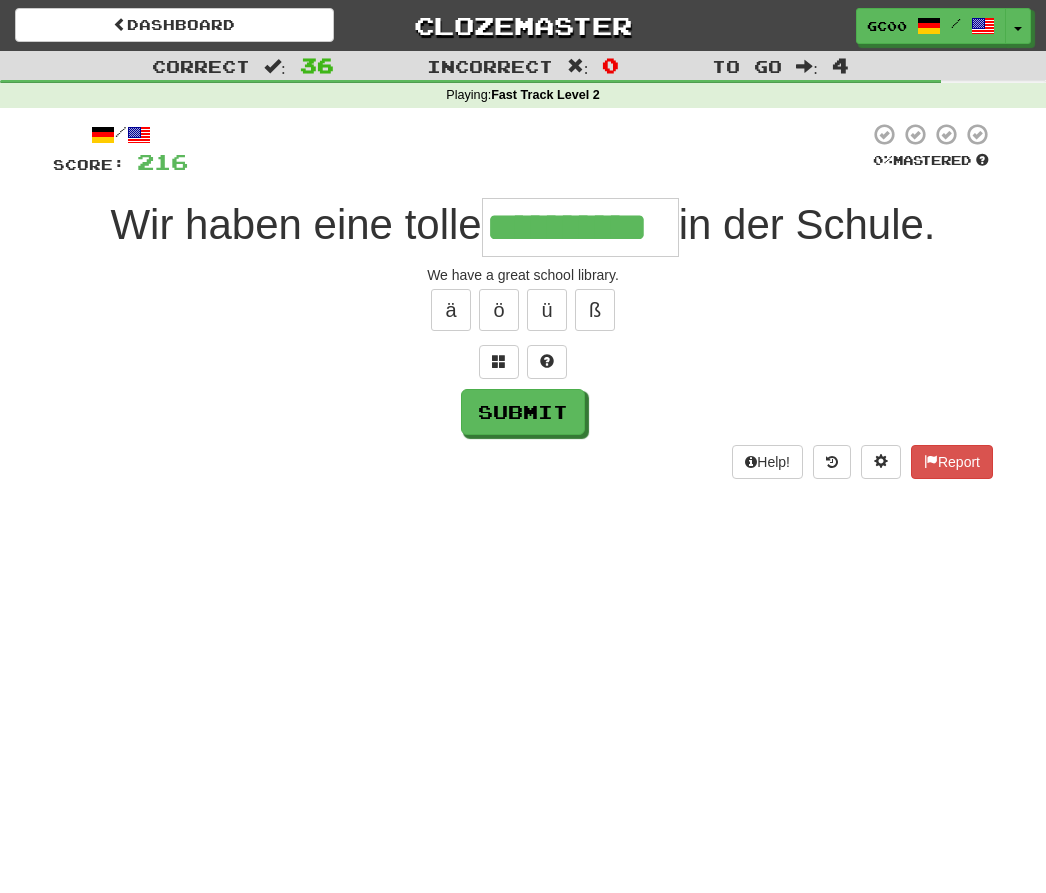 type on "**********" 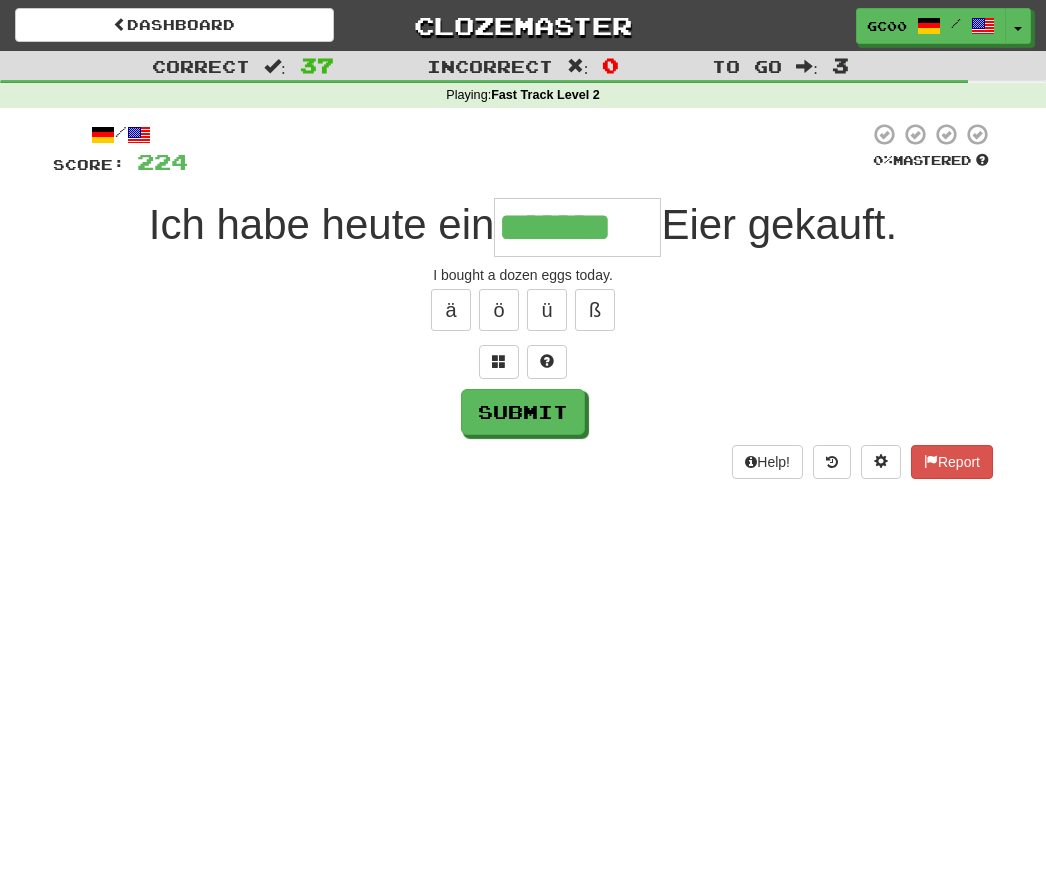 type on "*******" 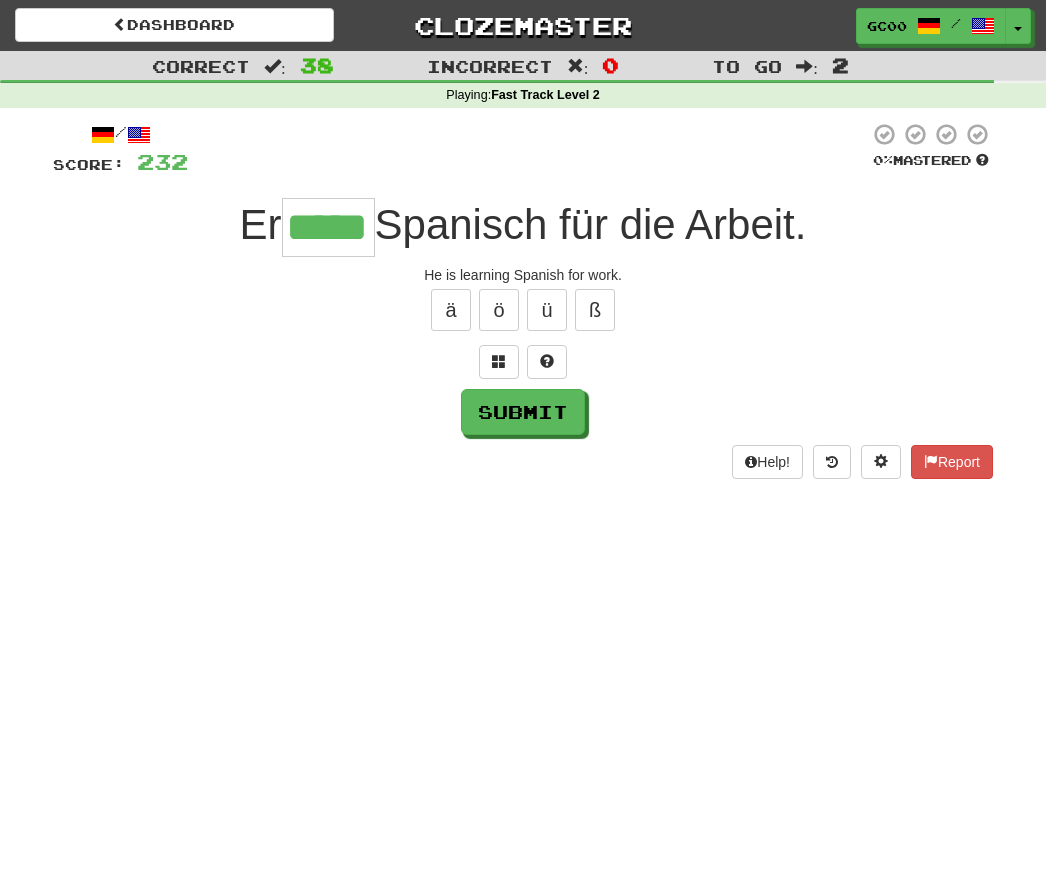 type on "*****" 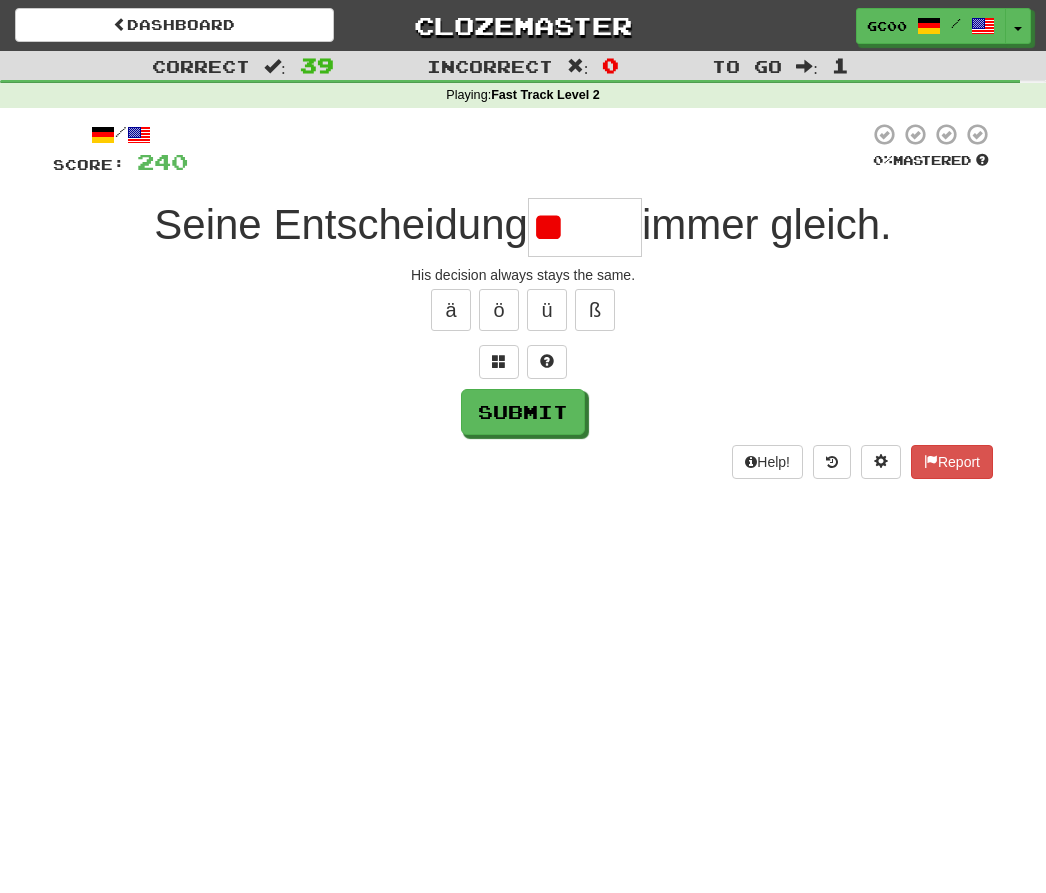 type on "*" 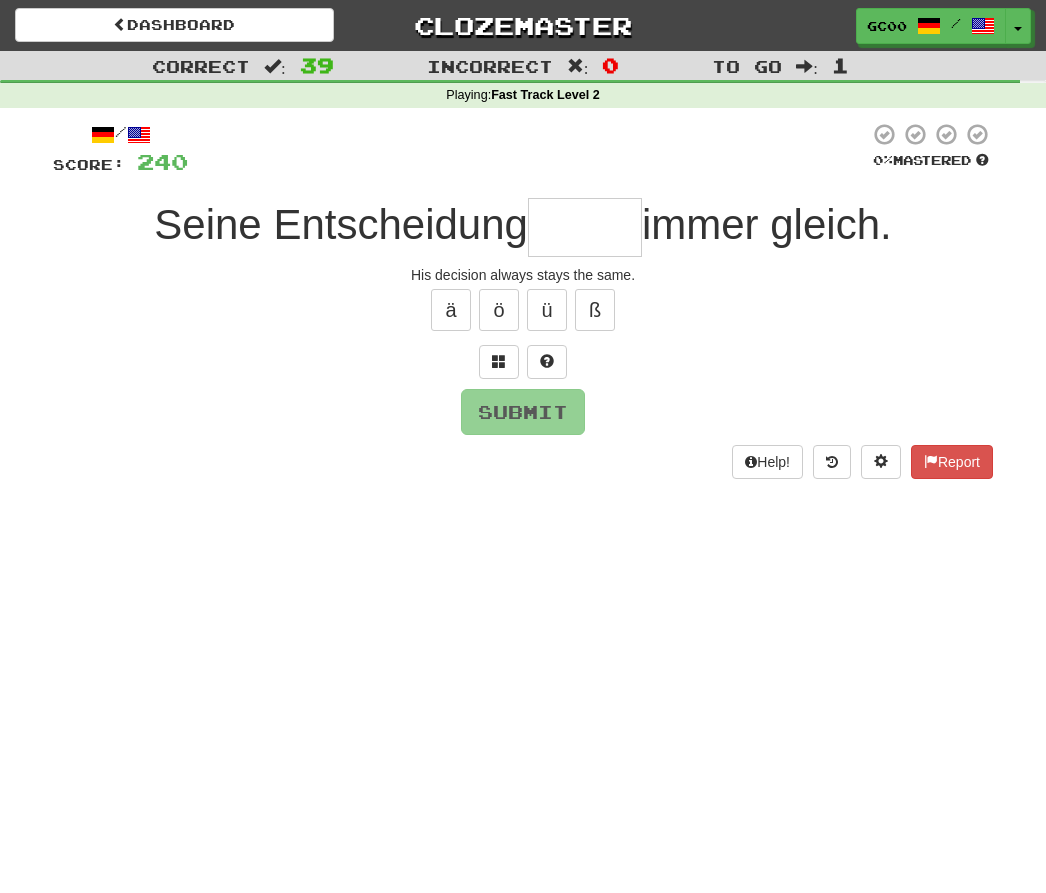 type on "*" 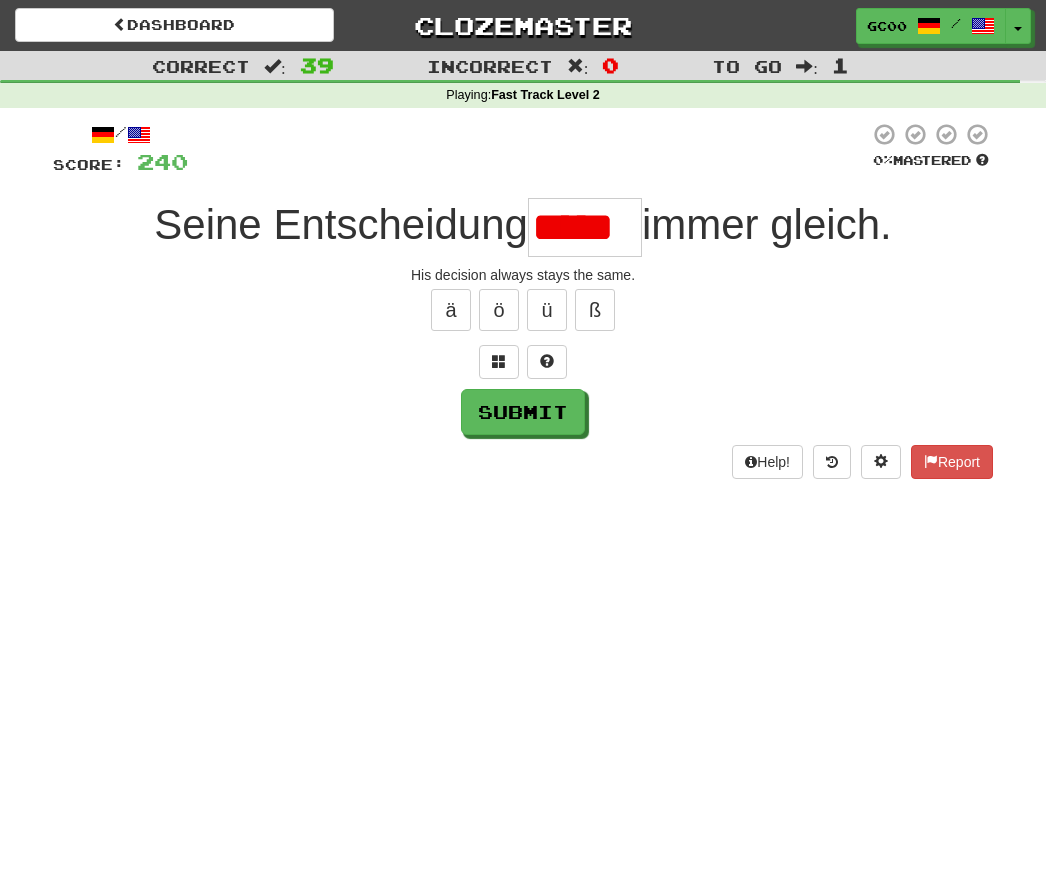 scroll, scrollTop: 0, scrollLeft: 0, axis: both 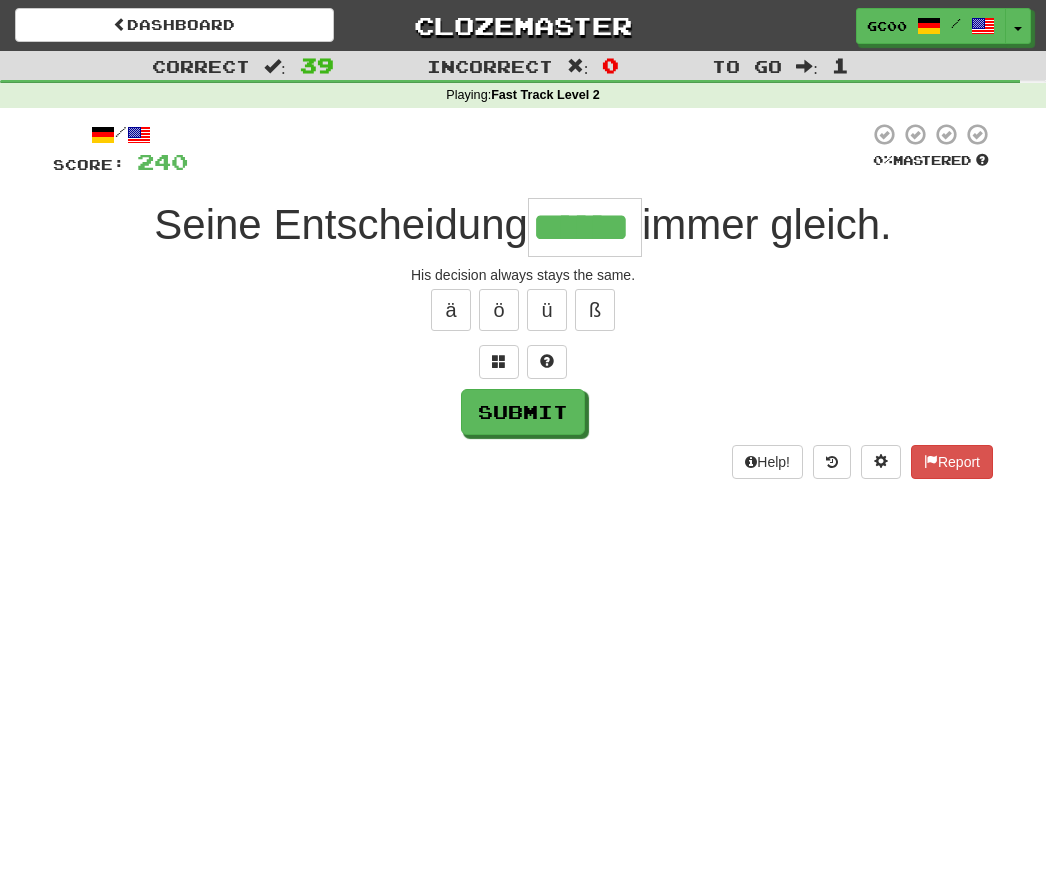 type on "******" 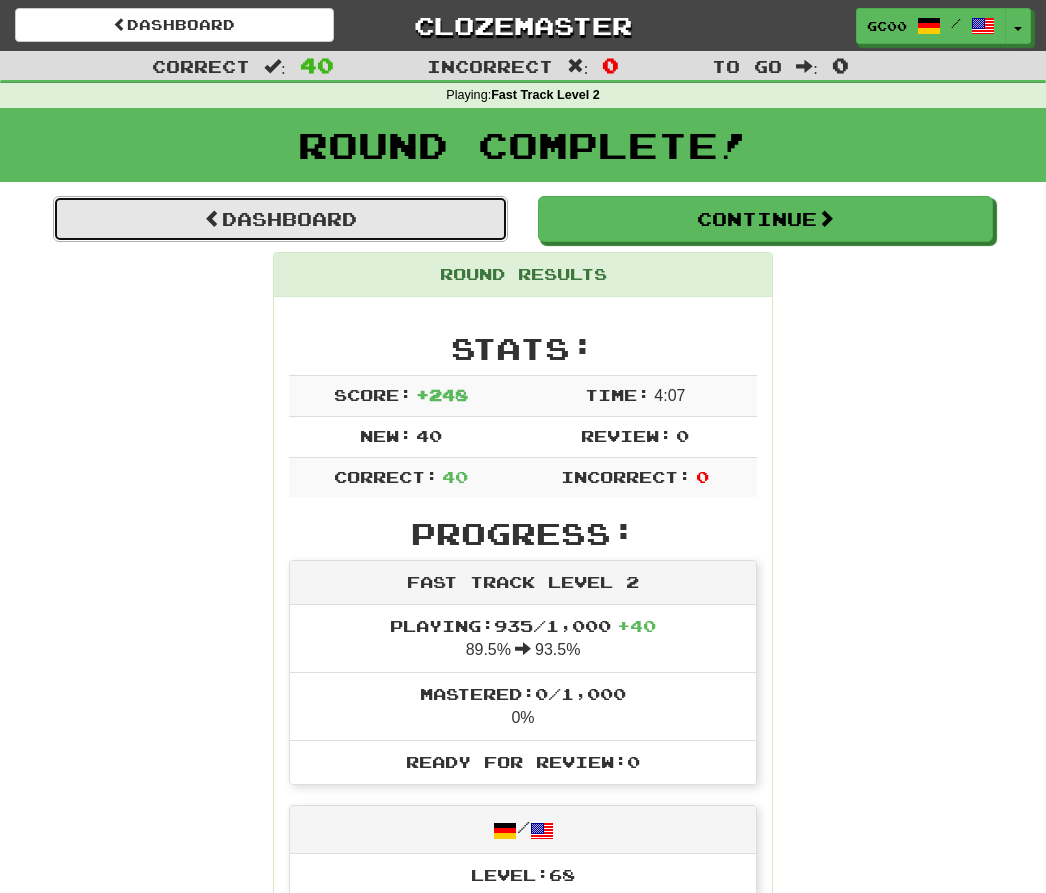 click on "Dashboard" at bounding box center (280, 219) 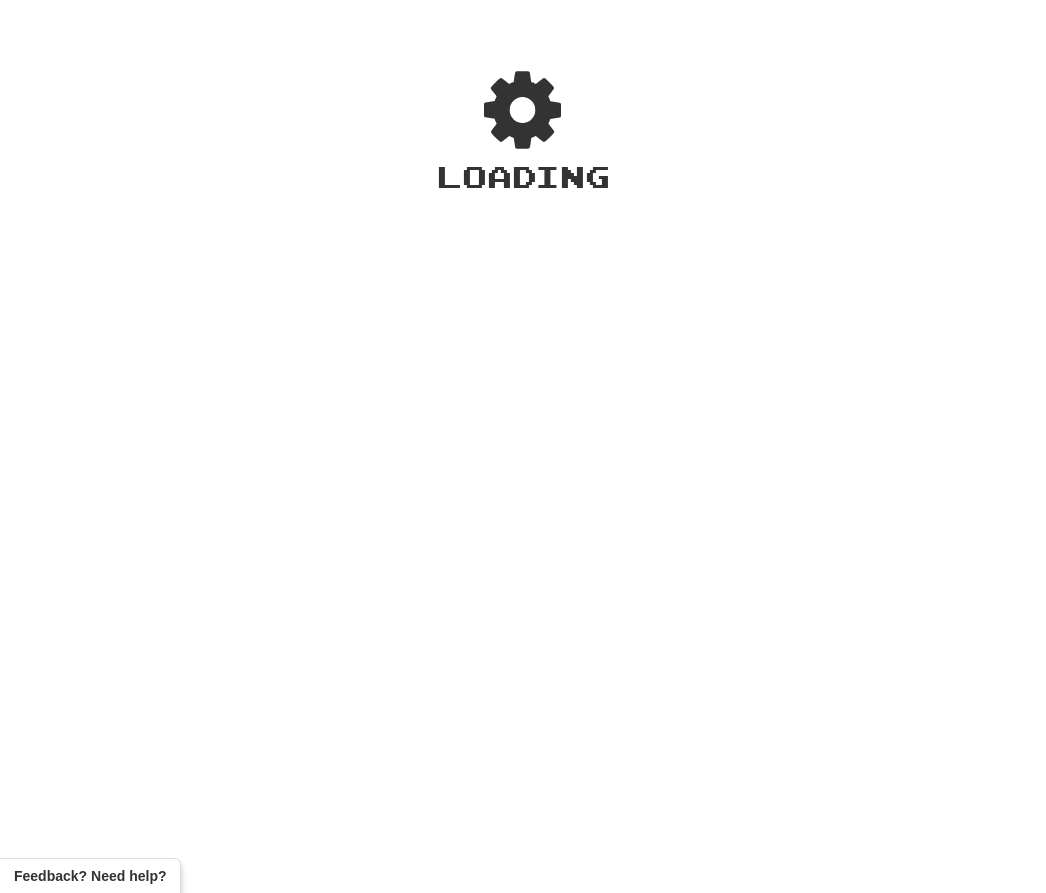 scroll, scrollTop: 0, scrollLeft: 0, axis: both 